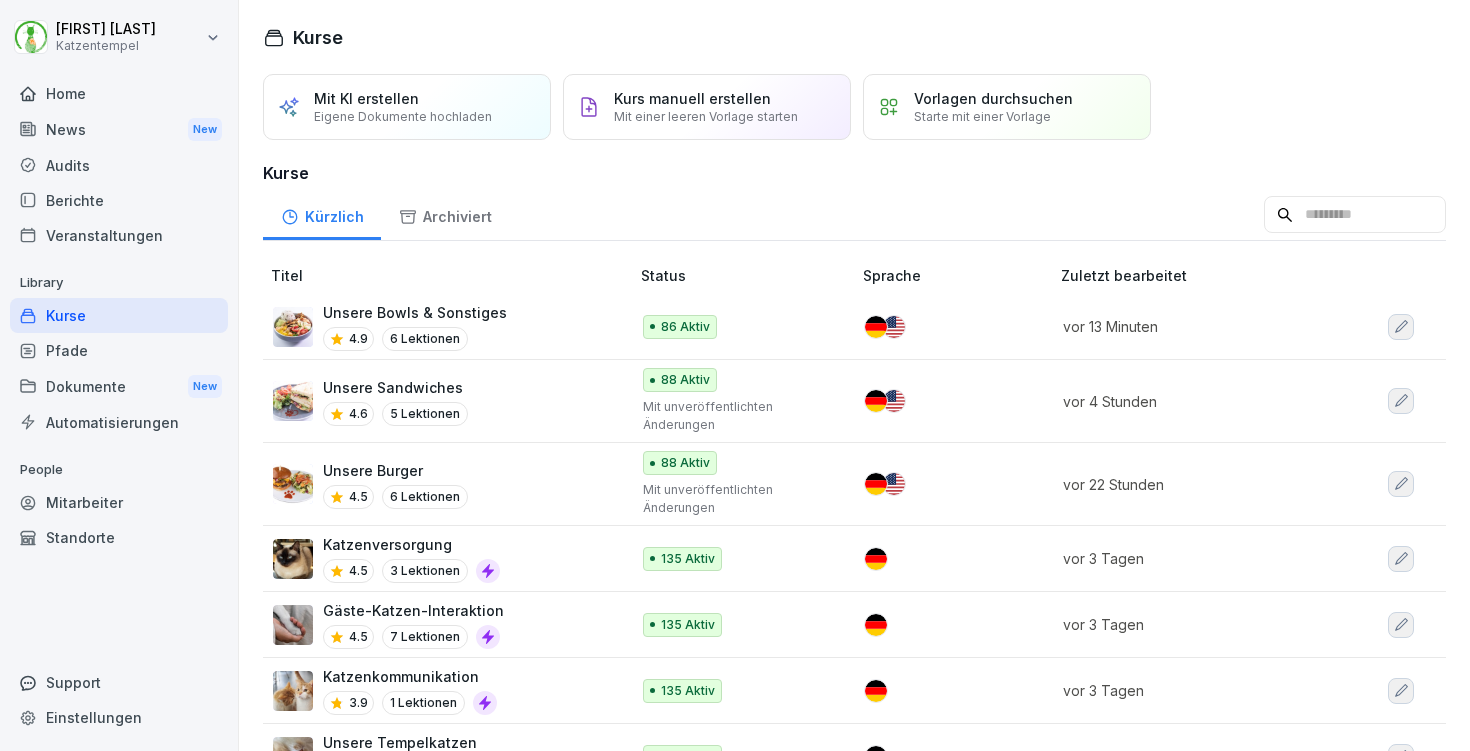 scroll, scrollTop: 0, scrollLeft: 0, axis: both 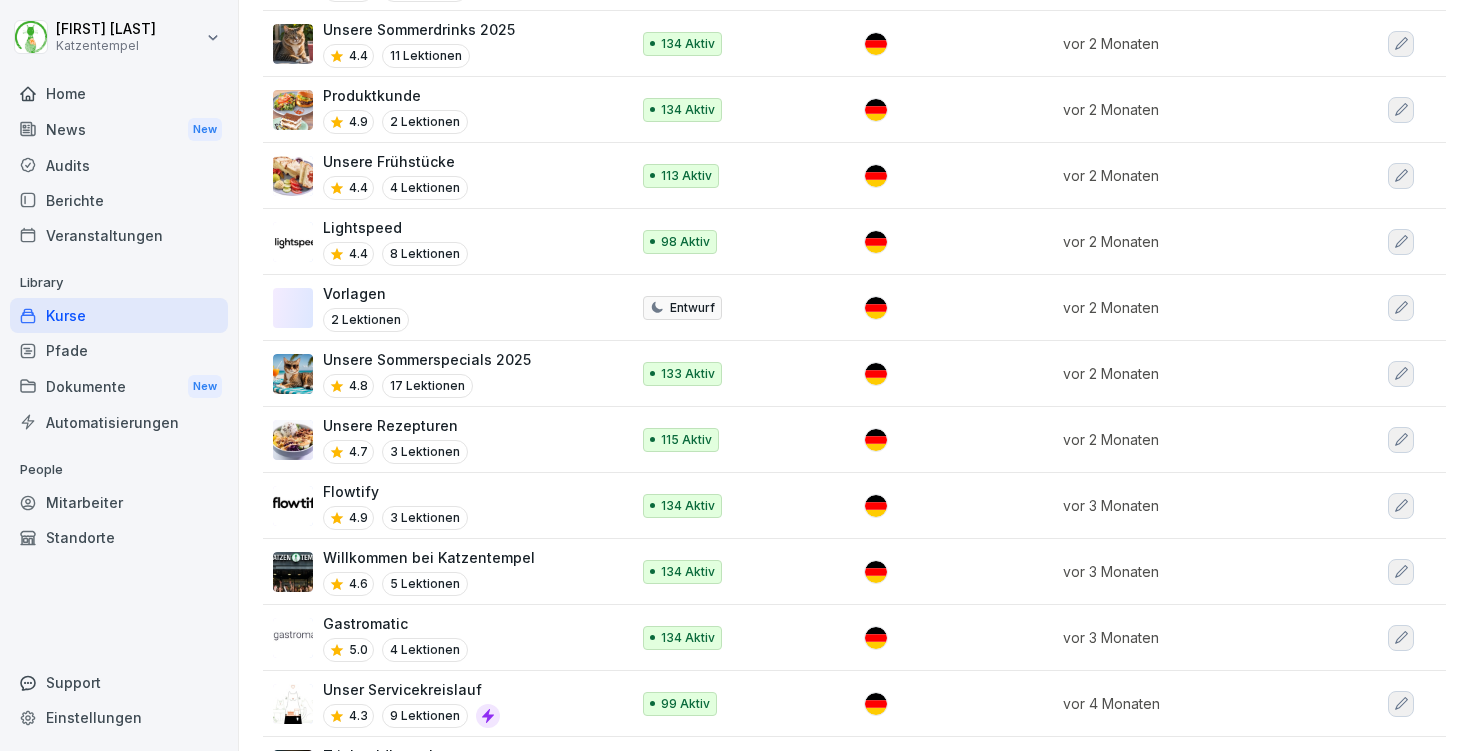 click on "Unsere Frühstücke 4.4 4 Lektionen" at bounding box center (441, 175) 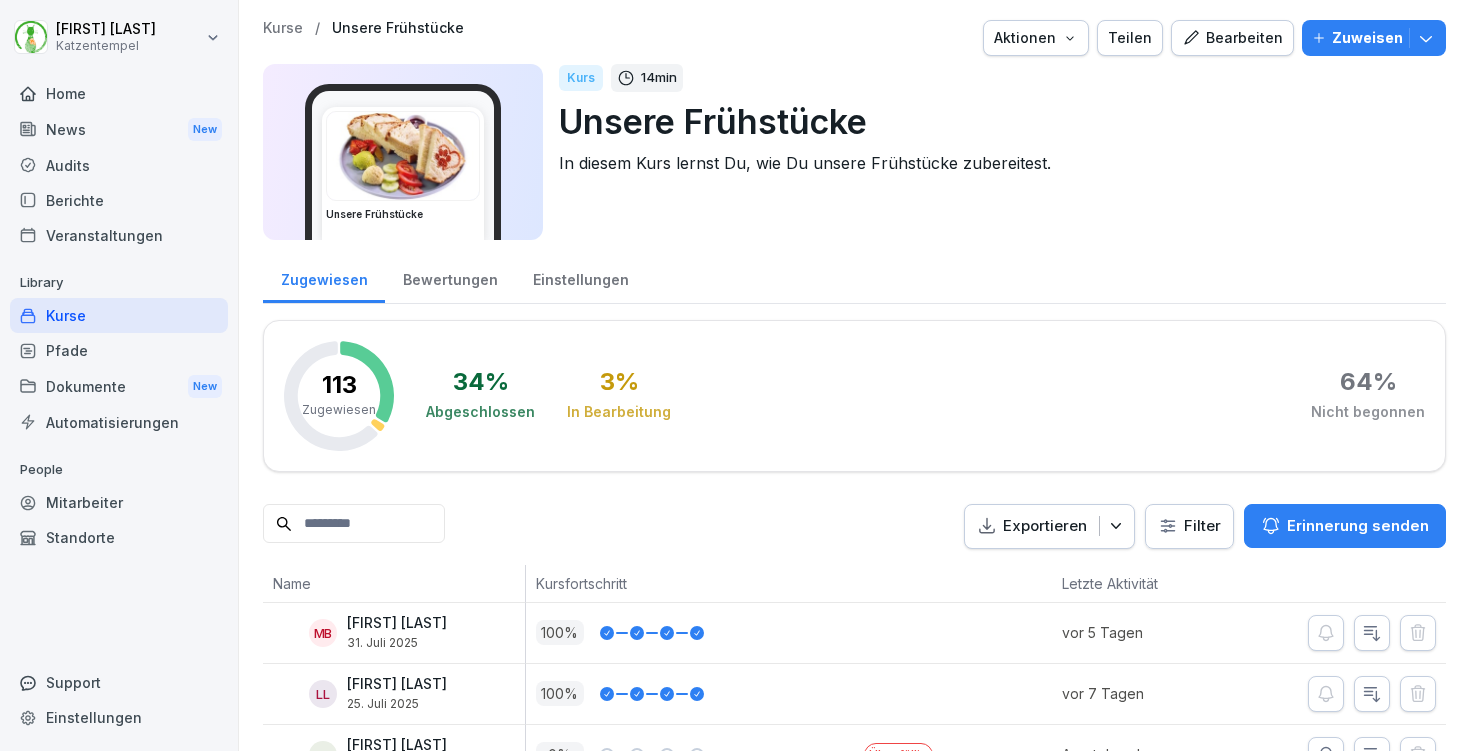 scroll, scrollTop: 0, scrollLeft: 0, axis: both 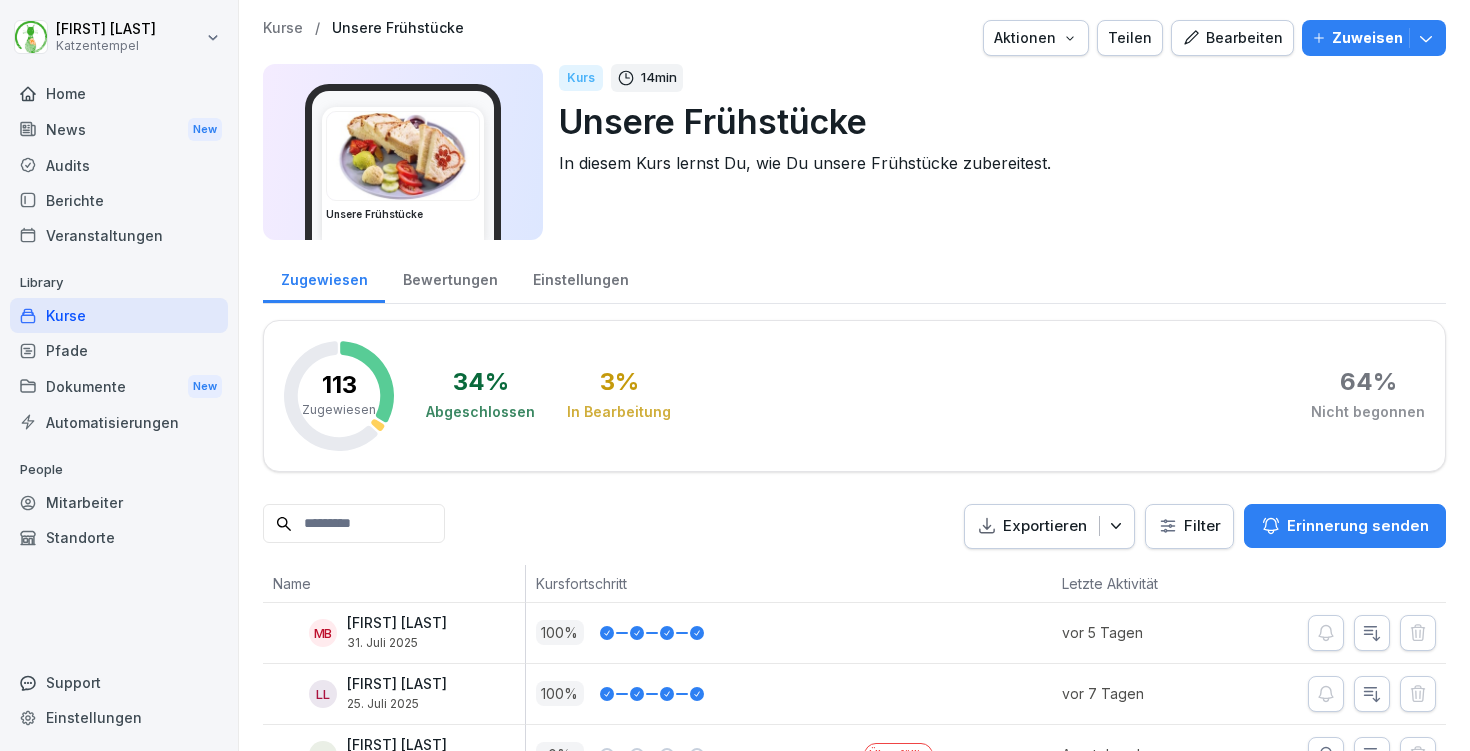 click on "Bearbeiten" at bounding box center (1232, 38) 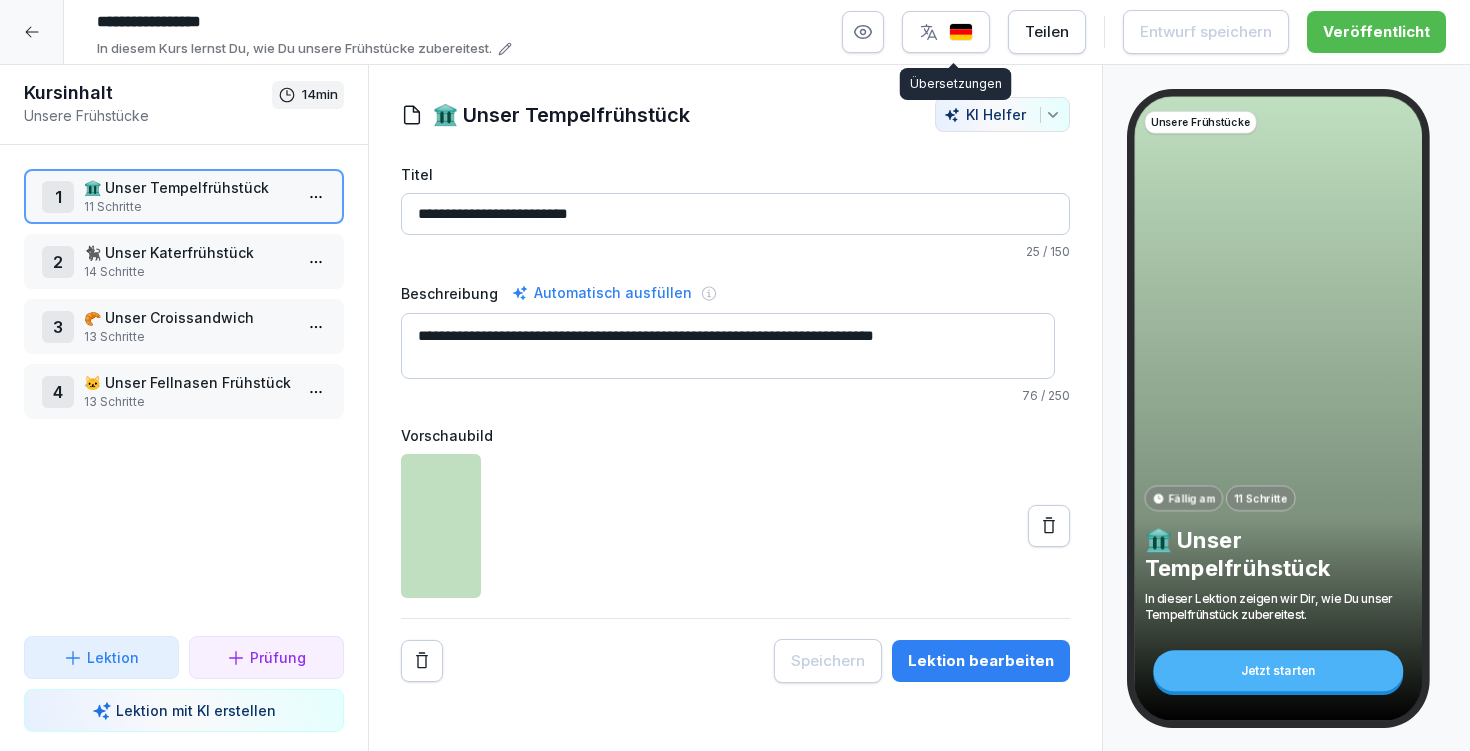 click 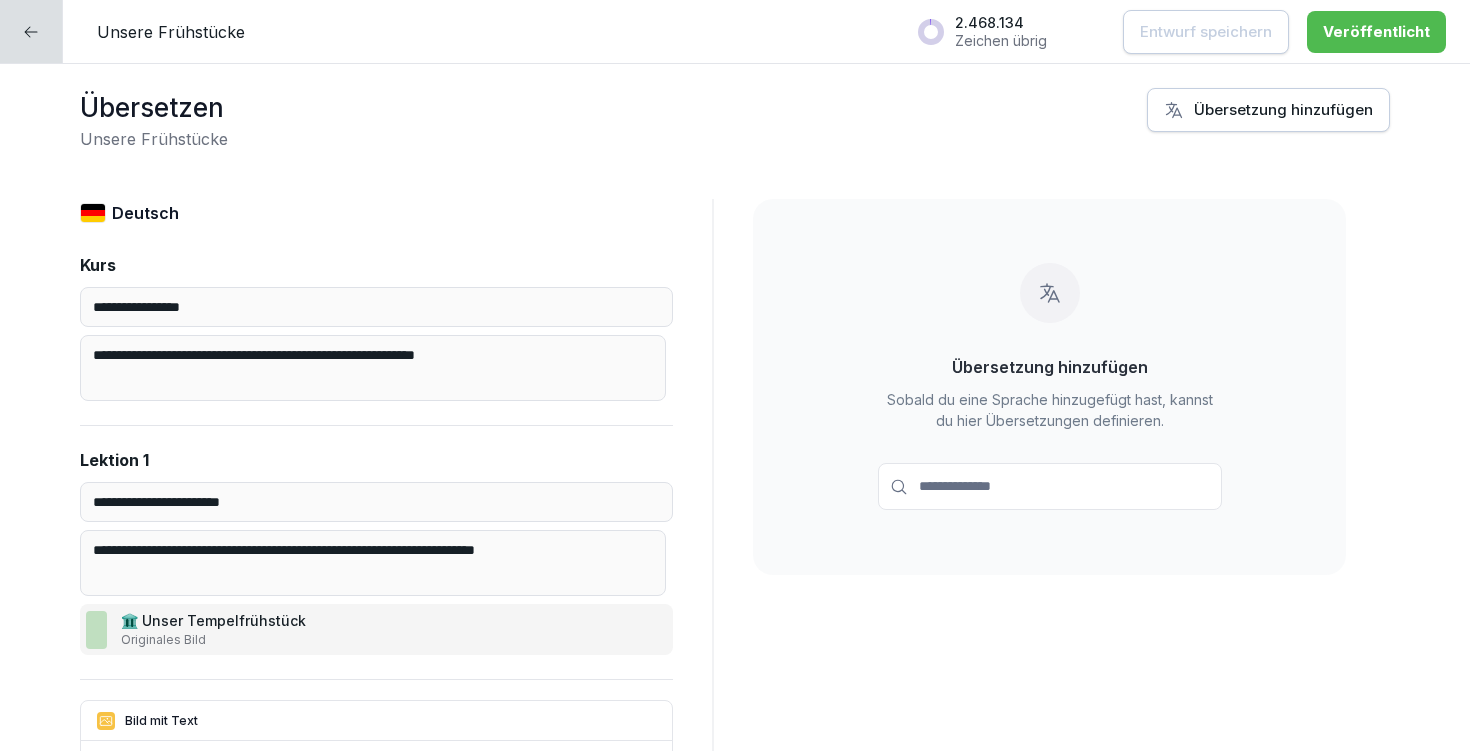 click at bounding box center (1050, 486) 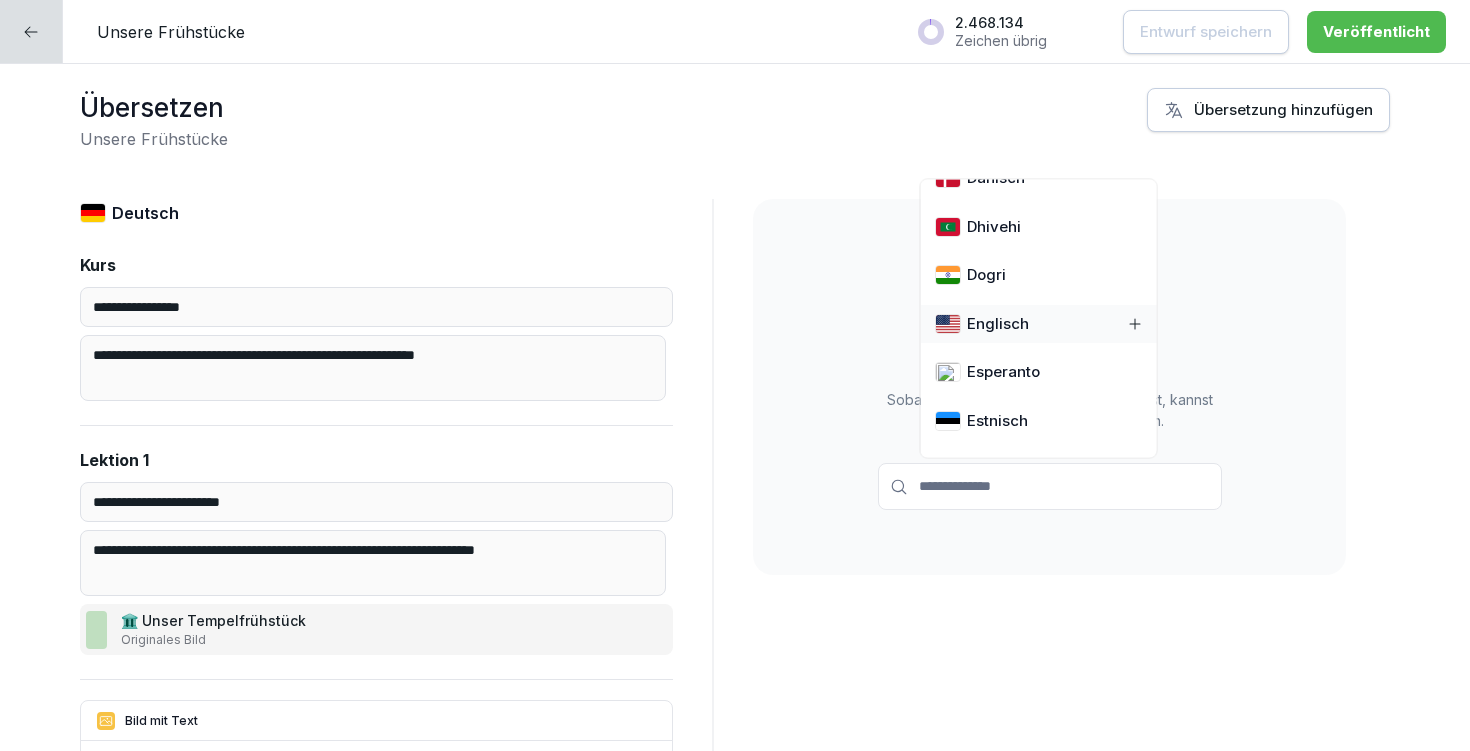 scroll, scrollTop: 993, scrollLeft: 0, axis: vertical 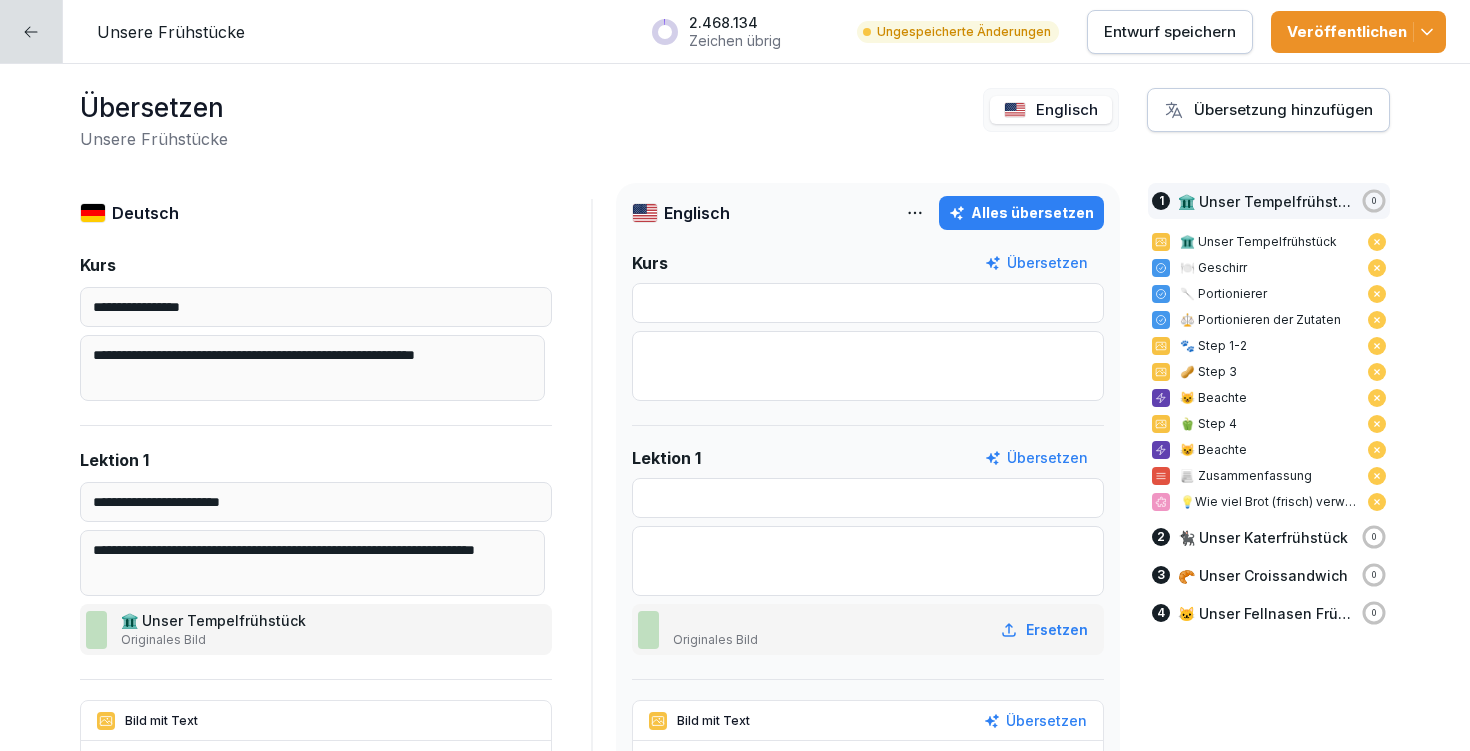 click on "Alles übersetzen" at bounding box center (1021, 213) 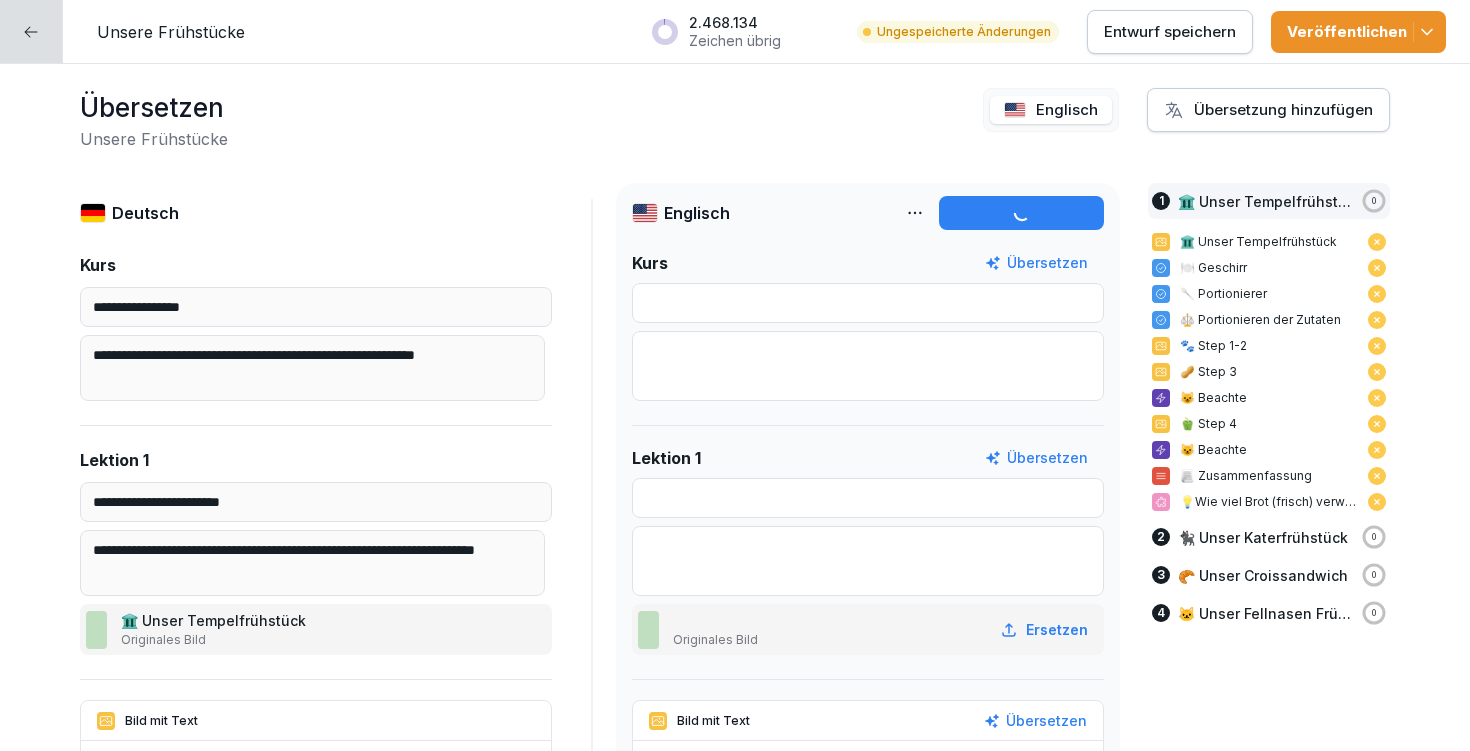 type on "**********" 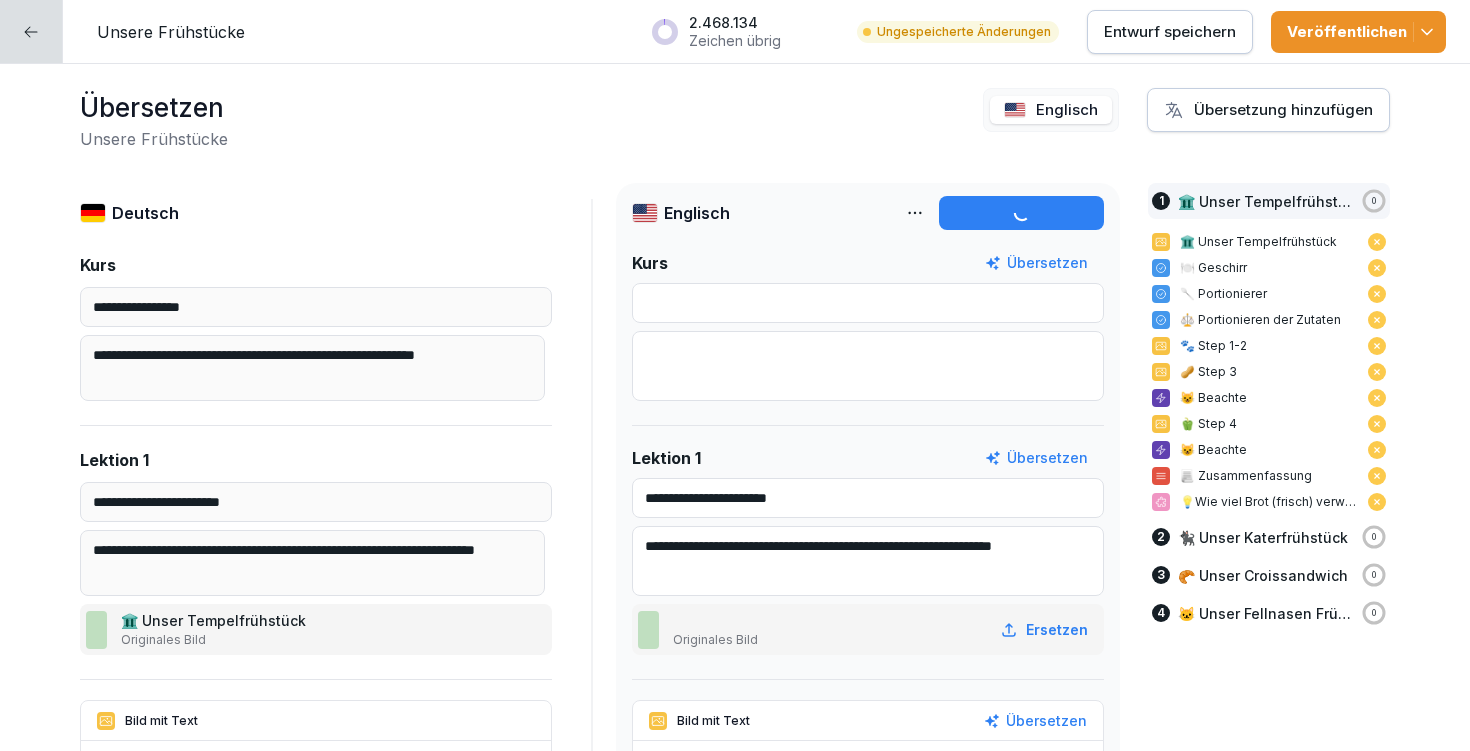 type on "**********" 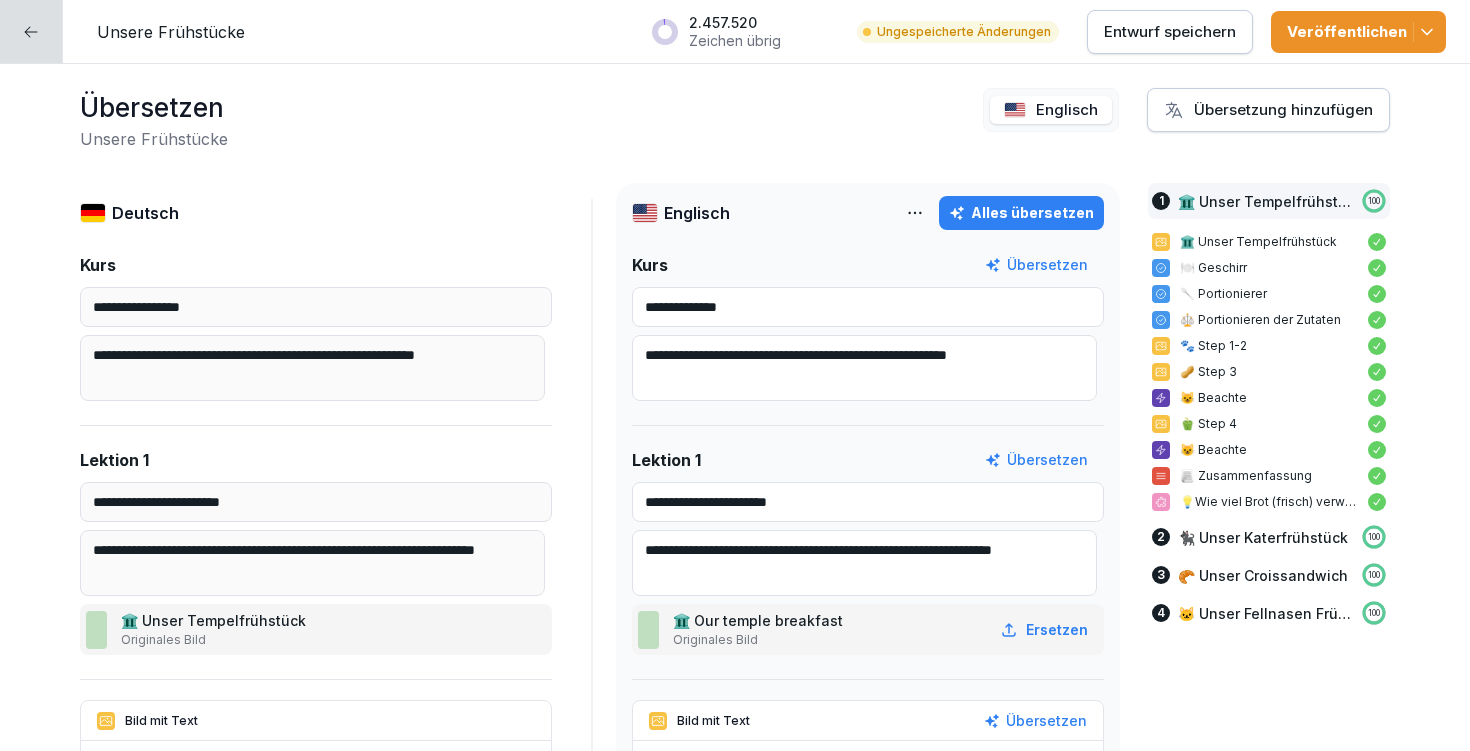scroll, scrollTop: 38, scrollLeft: 0, axis: vertical 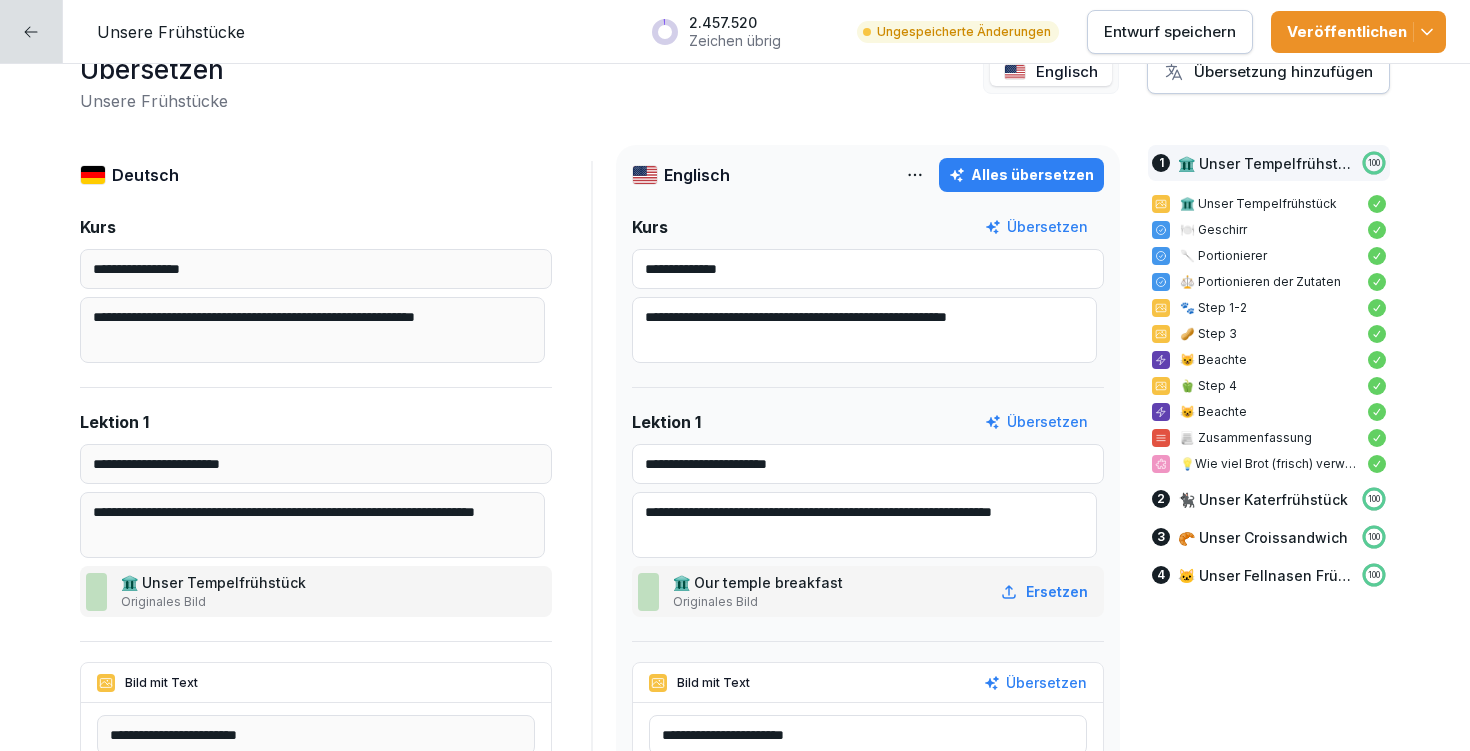 click on "**********" at bounding box center [868, 464] 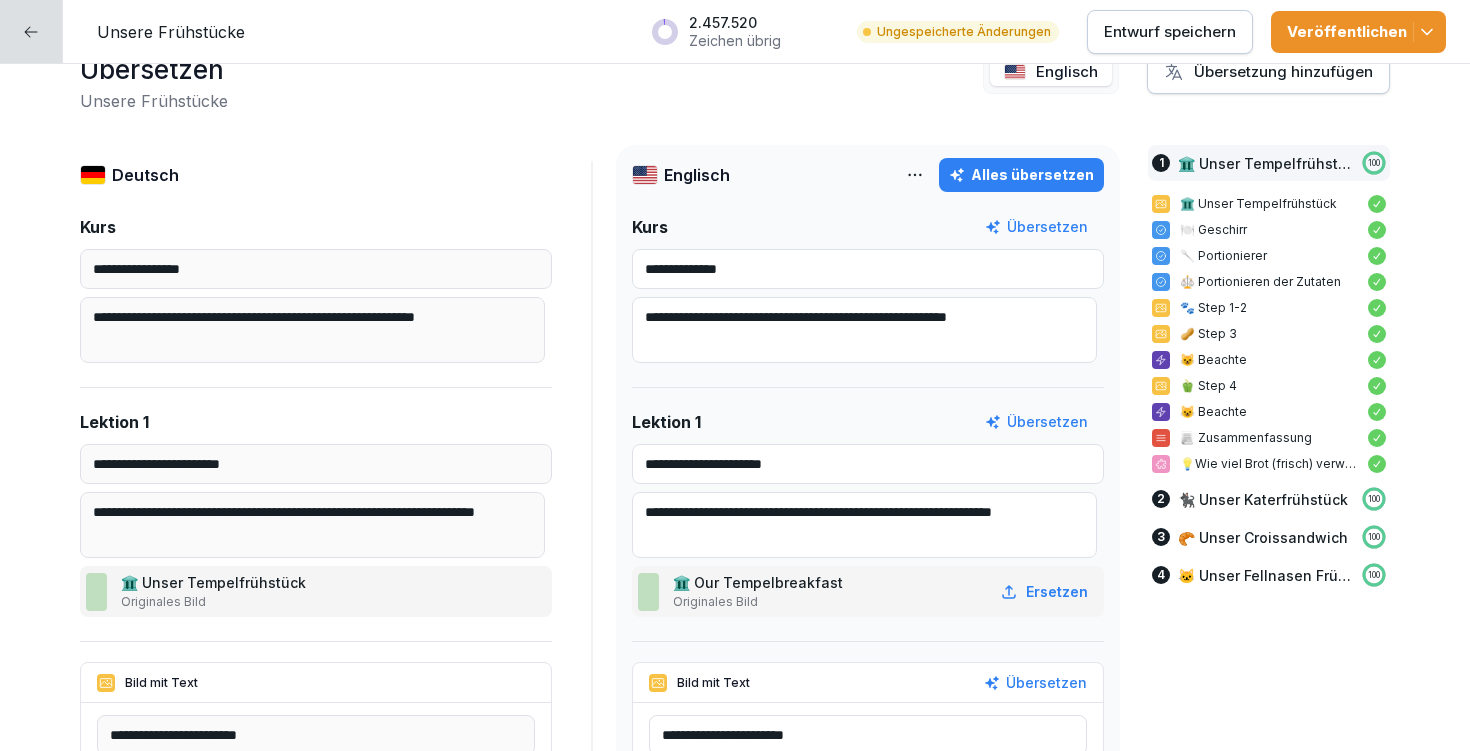 drag, startPoint x: 691, startPoint y: 459, endPoint x: 806, endPoint y: 453, distance: 115.15642 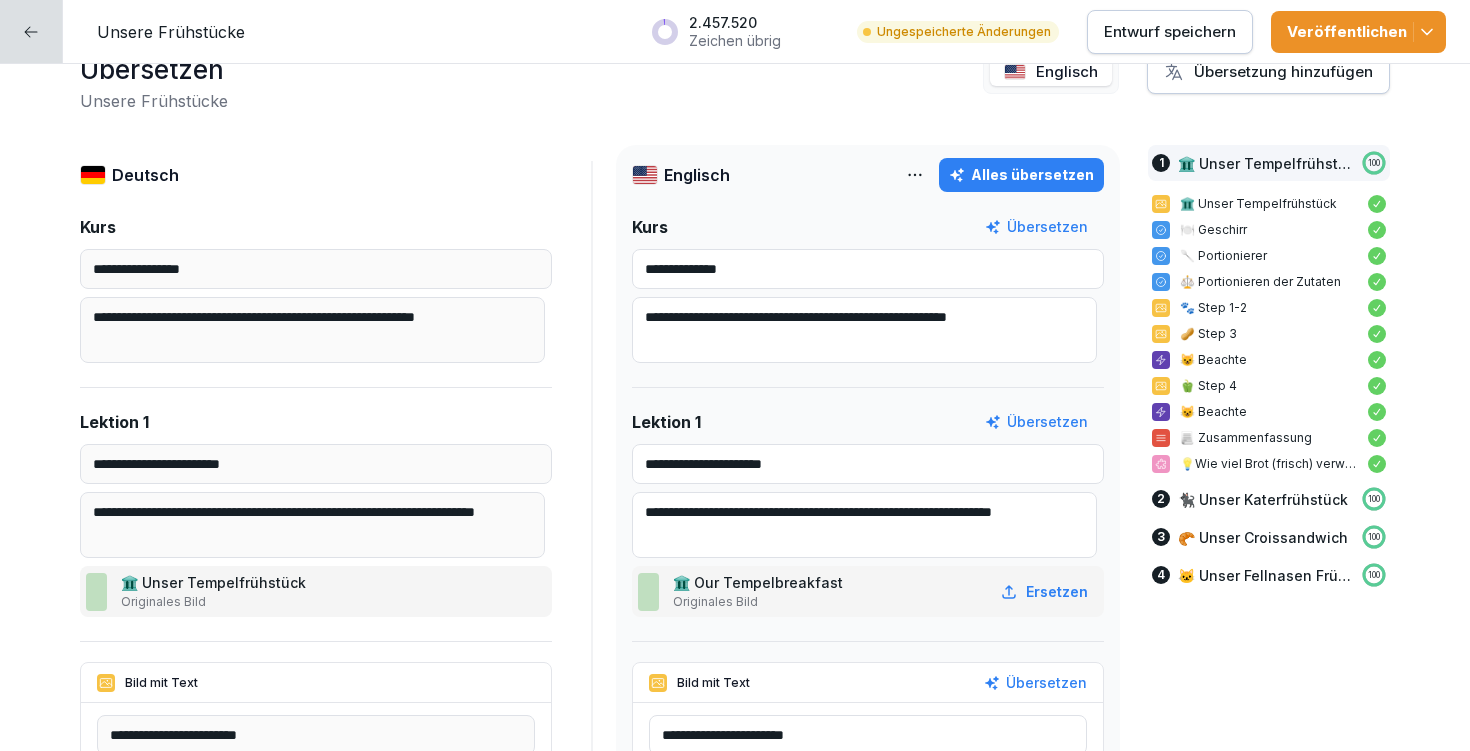 drag, startPoint x: 978, startPoint y: 505, endPoint x: 698, endPoint y: 523, distance: 280.57797 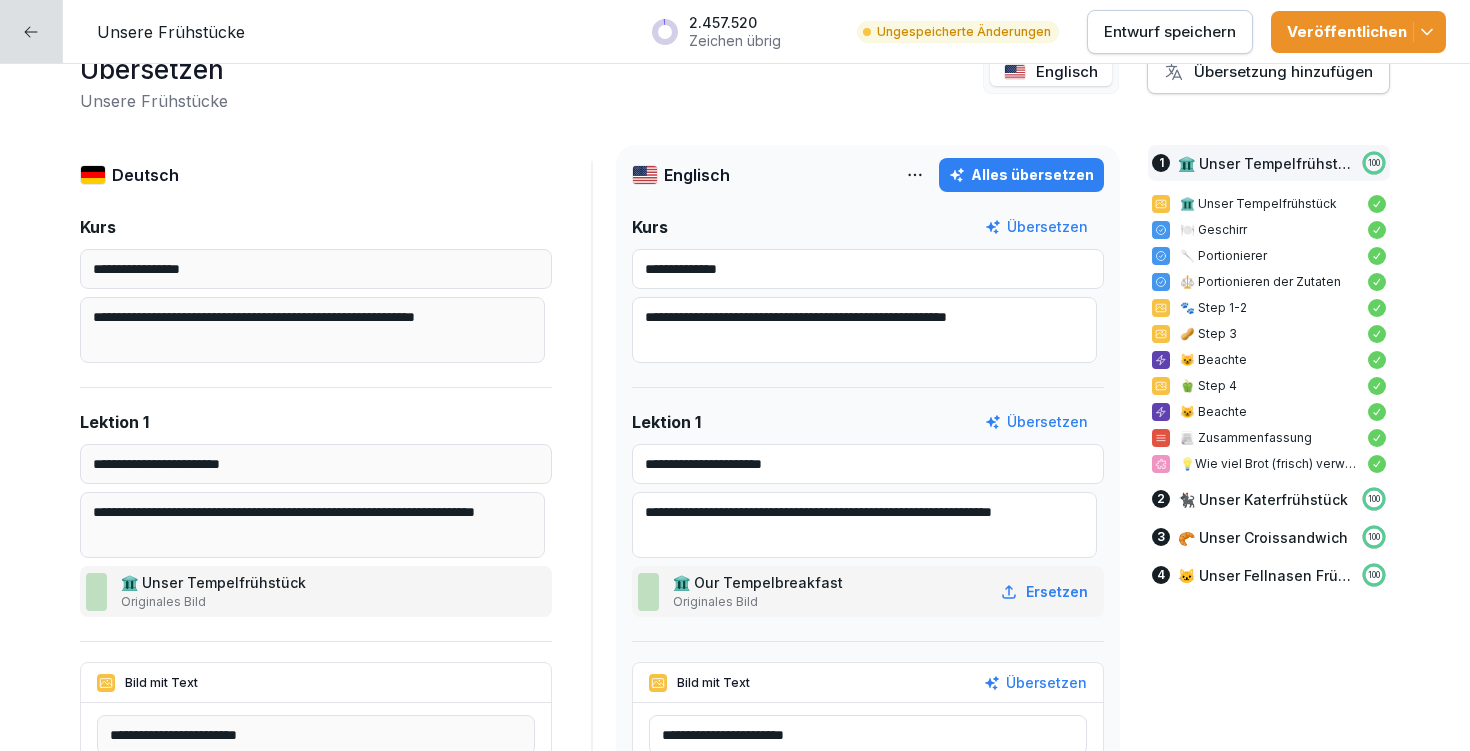 click on "**********" at bounding box center (864, 525) 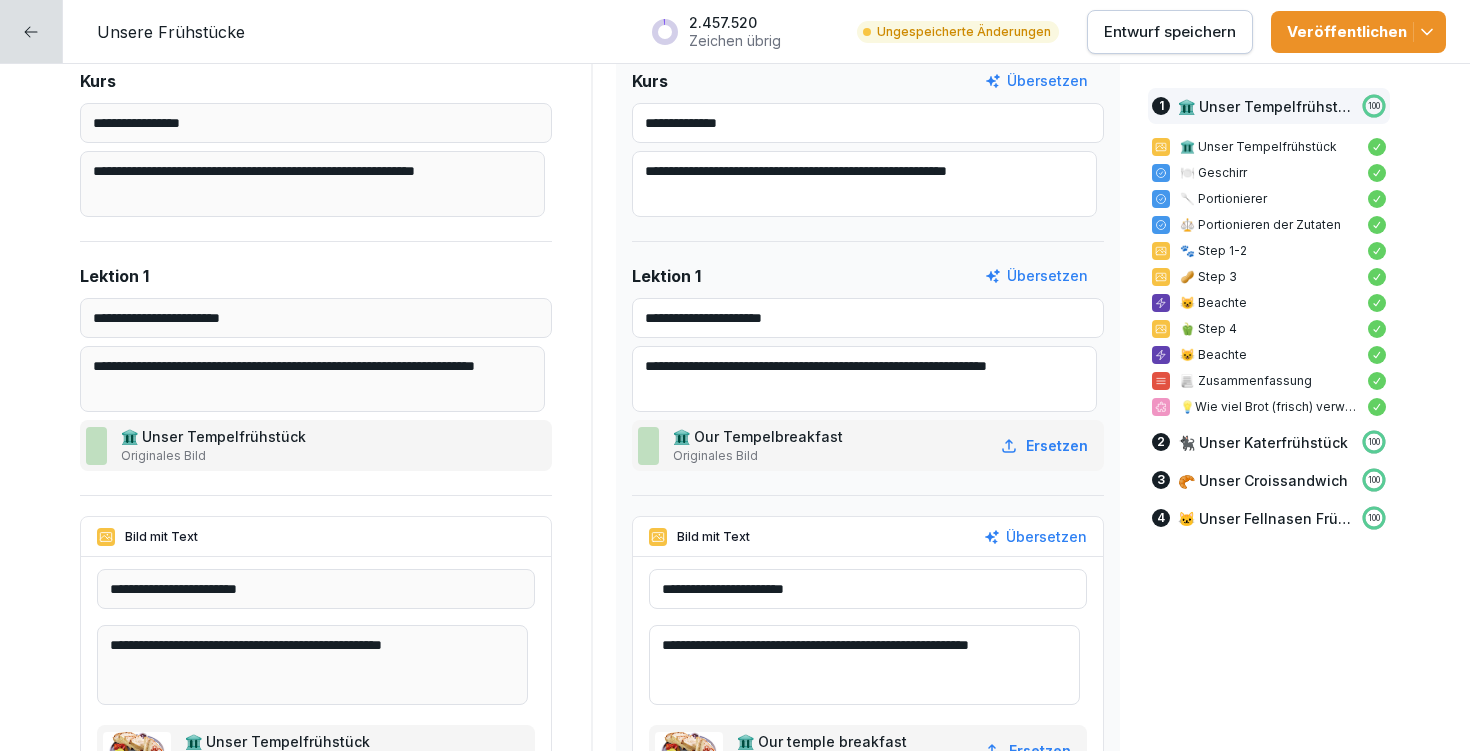 scroll, scrollTop: 202, scrollLeft: 0, axis: vertical 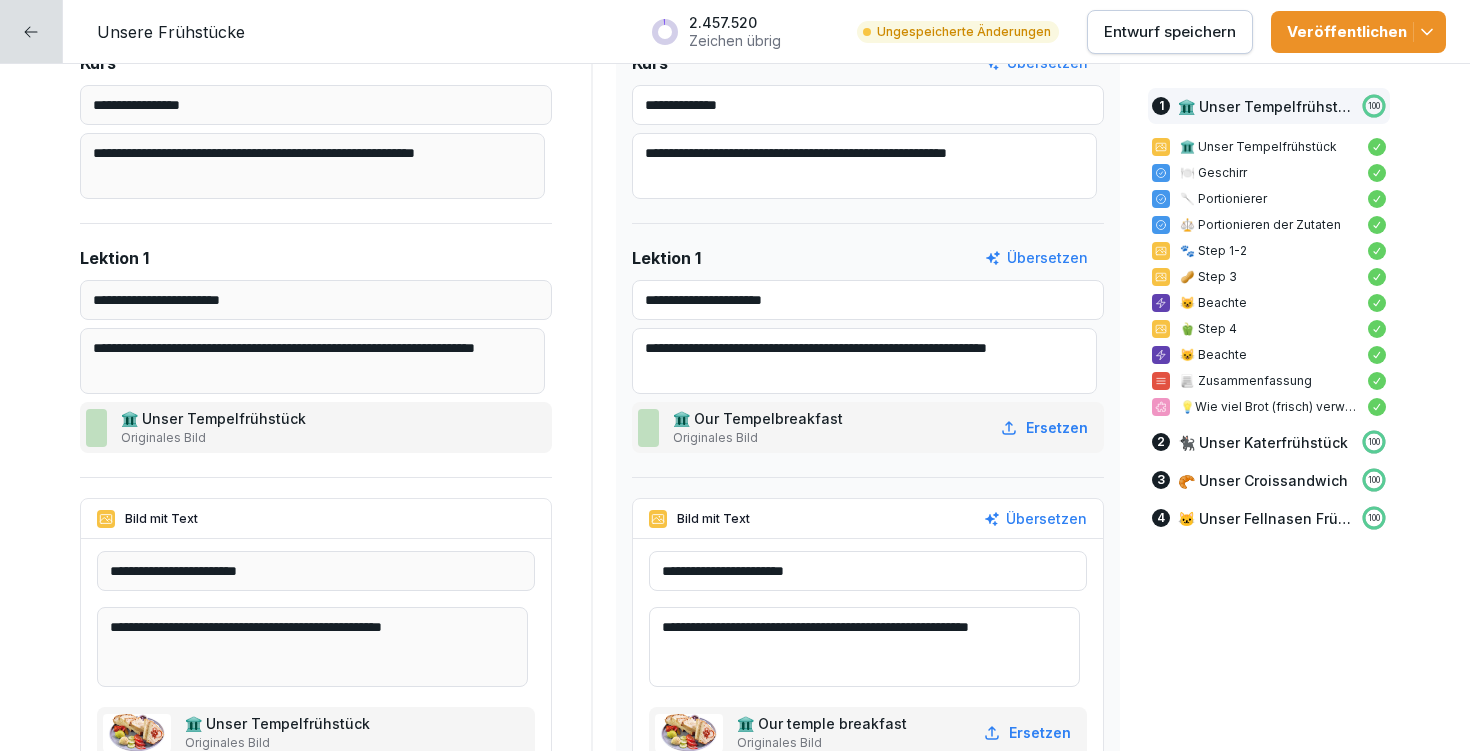 type on "**********" 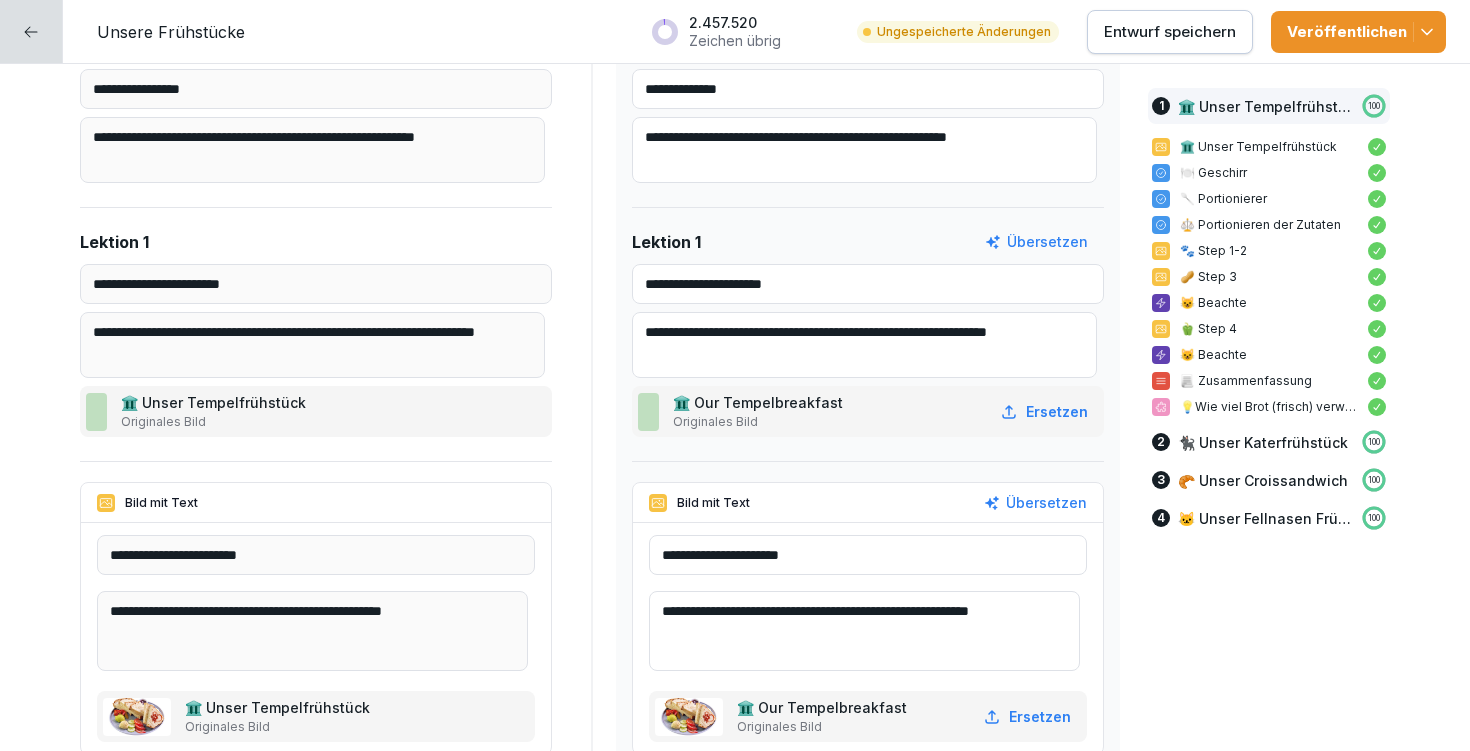 scroll, scrollTop: 333, scrollLeft: 0, axis: vertical 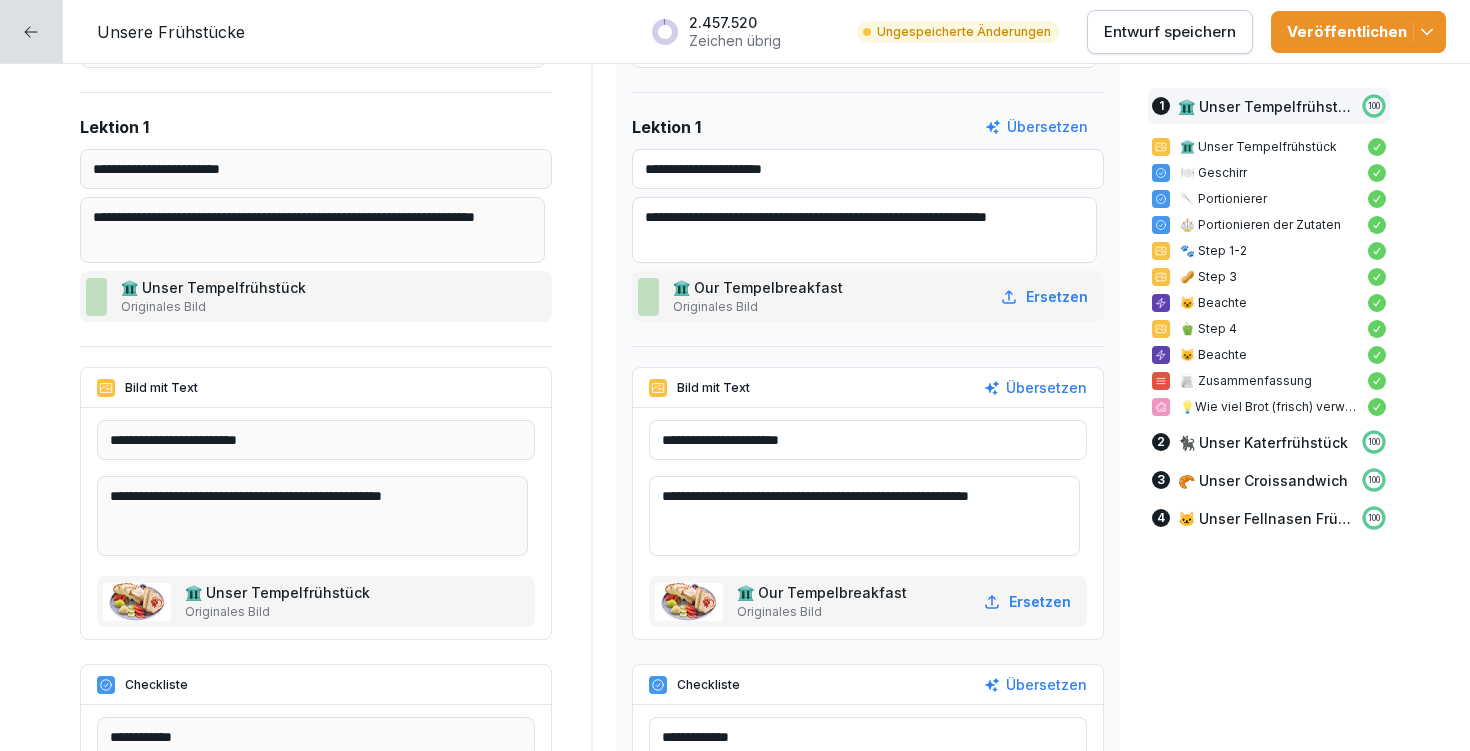 type on "**********" 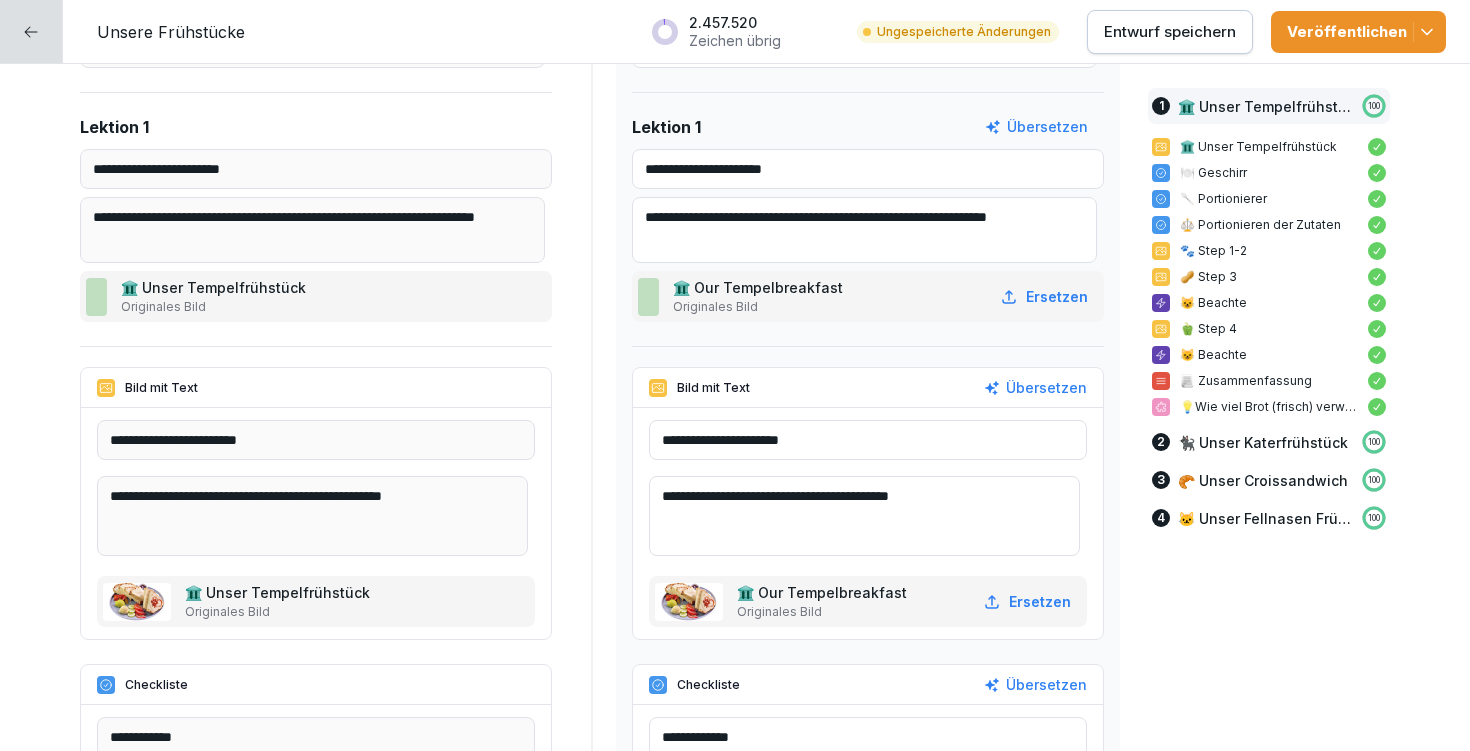 paste on "**********" 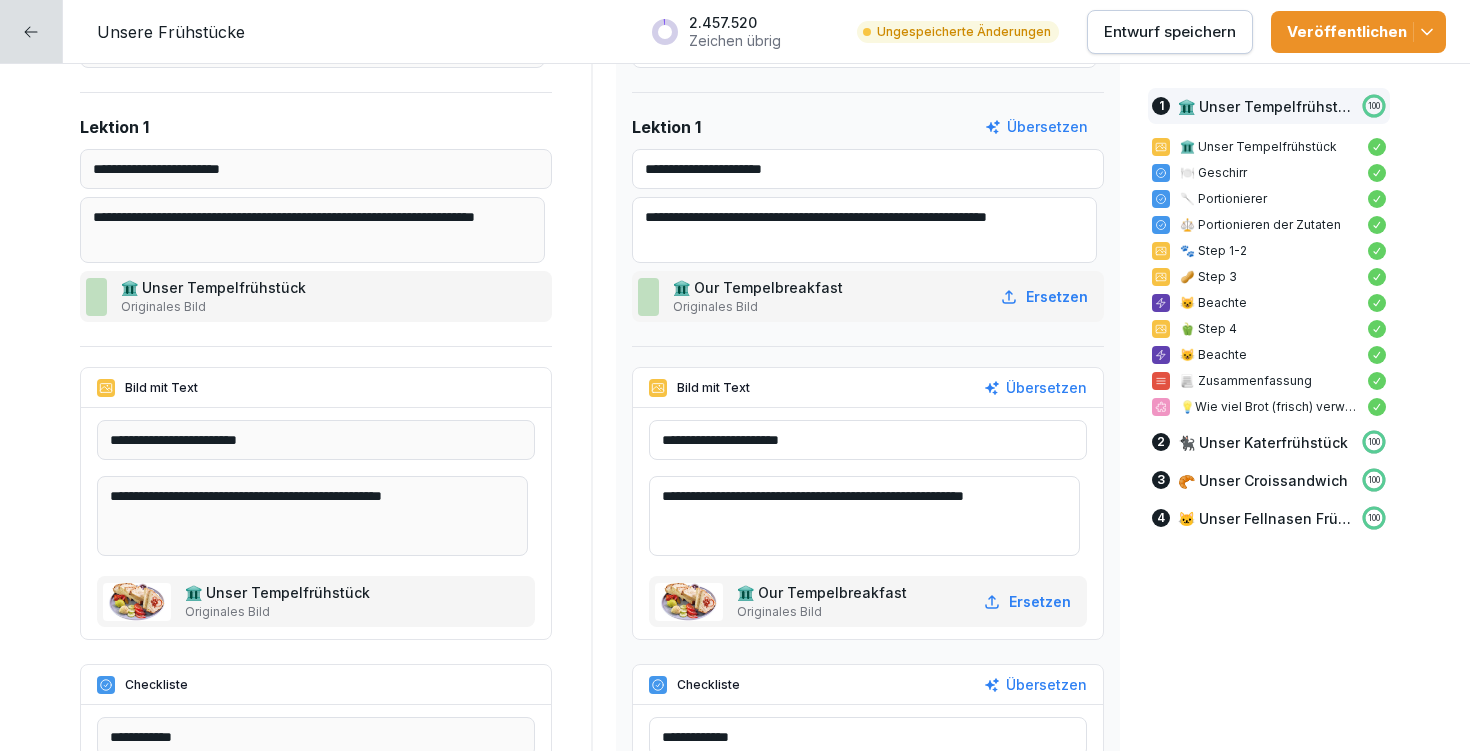 drag, startPoint x: 945, startPoint y: 496, endPoint x: 1043, endPoint y: 492, distance: 98.0816 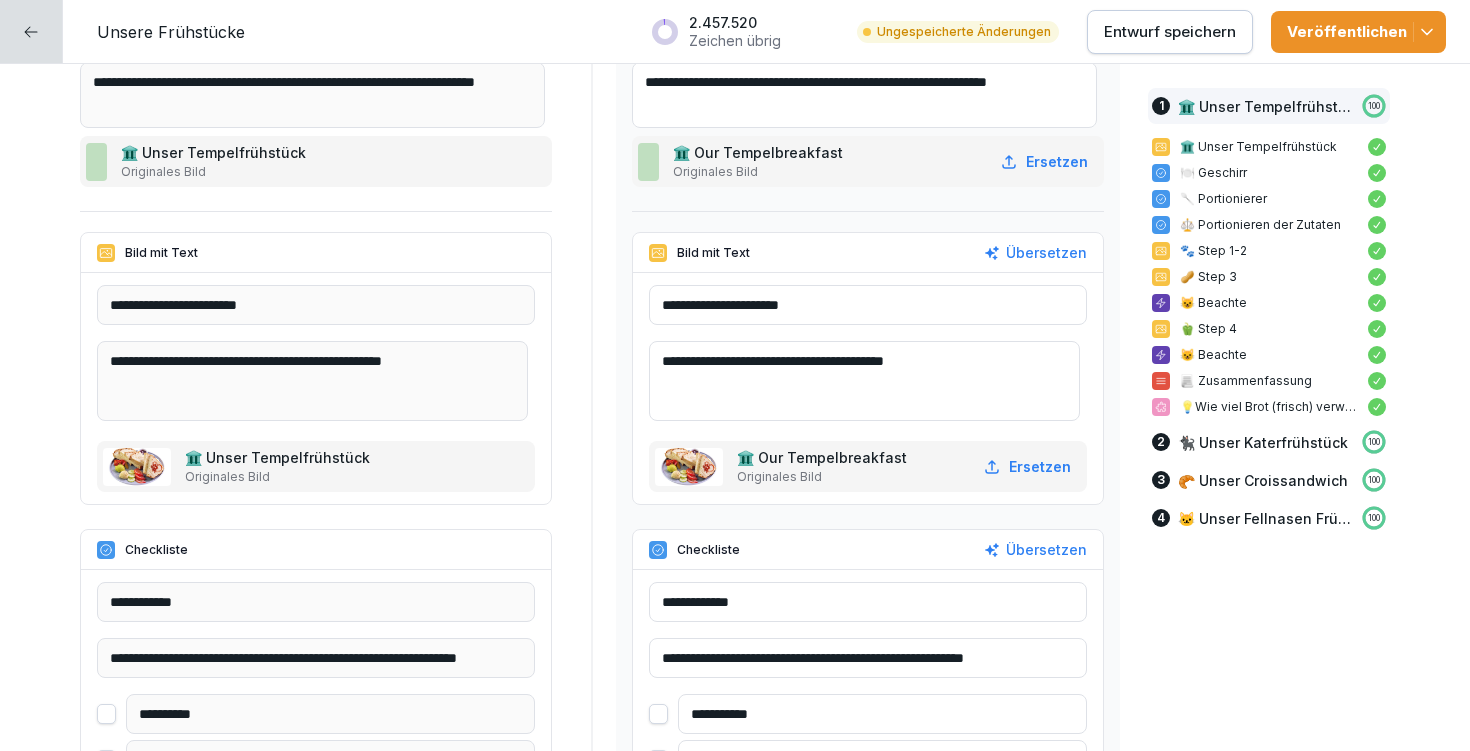 scroll, scrollTop: 590, scrollLeft: 0, axis: vertical 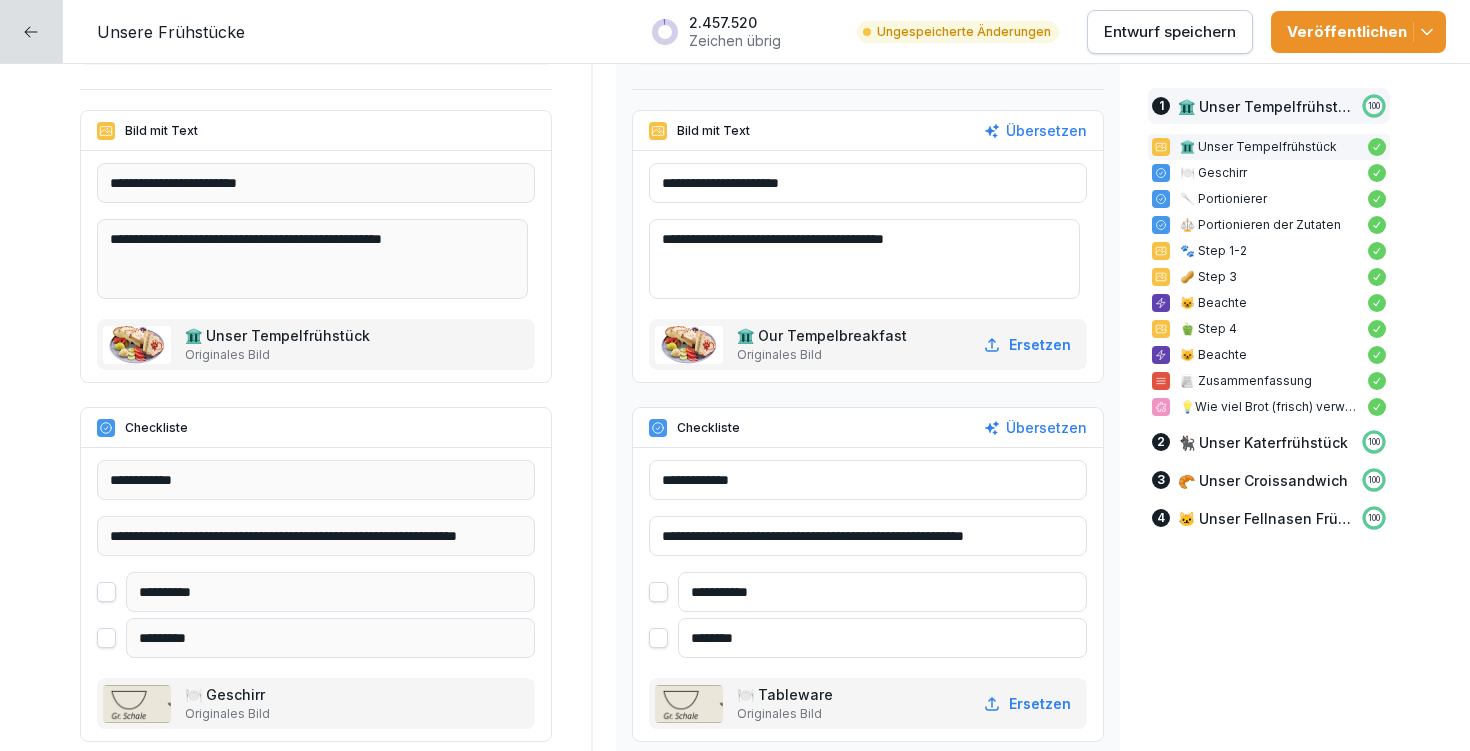 type on "**********" 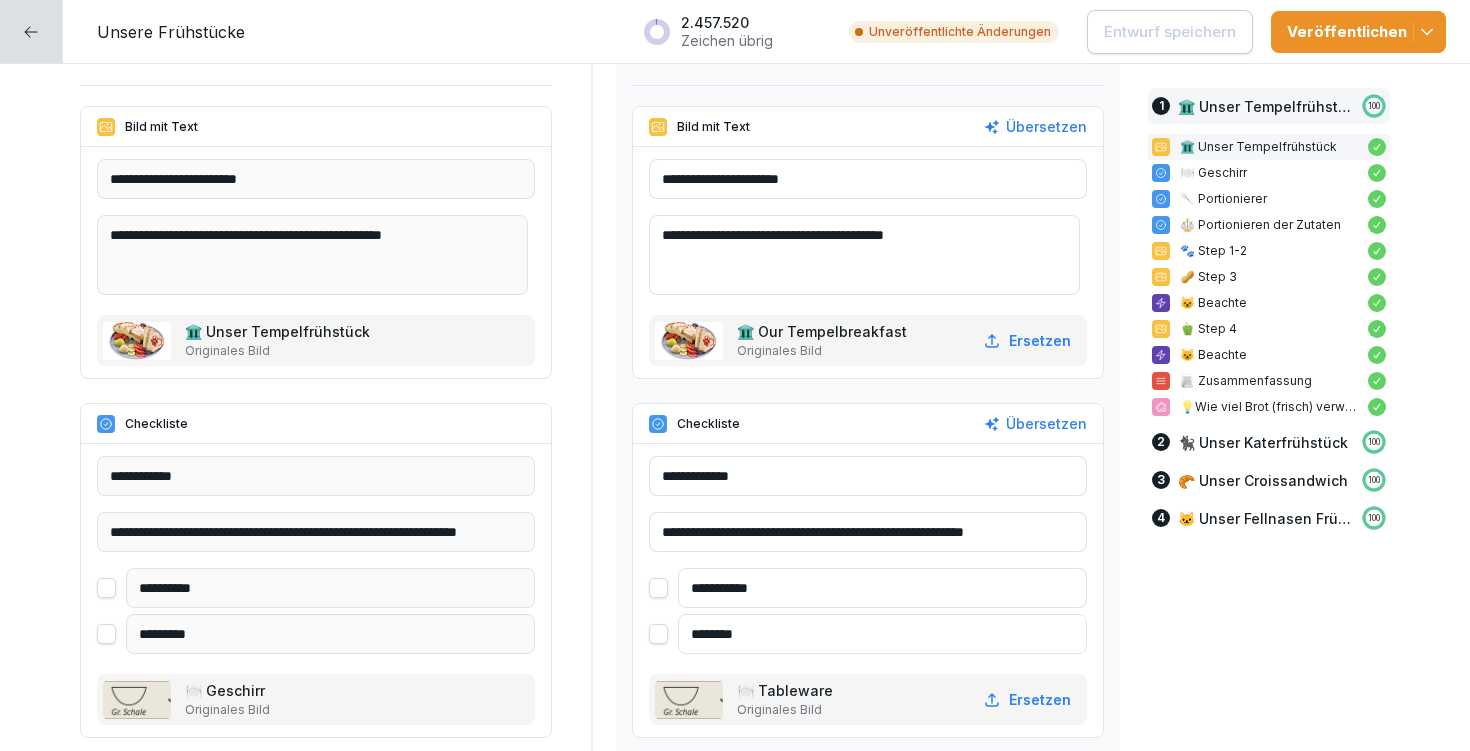 scroll, scrollTop: 598, scrollLeft: 0, axis: vertical 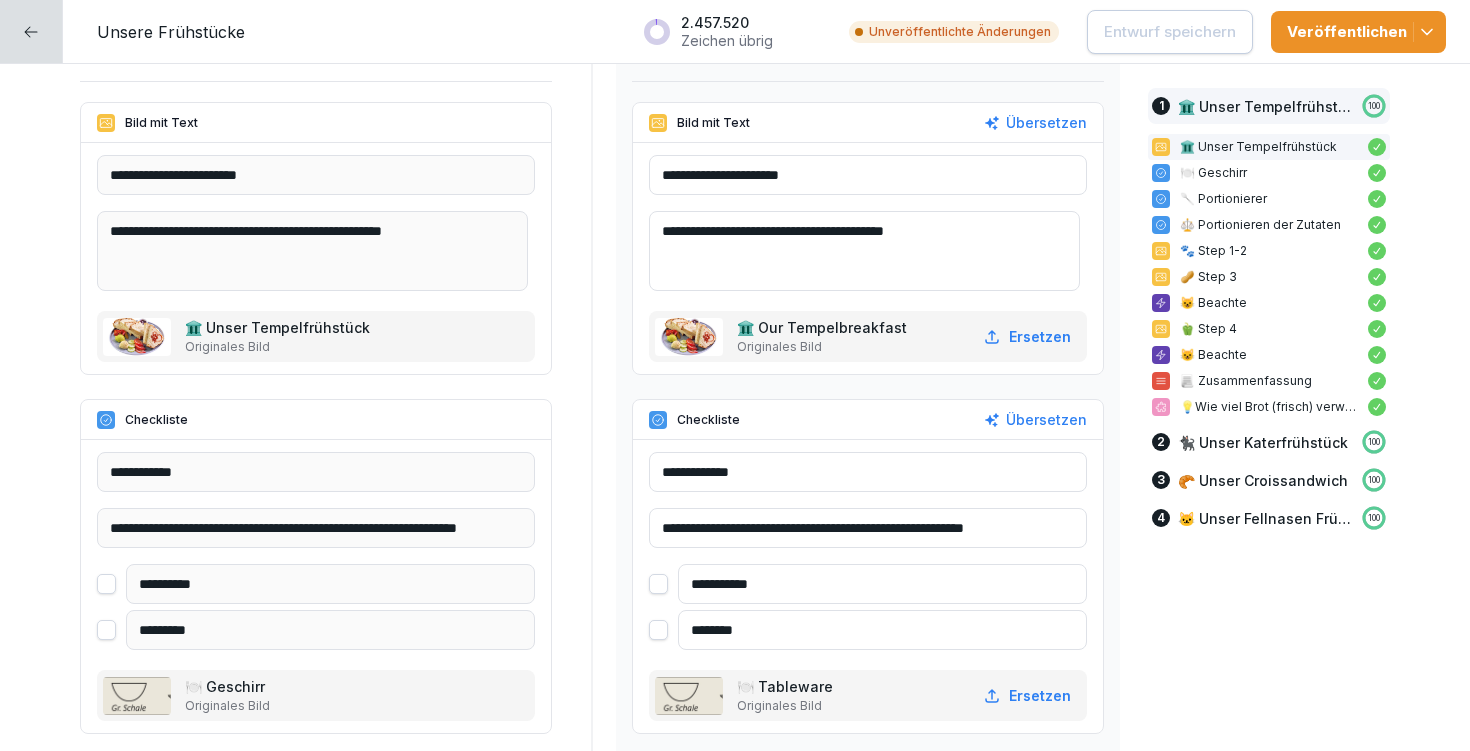 drag, startPoint x: 745, startPoint y: 524, endPoint x: 832, endPoint y: 523, distance: 87.005745 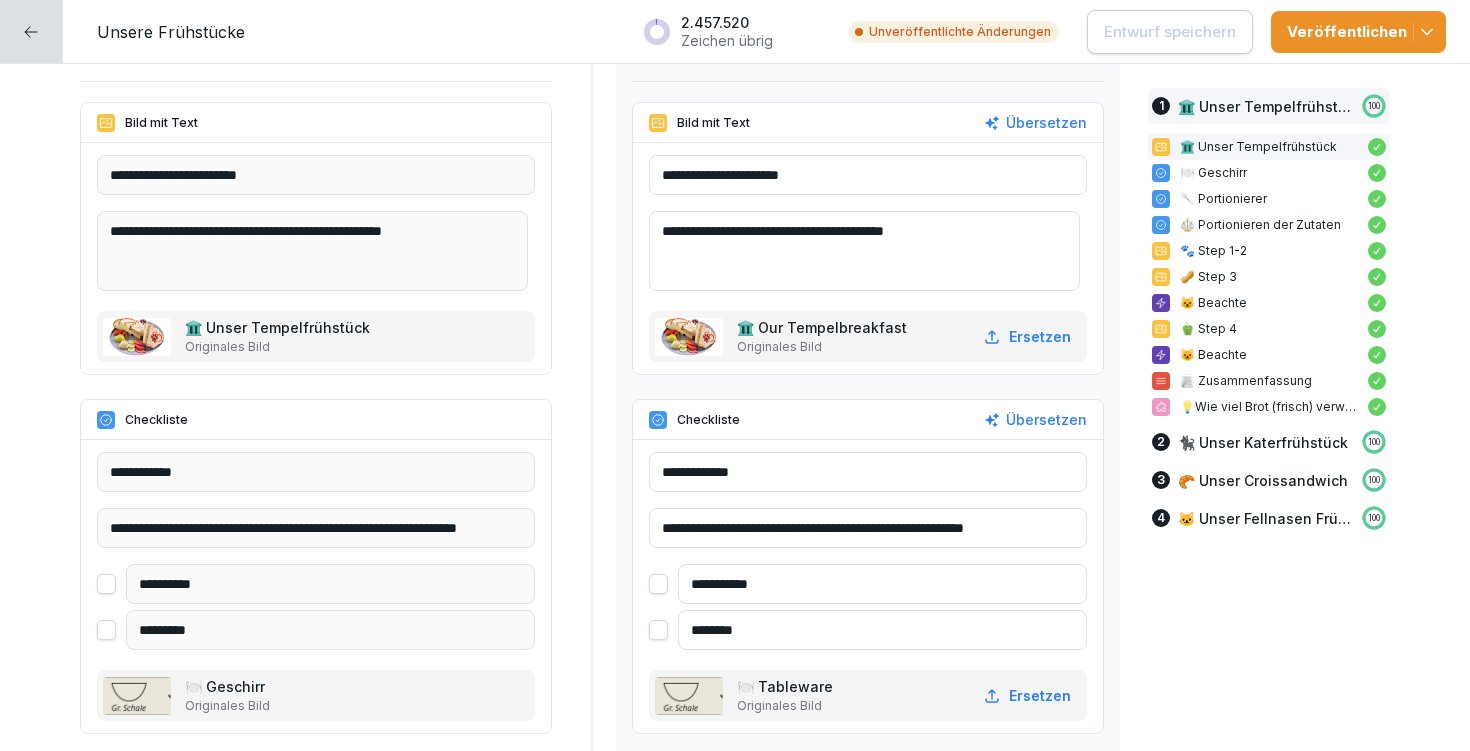 click on "**********" at bounding box center [868, 528] 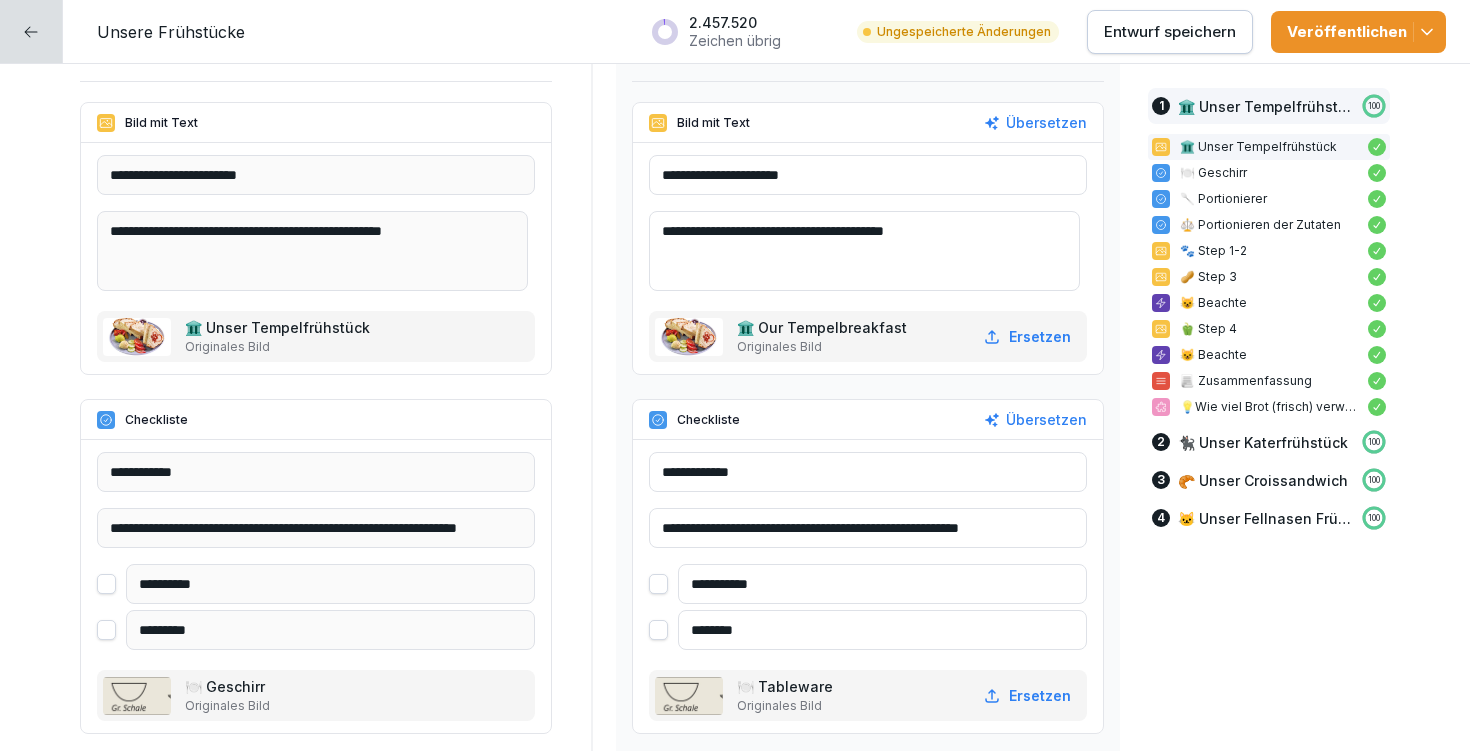 drag, startPoint x: 930, startPoint y: 523, endPoint x: 1042, endPoint y: 520, distance: 112.04017 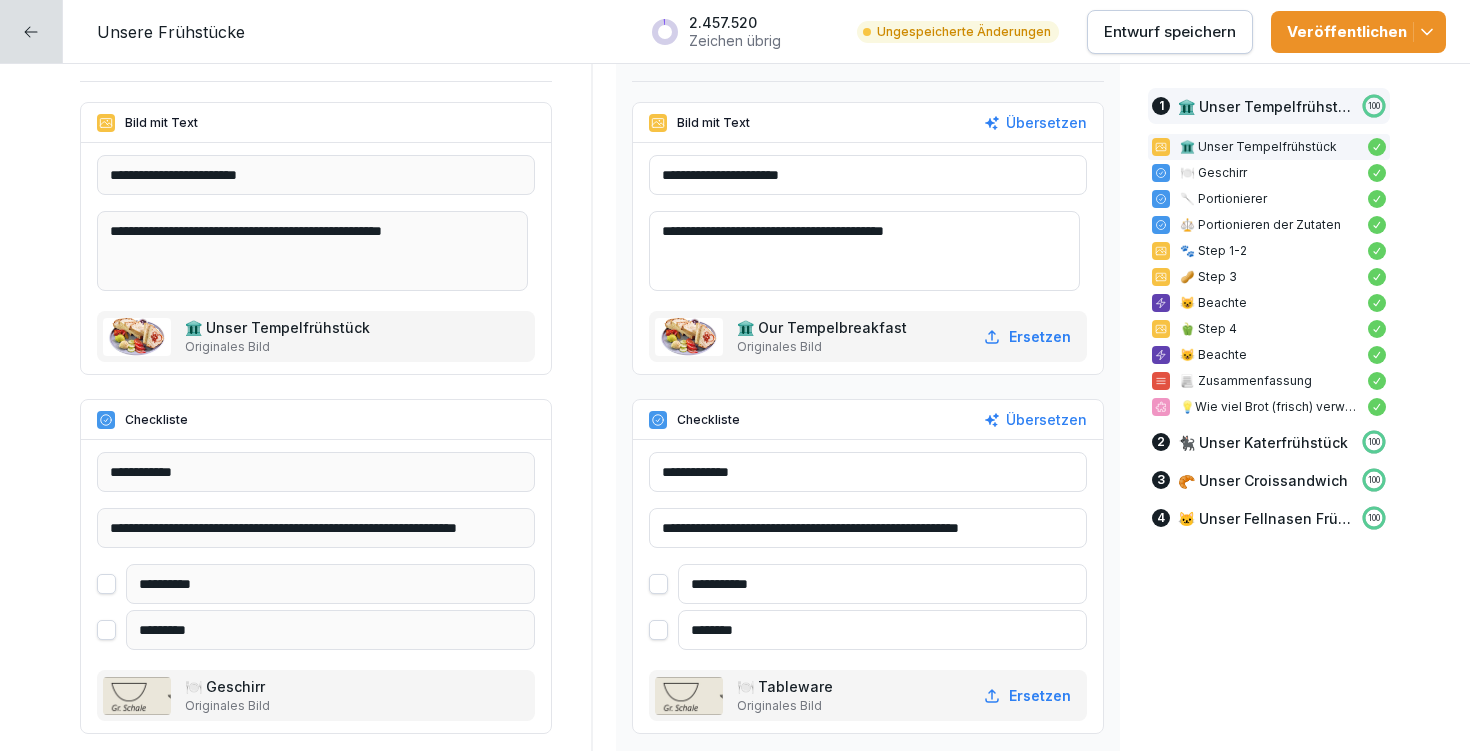 click on "**********" at bounding box center [868, 528] 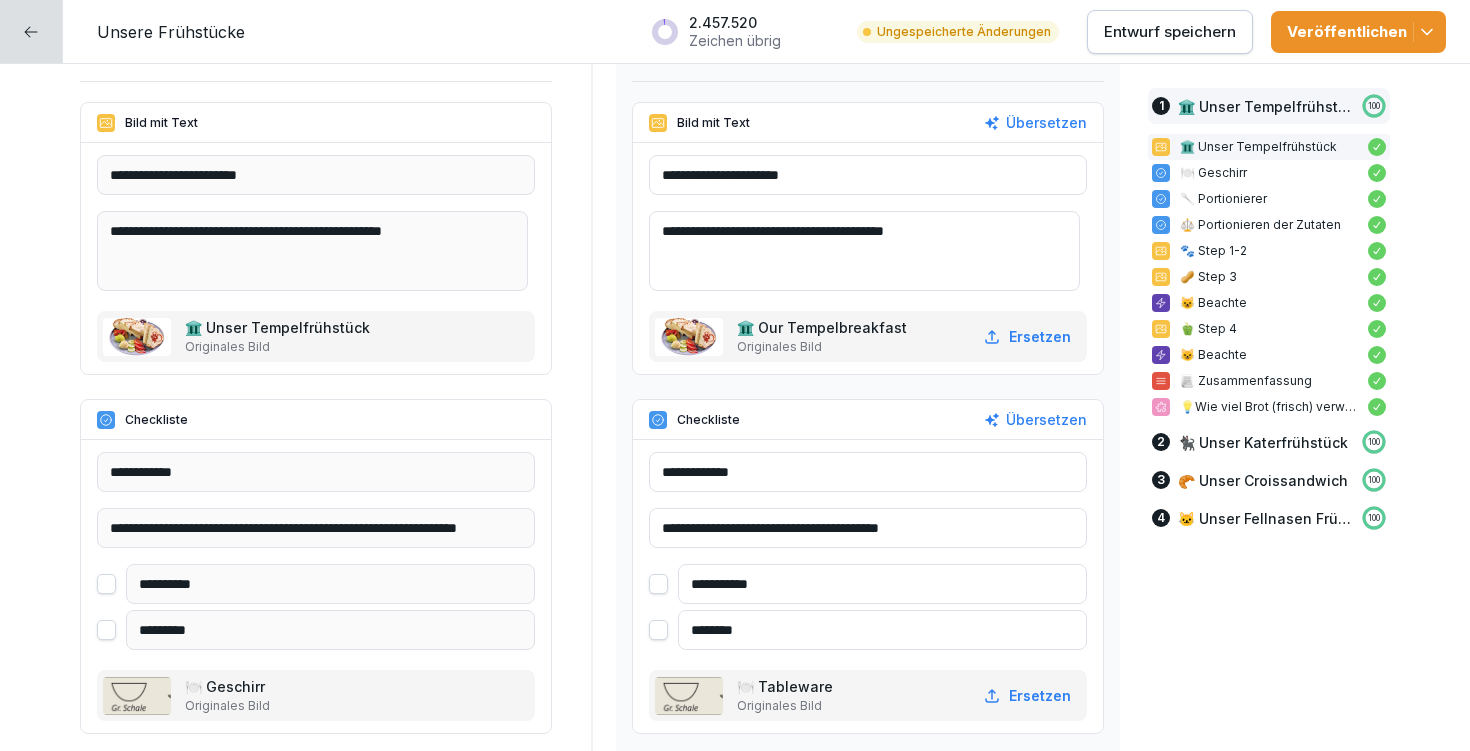 paste on "**********" 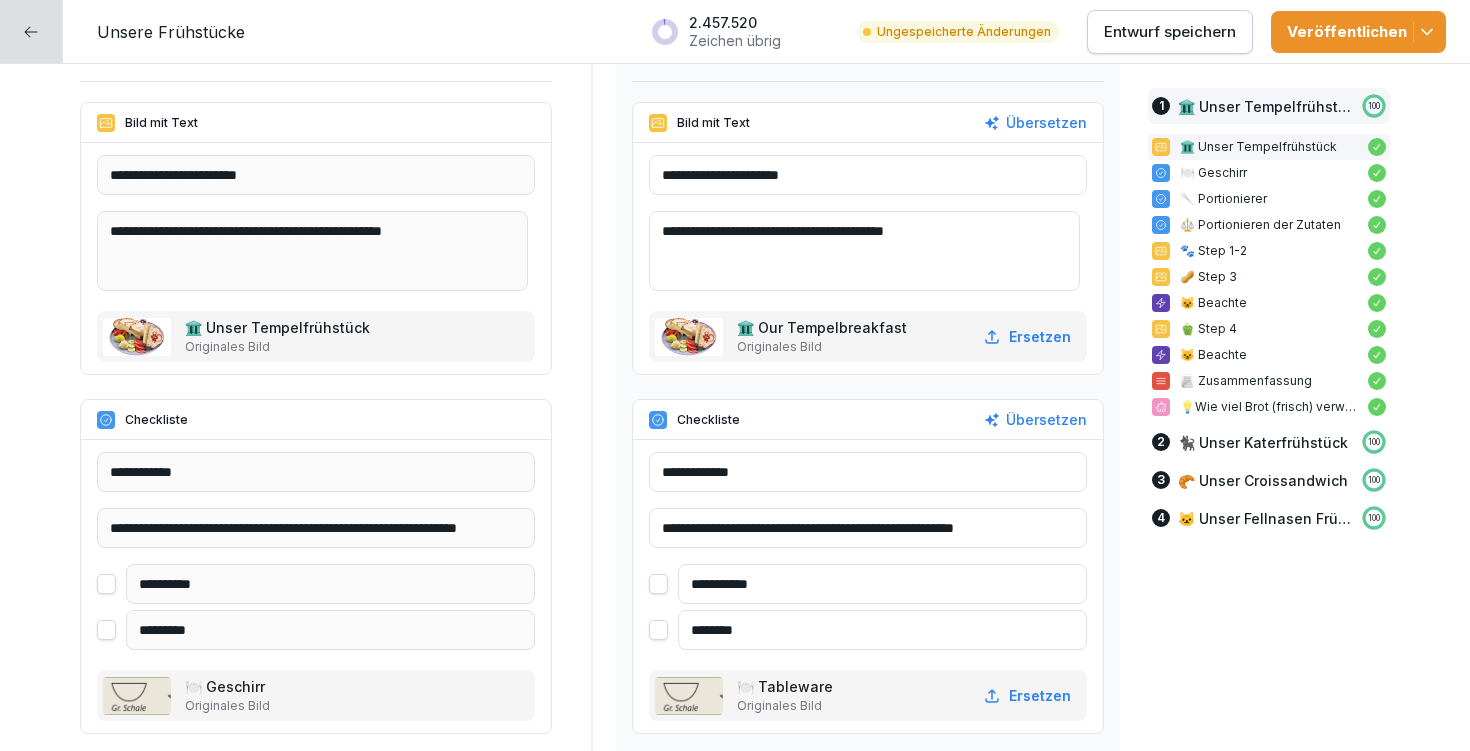type on "**********" 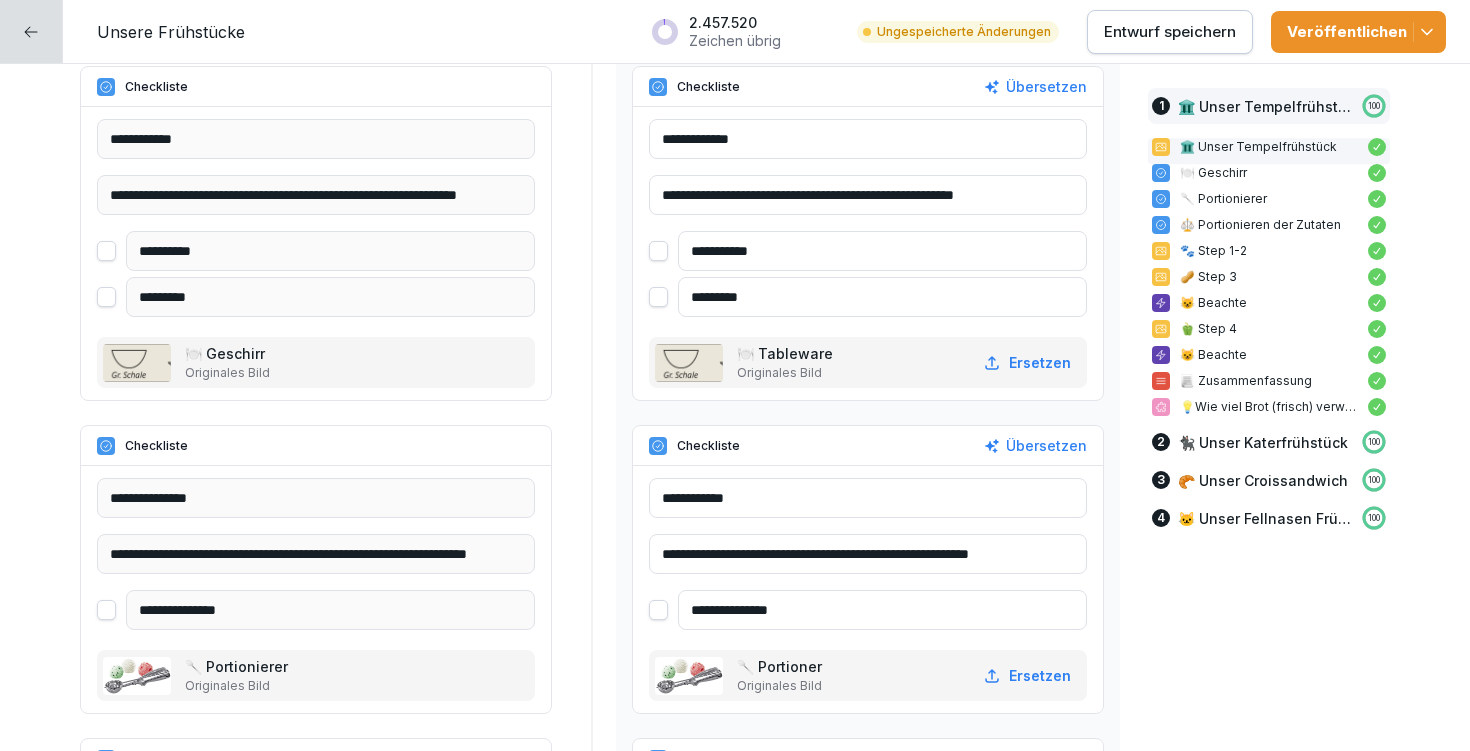 scroll, scrollTop: 1120, scrollLeft: 0, axis: vertical 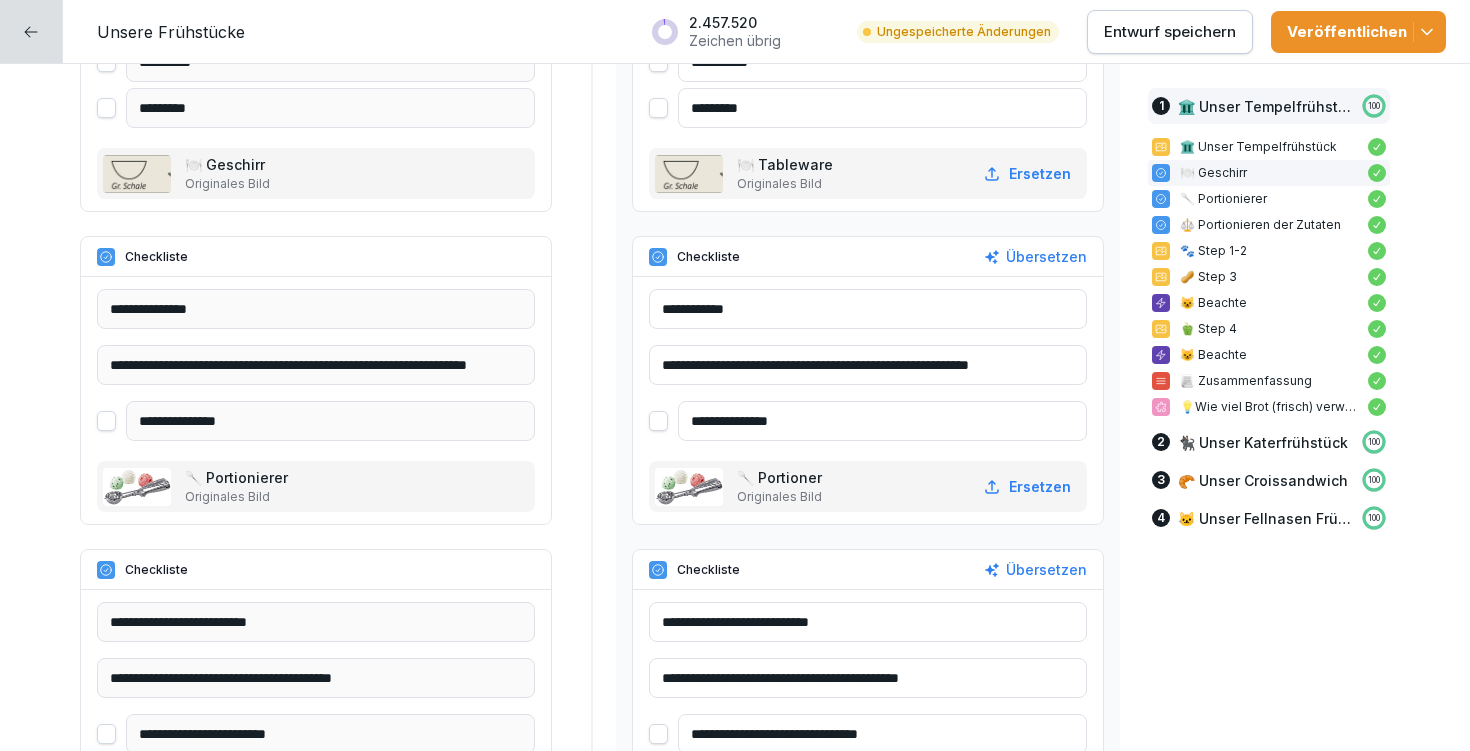 type on "*********" 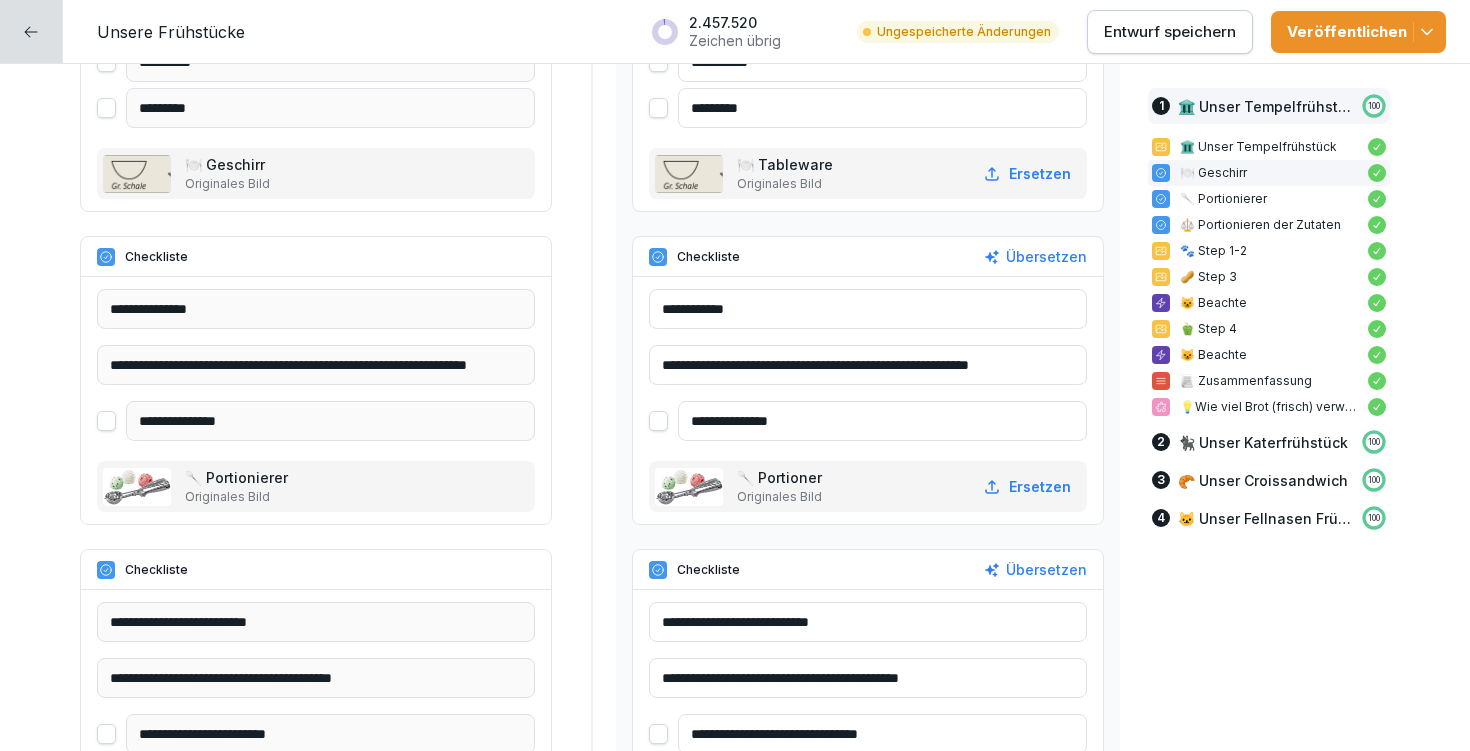 drag, startPoint x: 940, startPoint y: 358, endPoint x: 1050, endPoint y: 356, distance: 110.01818 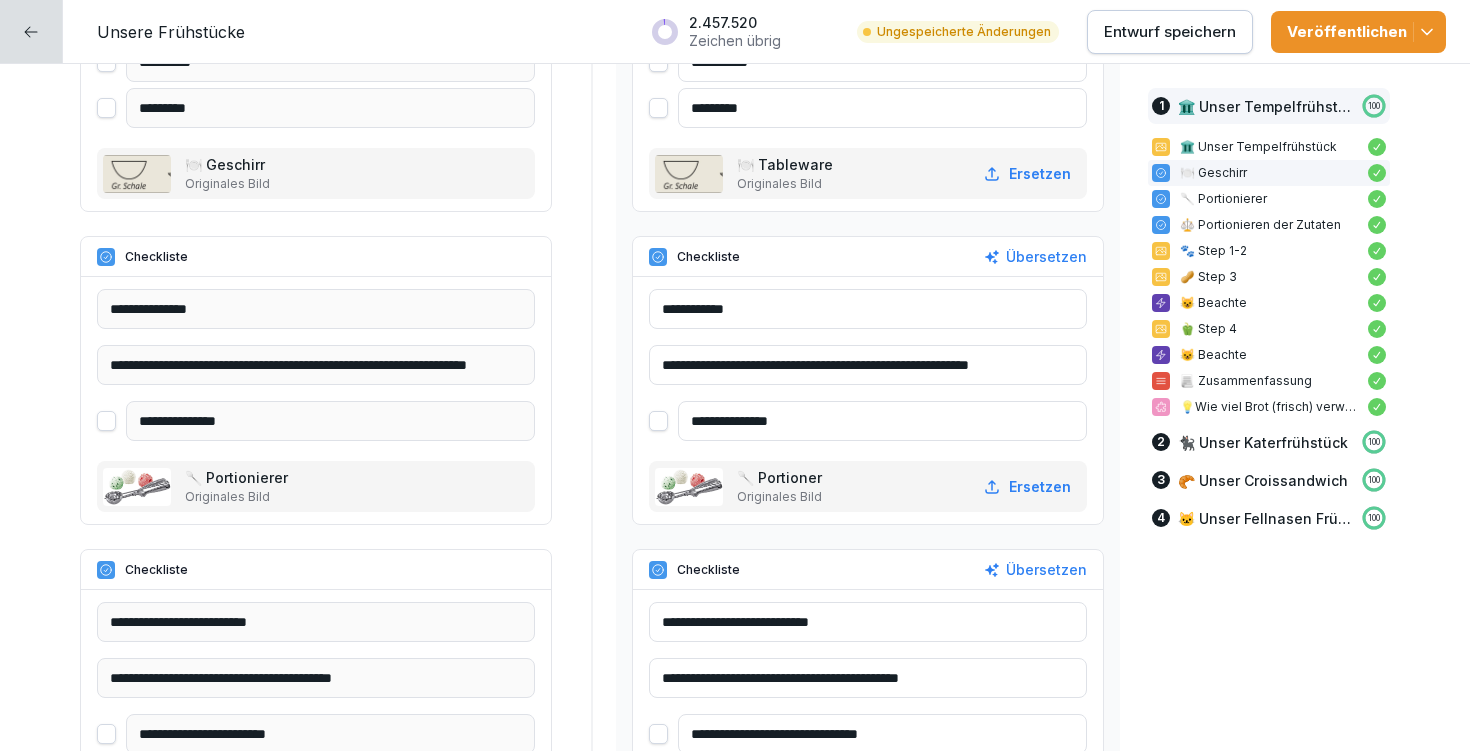 click on "**********" at bounding box center (868, 365) 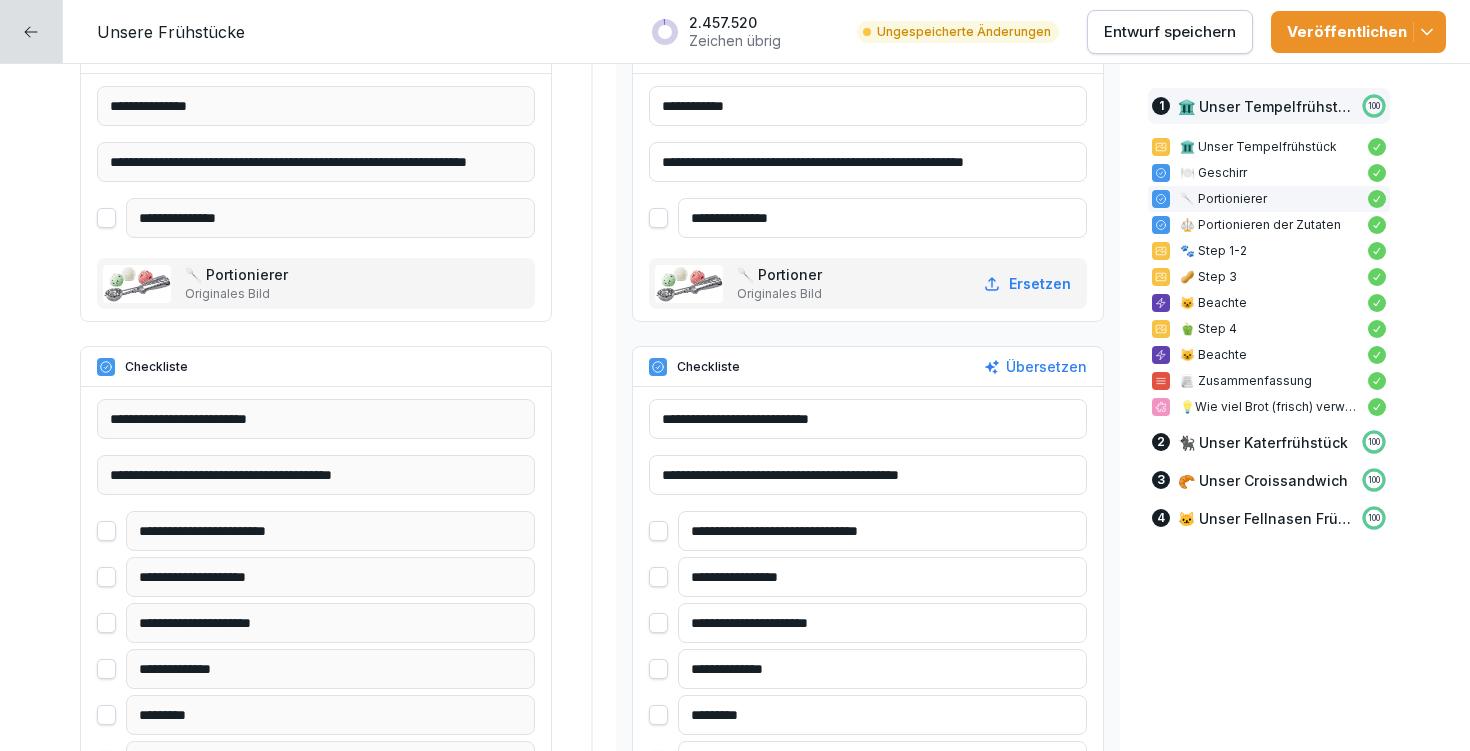 scroll, scrollTop: 1364, scrollLeft: 0, axis: vertical 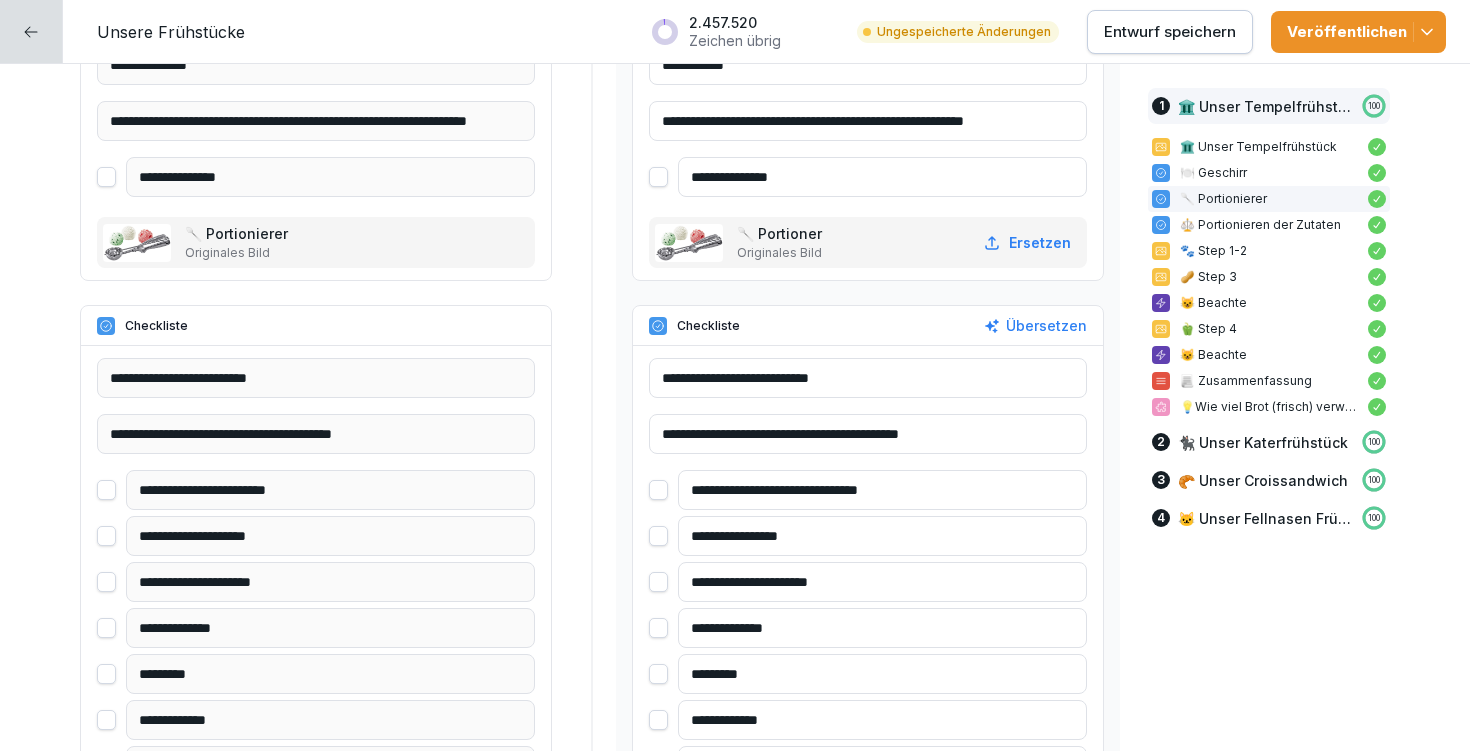 type on "**********" 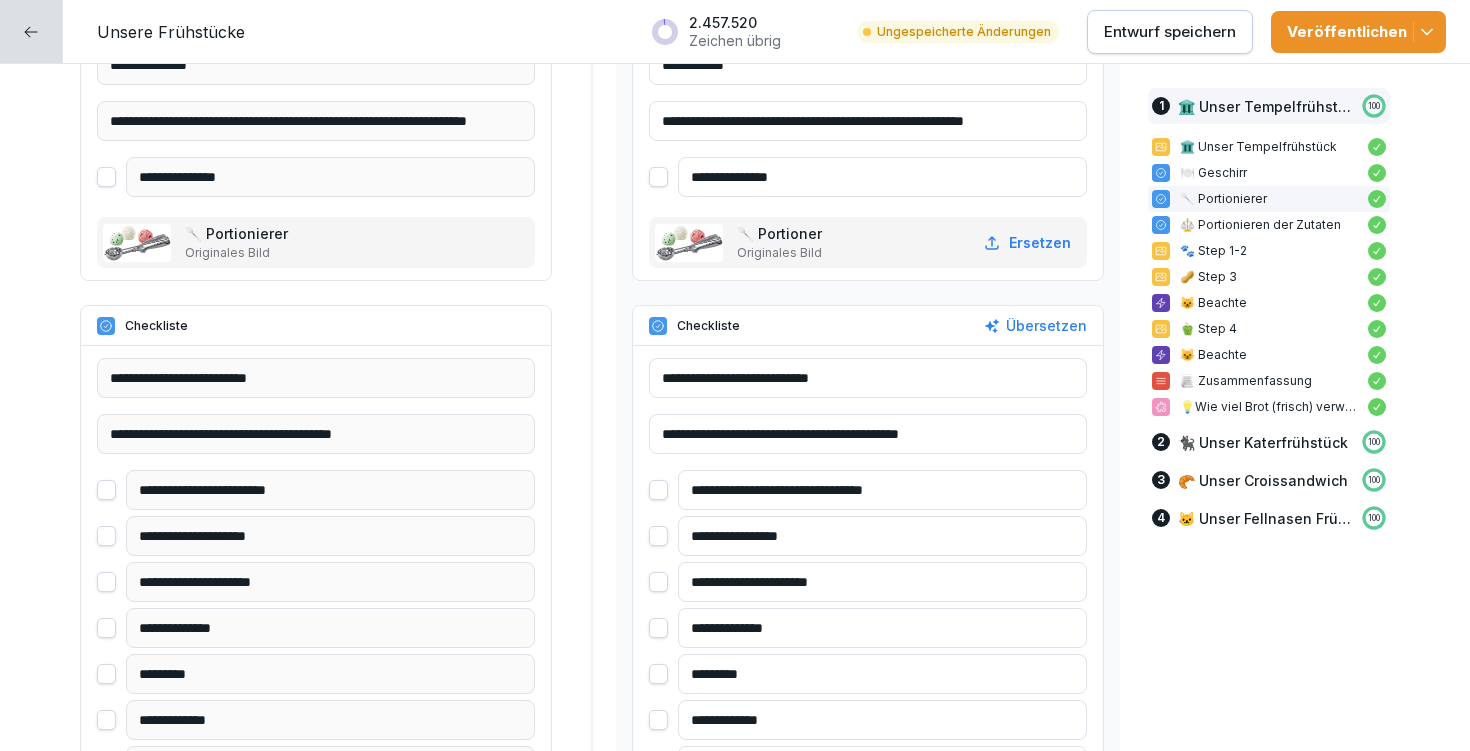type on "**********" 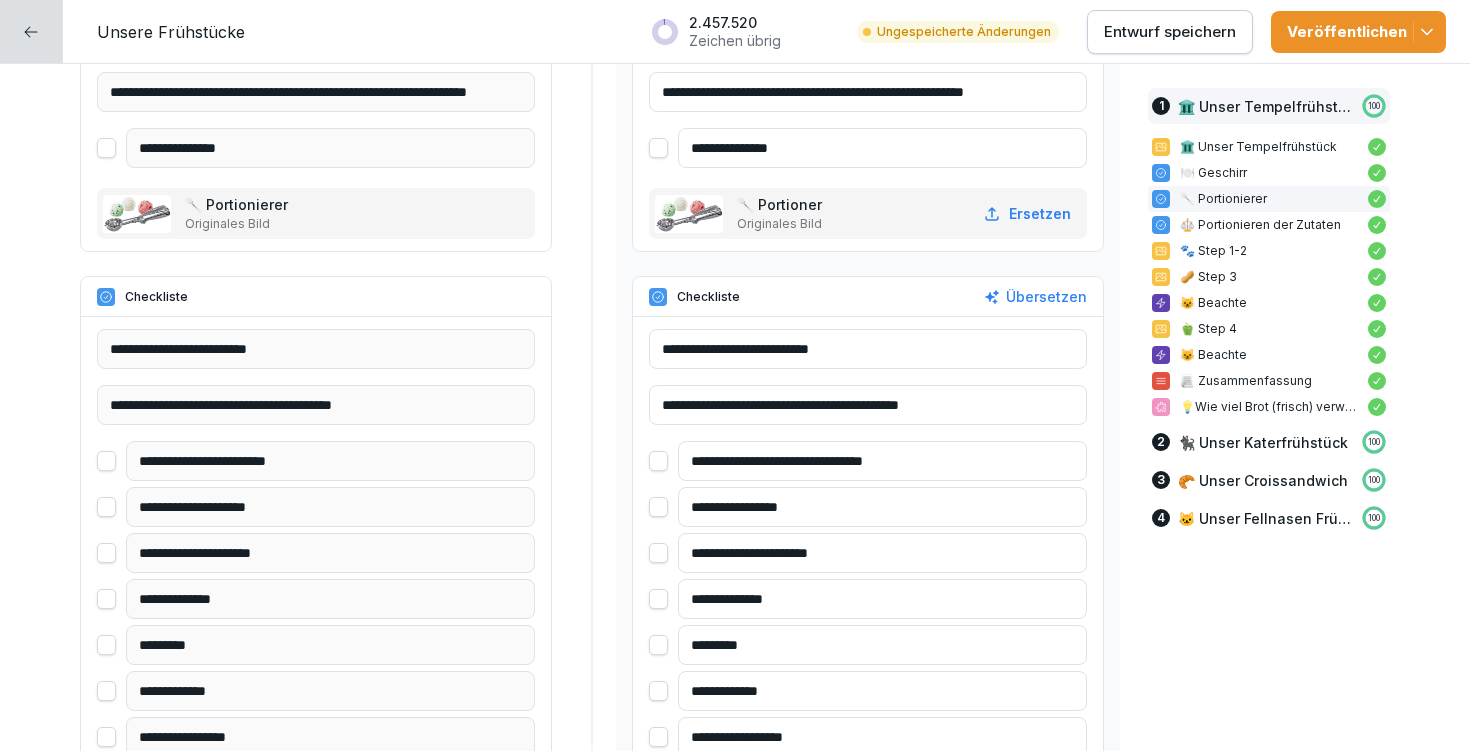 scroll, scrollTop: 1498, scrollLeft: 0, axis: vertical 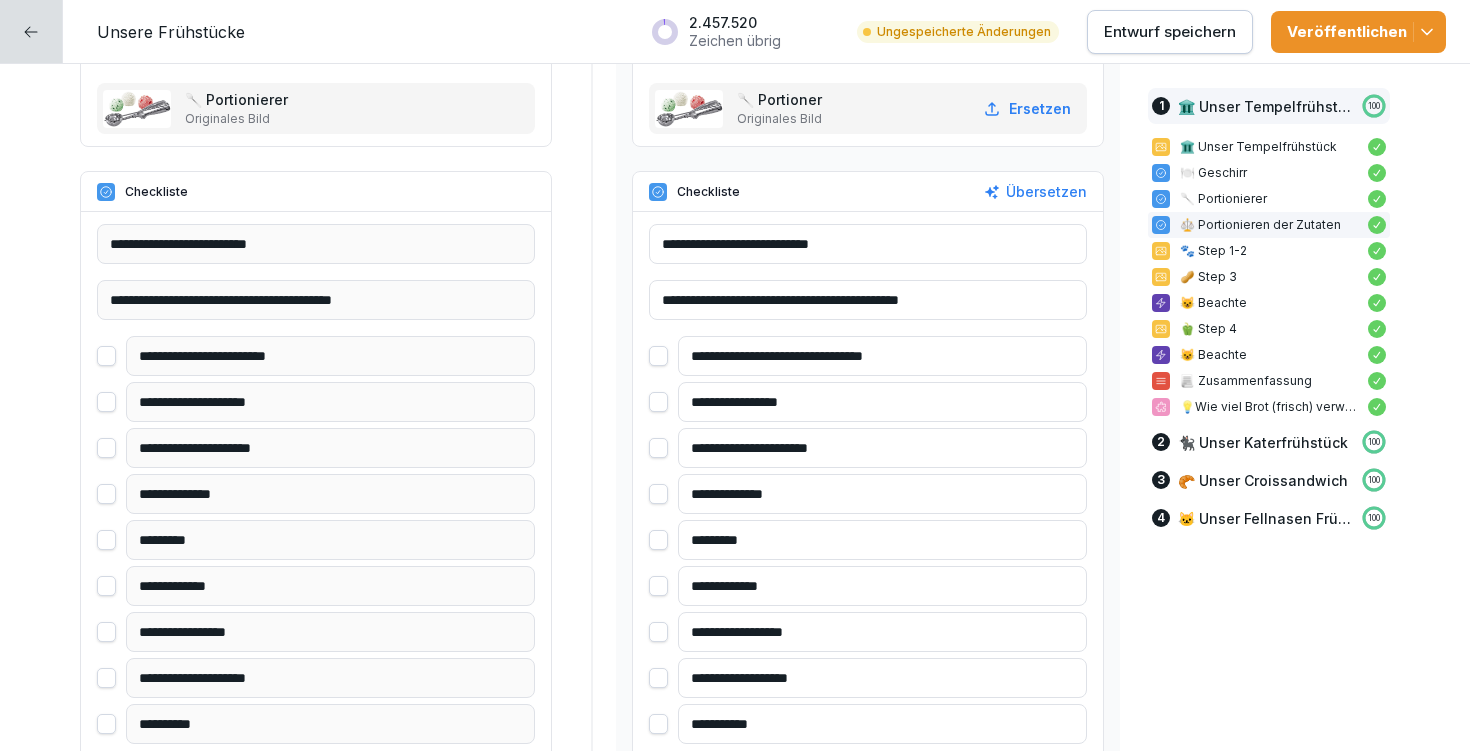 type on "**********" 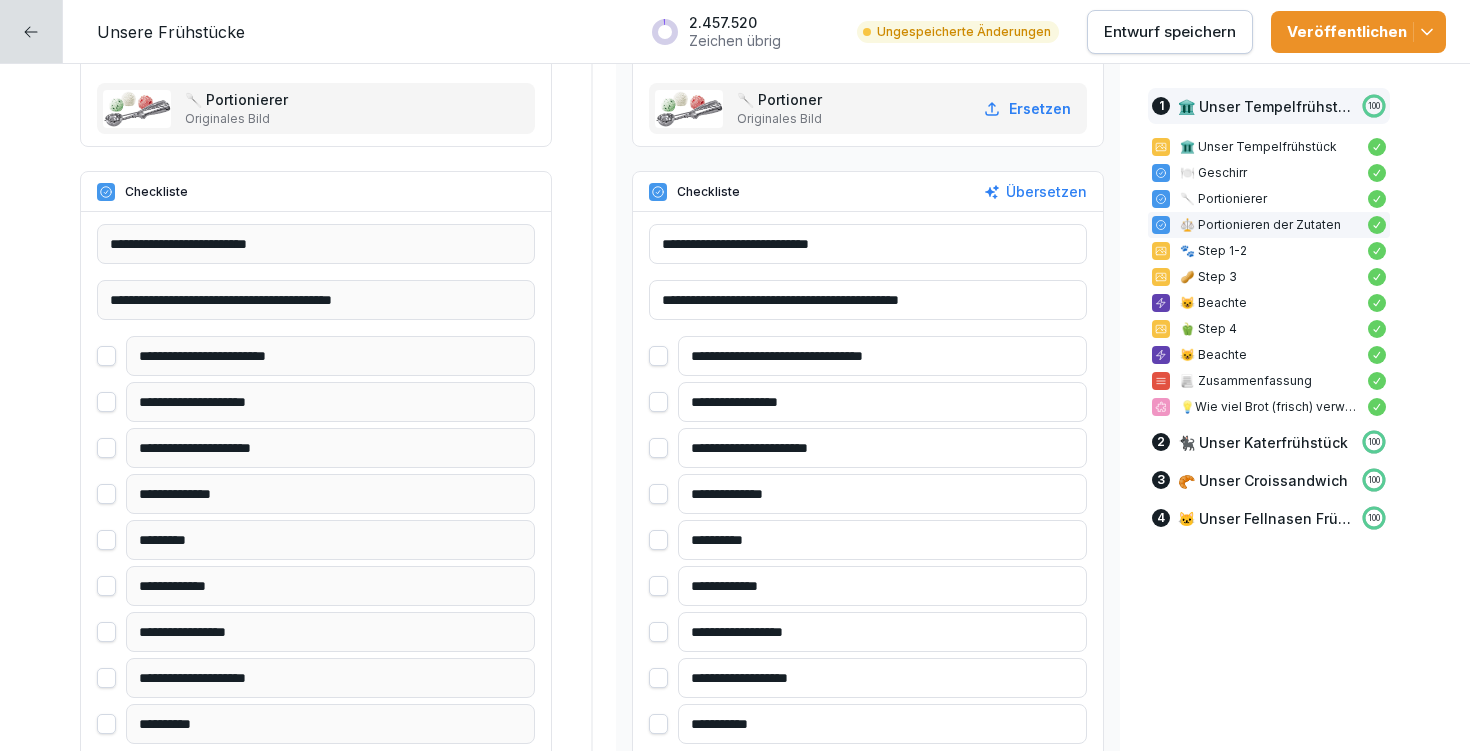 type on "**********" 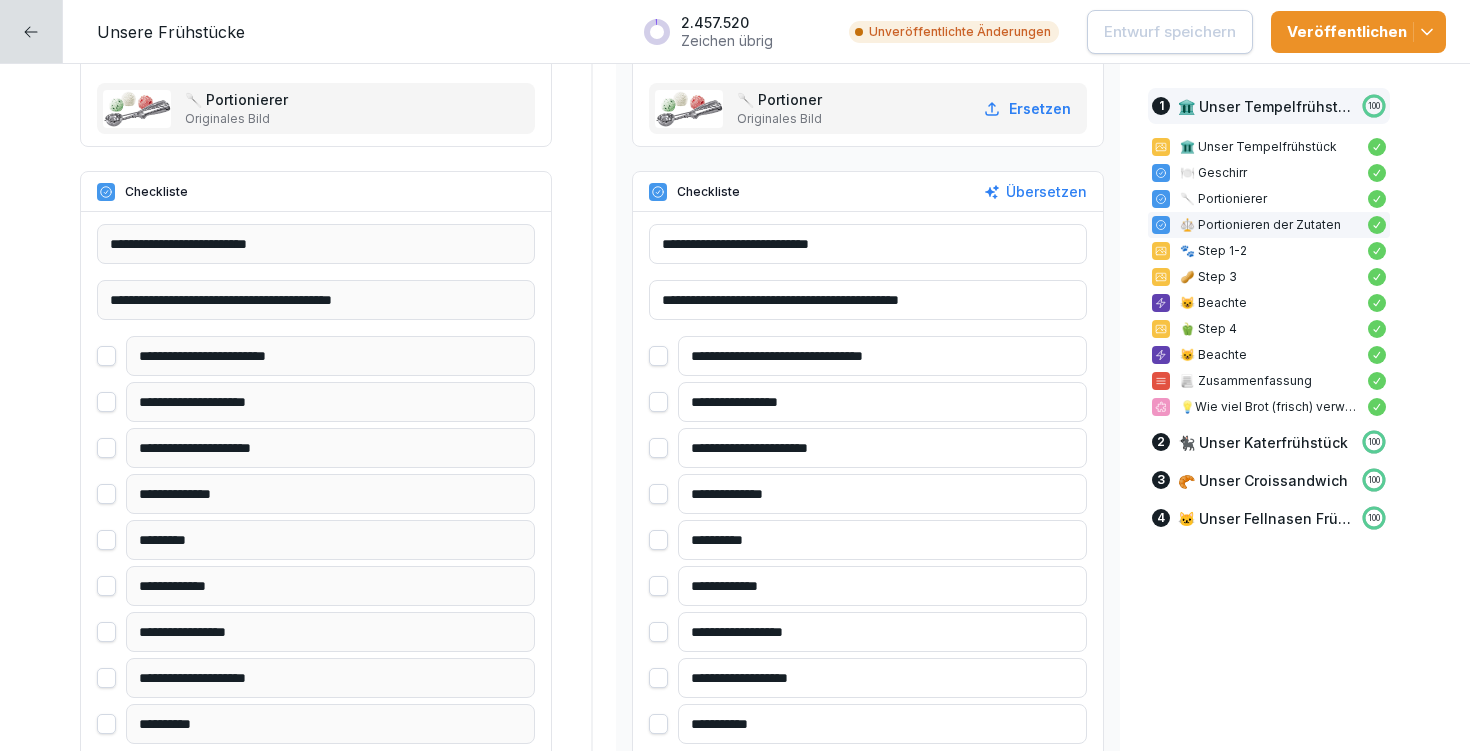 click at bounding box center [31, 31] 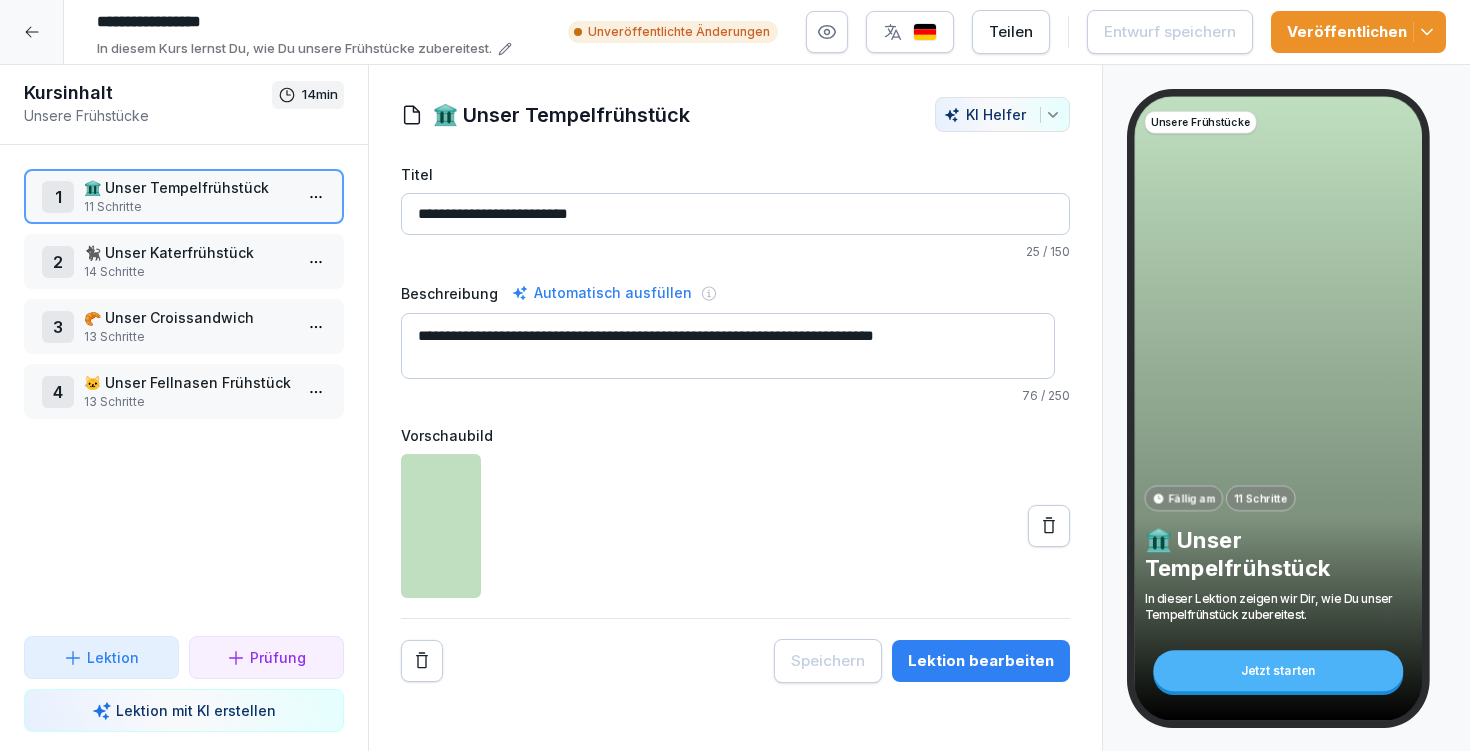 click on "Lektion bearbeiten" at bounding box center [981, 661] 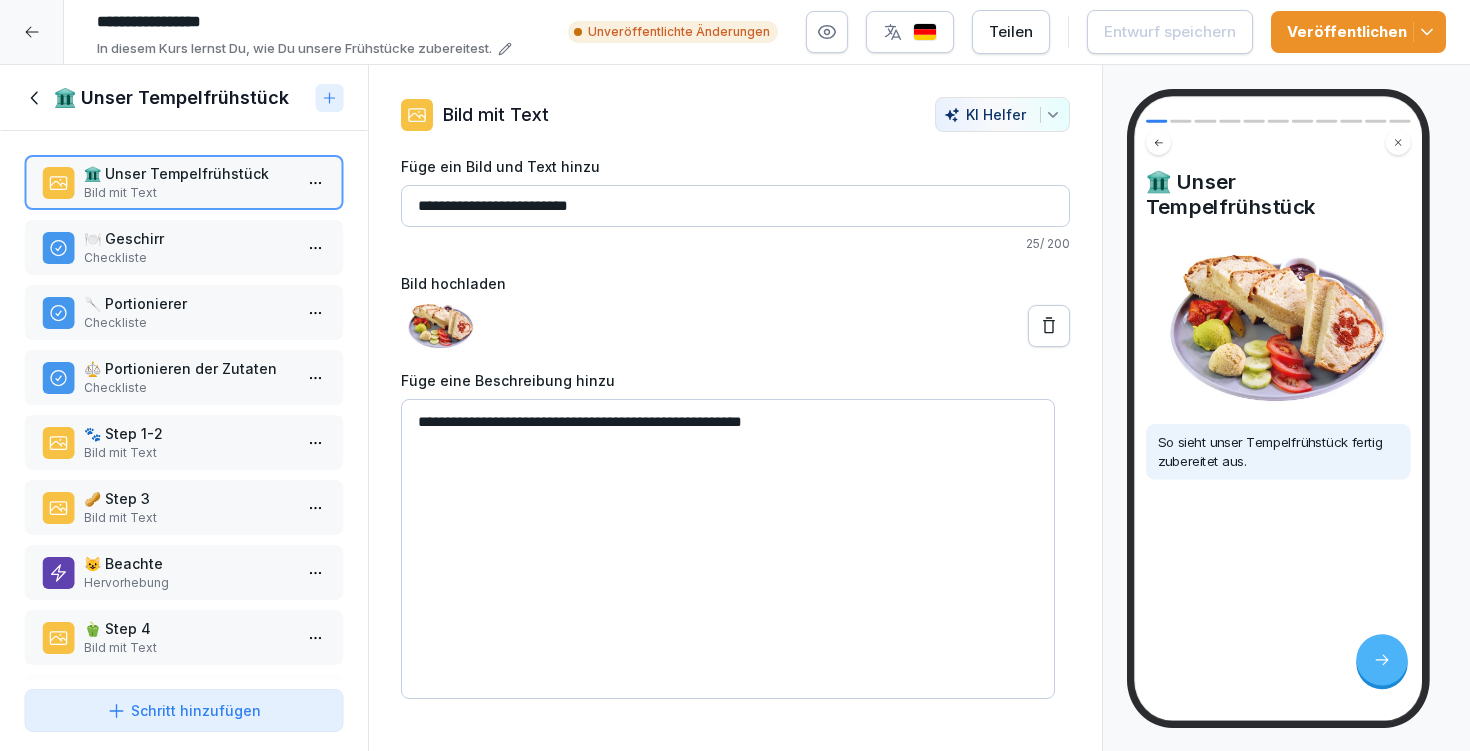 click on "🐾 Step 1-2" at bounding box center (188, 433) 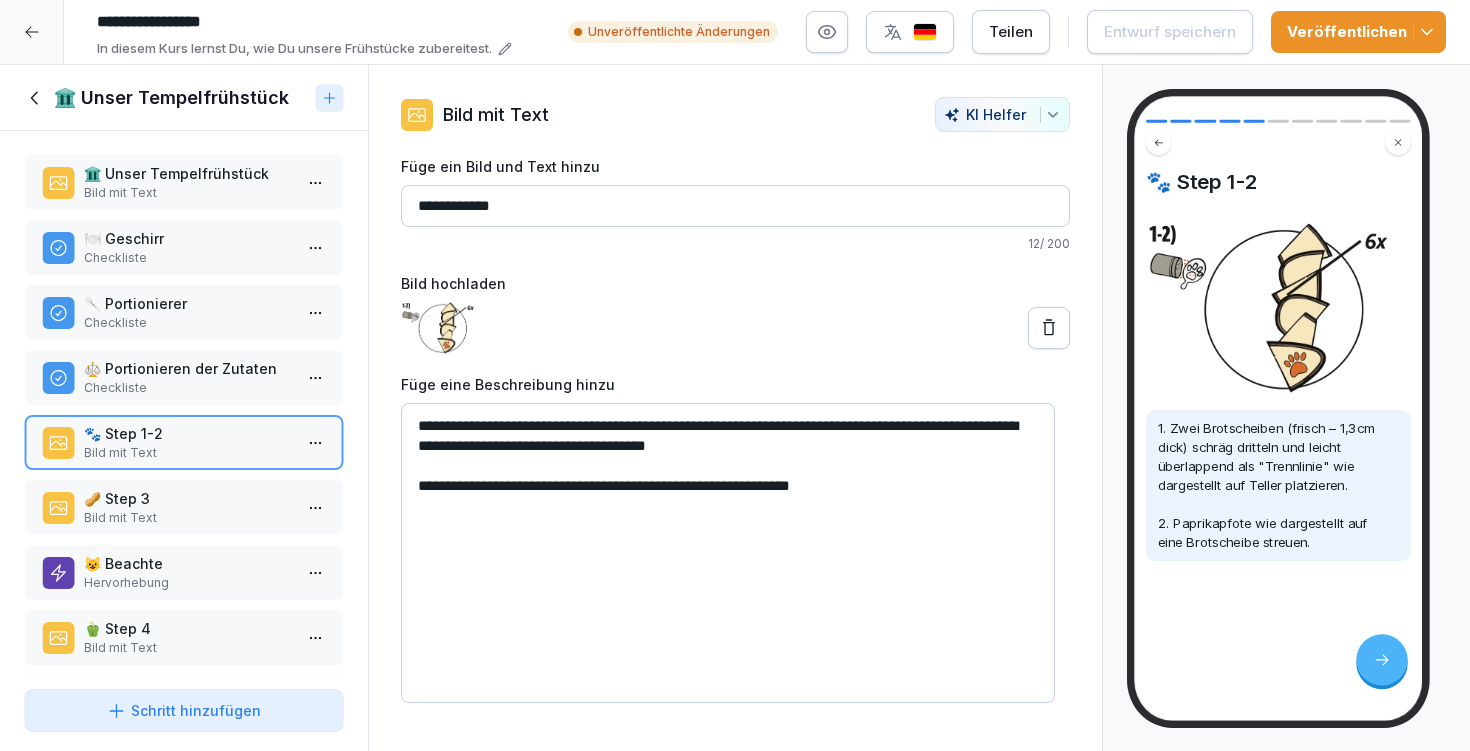 click on "Checkliste" at bounding box center [188, 388] 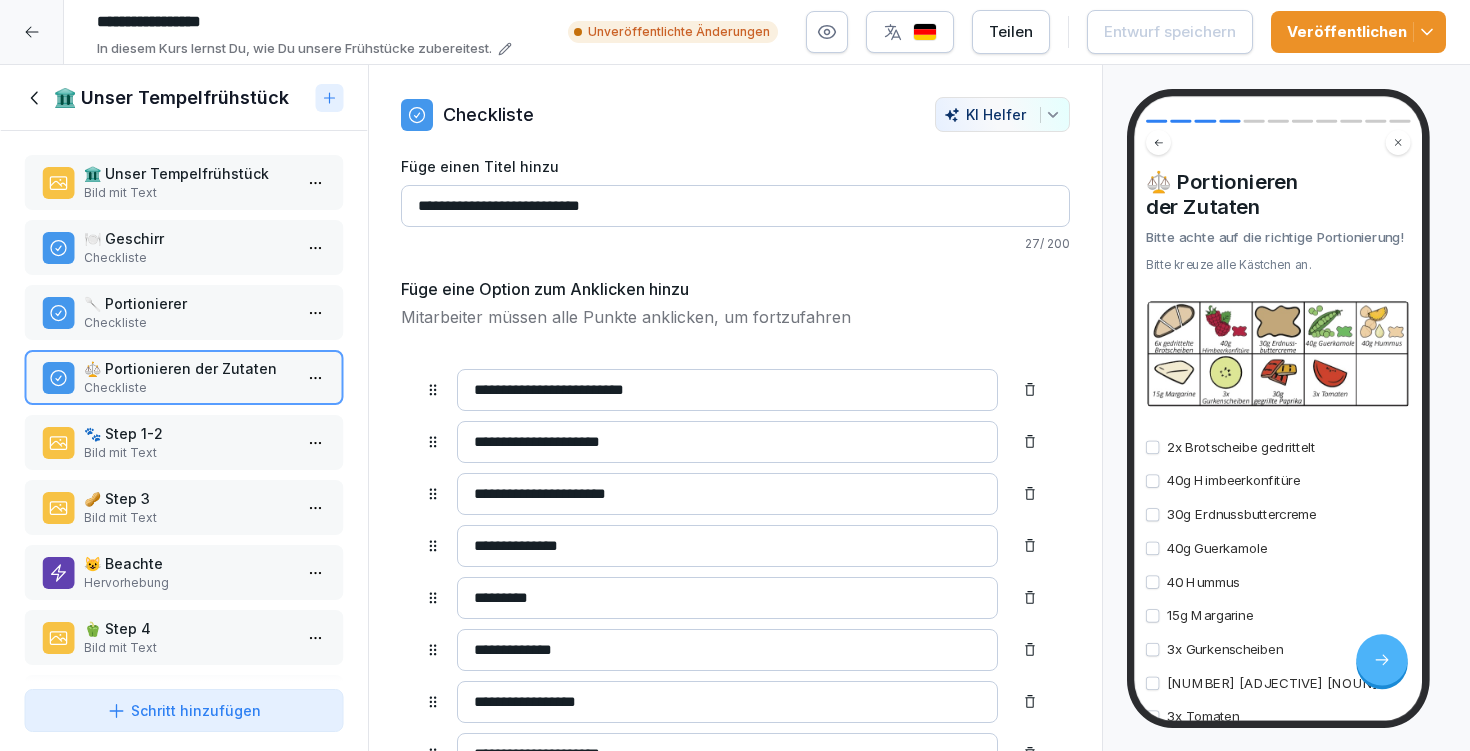 click on "*********" at bounding box center (727, 598) 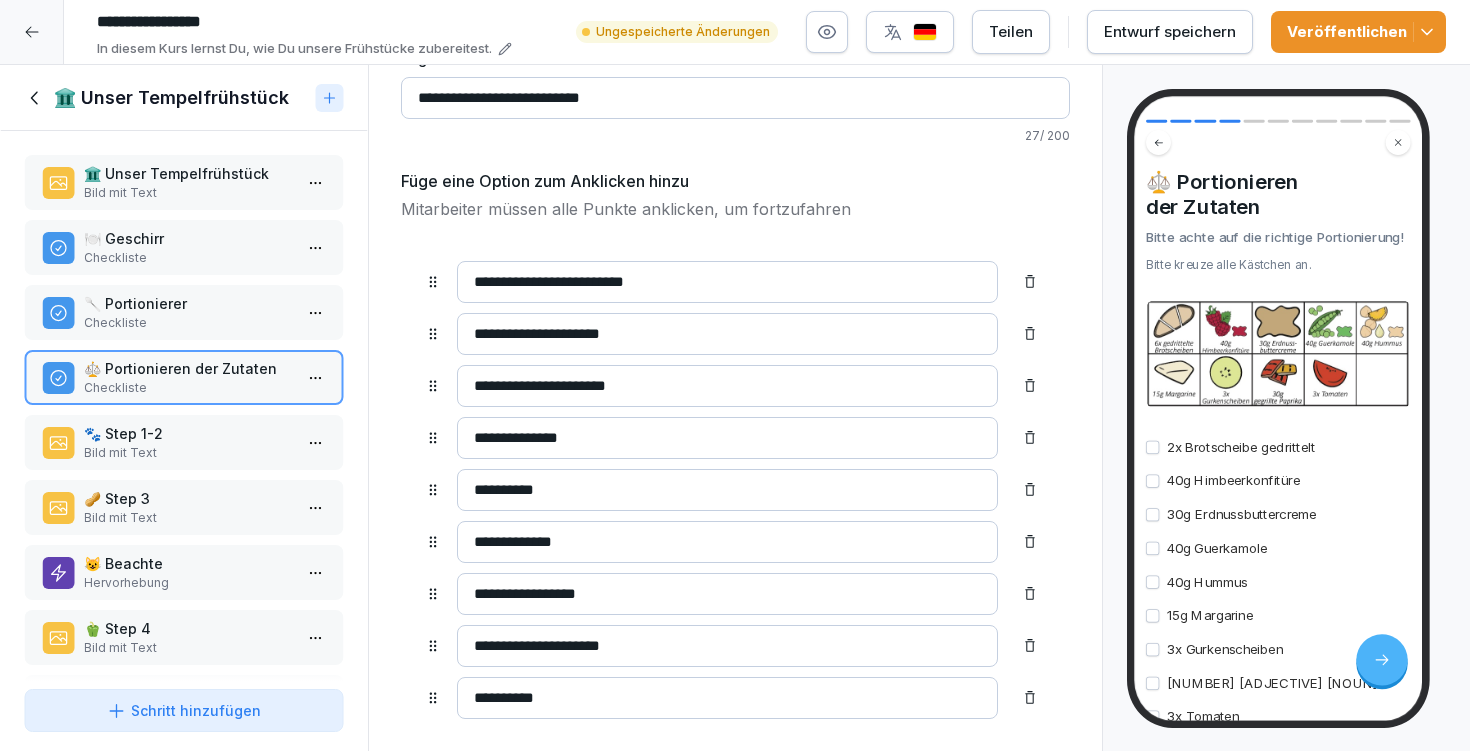 scroll, scrollTop: 225, scrollLeft: 0, axis: vertical 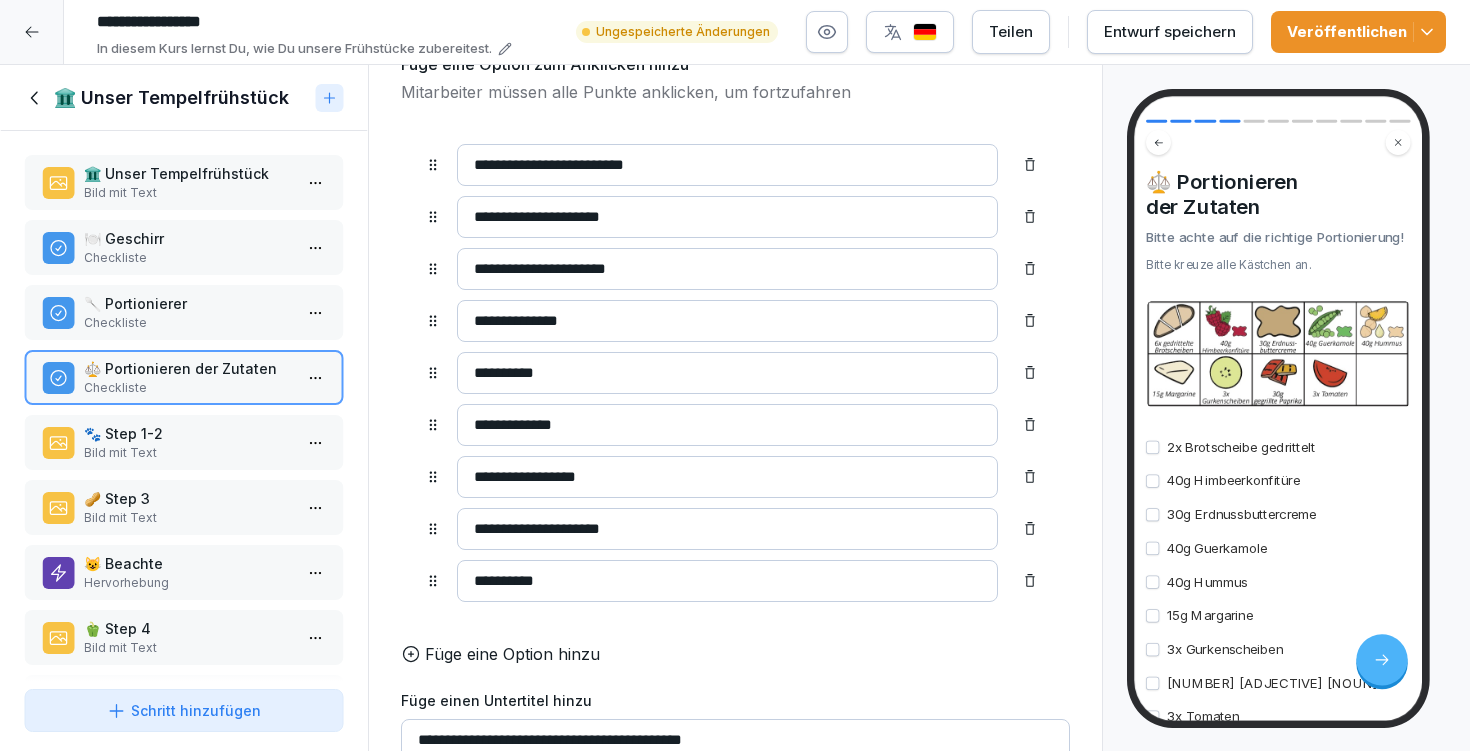 type on "**********" 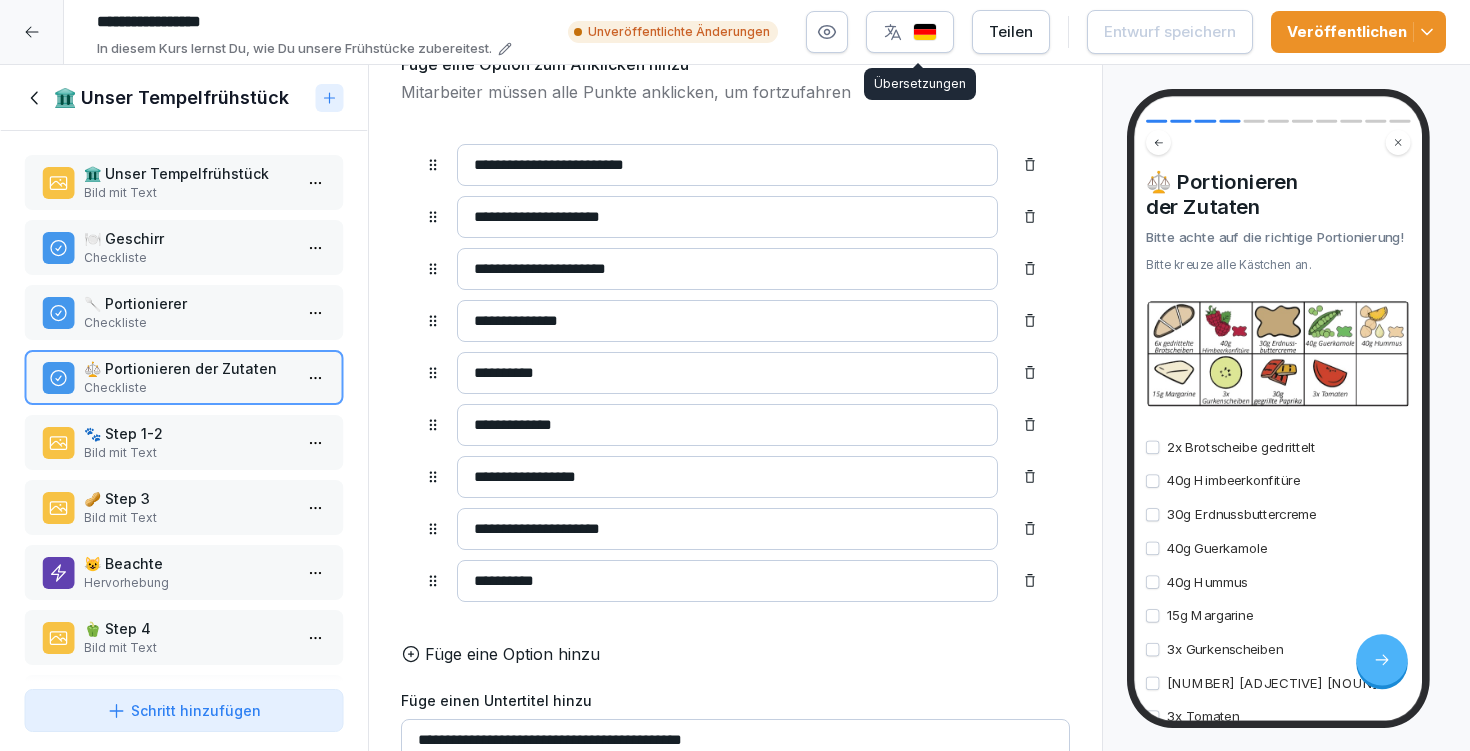 click at bounding box center [910, 32] 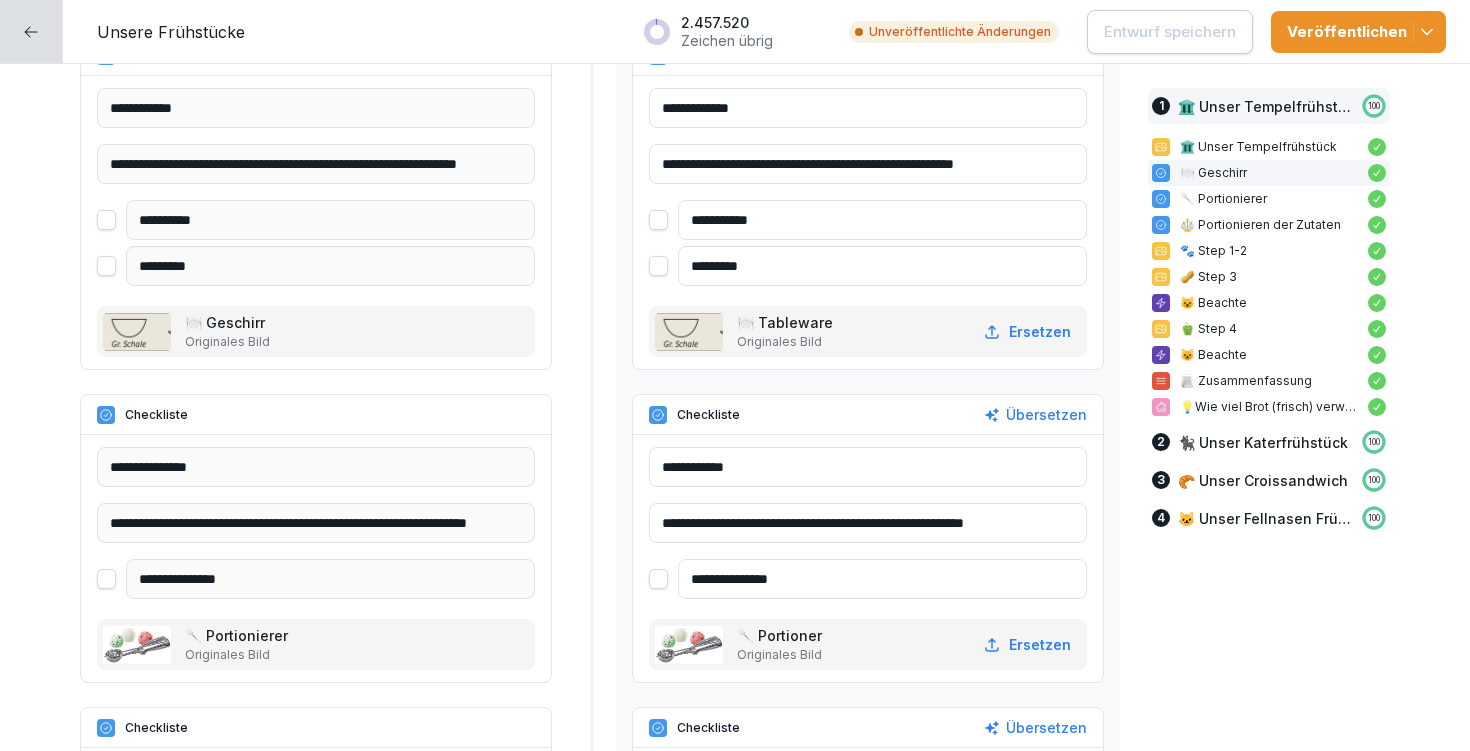scroll, scrollTop: 1103, scrollLeft: 0, axis: vertical 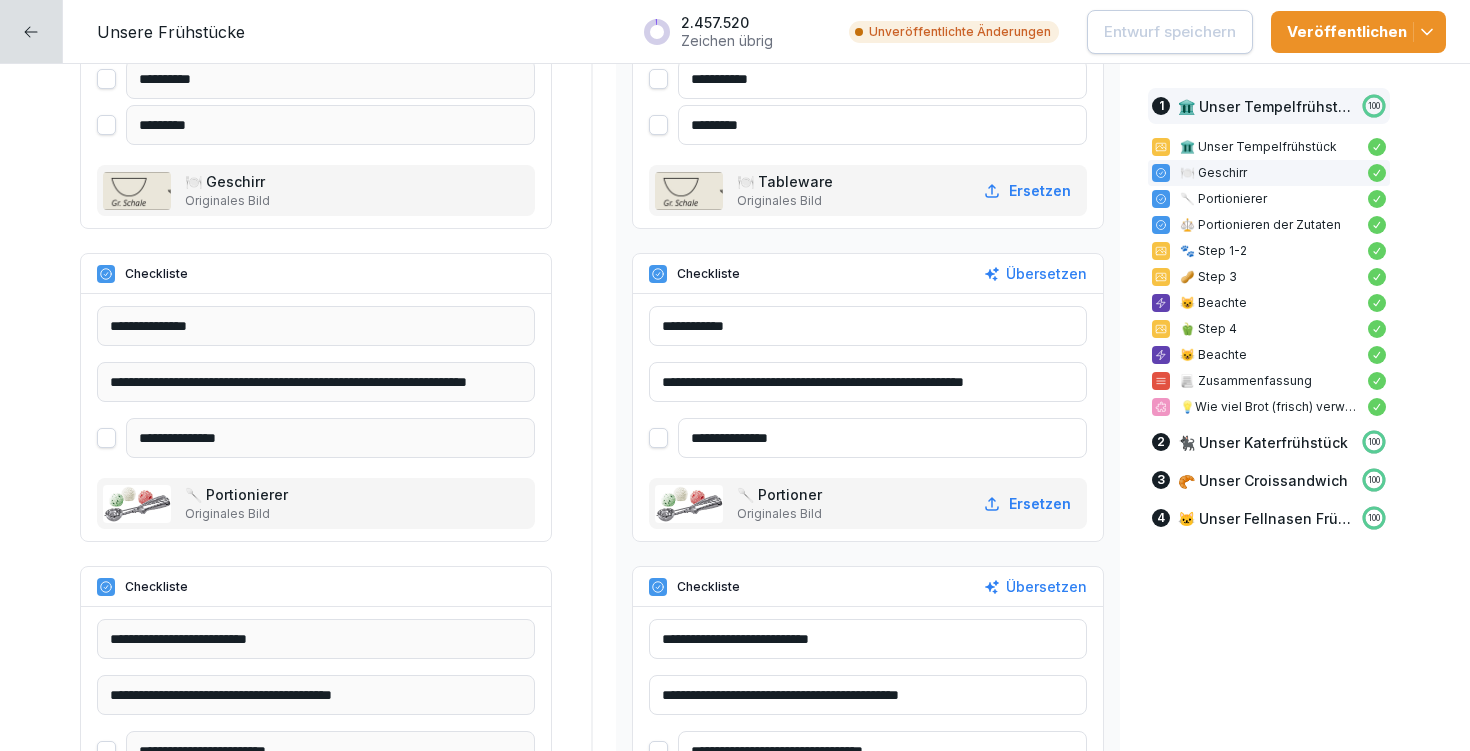 click on "*********" at bounding box center [882, 125] 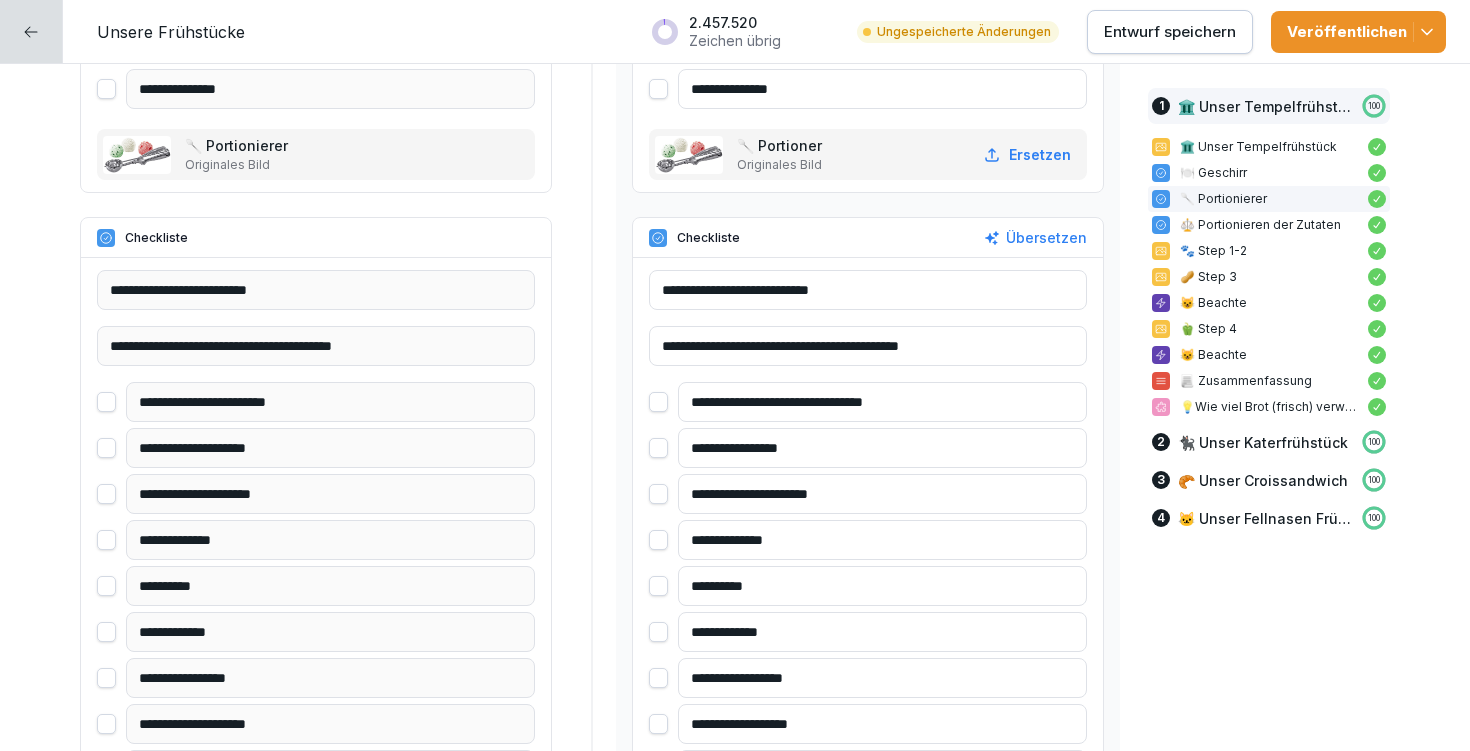 scroll, scrollTop: 1570, scrollLeft: 0, axis: vertical 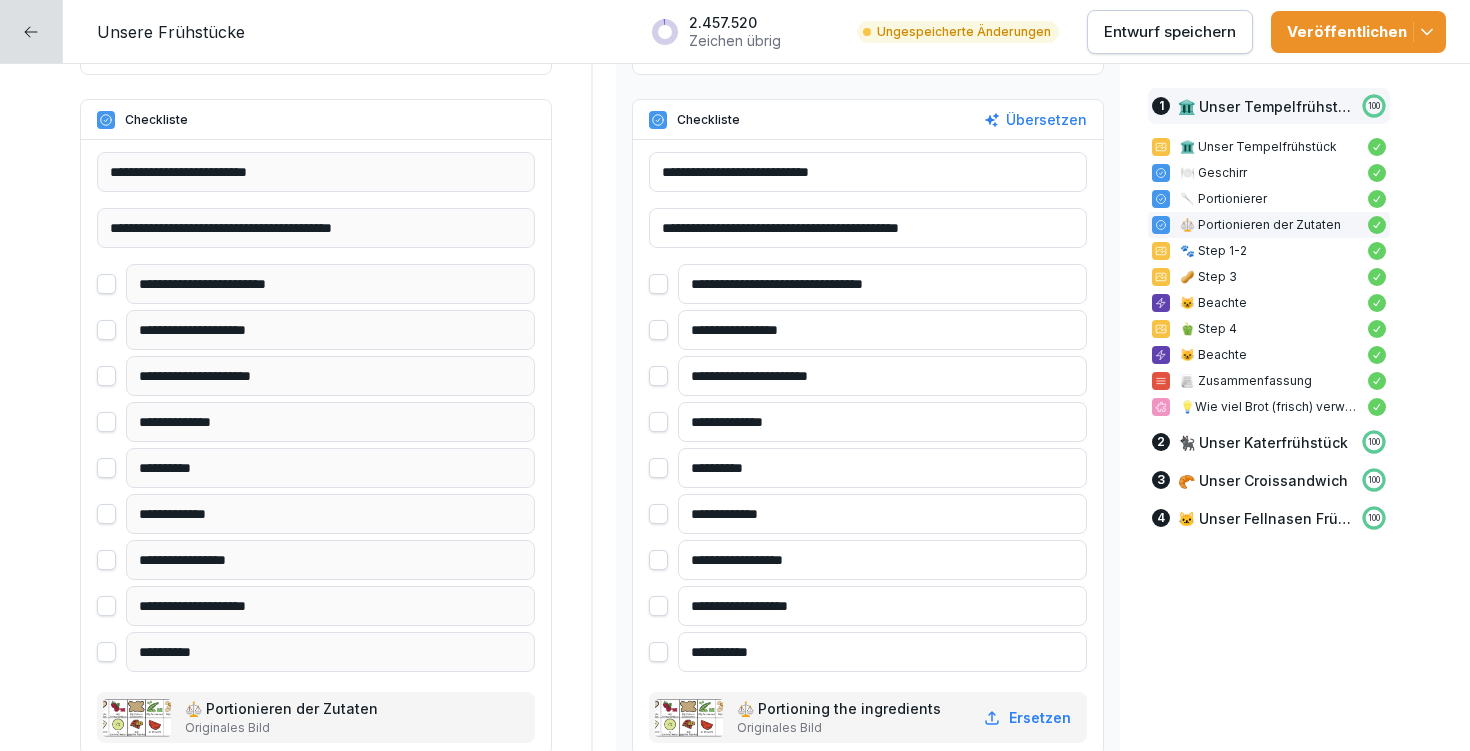 type on "**********" 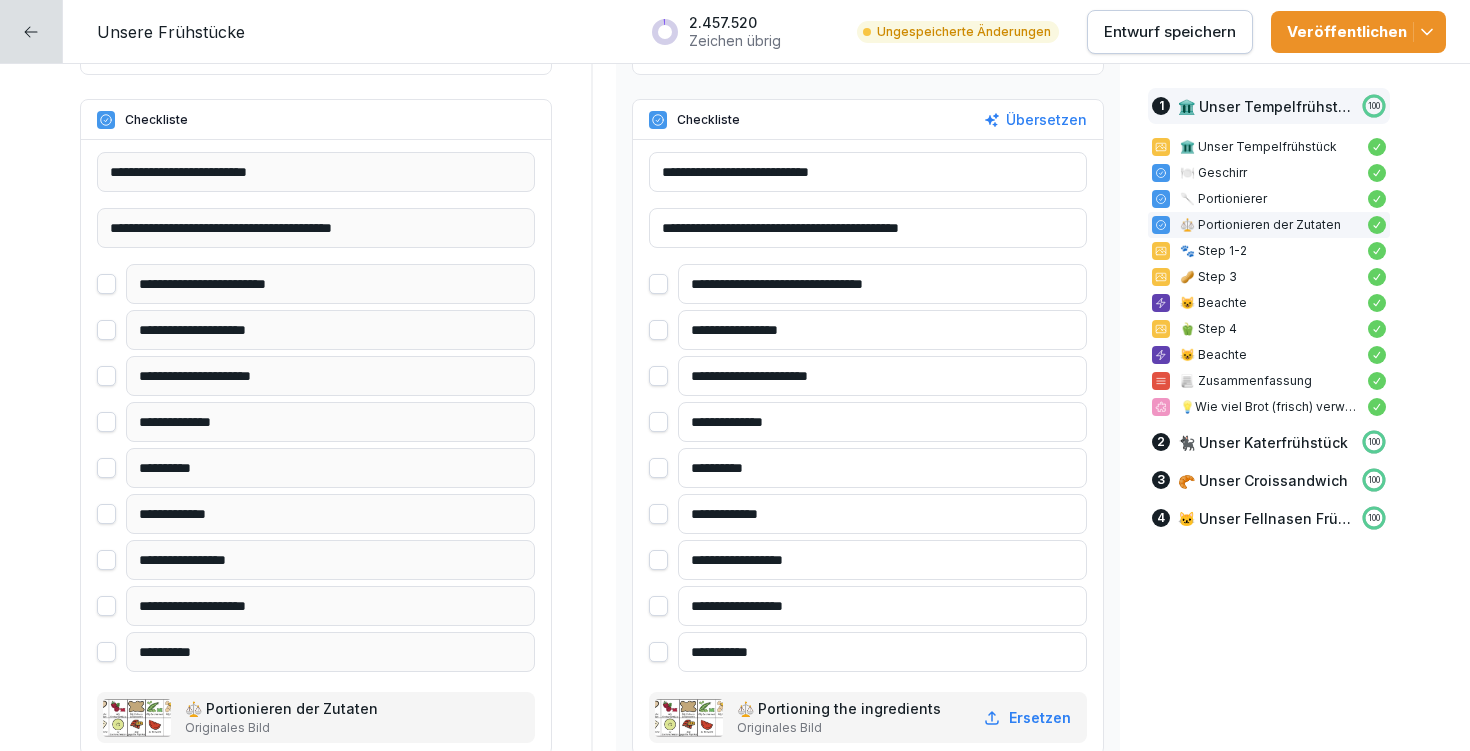 type on "**********" 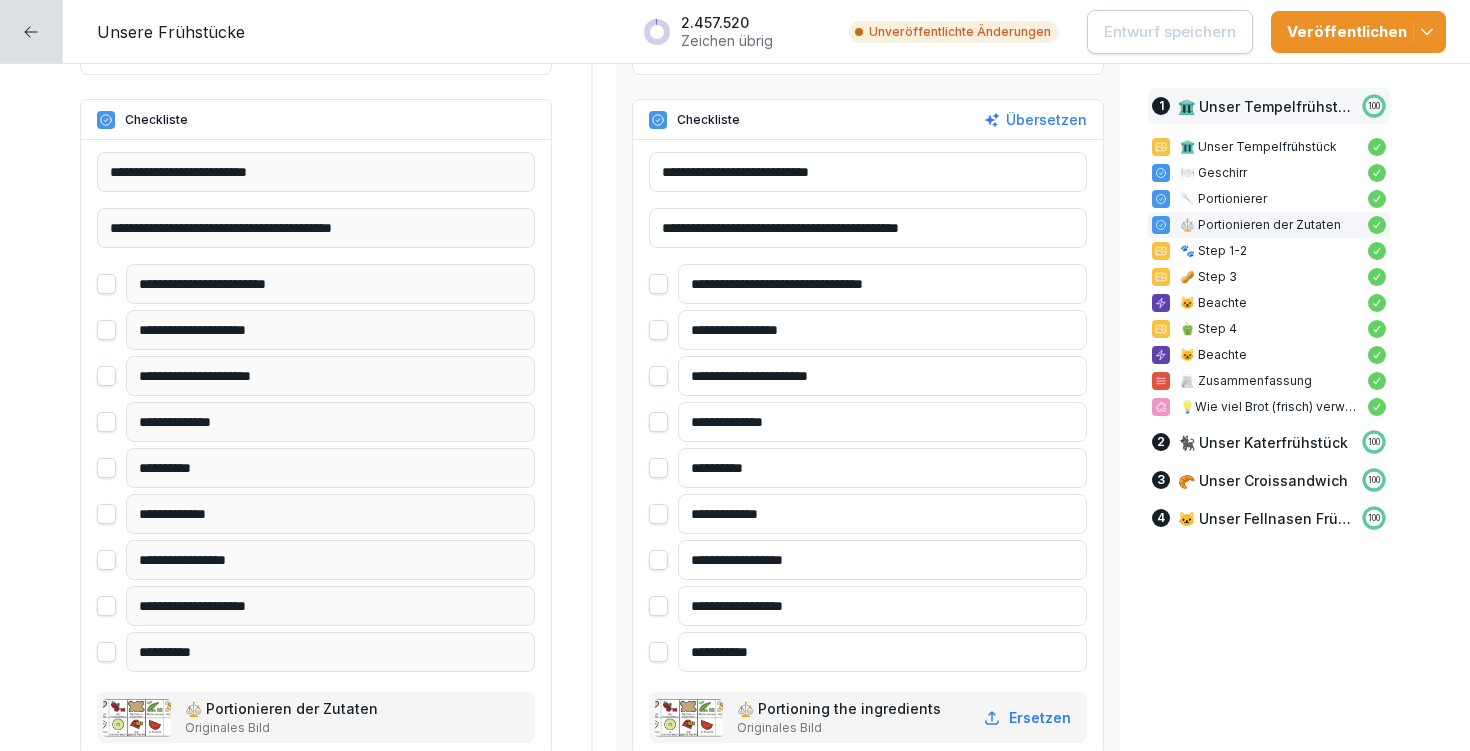 click on "**********" at bounding box center (882, 652) 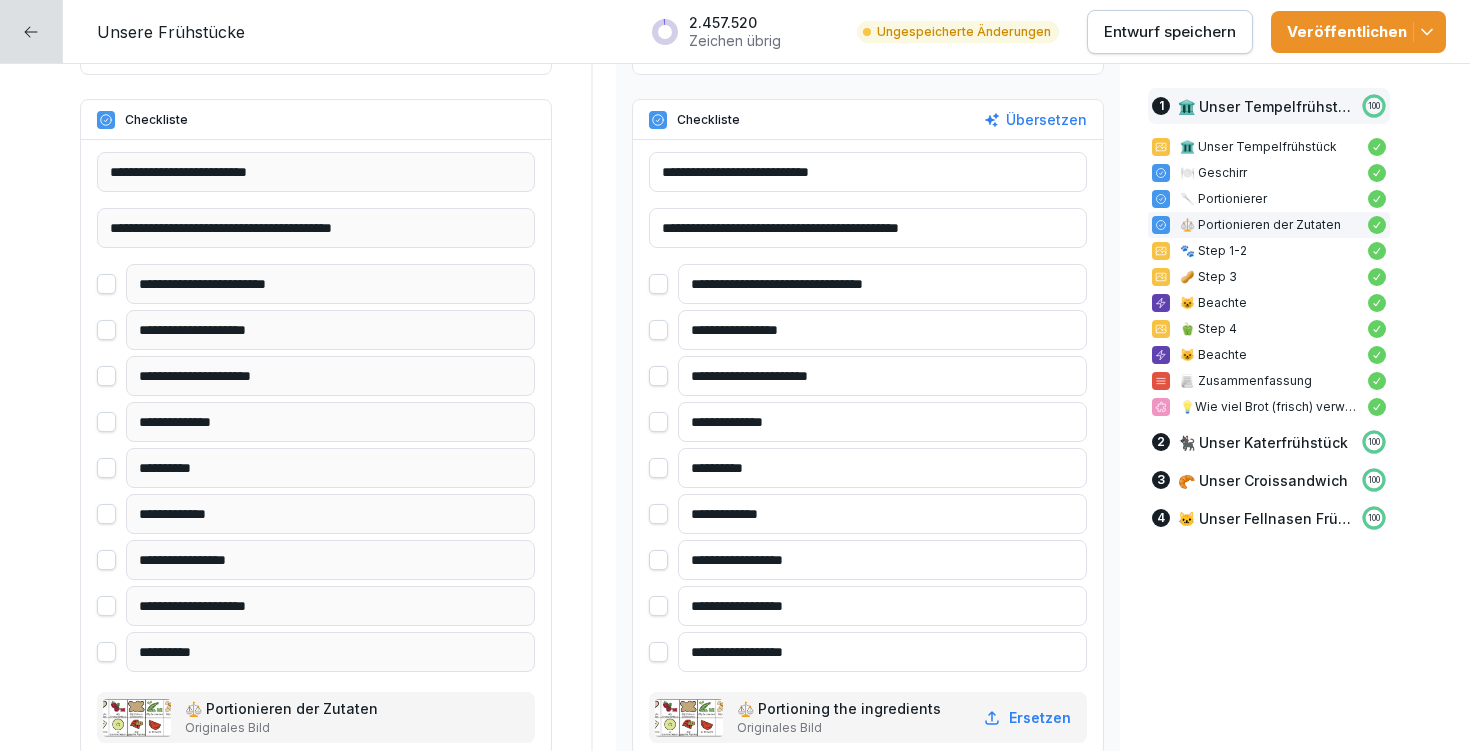 type on "**********" 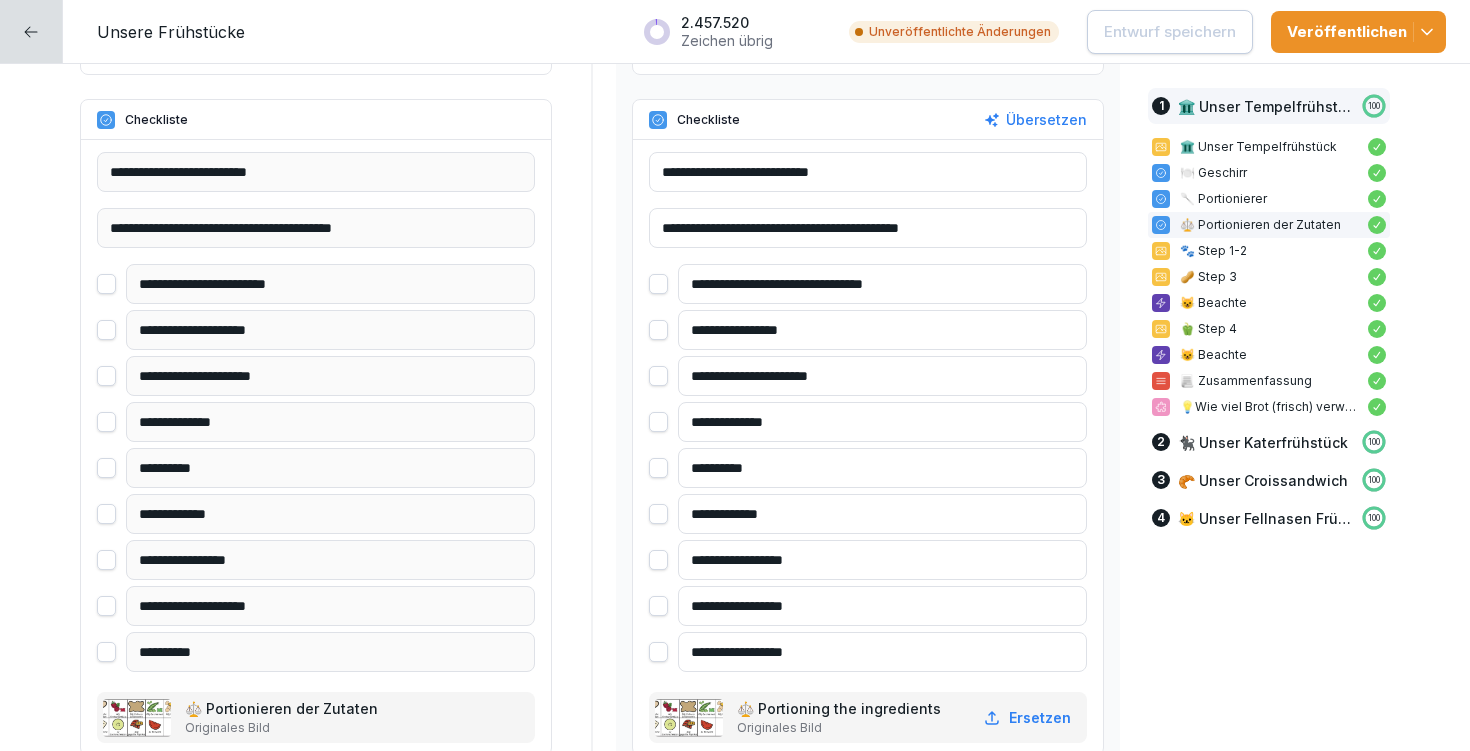 click 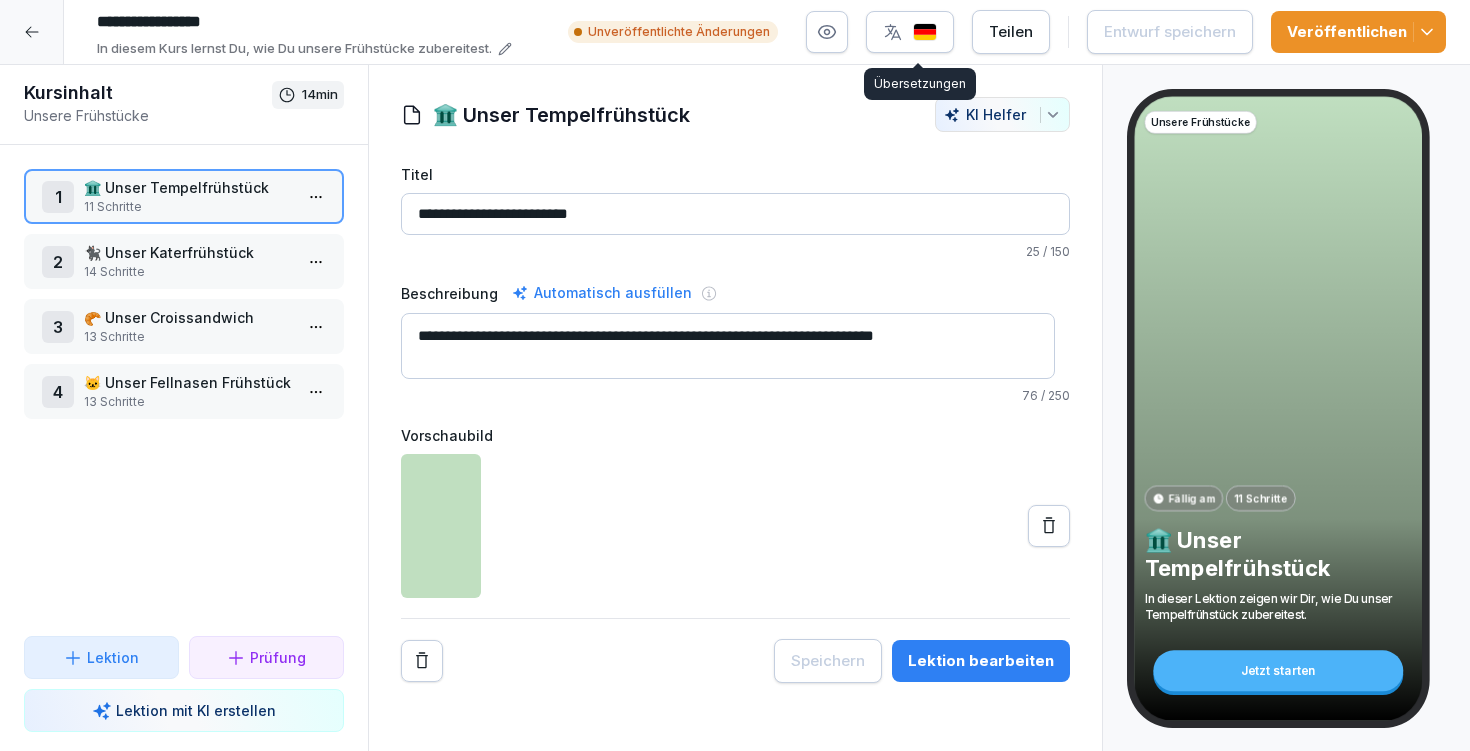 click at bounding box center [910, 32] 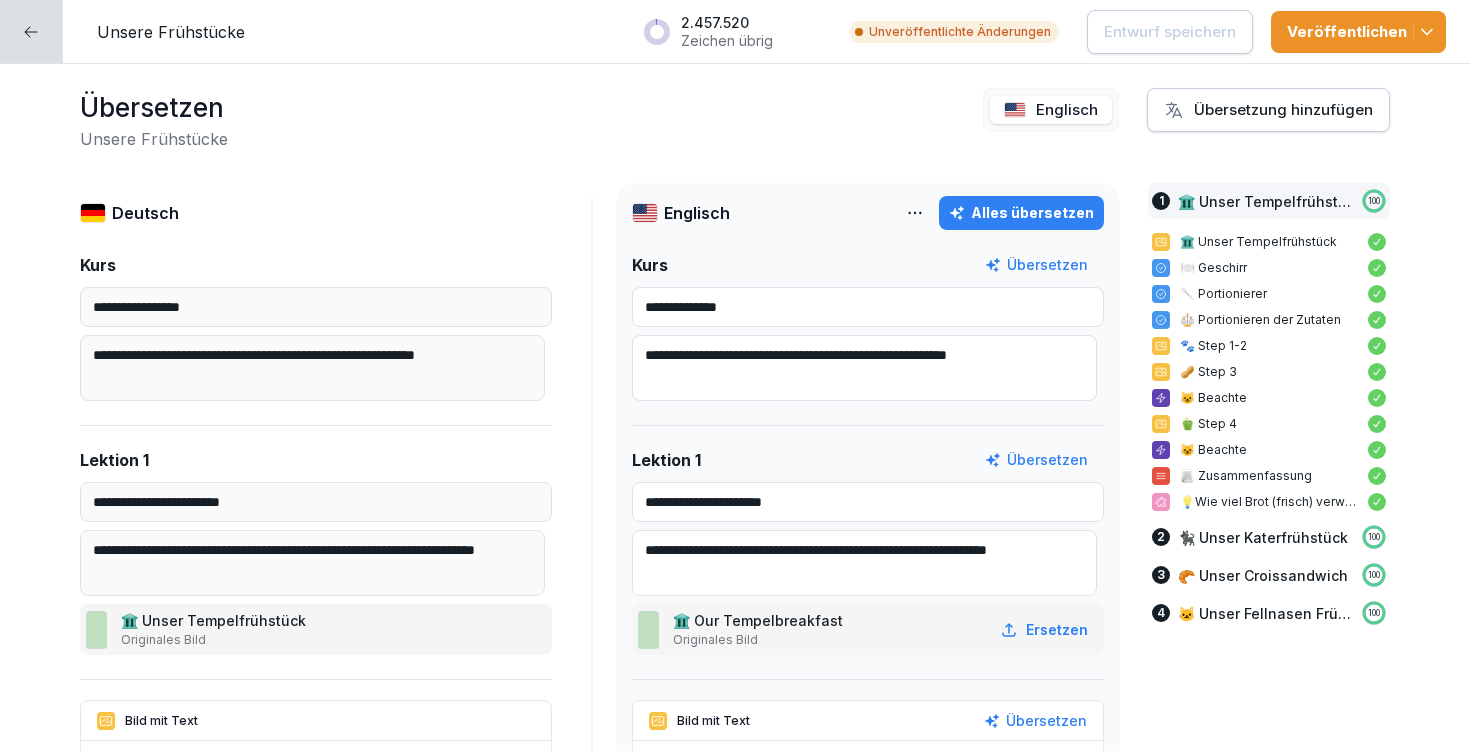 click at bounding box center [31, 31] 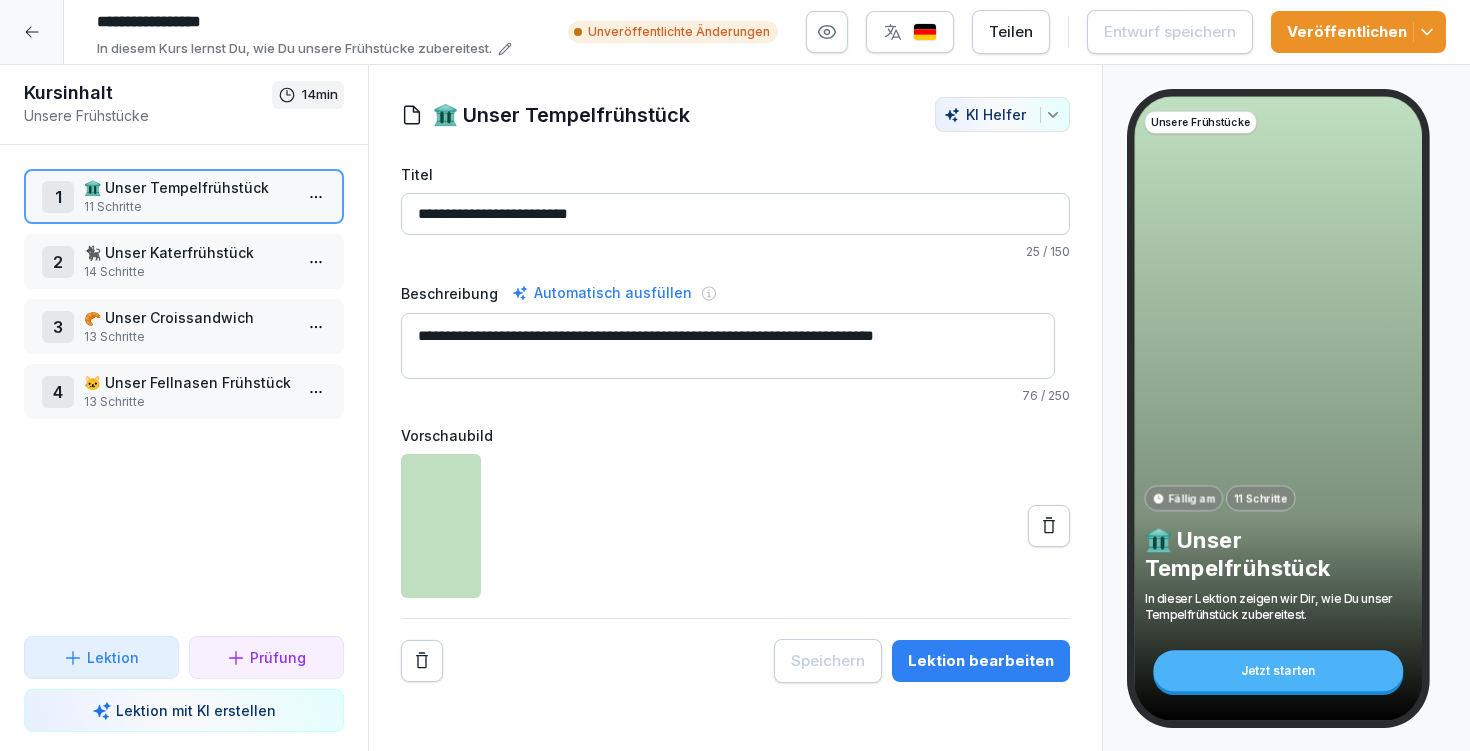 click on "Lektion bearbeiten" at bounding box center (981, 661) 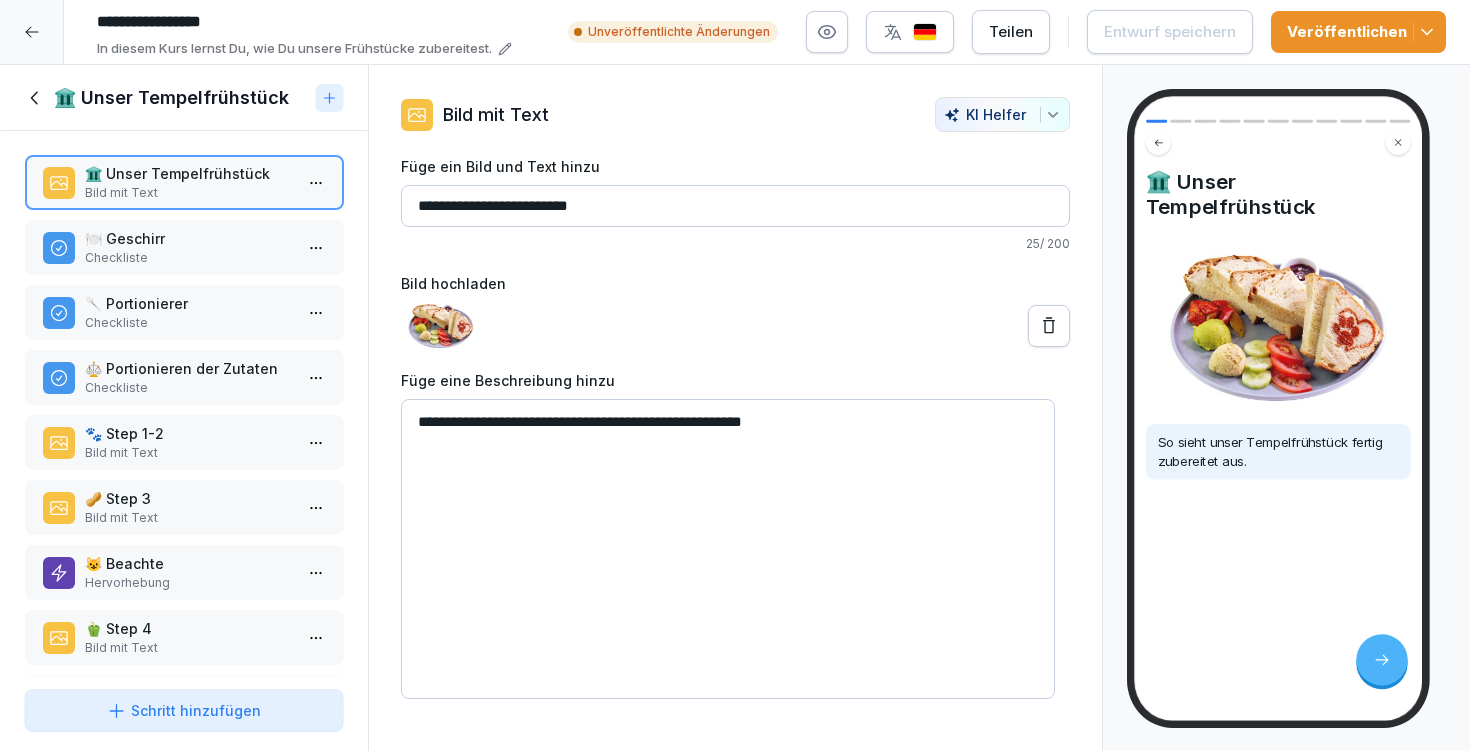 click on "Bild mit Text" at bounding box center (188, 453) 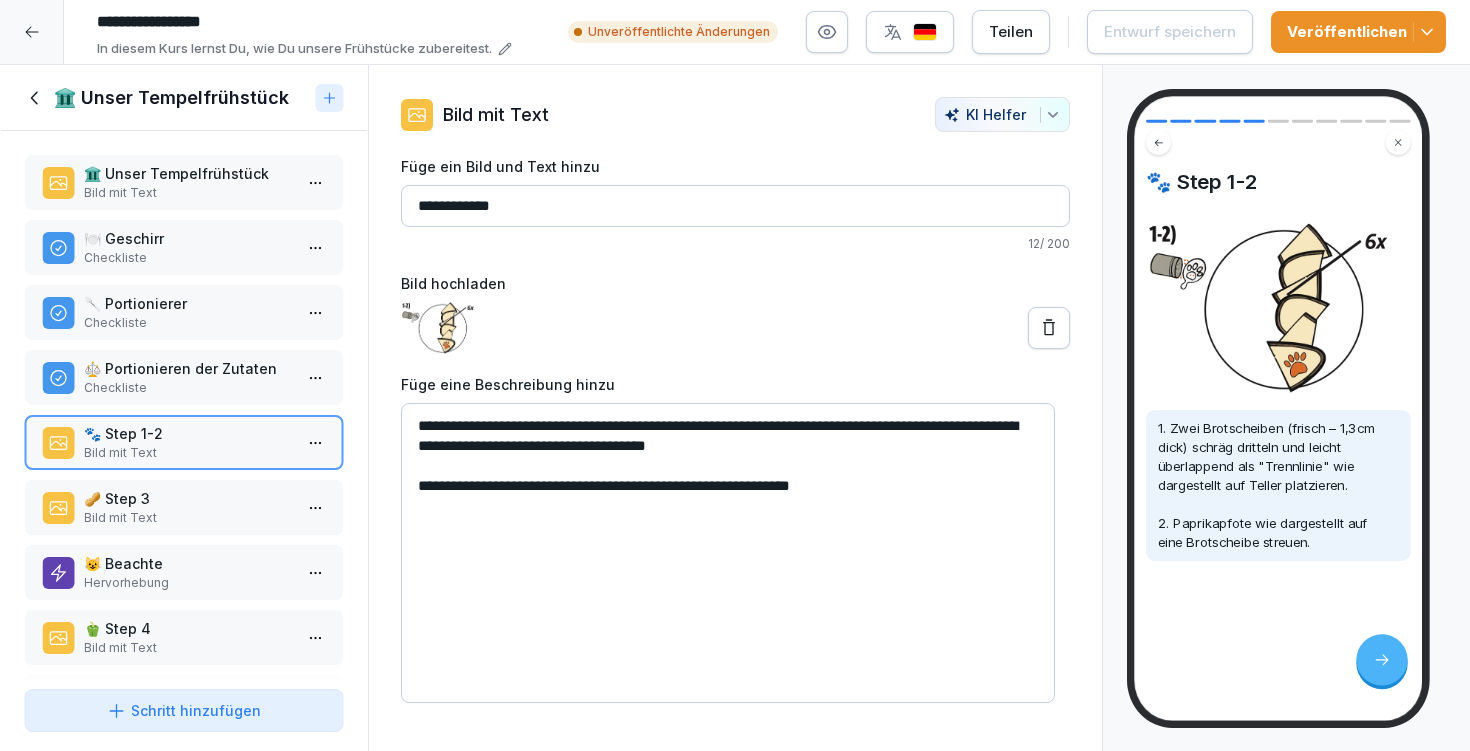 click on "**********" at bounding box center (728, 553) 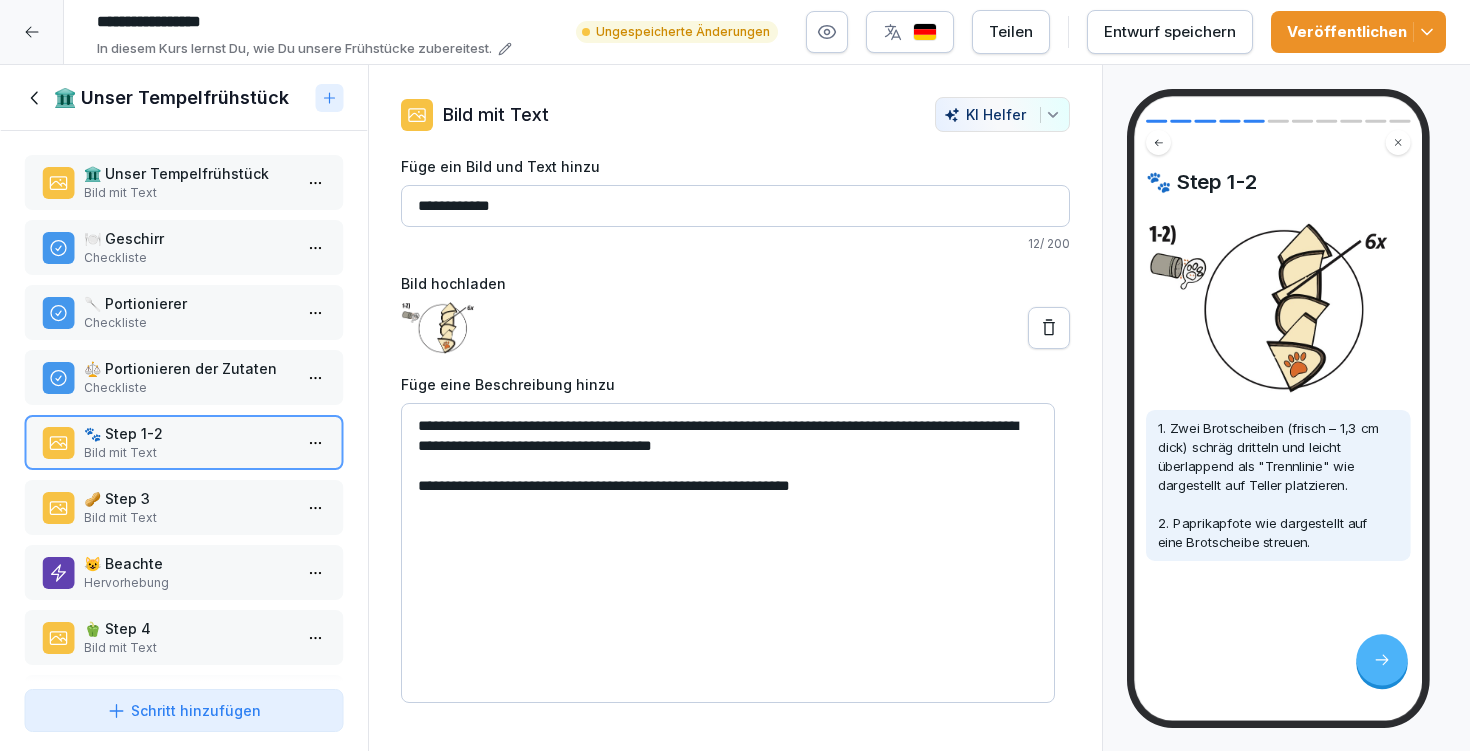 type on "**********" 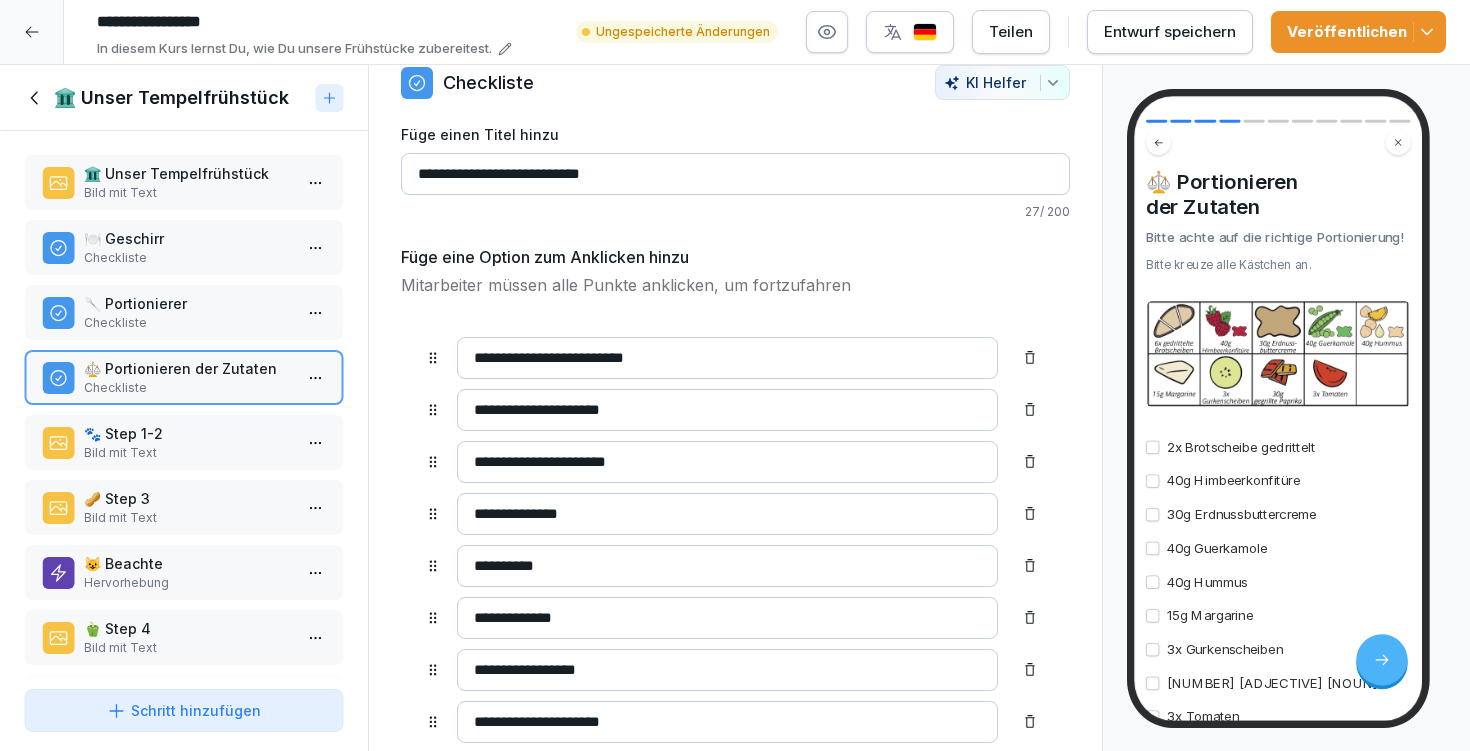 scroll, scrollTop: 122, scrollLeft: 0, axis: vertical 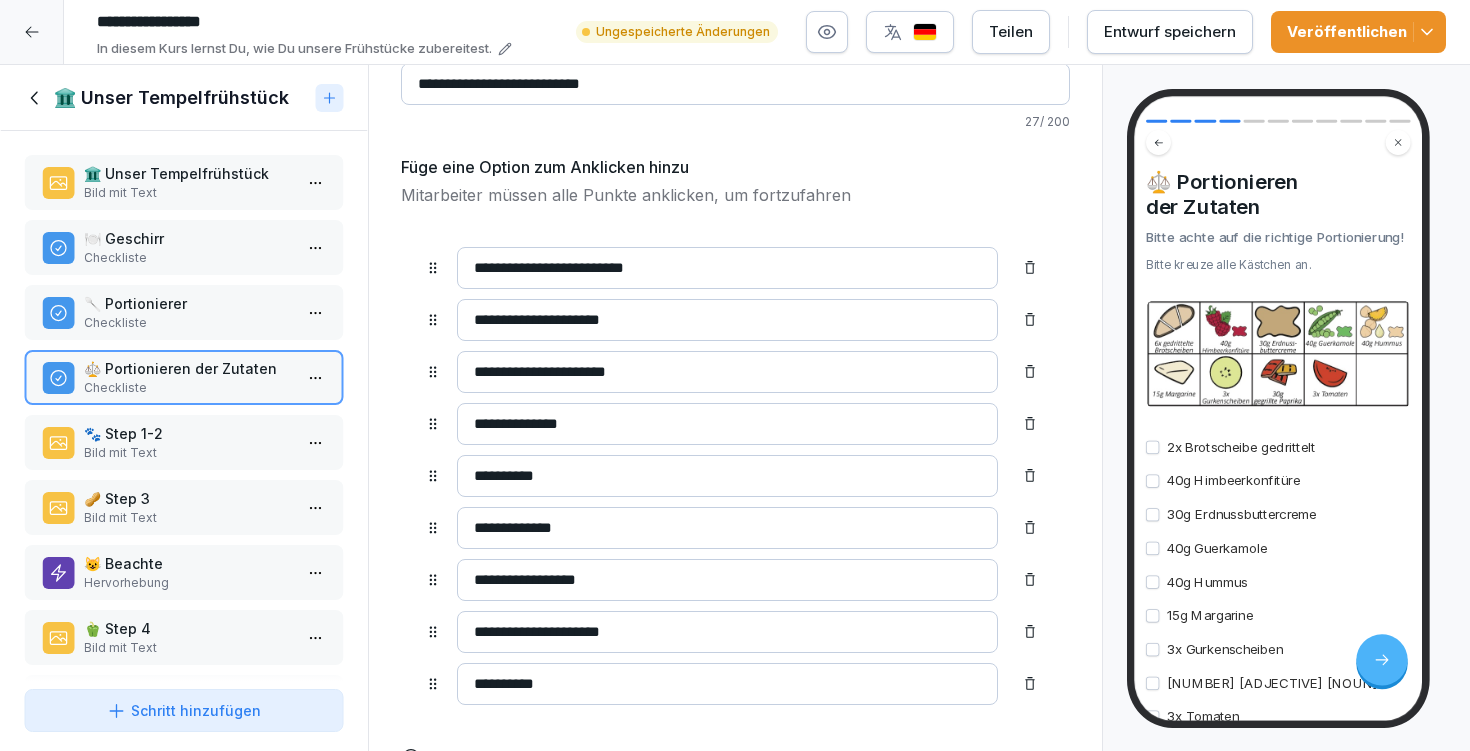 click on "**********" at bounding box center [727, 684] 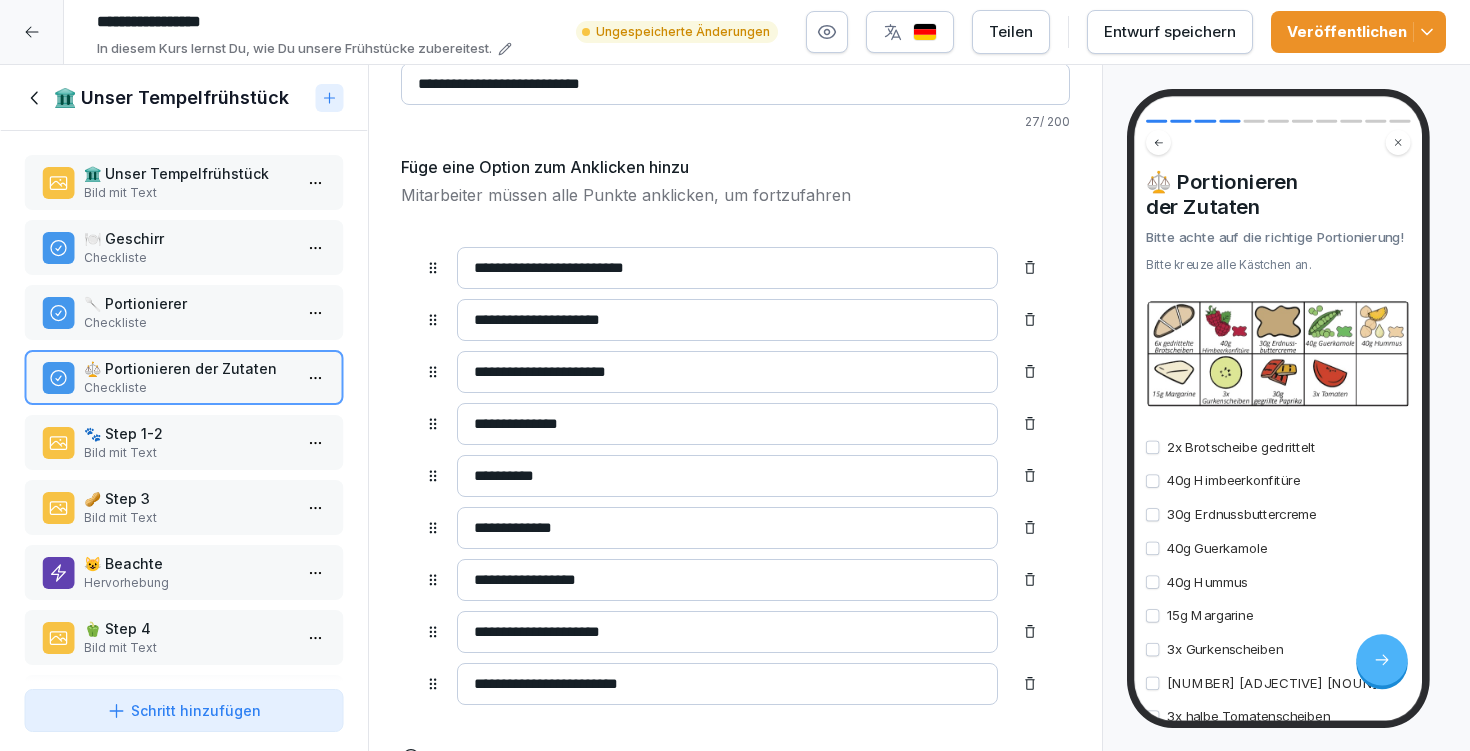 click on "**********" at bounding box center [727, 684] 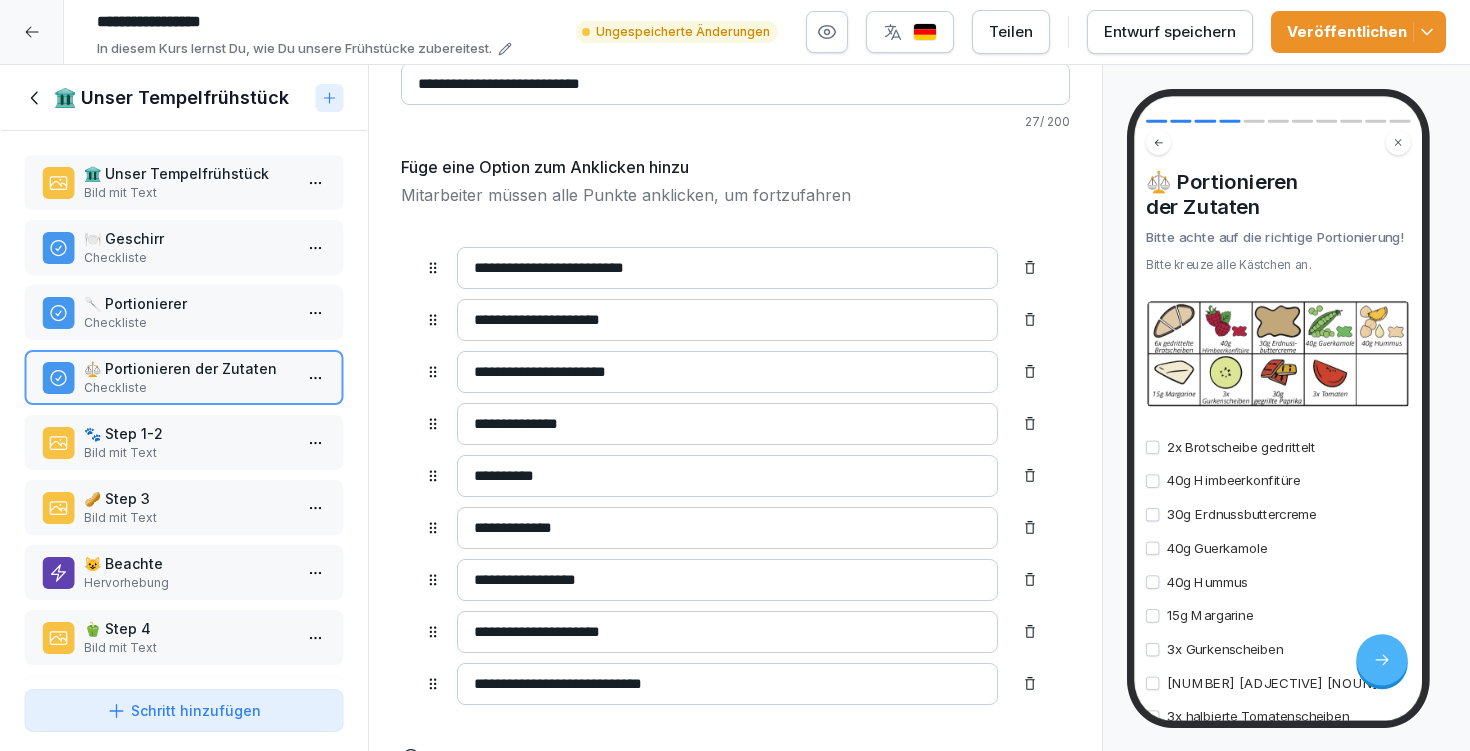 type on "**********" 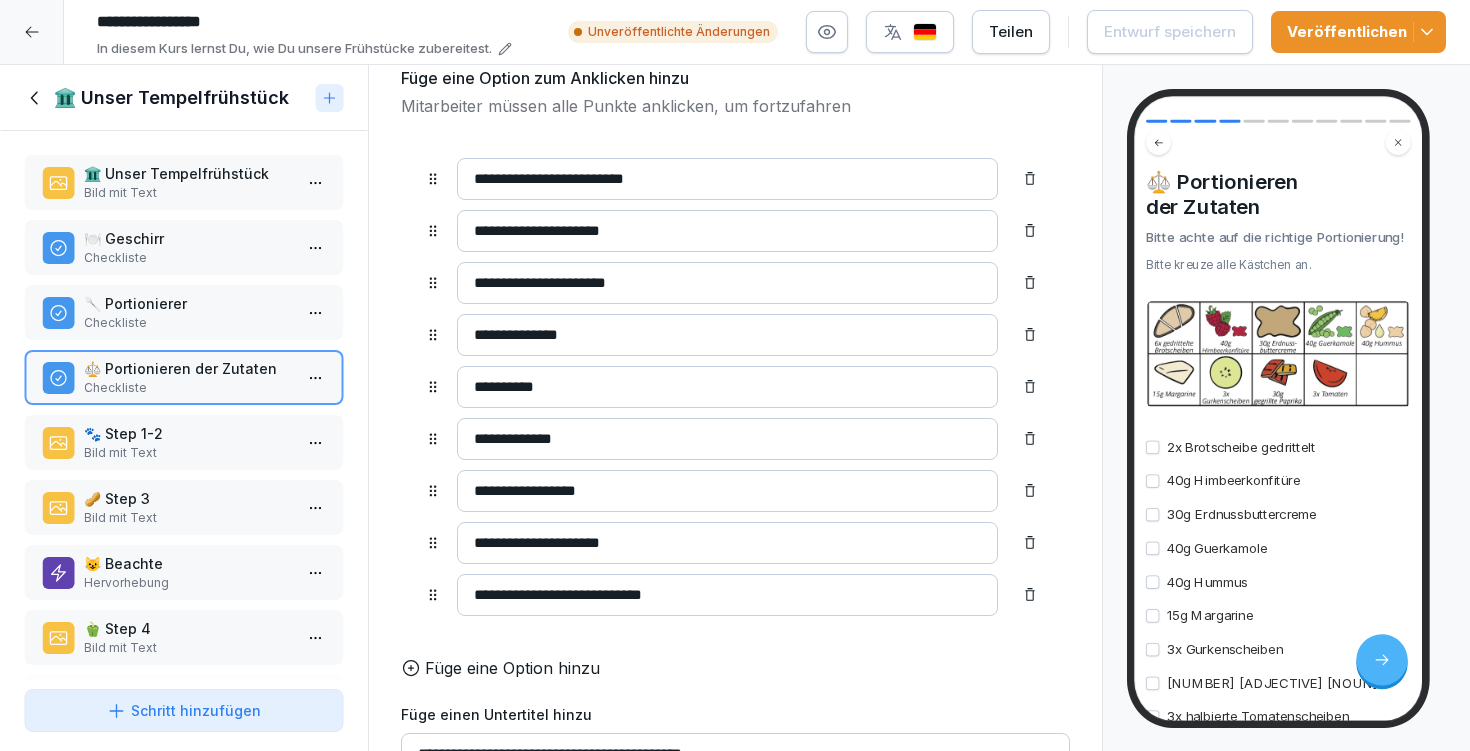 scroll, scrollTop: 207, scrollLeft: 0, axis: vertical 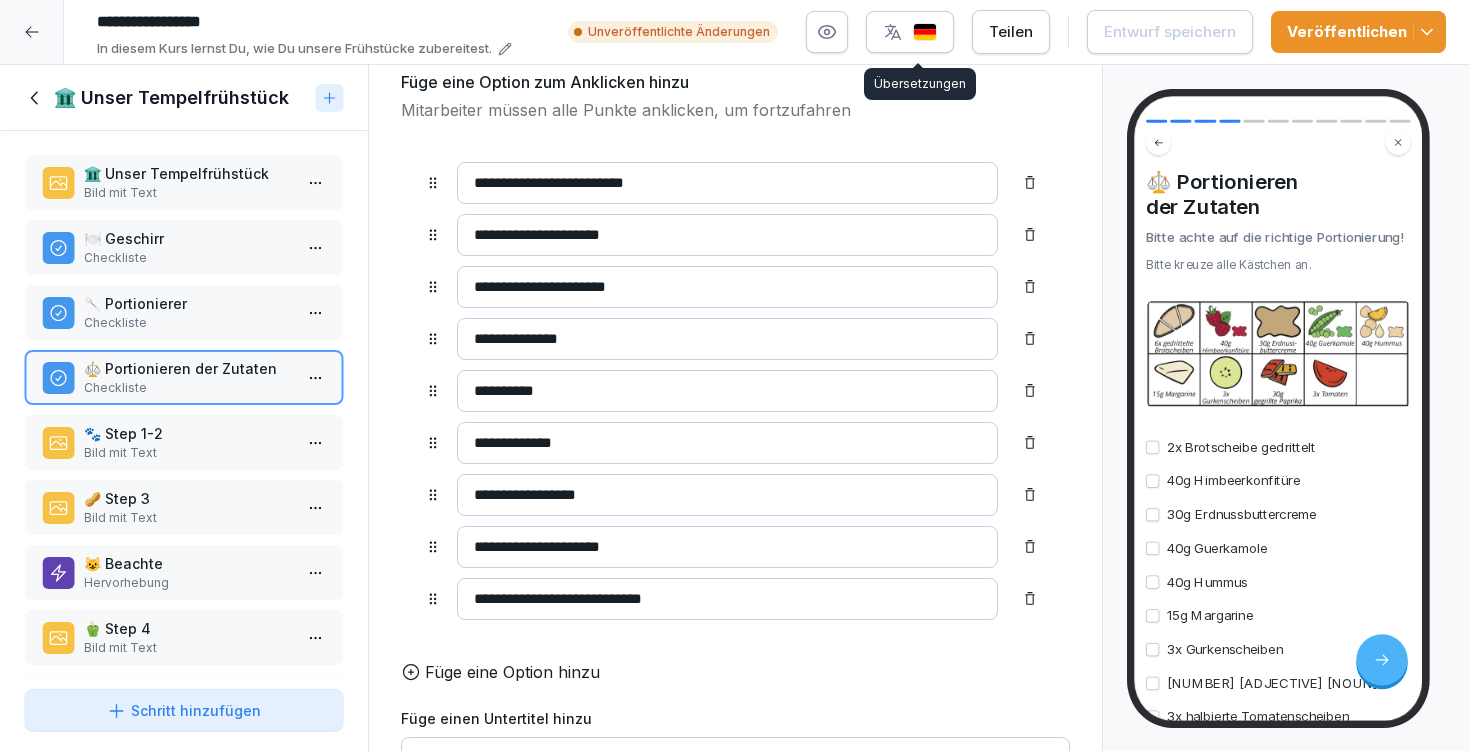 click at bounding box center (910, 32) 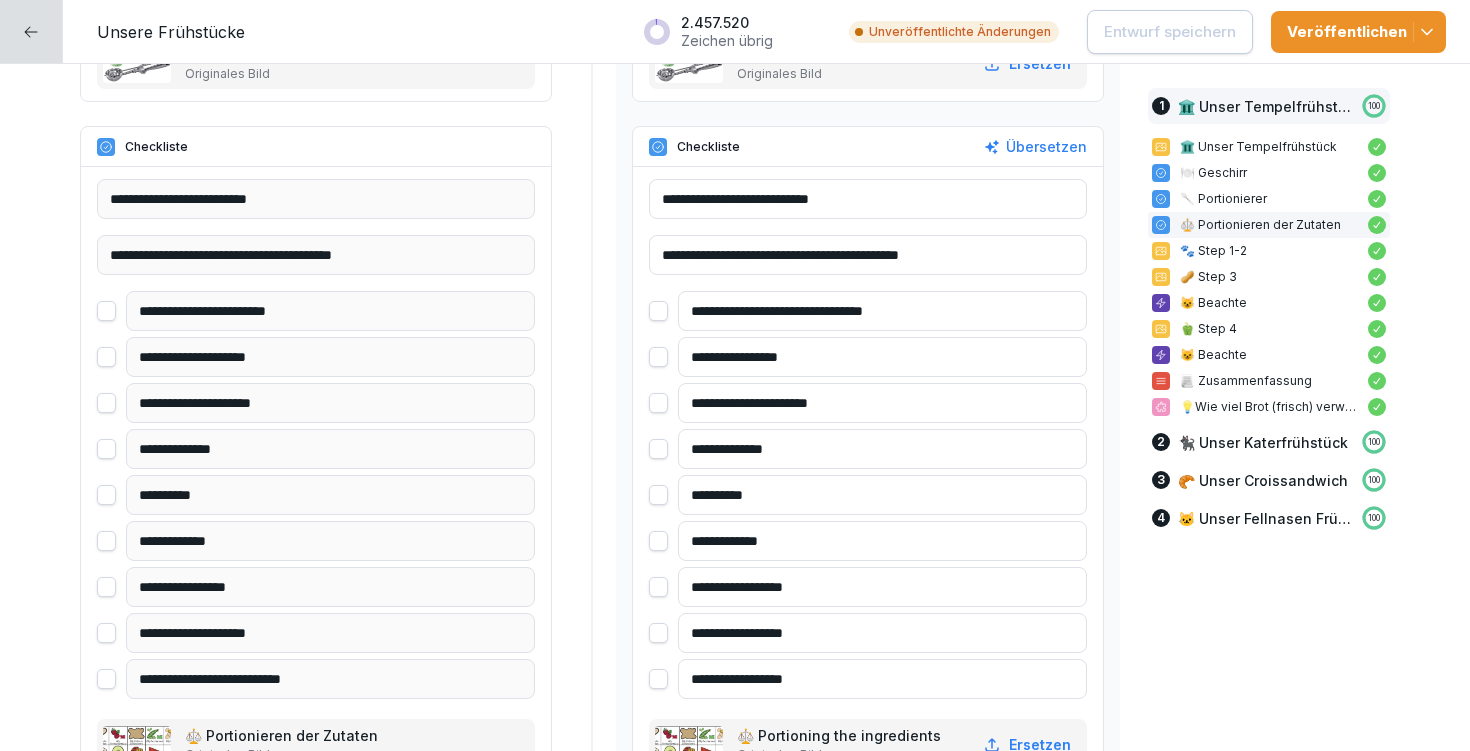 scroll, scrollTop: 1631, scrollLeft: 0, axis: vertical 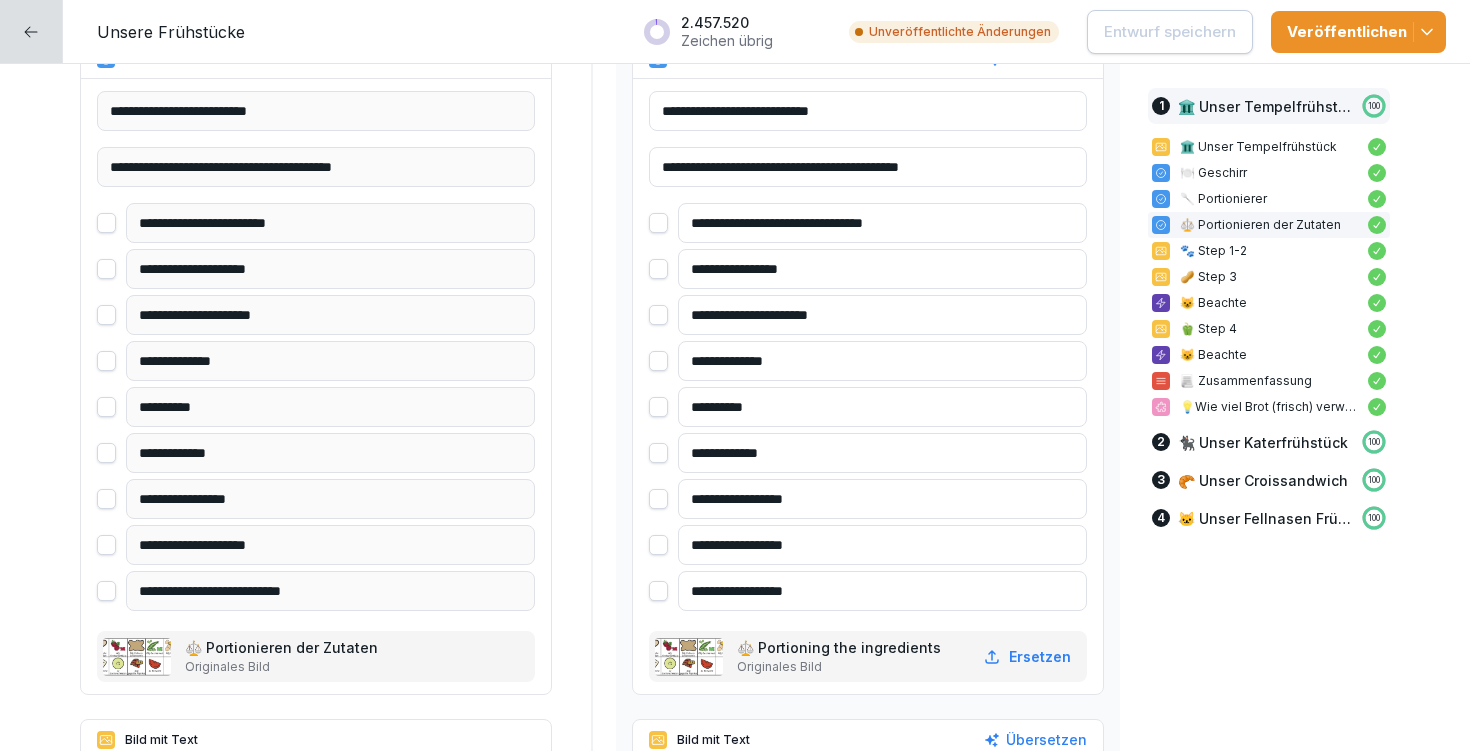 click on "**********" at bounding box center (882, 591) 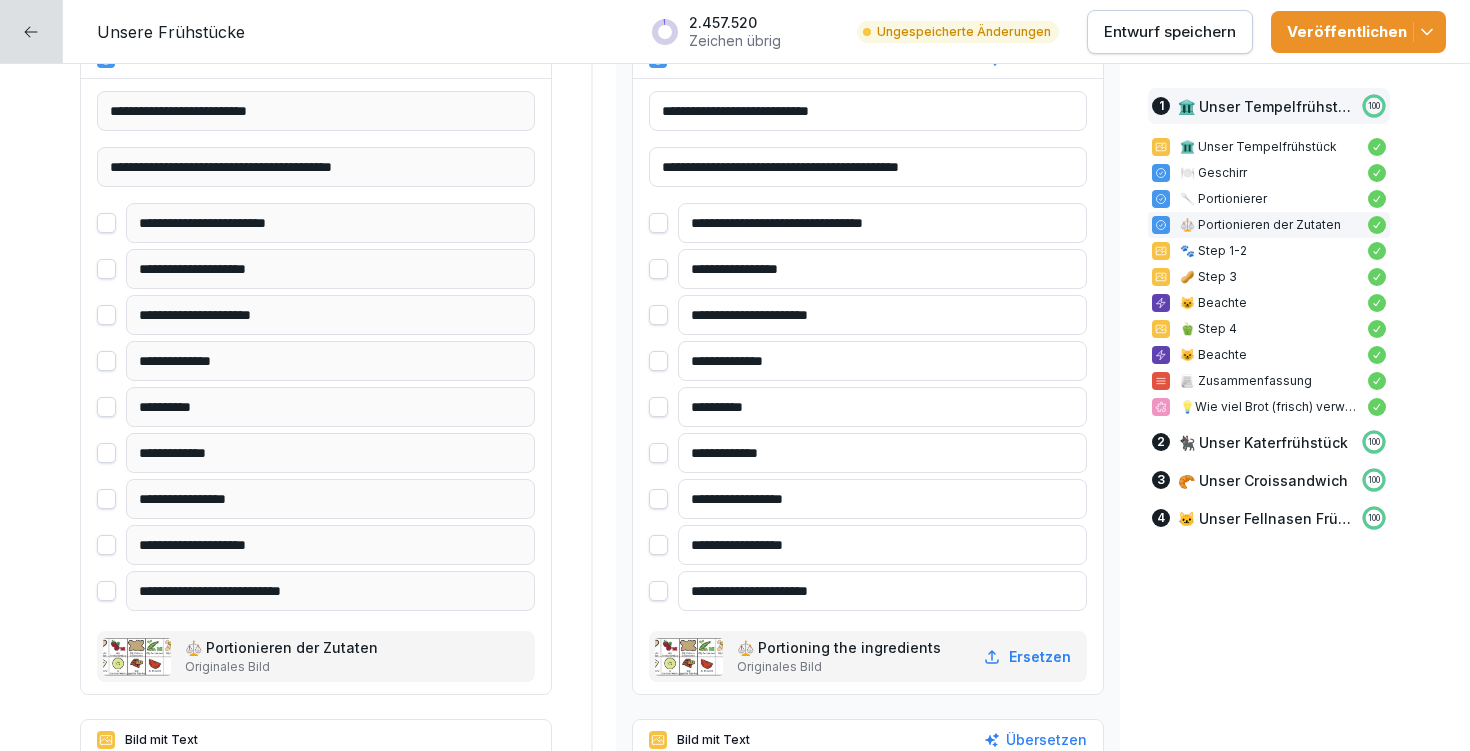 type on "**********" 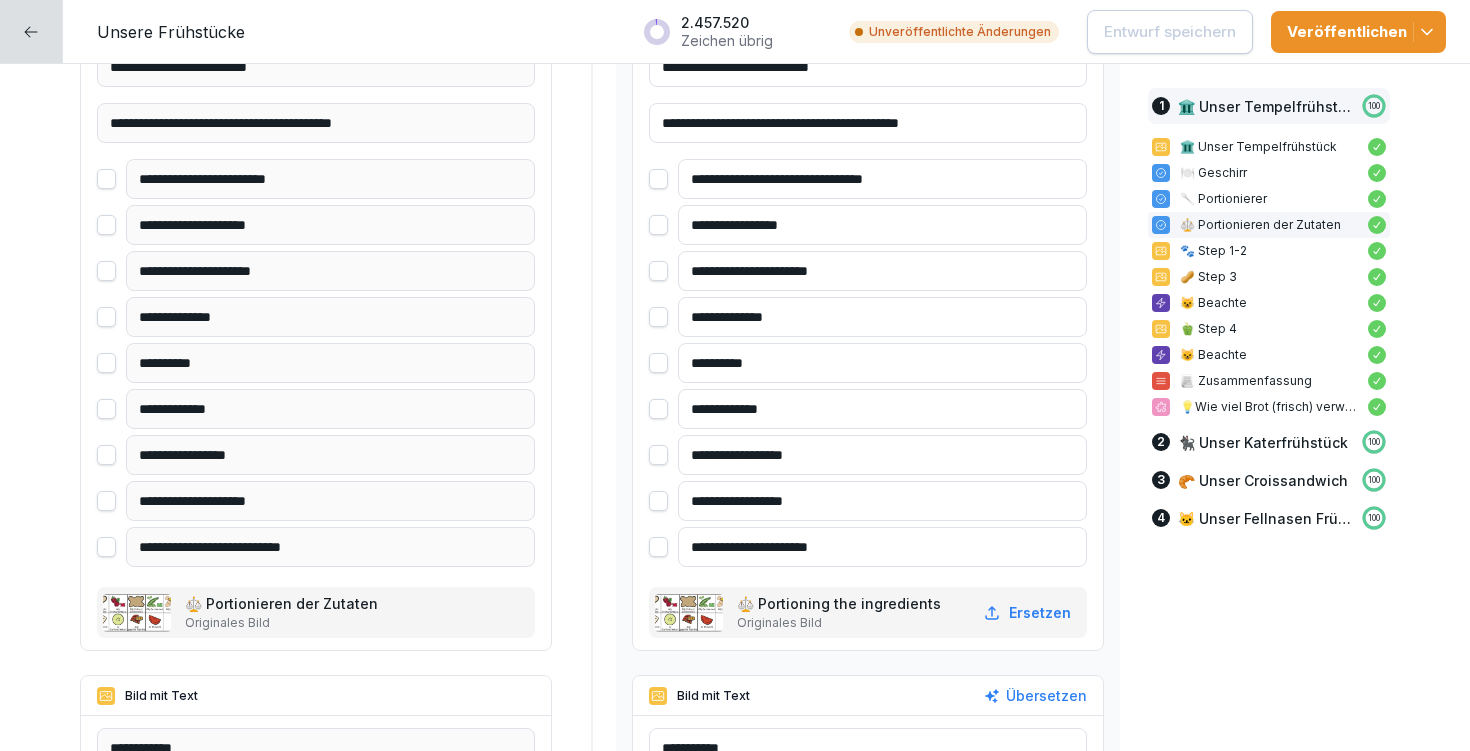 scroll, scrollTop: 2047, scrollLeft: 0, axis: vertical 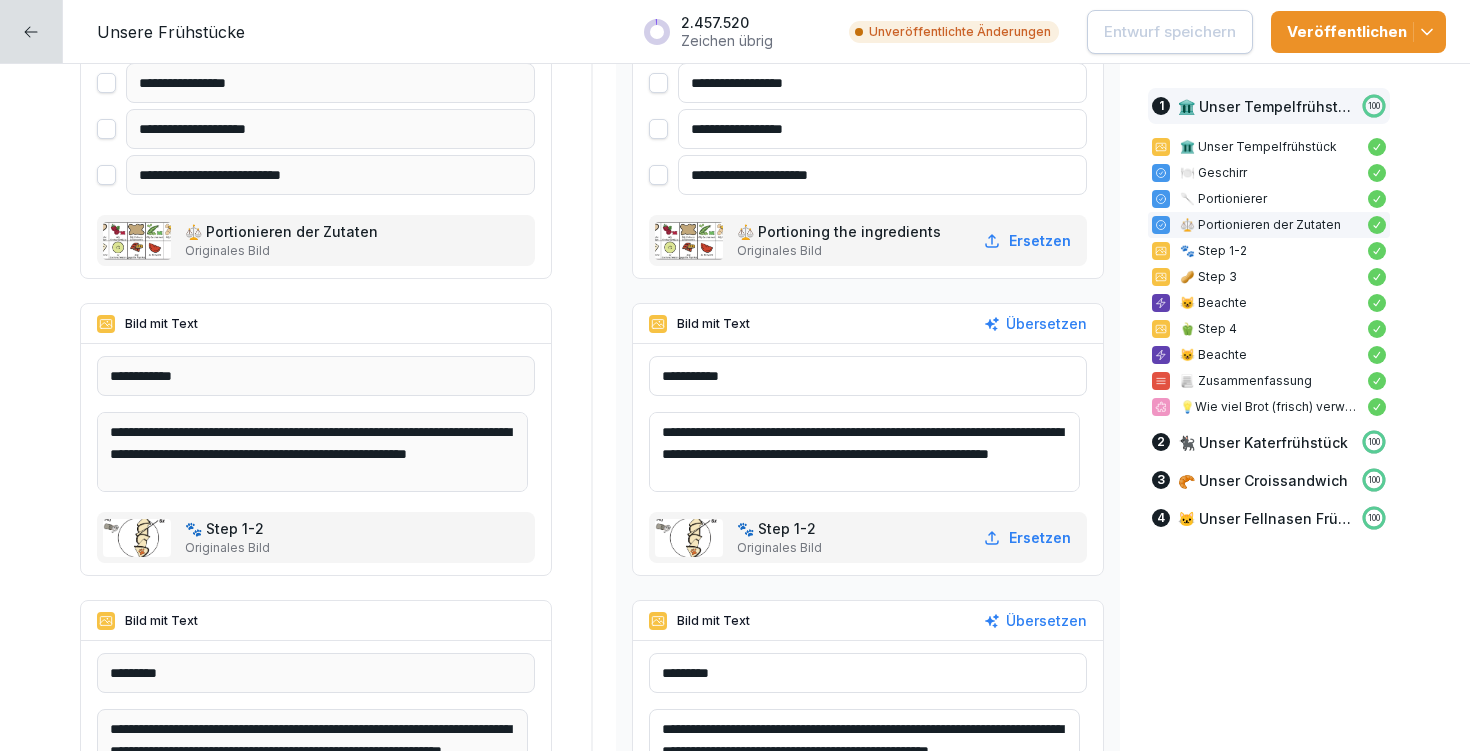 click on "**********" at bounding box center (864, 452) 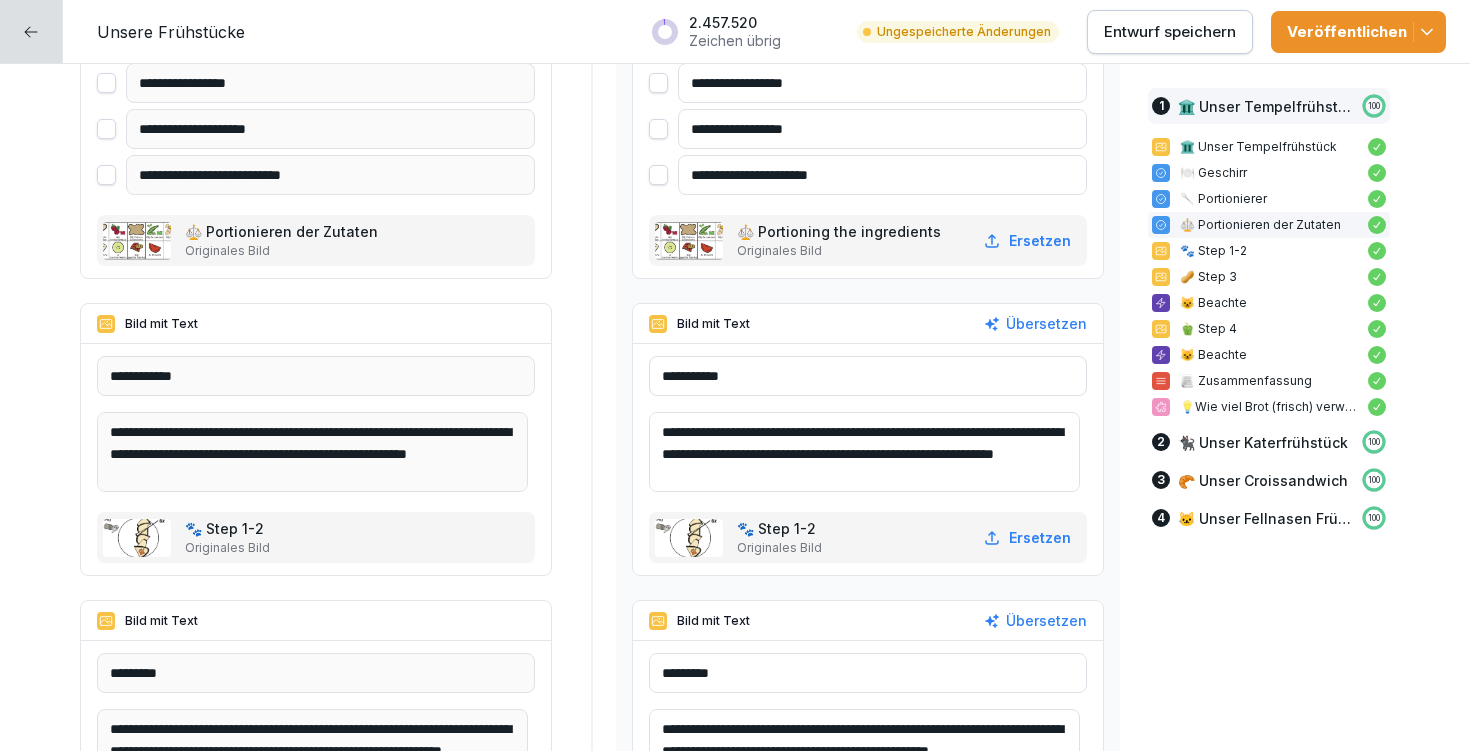 click on "**********" at bounding box center [864, 452] 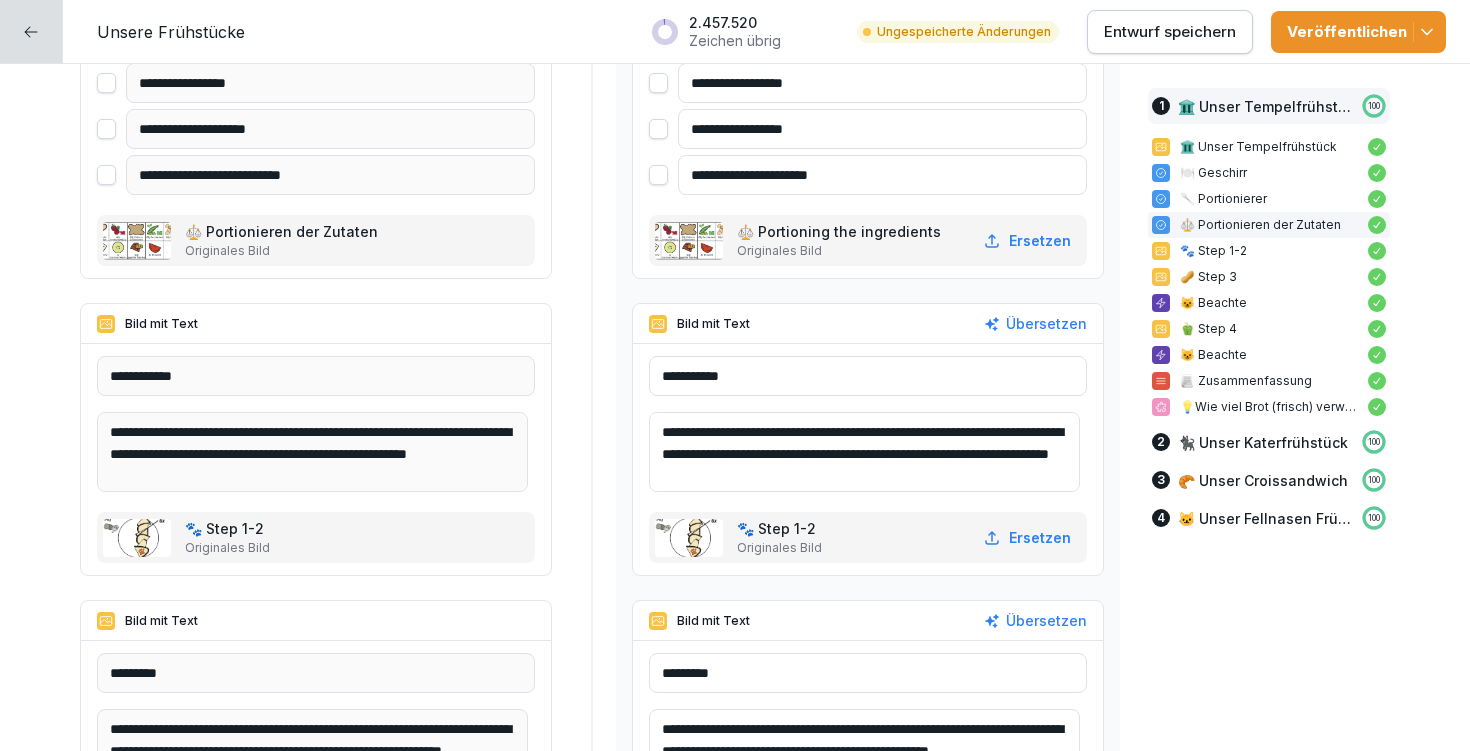 click on "**********" at bounding box center [864, 452] 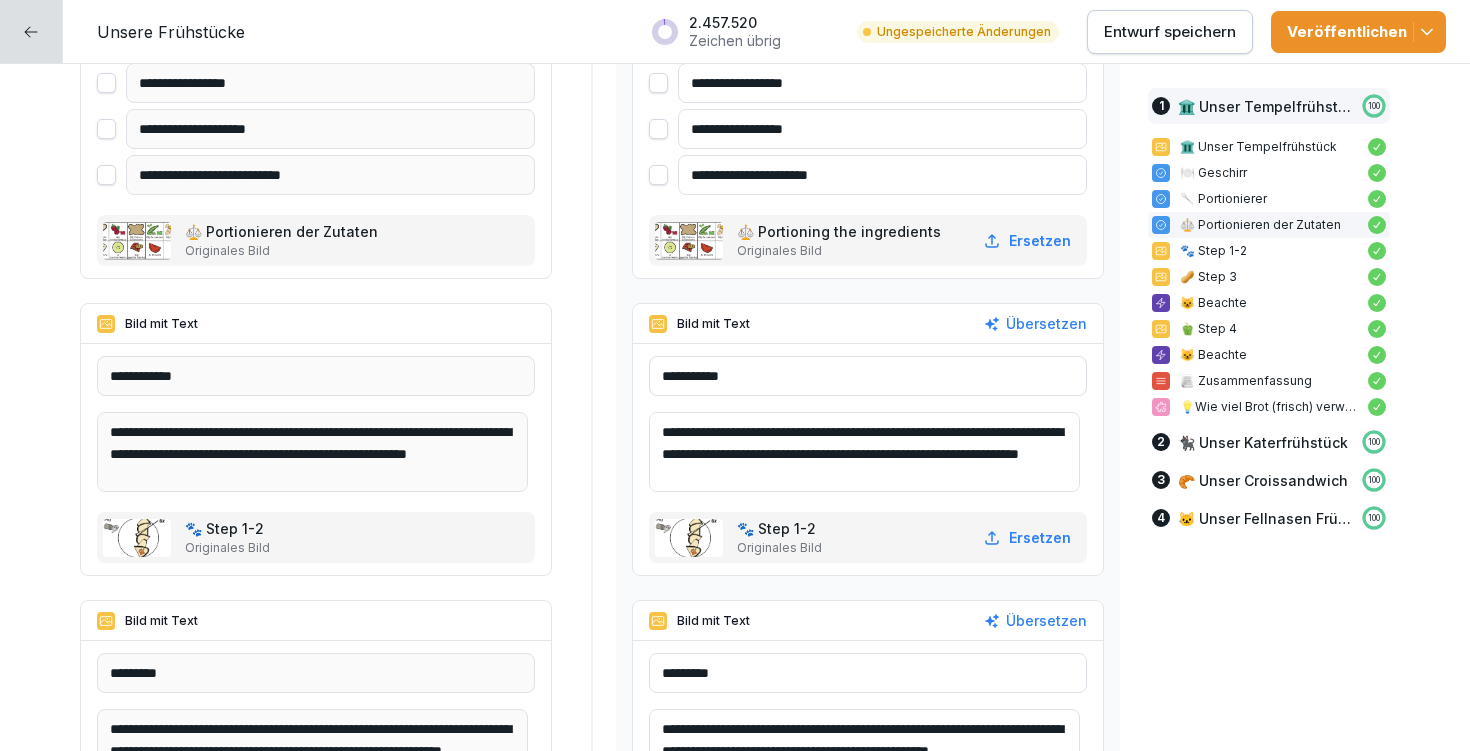 click on "**********" at bounding box center [864, 452] 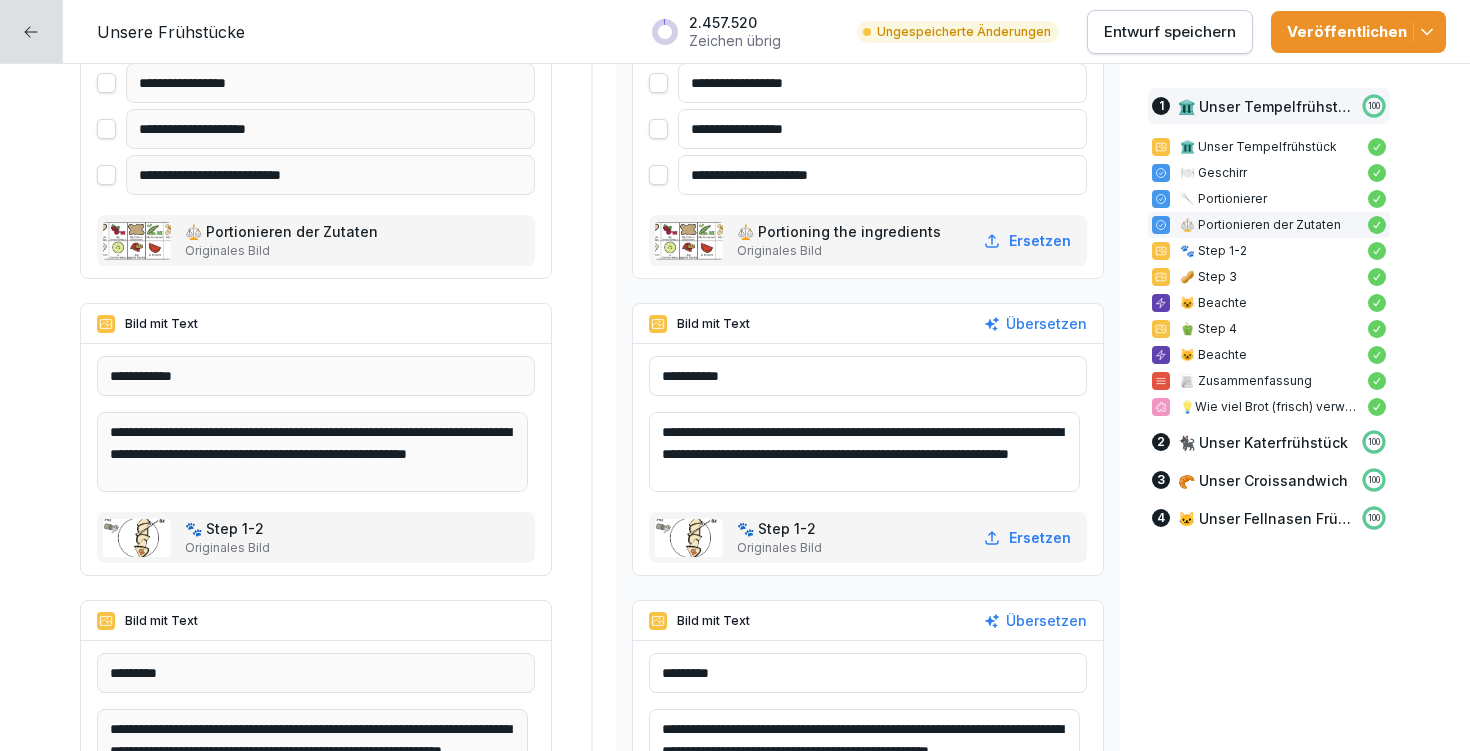 click on "**********" at bounding box center (864, 452) 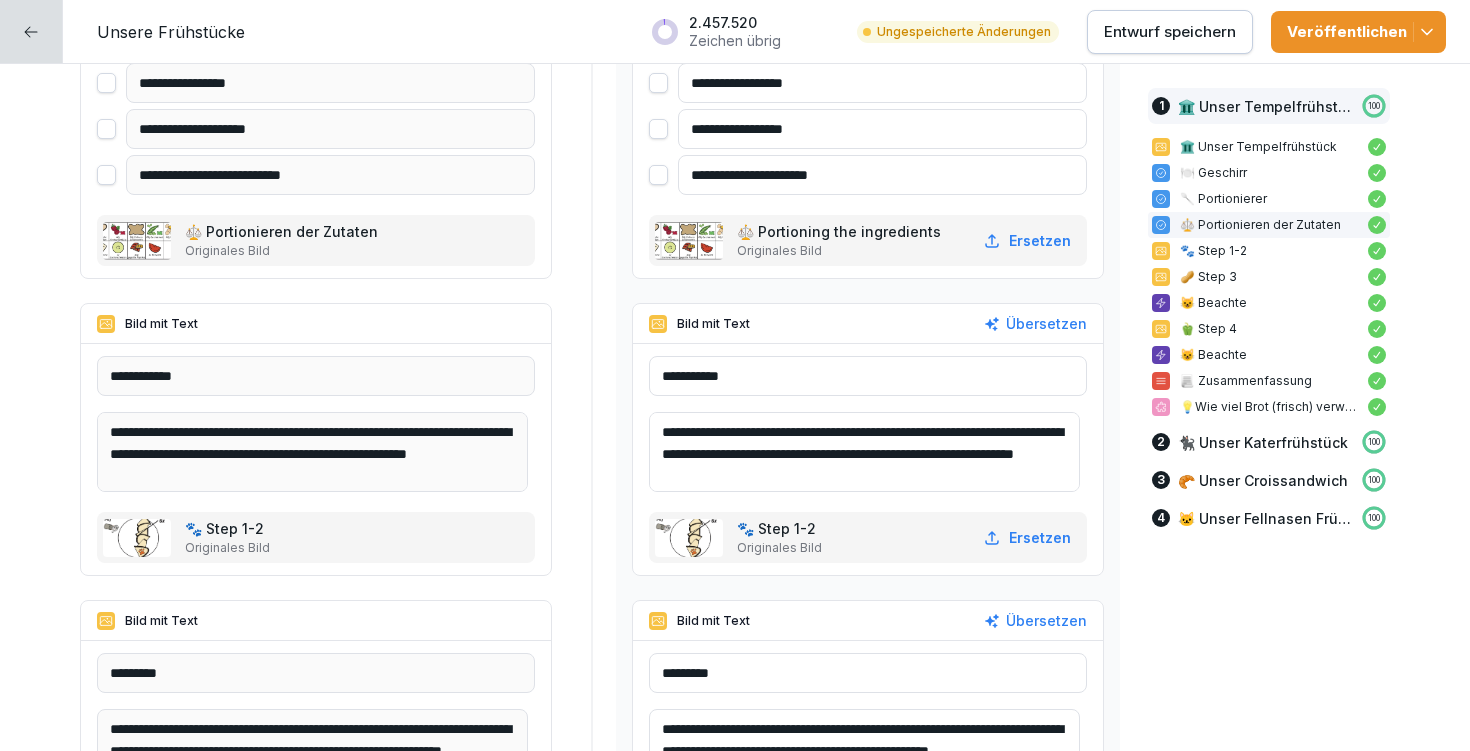 click on "**********" at bounding box center (864, 452) 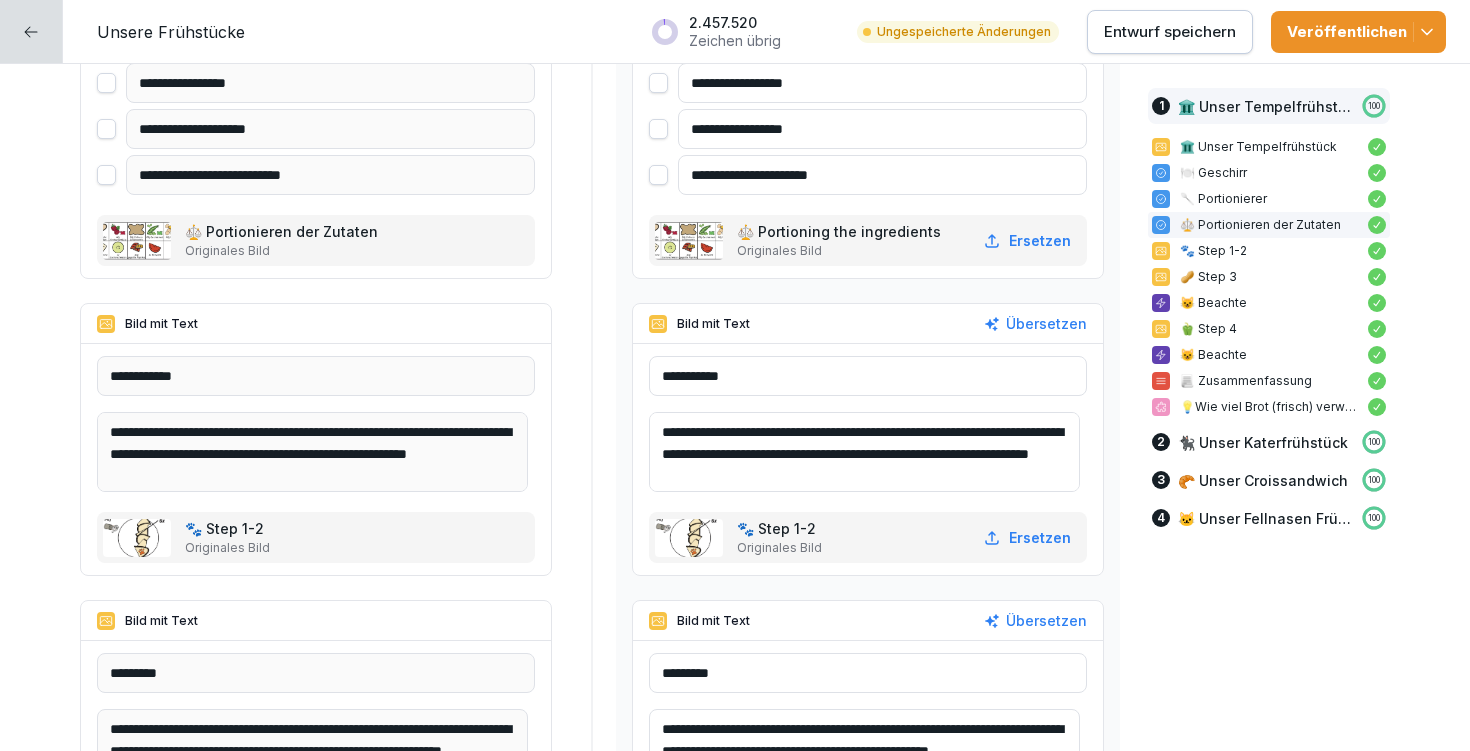 type on "**********" 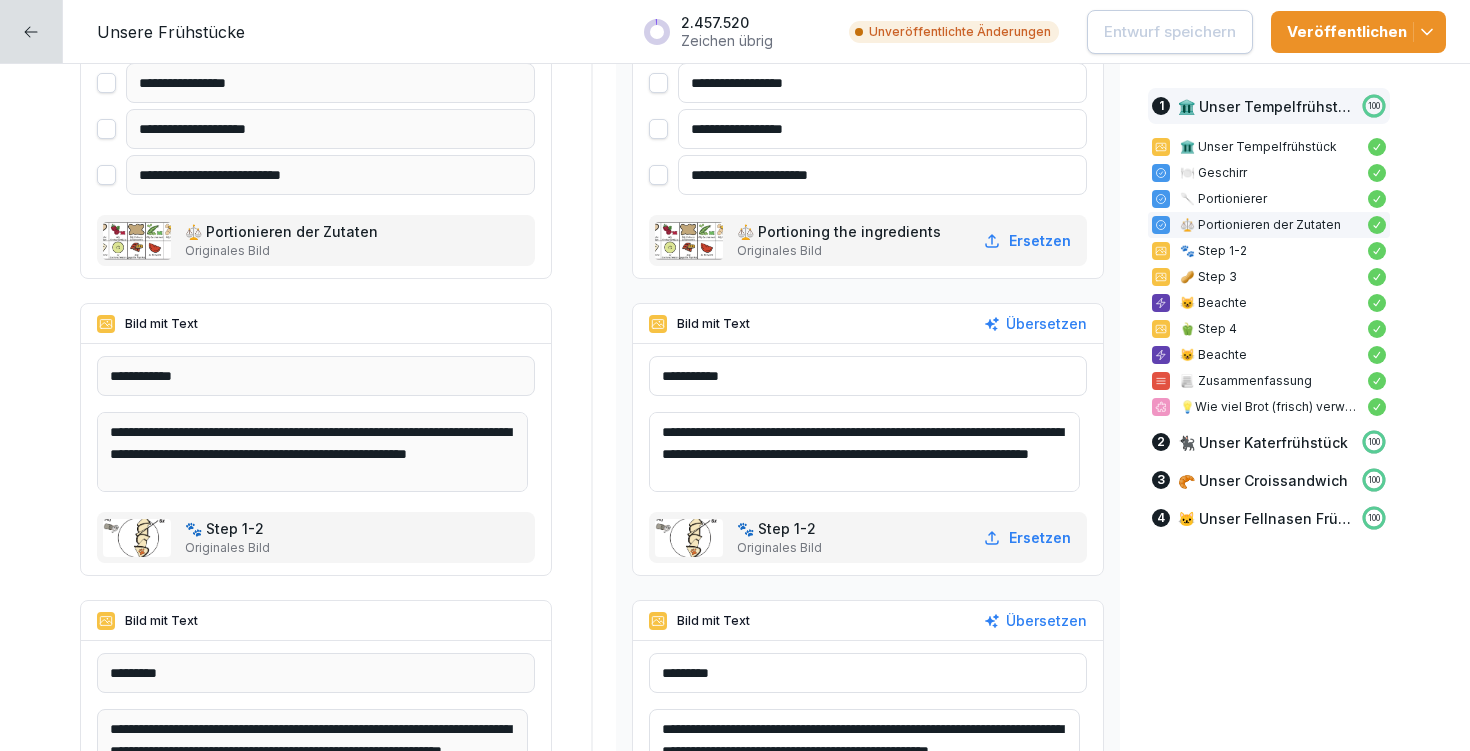 scroll, scrollTop: 2122, scrollLeft: 0, axis: vertical 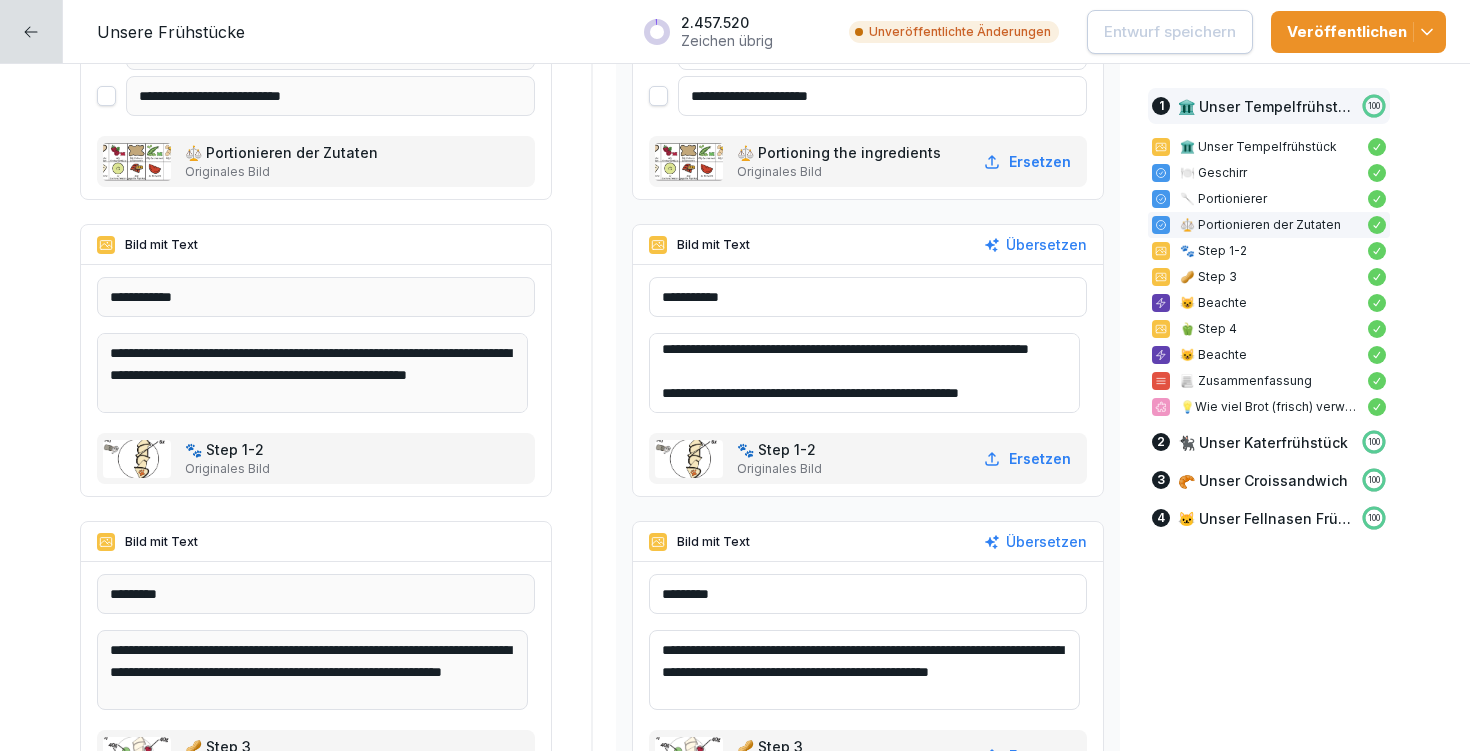 drag, startPoint x: 671, startPoint y: 371, endPoint x: 856, endPoint y: 365, distance: 185.09727 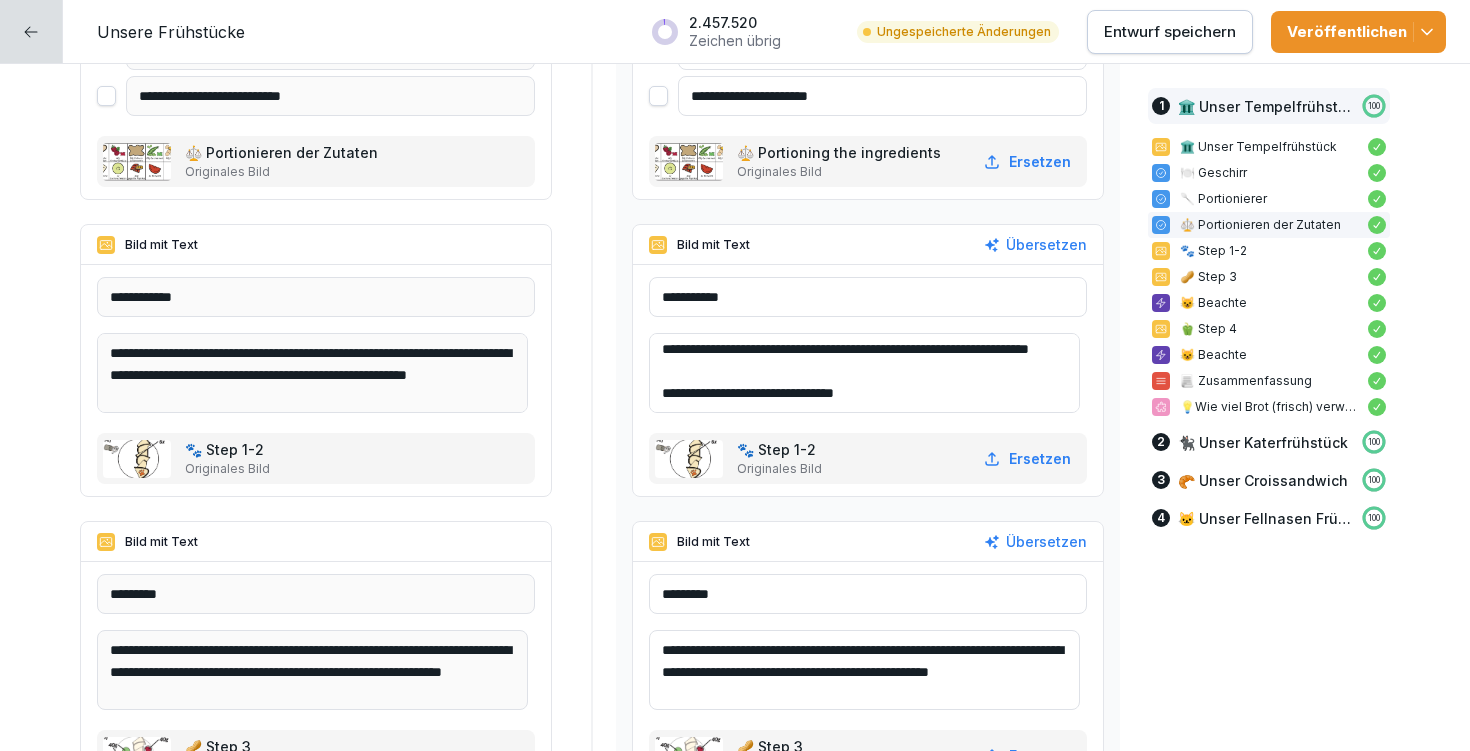 scroll, scrollTop: 48, scrollLeft: 0, axis: vertical 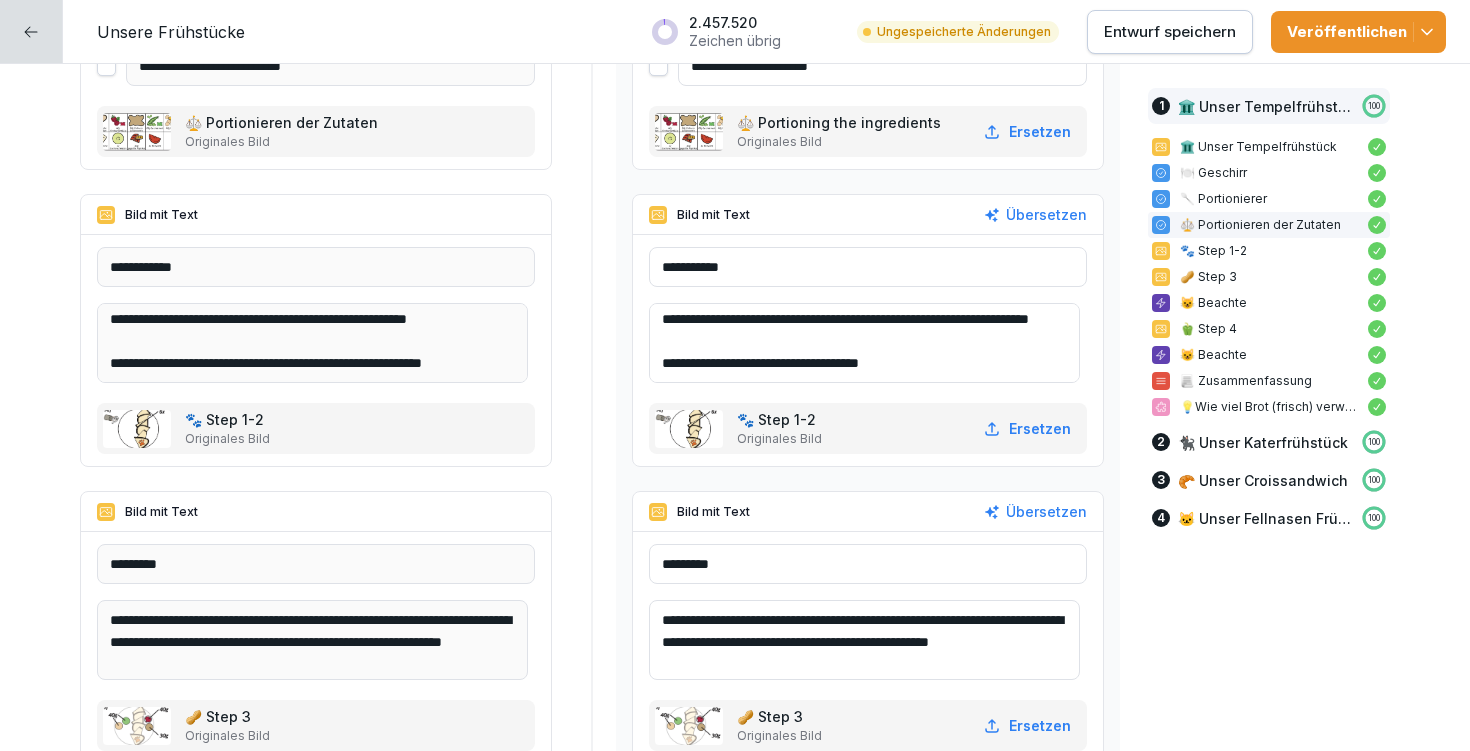 click on "**********" at bounding box center [864, 343] 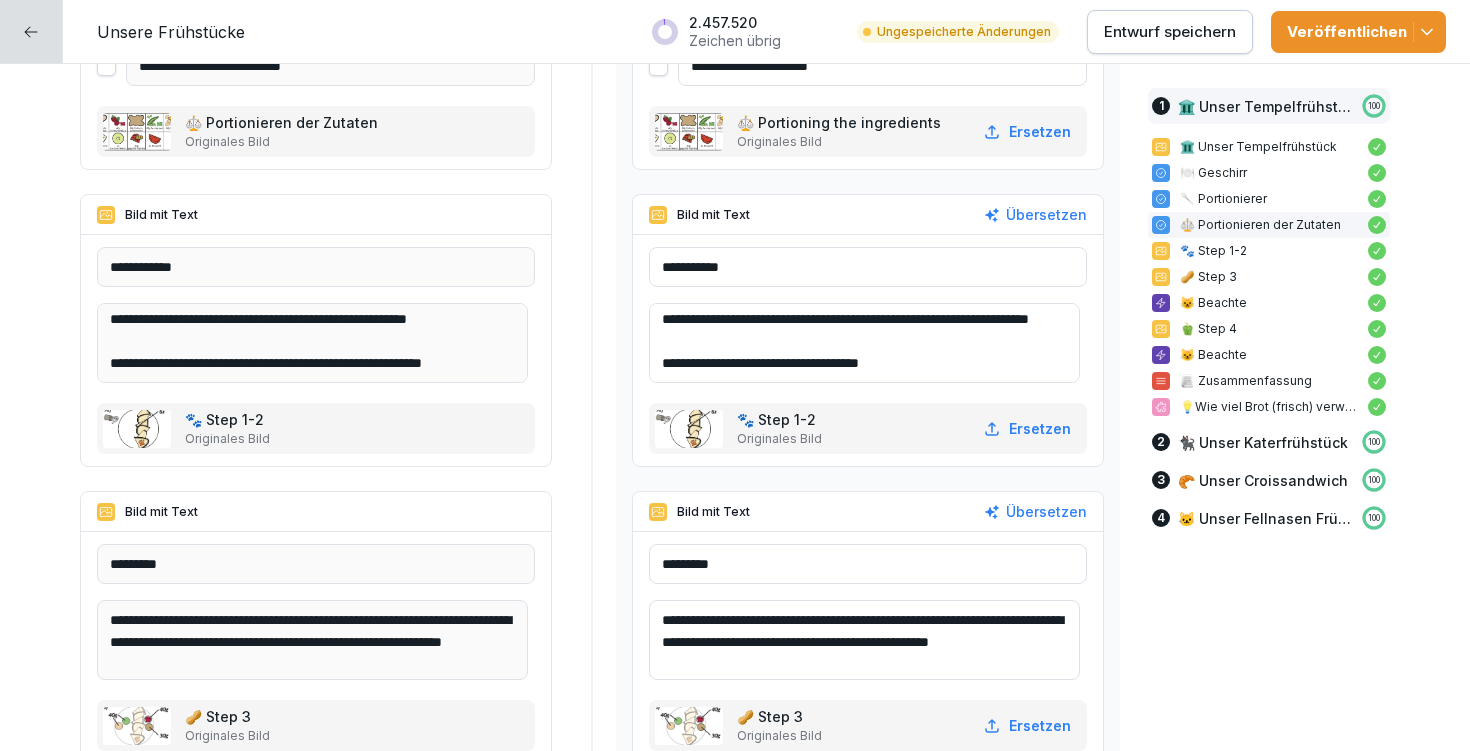 click on "**********" at bounding box center [864, 343] 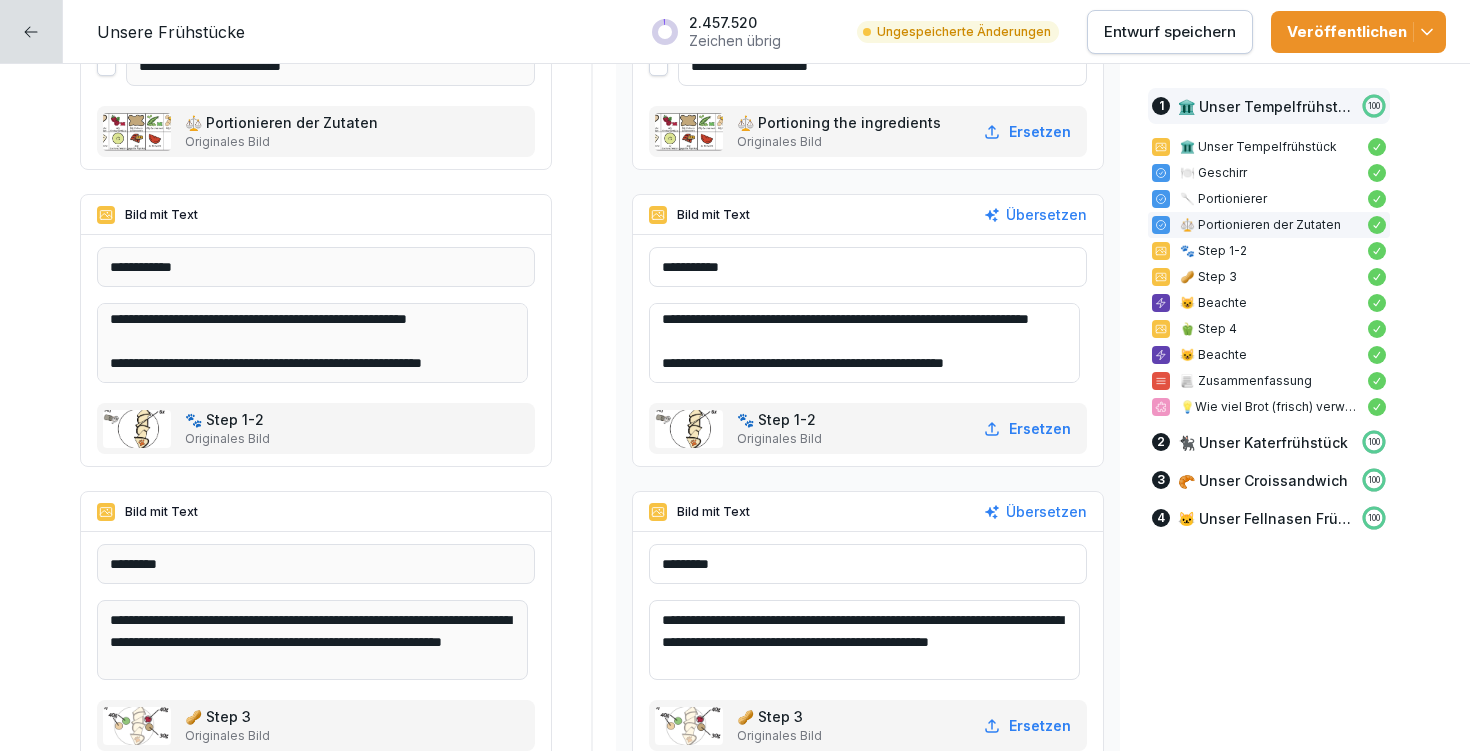type on "**********" 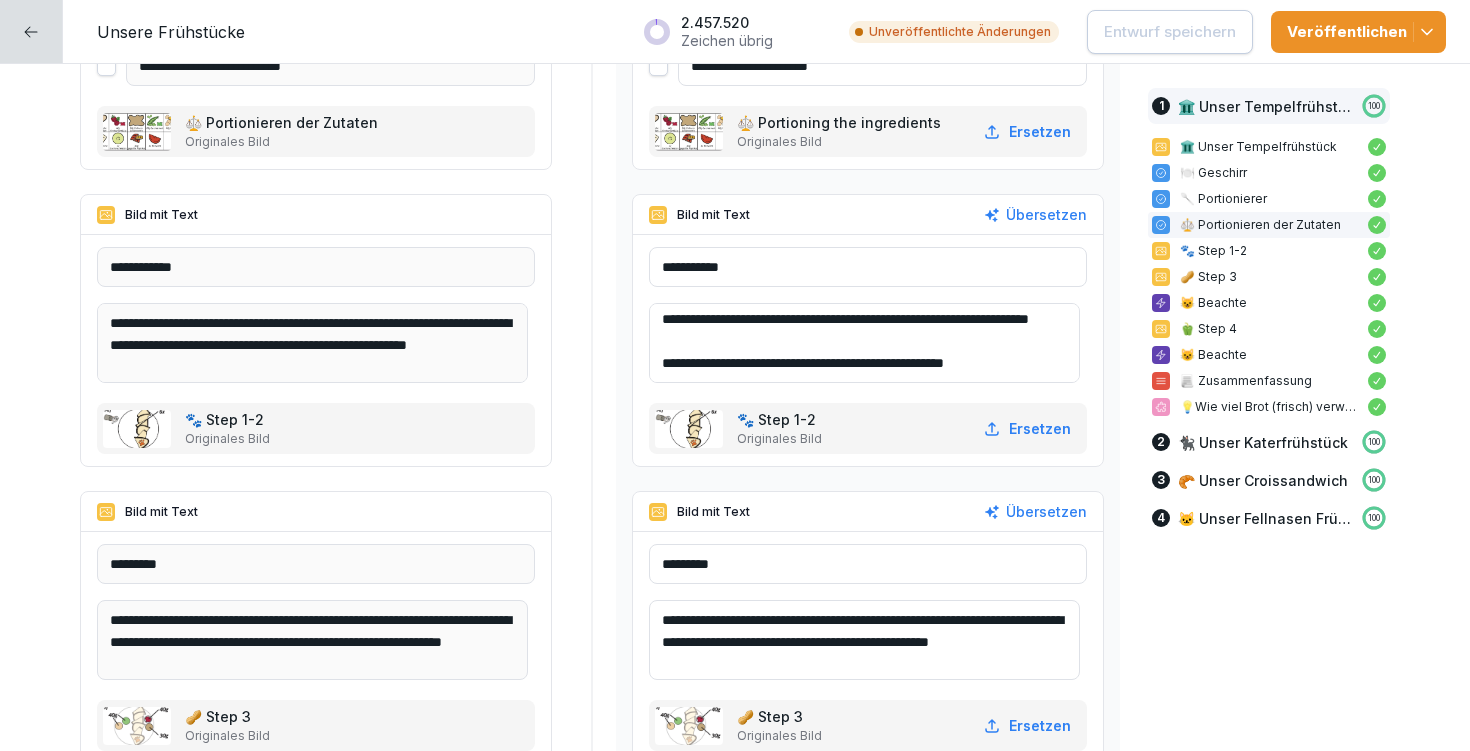 scroll, scrollTop: 48, scrollLeft: 0, axis: vertical 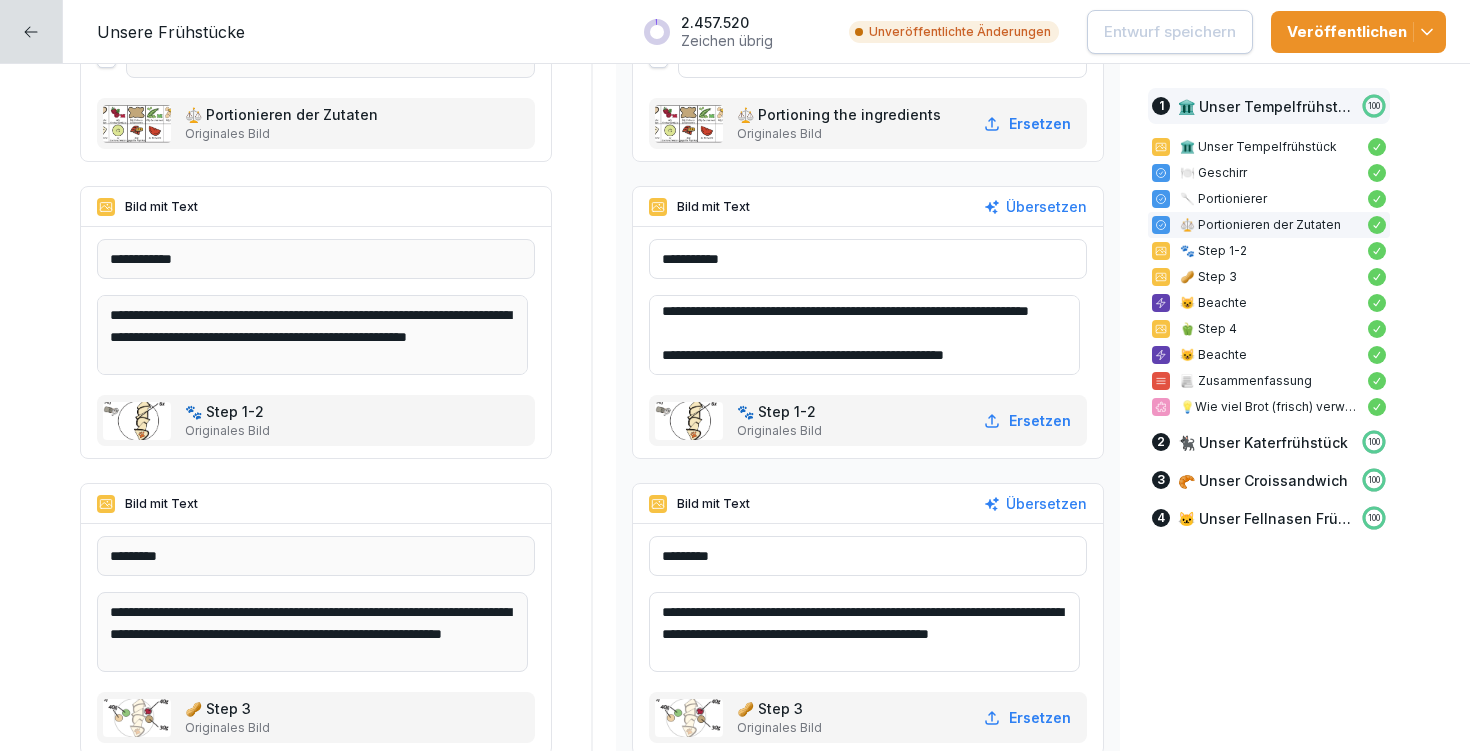 click on "**********" at bounding box center [864, 335] 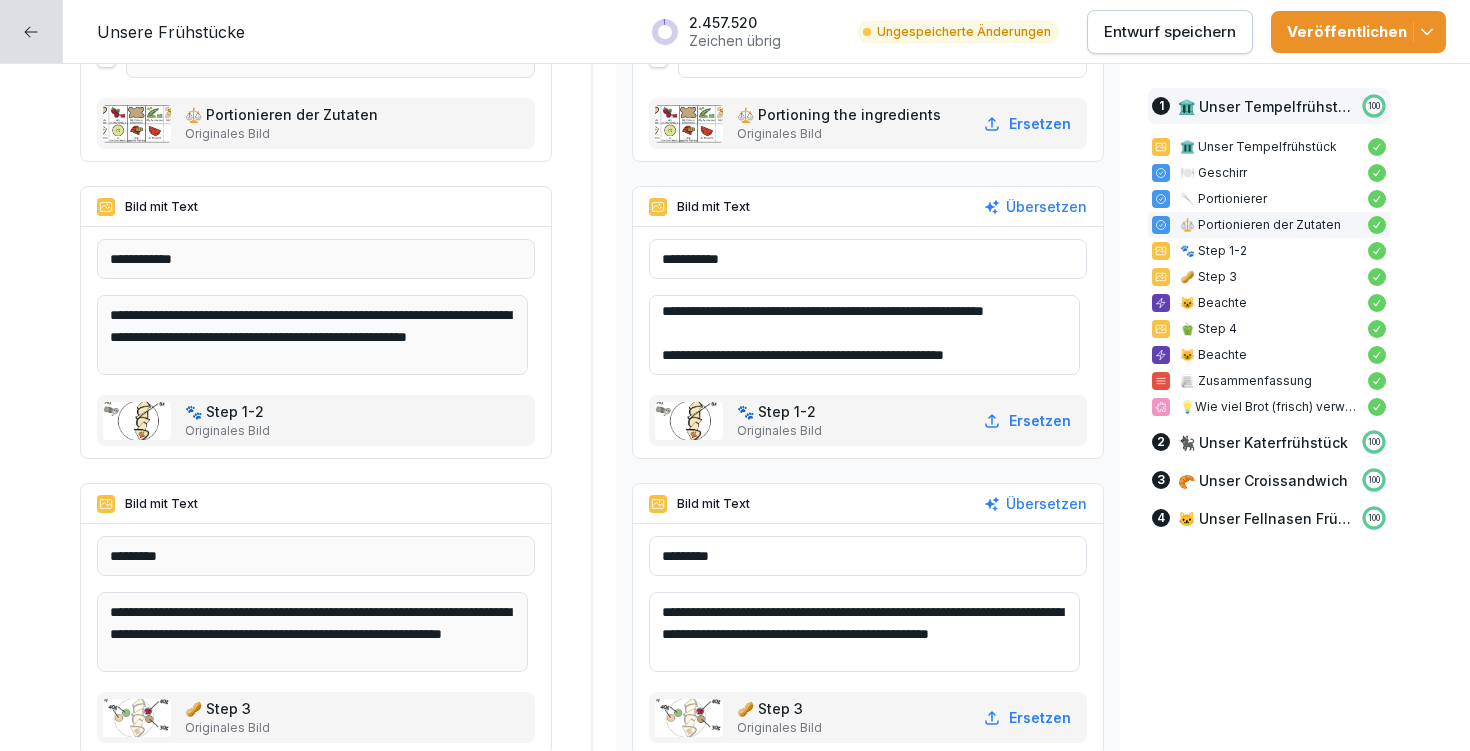 scroll, scrollTop: 27, scrollLeft: 0, axis: vertical 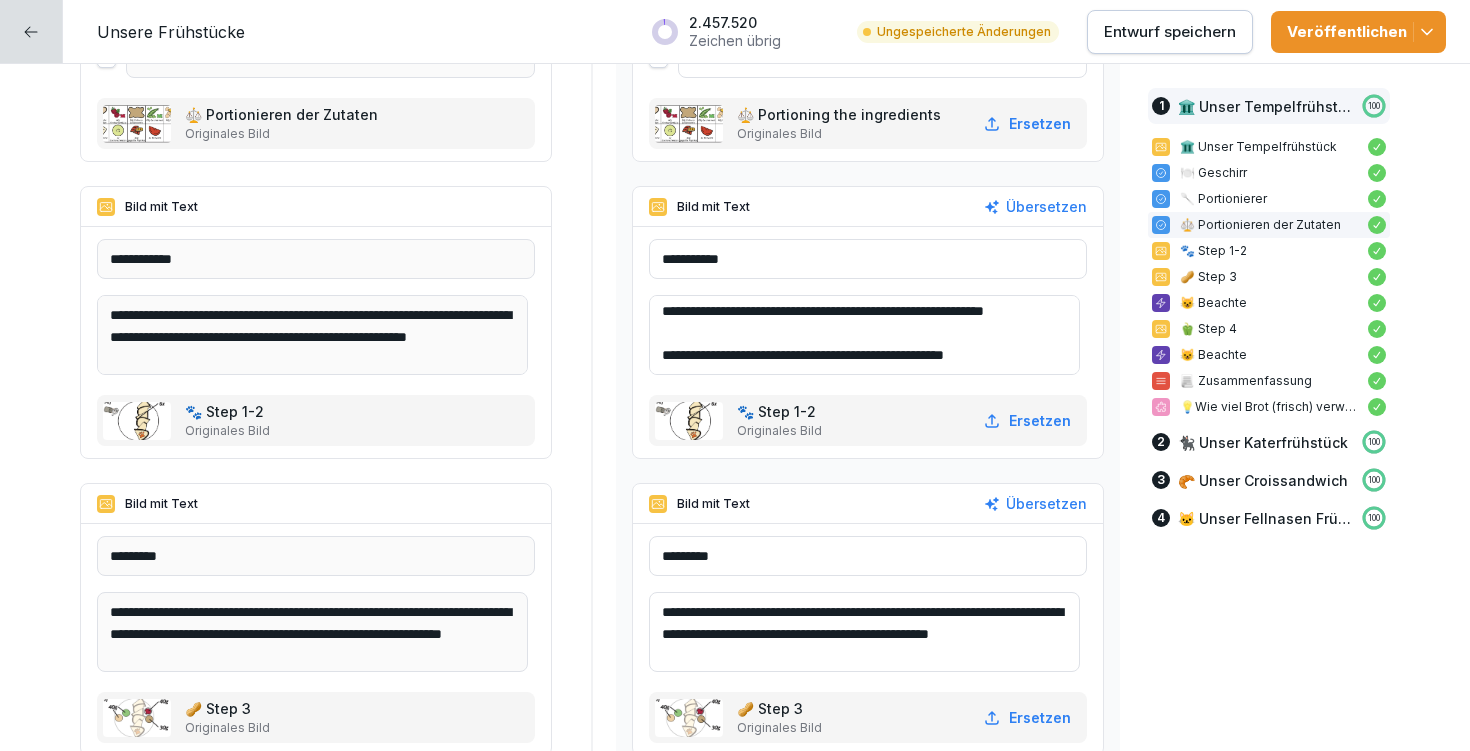 click on "**********" at bounding box center [864, 335] 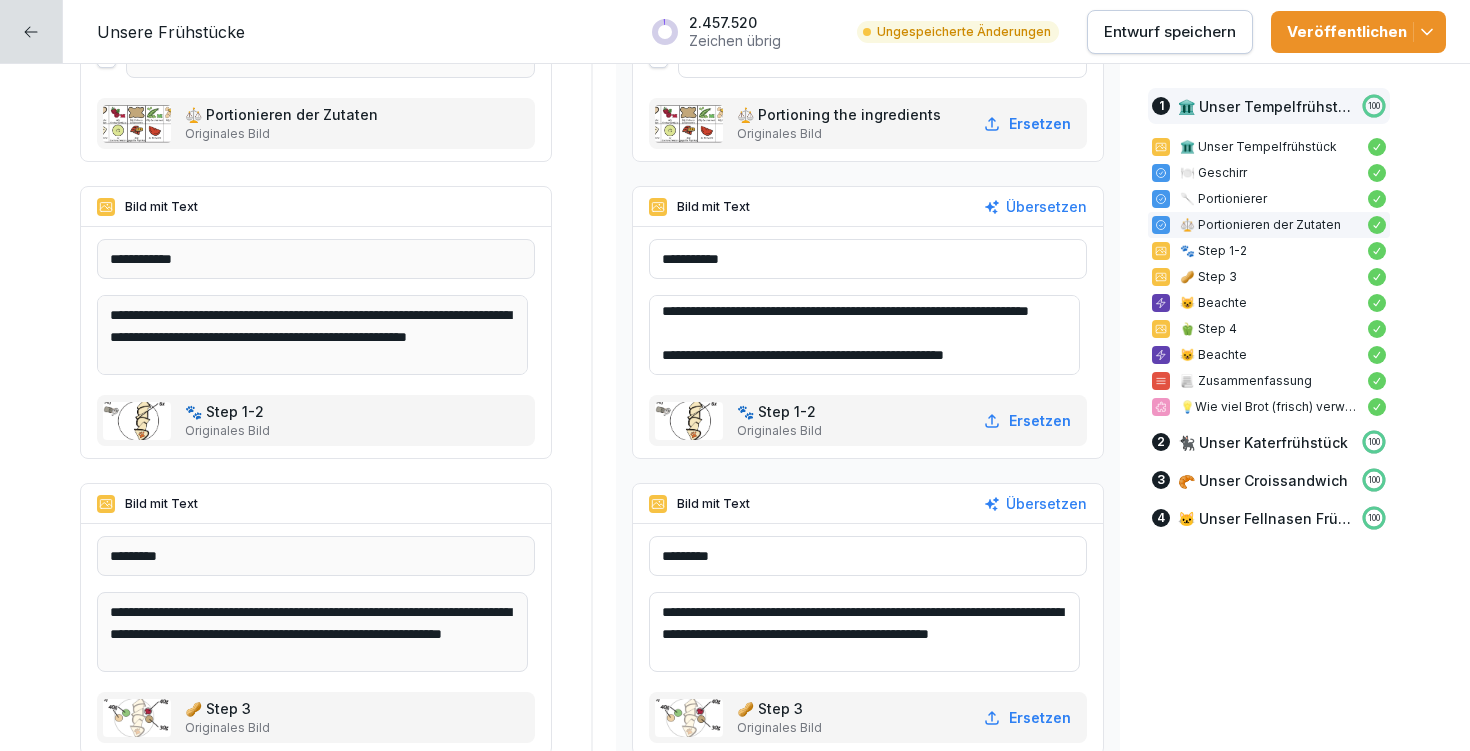 scroll, scrollTop: 48, scrollLeft: 0, axis: vertical 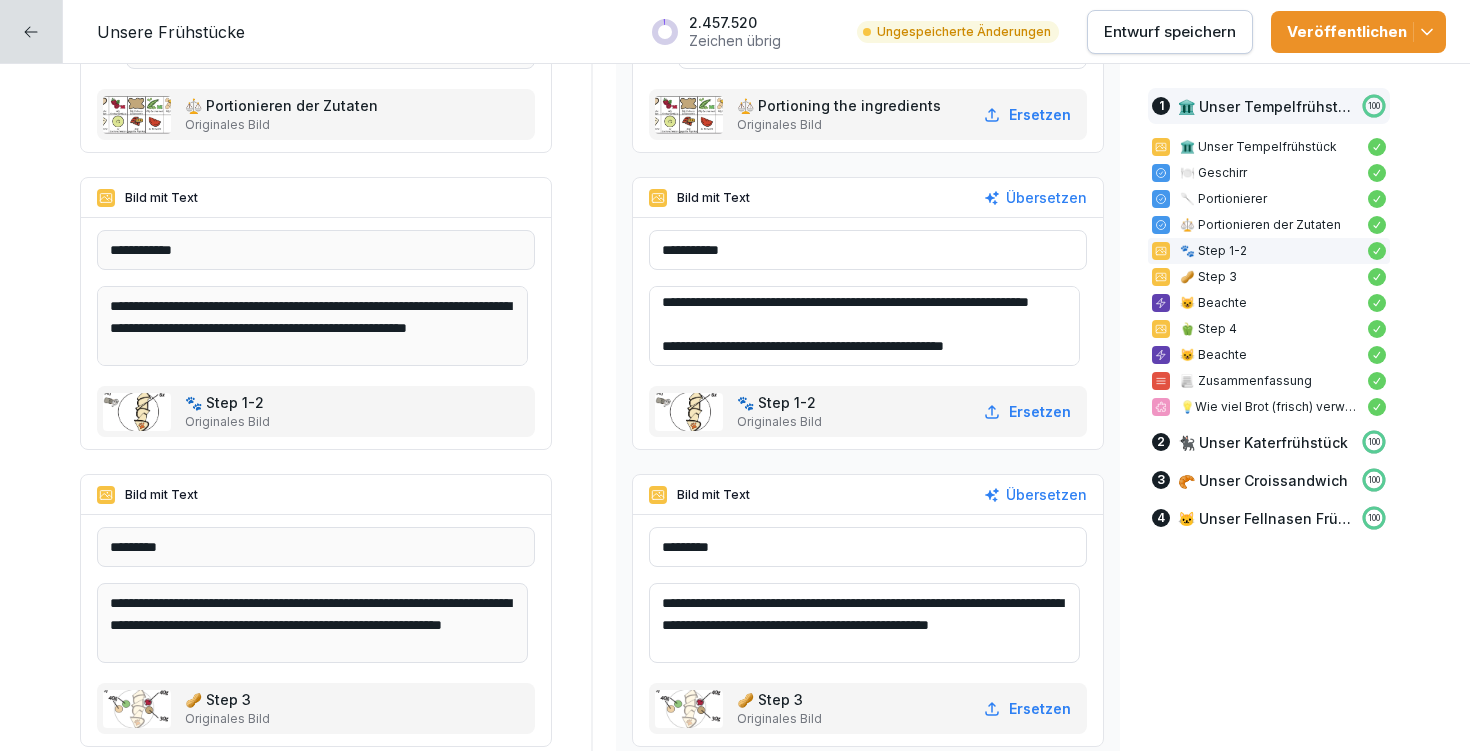 click on "**********" at bounding box center (864, 326) 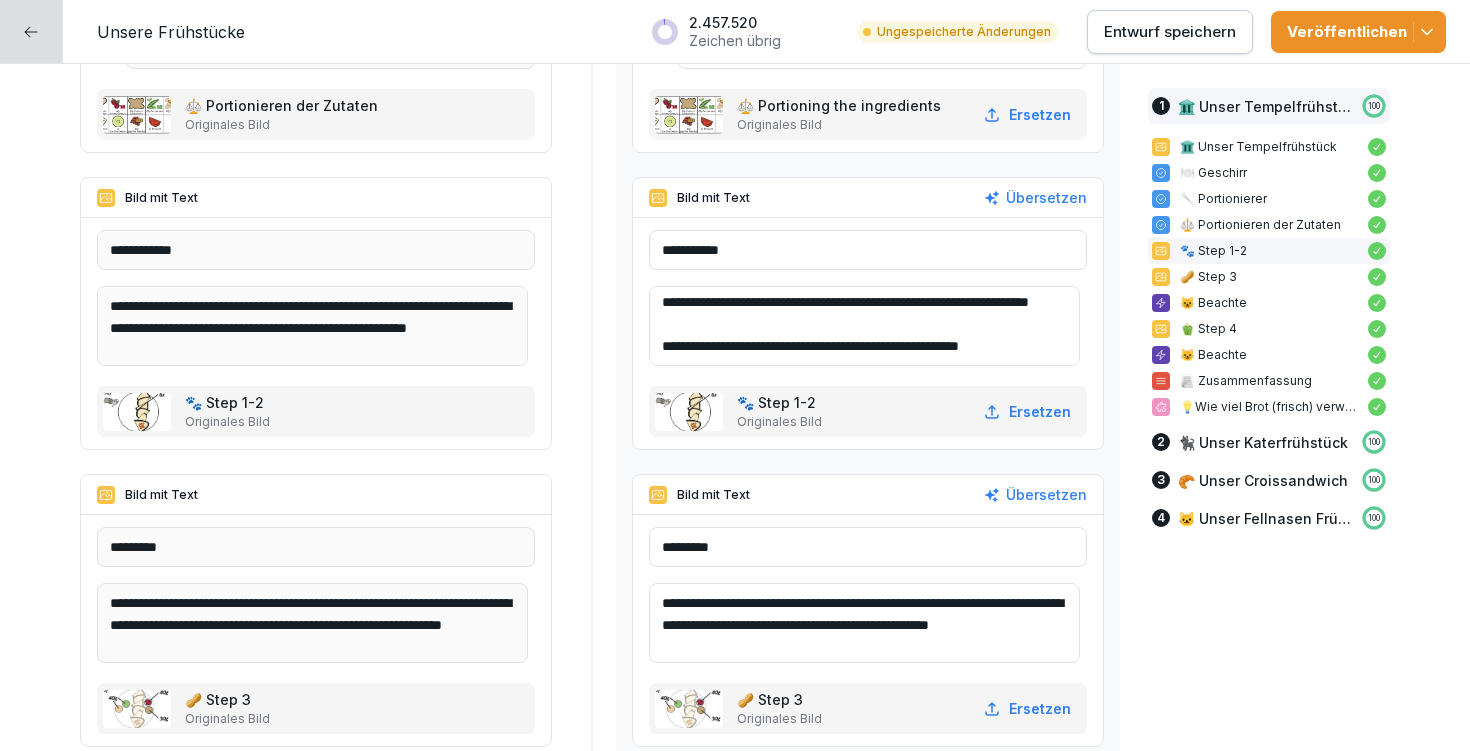 scroll, scrollTop: 59, scrollLeft: 0, axis: vertical 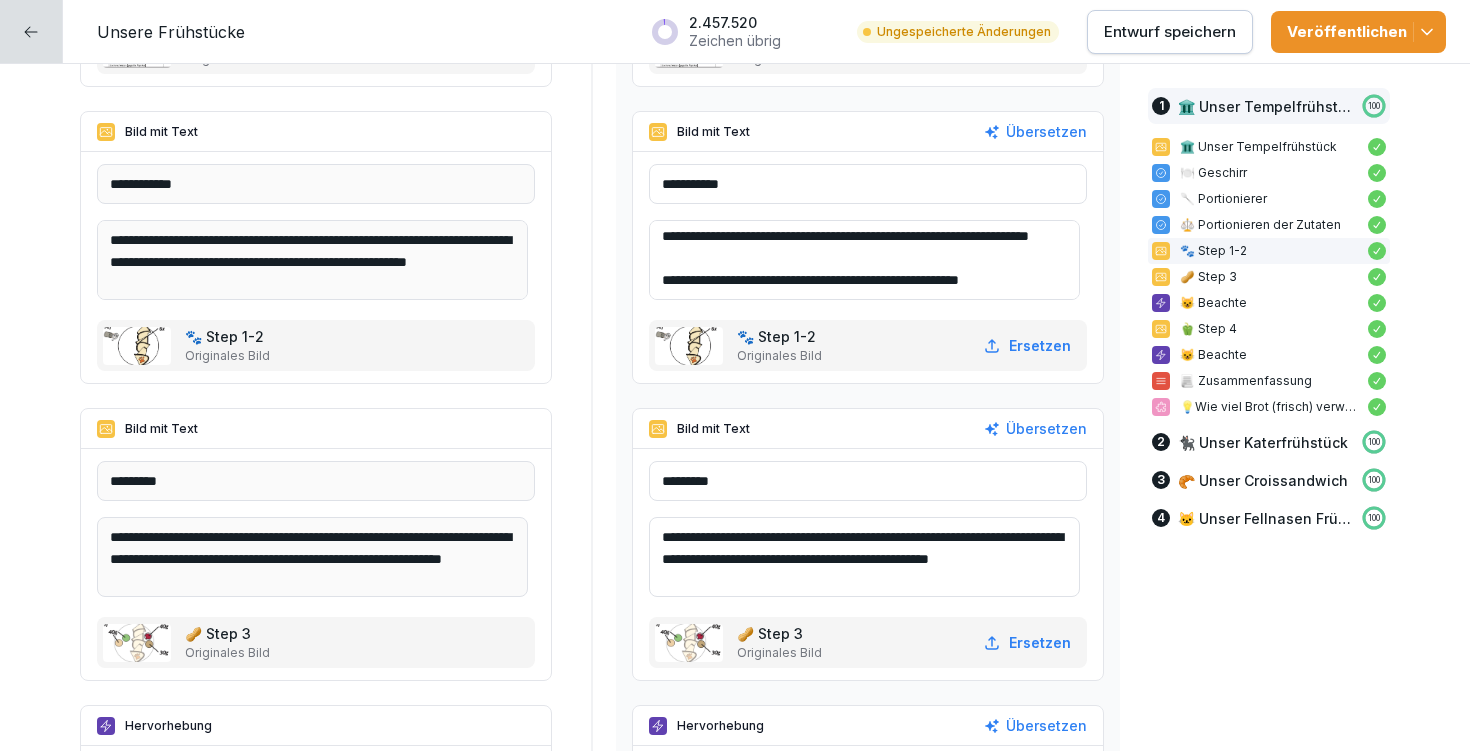 type on "**********" 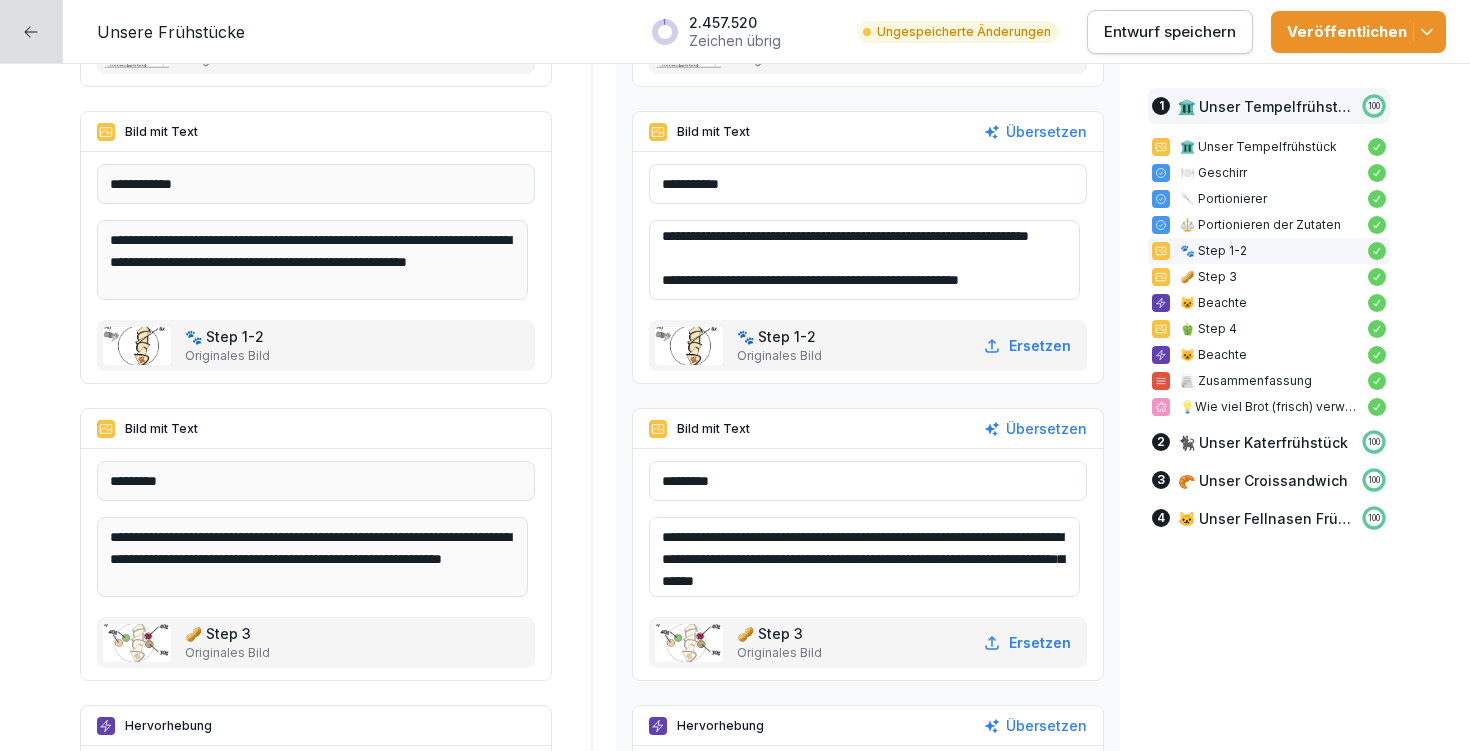 drag, startPoint x: 896, startPoint y: 533, endPoint x: 956, endPoint y: 529, distance: 60.133186 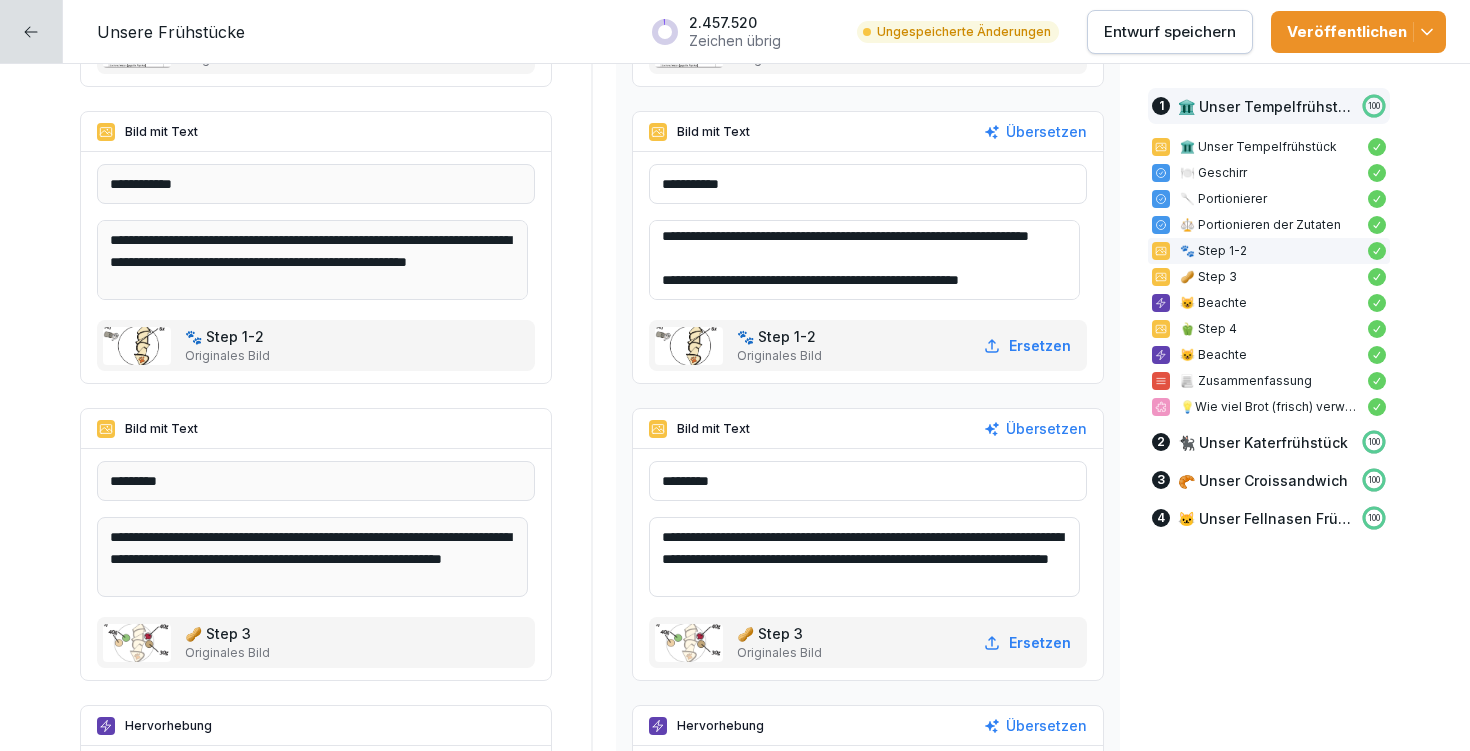 drag, startPoint x: 702, startPoint y: 555, endPoint x: 805, endPoint y: 550, distance: 103.121284 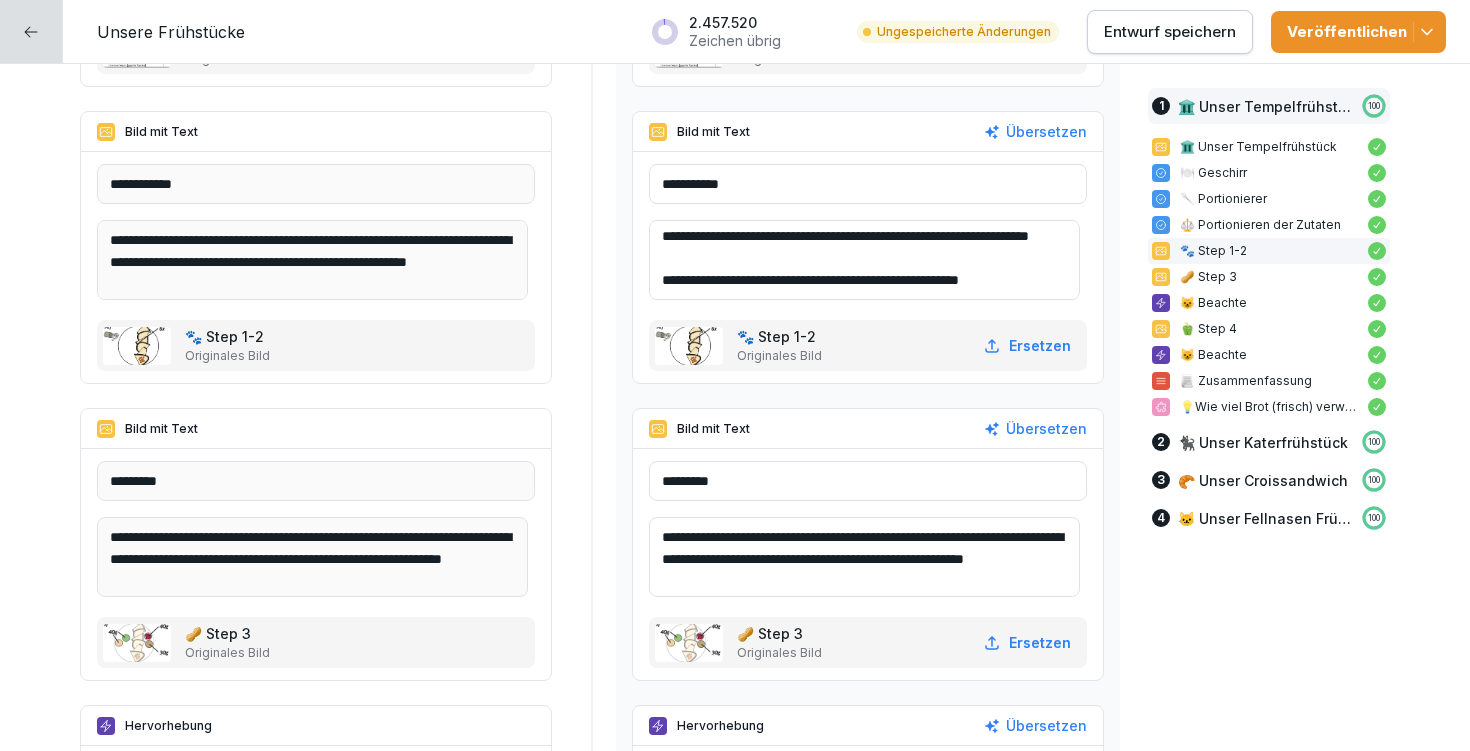 click on "**********" at bounding box center (864, 557) 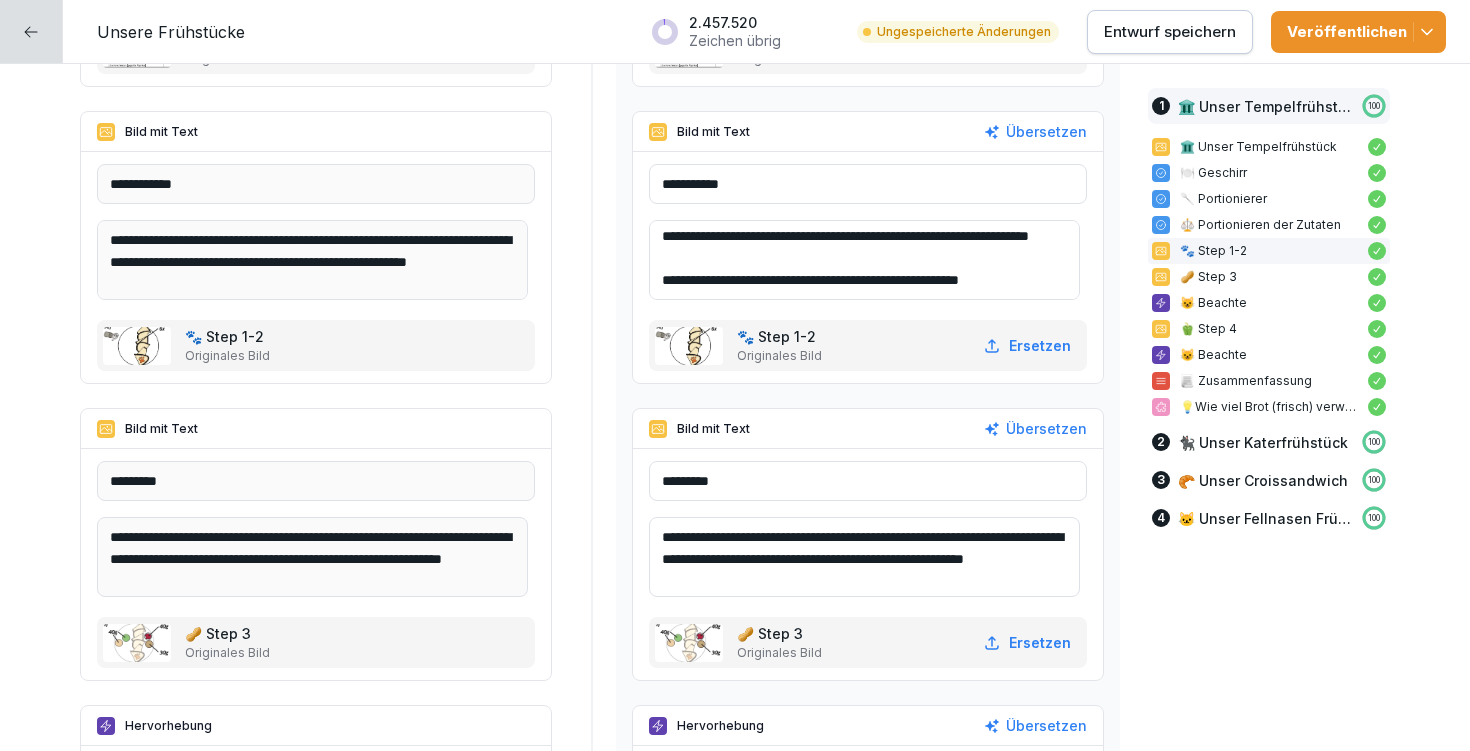 click on "**********" at bounding box center (864, 557) 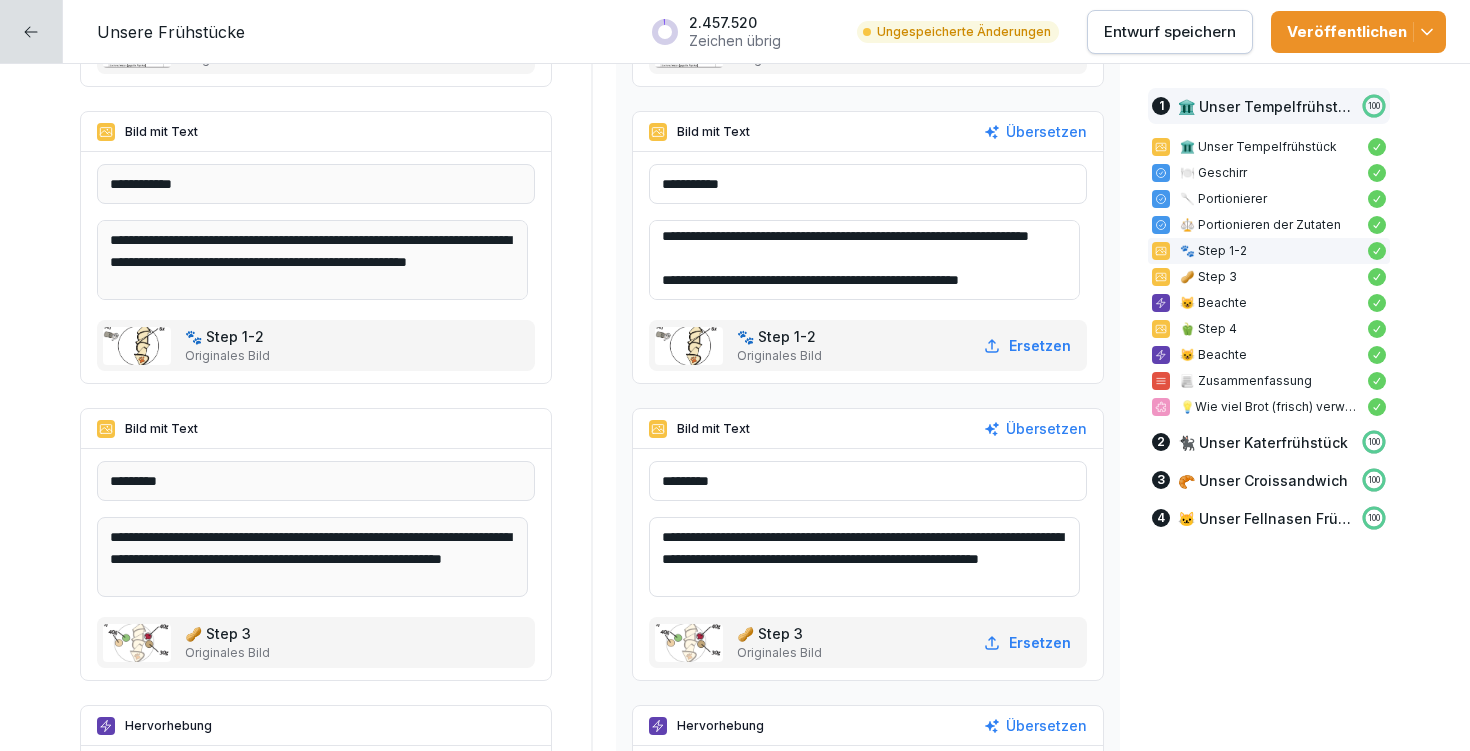 click on "**********" at bounding box center [864, 557] 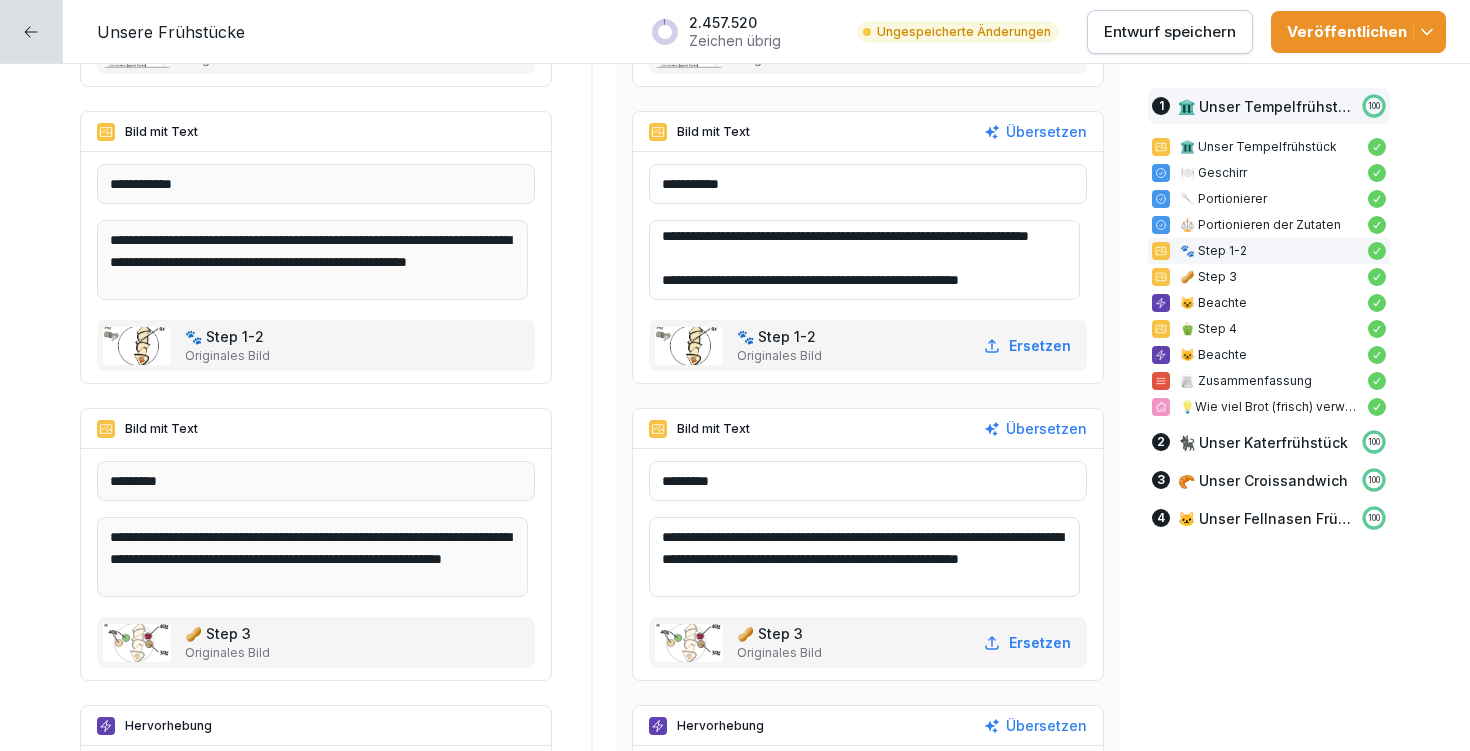 click on "**********" at bounding box center (864, 557) 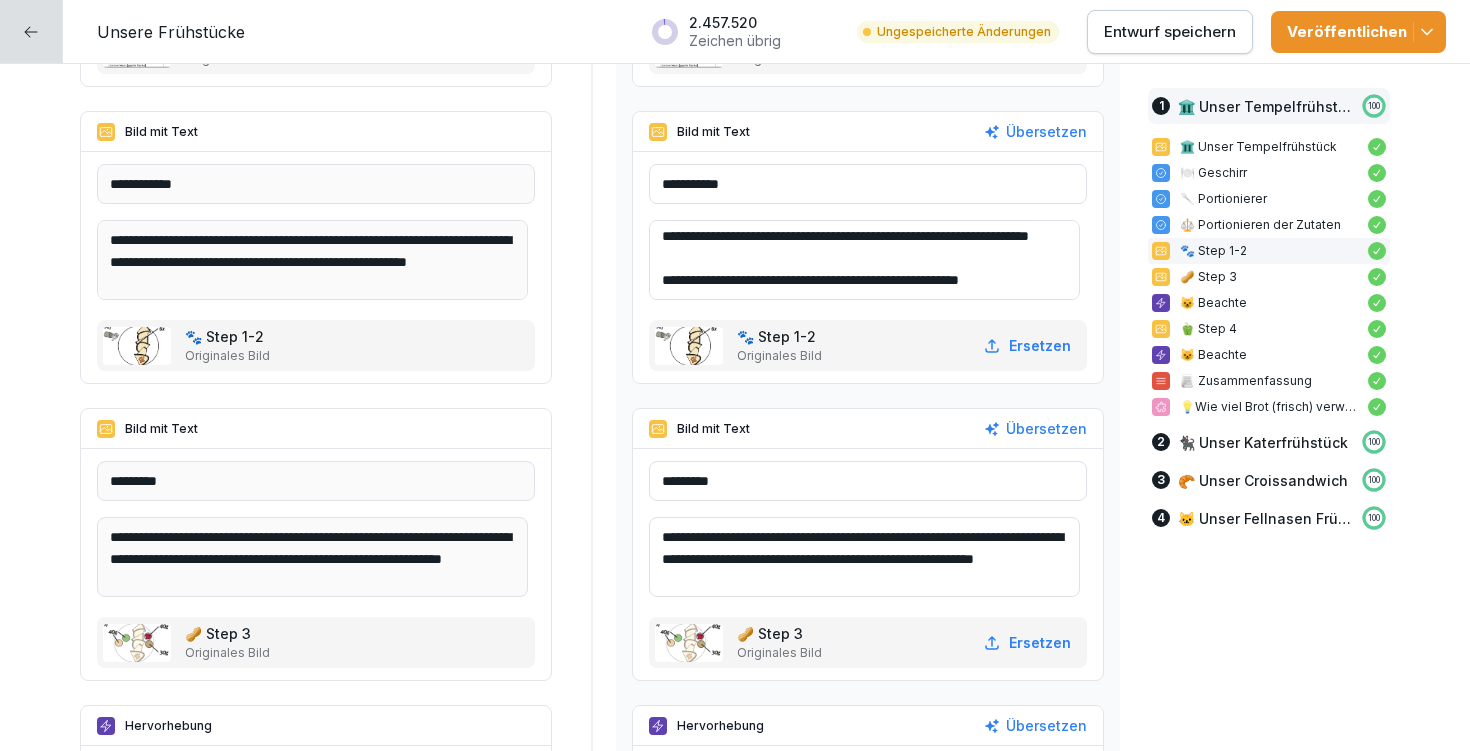 click on "**********" at bounding box center [864, 557] 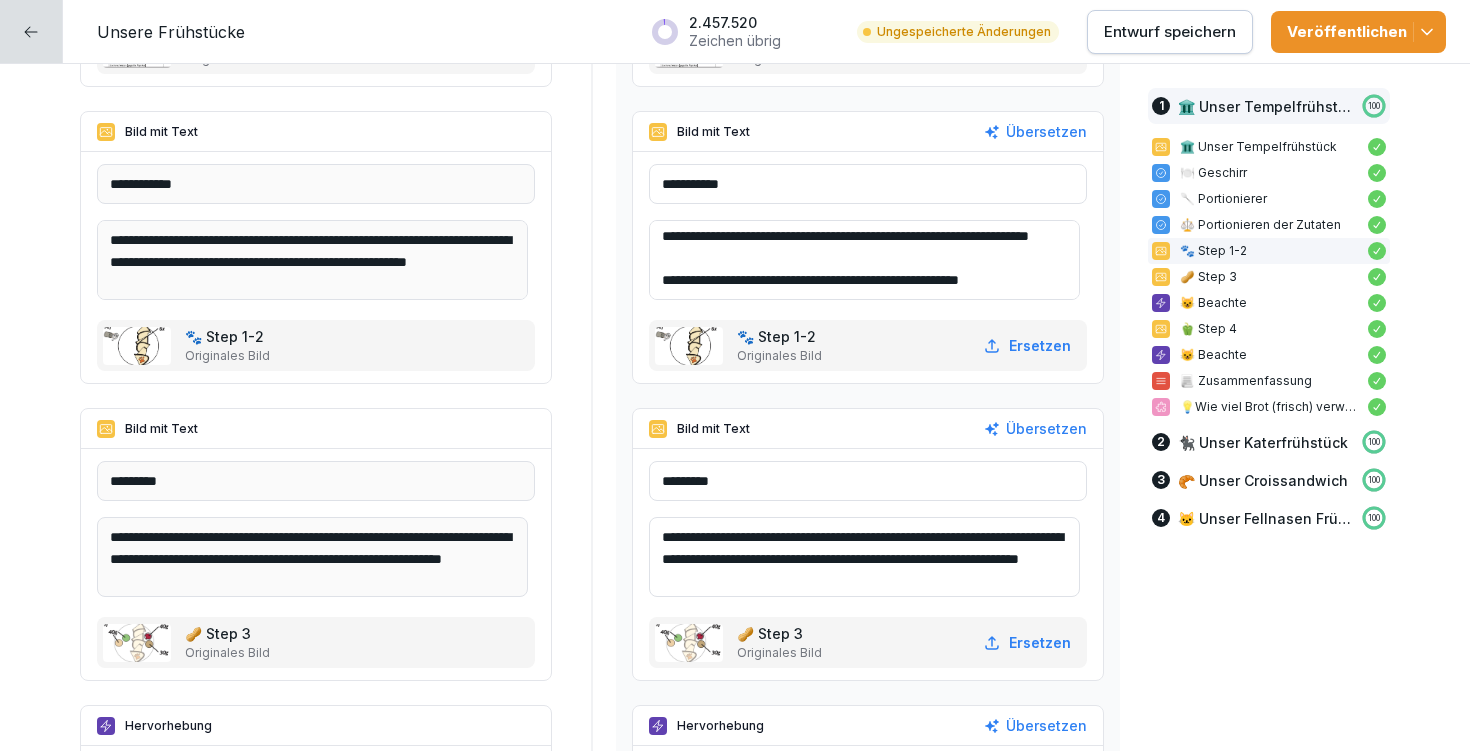 click on "**********" at bounding box center (864, 557) 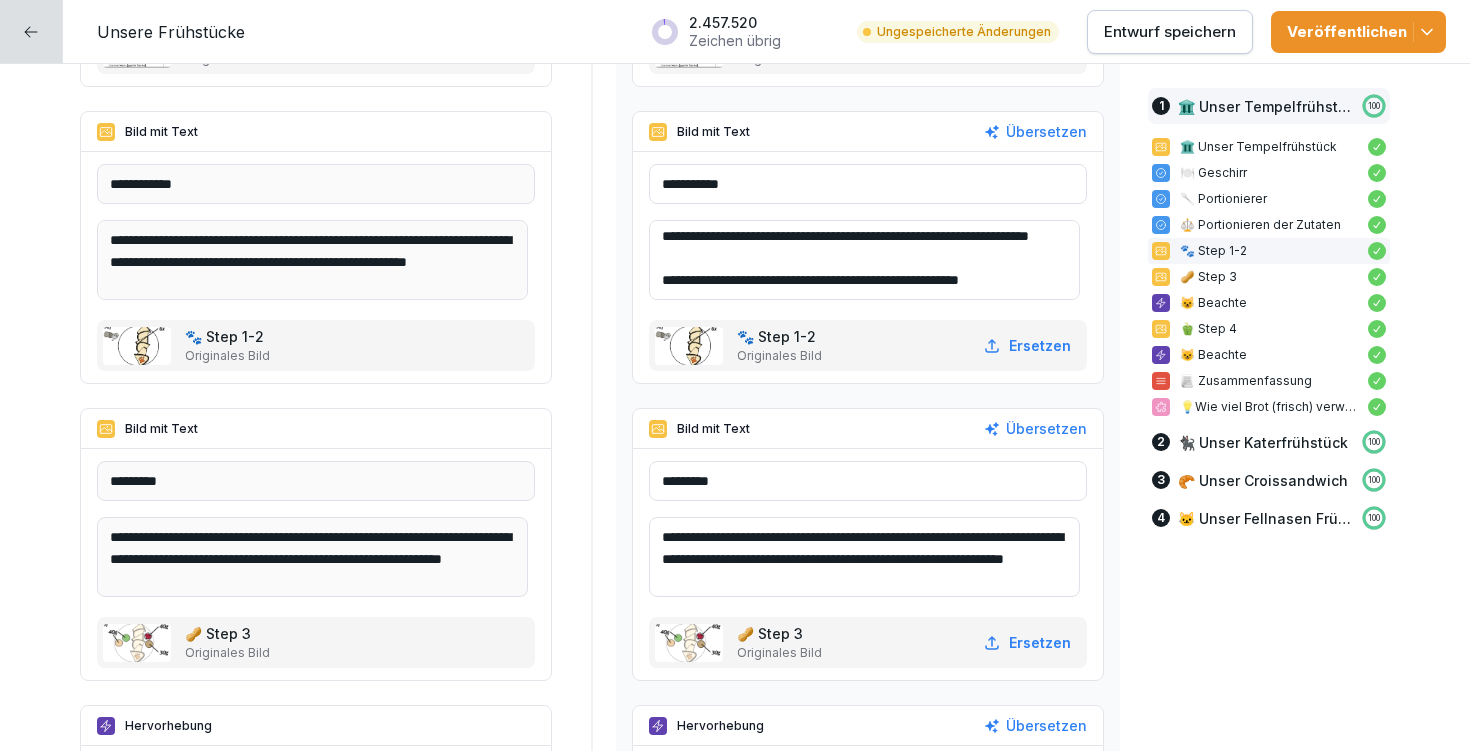 click on "**********" at bounding box center (864, 557) 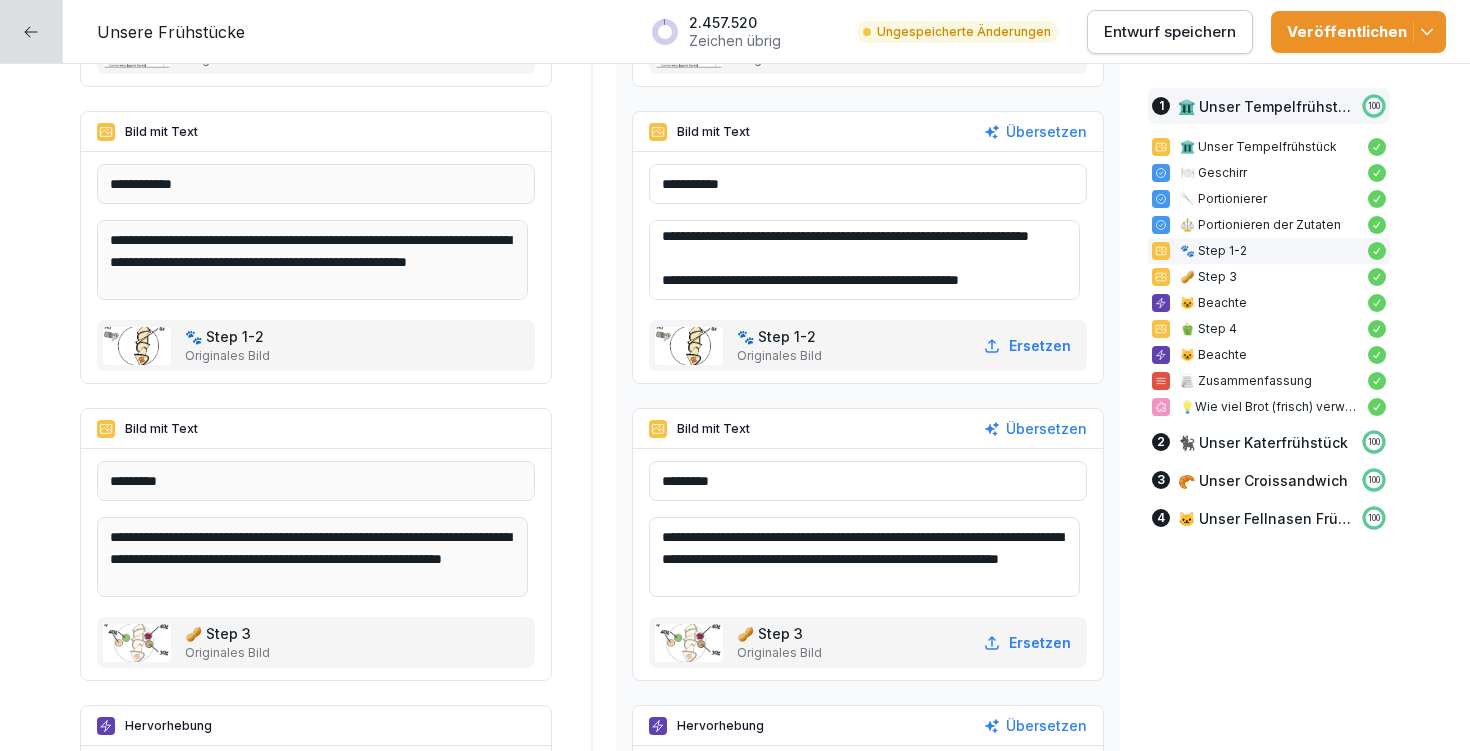 scroll, scrollTop: 4, scrollLeft: 0, axis: vertical 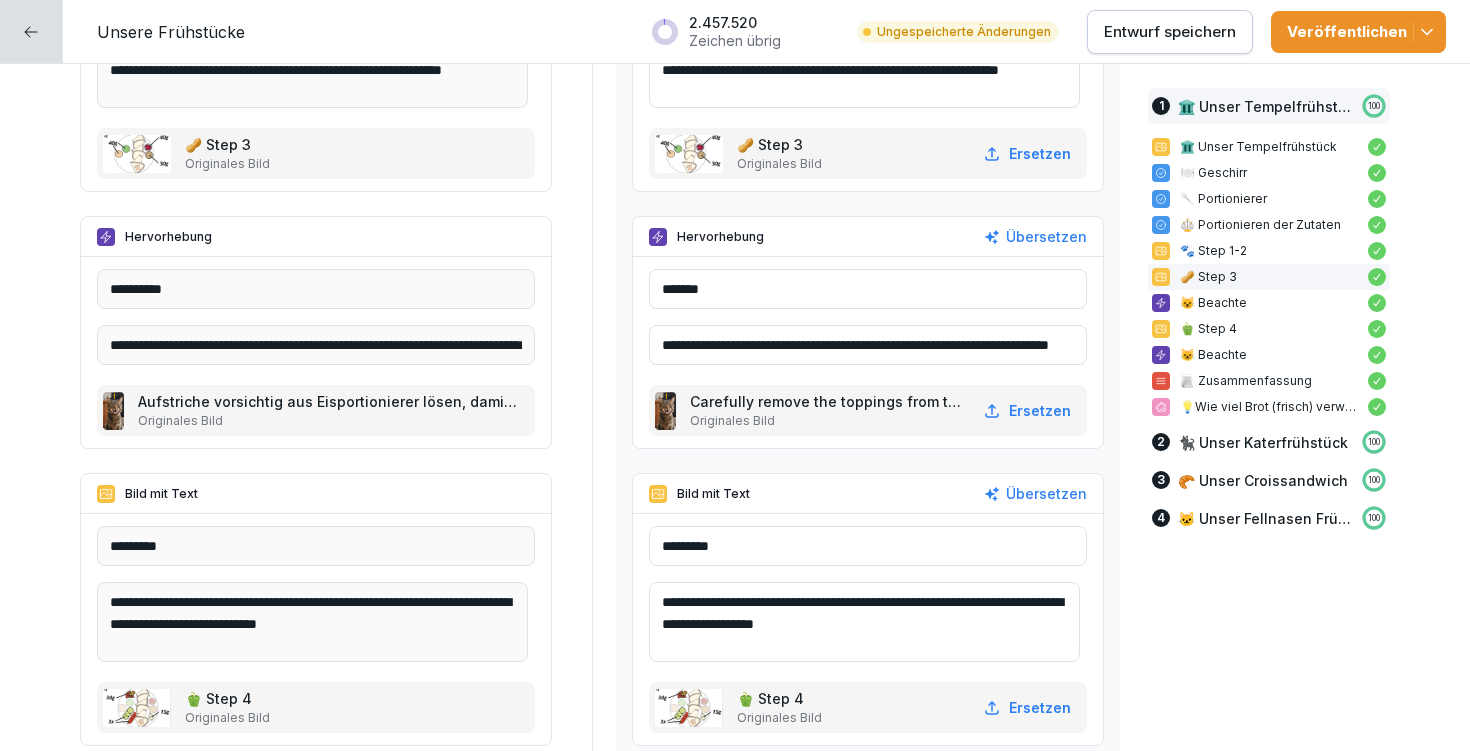 type on "**********" 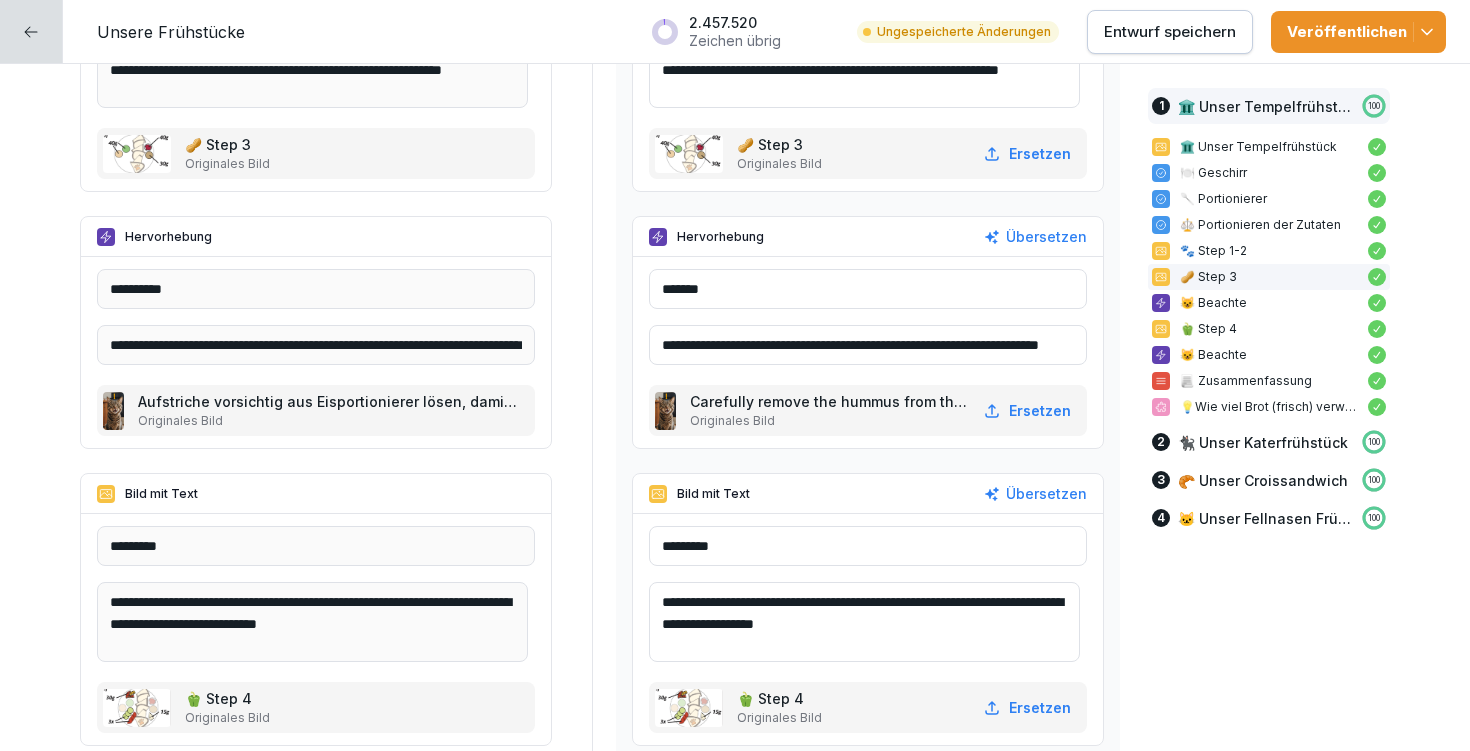 click on "**********" at bounding box center [868, 345] 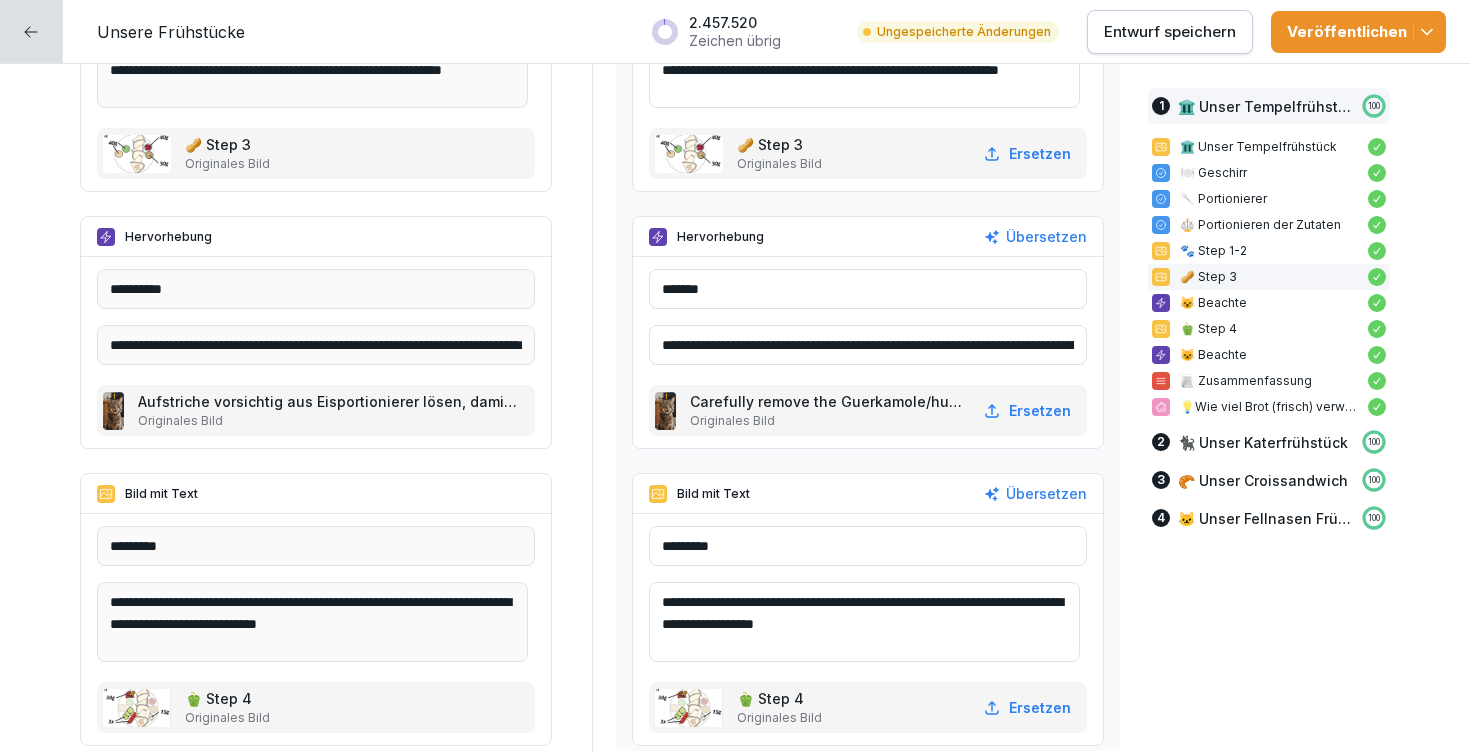 drag, startPoint x: 1011, startPoint y: 345, endPoint x: 1070, endPoint y: 349, distance: 59.135437 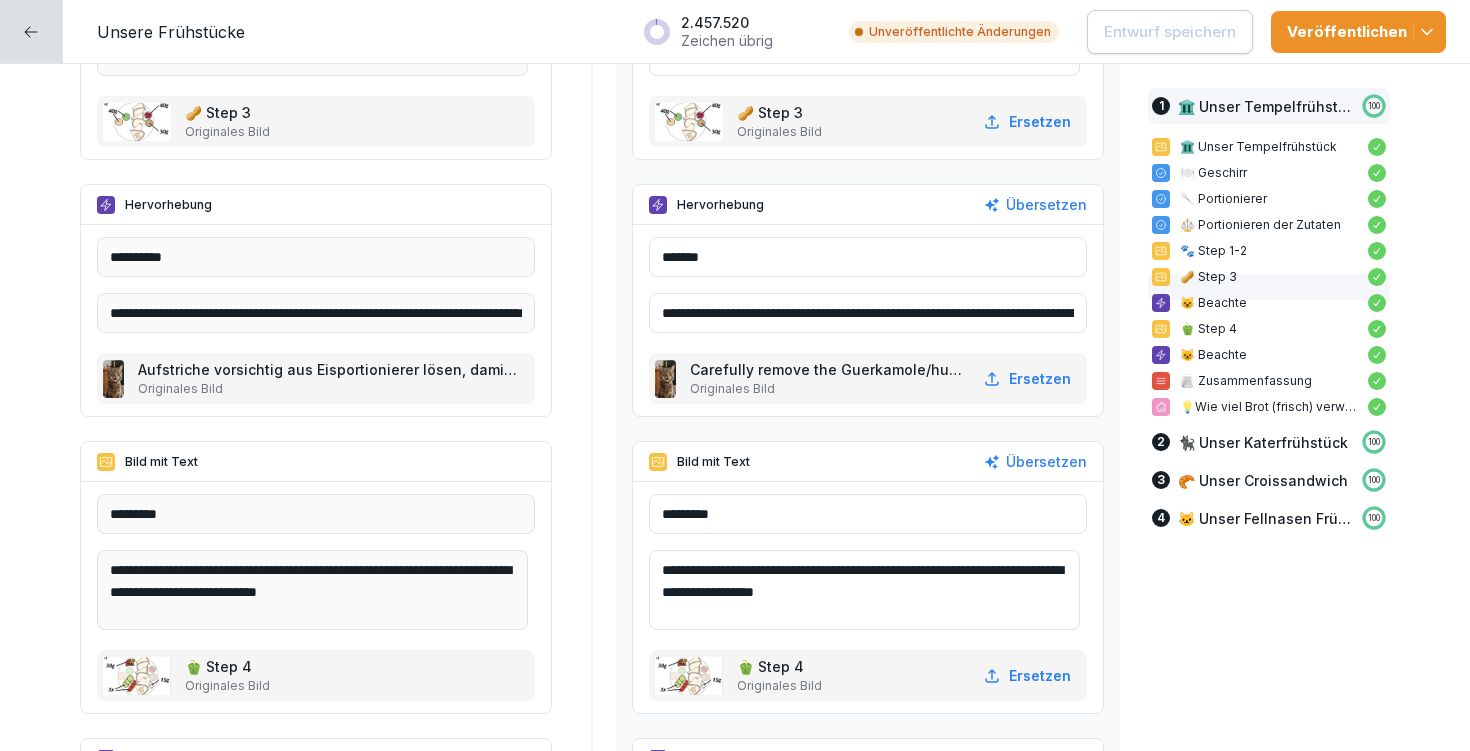 scroll, scrollTop: 2972, scrollLeft: 0, axis: vertical 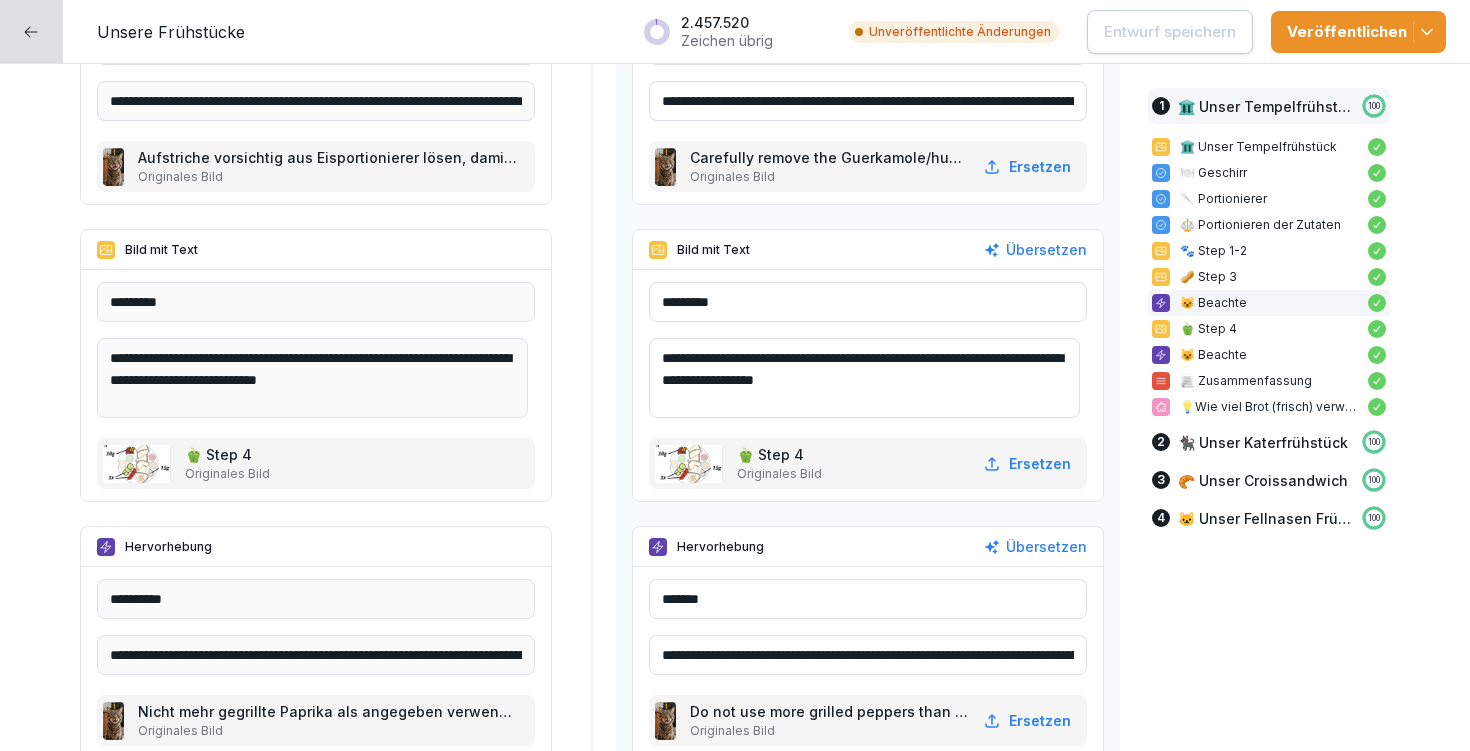 click on "**********" at bounding box center (864, 378) 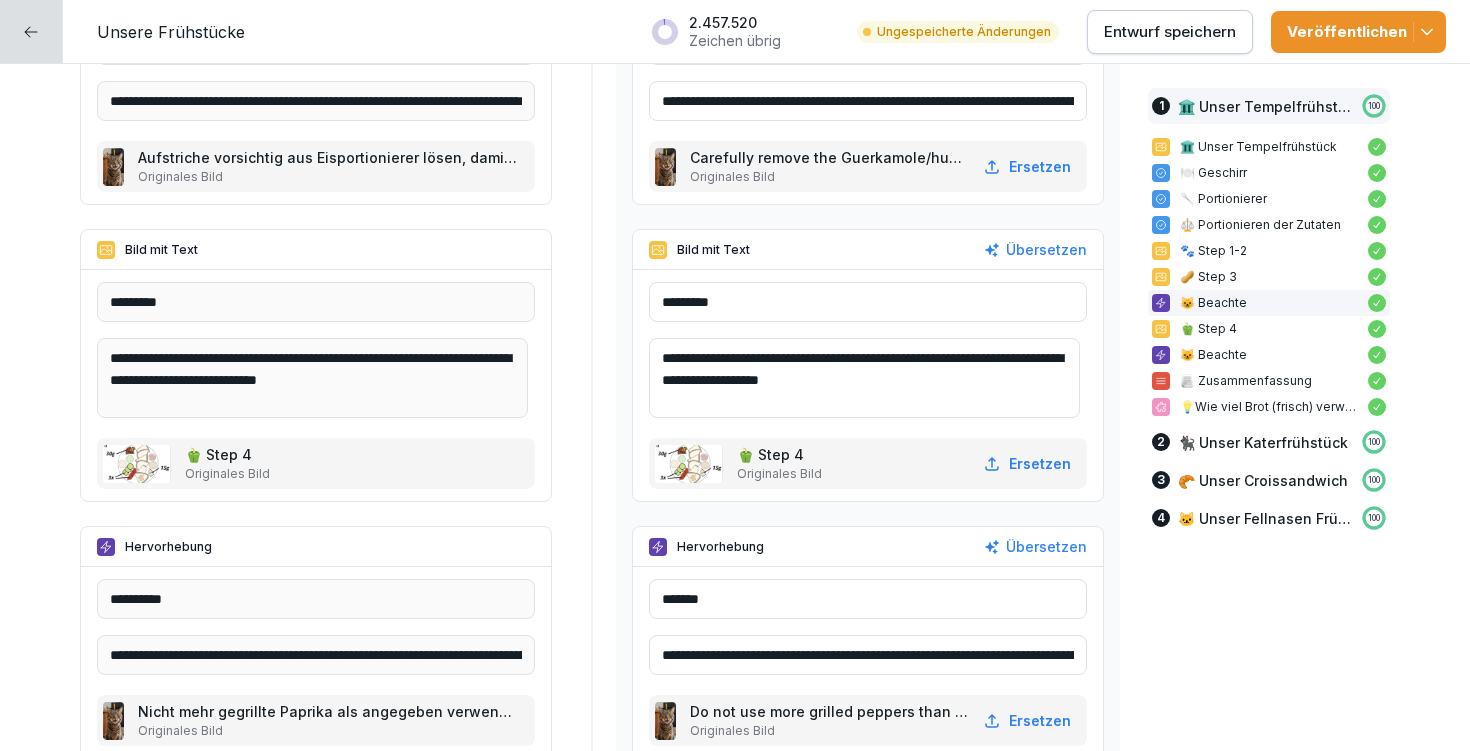 click on "**********" at bounding box center (864, 378) 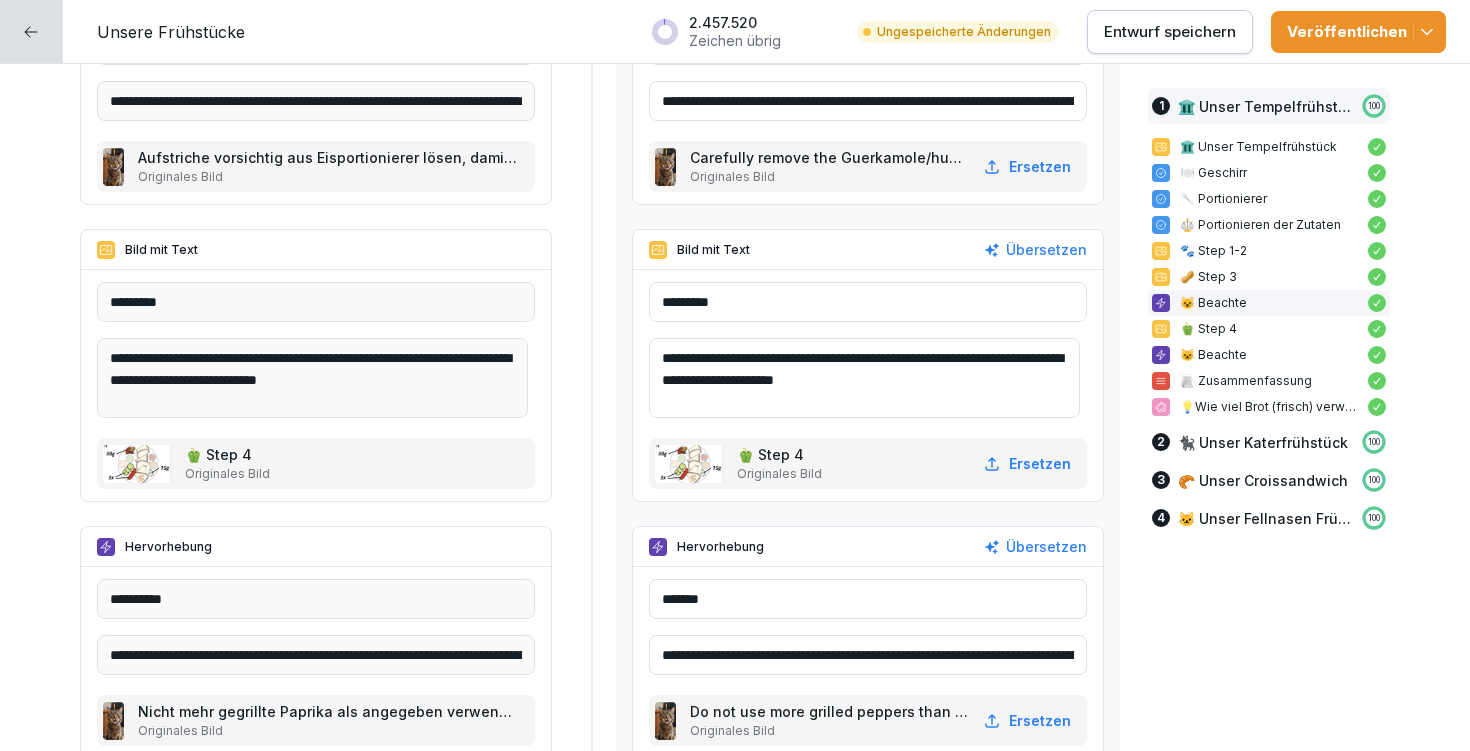click on "**********" at bounding box center [864, 378] 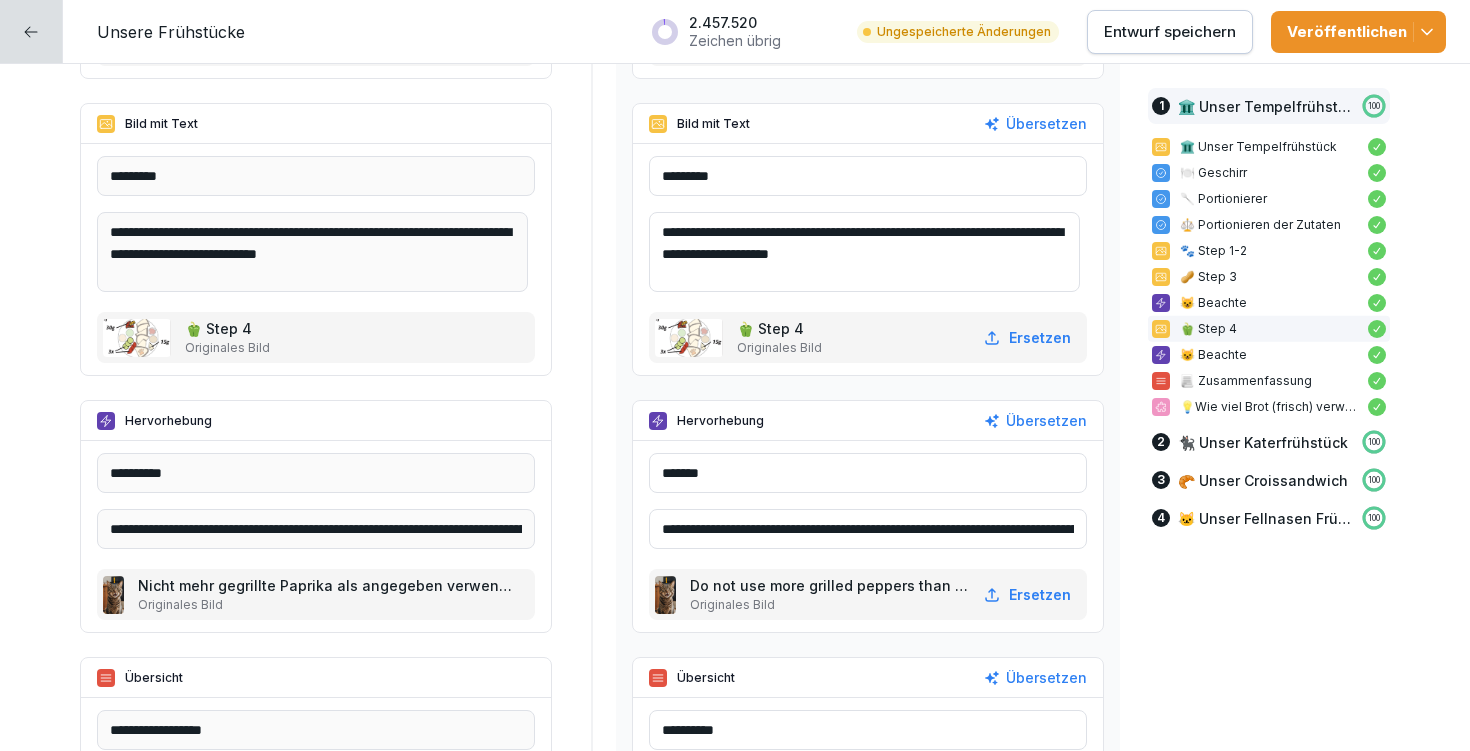 scroll, scrollTop: 3102, scrollLeft: 0, axis: vertical 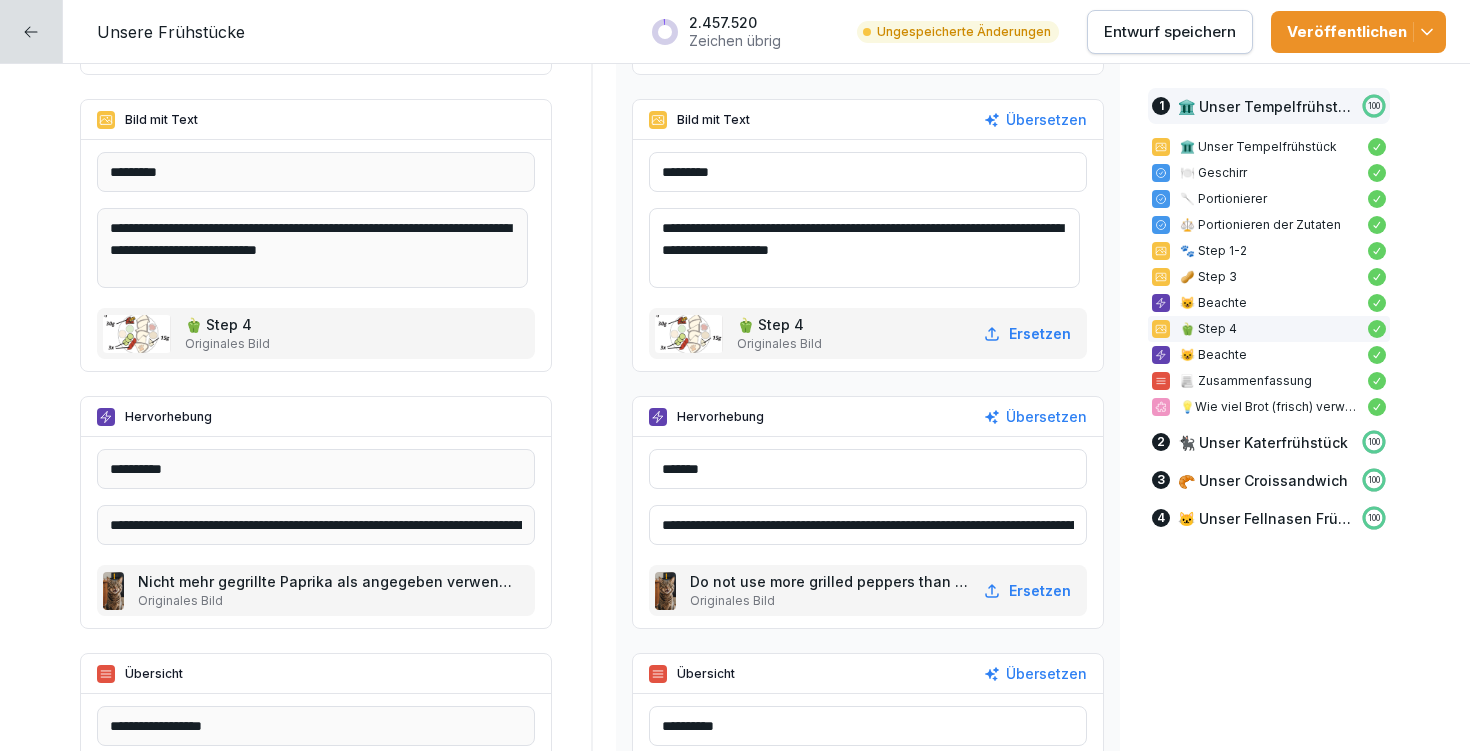 type on "**********" 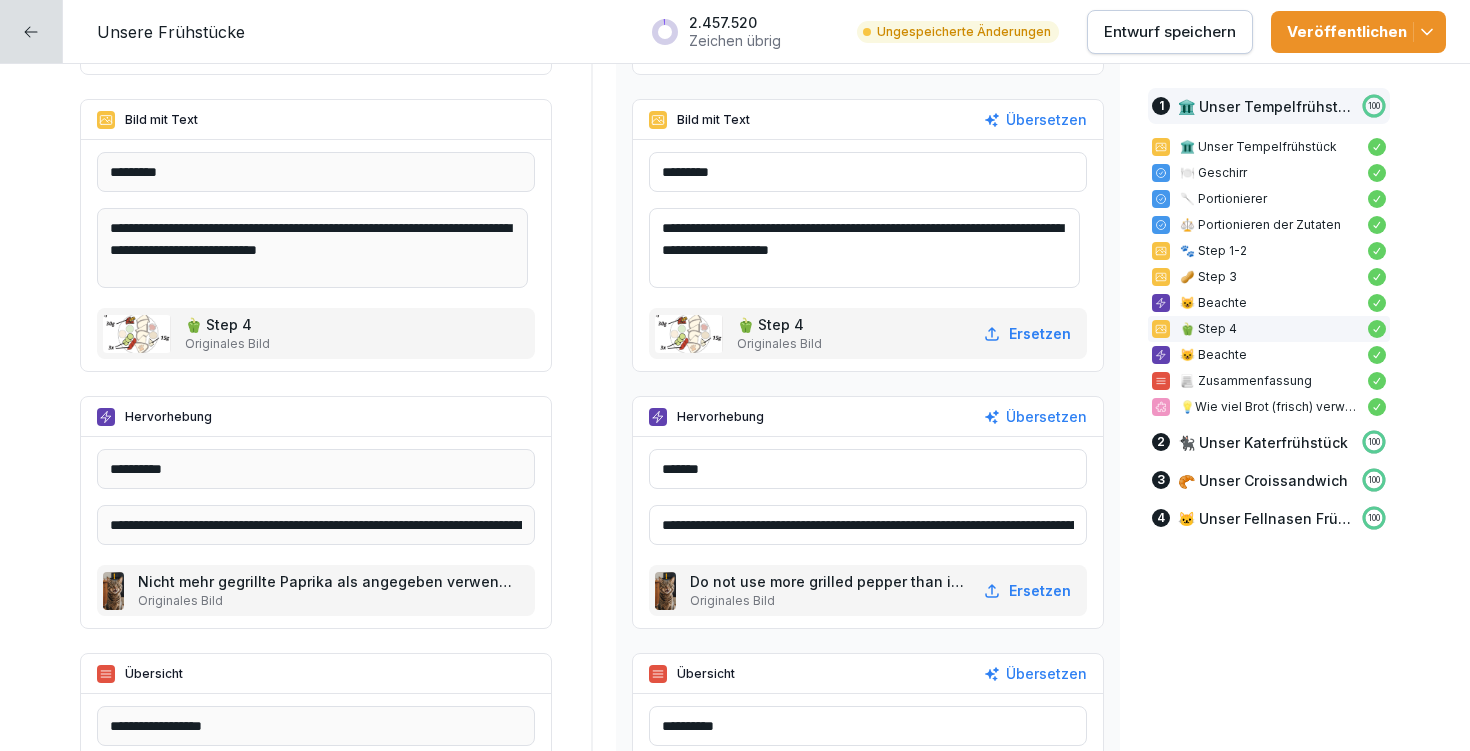 drag, startPoint x: 1041, startPoint y: 530, endPoint x: 1069, endPoint y: 532, distance: 28.071337 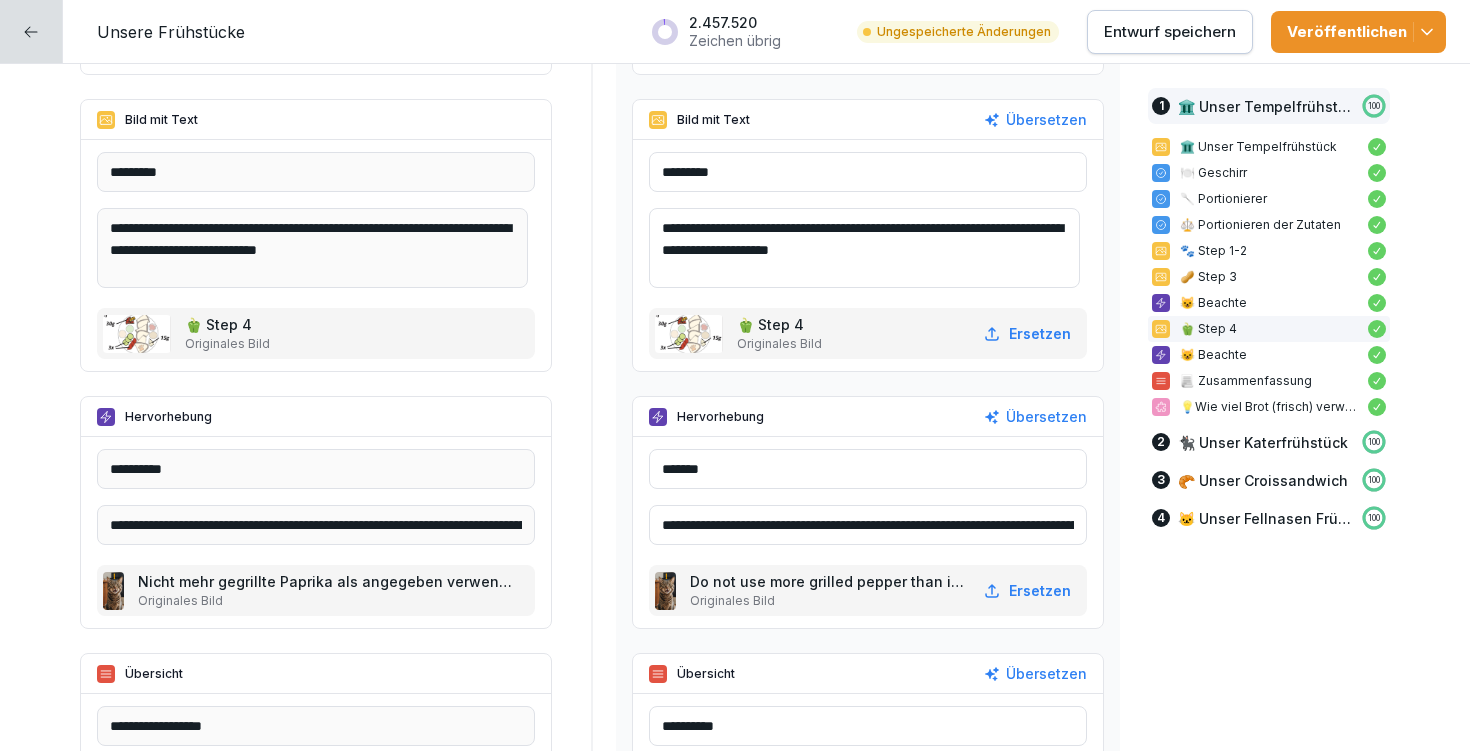 click on "**********" at bounding box center [868, 525] 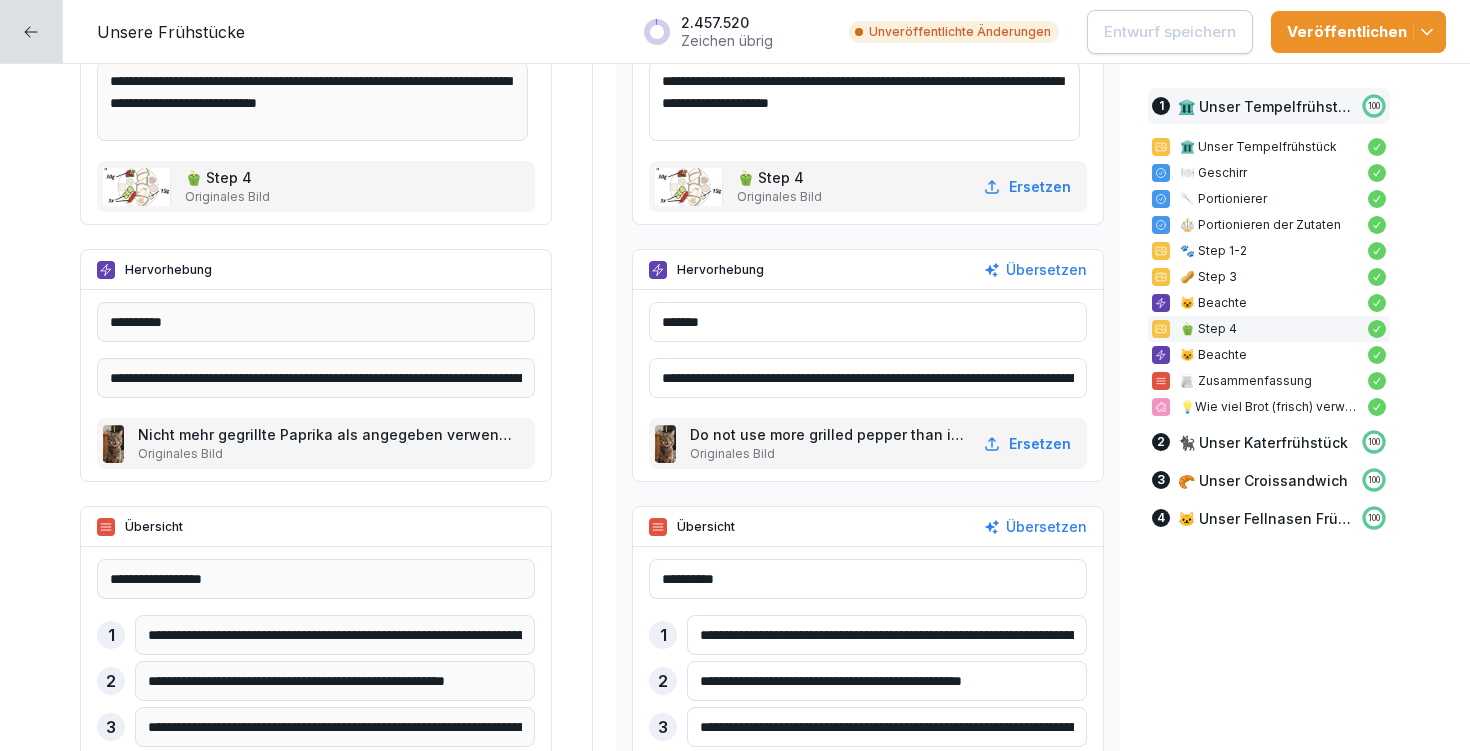 scroll, scrollTop: 3380, scrollLeft: 0, axis: vertical 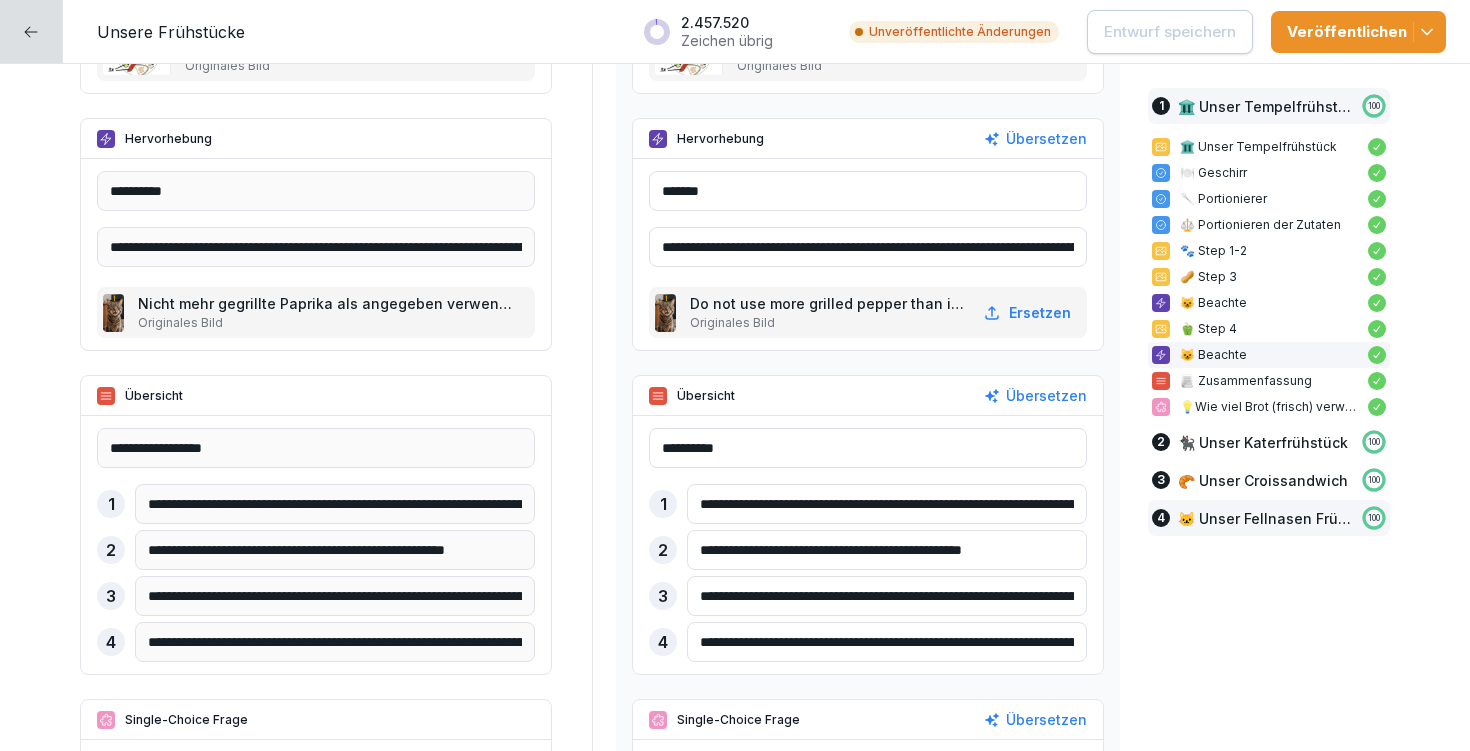 drag, startPoint x: 691, startPoint y: 503, endPoint x: 1173, endPoint y: 504, distance: 482.00104 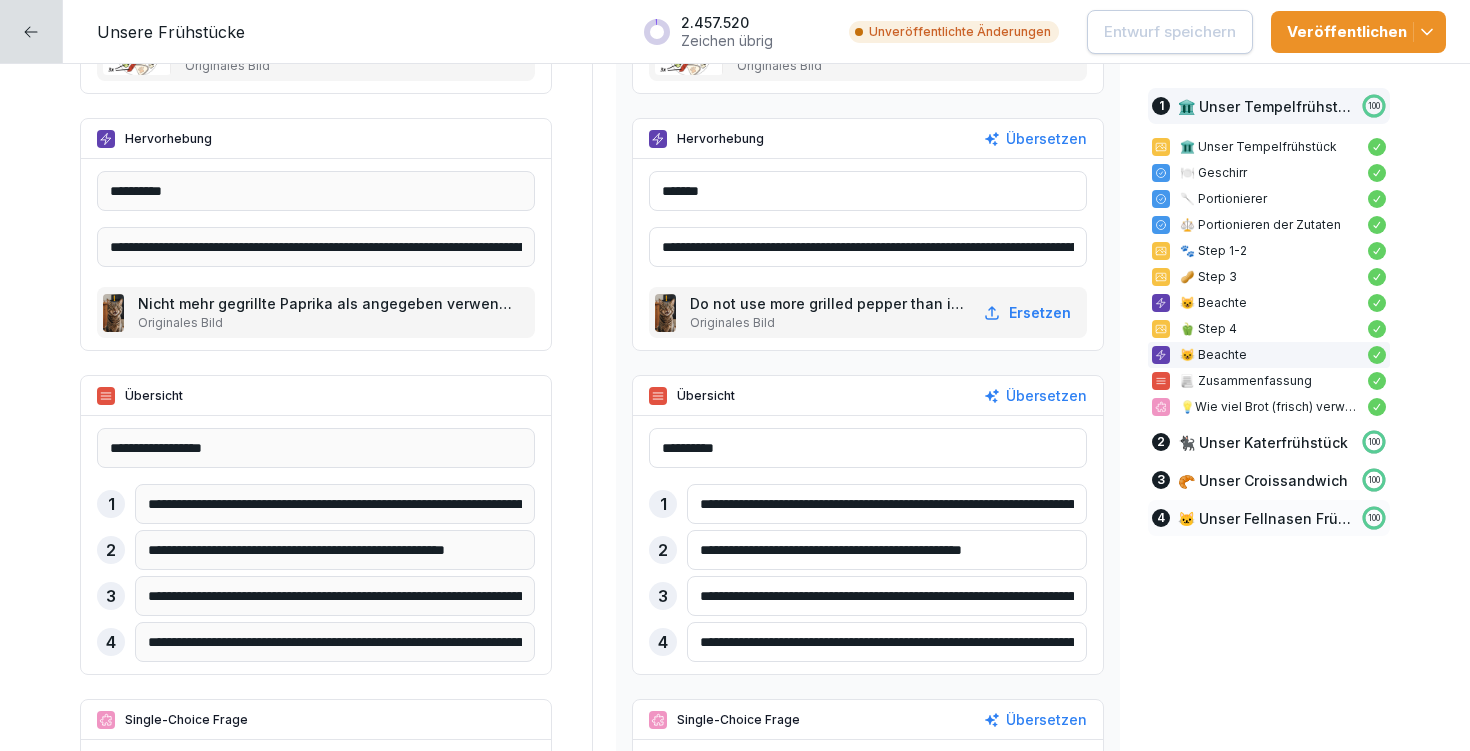 paste on "********" 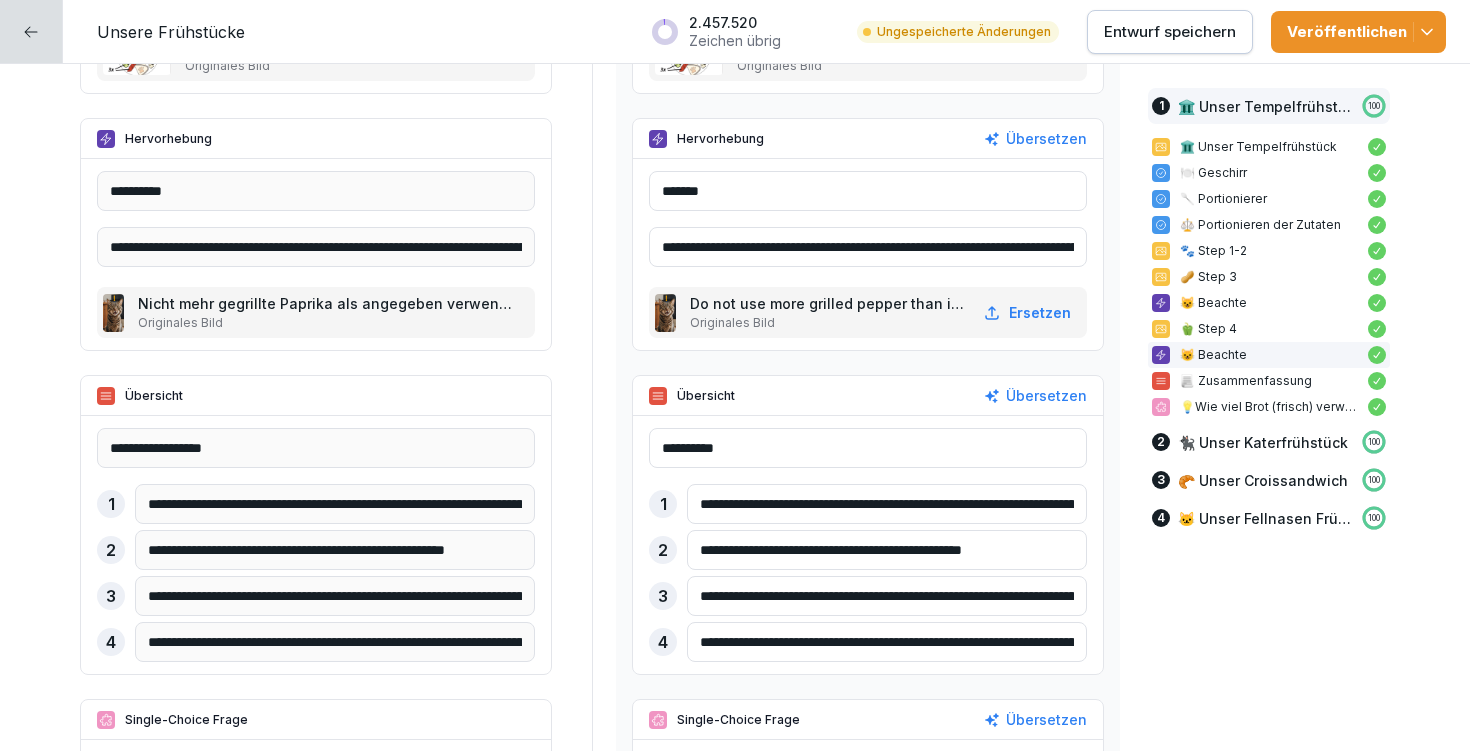 type on "**********" 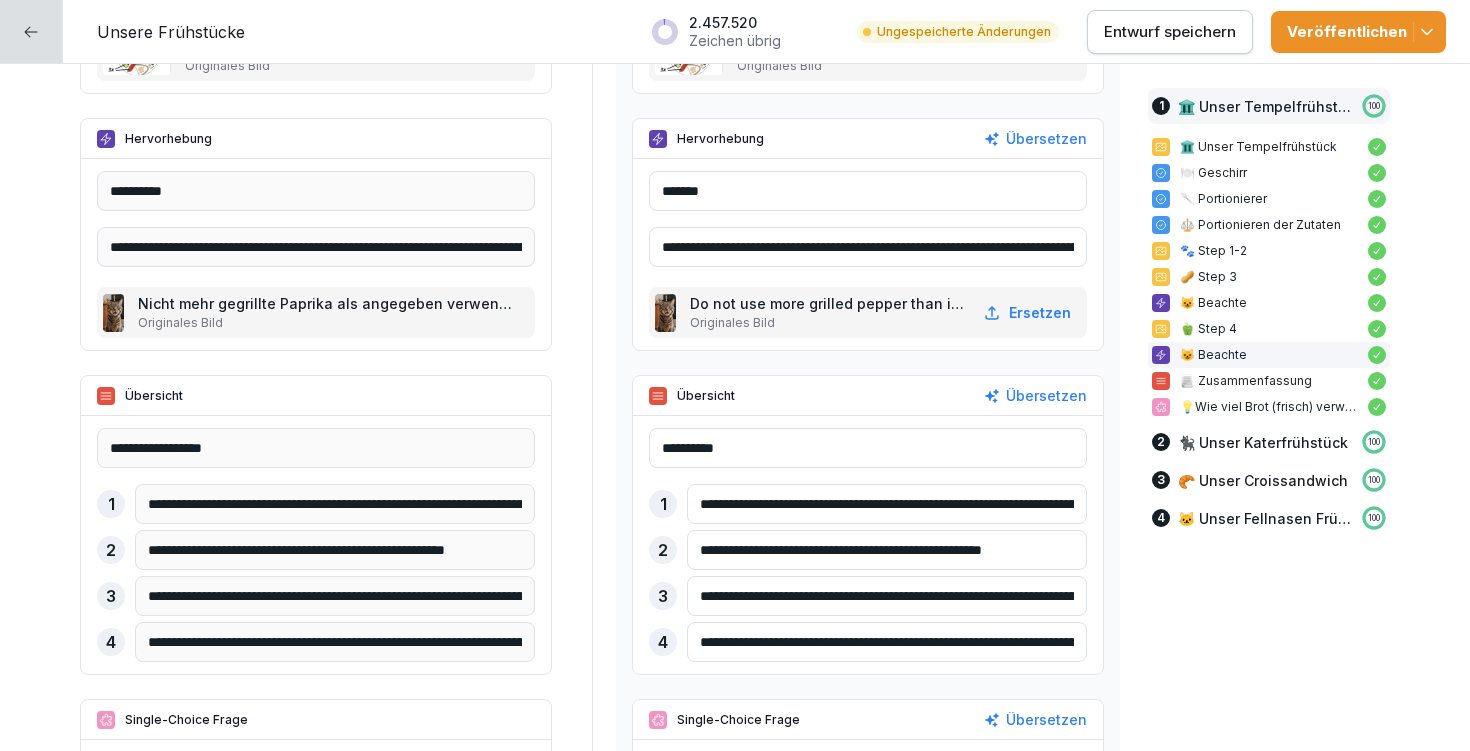 type on "**********" 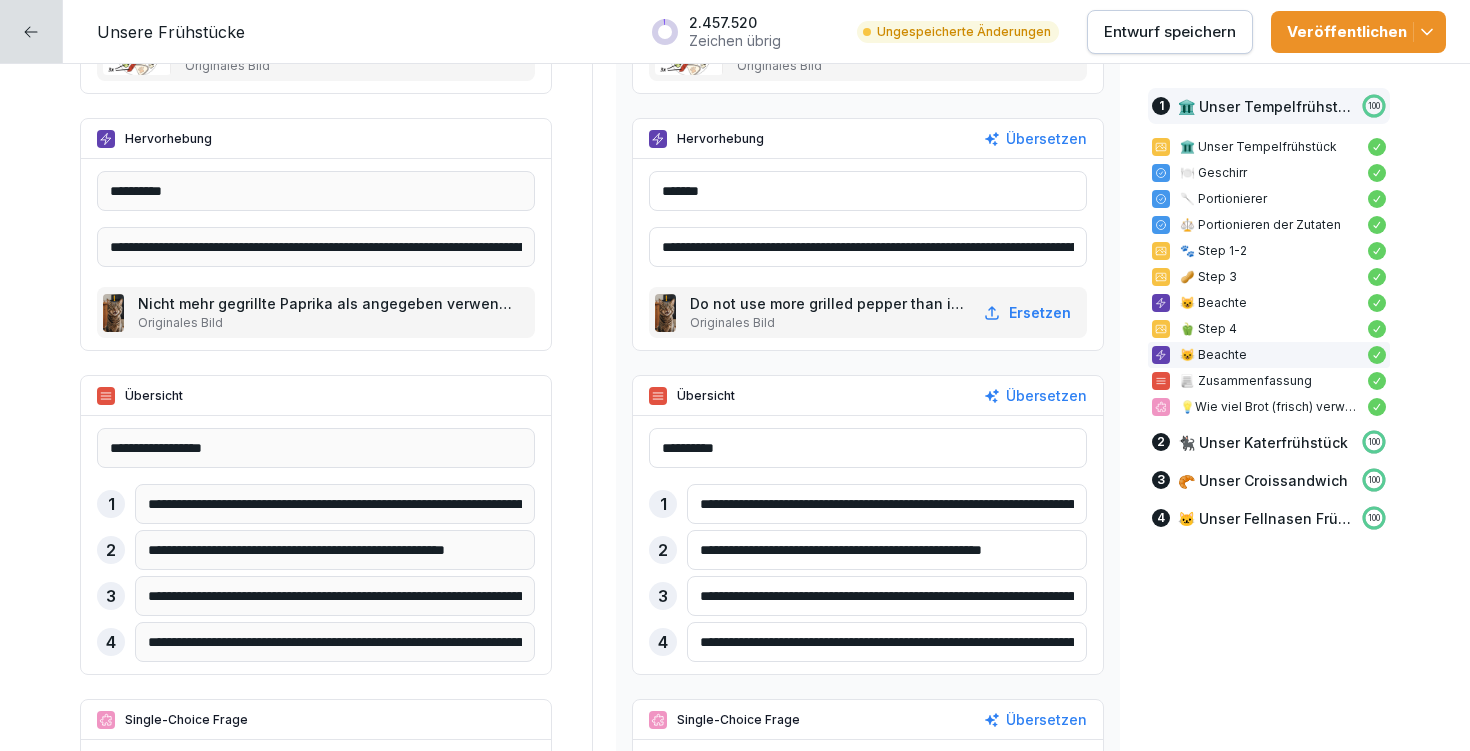 drag, startPoint x: 689, startPoint y: 591, endPoint x: 1150, endPoint y: 593, distance: 461.00433 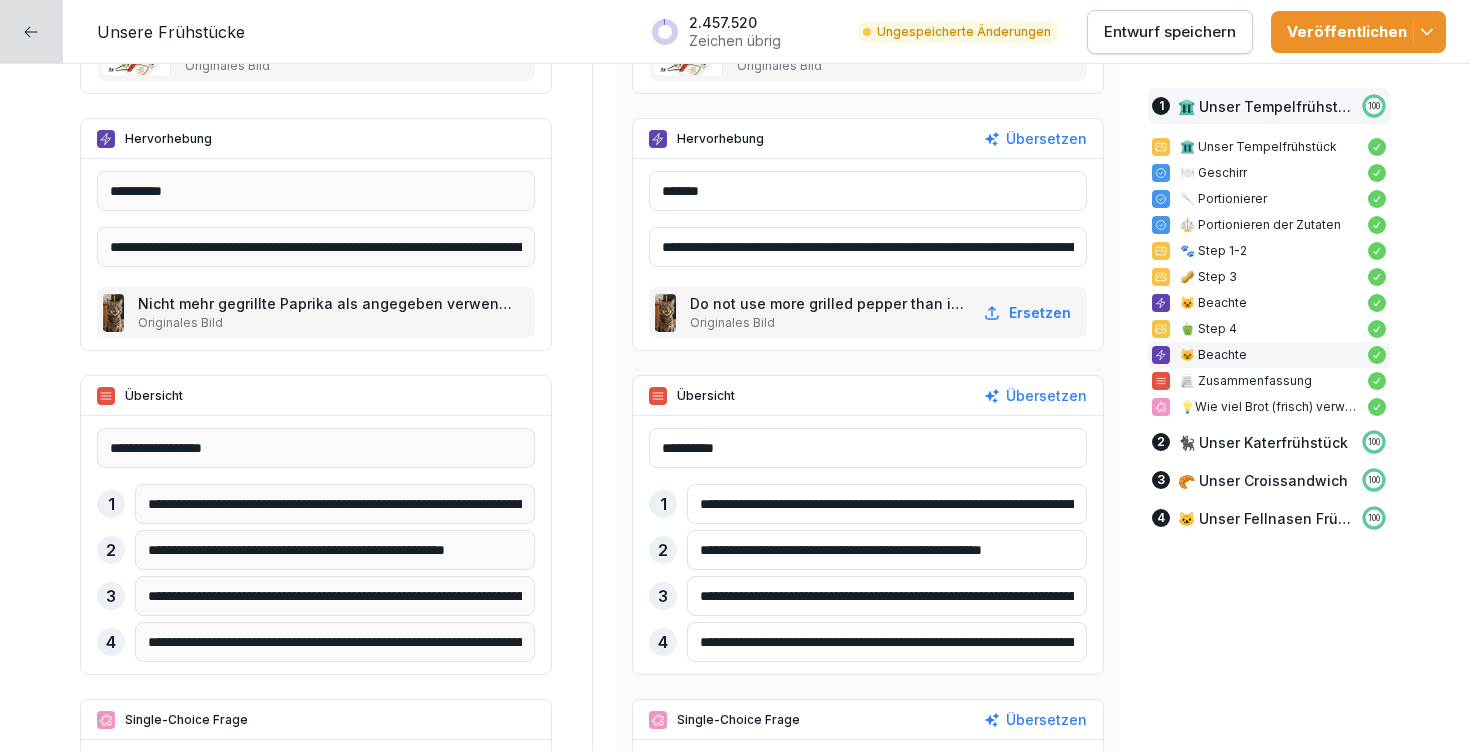 click on "**********" at bounding box center [735, 4017] 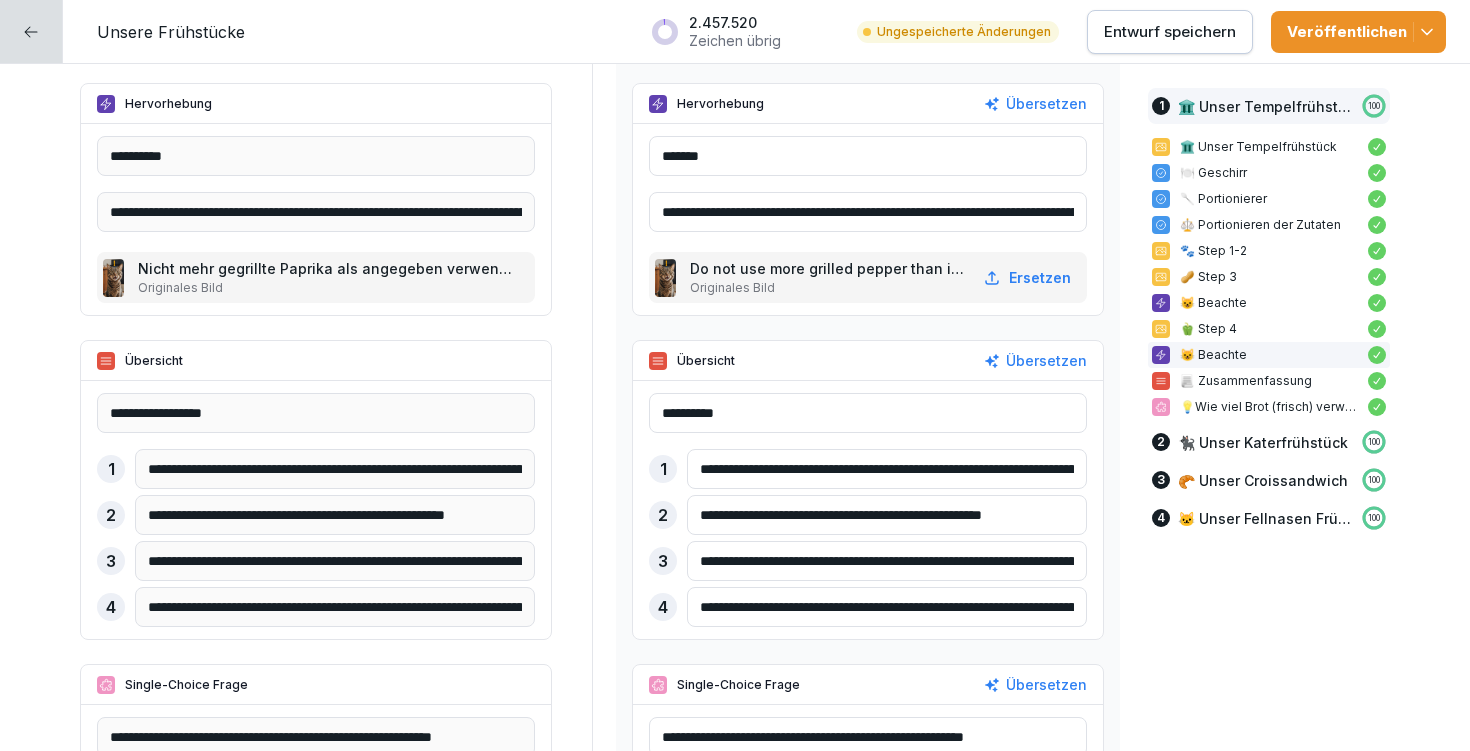 scroll, scrollTop: 3627, scrollLeft: 0, axis: vertical 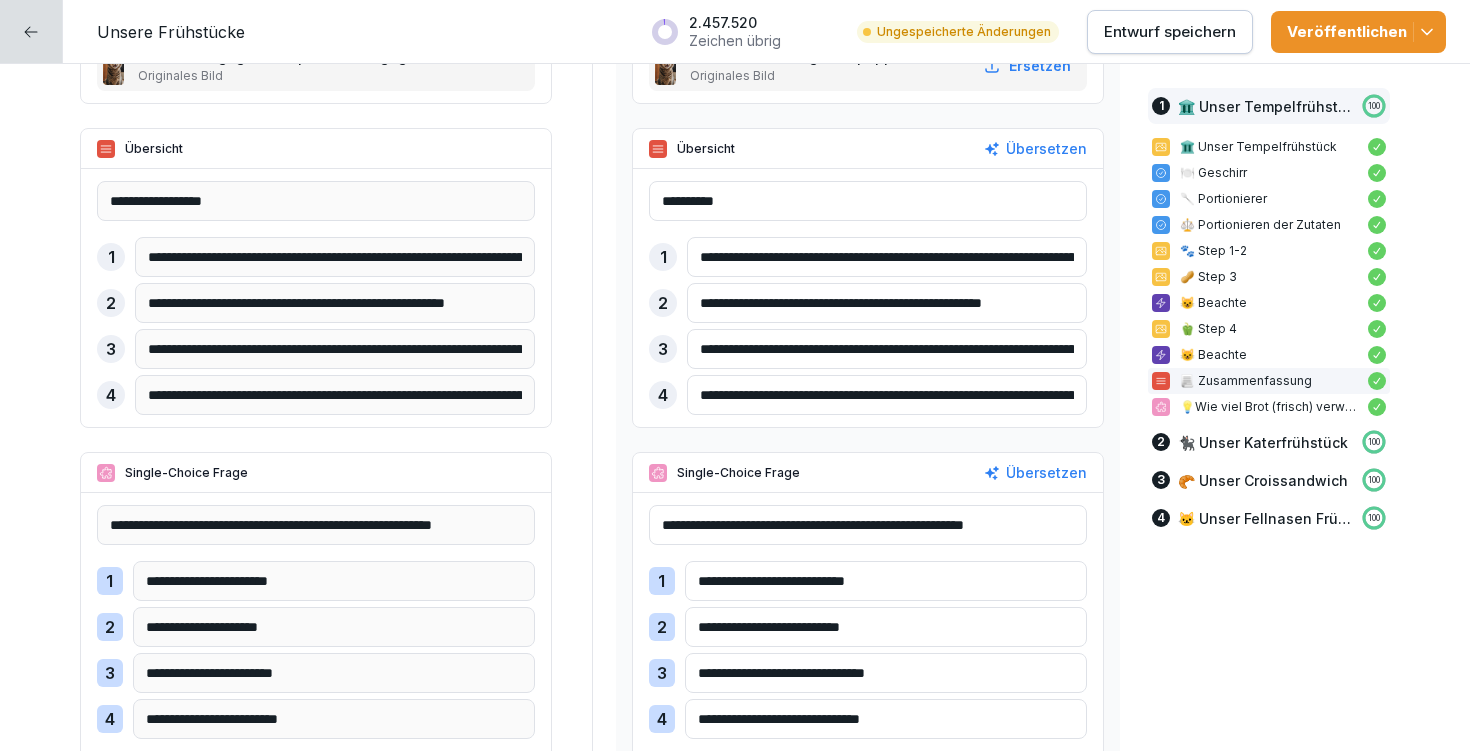 type on "**********" 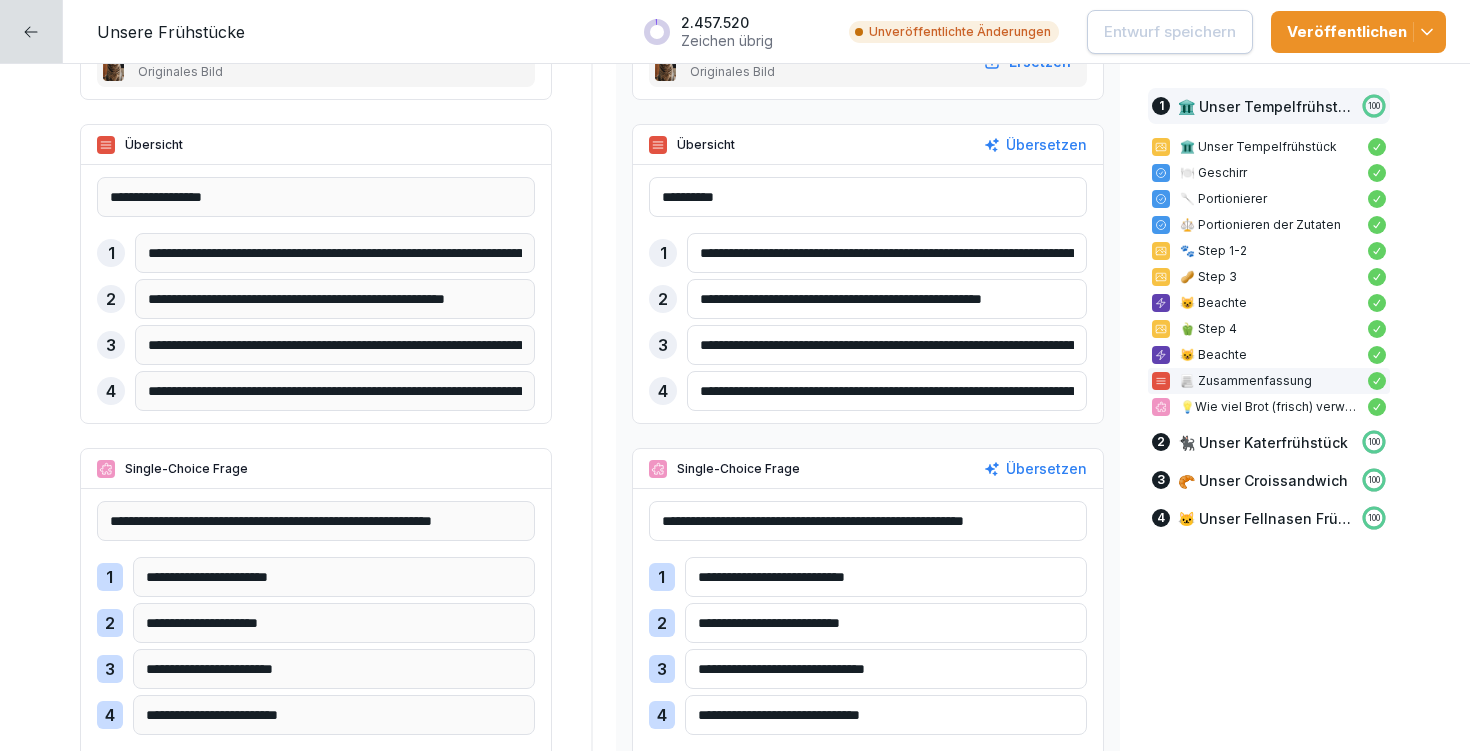scroll, scrollTop: 3635, scrollLeft: 0, axis: vertical 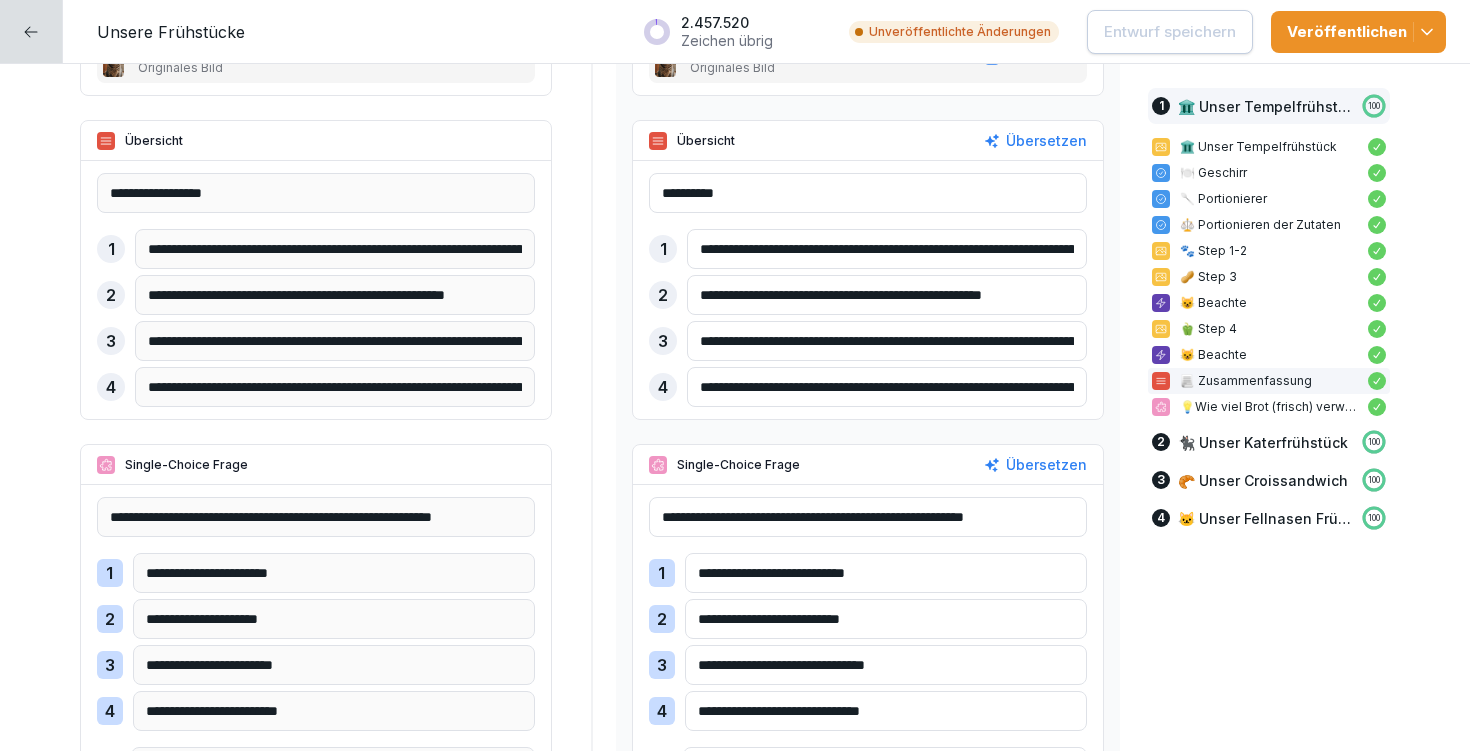 drag, startPoint x: 957, startPoint y: 516, endPoint x: 1048, endPoint y: 514, distance: 91.02197 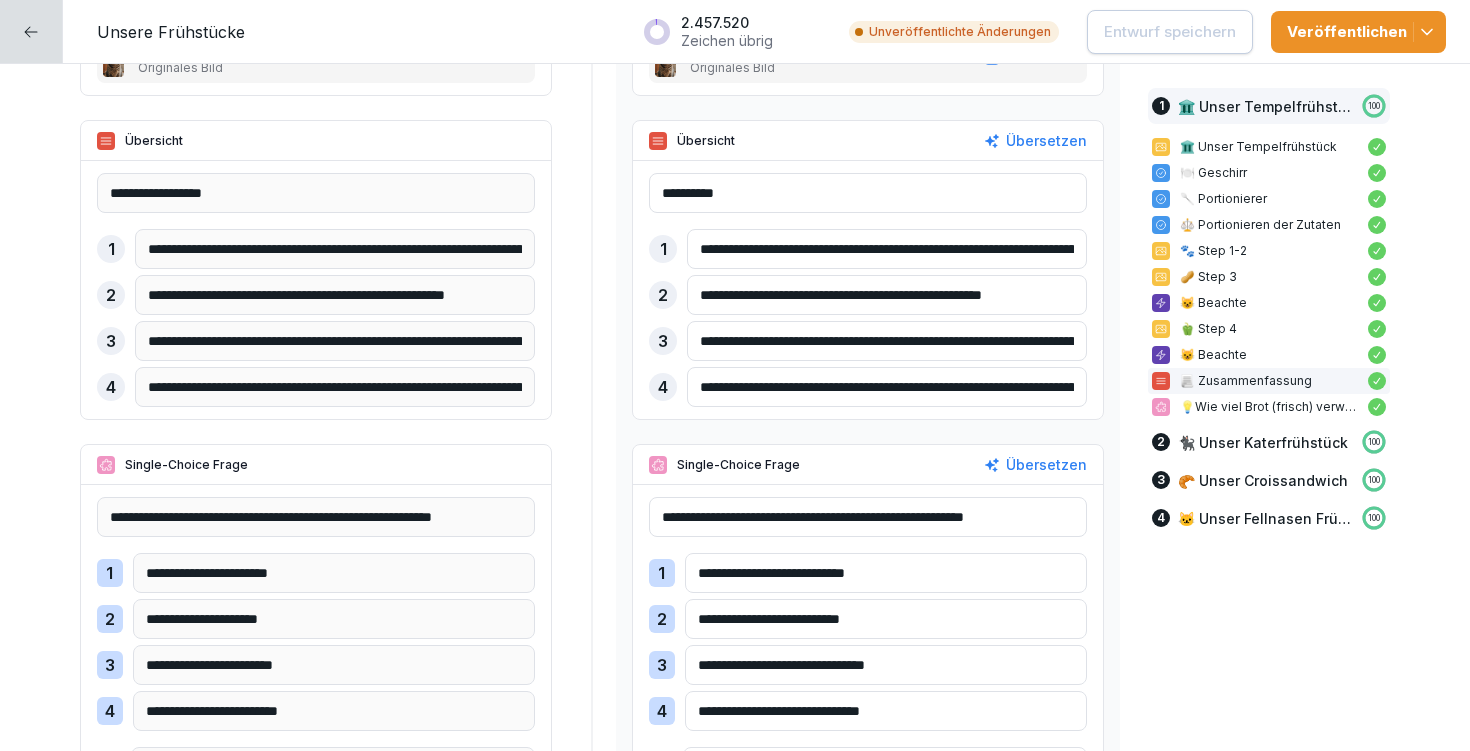 click on "**********" at bounding box center [868, 517] 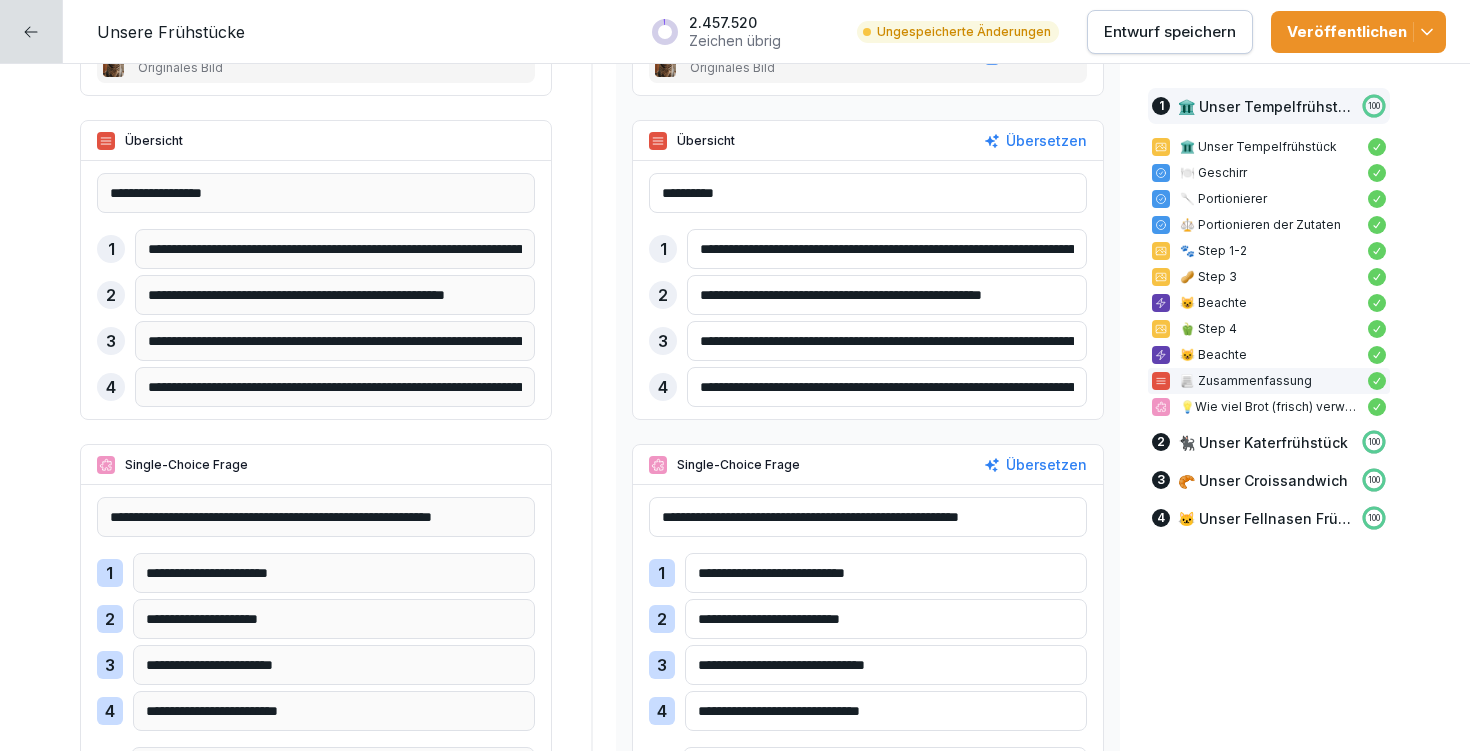 drag, startPoint x: 1010, startPoint y: 510, endPoint x: 1077, endPoint y: 510, distance: 67 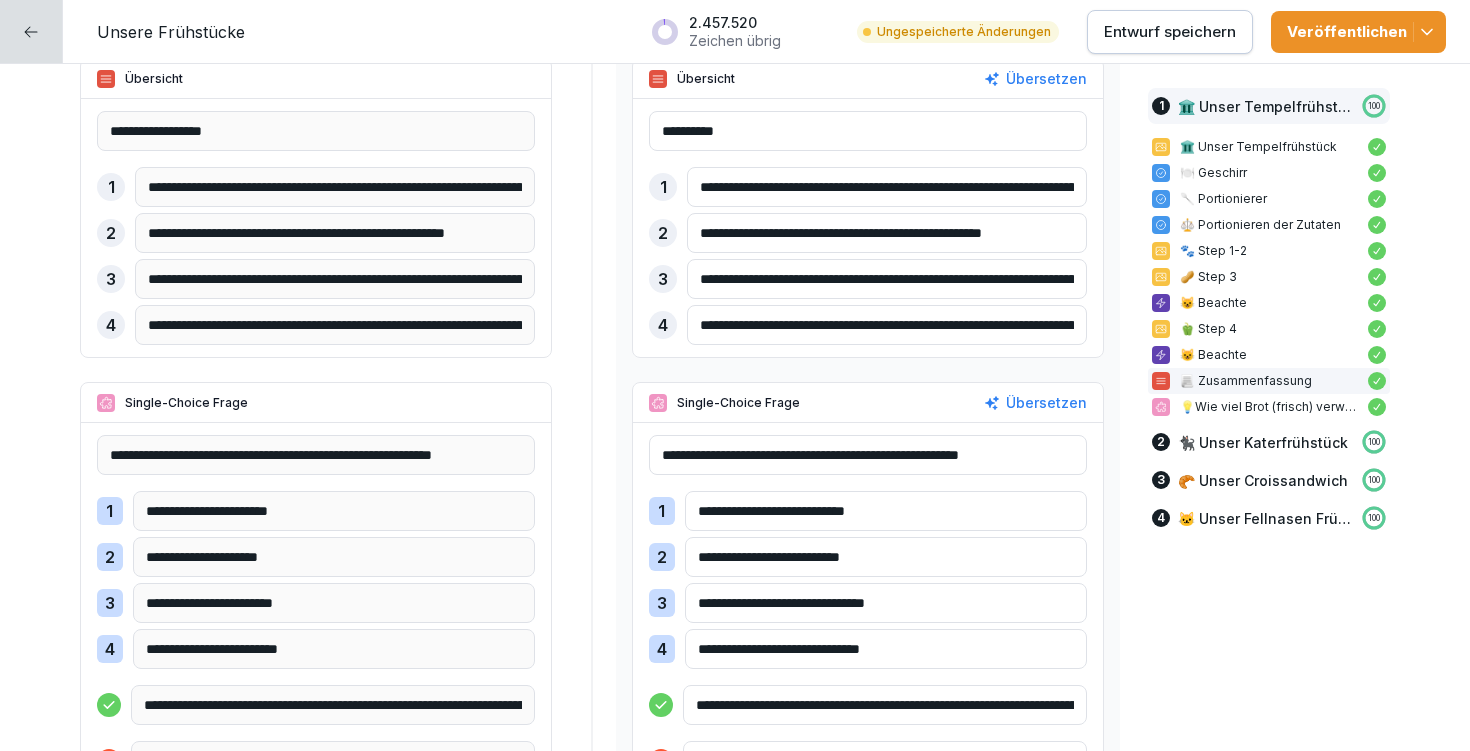 scroll, scrollTop: 3759, scrollLeft: 0, axis: vertical 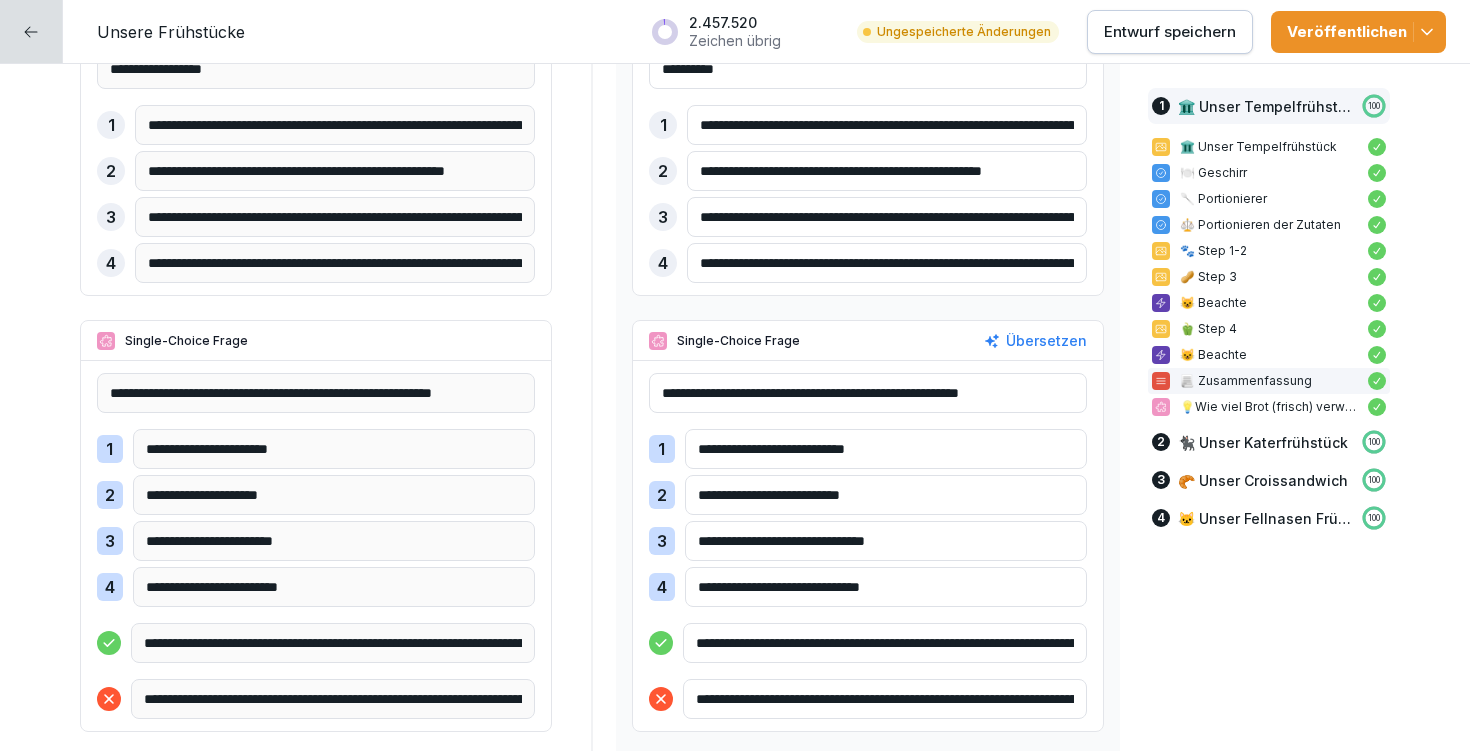 drag, startPoint x: 993, startPoint y: 643, endPoint x: 1074, endPoint y: 639, distance: 81.09871 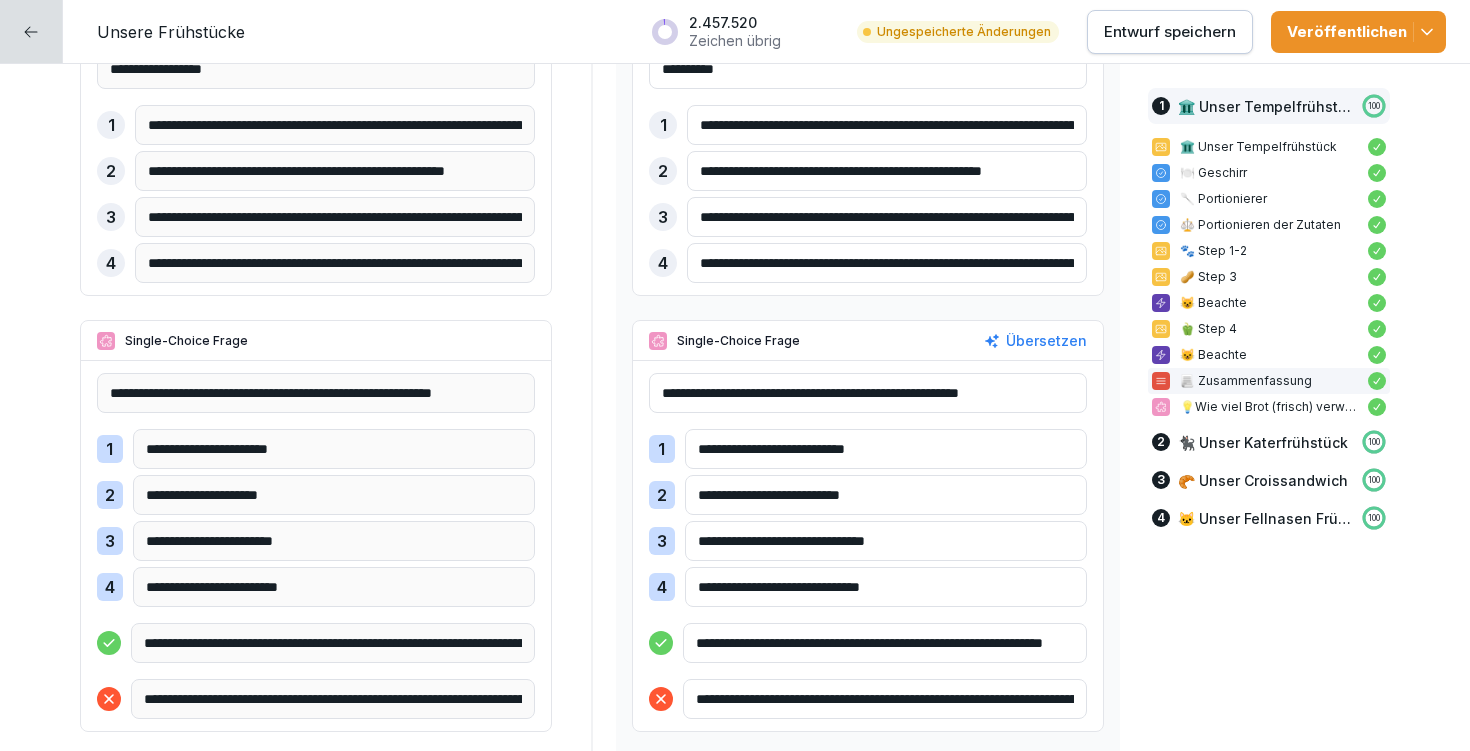 drag, startPoint x: 925, startPoint y: 642, endPoint x: 1092, endPoint y: 644, distance: 167.01198 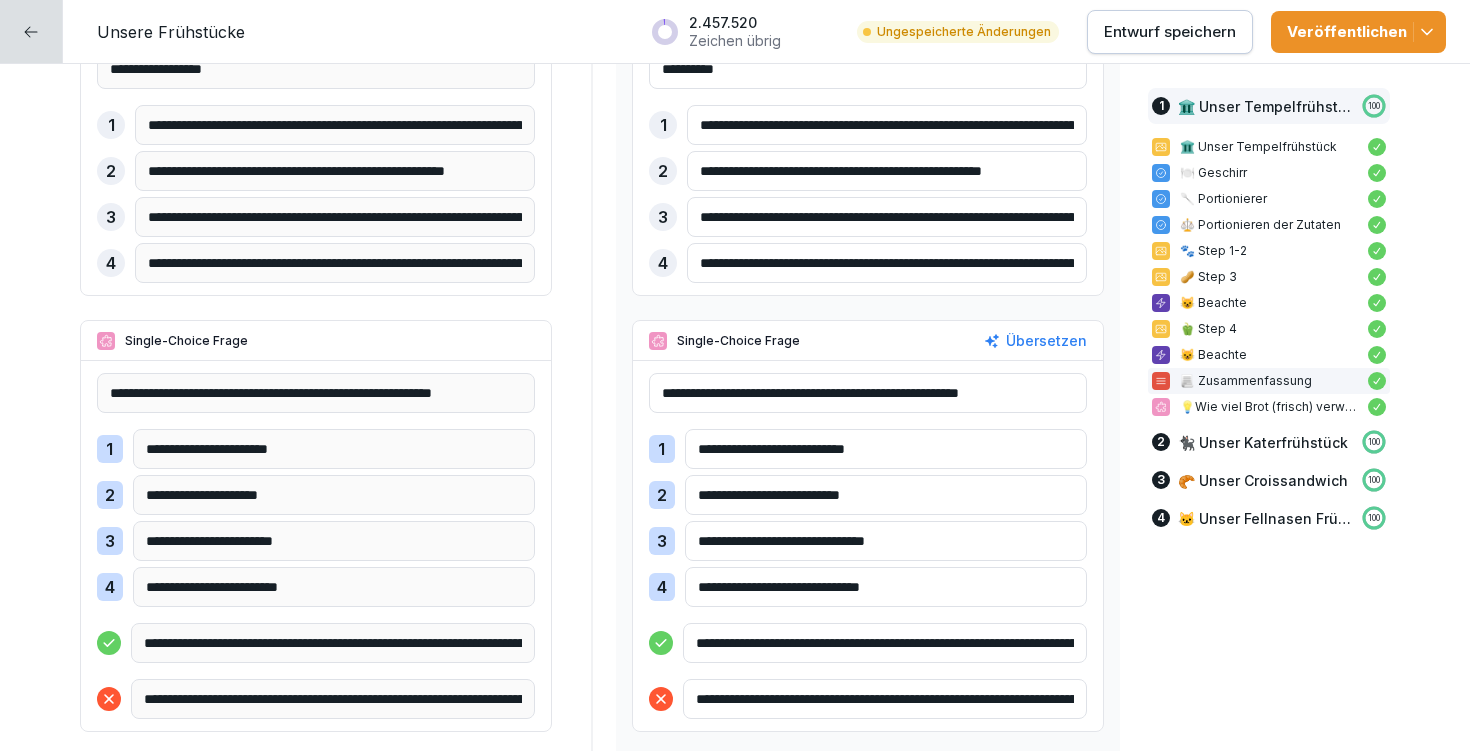 drag, startPoint x: 1061, startPoint y: 641, endPoint x: 759, endPoint y: 638, distance: 302.0149 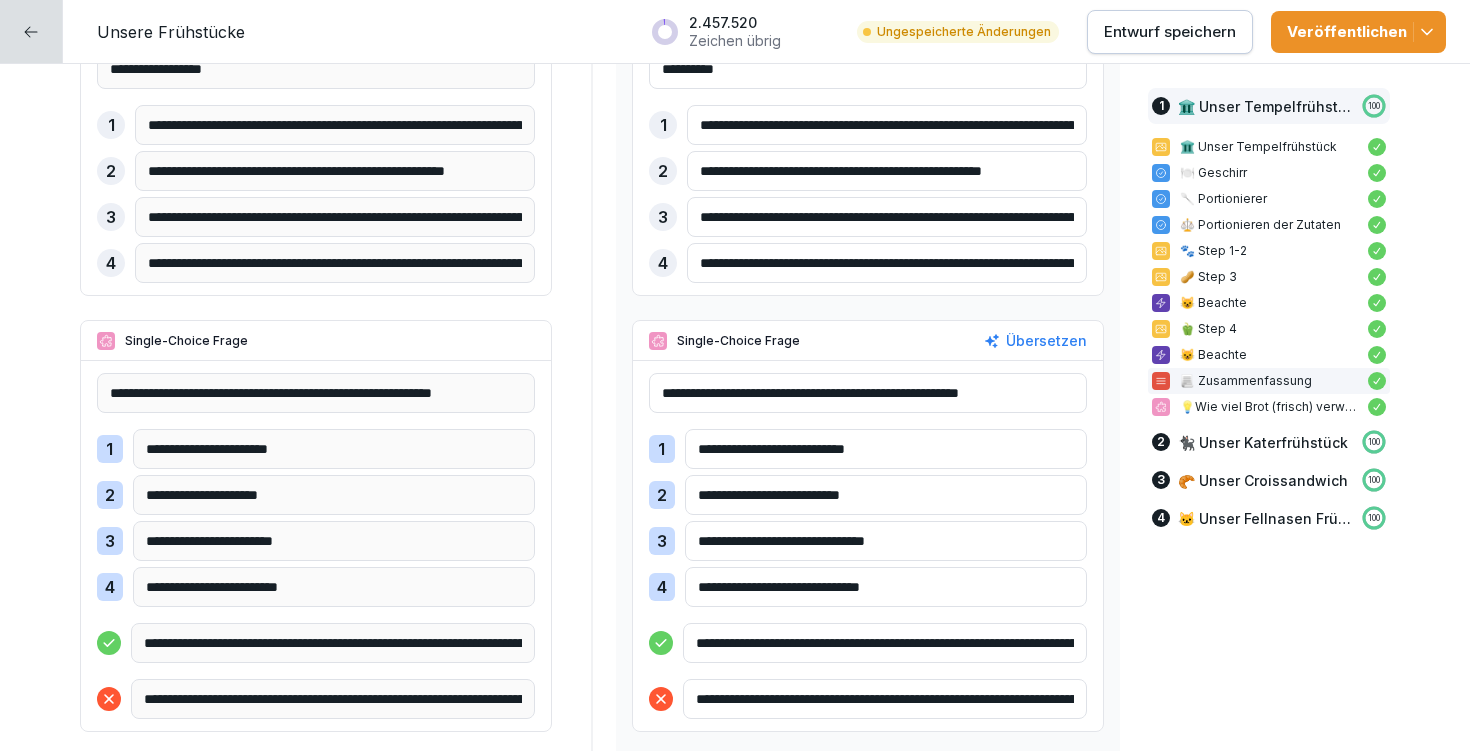 click on "**********" at bounding box center (885, 643) 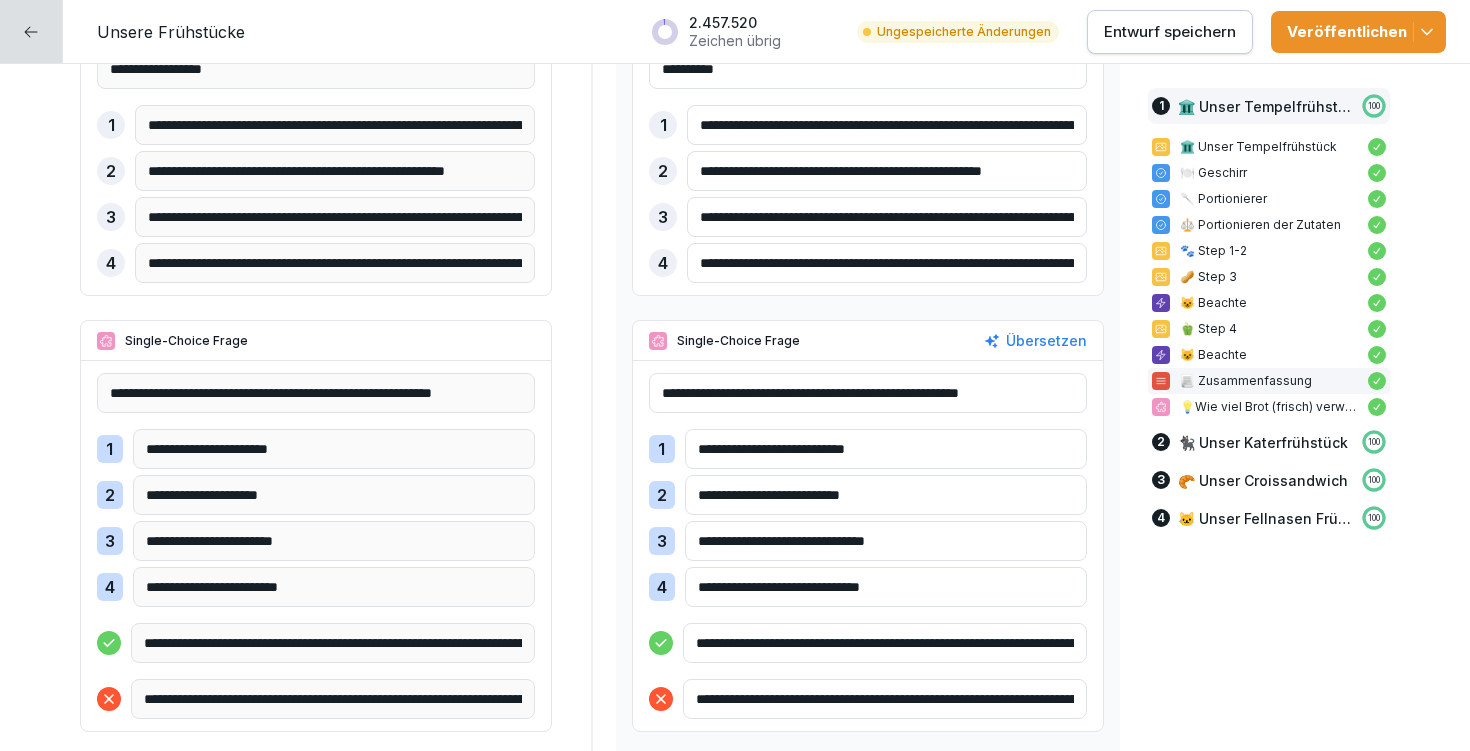 type on "**********" 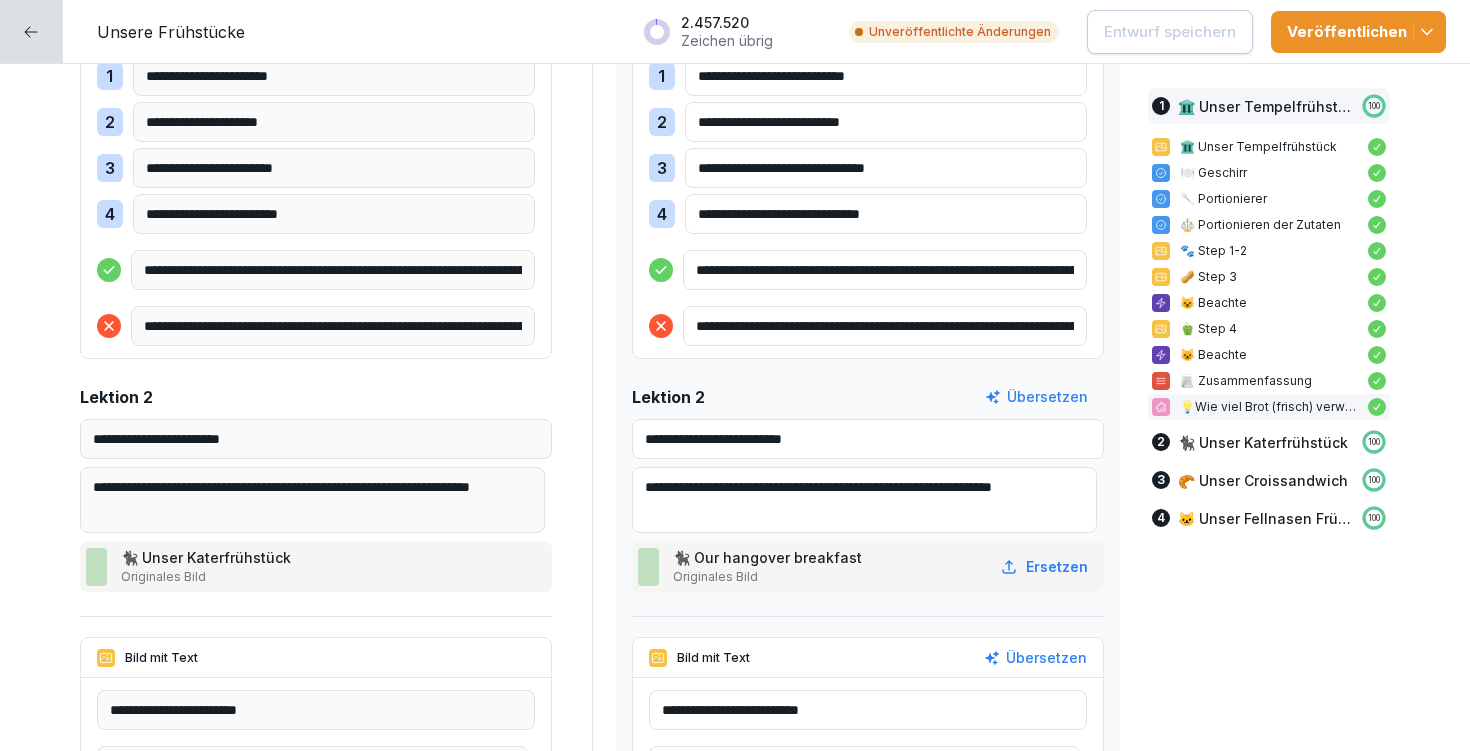 scroll, scrollTop: 4138, scrollLeft: 0, axis: vertical 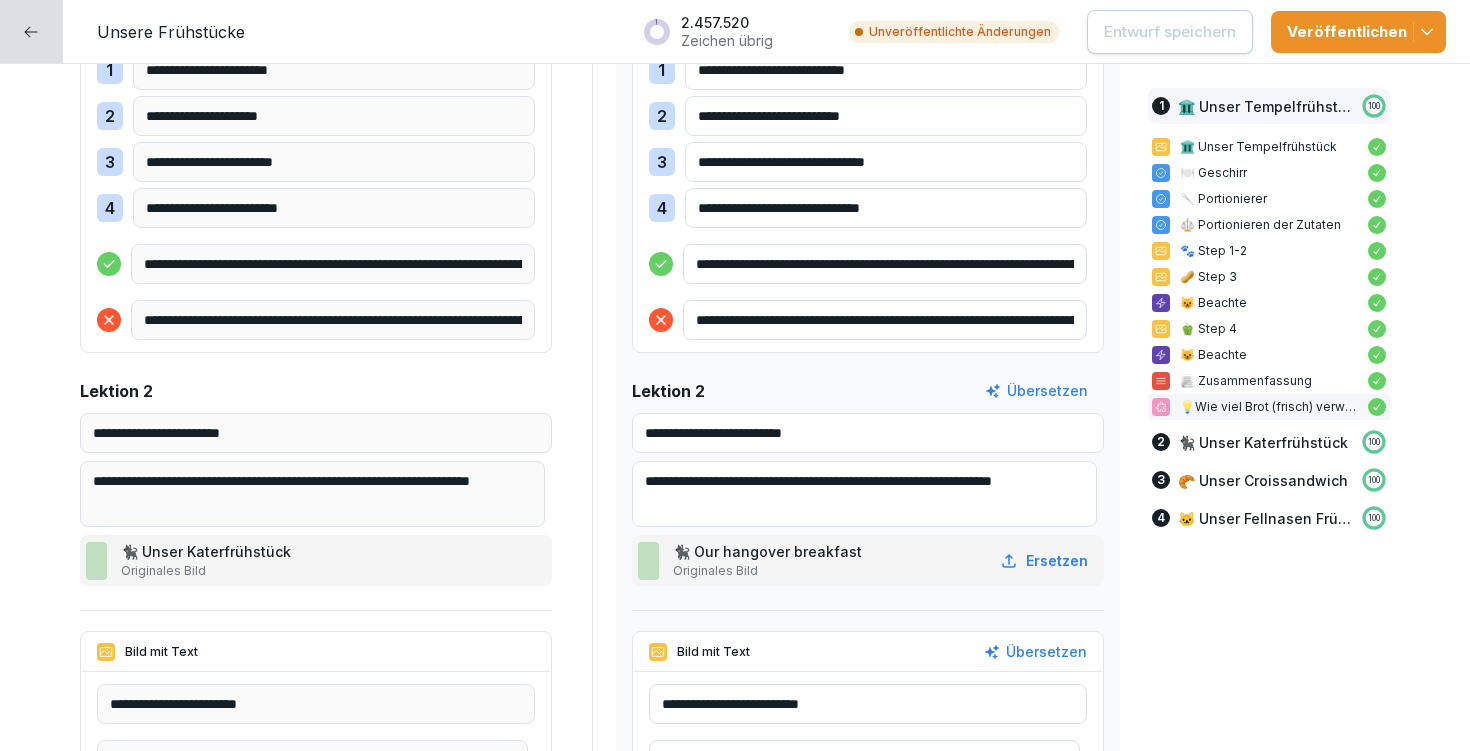 drag, startPoint x: 751, startPoint y: 427, endPoint x: 690, endPoint y: 424, distance: 61.073727 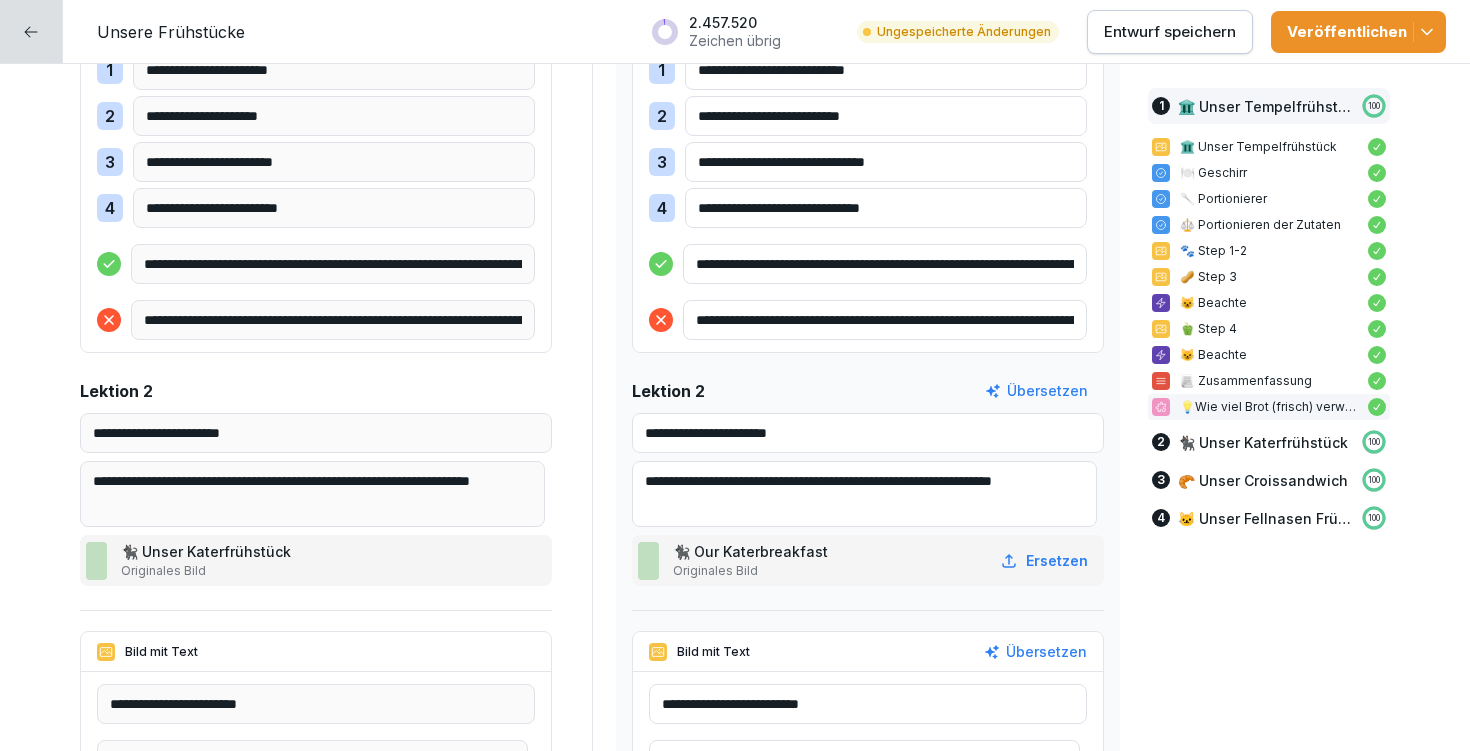 click on "**********" at bounding box center (868, 433) 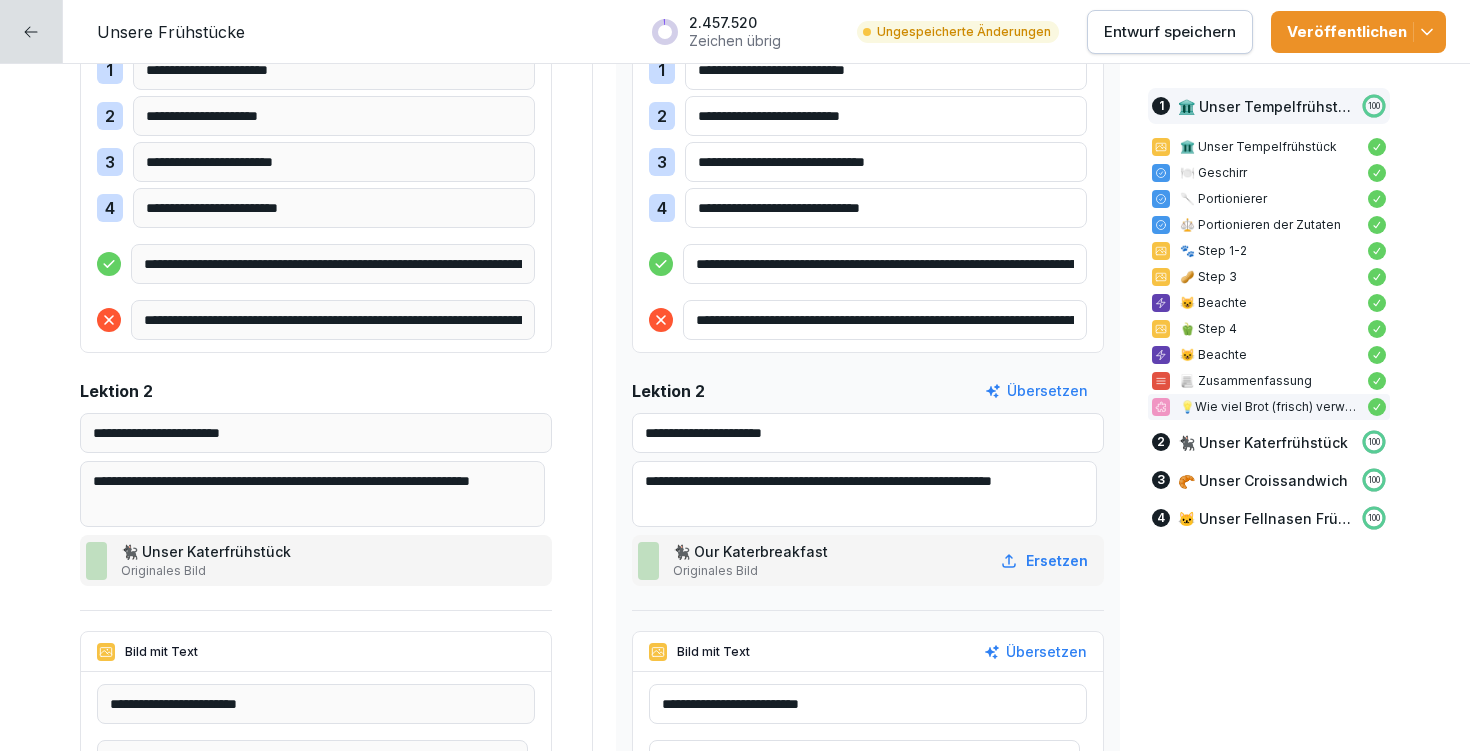 drag, startPoint x: 690, startPoint y: 428, endPoint x: 883, endPoint y: 432, distance: 193.04144 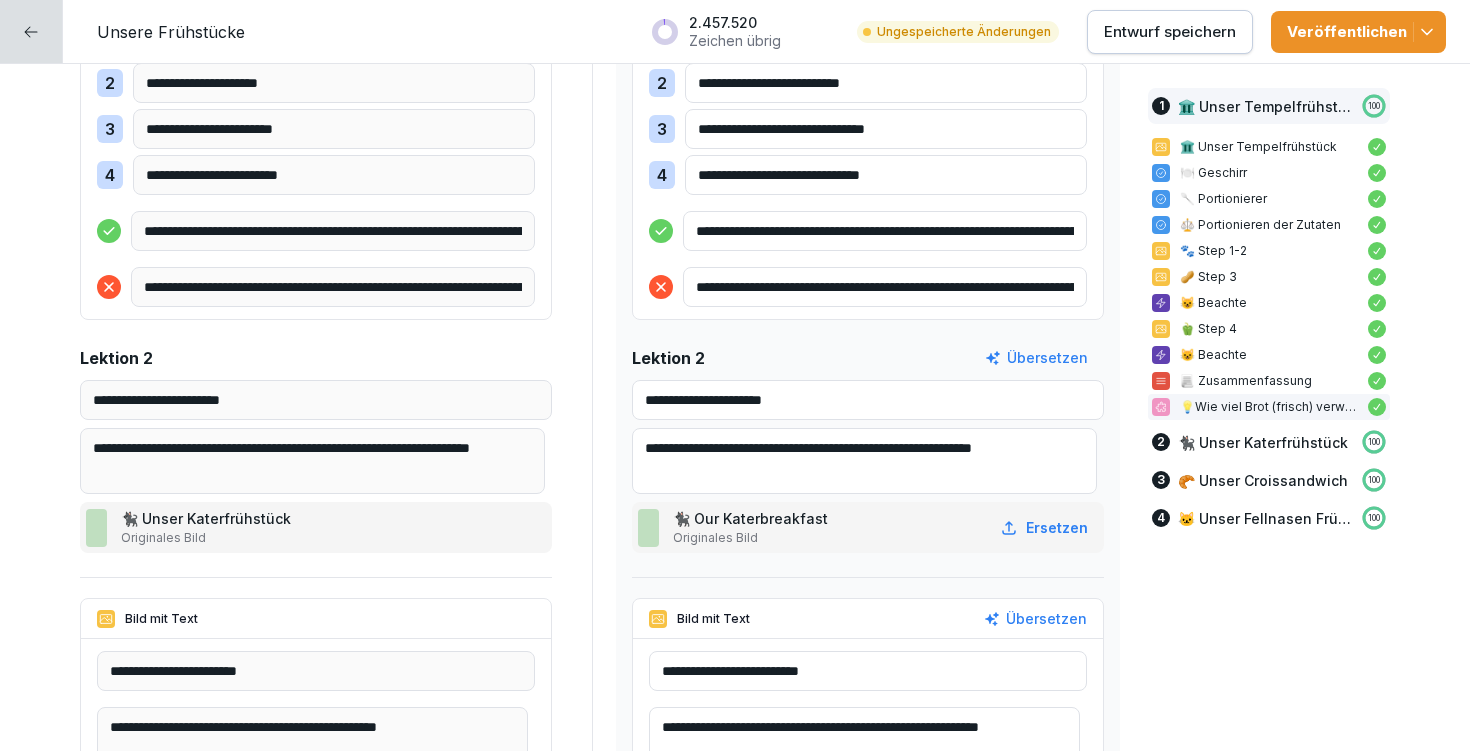 scroll, scrollTop: 4227, scrollLeft: 0, axis: vertical 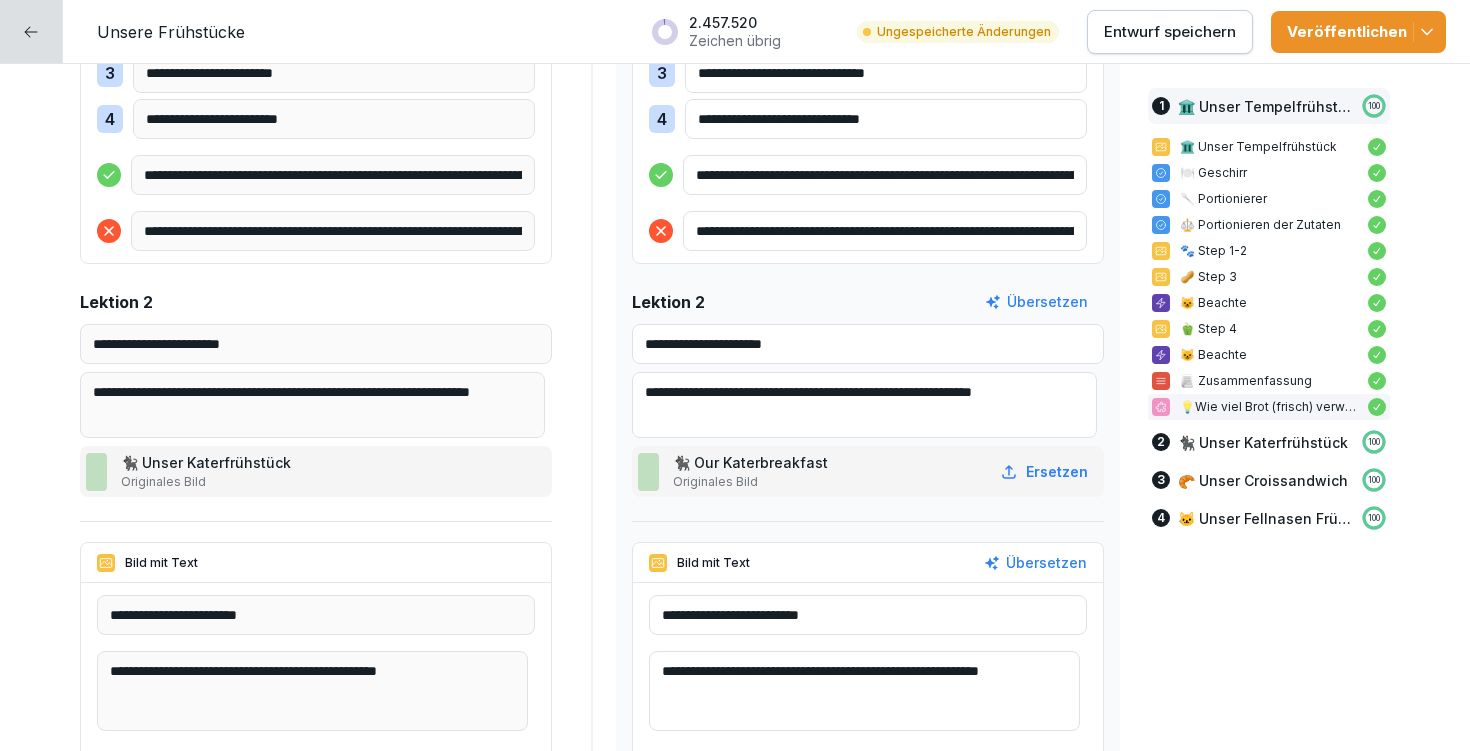 type on "**********" 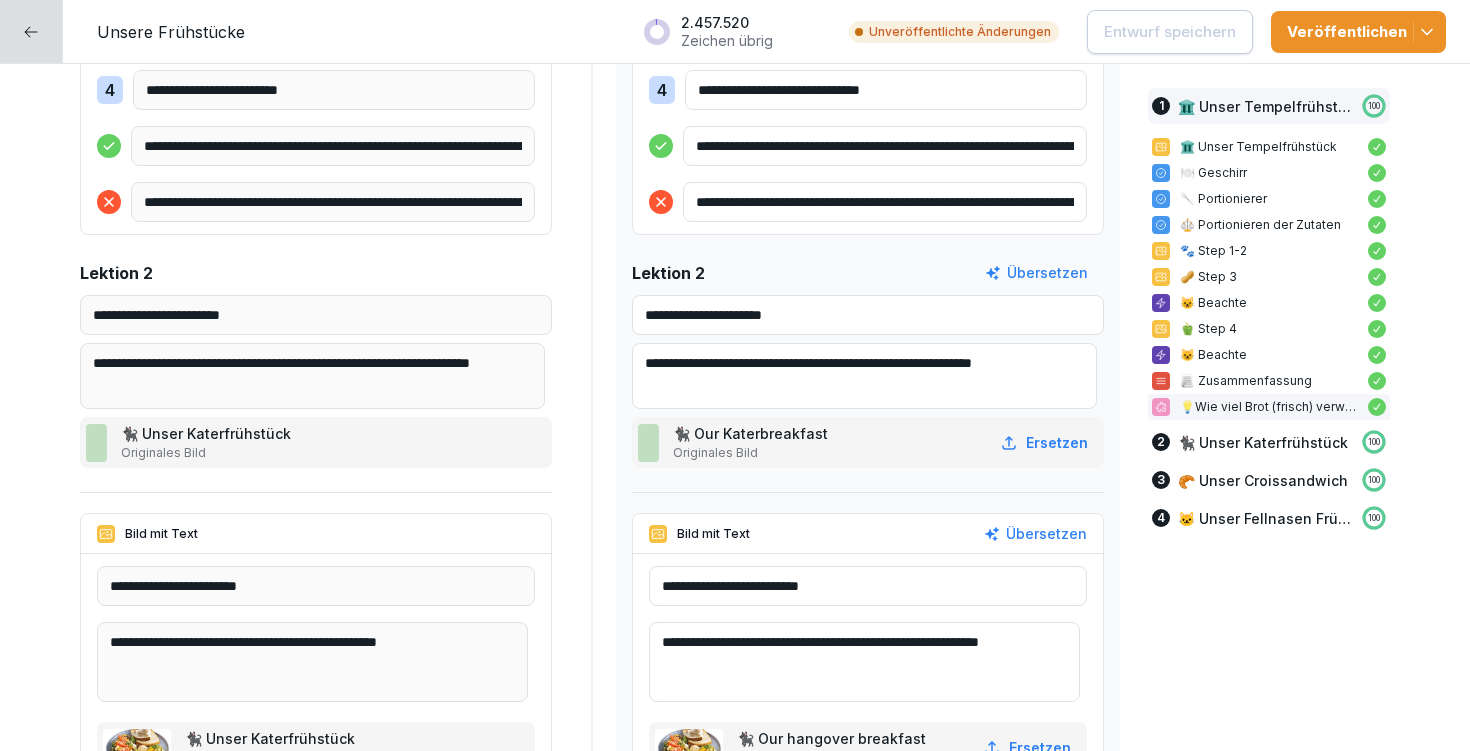 scroll, scrollTop: 4427, scrollLeft: 0, axis: vertical 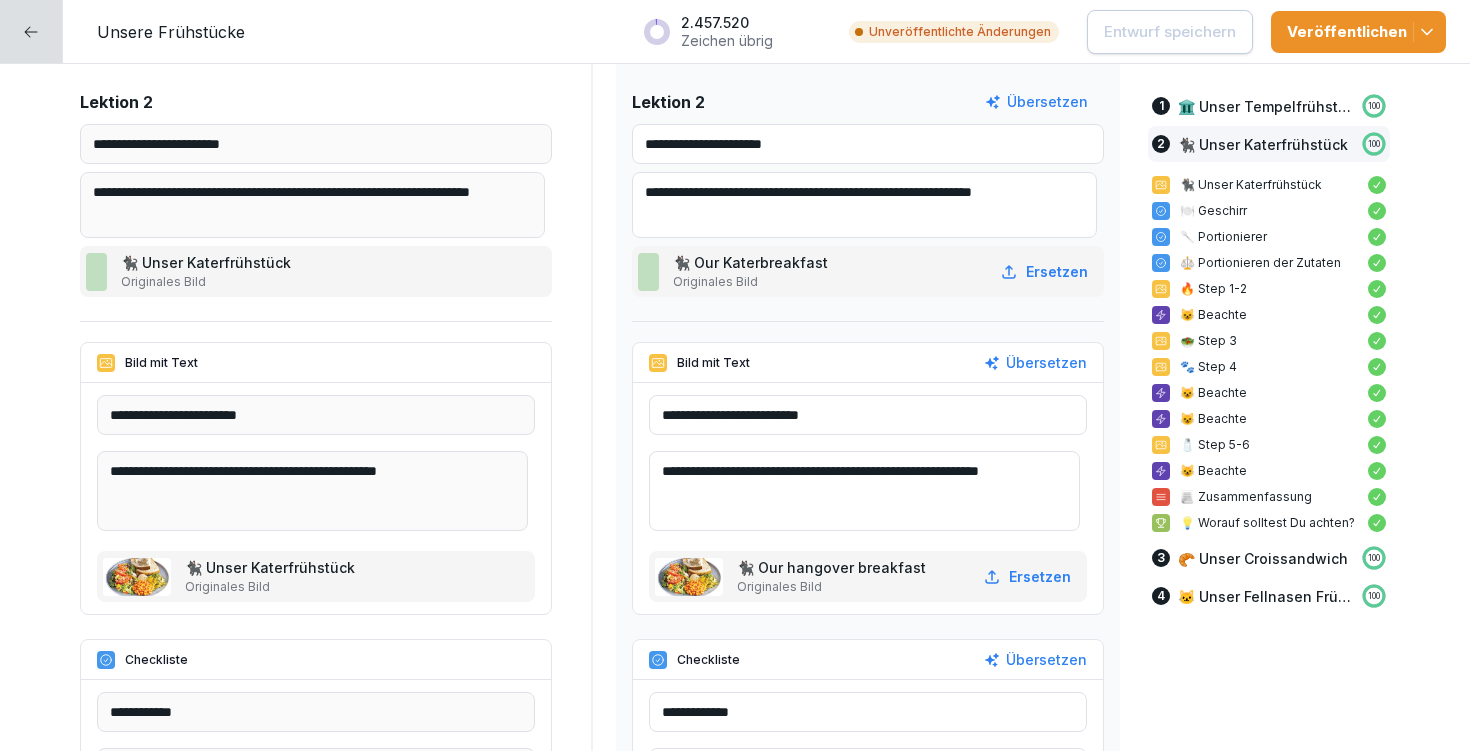 drag, startPoint x: 703, startPoint y: 413, endPoint x: 909, endPoint y: 413, distance: 206 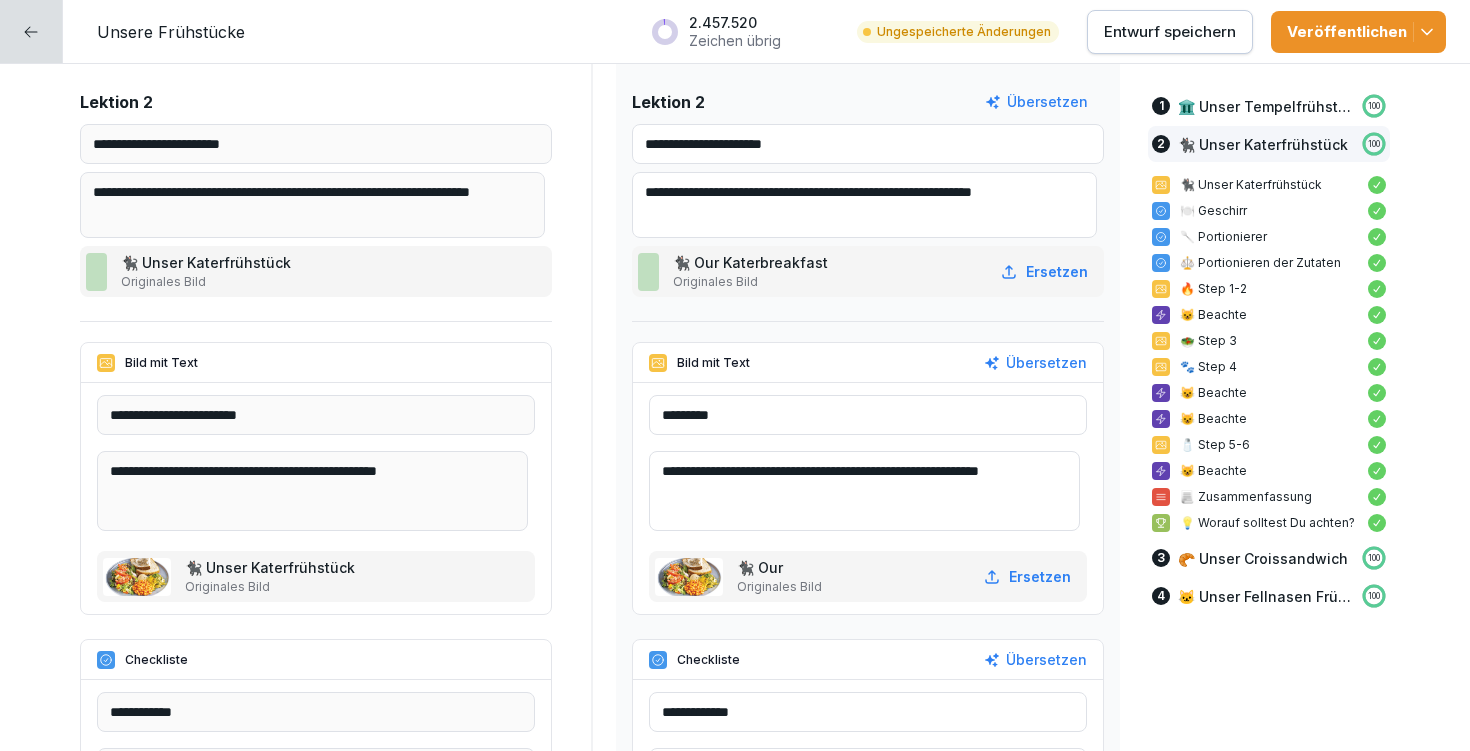 paste on "**********" 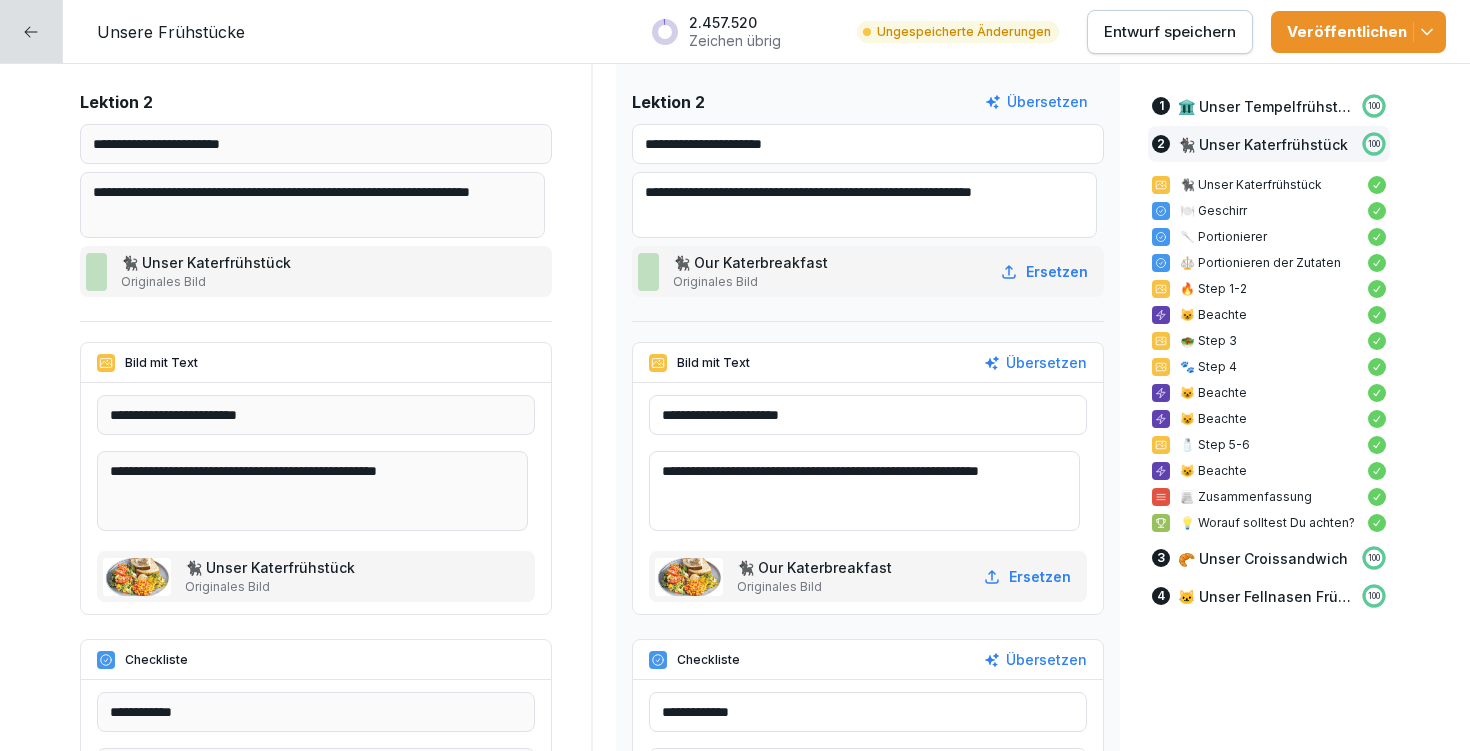 scroll, scrollTop: 4462, scrollLeft: 0, axis: vertical 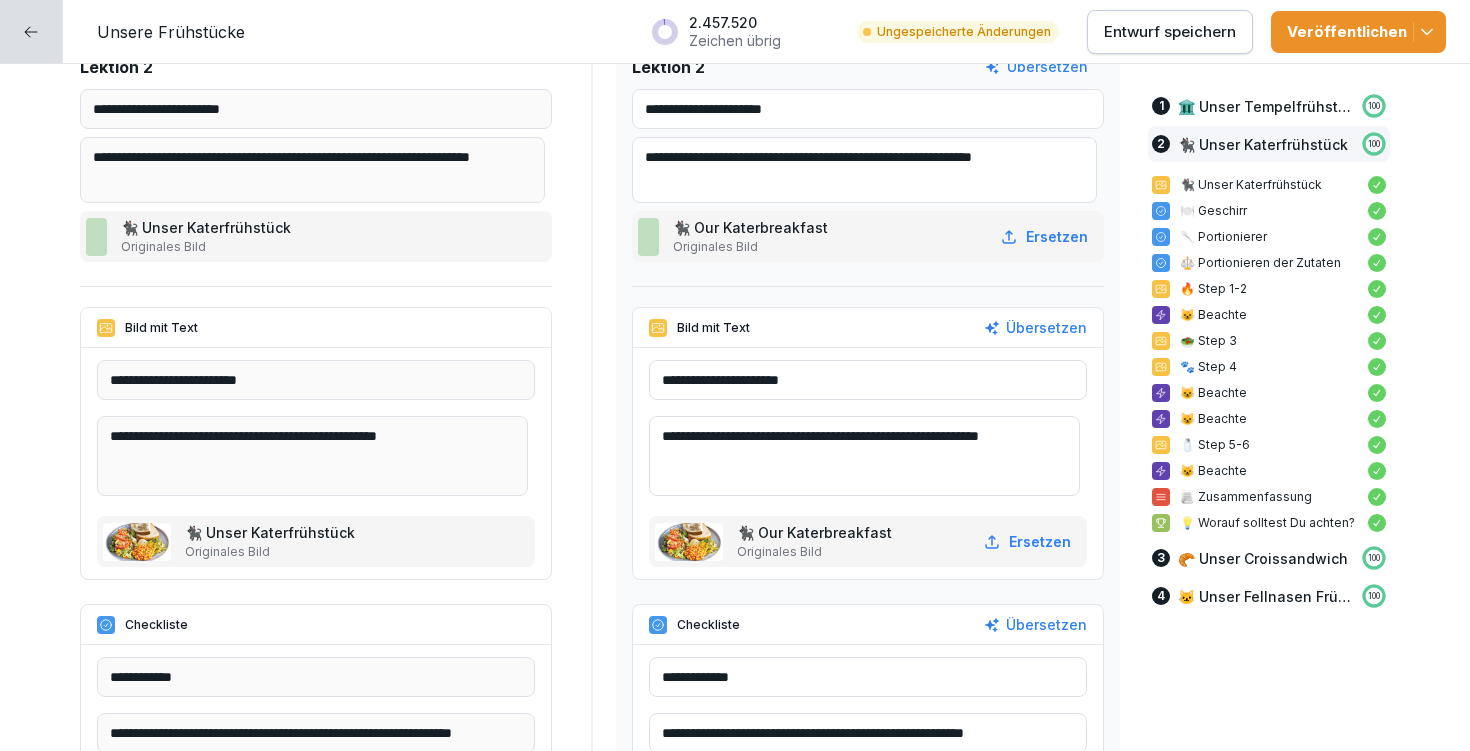 type on "**********" 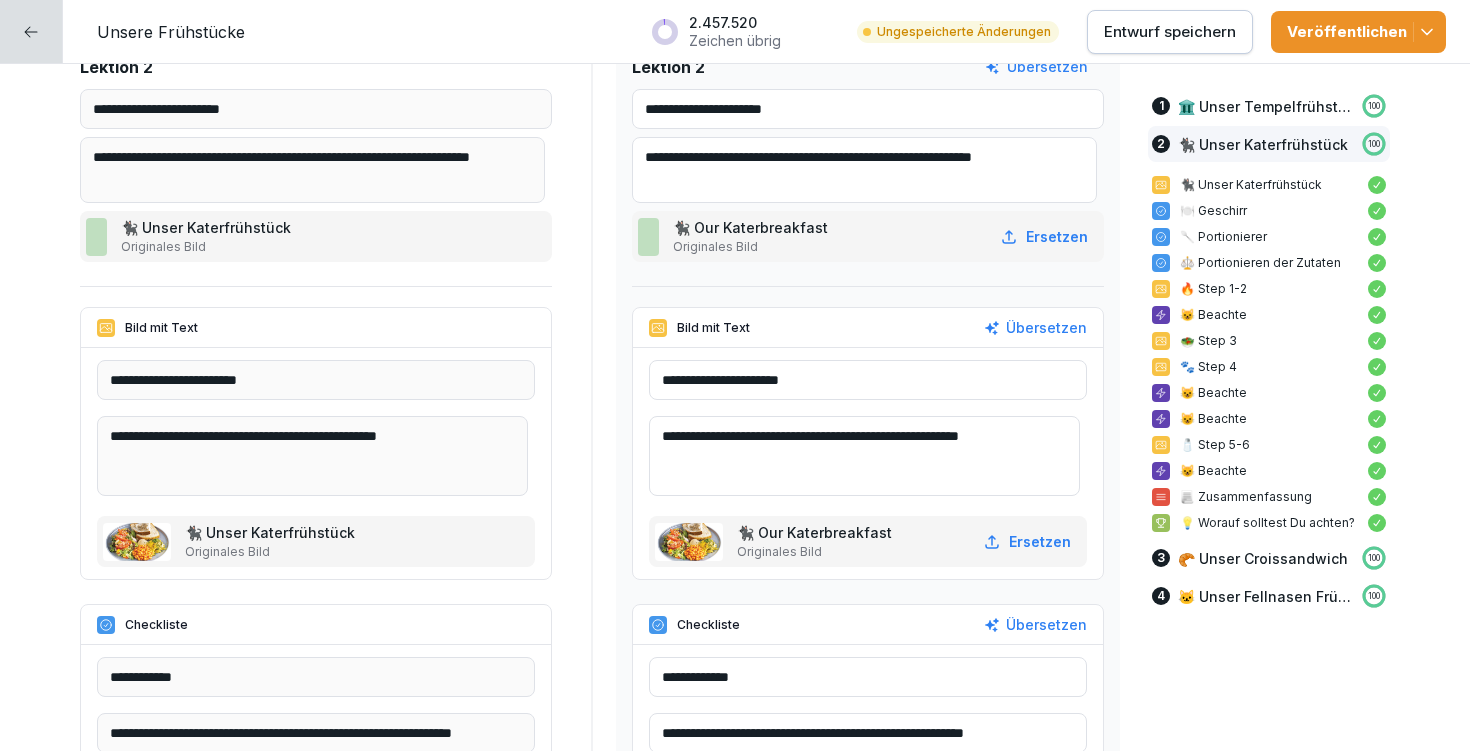 drag, startPoint x: 925, startPoint y: 431, endPoint x: 1030, endPoint y: 425, distance: 105.17129 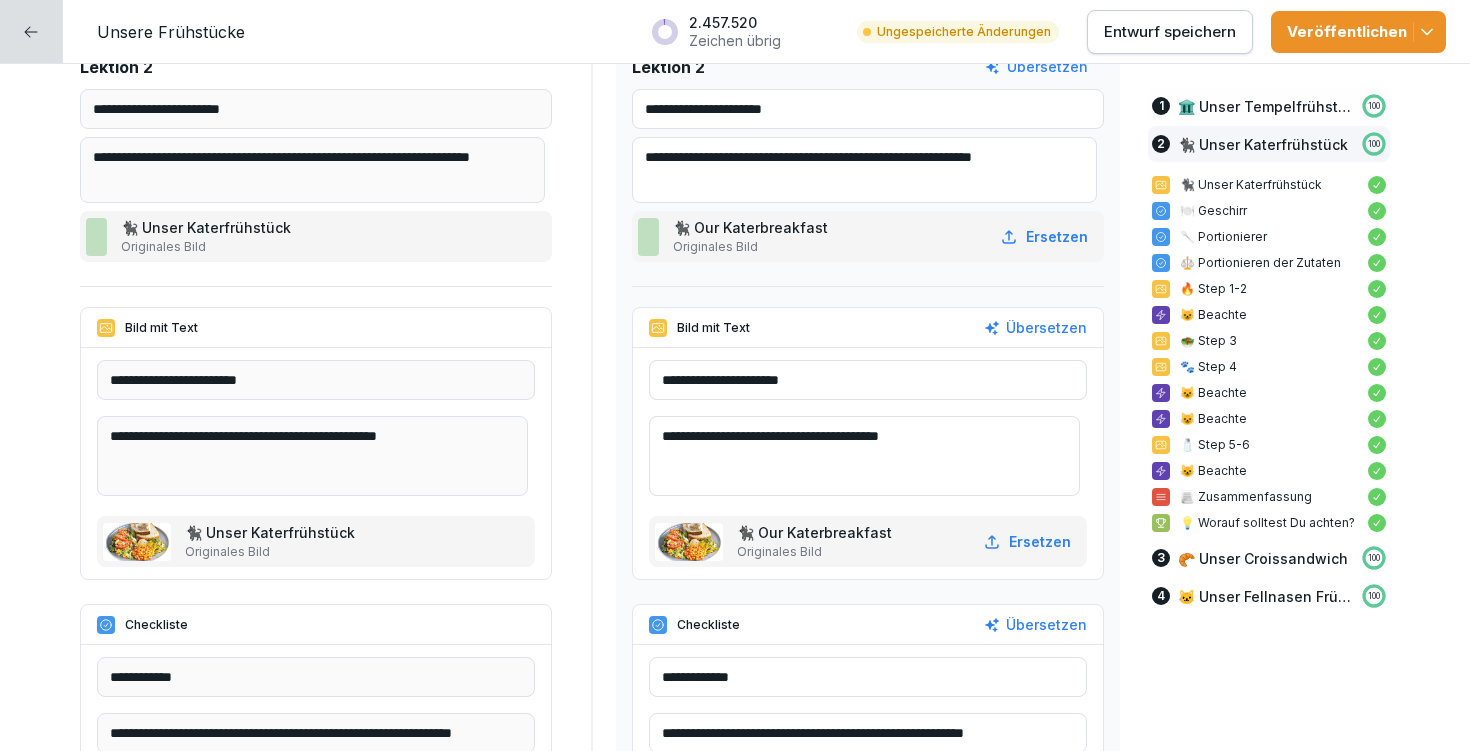 type on "**********" 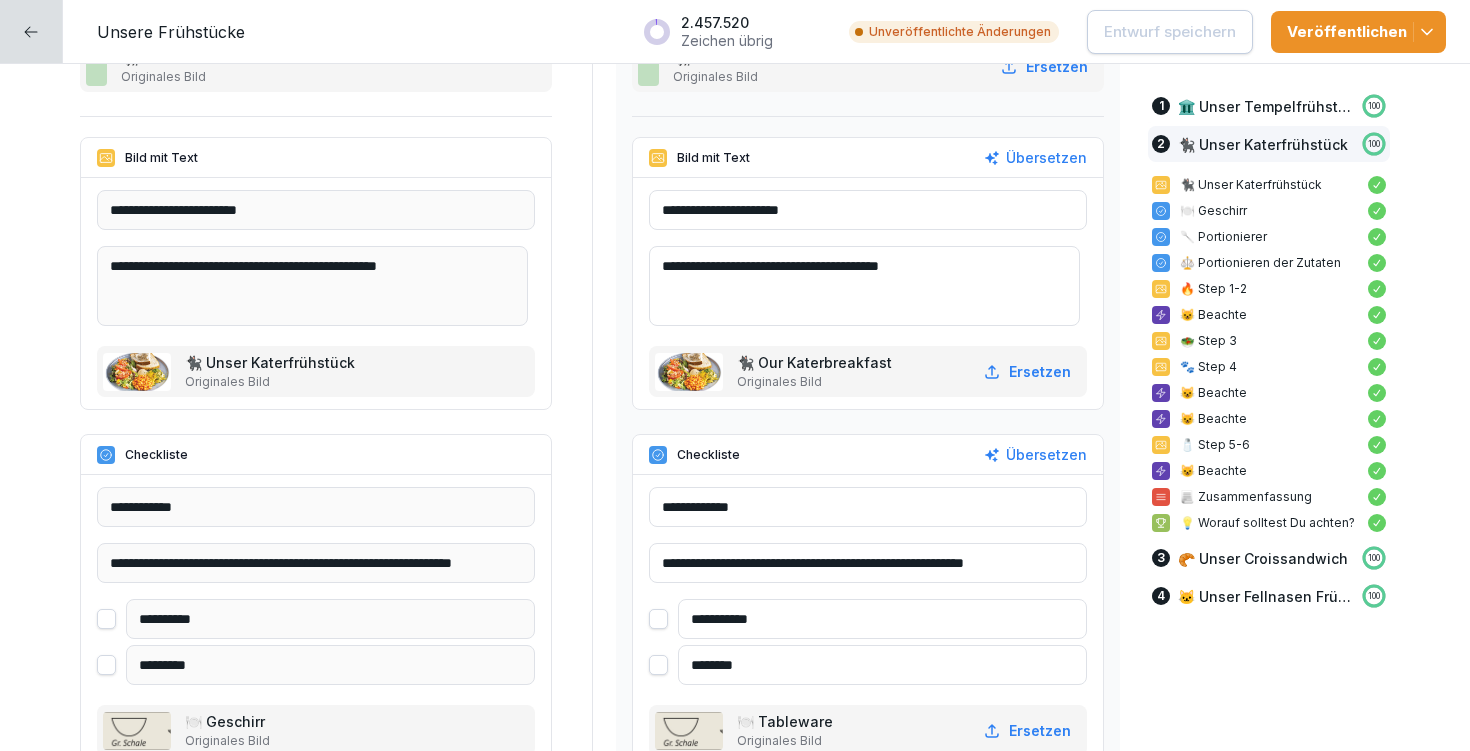 scroll, scrollTop: 4720, scrollLeft: 0, axis: vertical 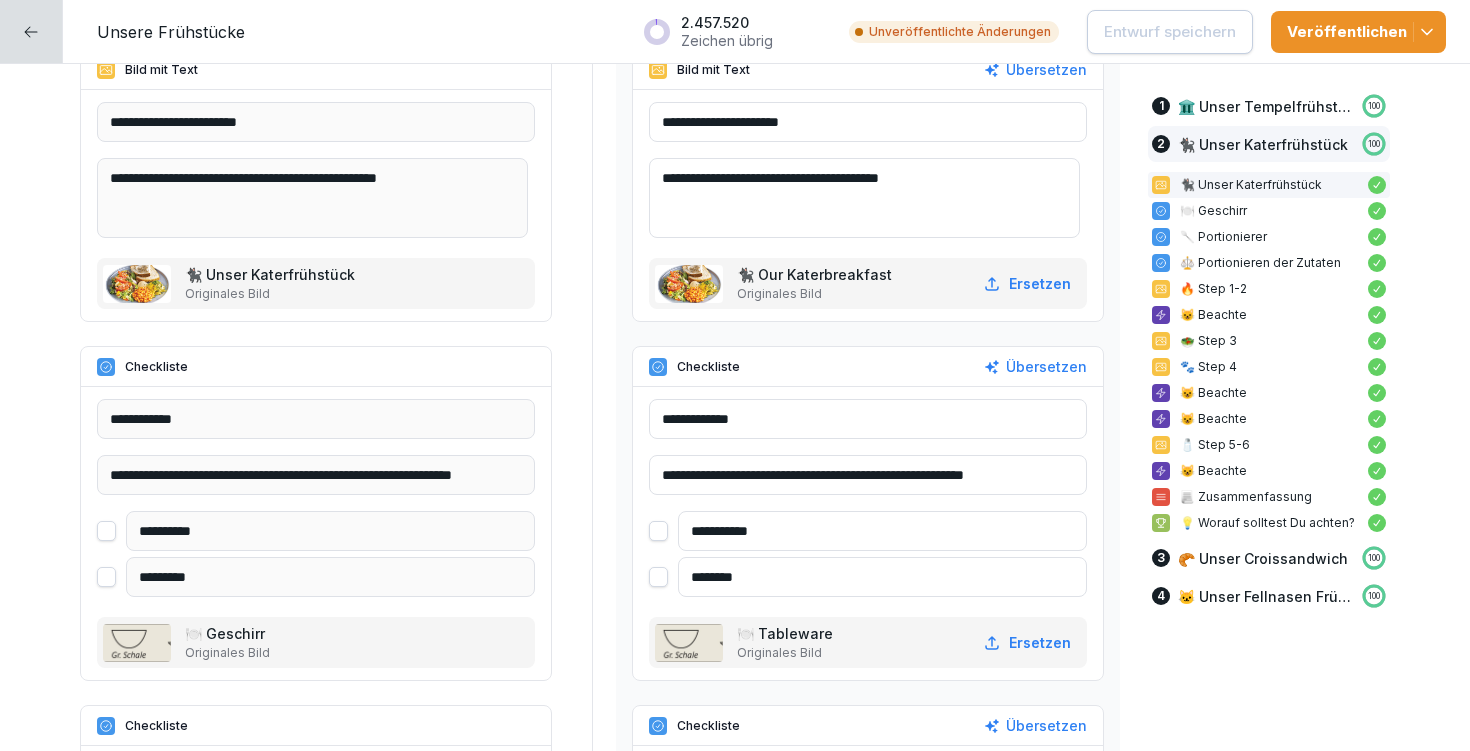 drag, startPoint x: 748, startPoint y: 471, endPoint x: 830, endPoint y: 465, distance: 82.219215 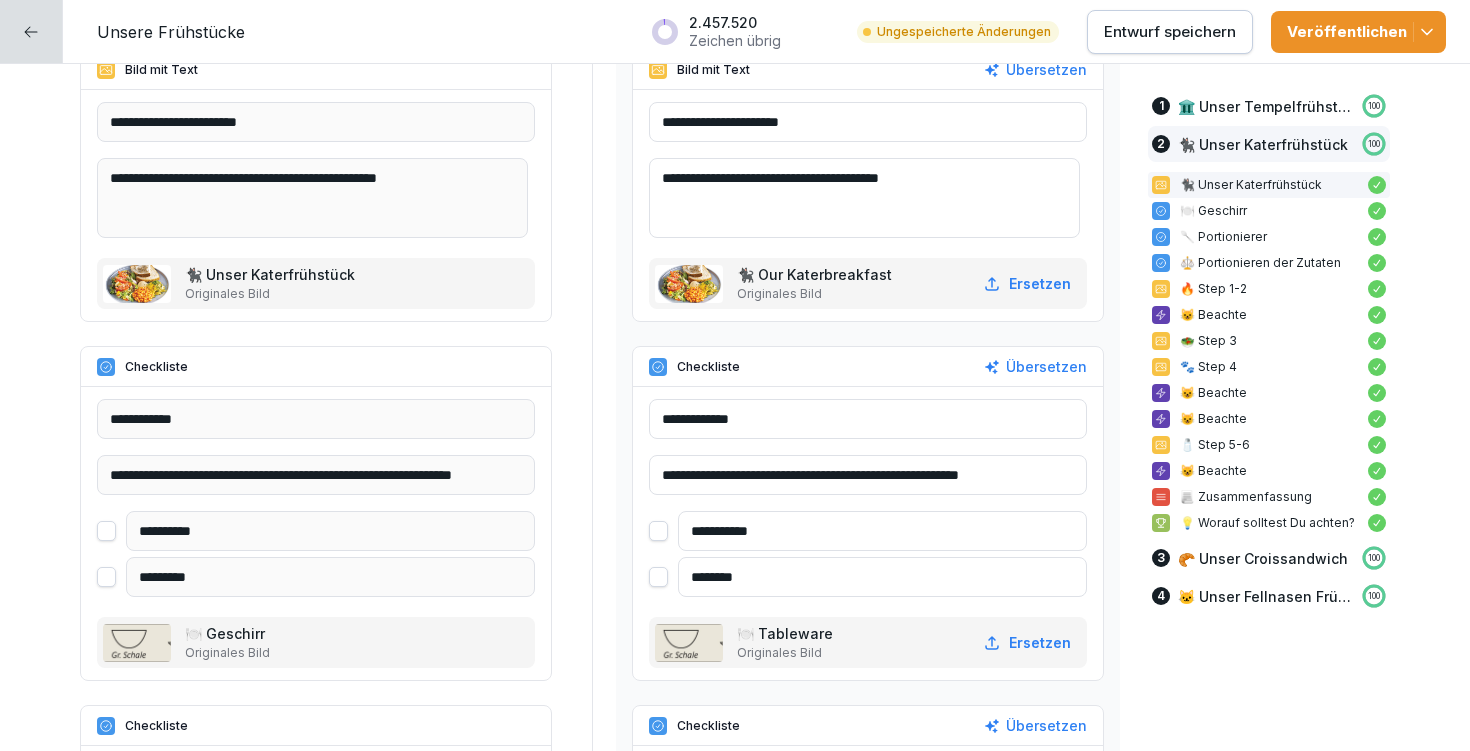 drag, startPoint x: 919, startPoint y: 471, endPoint x: 1044, endPoint y: 466, distance: 125.09996 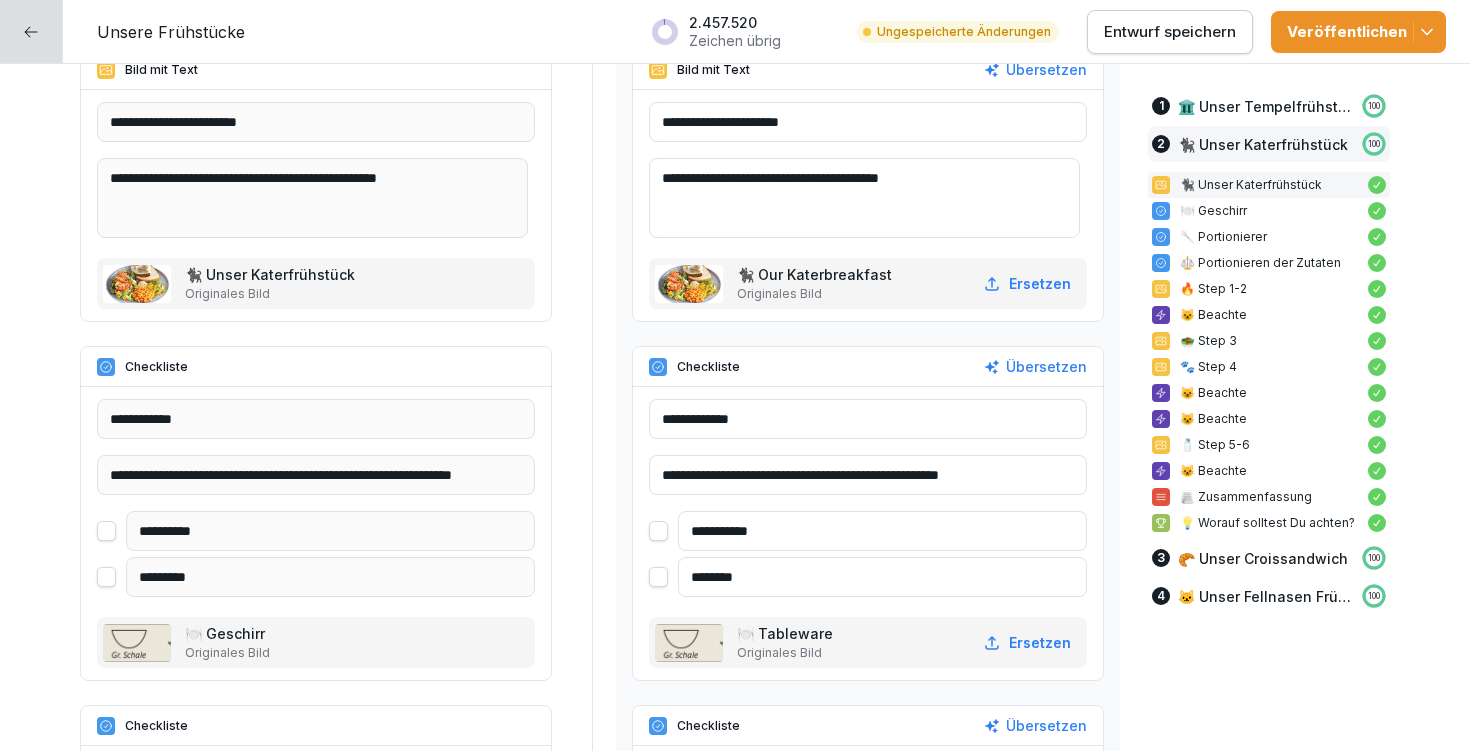 type on "**********" 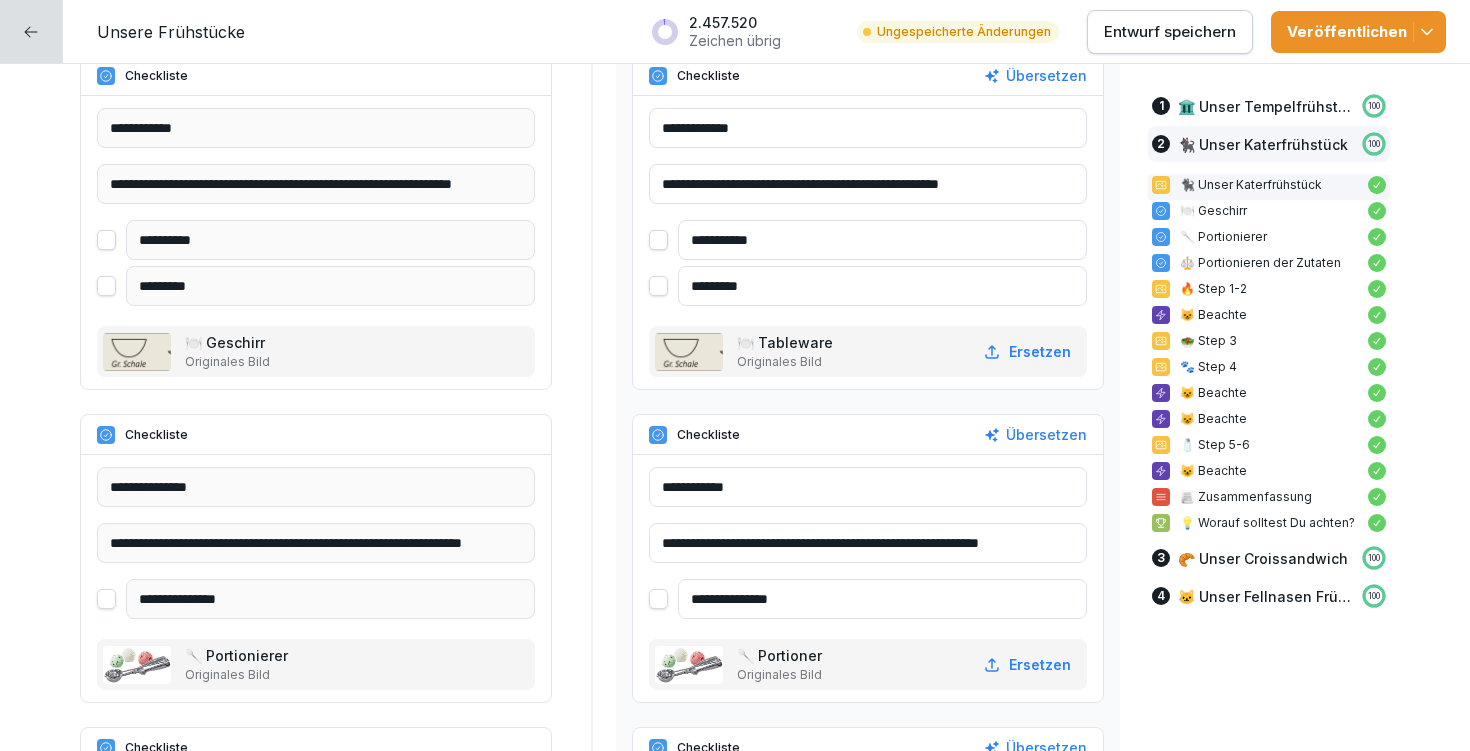 scroll, scrollTop: 5084, scrollLeft: 0, axis: vertical 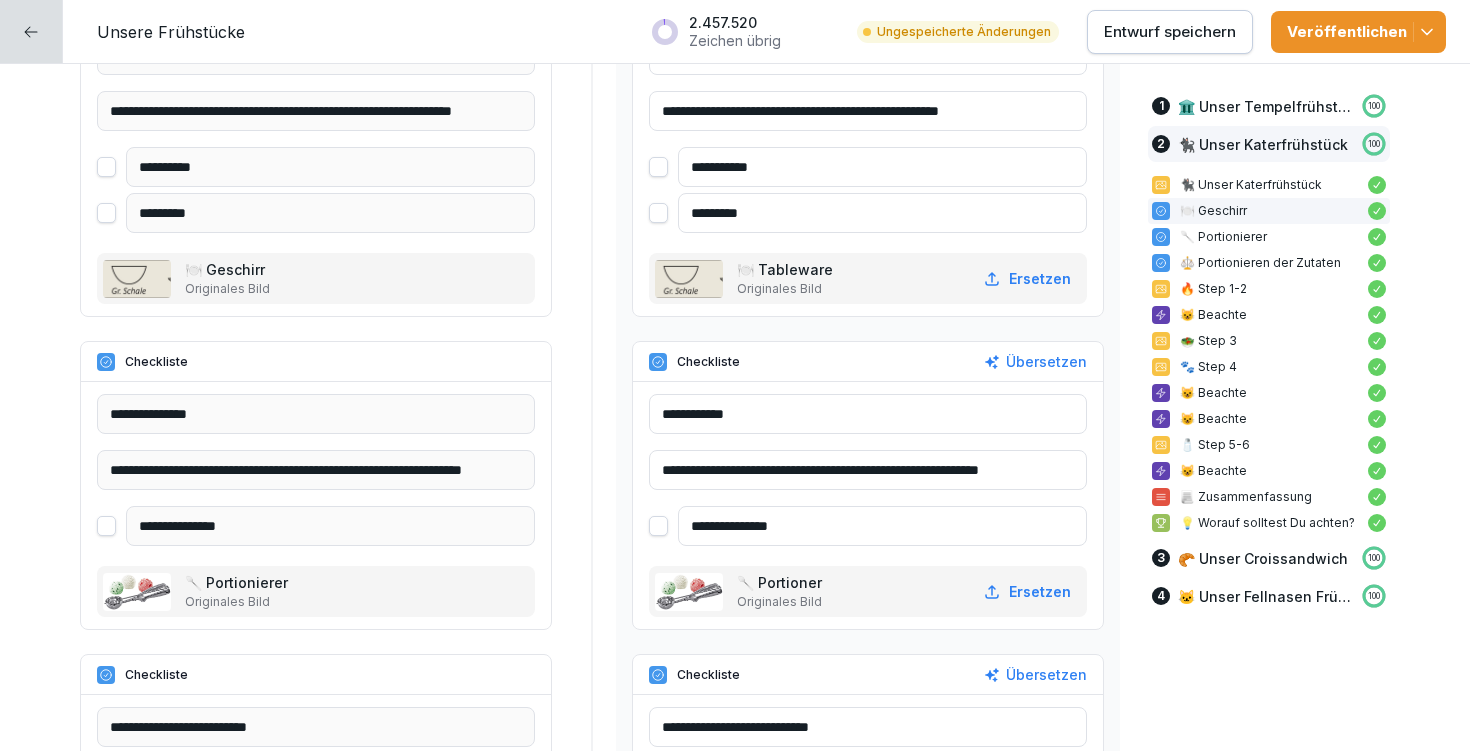 type on "*********" 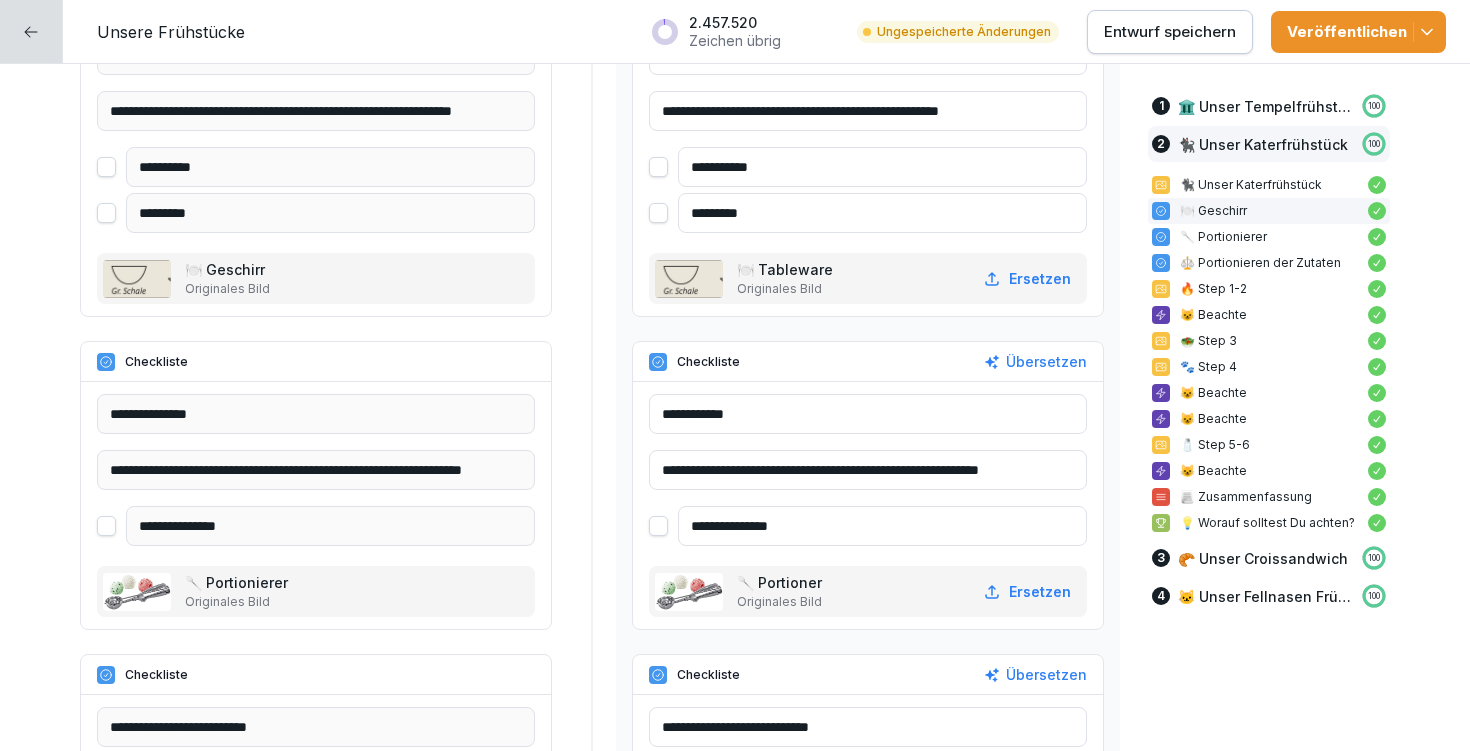 drag, startPoint x: 942, startPoint y: 467, endPoint x: 1052, endPoint y: 462, distance: 110.11358 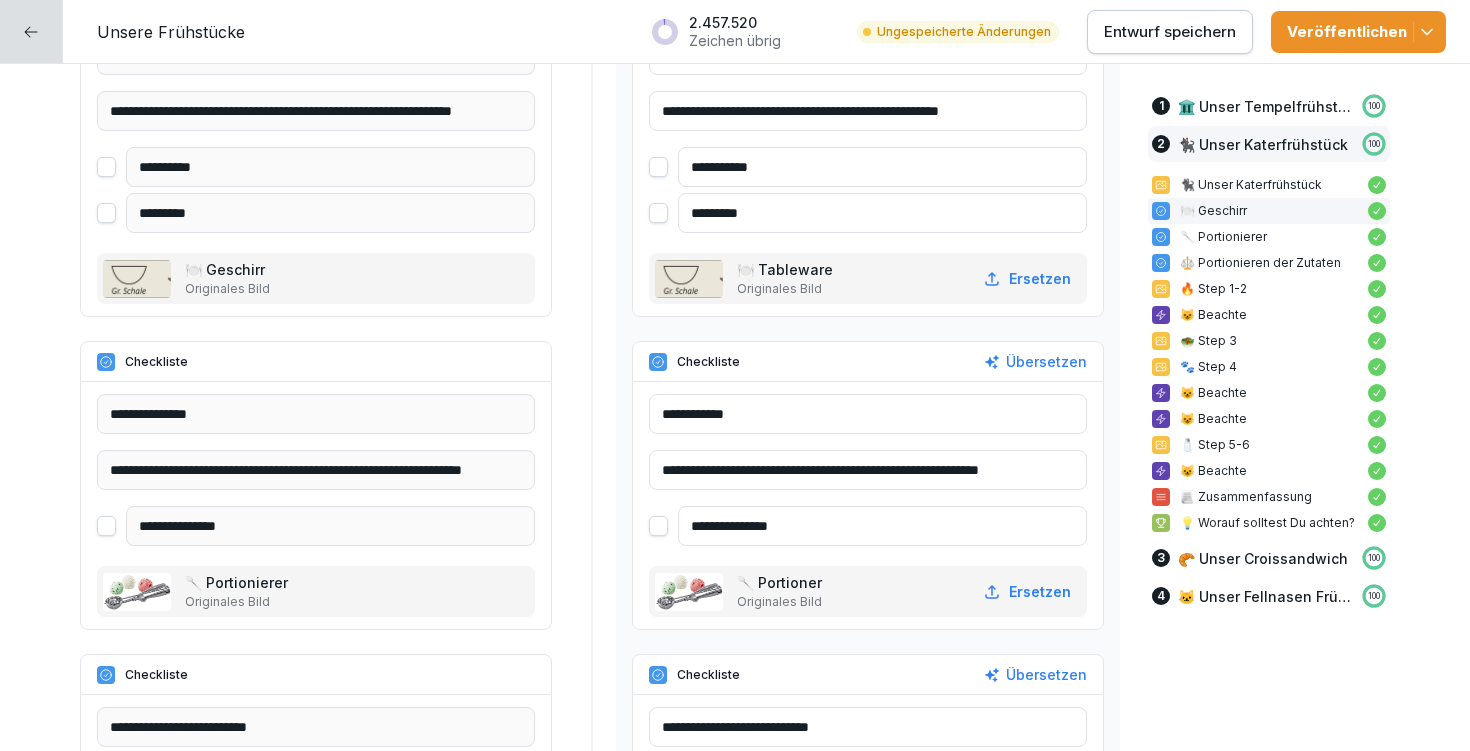 click on "**********" at bounding box center [868, 470] 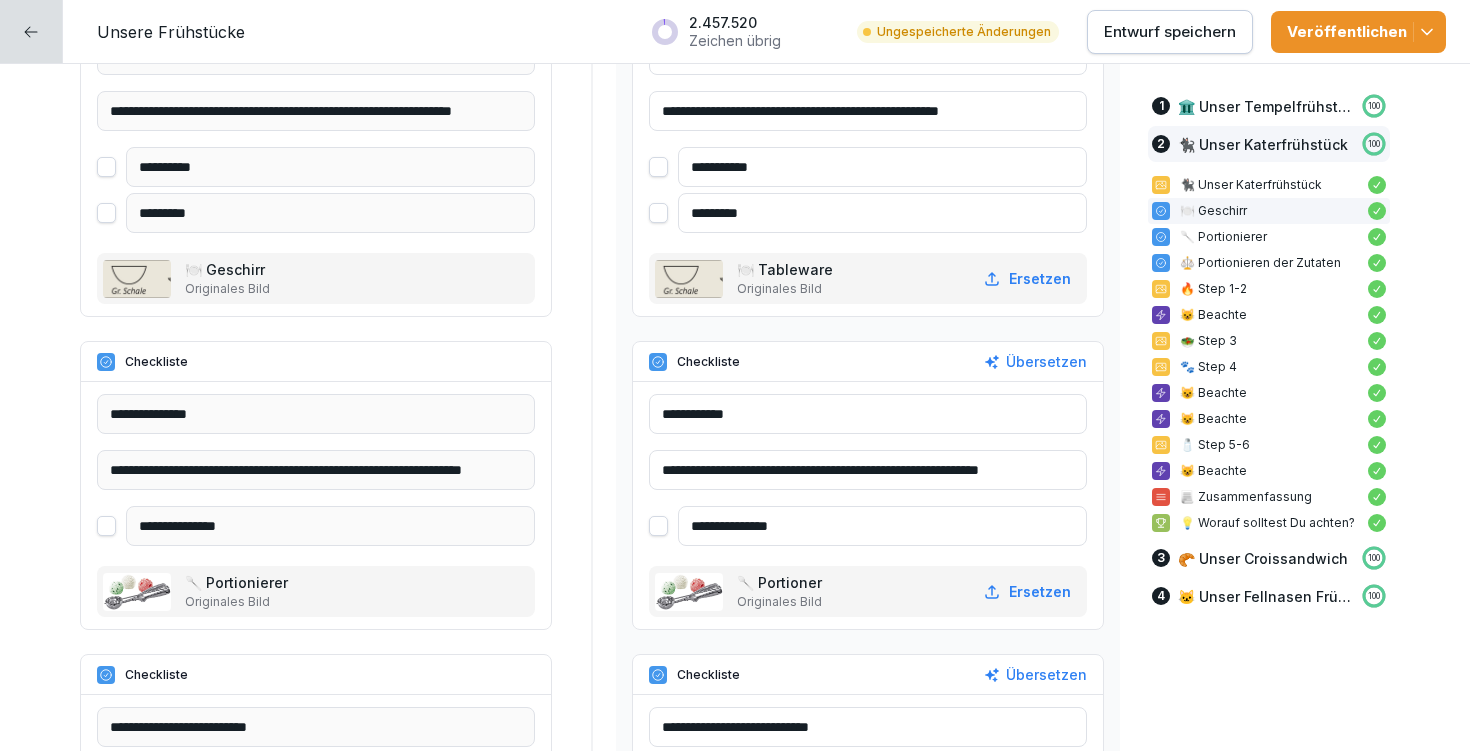paste 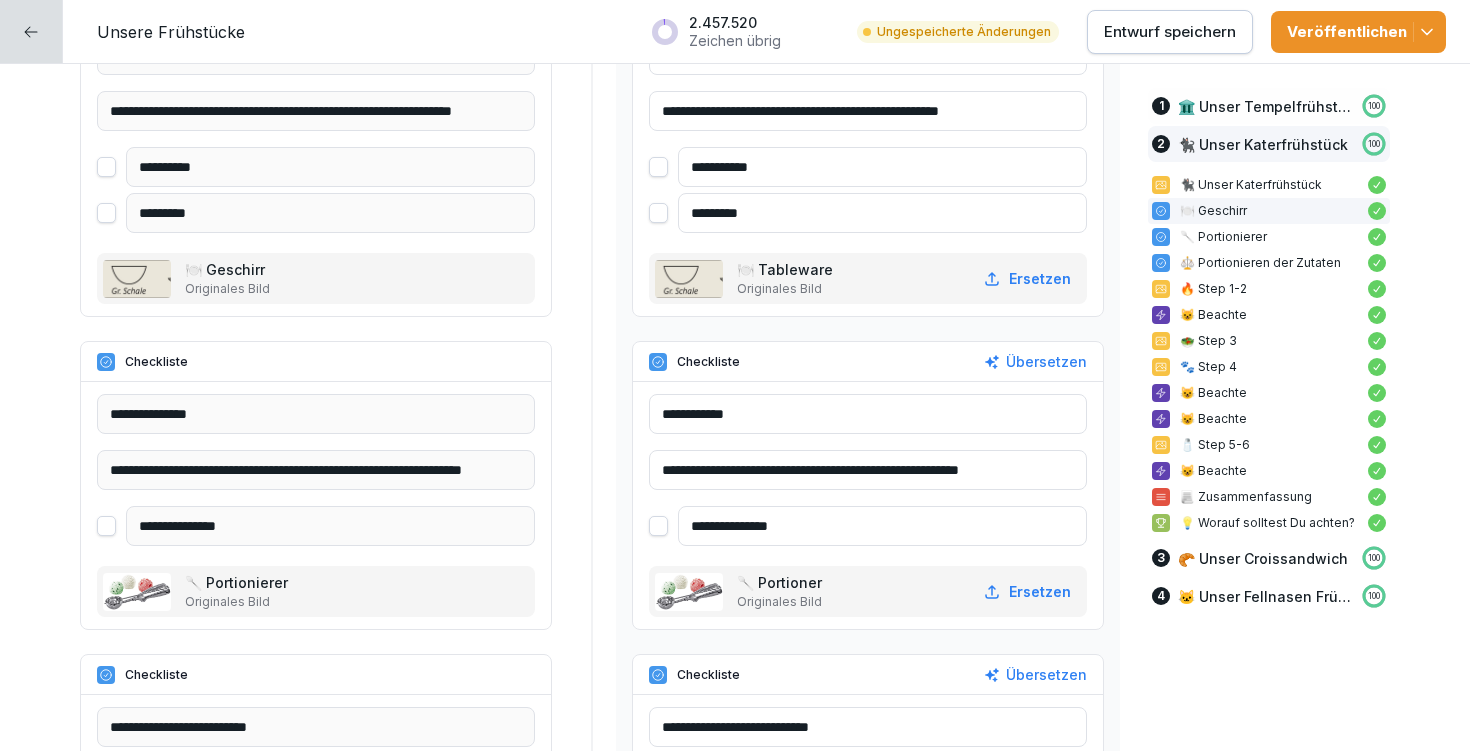 type on "**********" 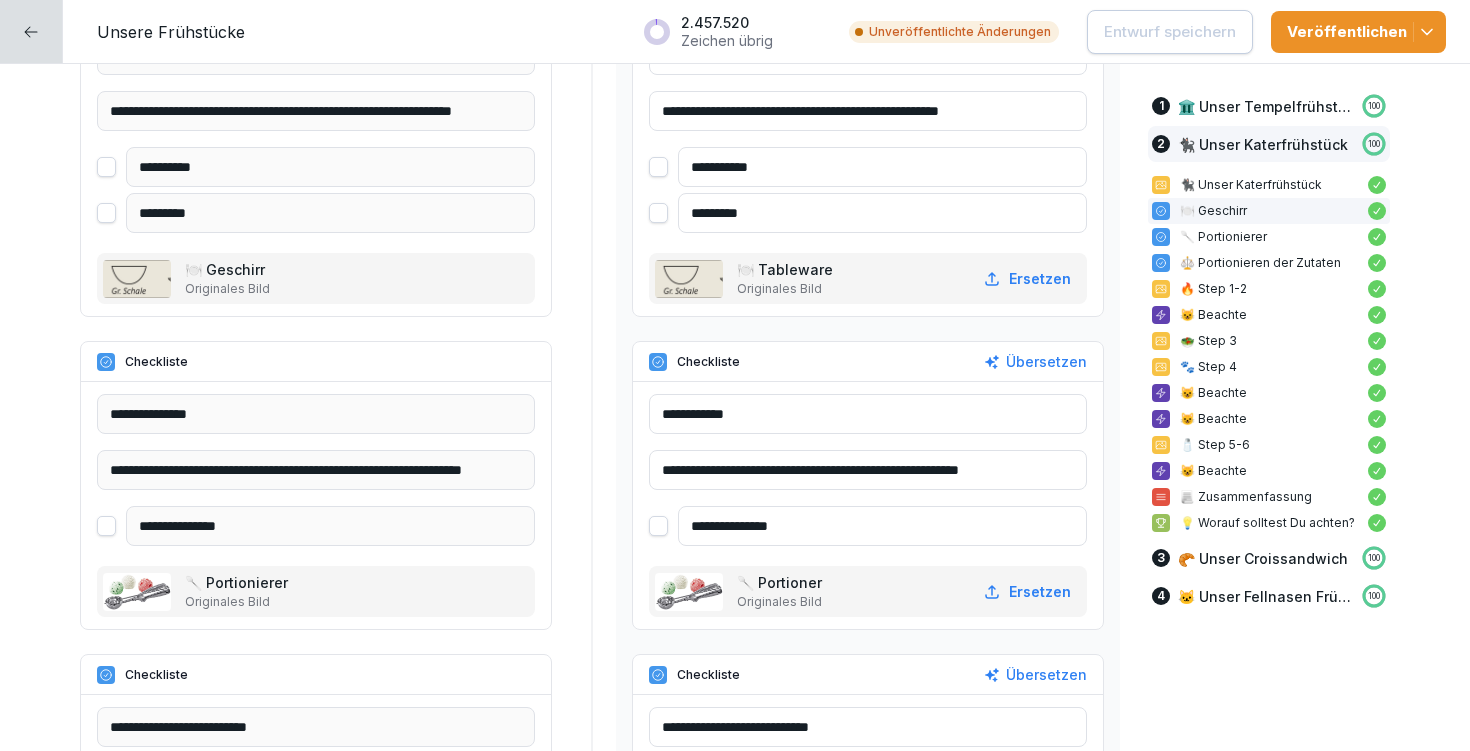 click on "**********" at bounding box center (868, 470) 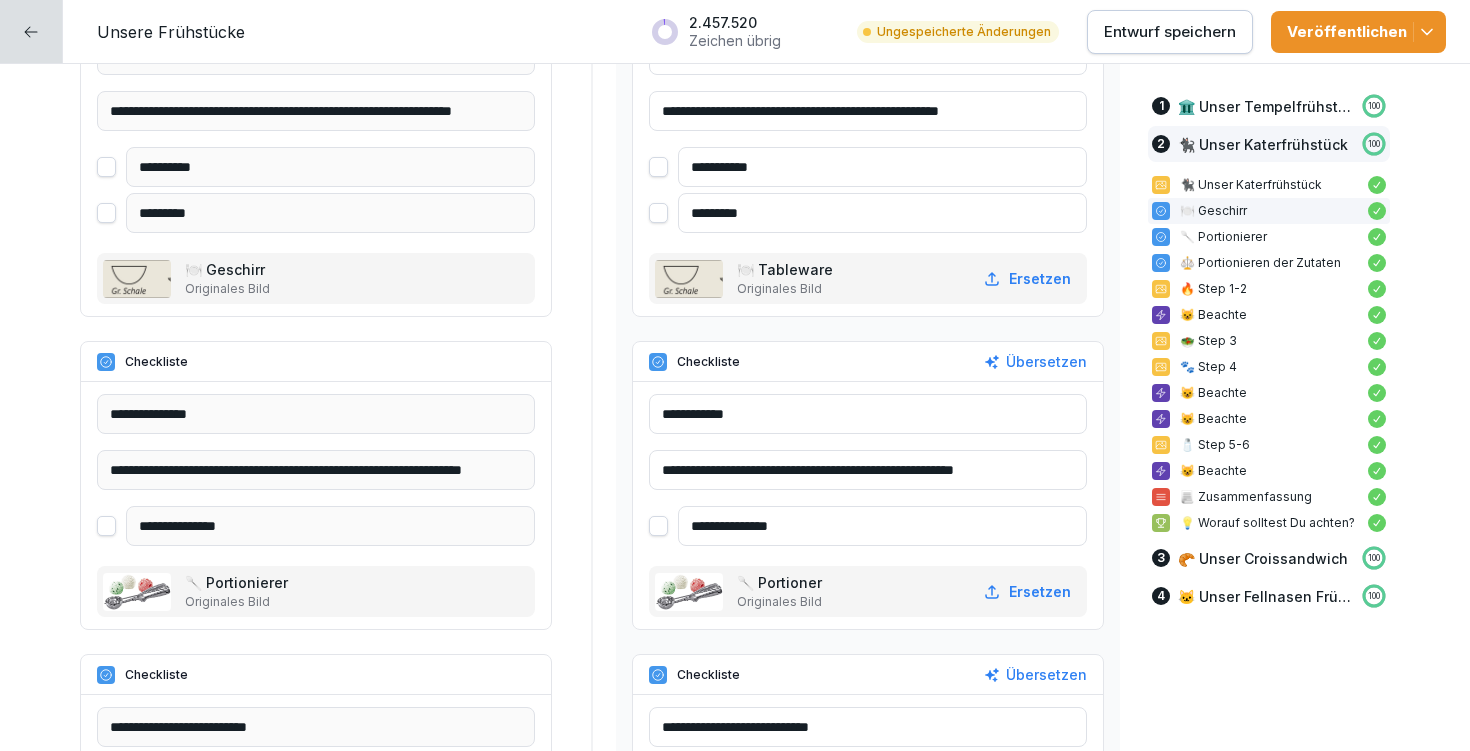 click on "**********" at bounding box center (868, 470) 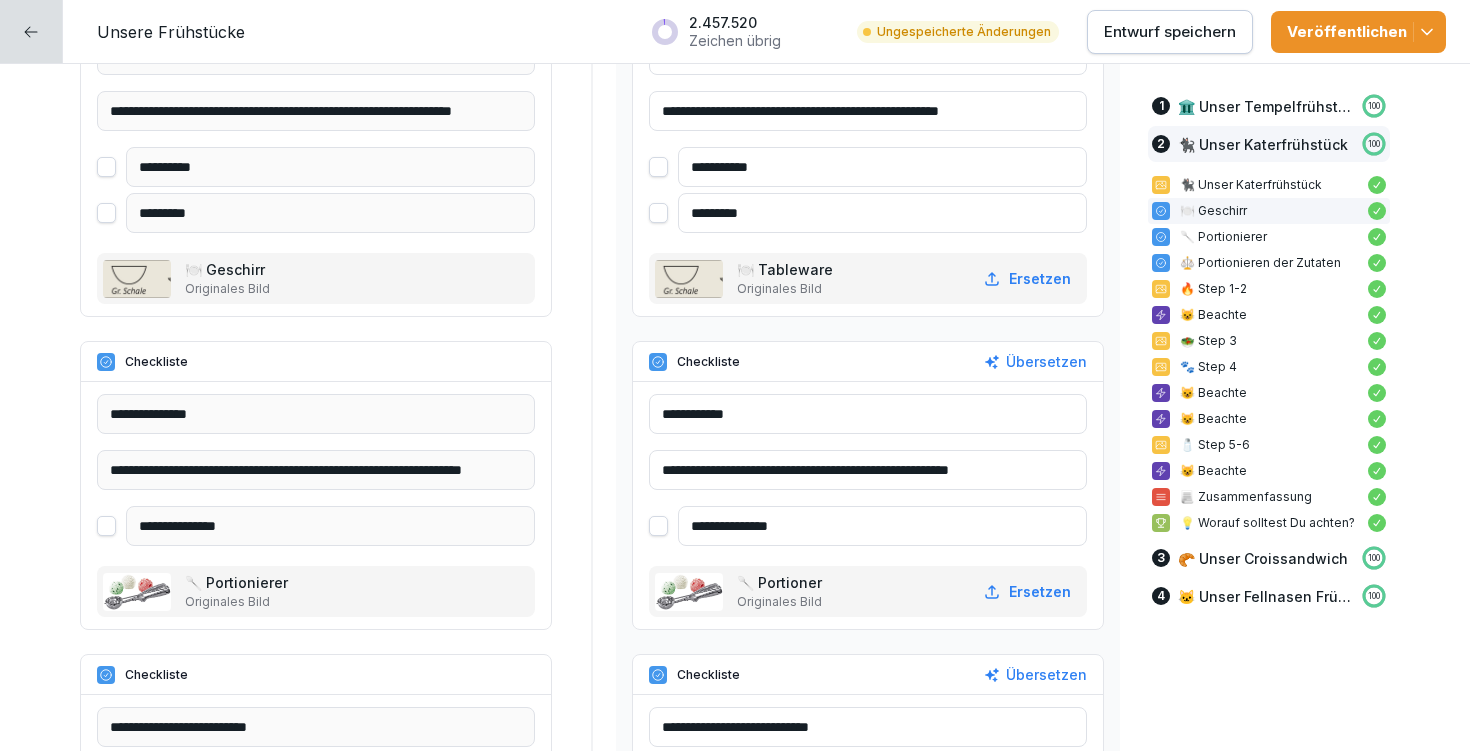 type on "**********" 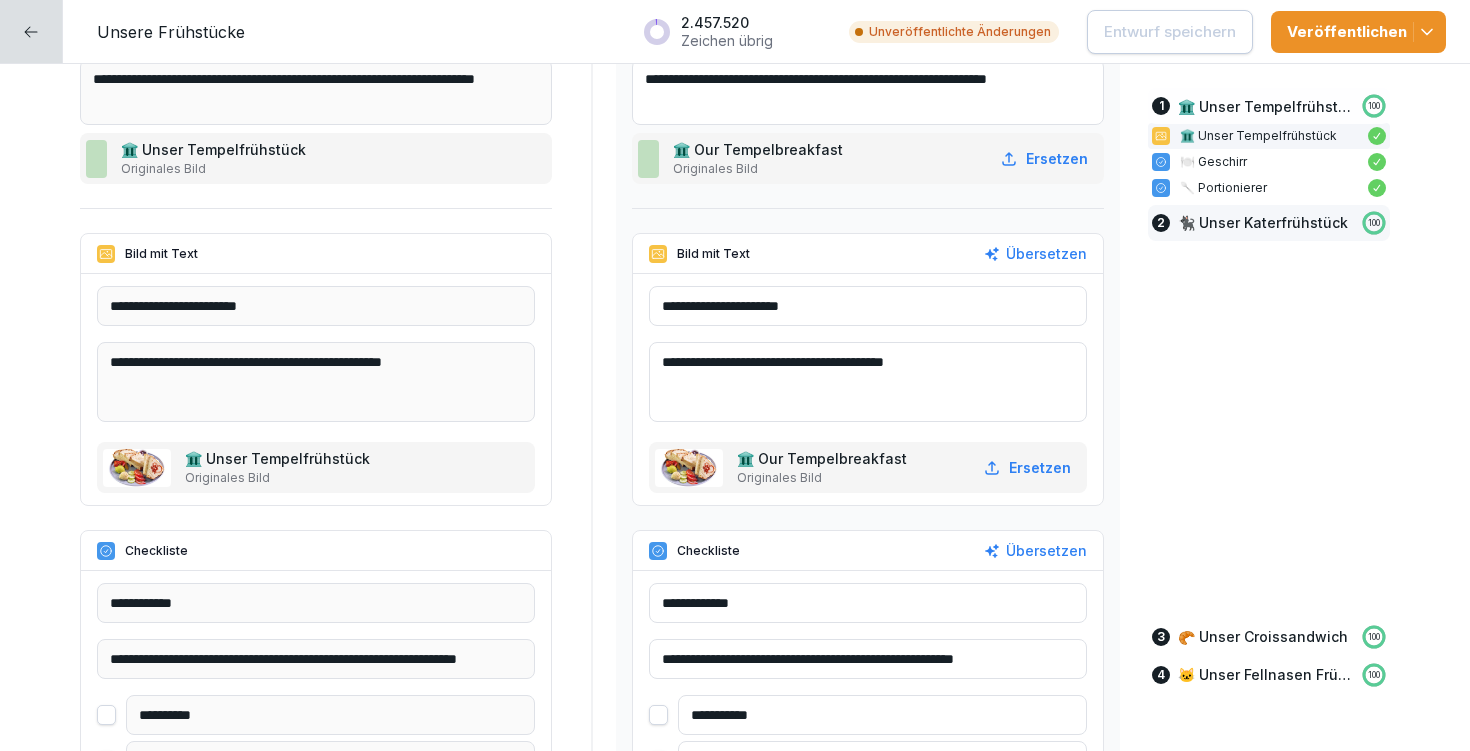 scroll, scrollTop: 0, scrollLeft: 0, axis: both 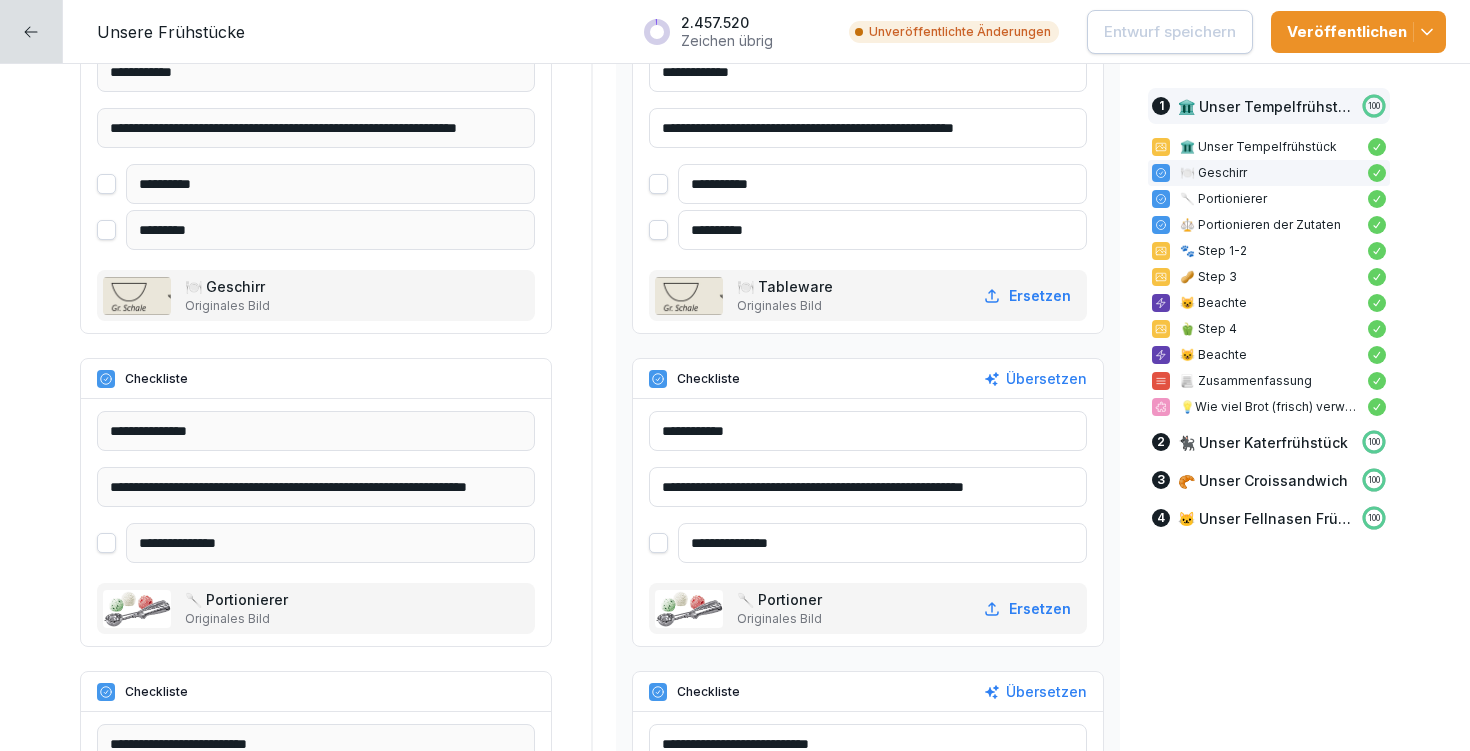 drag, startPoint x: 746, startPoint y: 483, endPoint x: 836, endPoint y: 477, distance: 90.199776 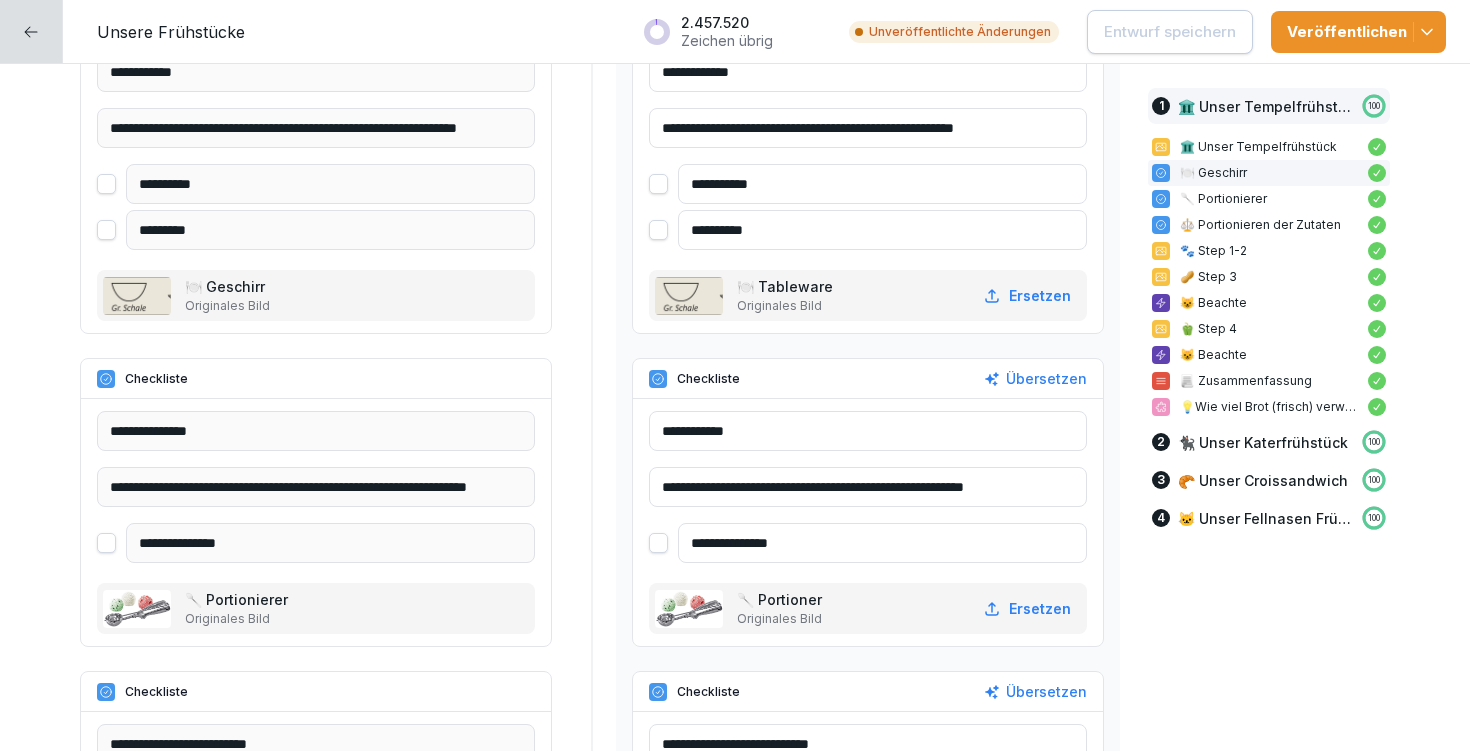 click on "**********" at bounding box center [868, 487] 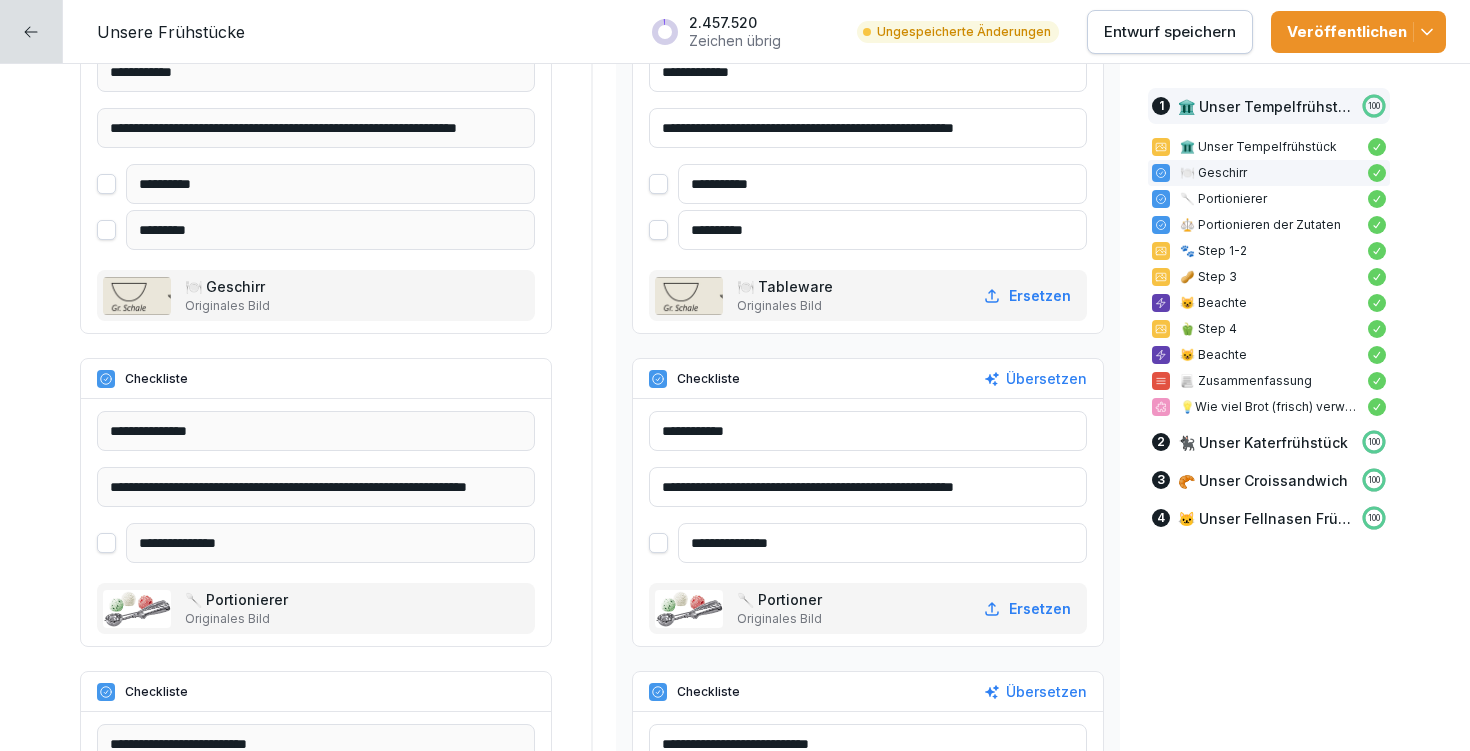 type on "**********" 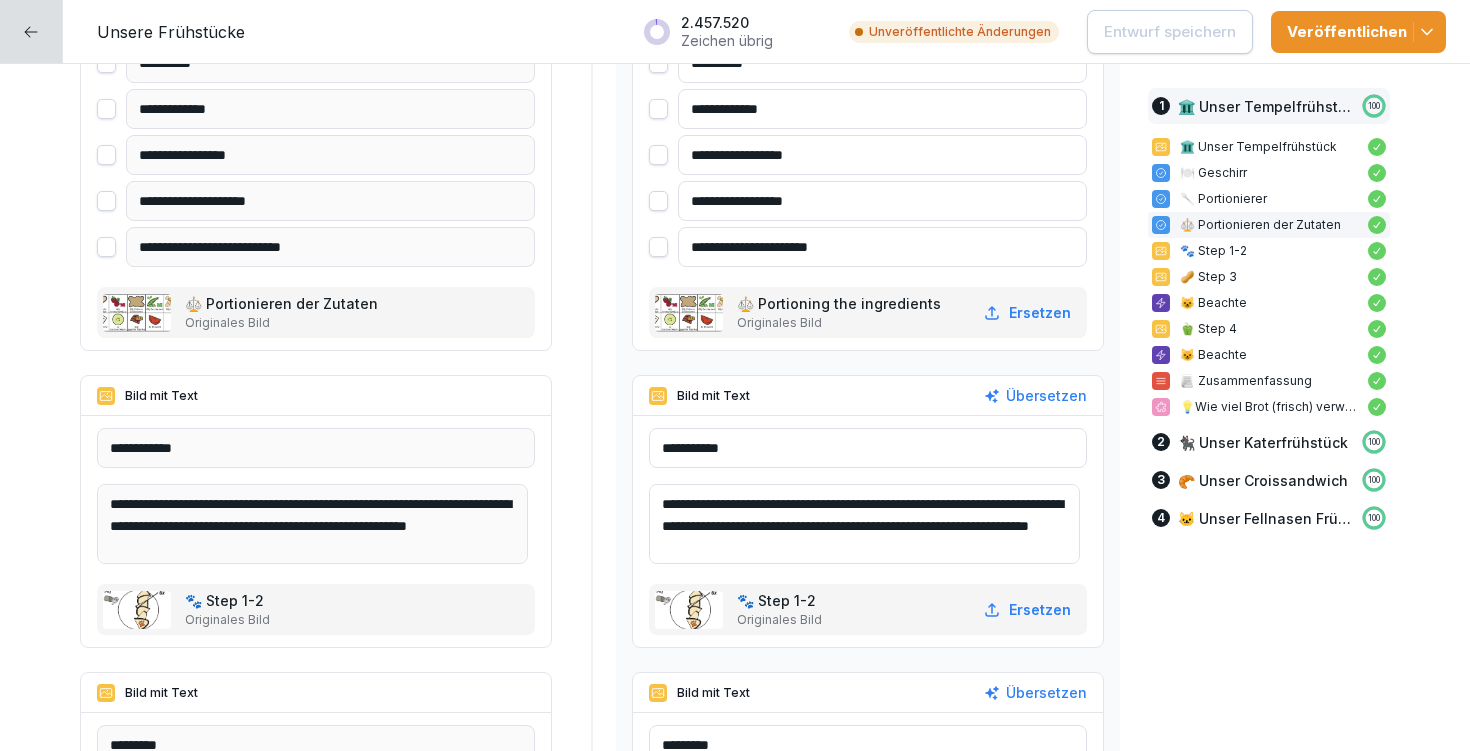 scroll, scrollTop: 2052, scrollLeft: 0, axis: vertical 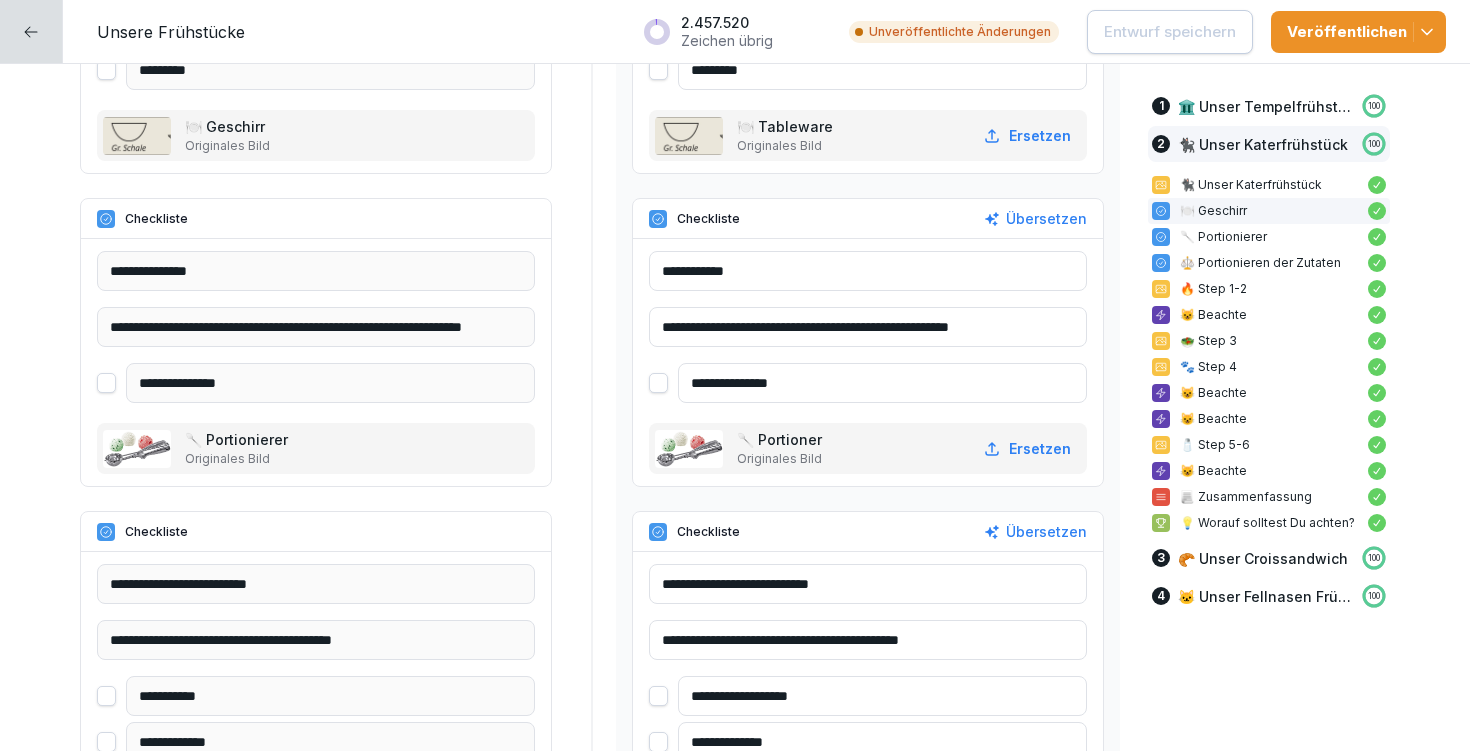 click on "**********" at bounding box center [868, 327] 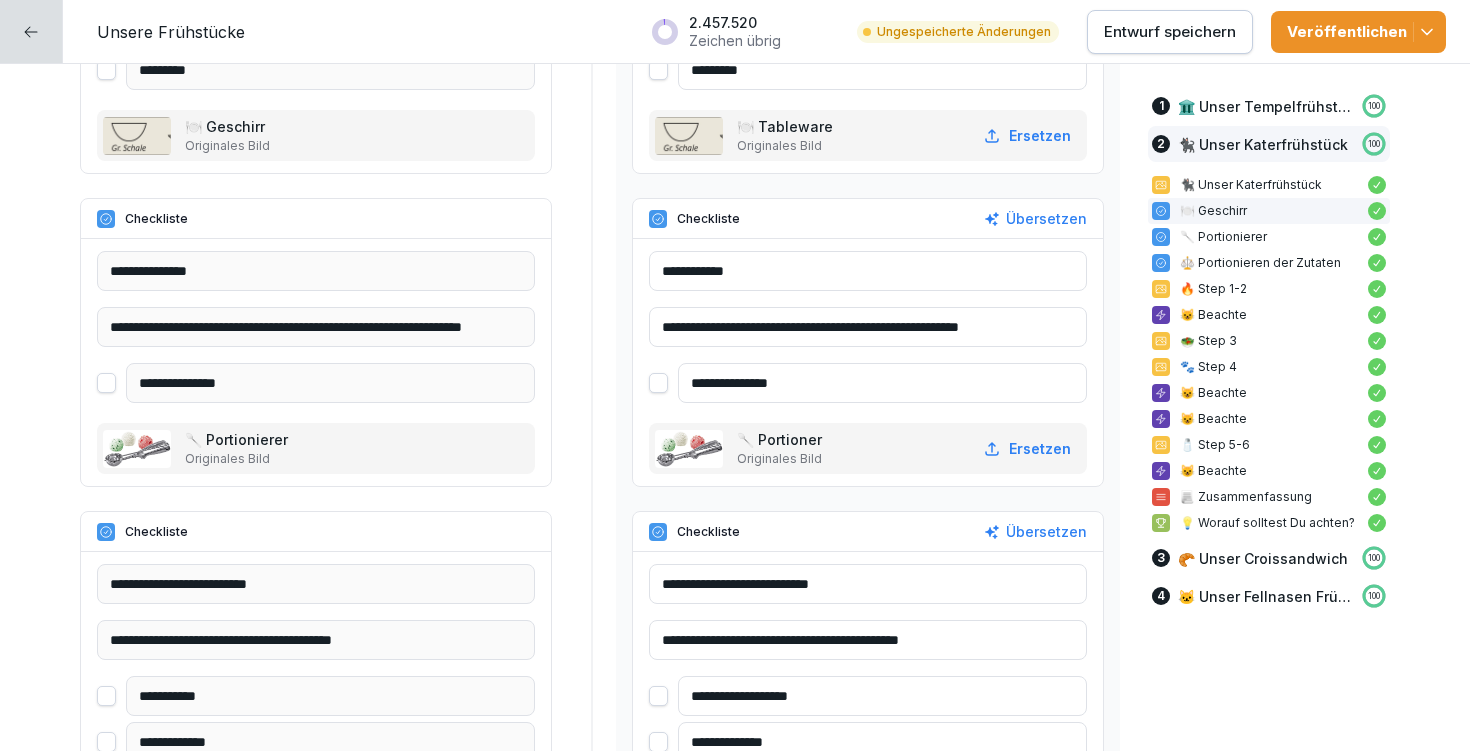 type on "**********" 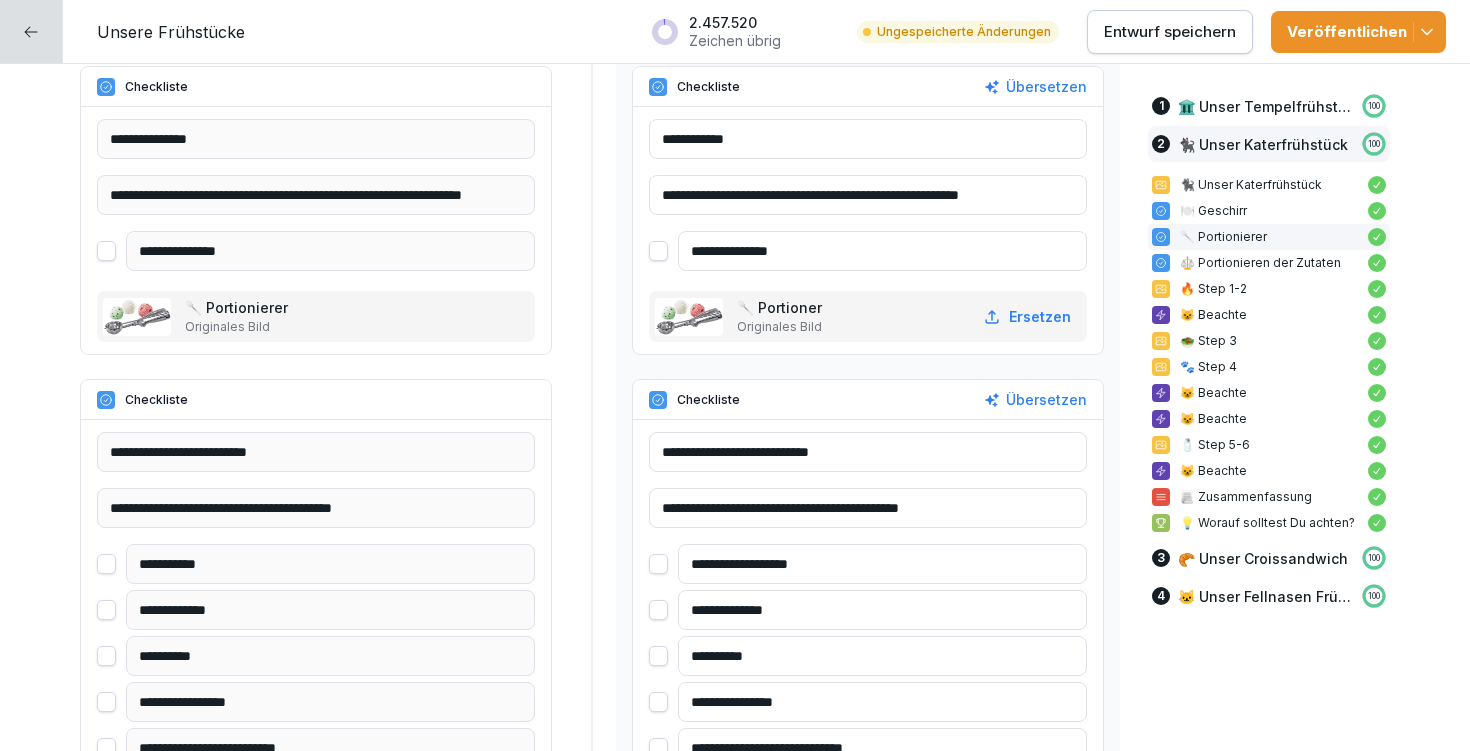 scroll, scrollTop: 5438, scrollLeft: 0, axis: vertical 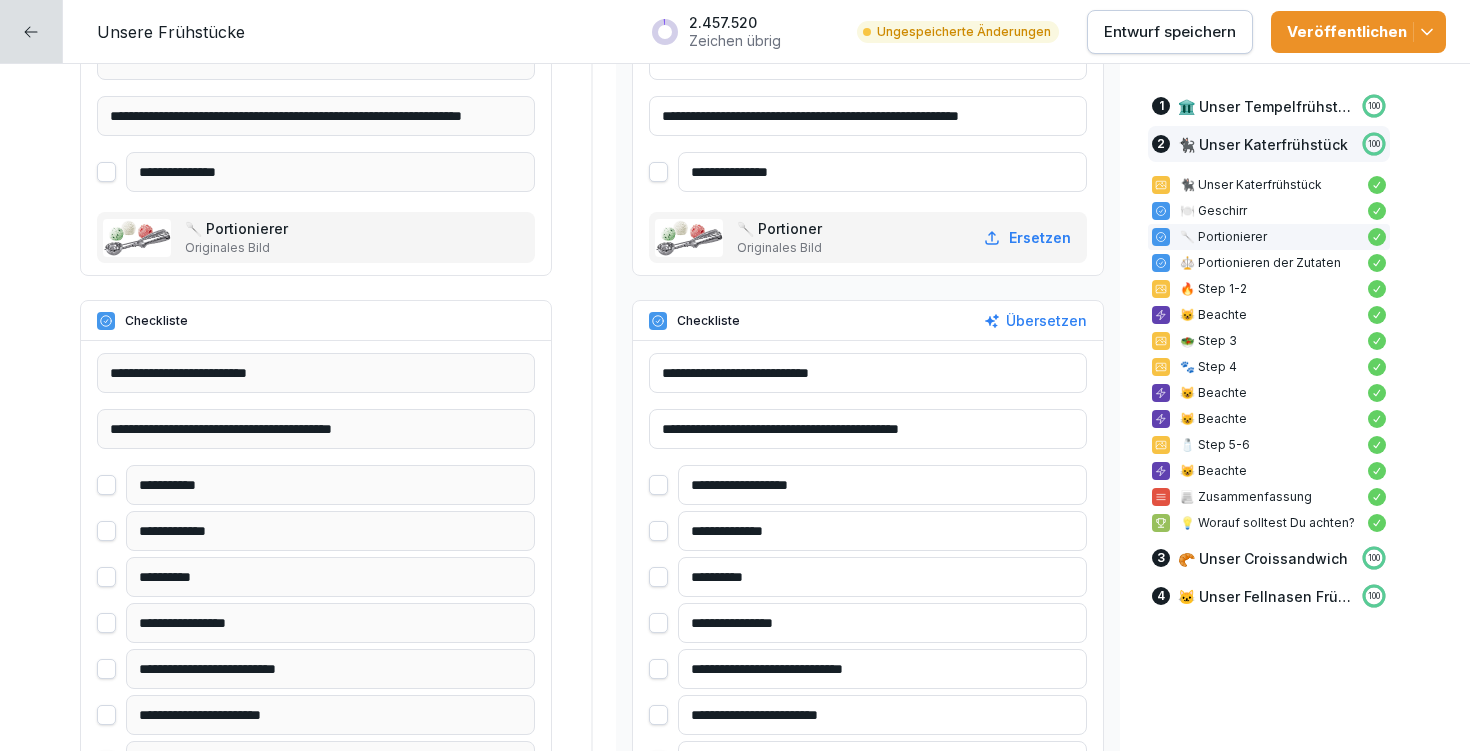 click on "**********" at bounding box center (882, 531) 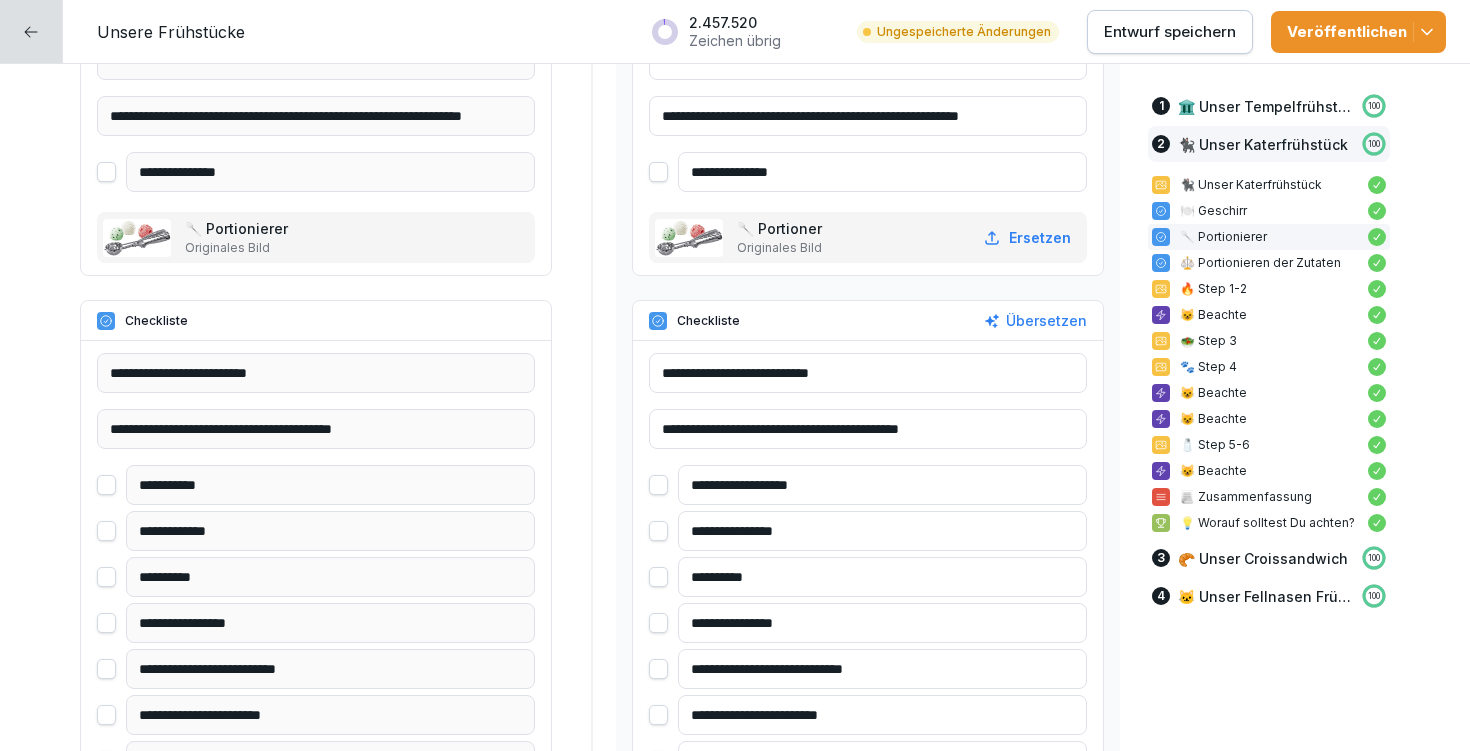 click on "**********" at bounding box center [882, 531] 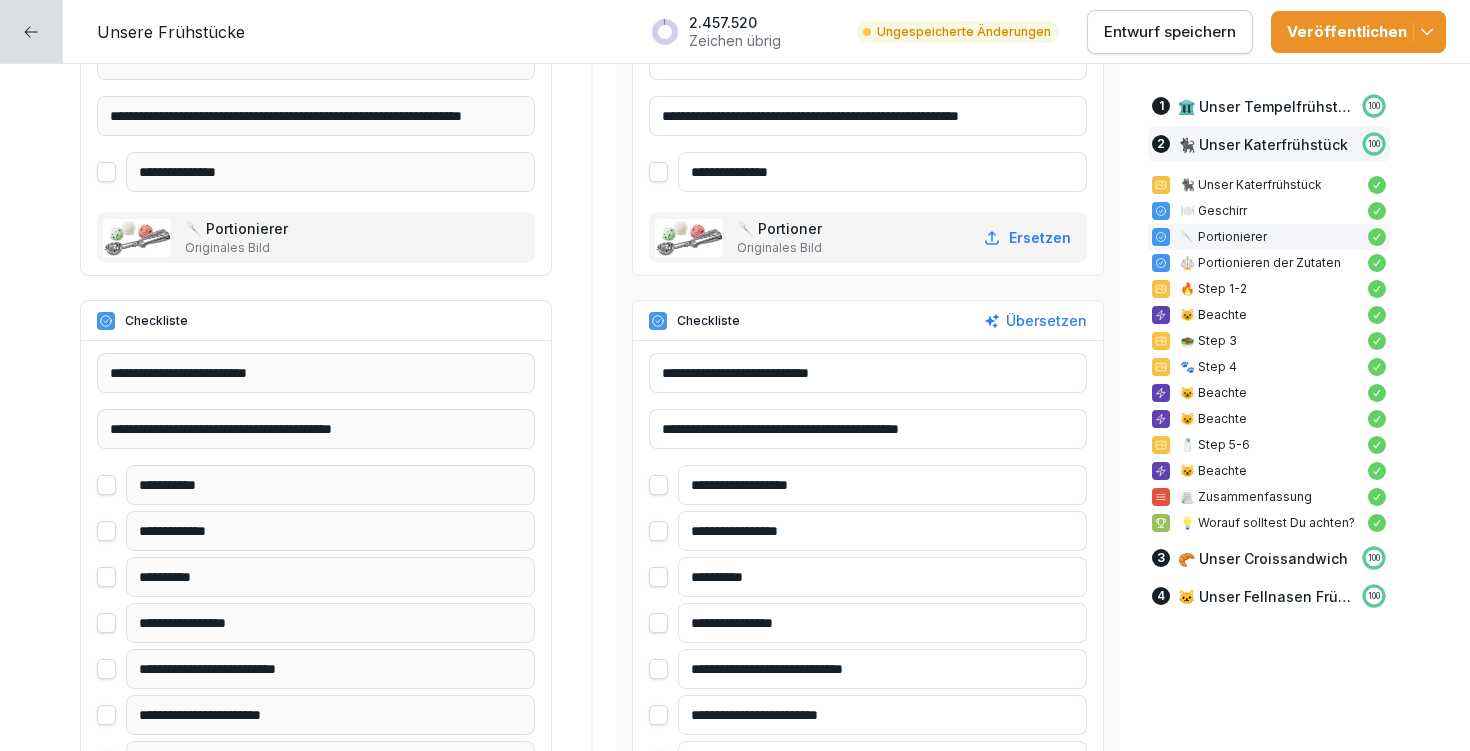 click on "**********" at bounding box center (882, 531) 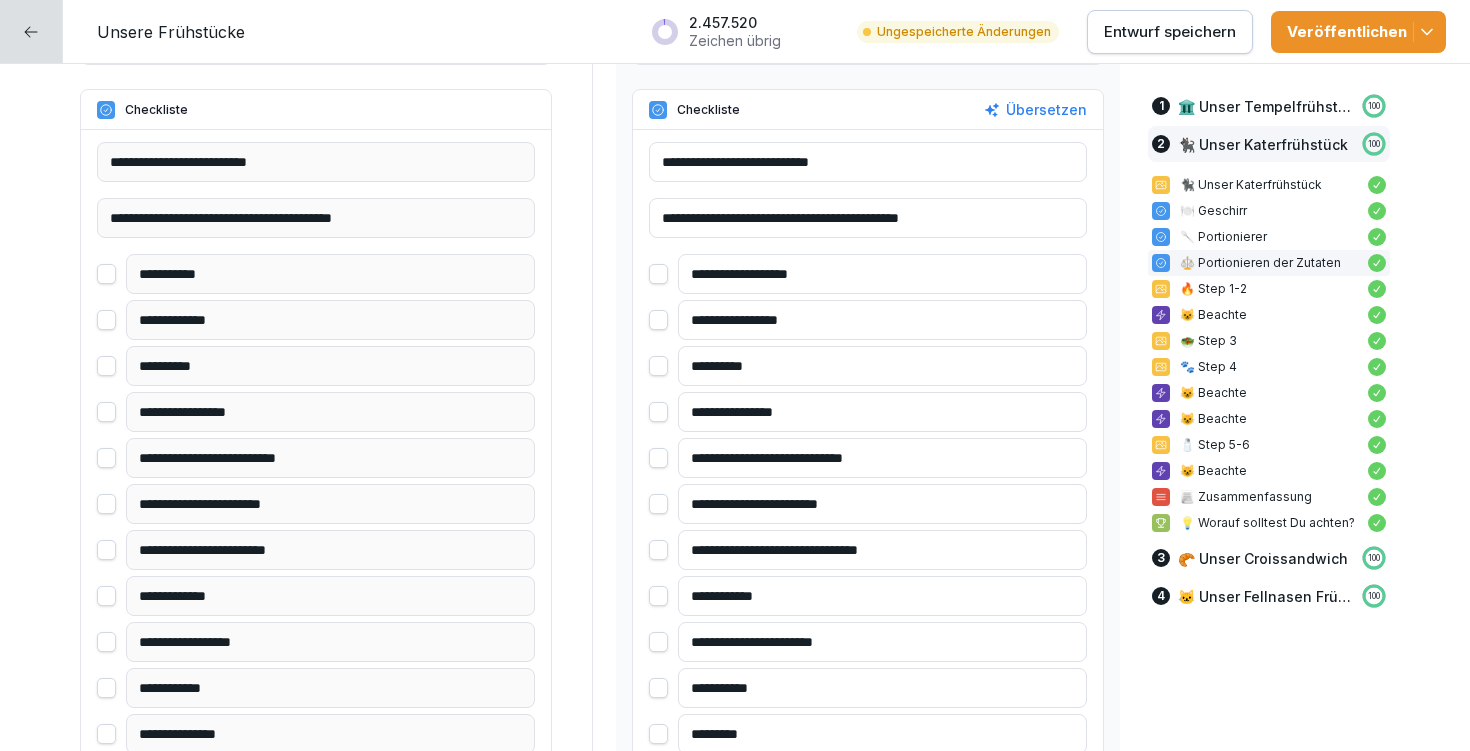 scroll, scrollTop: 5655, scrollLeft: 0, axis: vertical 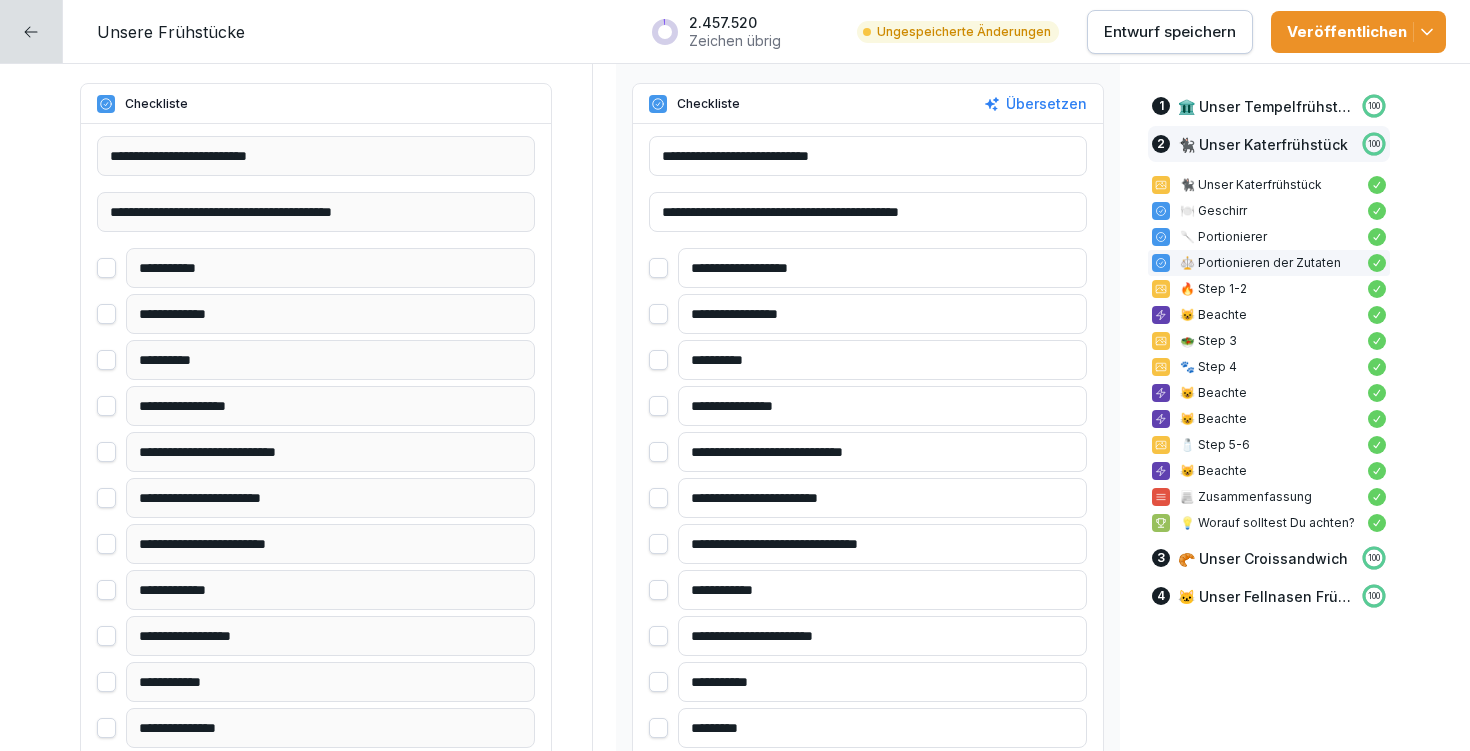 type on "**********" 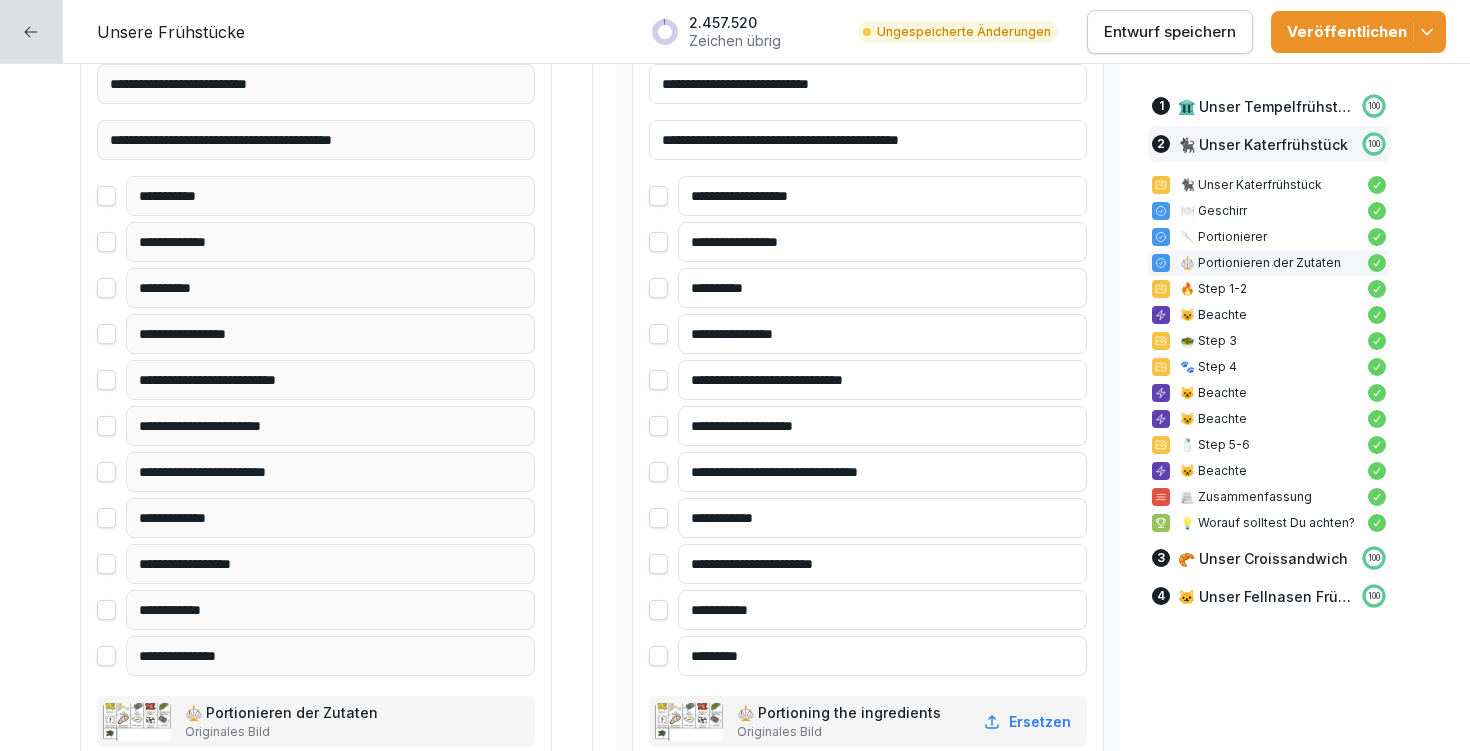 scroll, scrollTop: 5763, scrollLeft: 0, axis: vertical 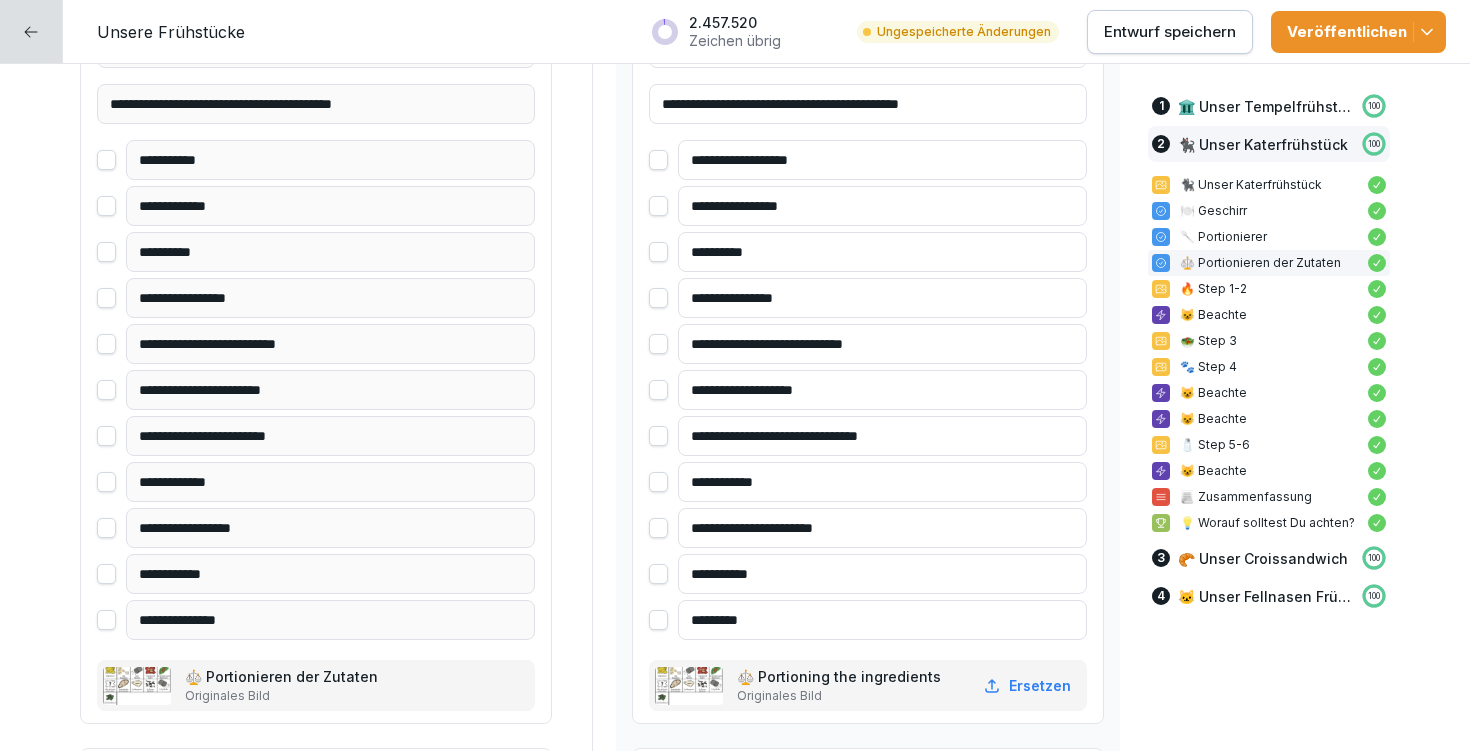 type on "**********" 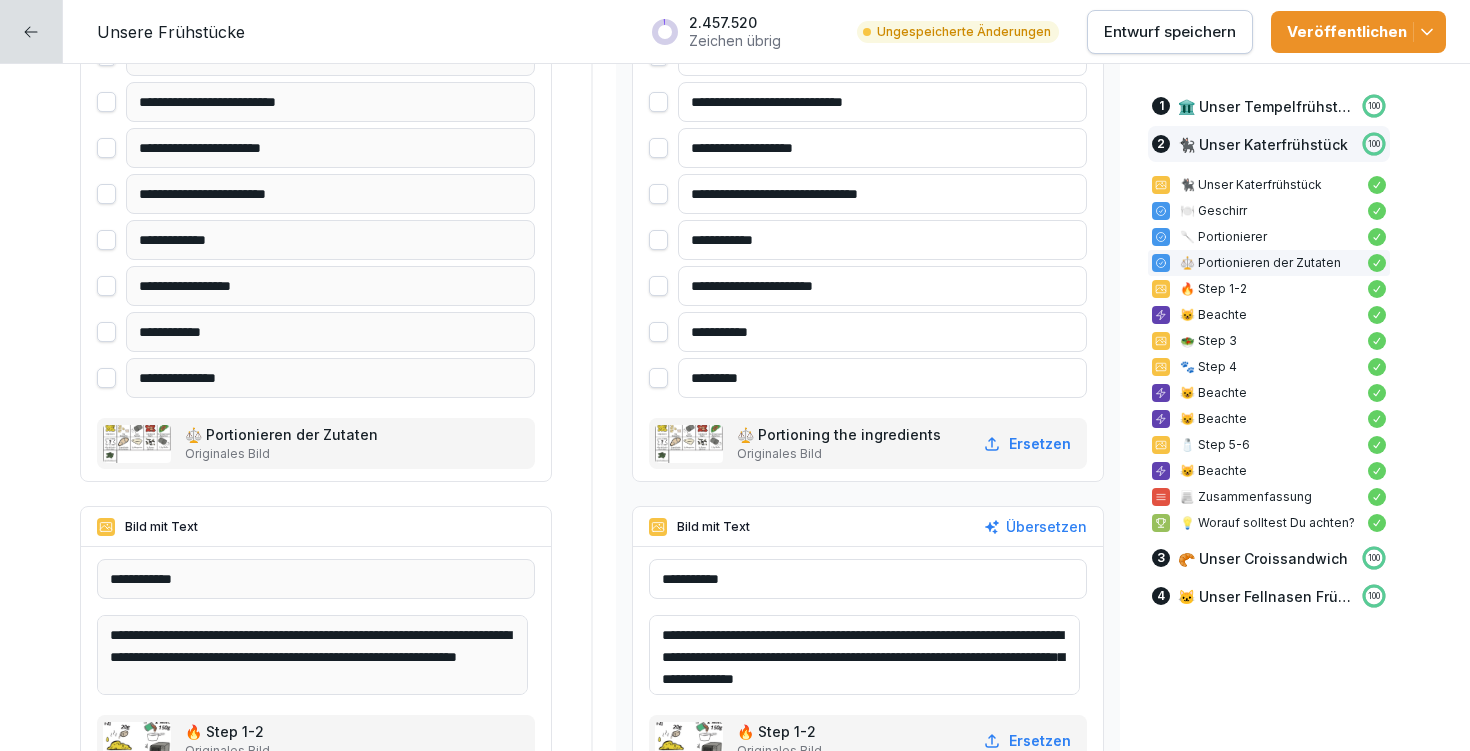 scroll, scrollTop: 6011, scrollLeft: 0, axis: vertical 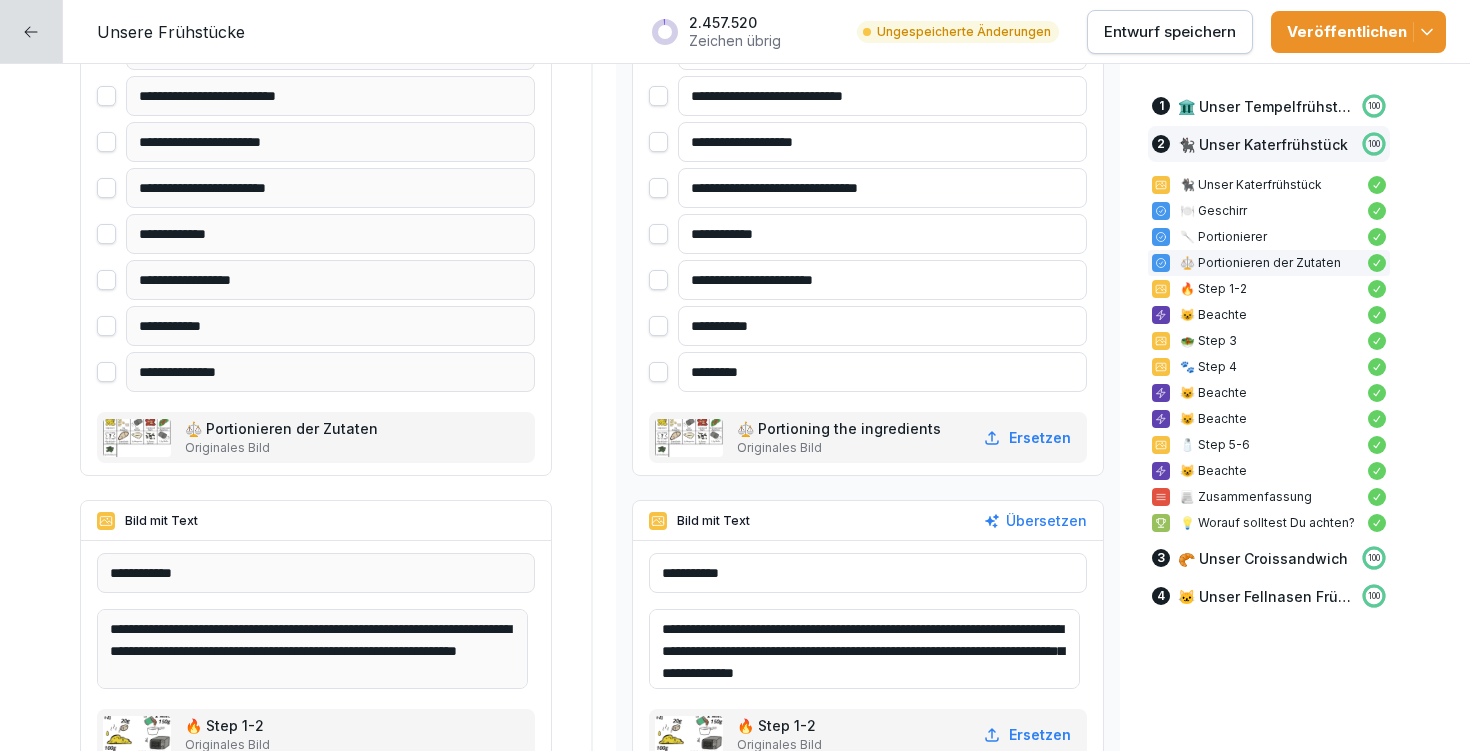type on "**********" 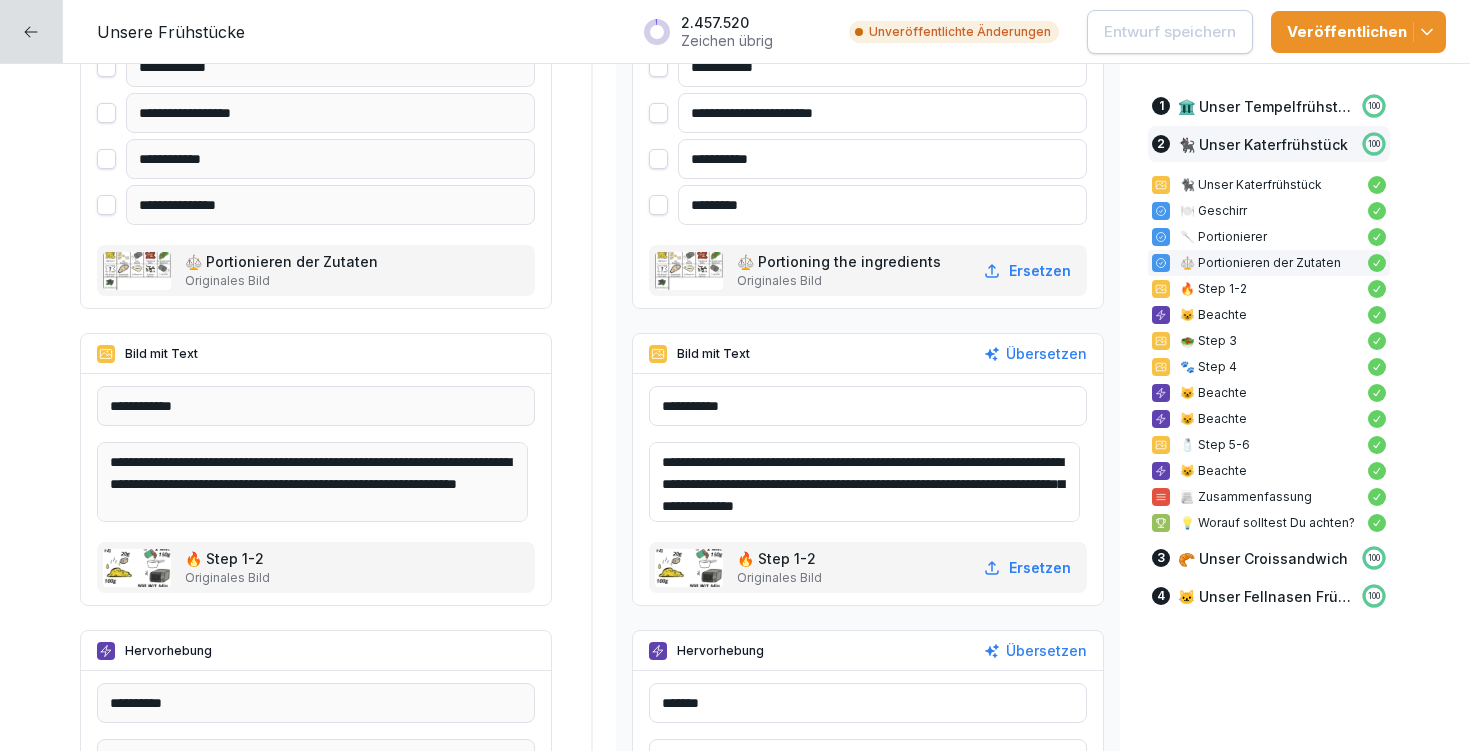 scroll, scrollTop: 6207, scrollLeft: 0, axis: vertical 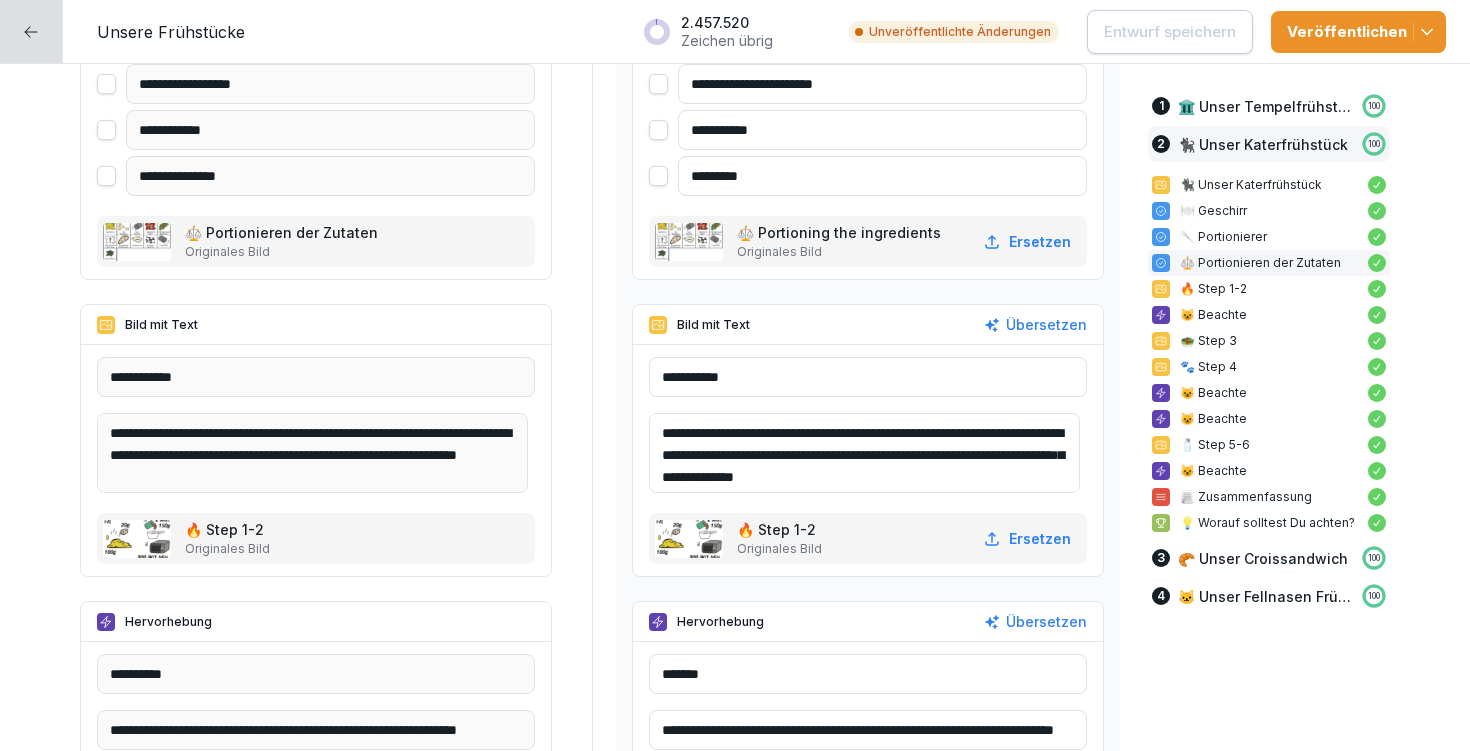 click on "**********" at bounding box center [864, 453] 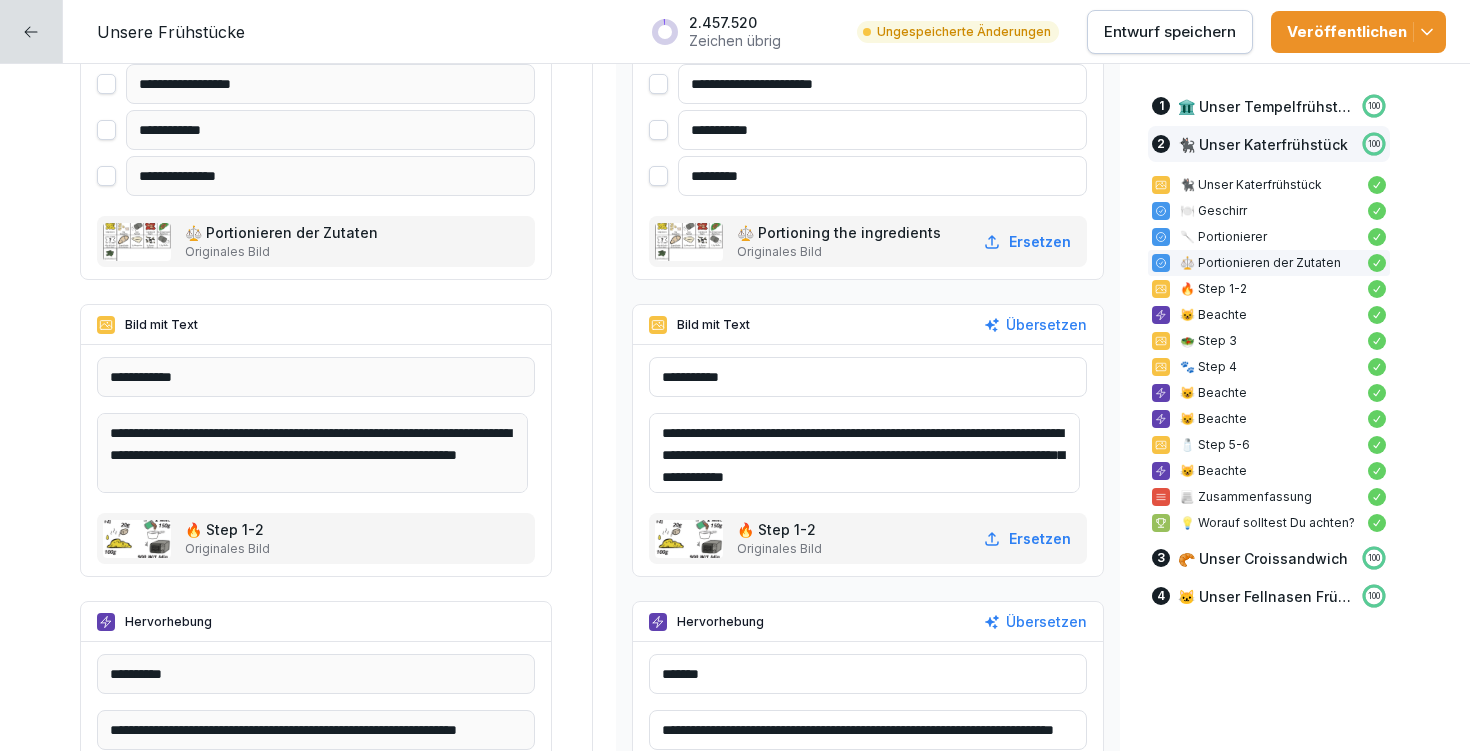 click on "**********" at bounding box center [864, 453] 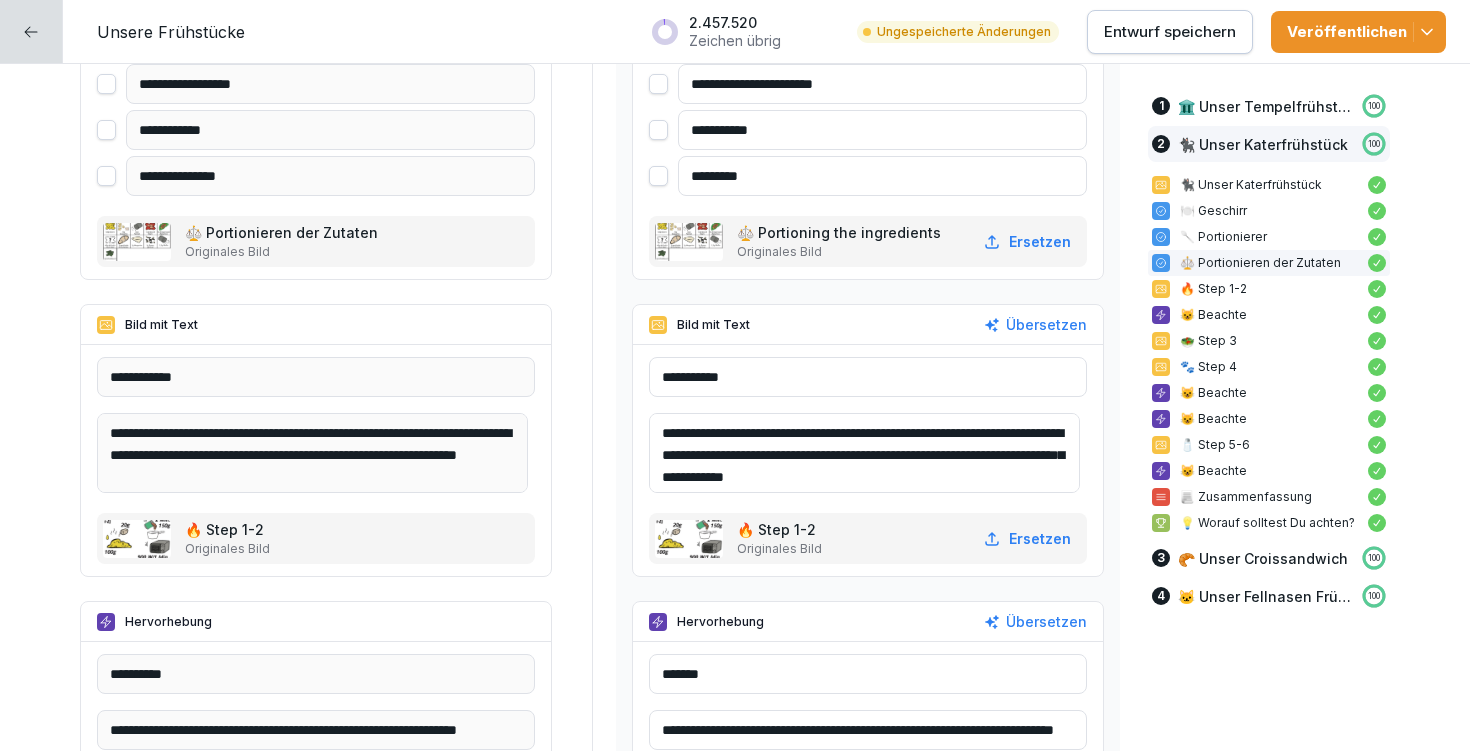 click on "**********" at bounding box center [864, 453] 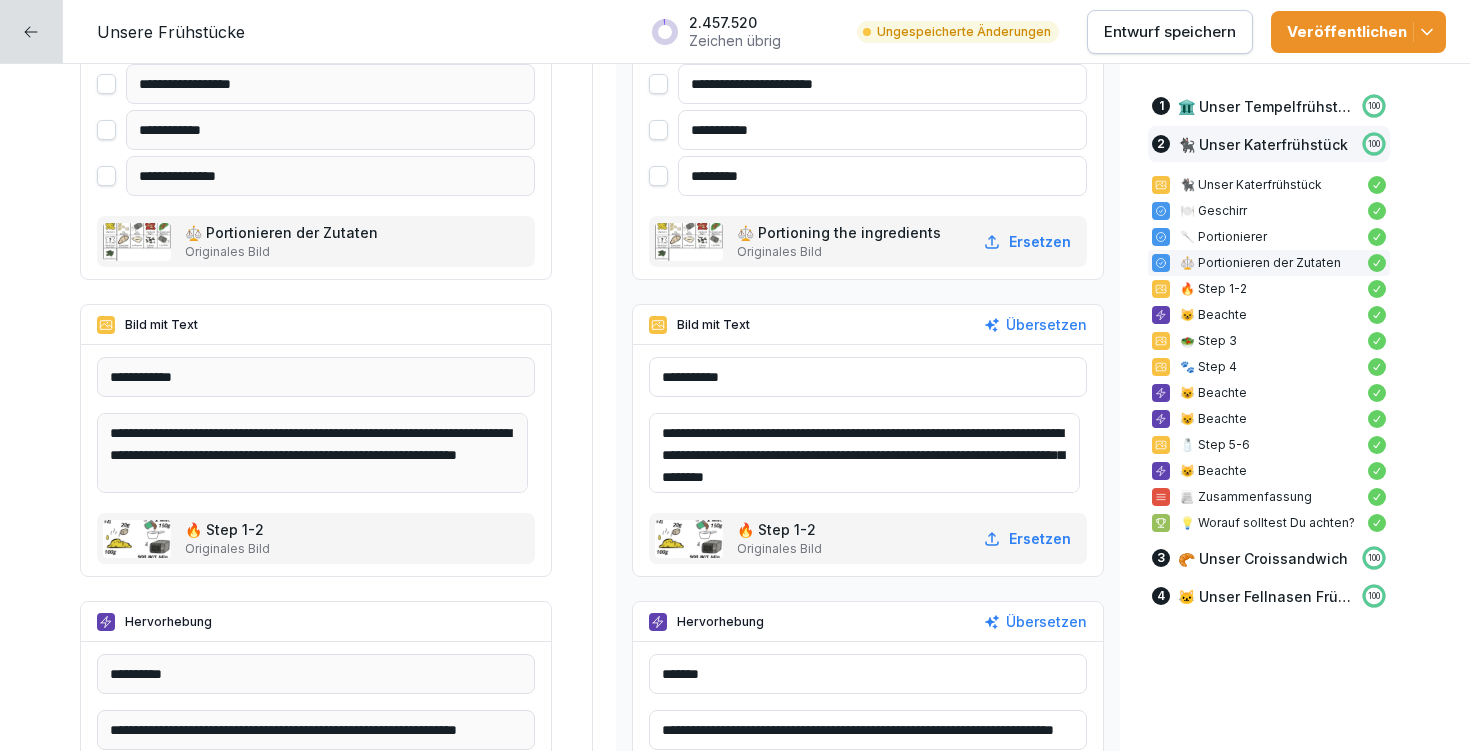click on "**********" at bounding box center (864, 453) 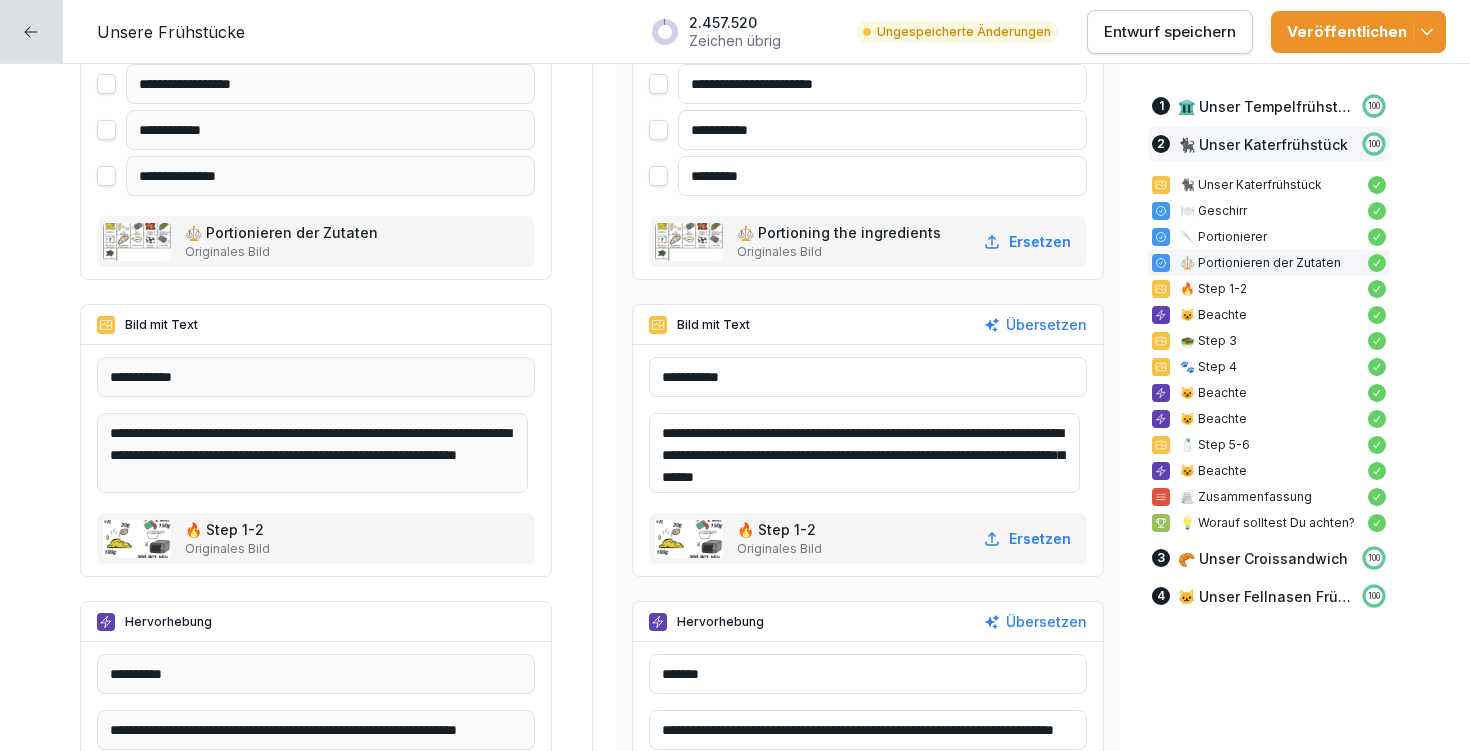 click on "**********" at bounding box center [864, 453] 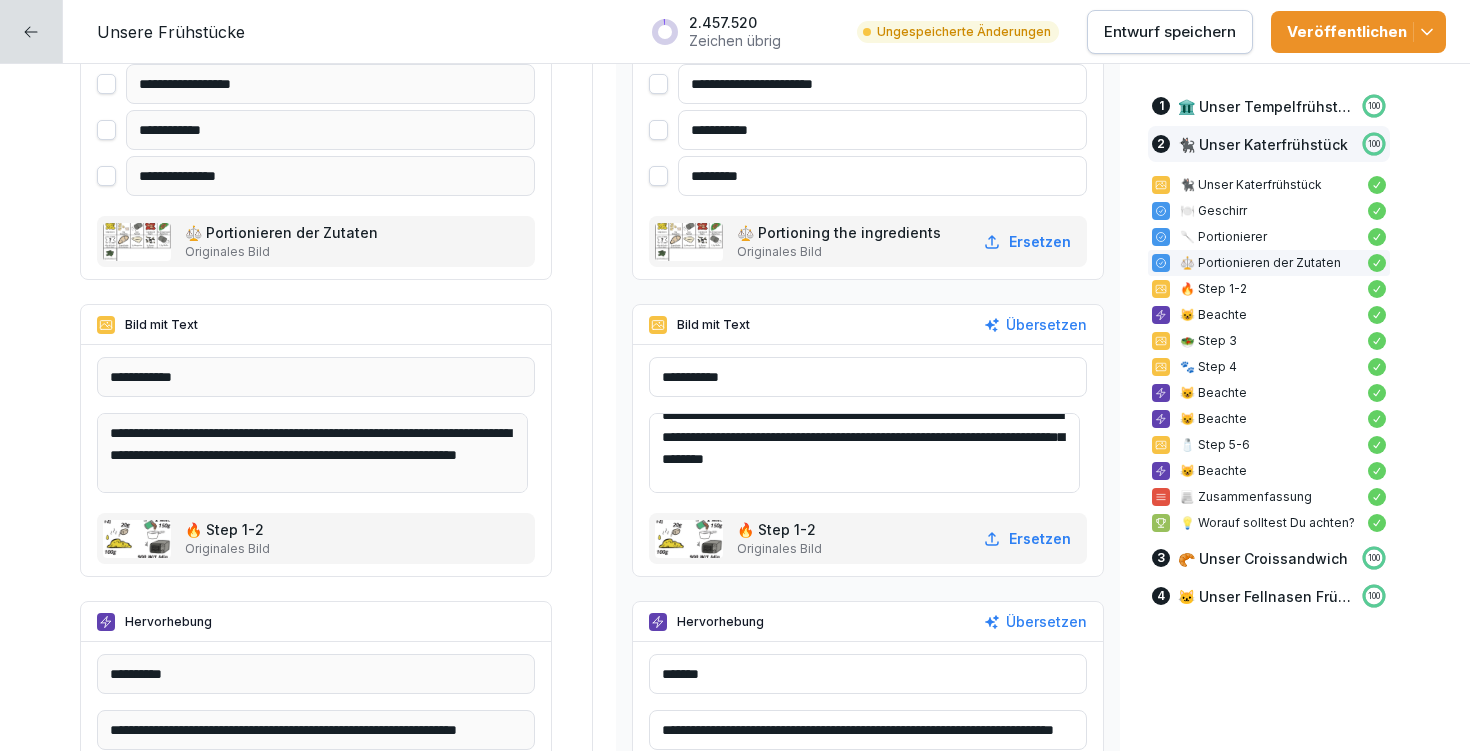 scroll, scrollTop: 0, scrollLeft: 0, axis: both 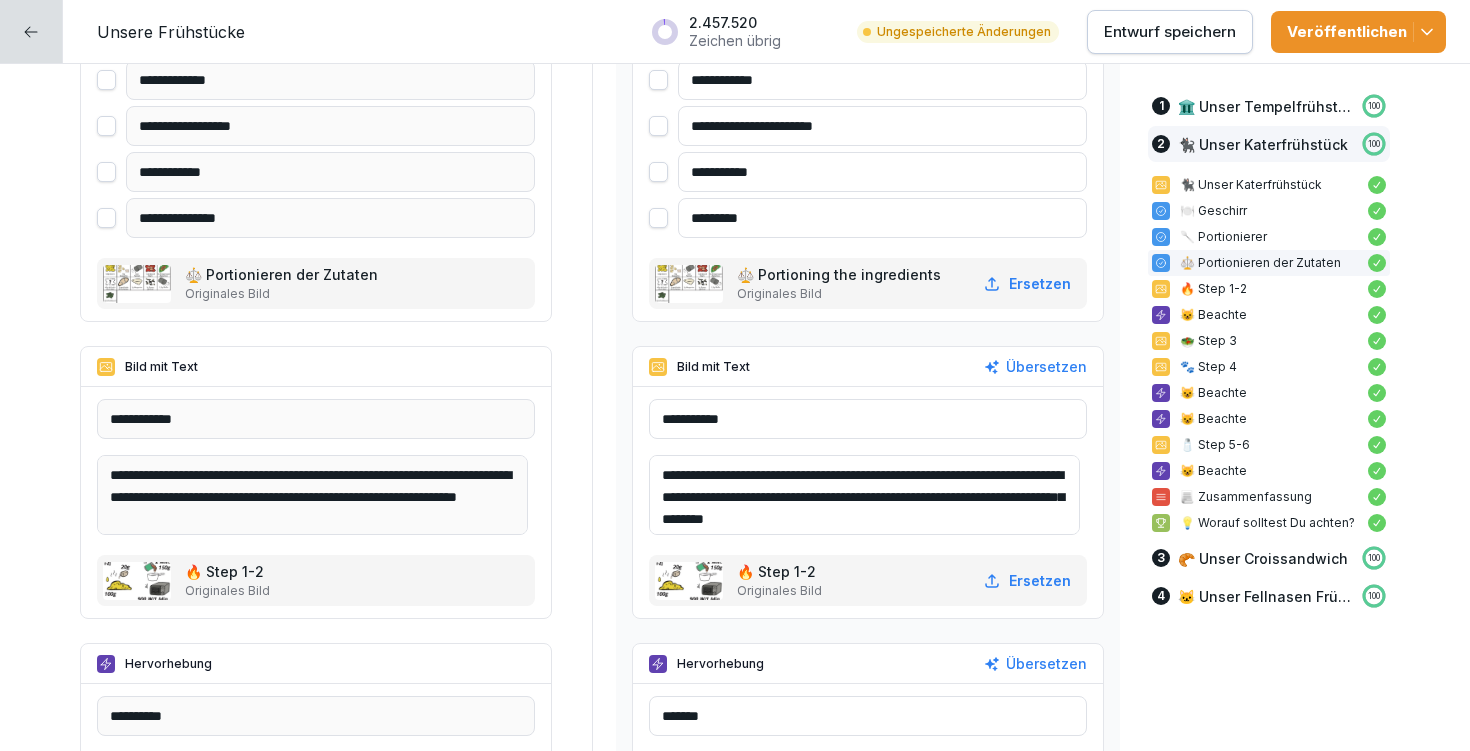 click on "**********" at bounding box center (864, 495) 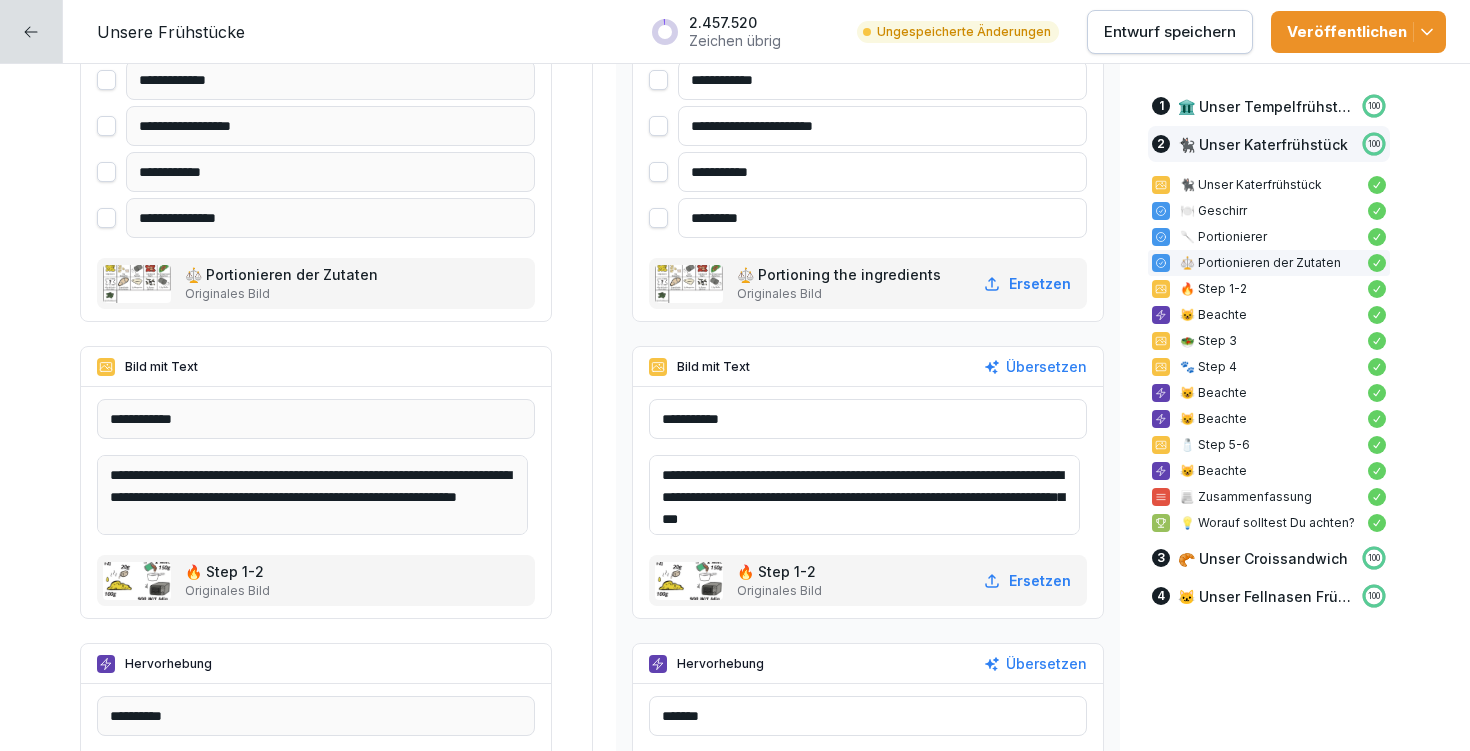 click on "**********" at bounding box center (864, 495) 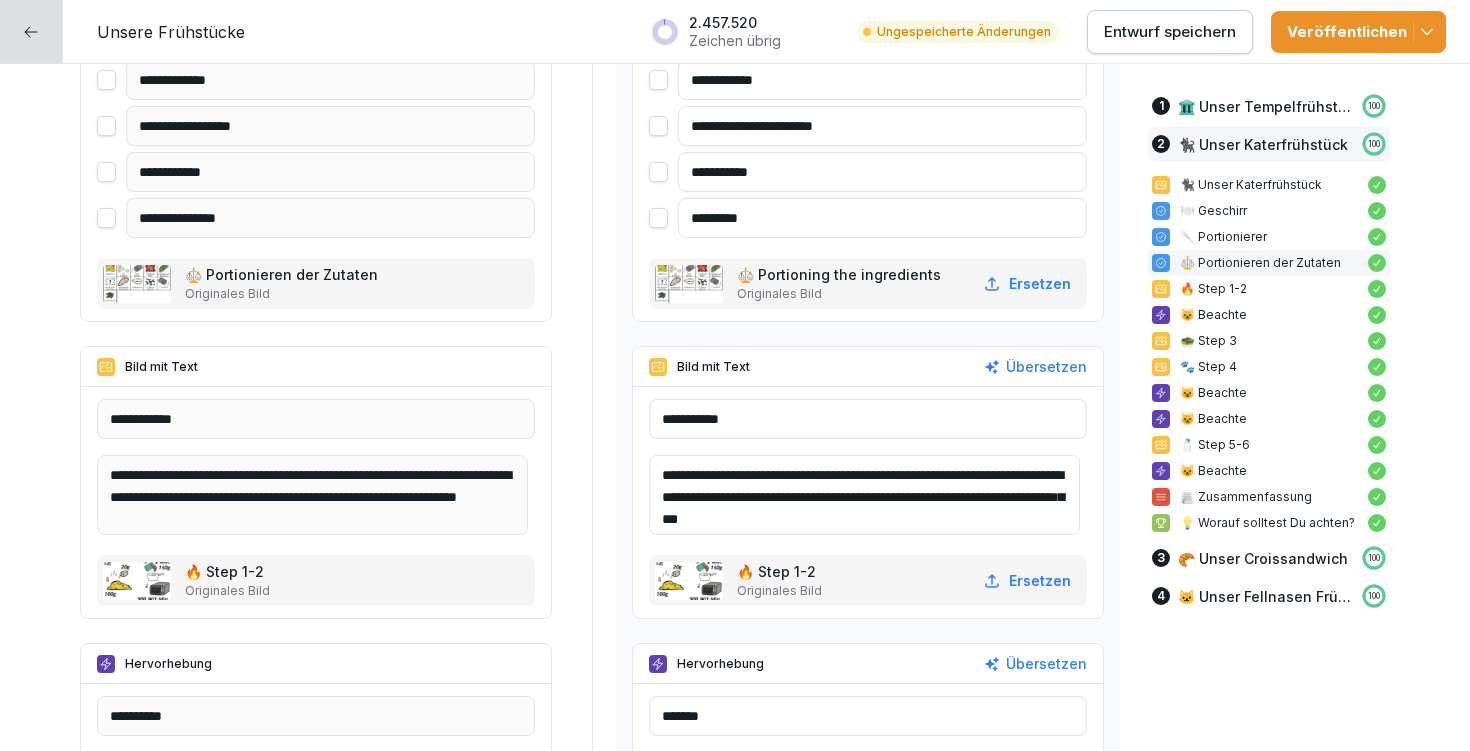 drag, startPoint x: 774, startPoint y: 495, endPoint x: 657, endPoint y: 494, distance: 117.00427 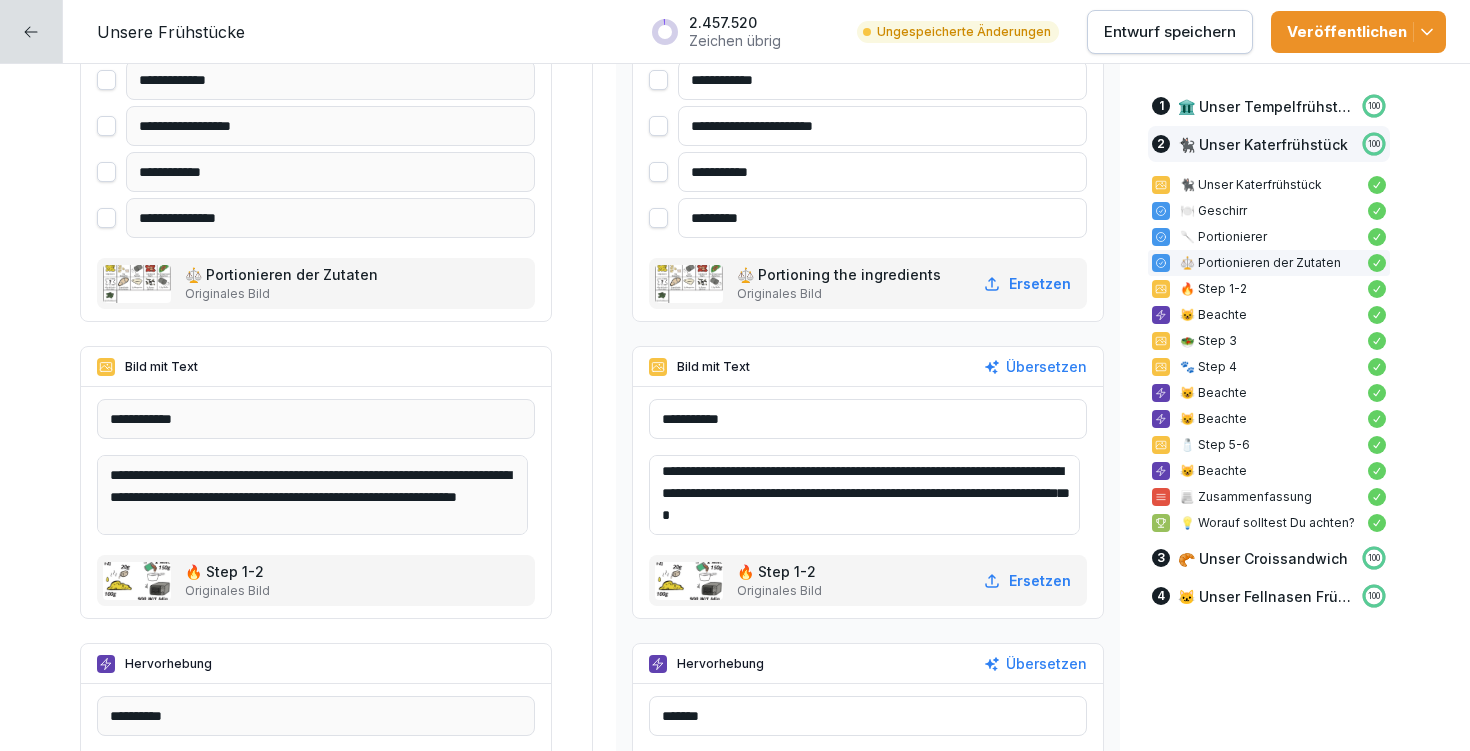 scroll, scrollTop: 8, scrollLeft: 0, axis: vertical 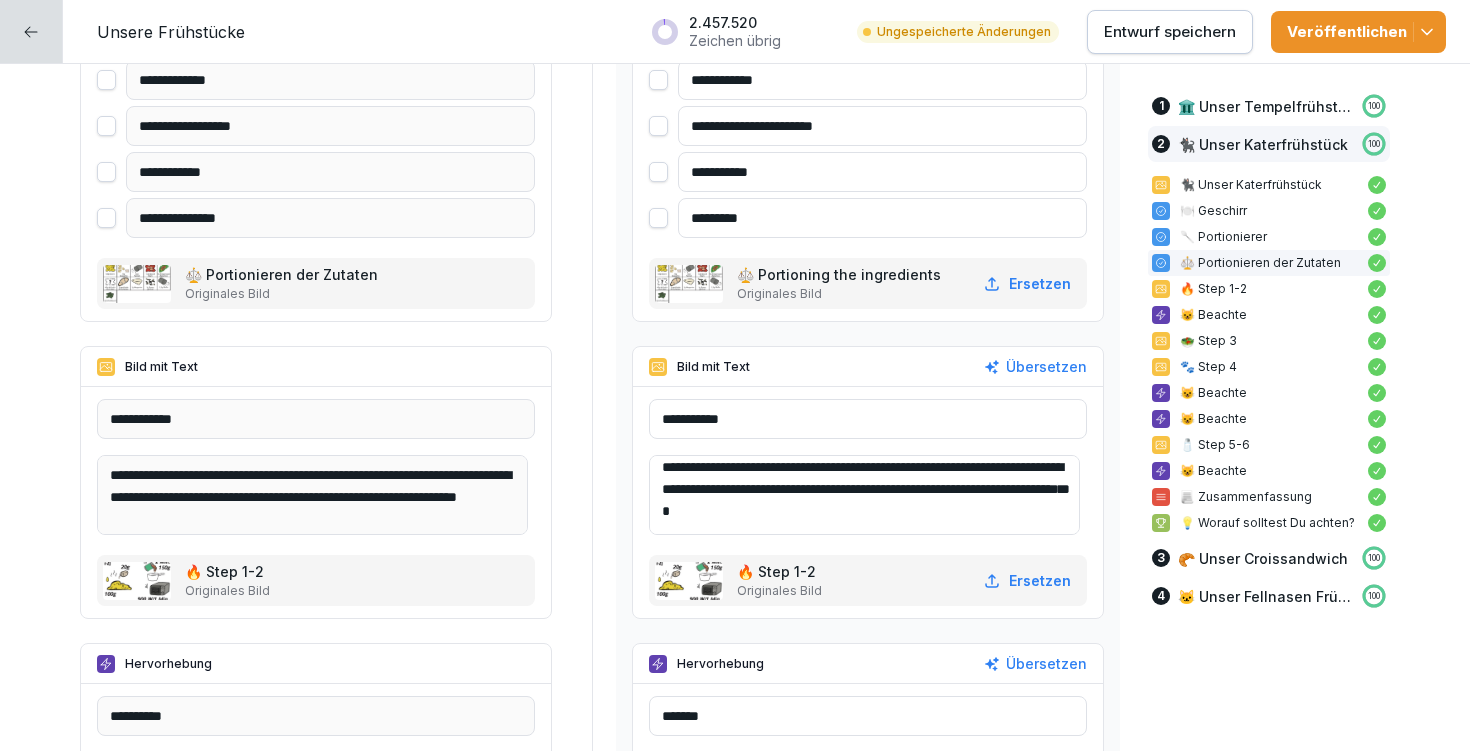 click on "**********" at bounding box center (864, 495) 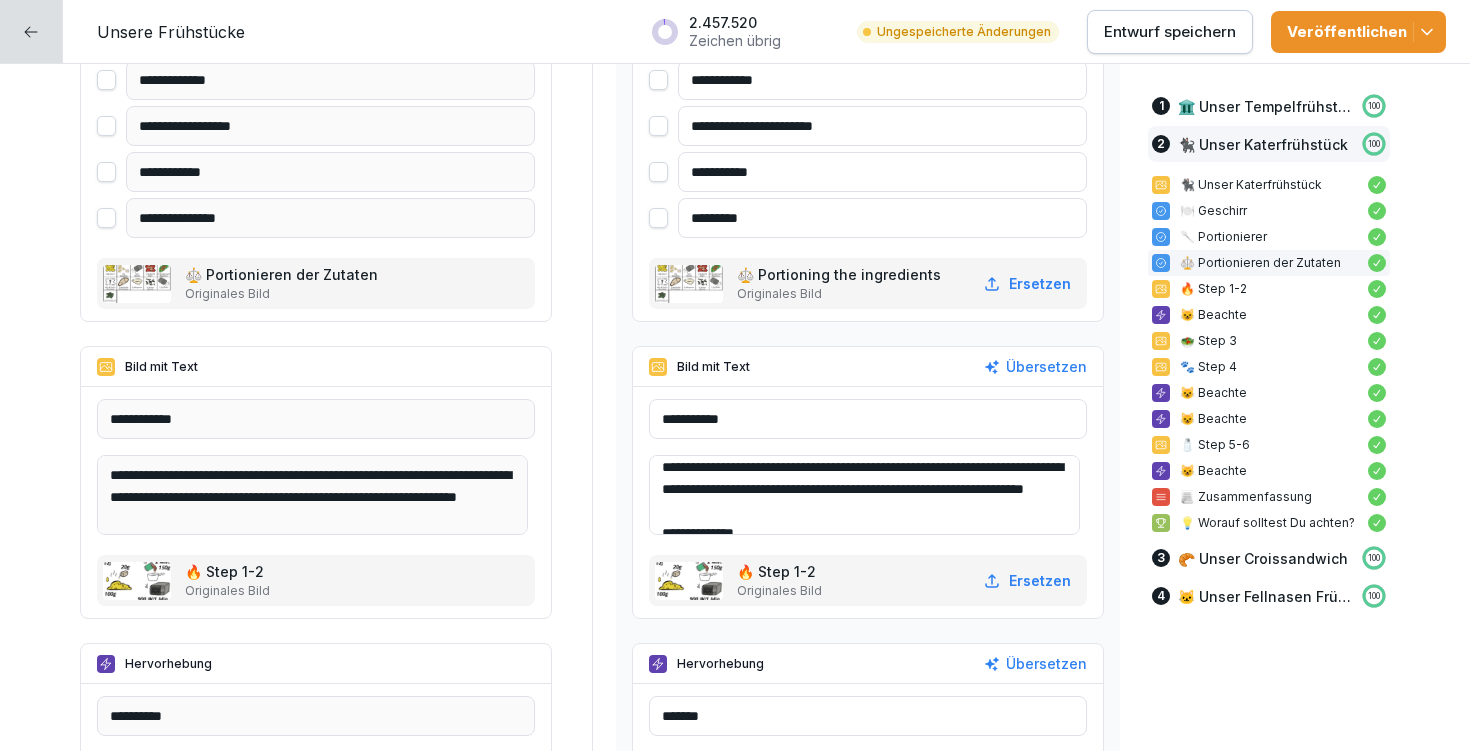 click on "**********" at bounding box center (864, 495) 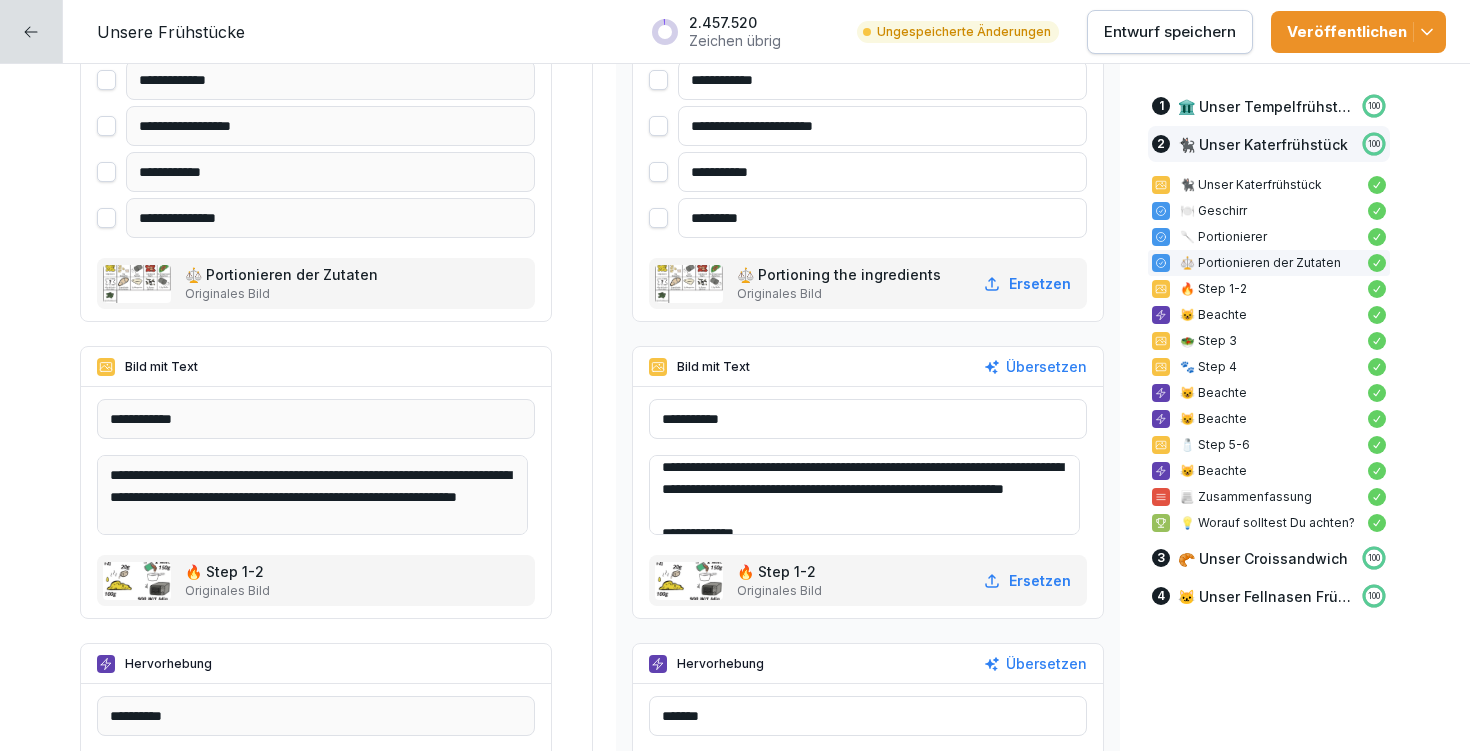 click on "**********" at bounding box center (864, 495) 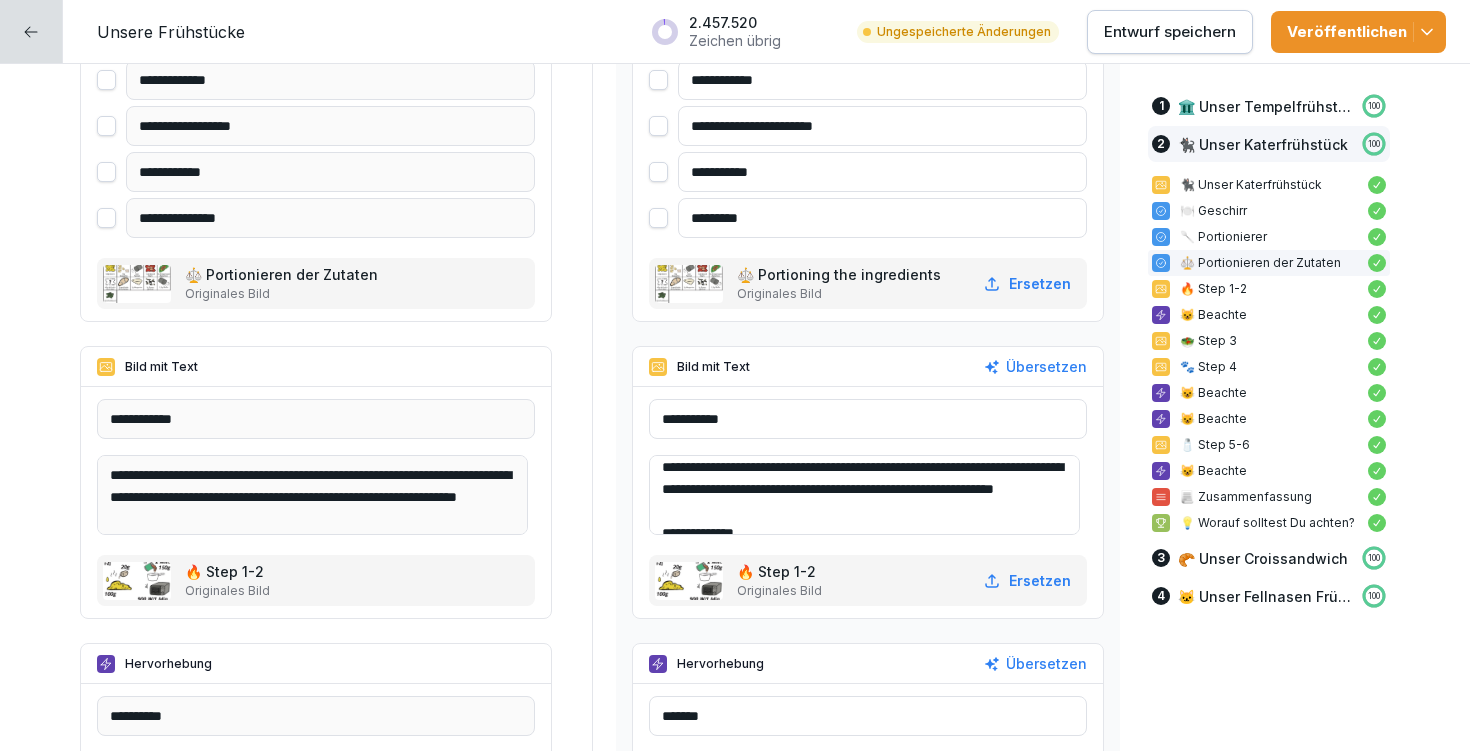 click on "**********" at bounding box center [864, 495] 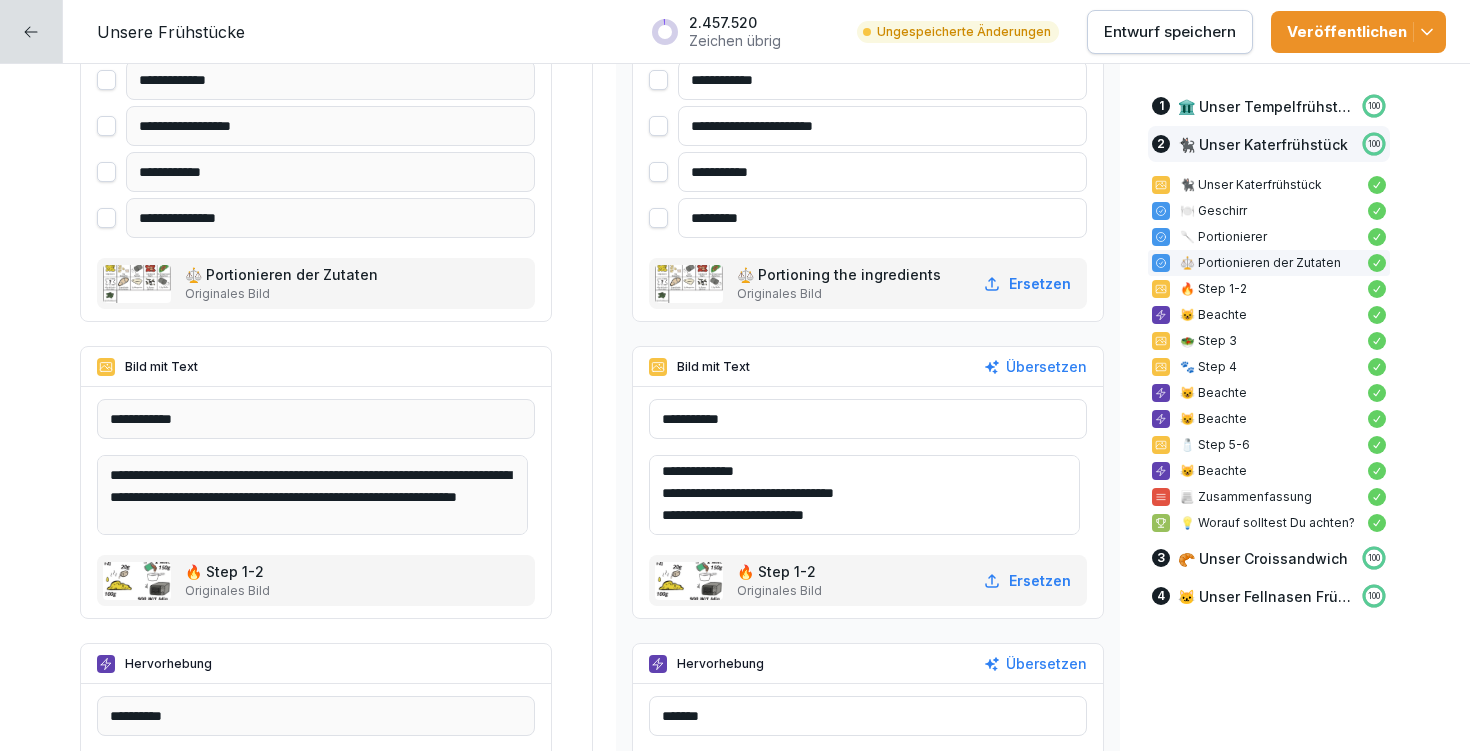 scroll, scrollTop: 90, scrollLeft: 0, axis: vertical 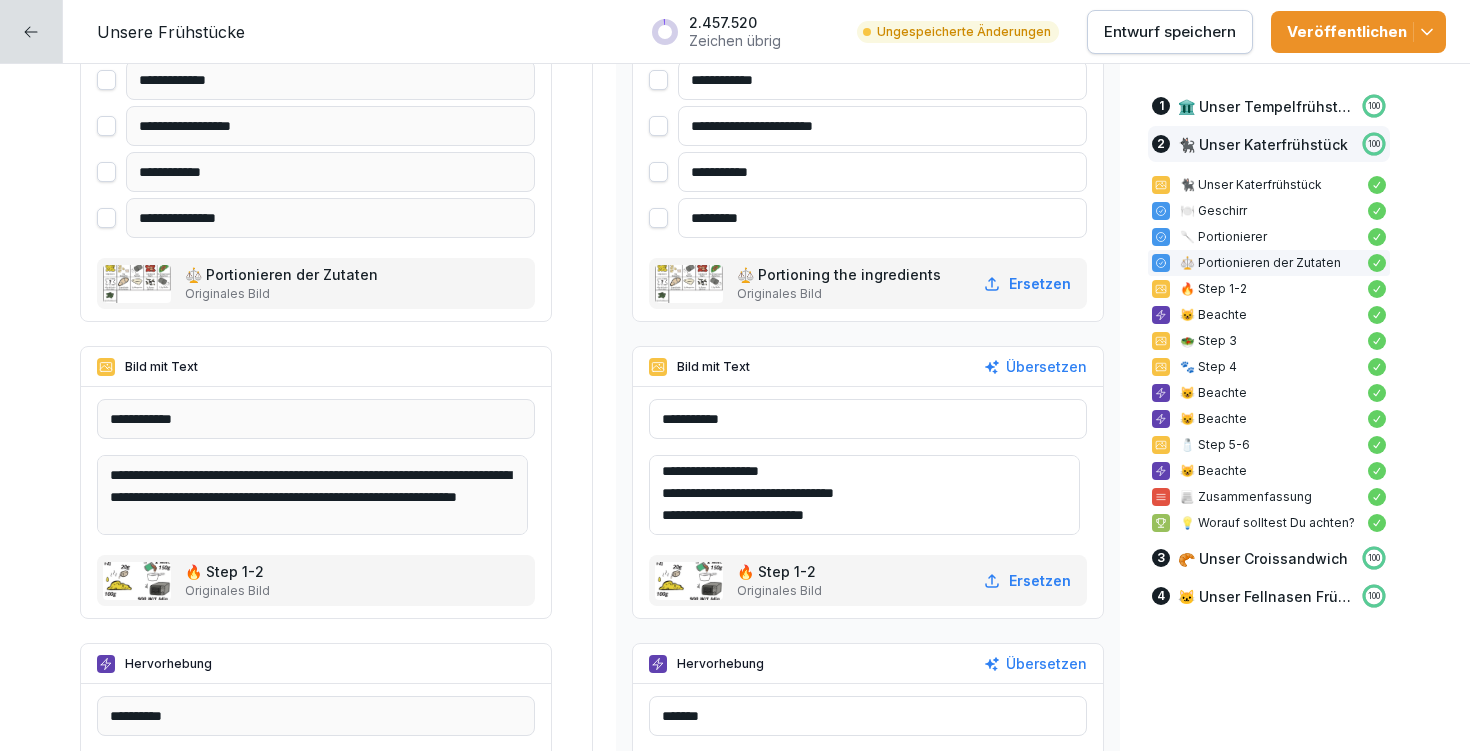 drag, startPoint x: 727, startPoint y: 514, endPoint x: 675, endPoint y: 506, distance: 52.611786 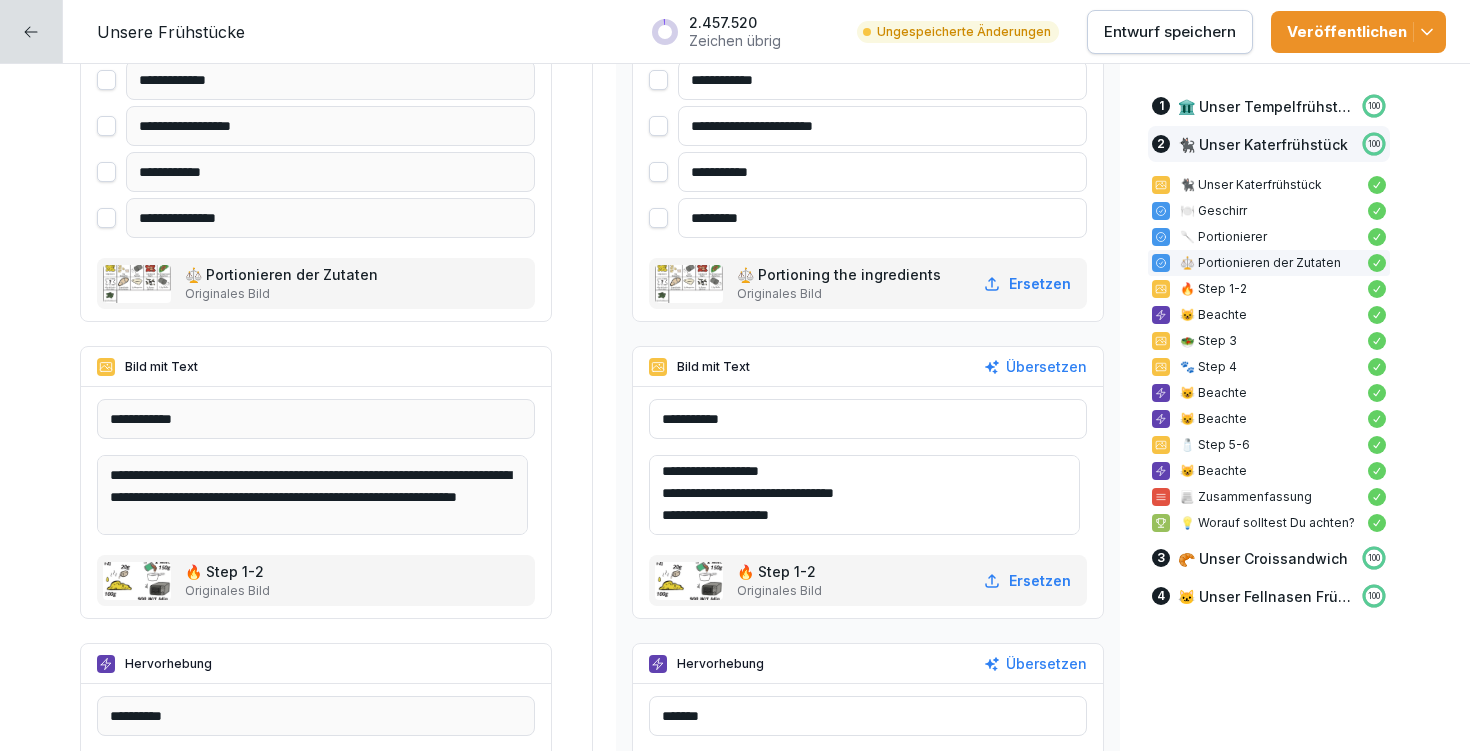 click on "**********" at bounding box center (864, 495) 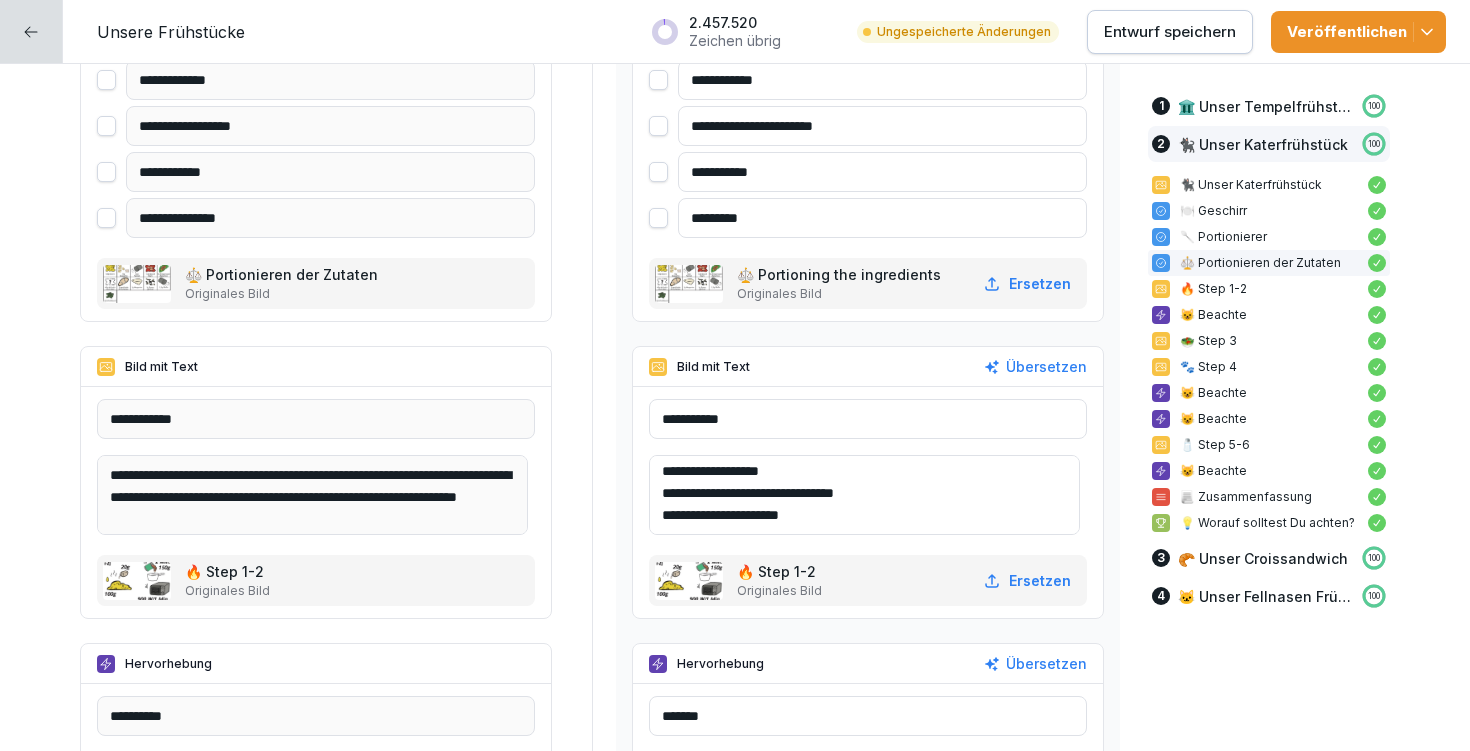 click on "**********" at bounding box center (864, 495) 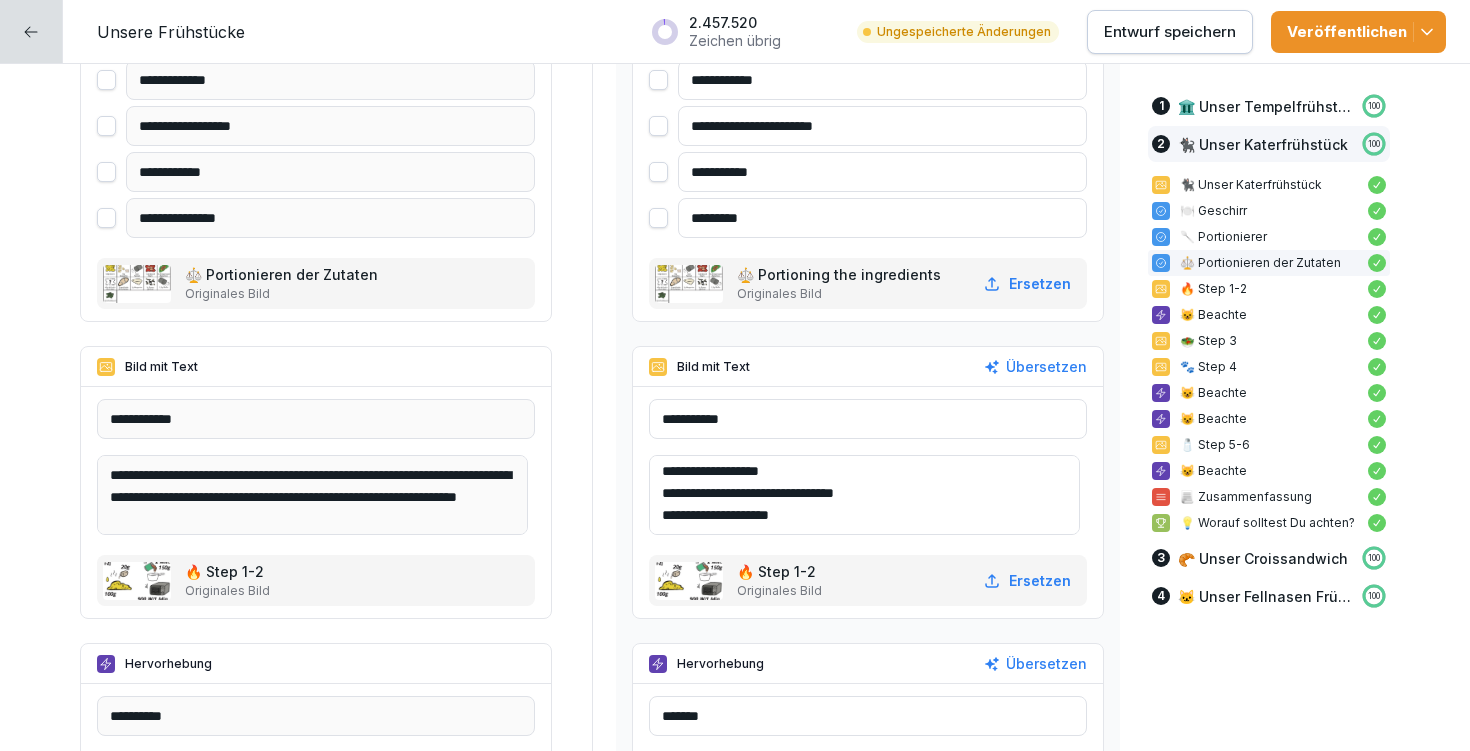scroll, scrollTop: 6183, scrollLeft: 0, axis: vertical 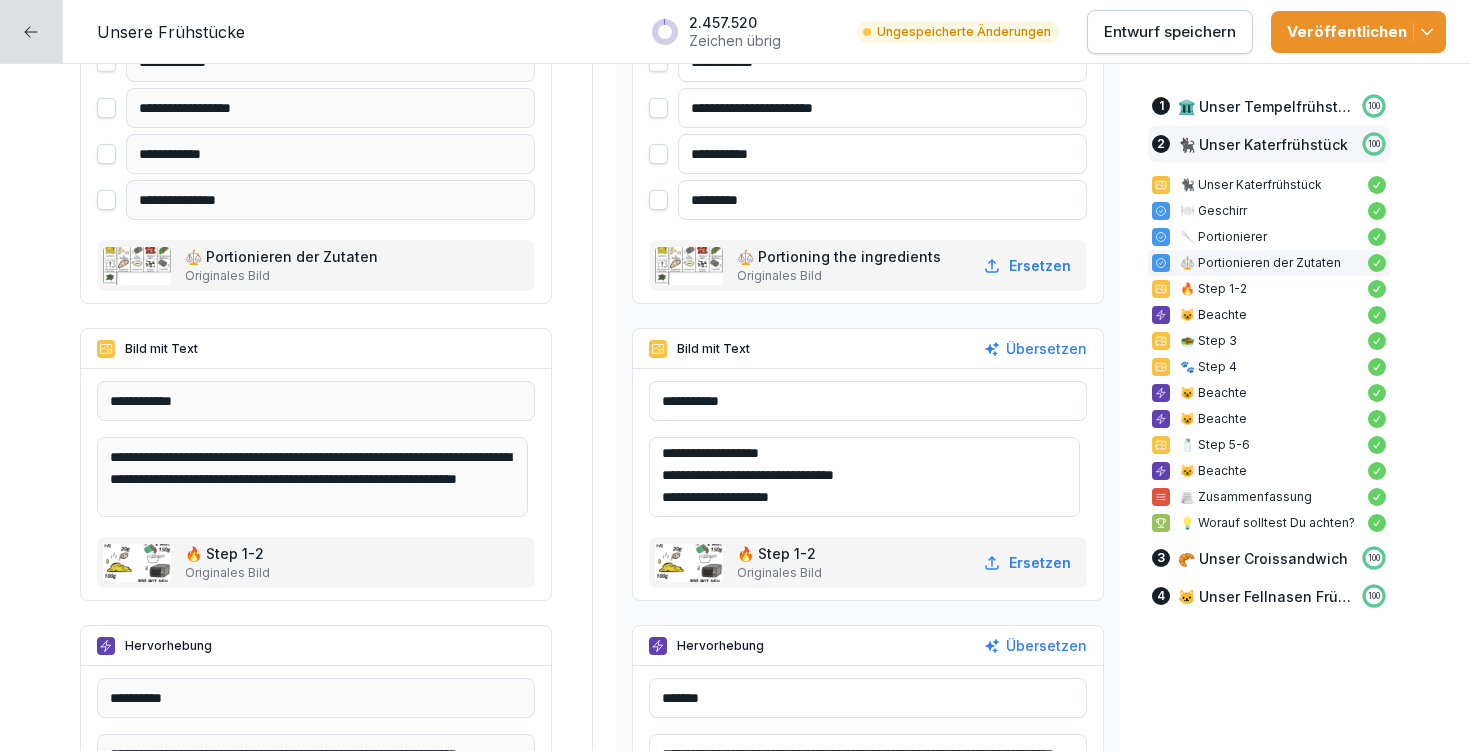 type on "**********" 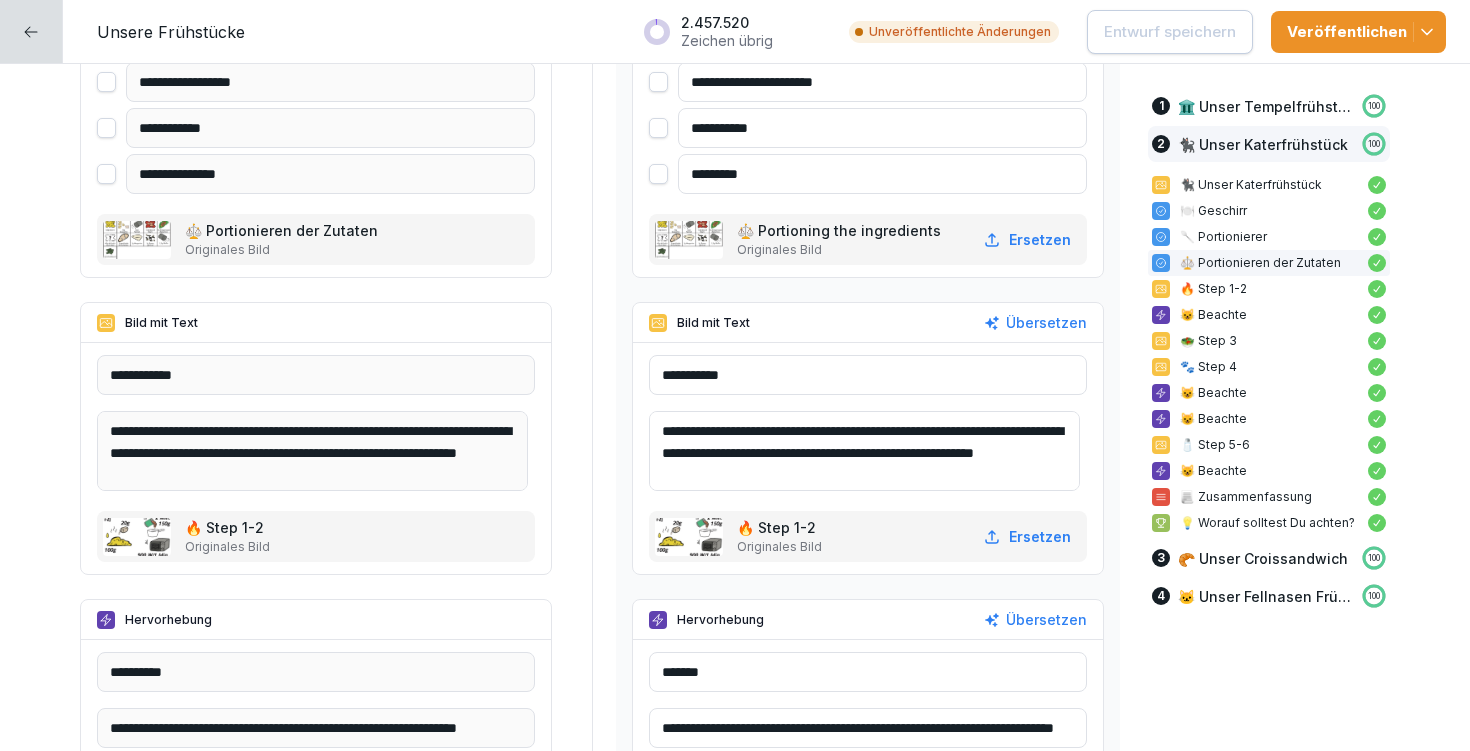 scroll, scrollTop: 6281, scrollLeft: 0, axis: vertical 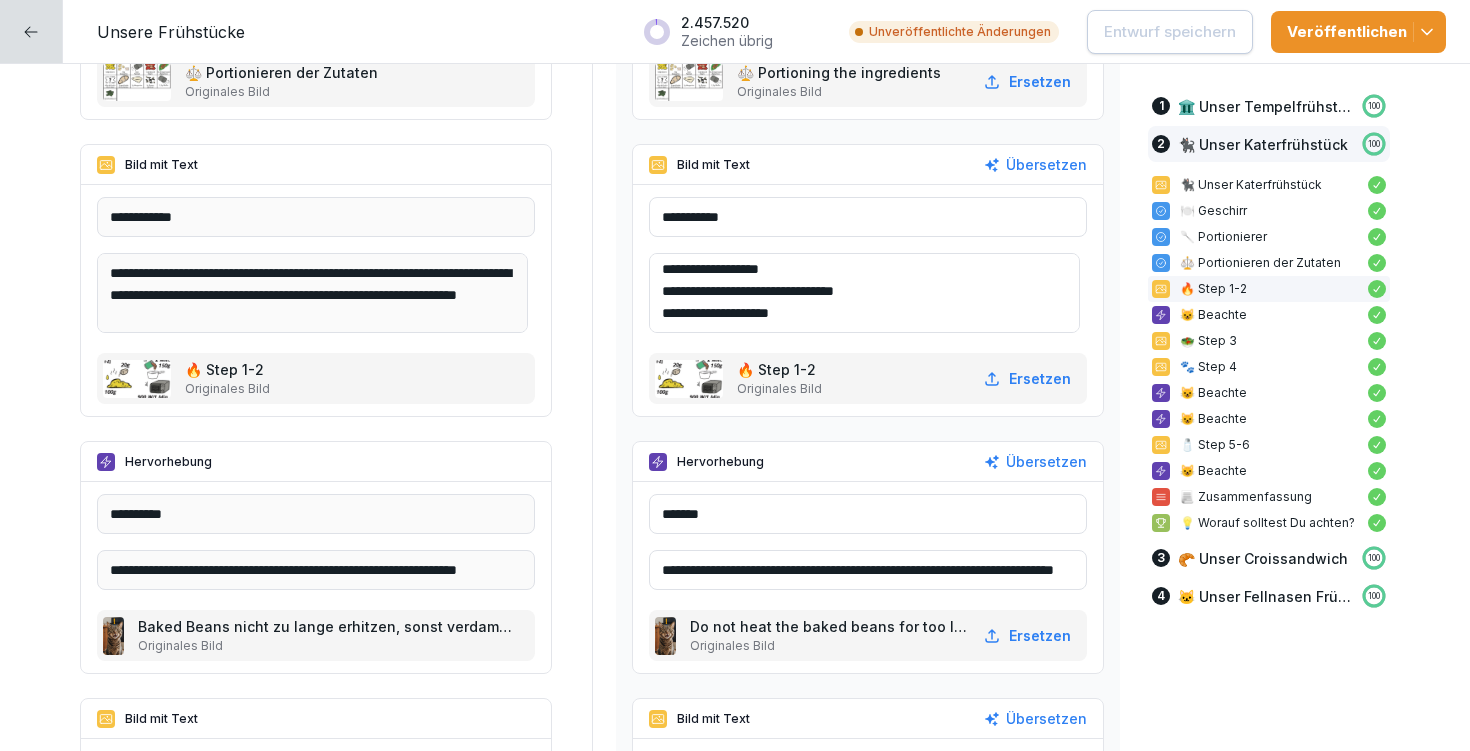 drag, startPoint x: 987, startPoint y: 563, endPoint x: 1068, endPoint y: 564, distance: 81.00617 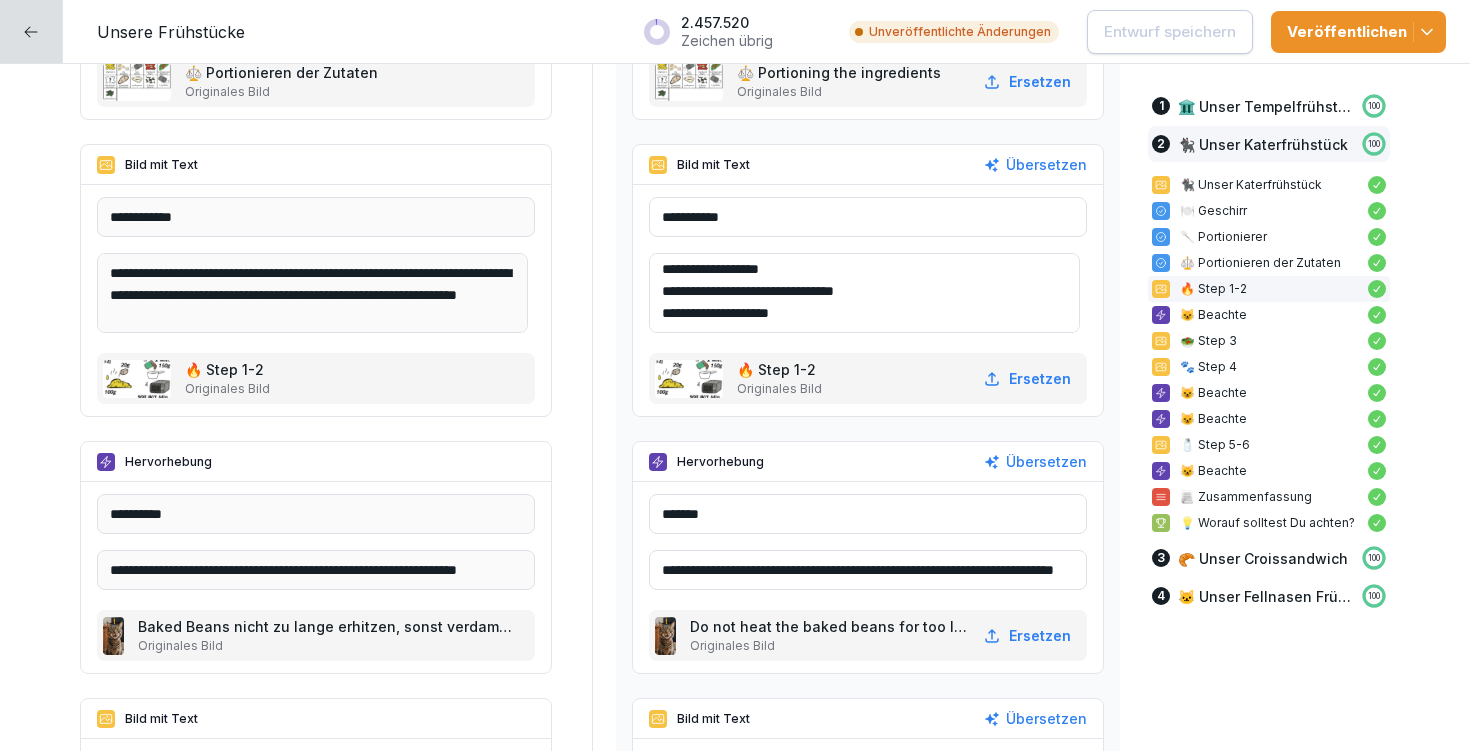 click on "**********" at bounding box center (868, 570) 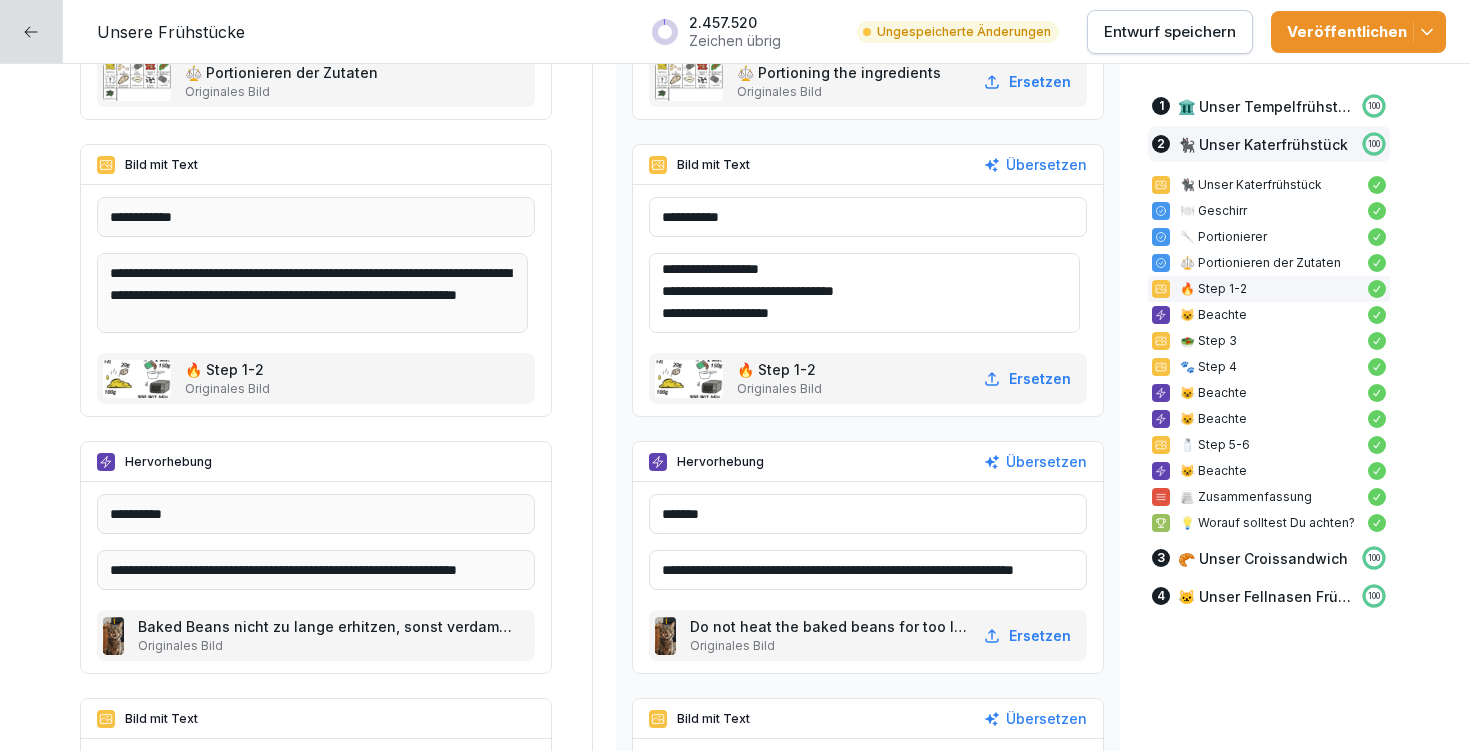 click on "**********" at bounding box center (868, 570) 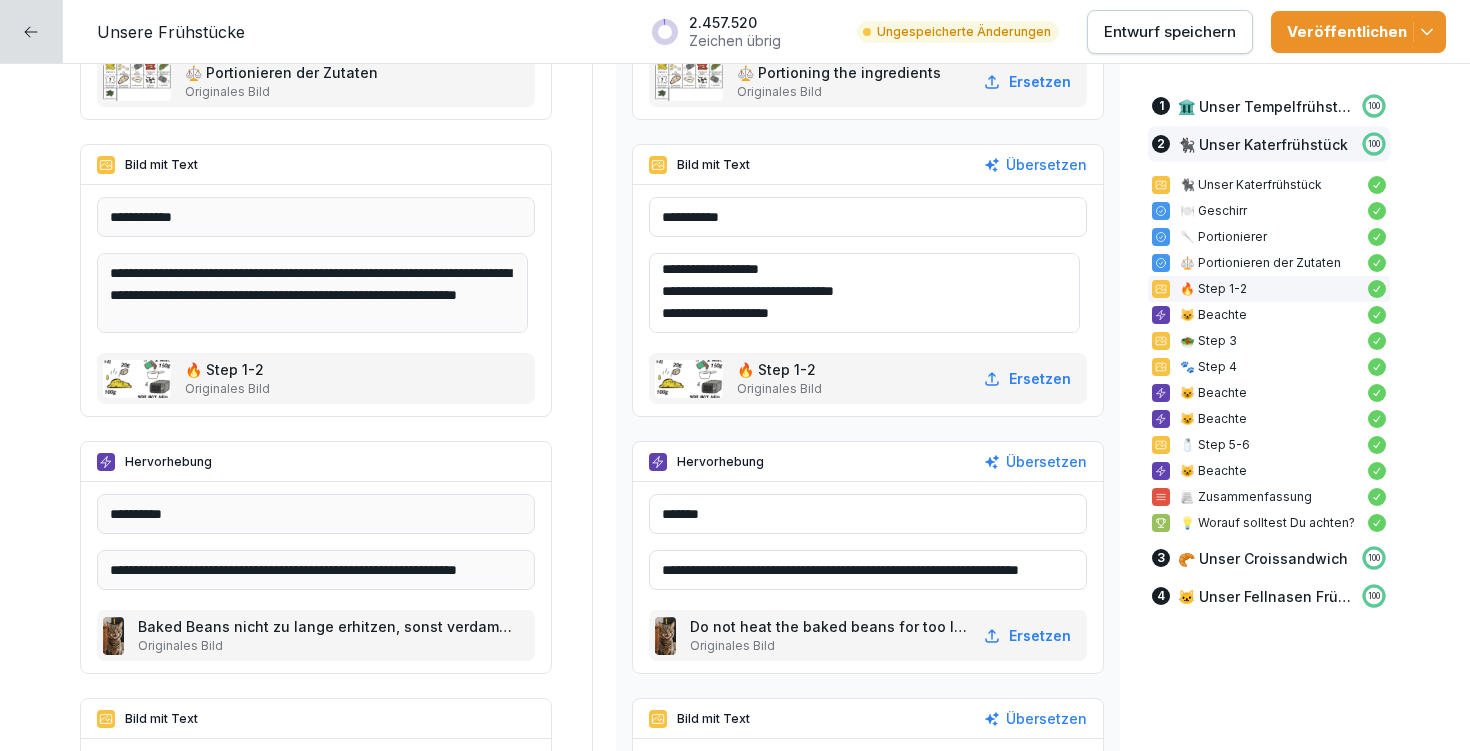 type on "**********" 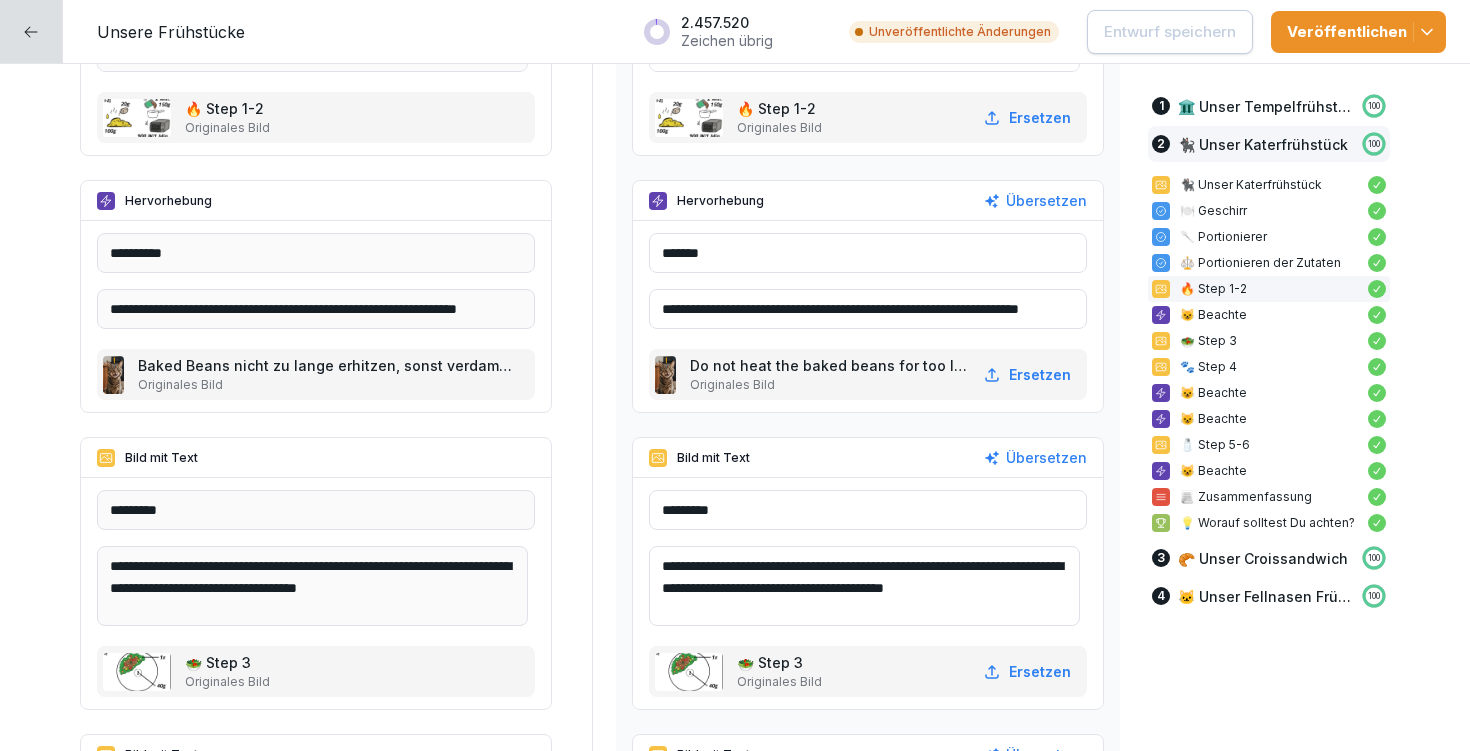scroll, scrollTop: 6711, scrollLeft: 0, axis: vertical 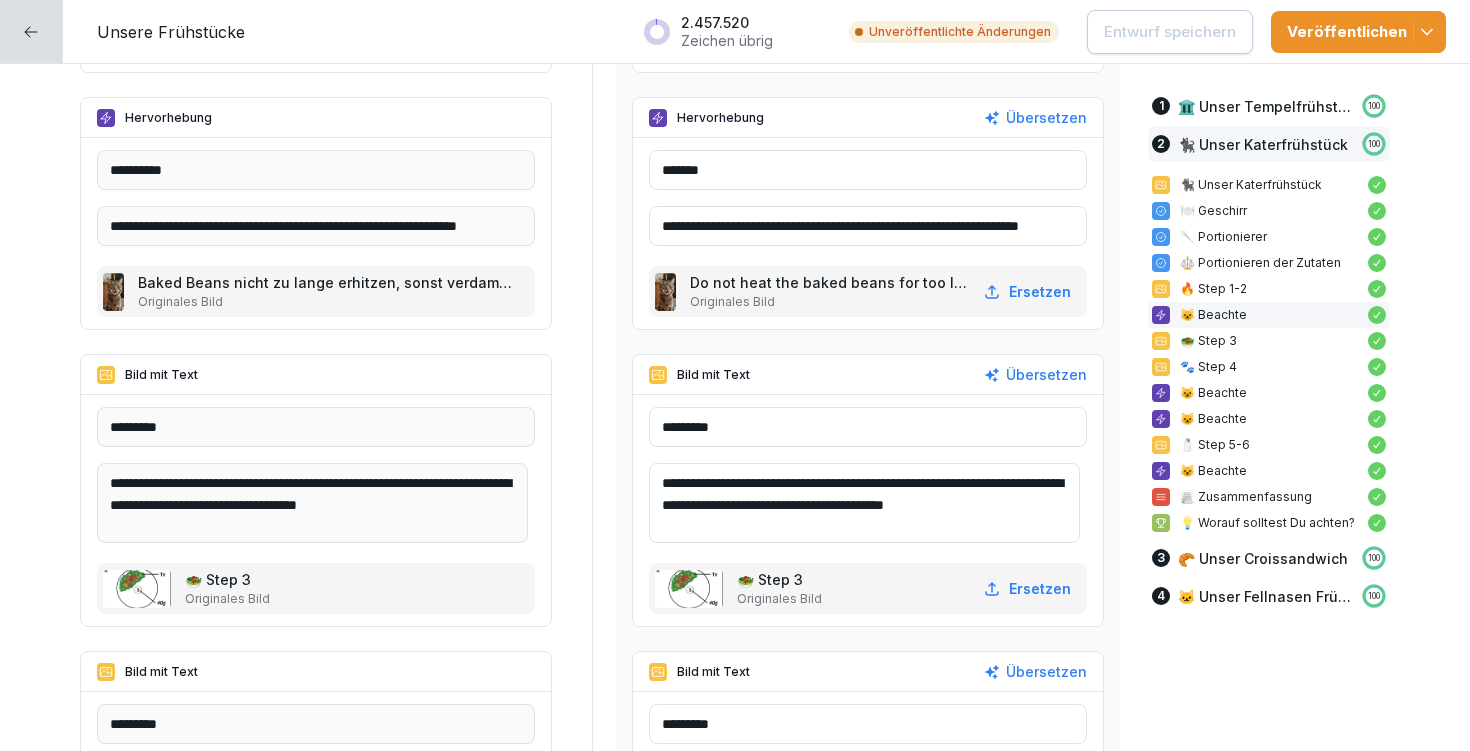 click on "**********" at bounding box center [864, 503] 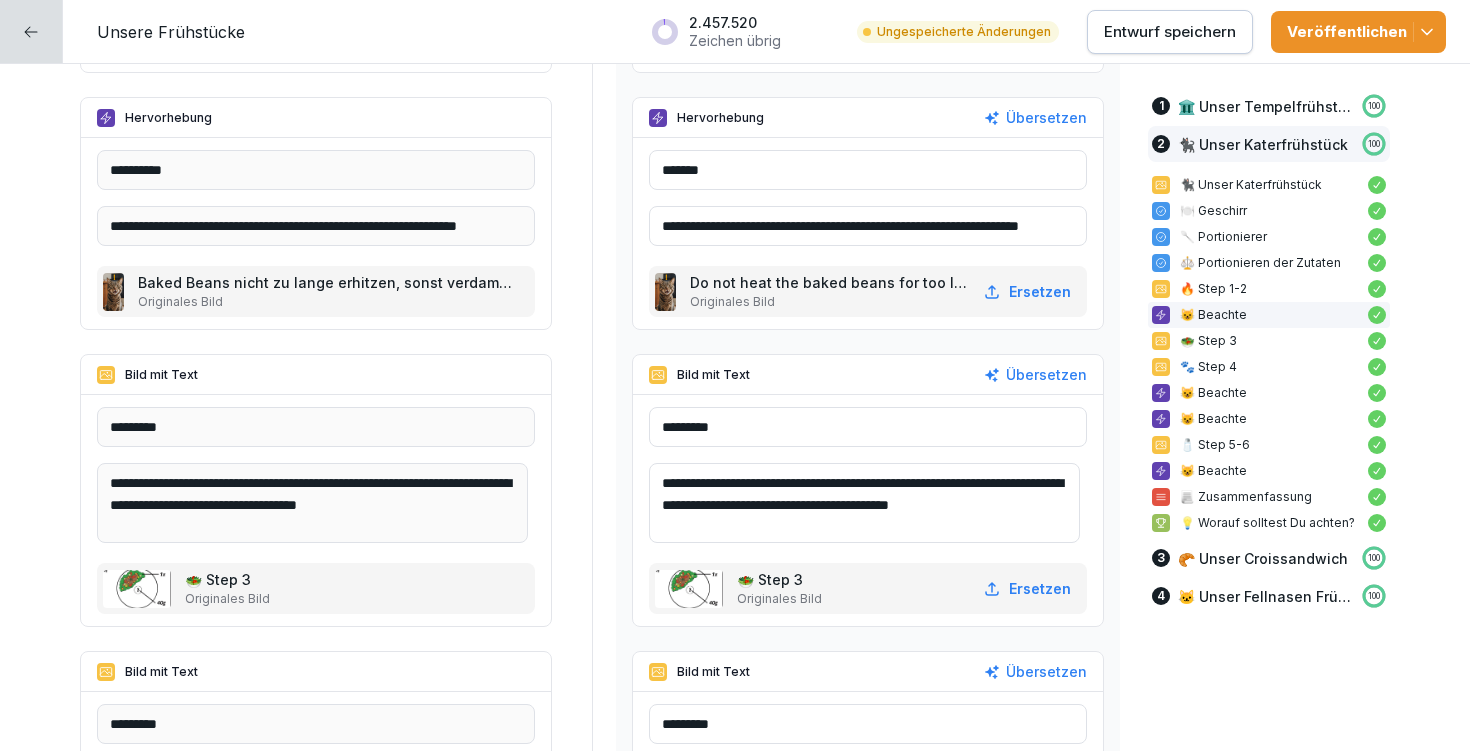 click on "**********" at bounding box center (864, 503) 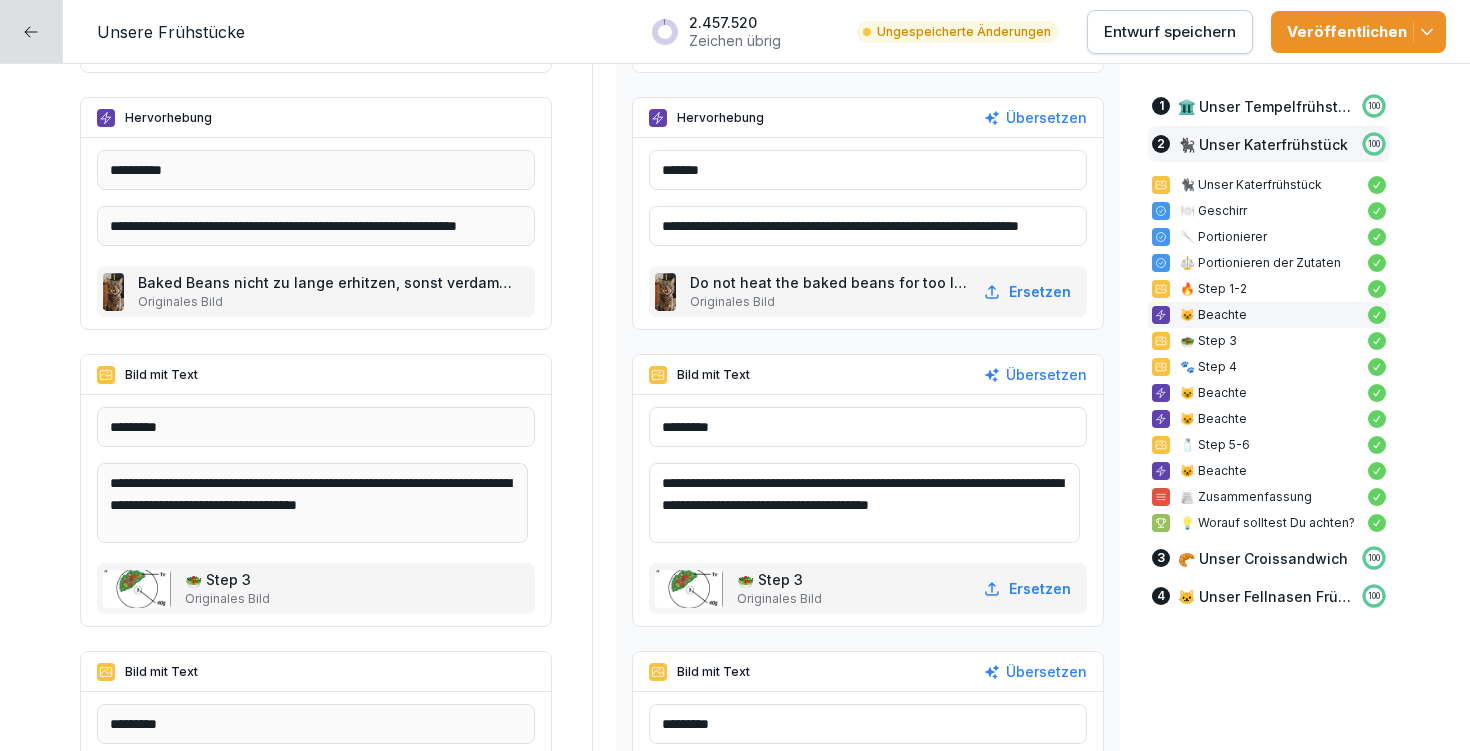 click on "**********" at bounding box center [864, 503] 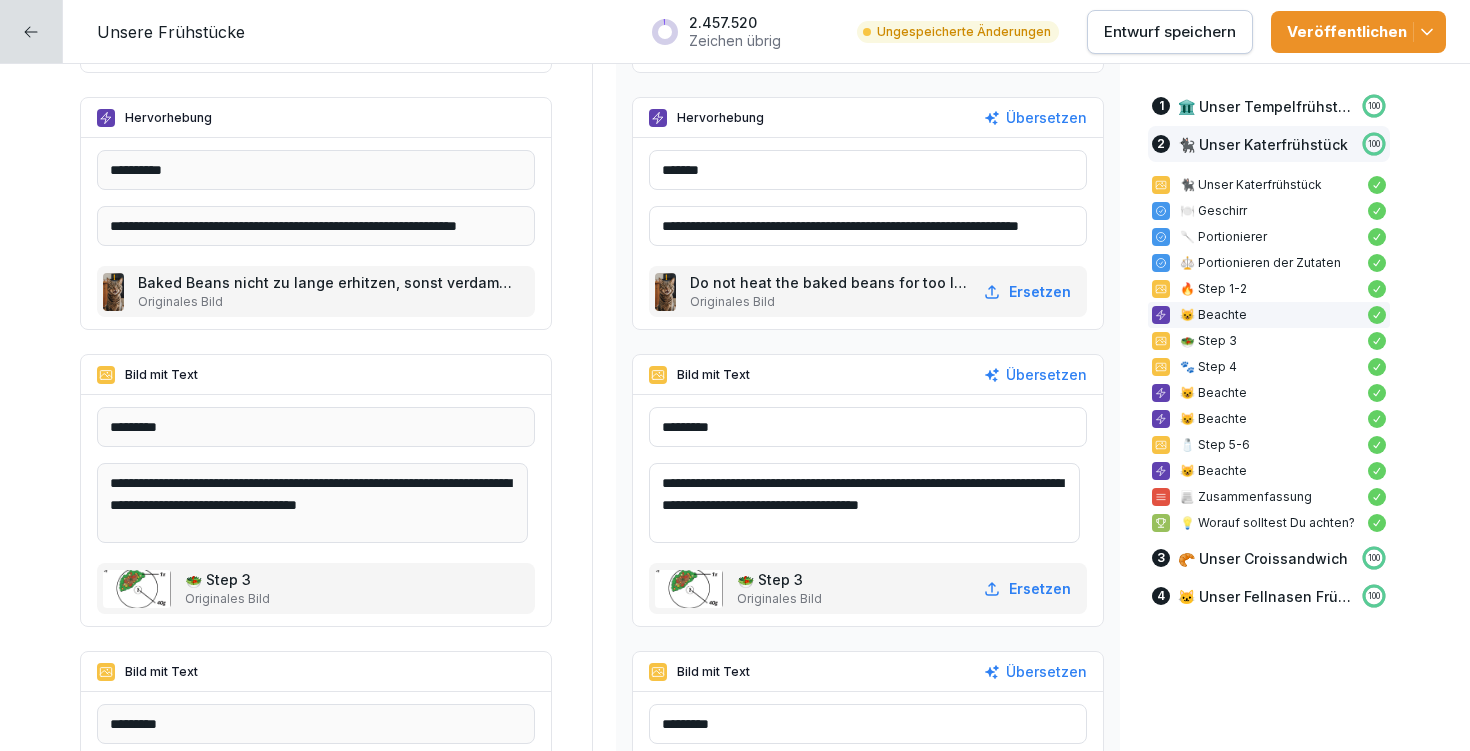 click on "**********" at bounding box center (864, 503) 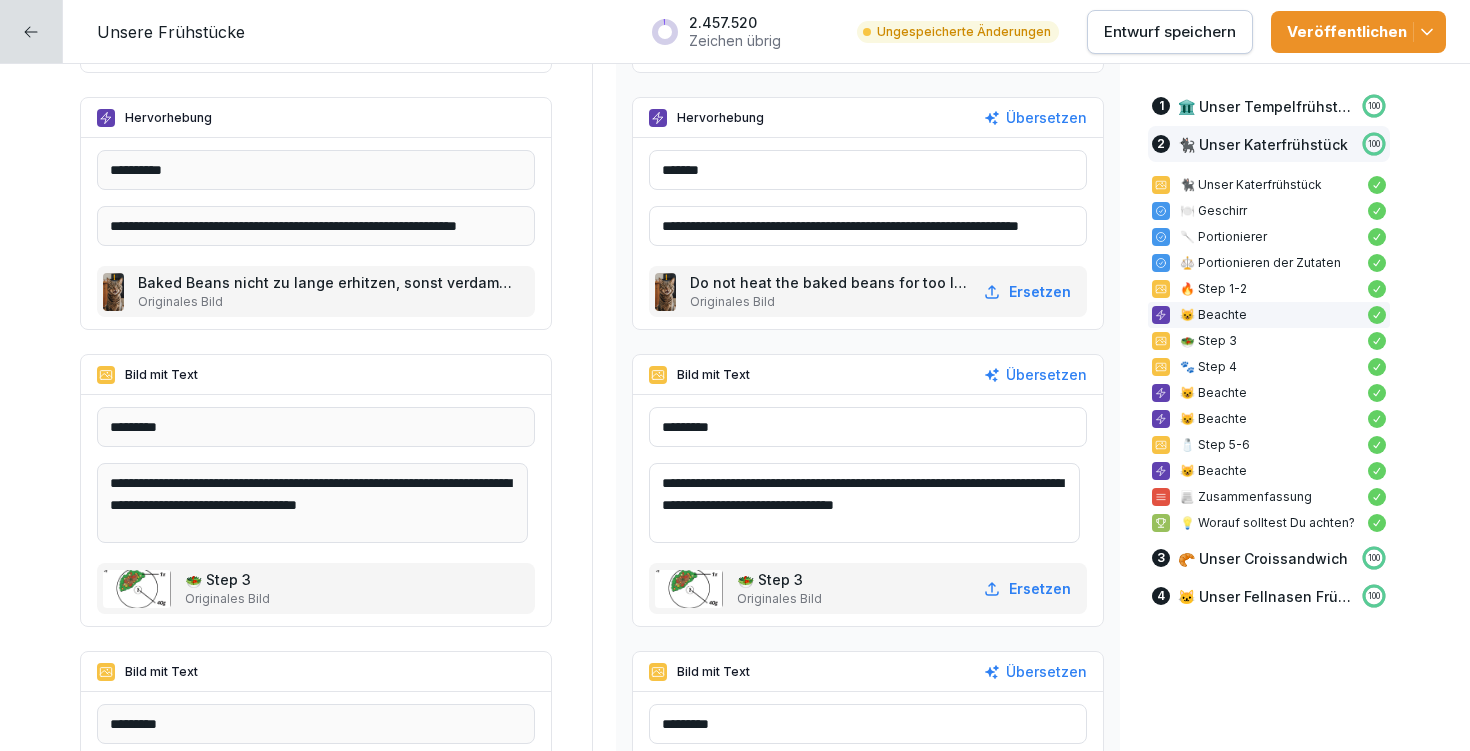 drag, startPoint x: 747, startPoint y: 502, endPoint x: 724, endPoint y: 501, distance: 23.021729 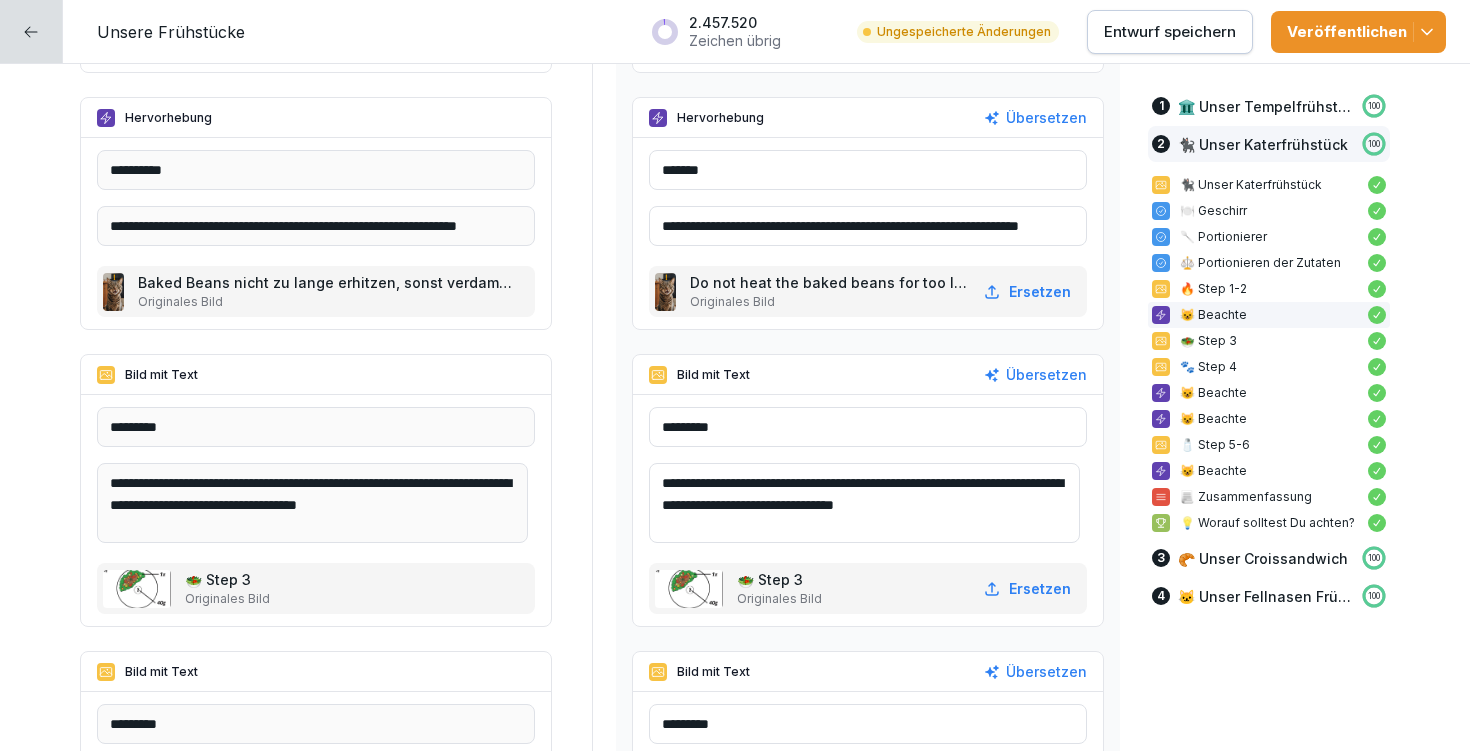 click on "**********" at bounding box center (864, 503) 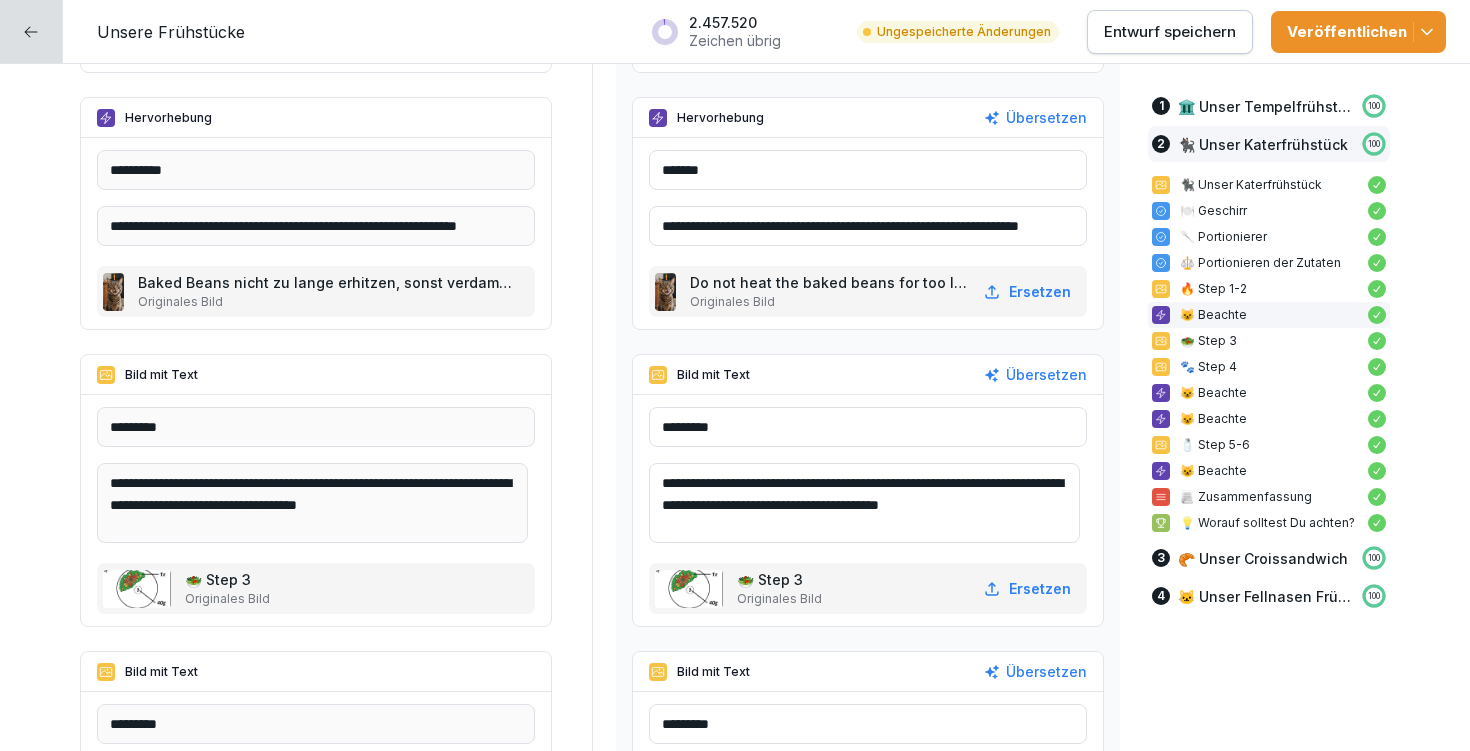 click on "**********" at bounding box center (864, 503) 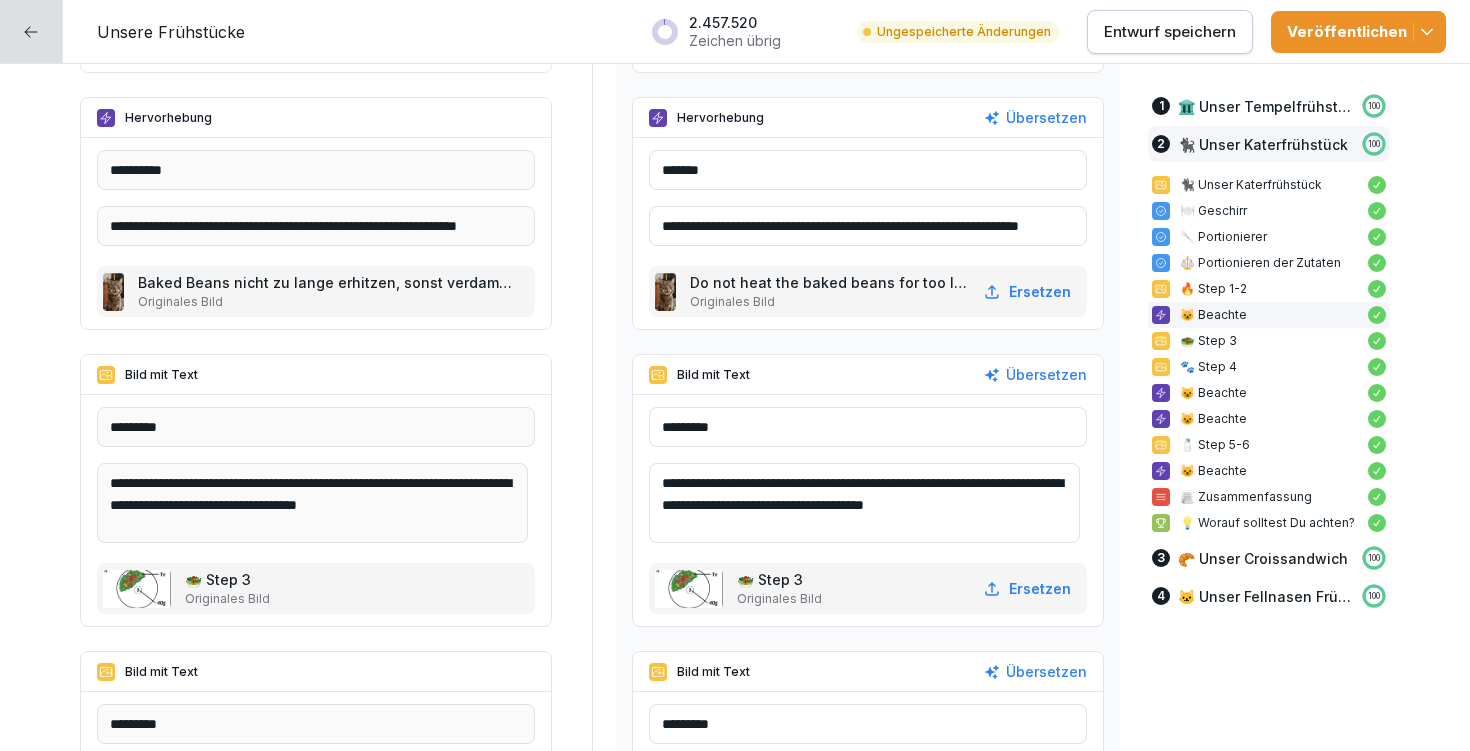 click on "**********" at bounding box center [864, 503] 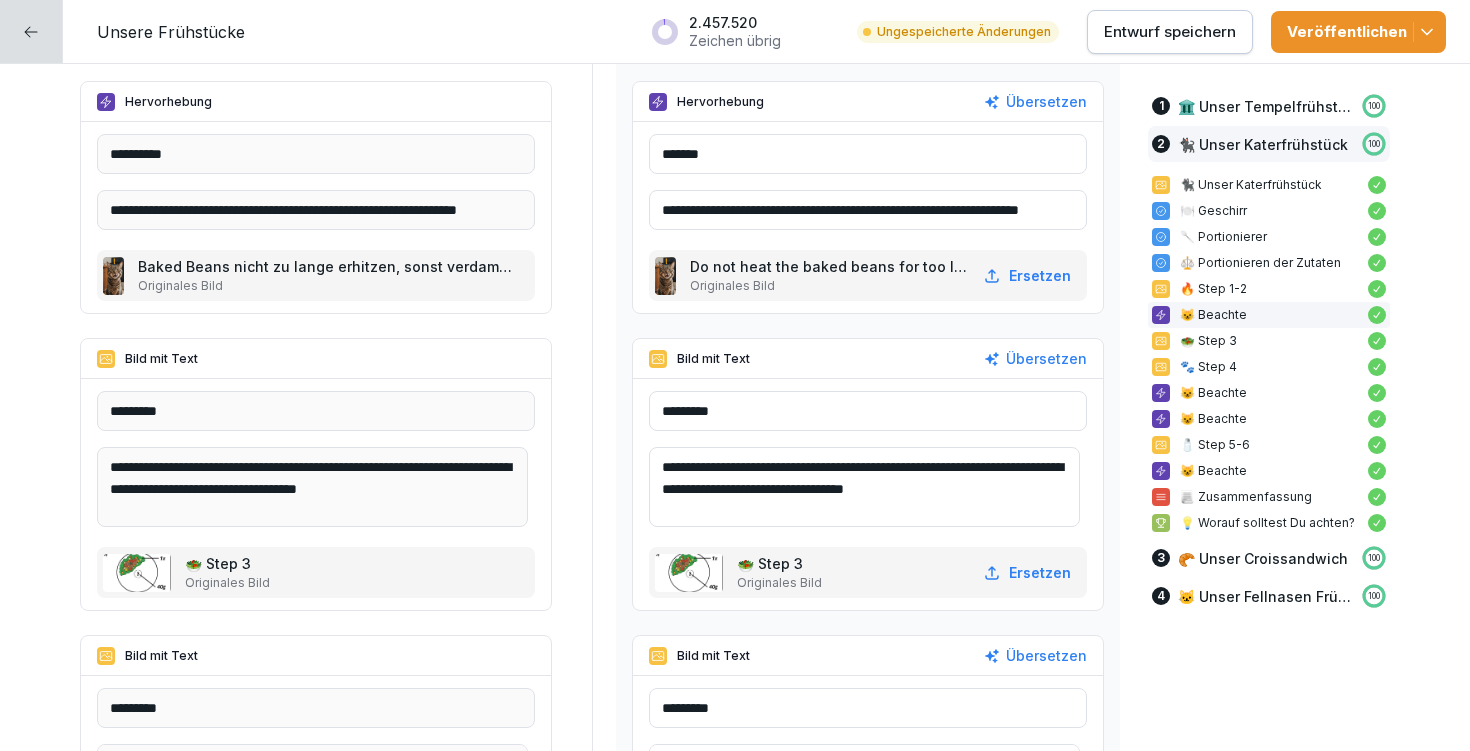 scroll, scrollTop: 6739, scrollLeft: 0, axis: vertical 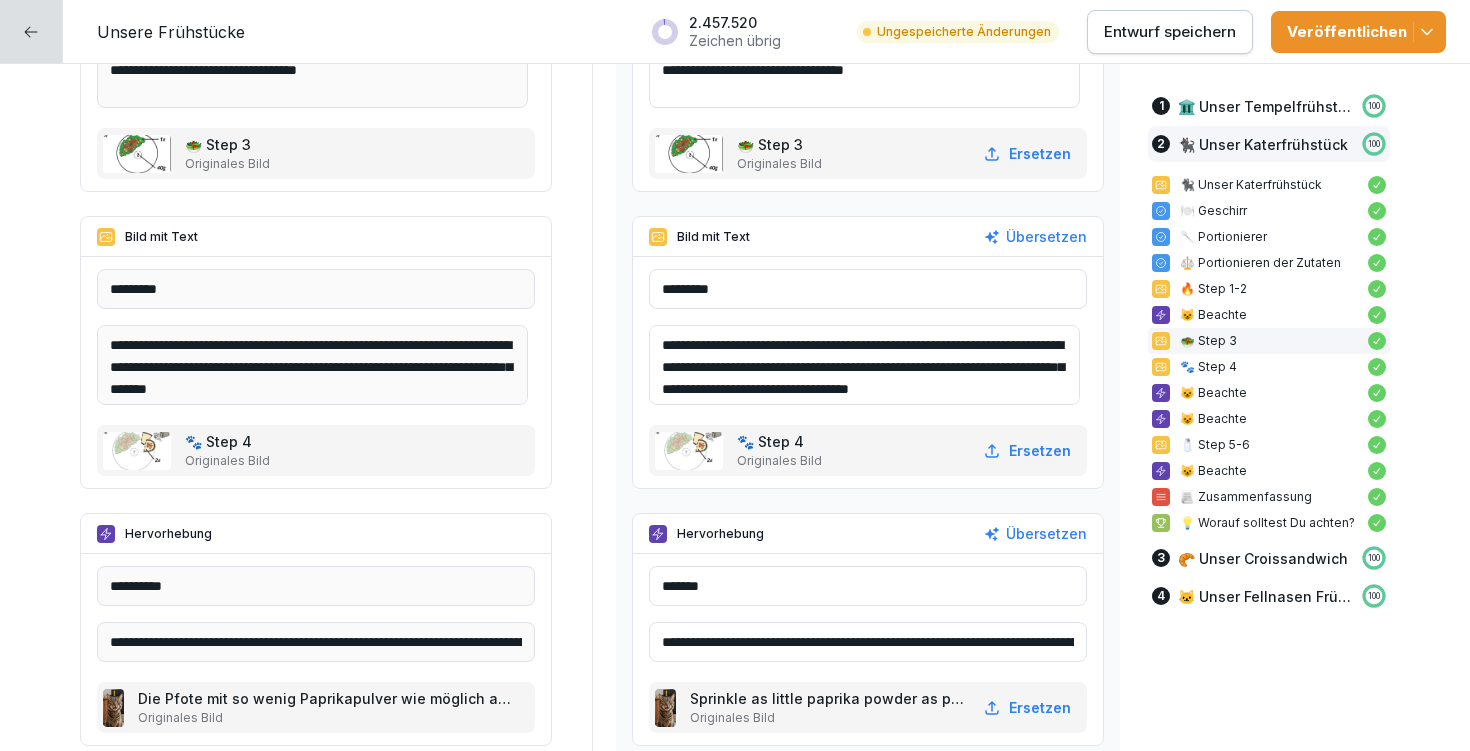 type on "**********" 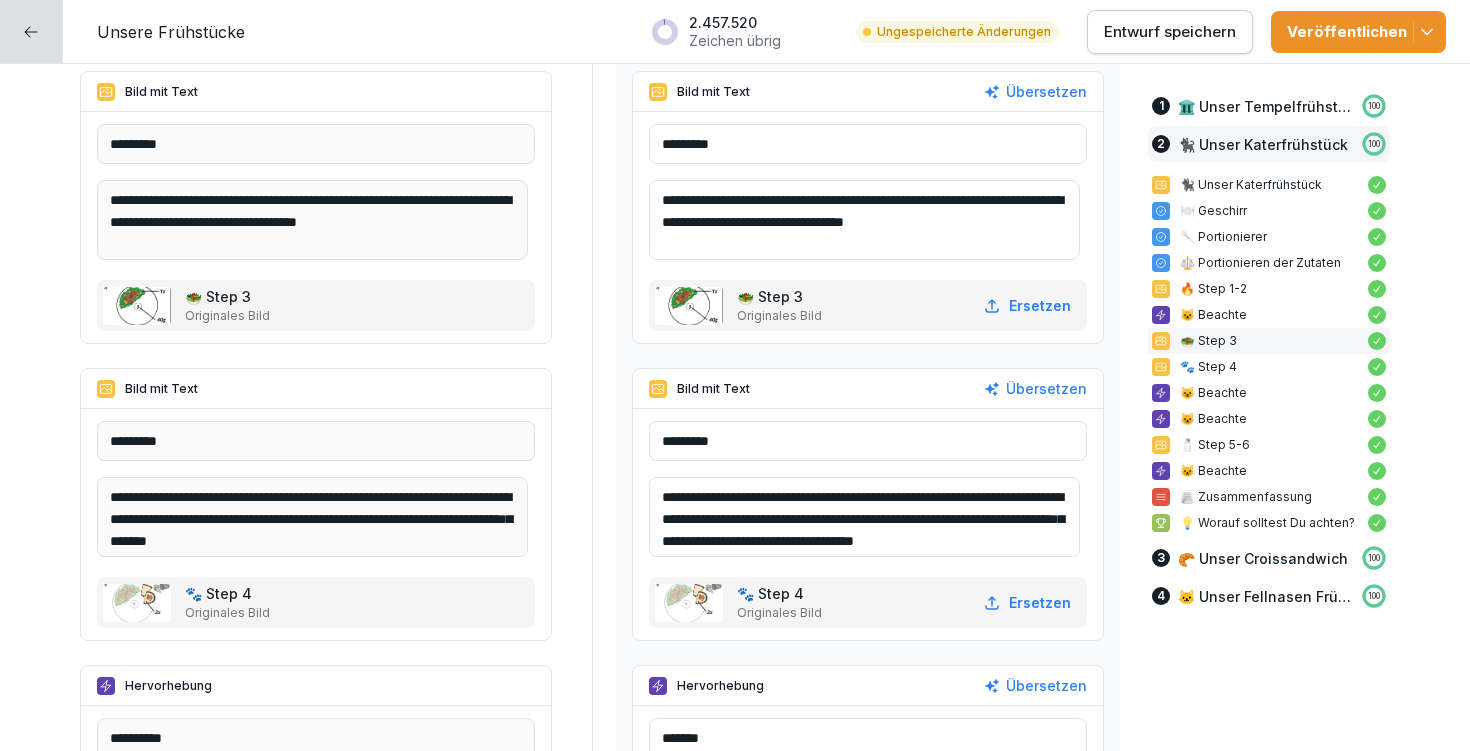 scroll, scrollTop: 6992, scrollLeft: 0, axis: vertical 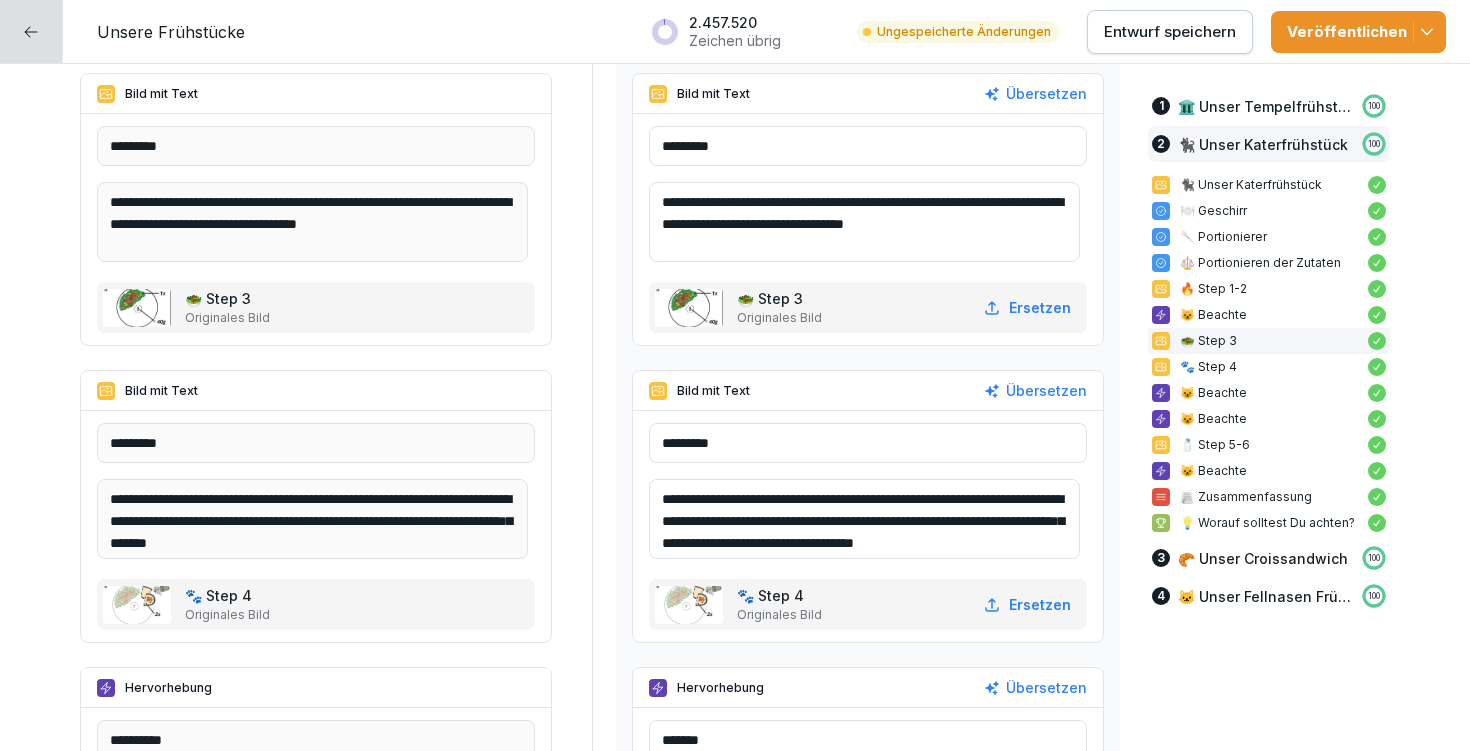 type on "**********" 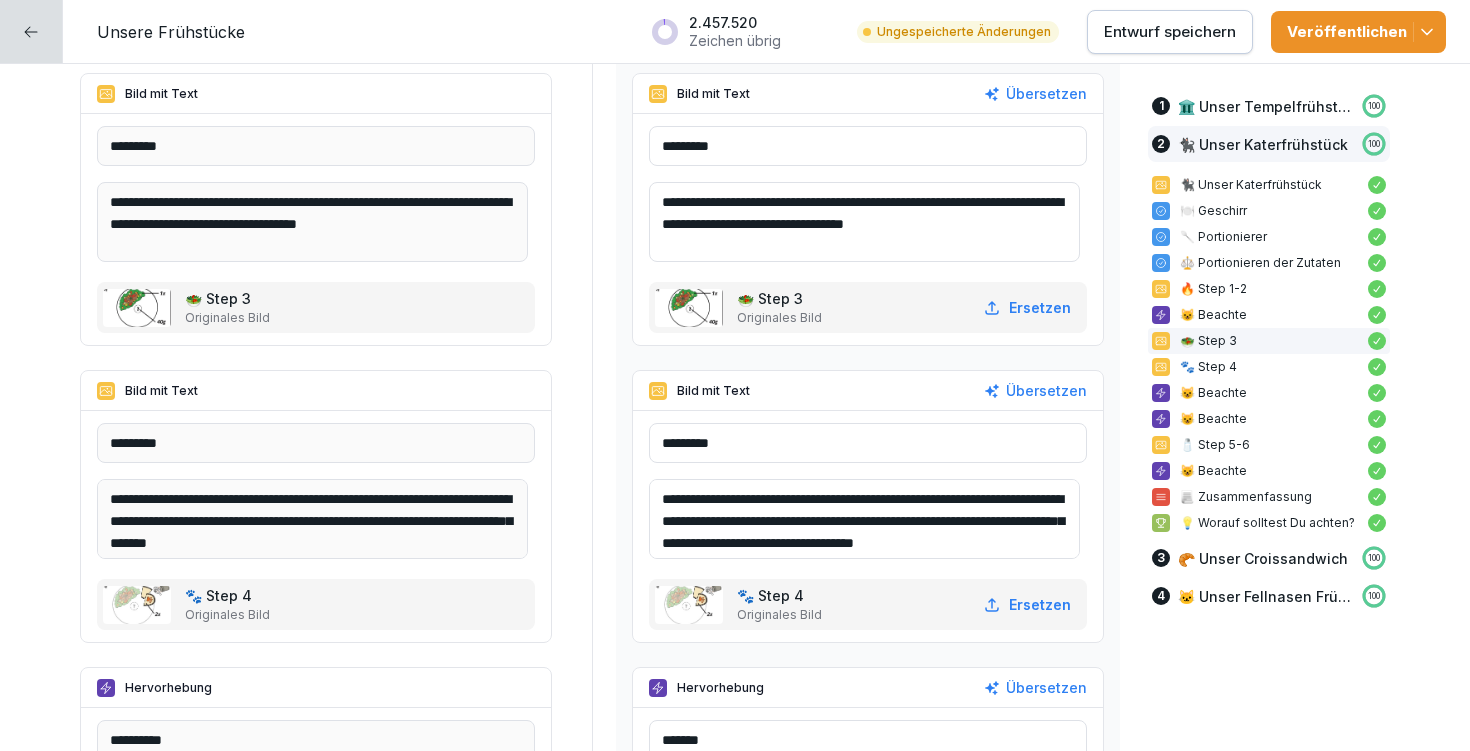 drag, startPoint x: 862, startPoint y: 216, endPoint x: 1022, endPoint y: 216, distance: 160 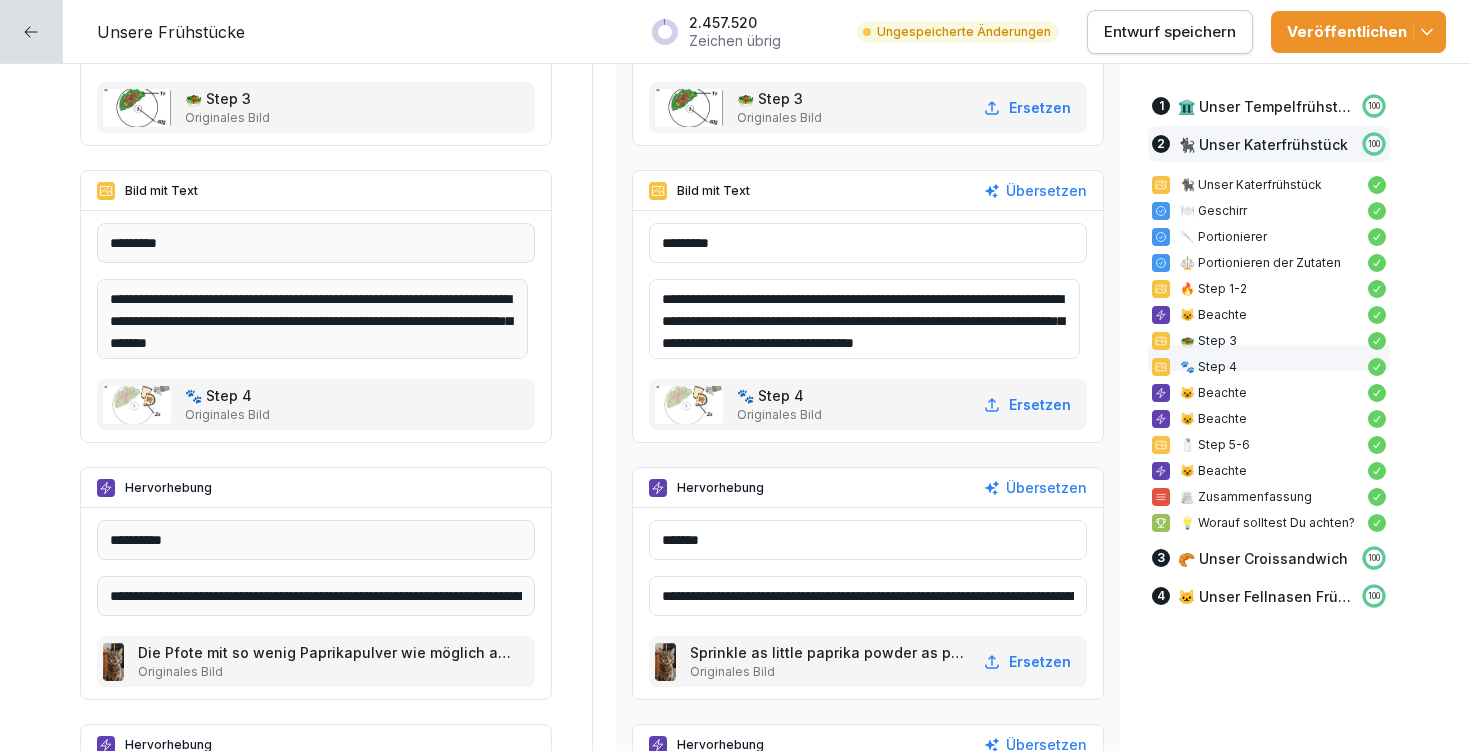 scroll, scrollTop: 7202, scrollLeft: 0, axis: vertical 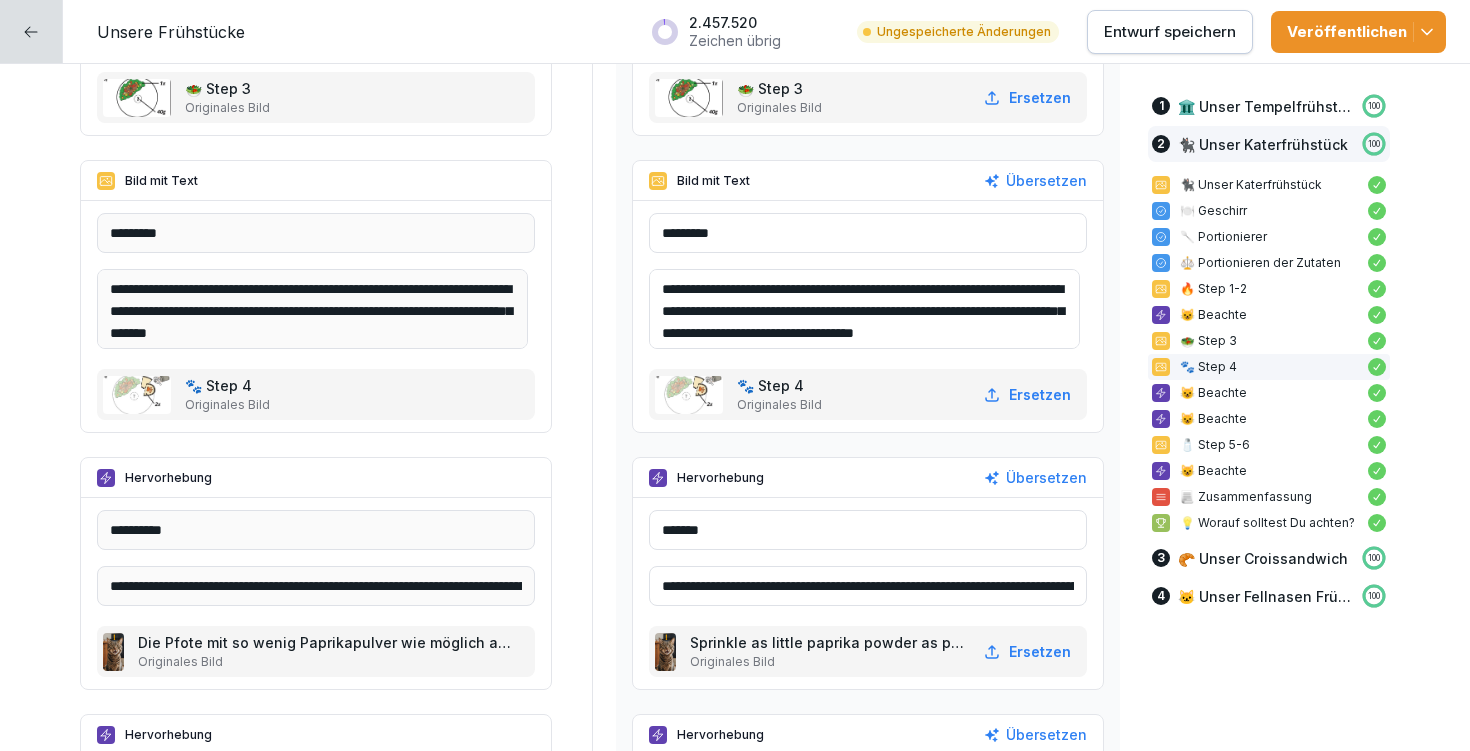 type on "**********" 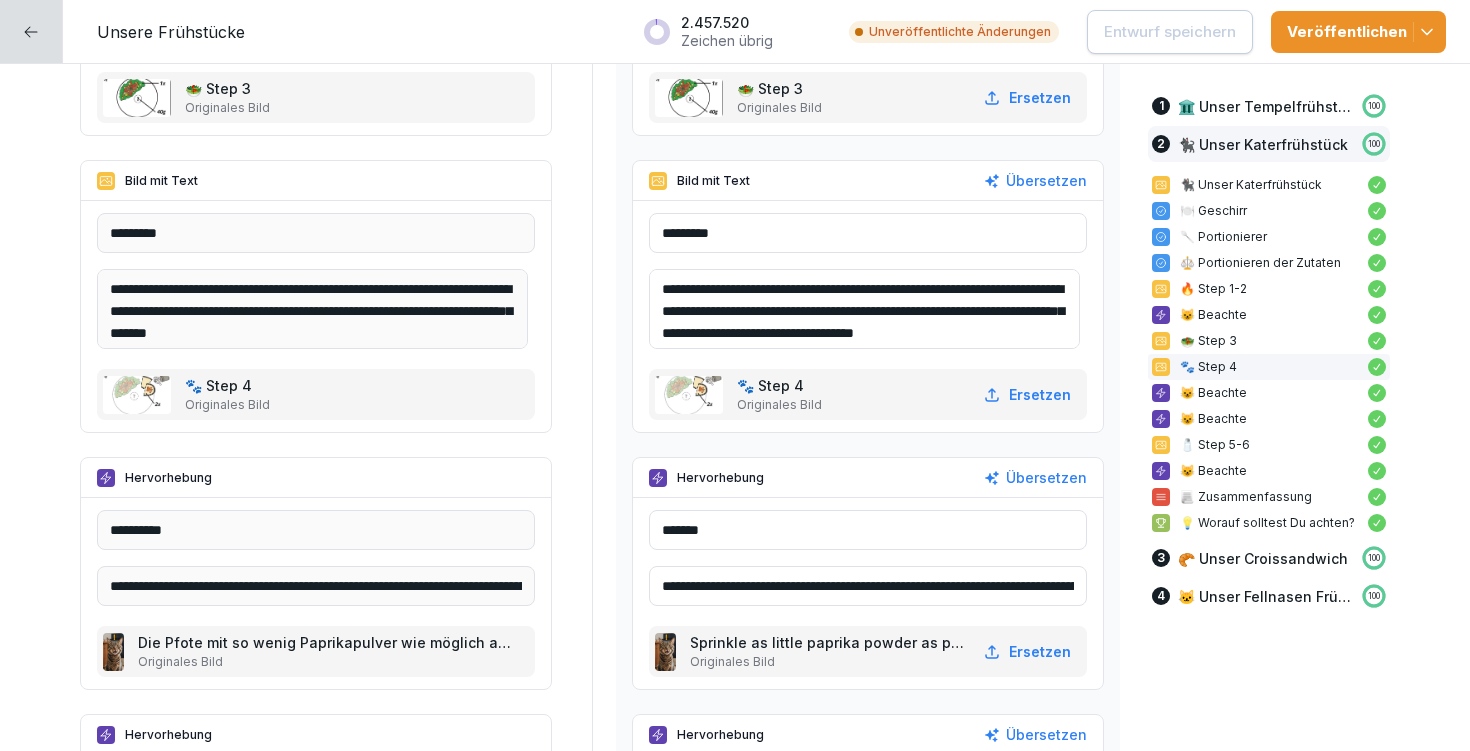 click on "**********" at bounding box center [864, 309] 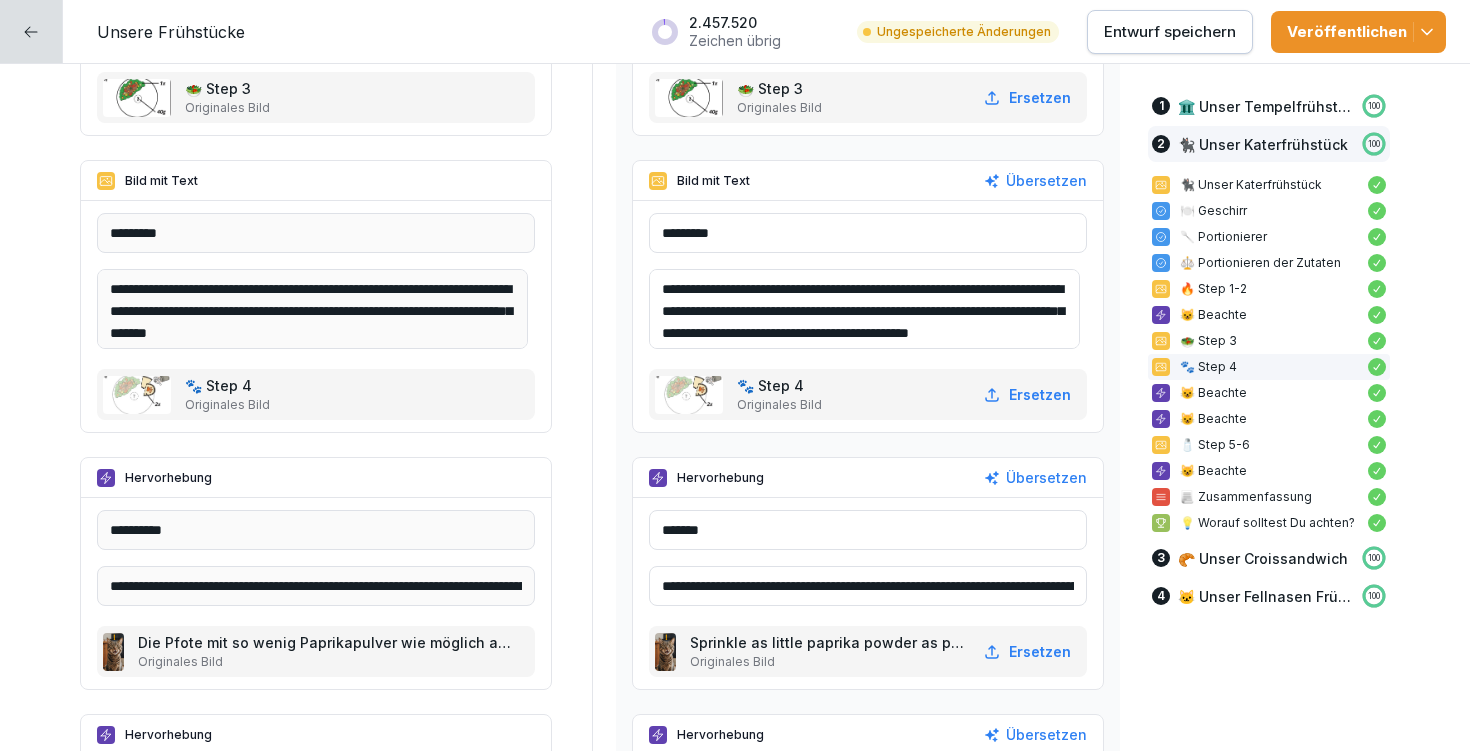 click on "**********" at bounding box center (864, 309) 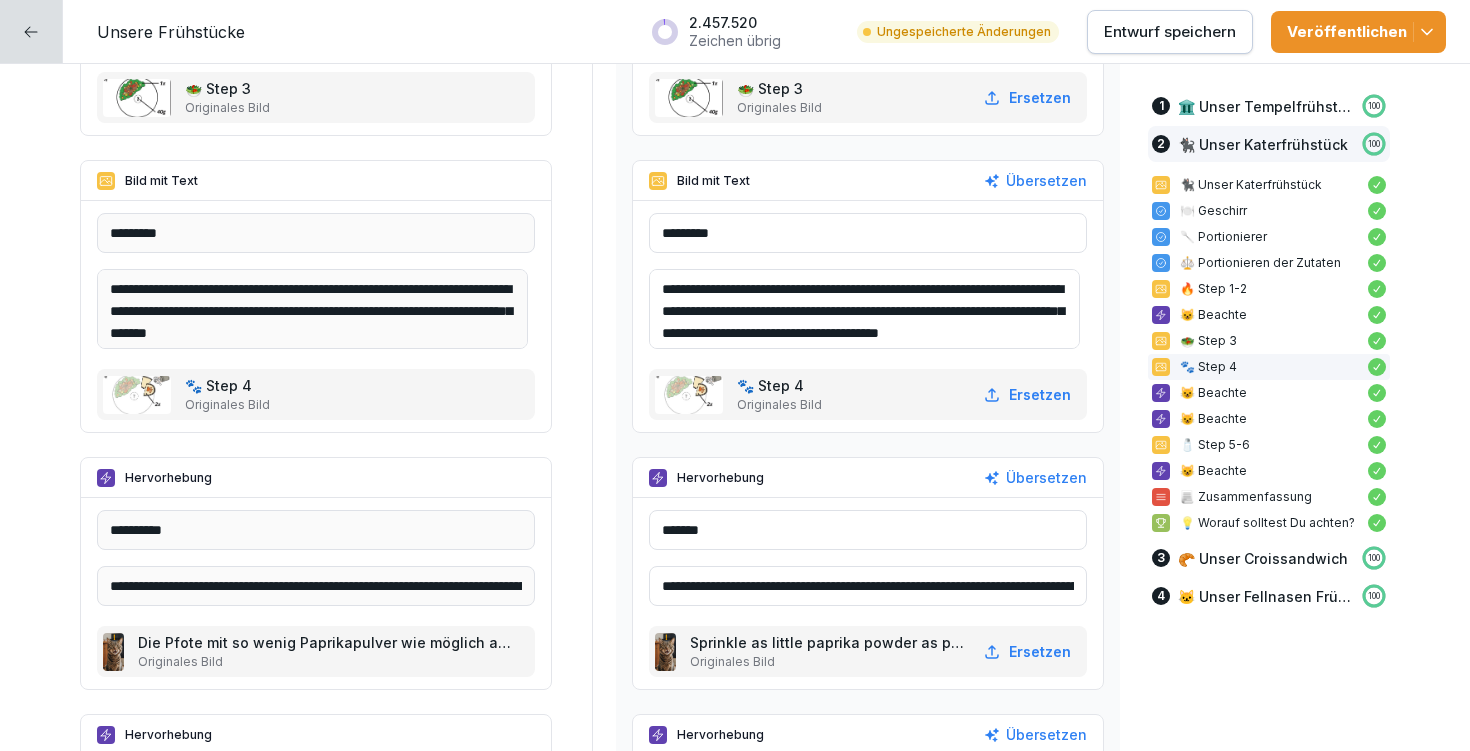 click on "**********" at bounding box center [864, 309] 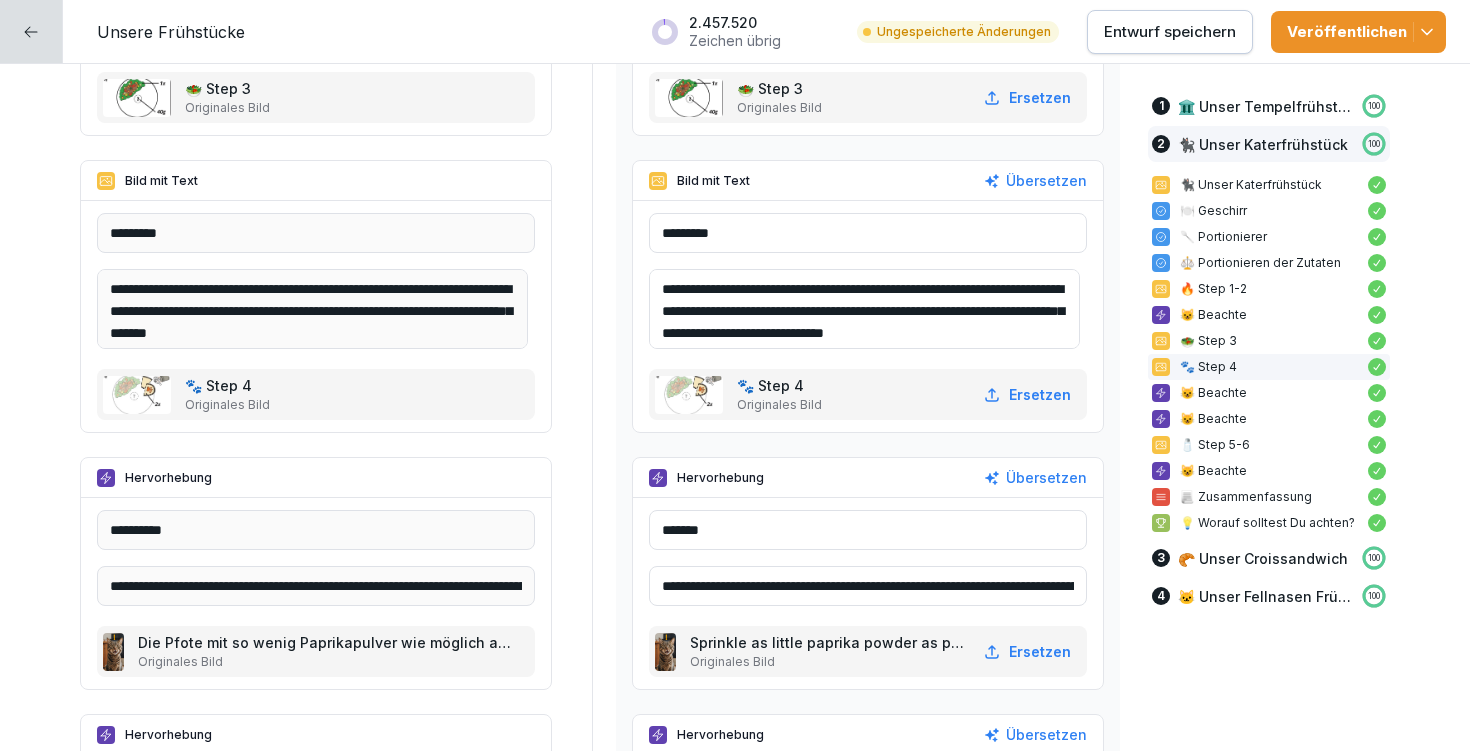 click on "**********" at bounding box center (864, 309) 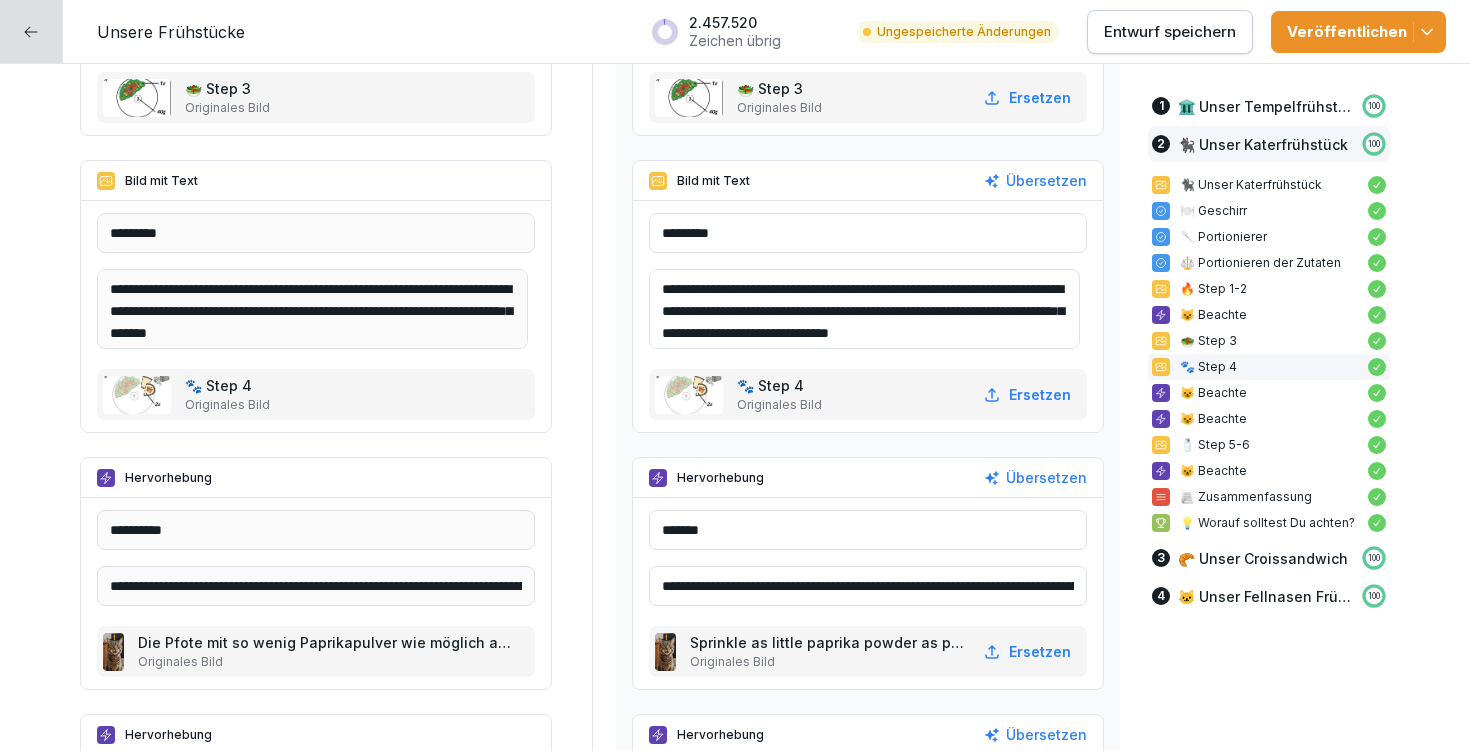 paste on "**********" 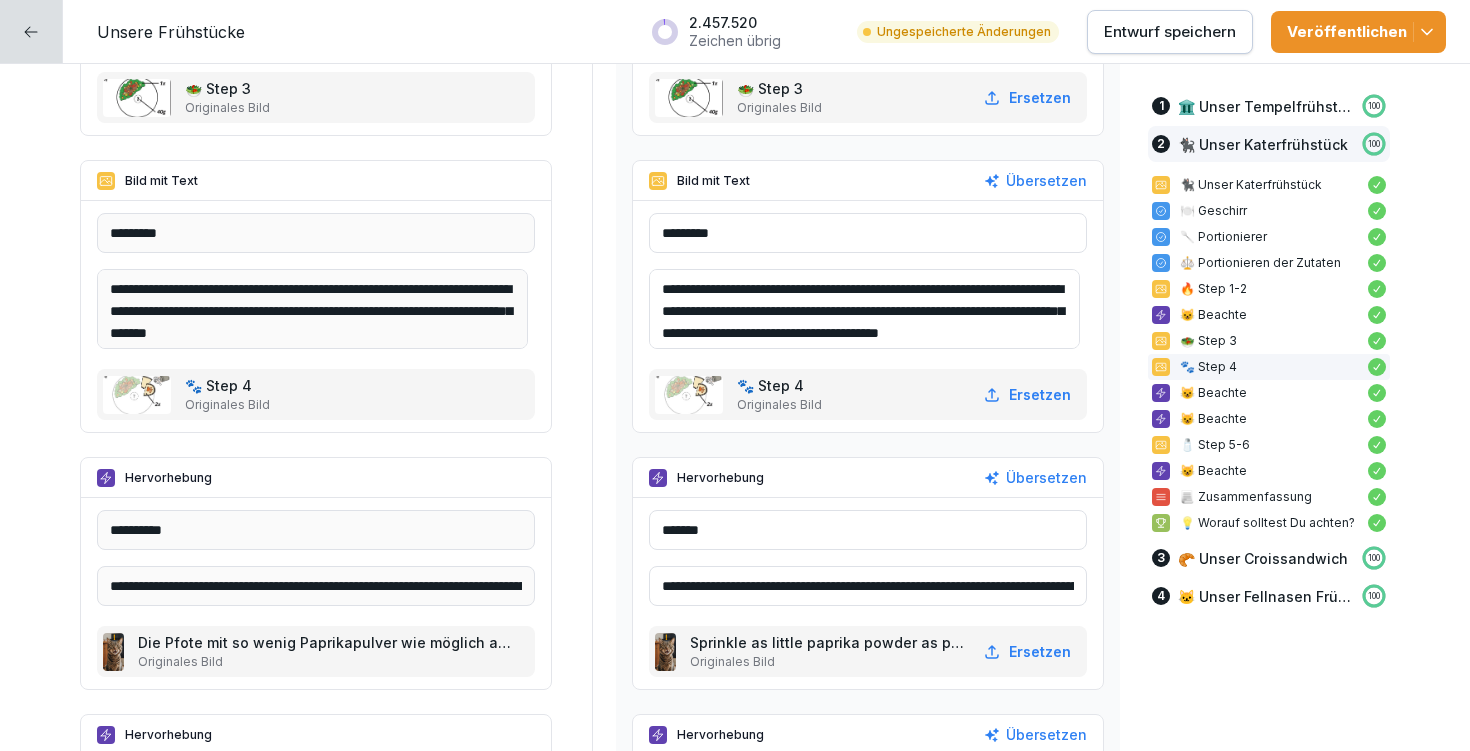 drag, startPoint x: 881, startPoint y: 306, endPoint x: 962, endPoint y: 308, distance: 81.02469 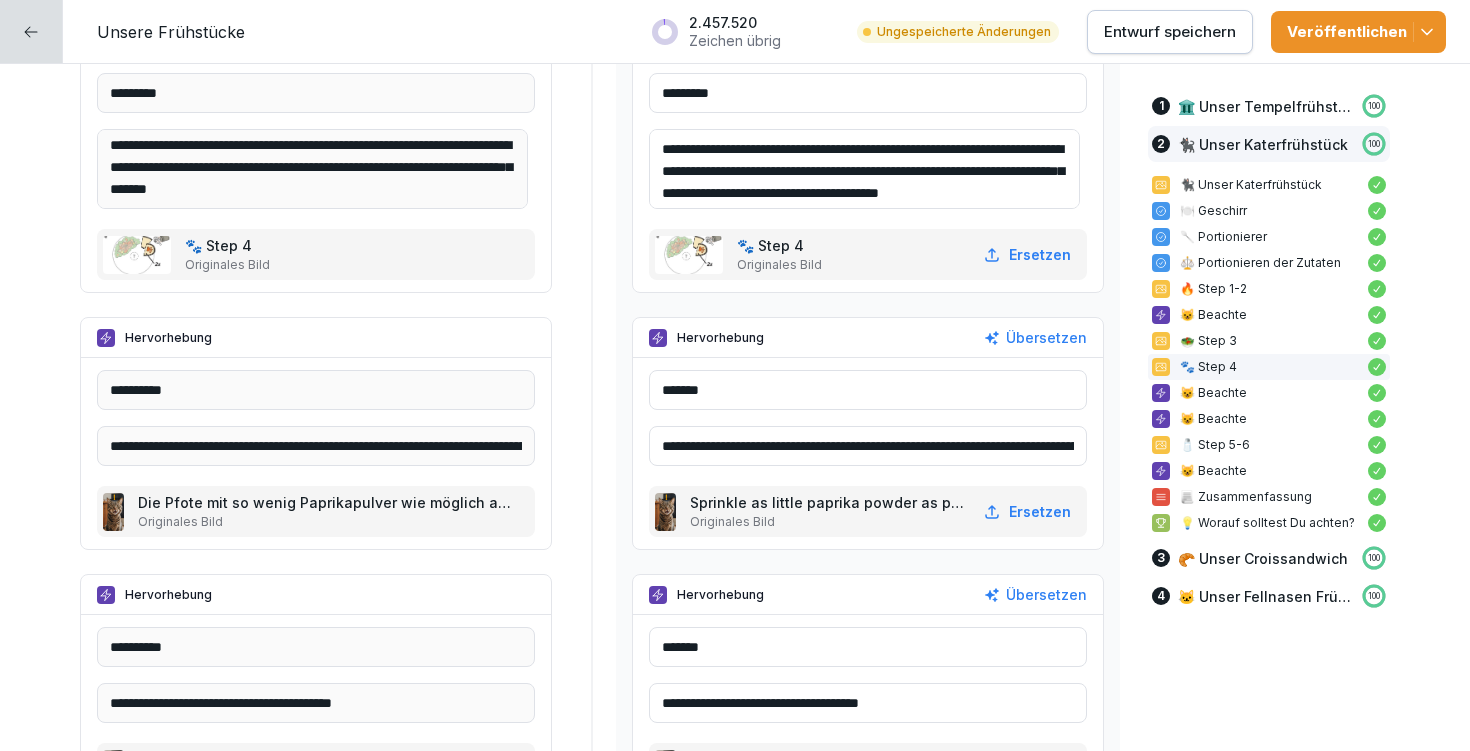 scroll, scrollTop: 7324, scrollLeft: 0, axis: vertical 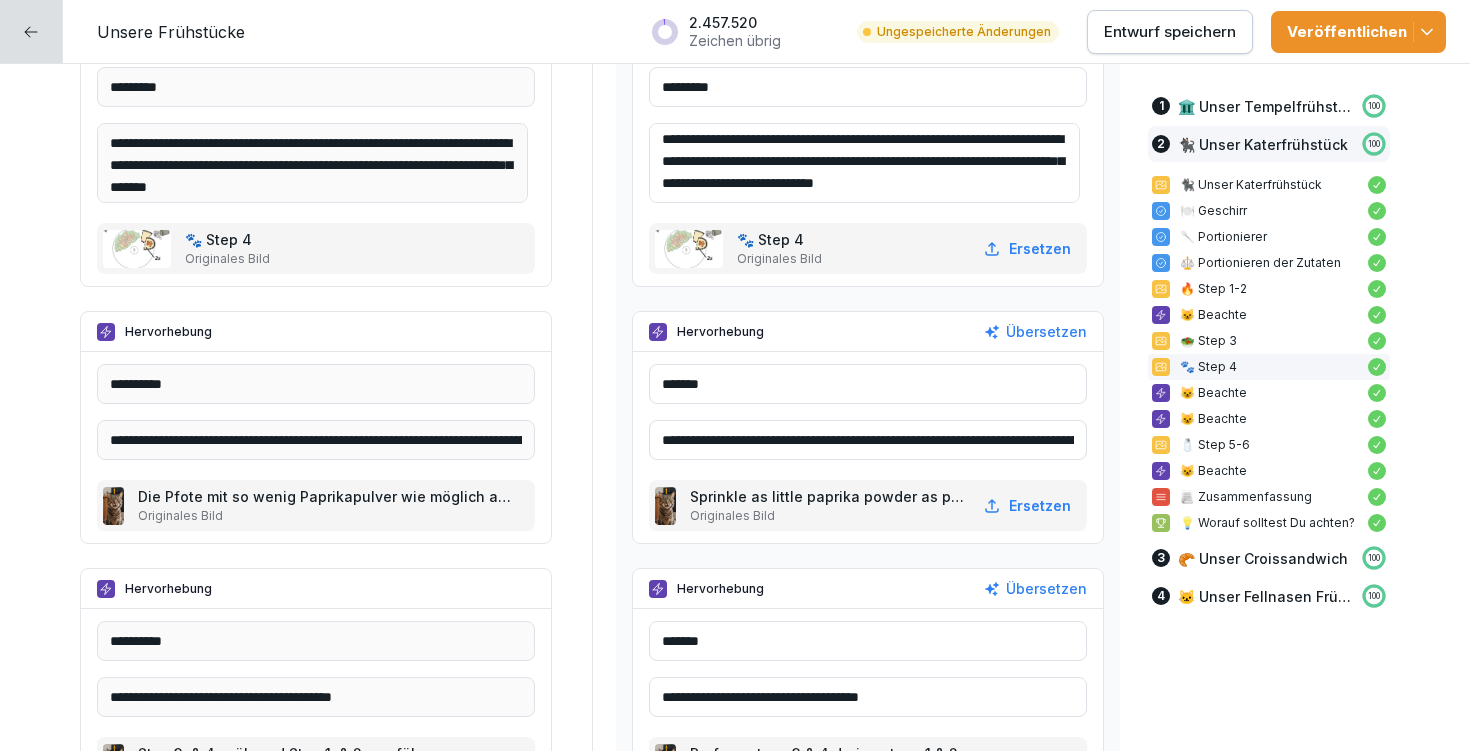 click on "**********" at bounding box center (864, 163) 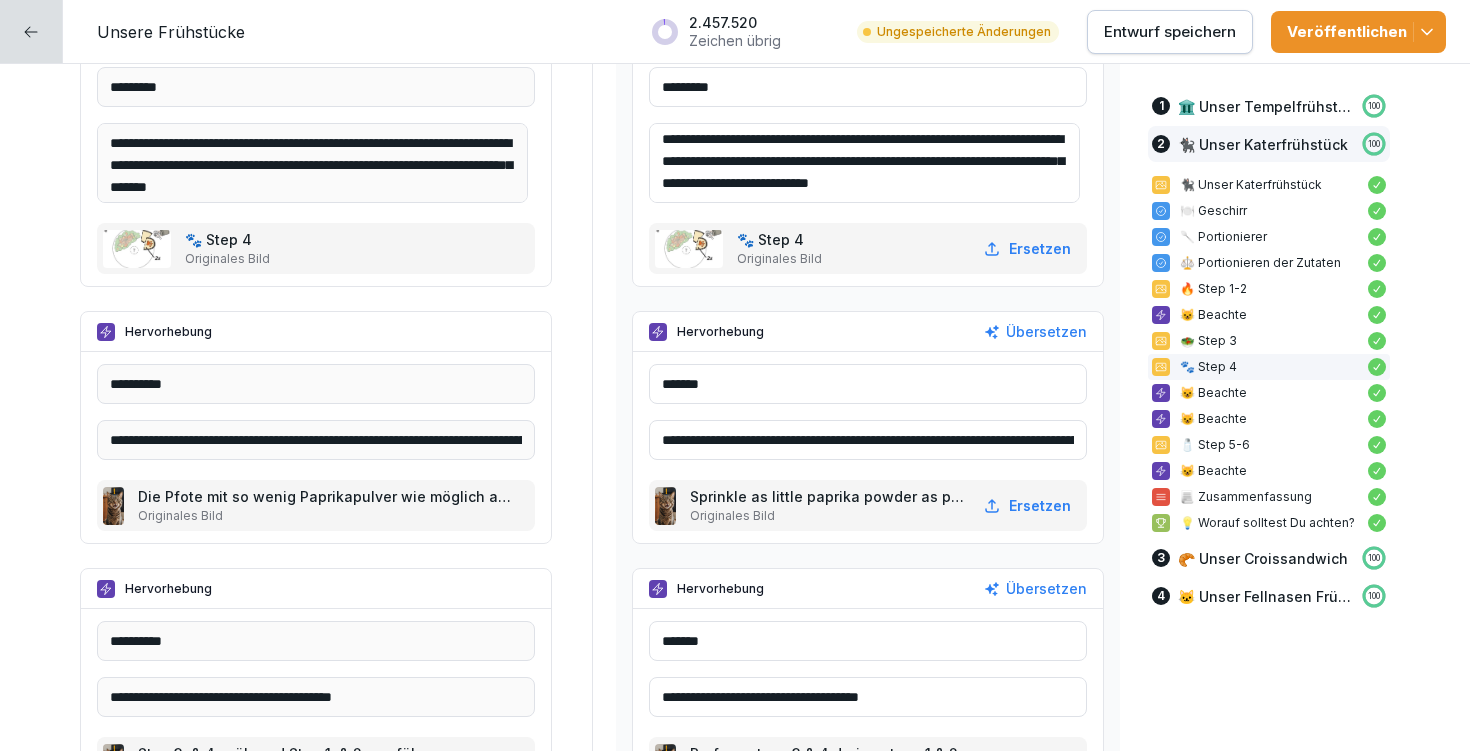 click on "**********" at bounding box center (864, 163) 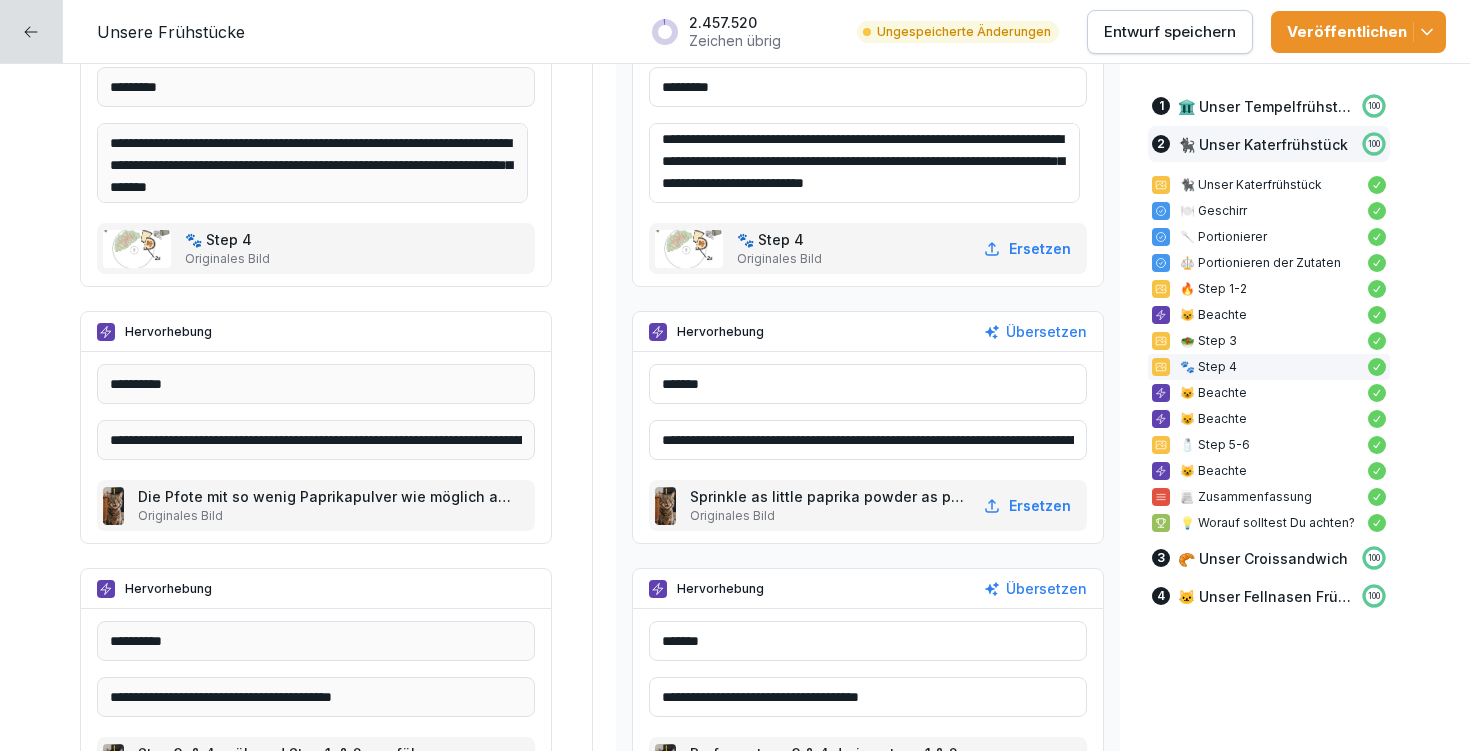 click on "**********" at bounding box center [864, 163] 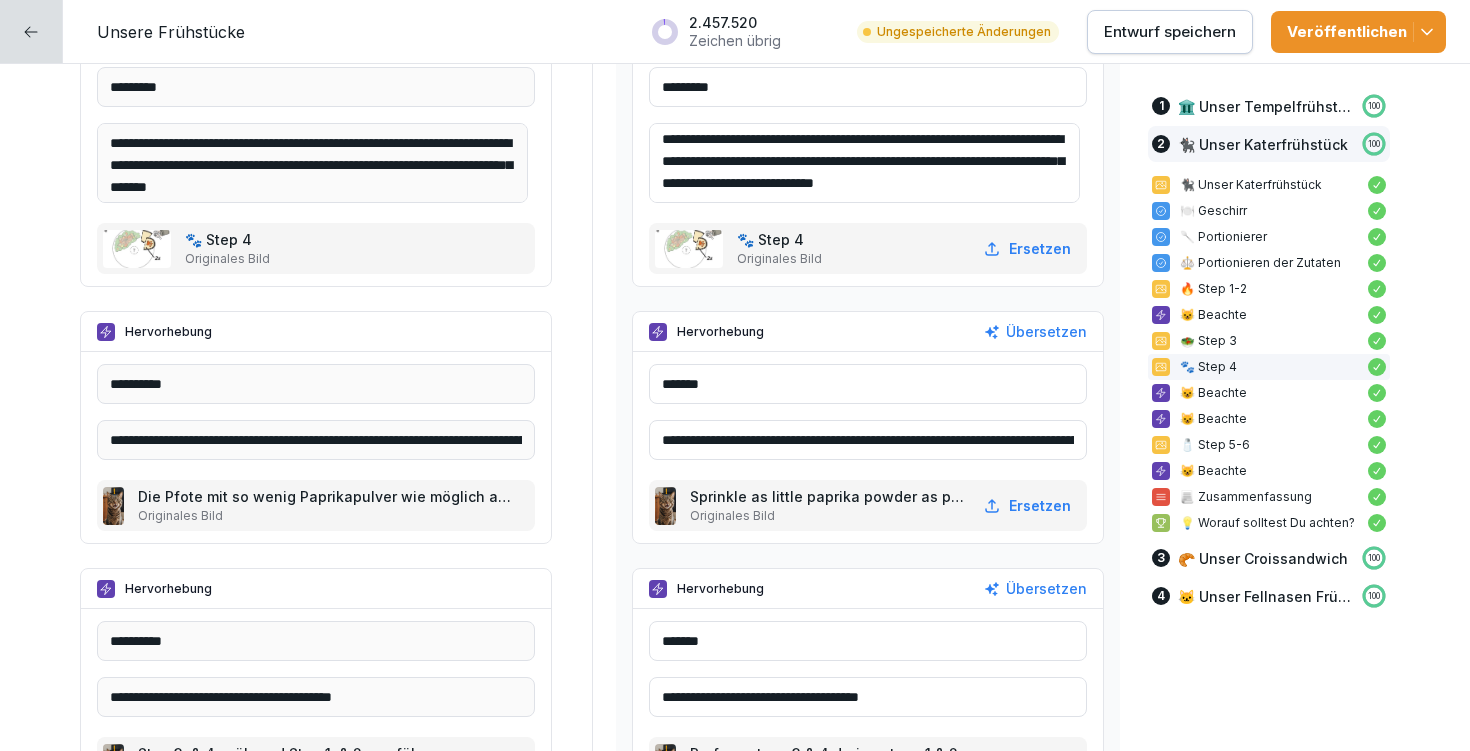 type on "**********" 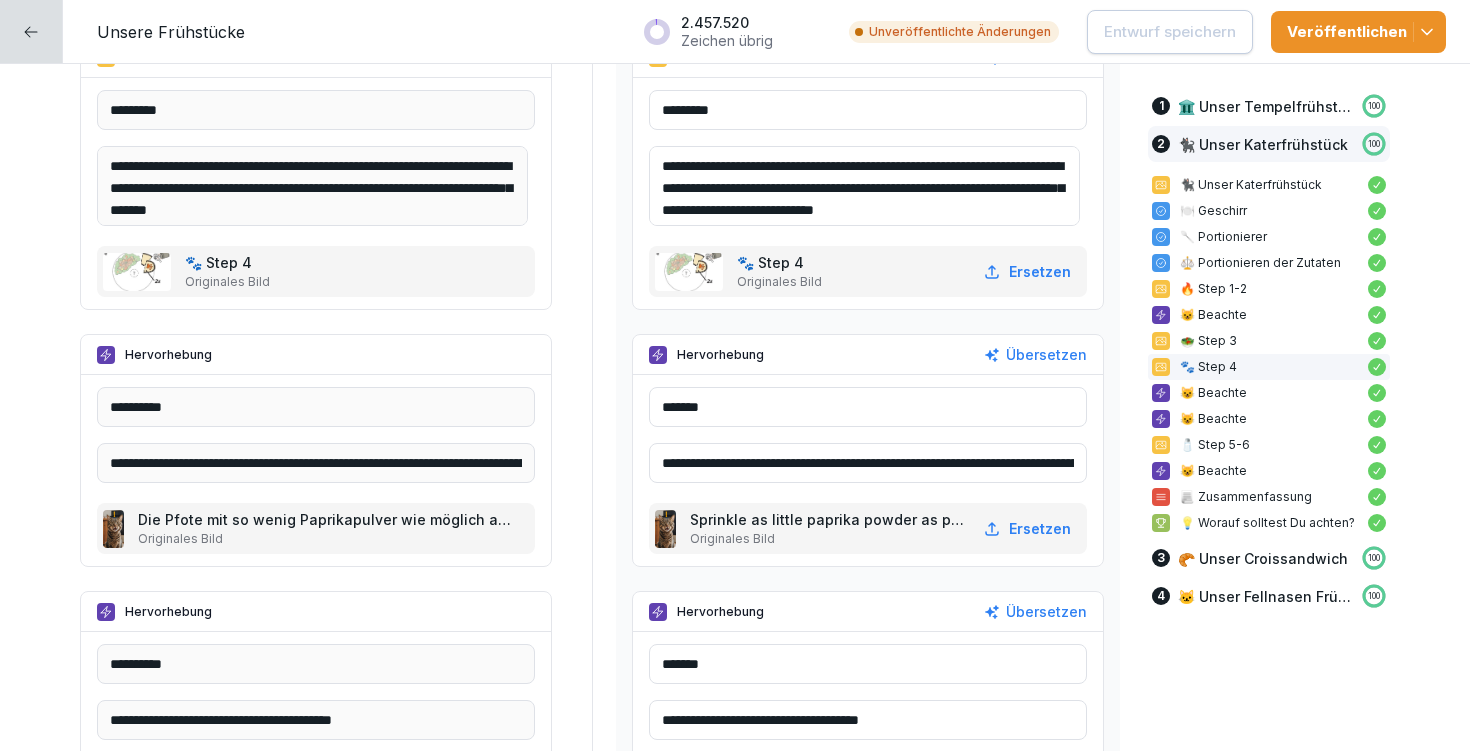 scroll, scrollTop: 7320, scrollLeft: 0, axis: vertical 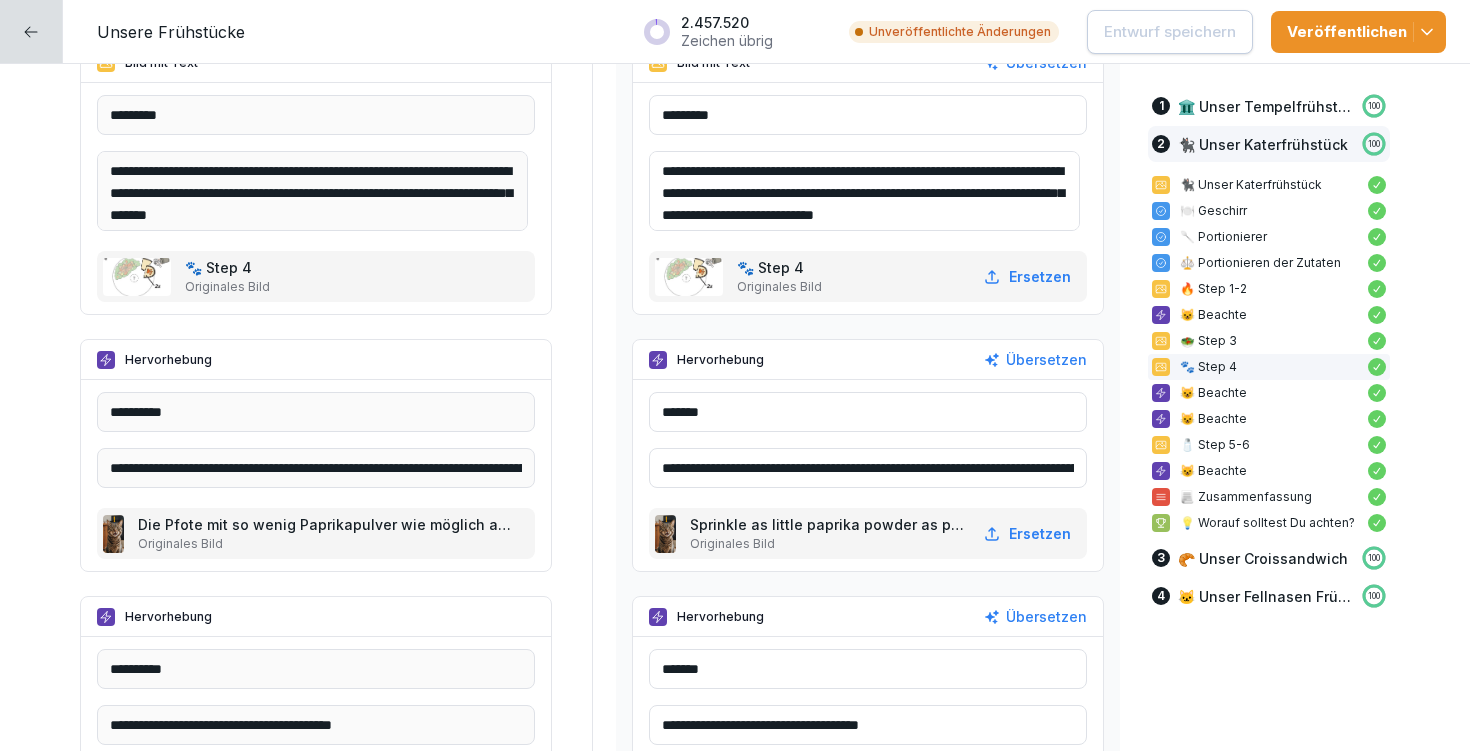 click on "**********" at bounding box center [864, 191] 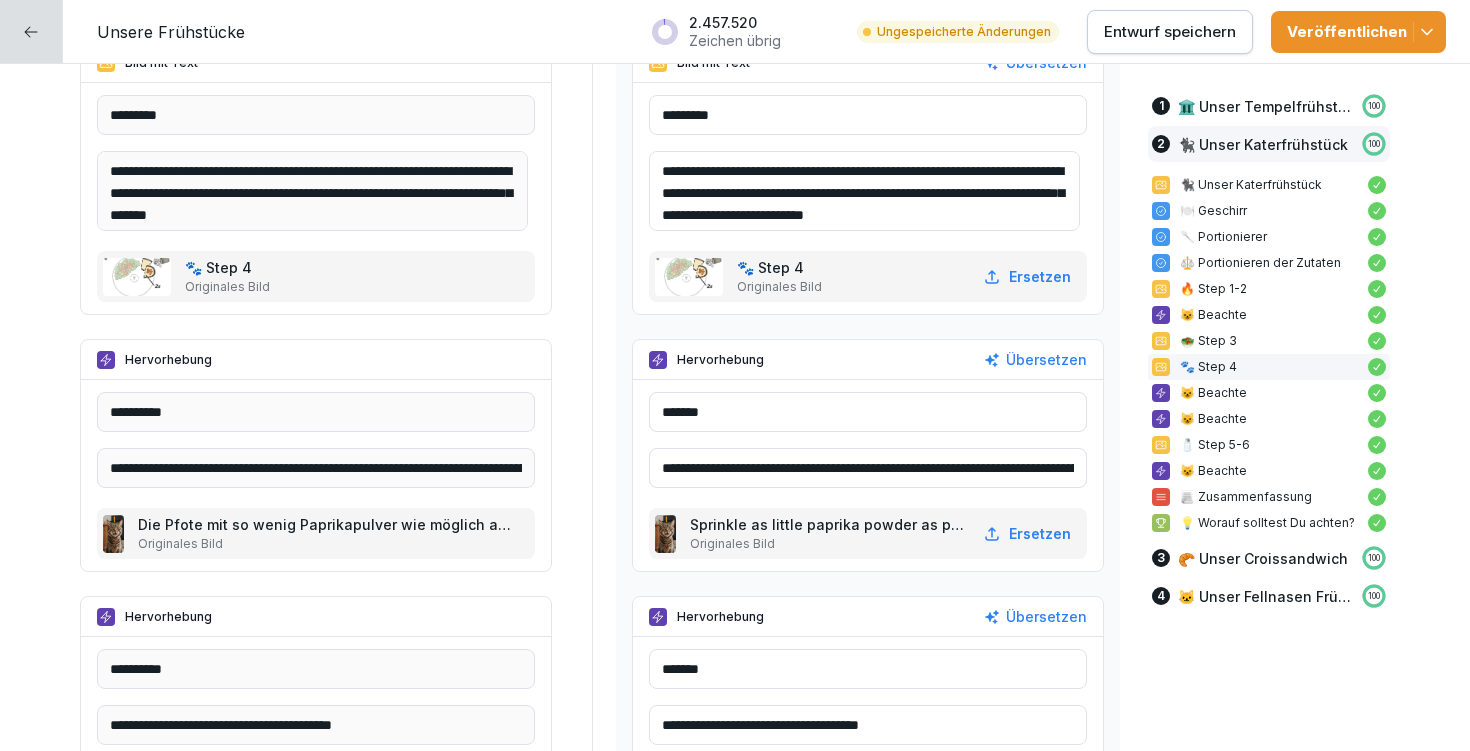 drag, startPoint x: 899, startPoint y: 213, endPoint x: 979, endPoint y: 214, distance: 80.00625 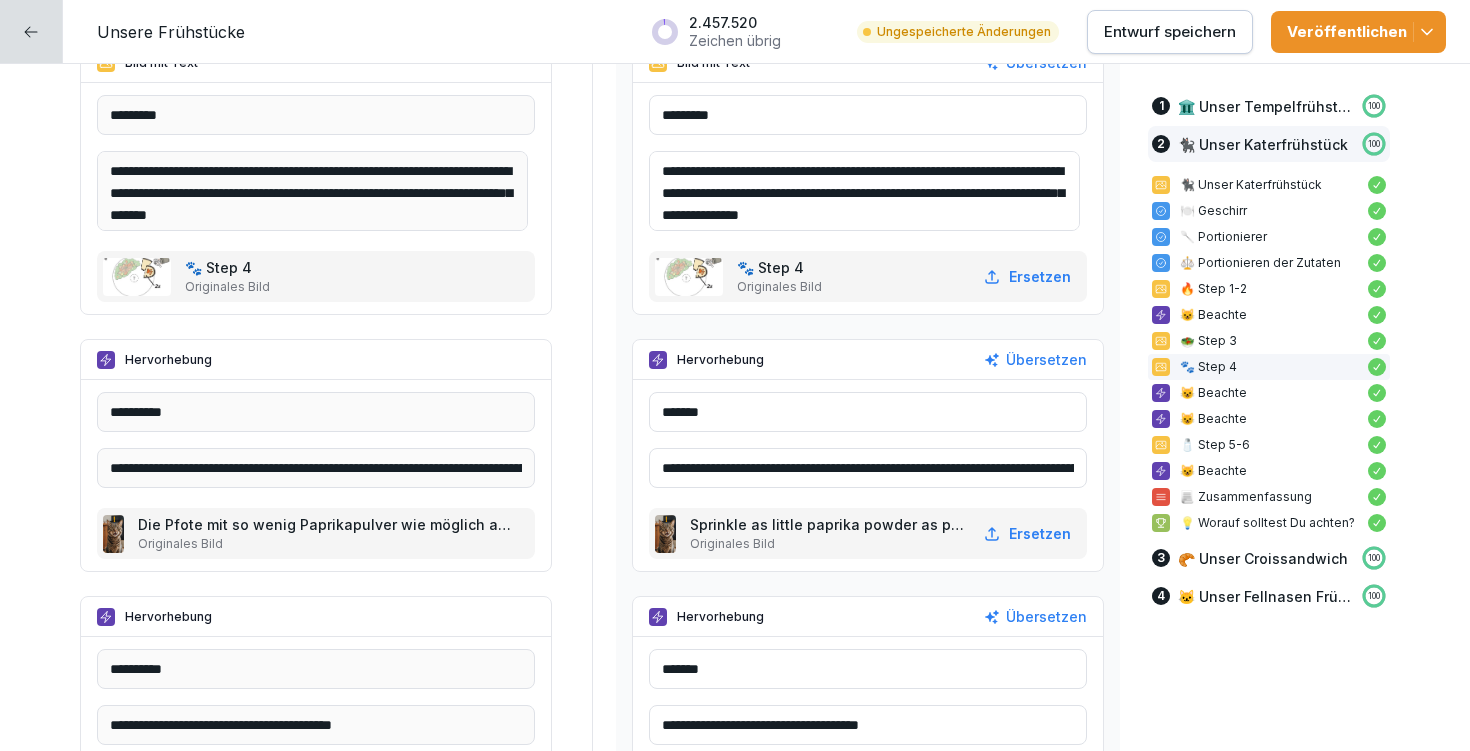 type on "**********" 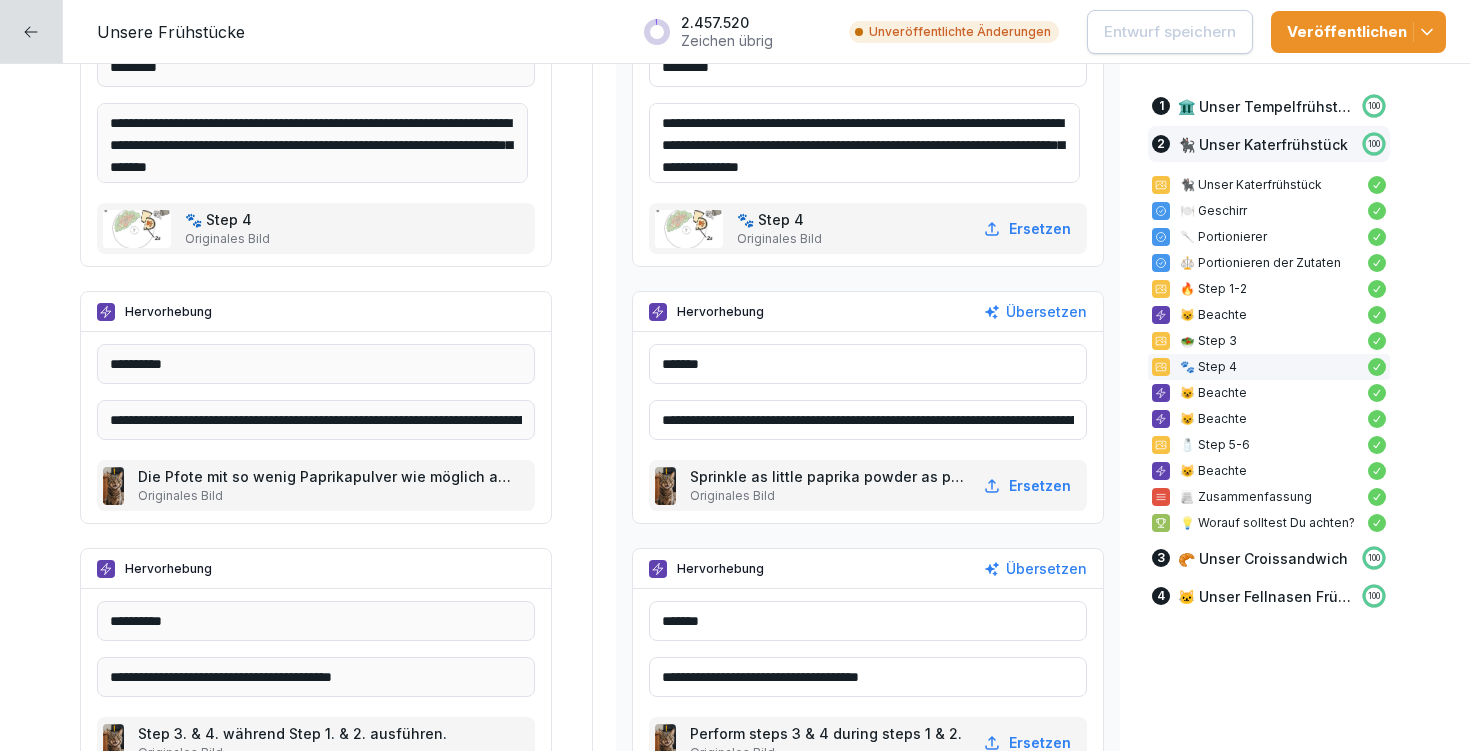 scroll, scrollTop: 7369, scrollLeft: 0, axis: vertical 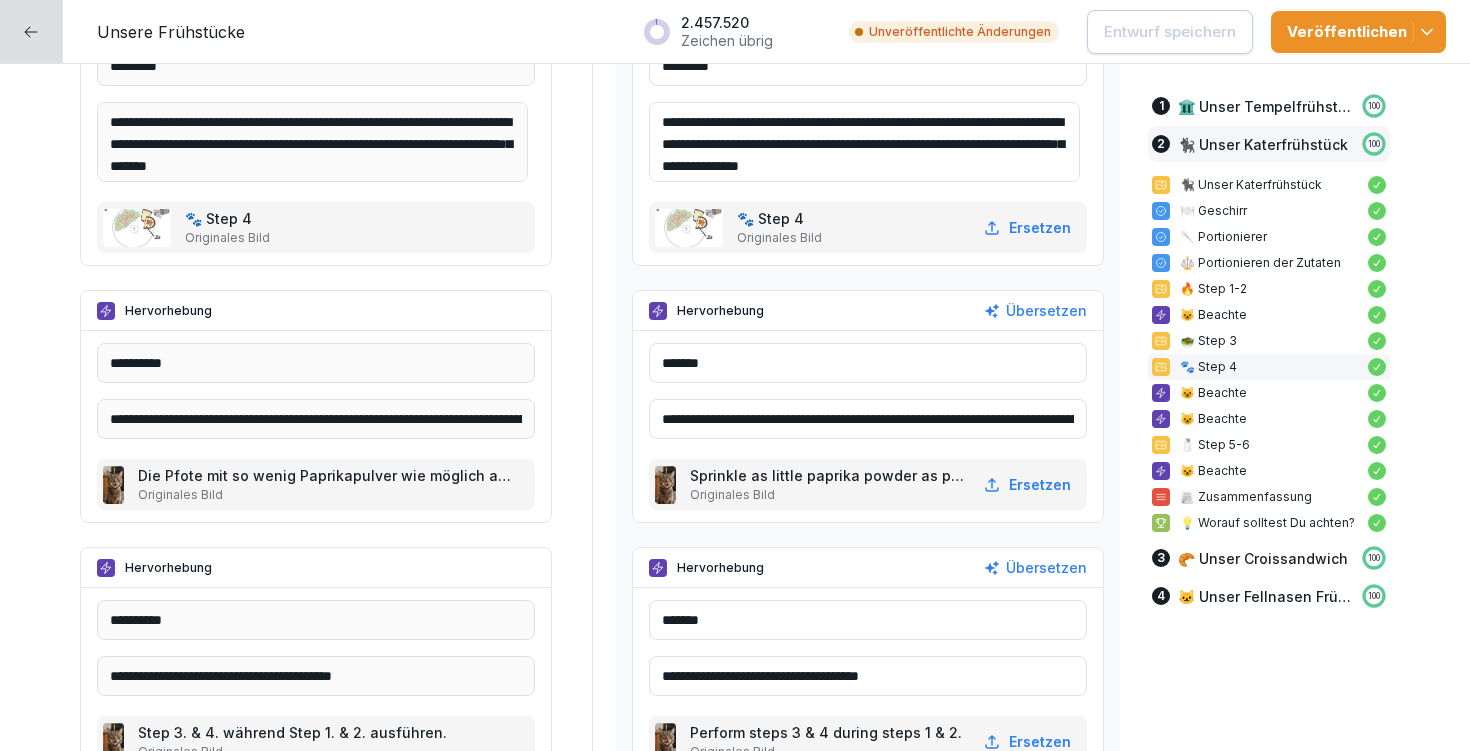 drag, startPoint x: 654, startPoint y: 416, endPoint x: 708, endPoint y: 416, distance: 54 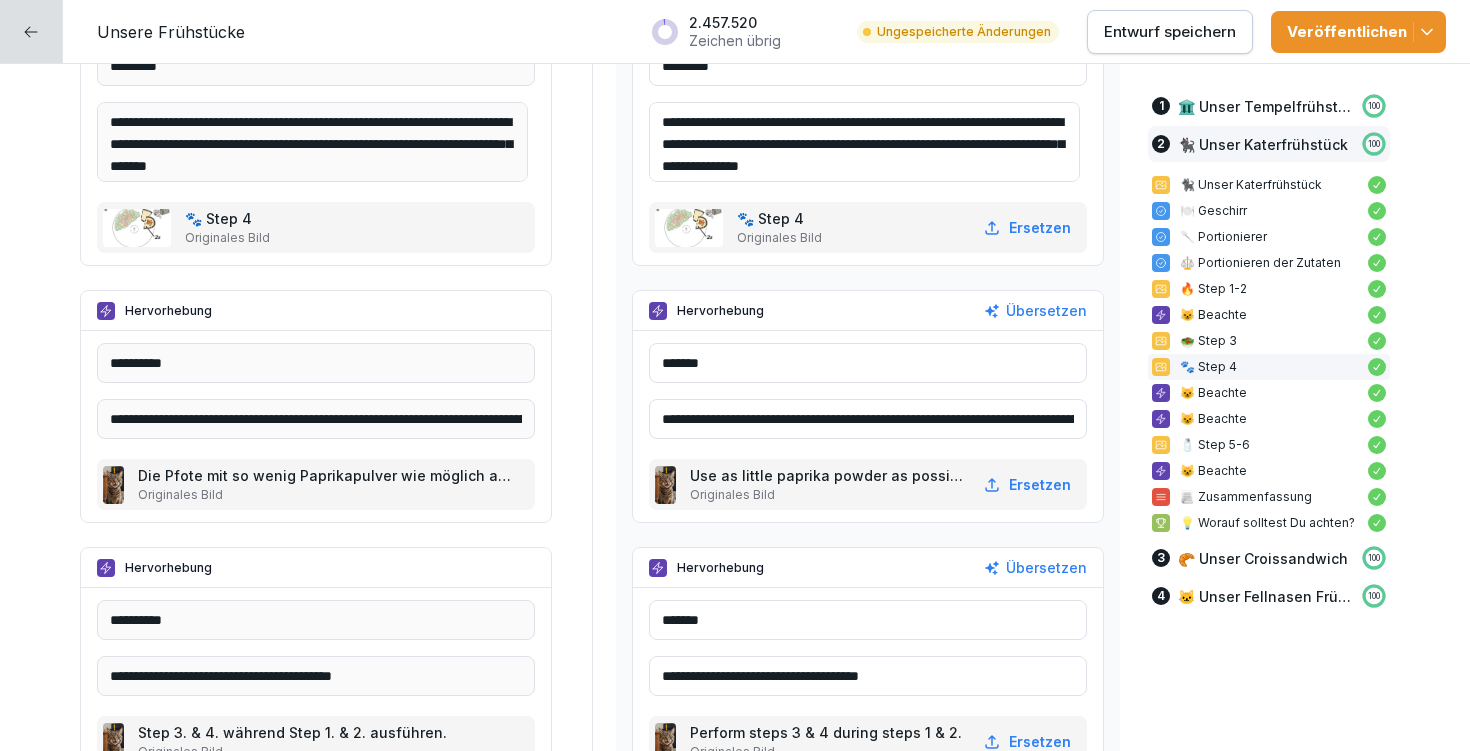 drag, startPoint x: 921, startPoint y: 414, endPoint x: 1055, endPoint y: 414, distance: 134 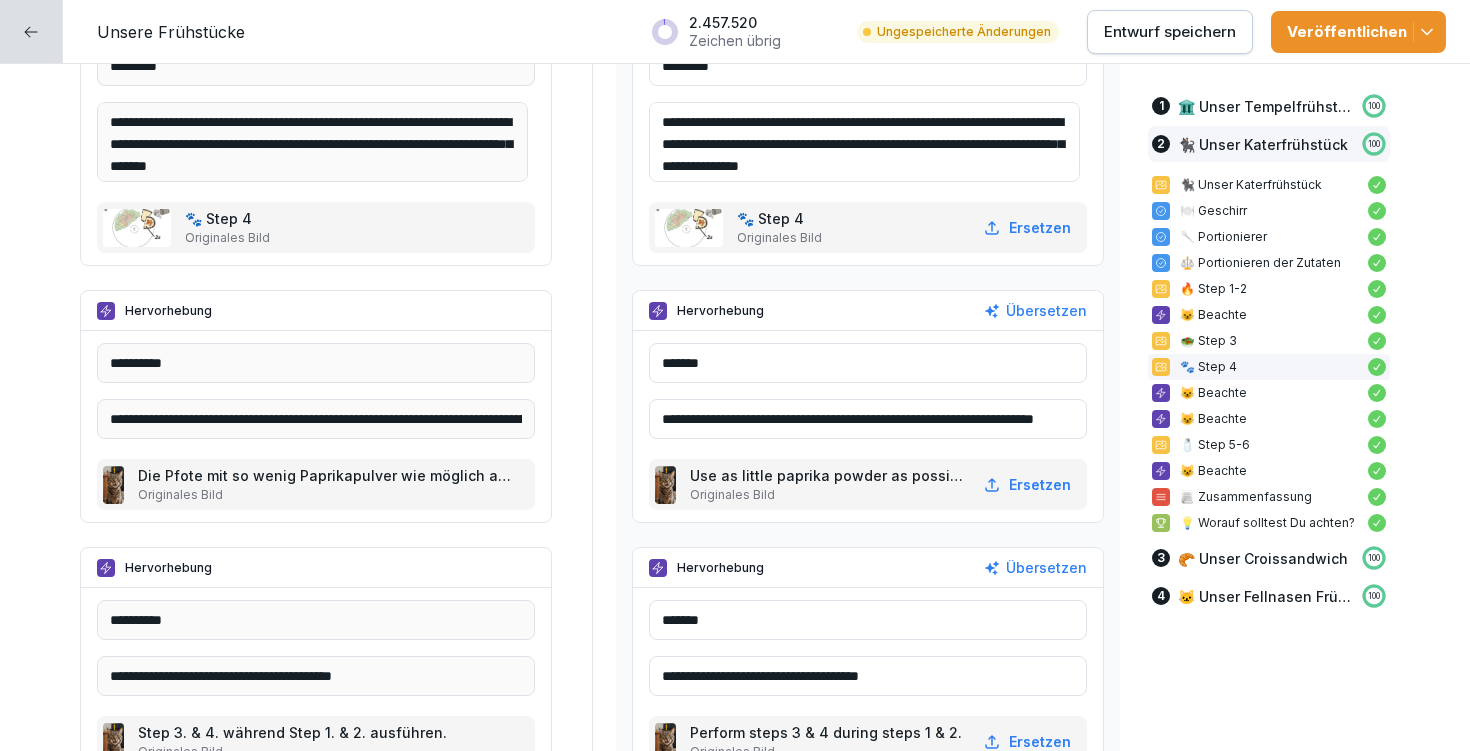 click on "**********" at bounding box center [868, 419] 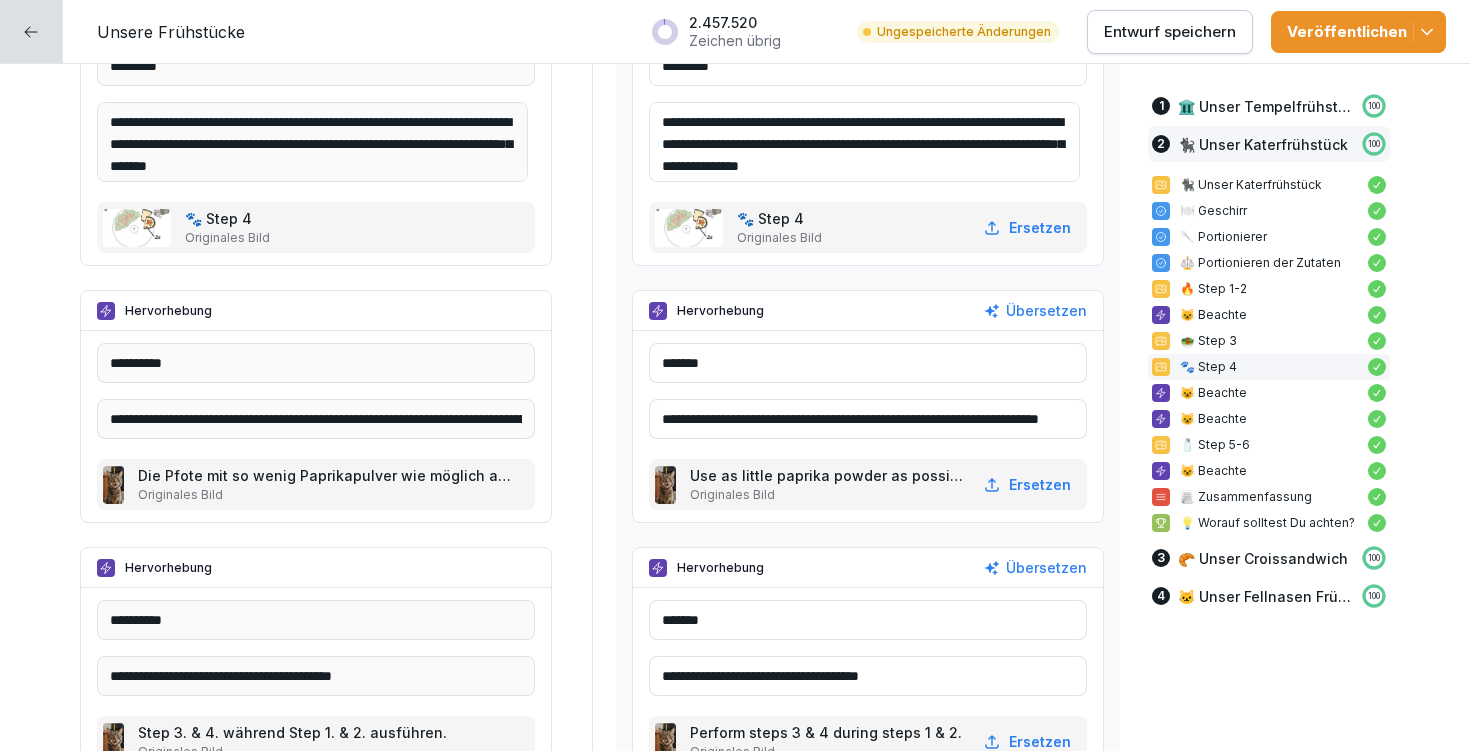 type on "**********" 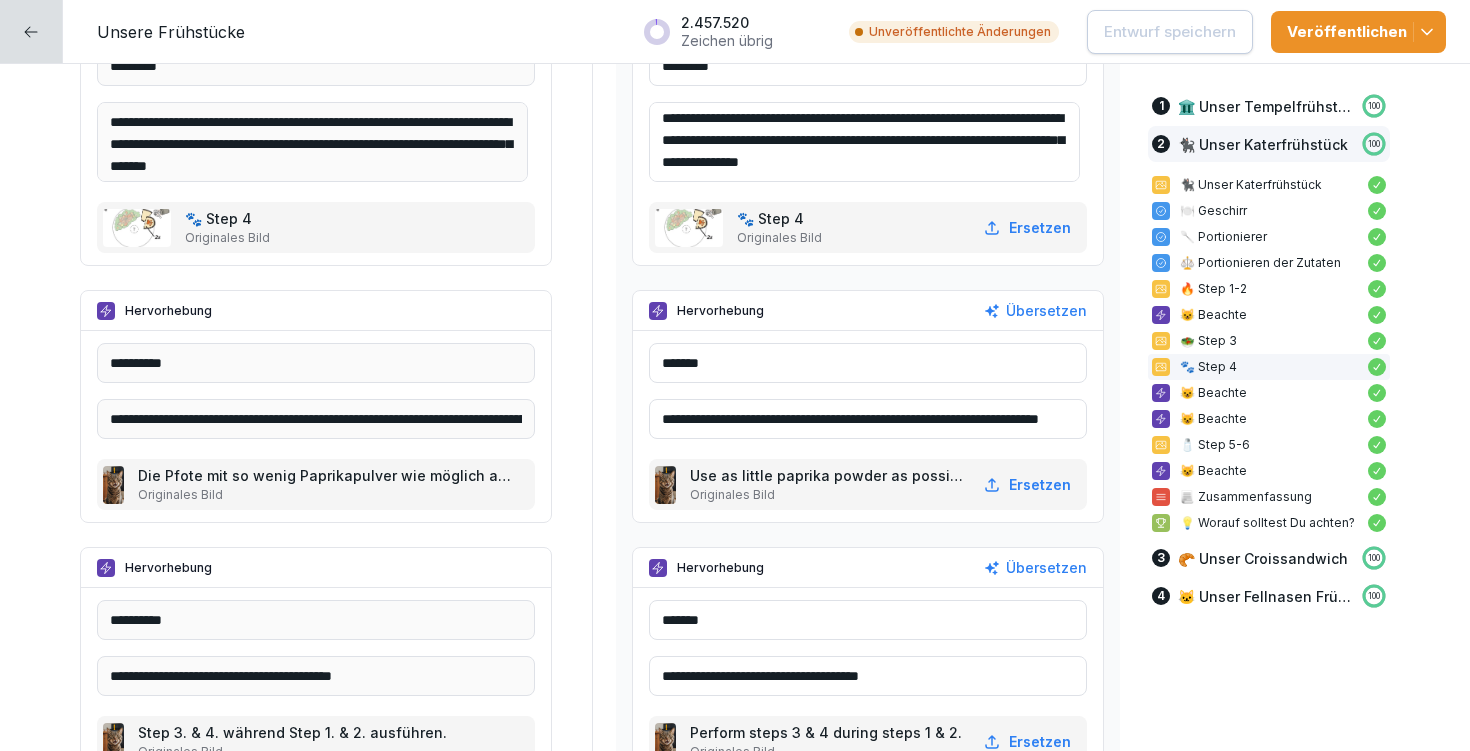 scroll, scrollTop: 4, scrollLeft: 0, axis: vertical 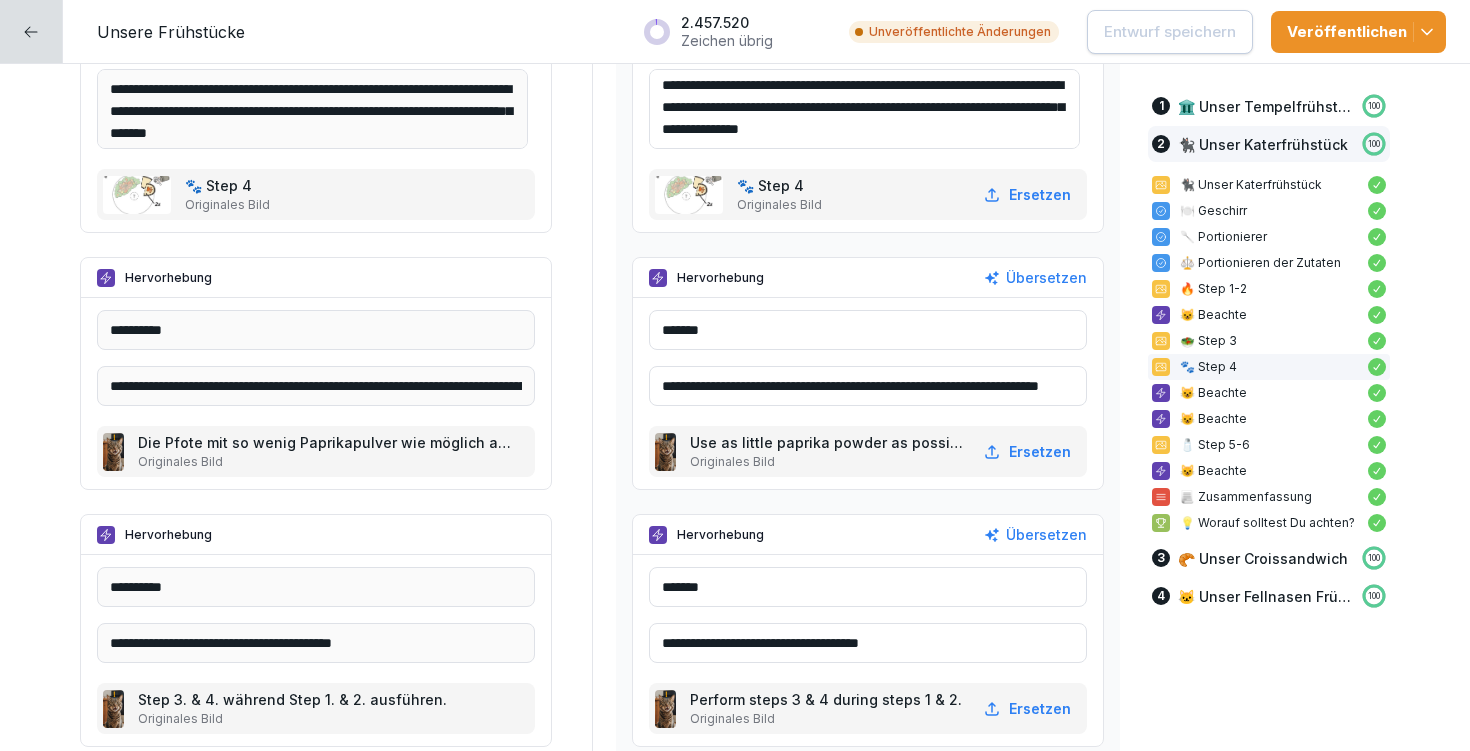 drag, startPoint x: 947, startPoint y: 377, endPoint x: 1094, endPoint y: 383, distance: 147.12239 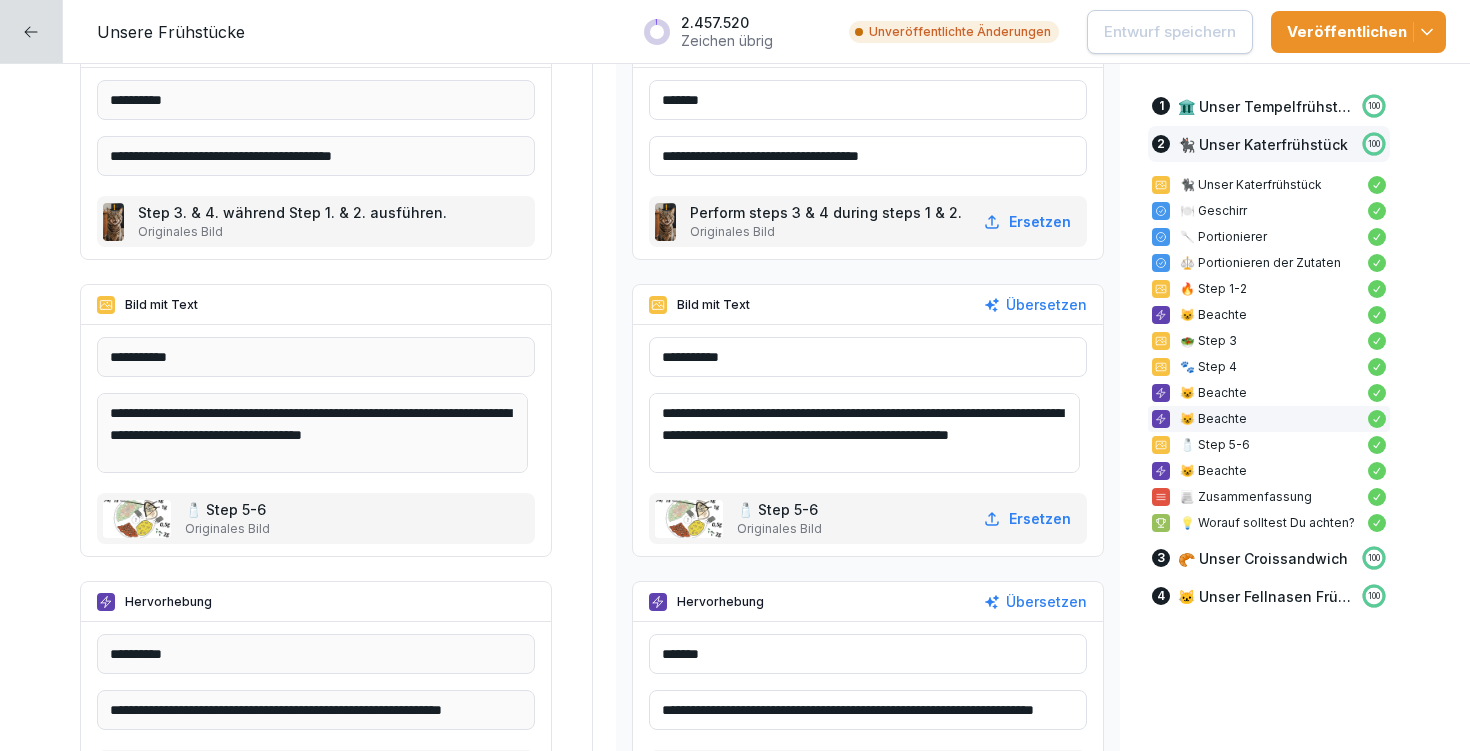 scroll, scrollTop: 7893, scrollLeft: 0, axis: vertical 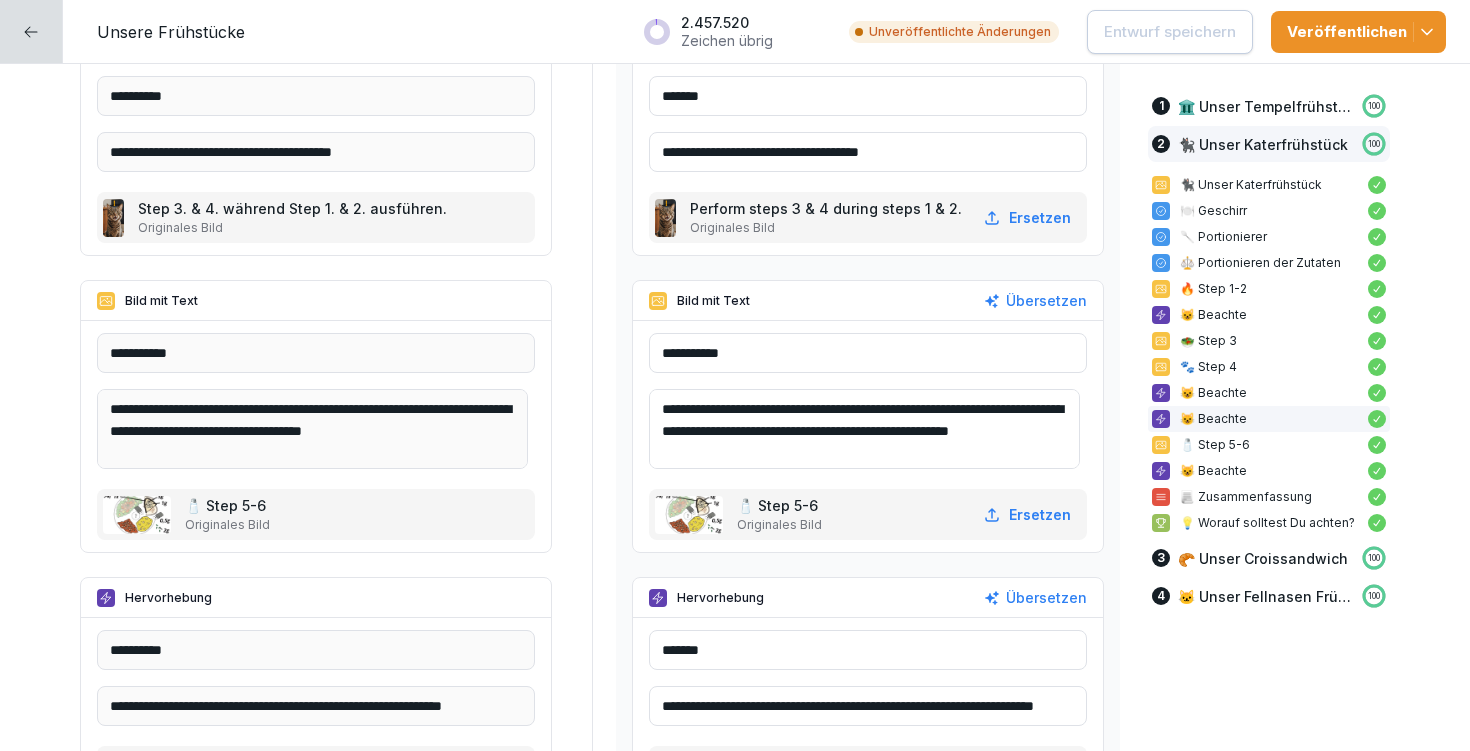 click on "**********" at bounding box center (864, 429) 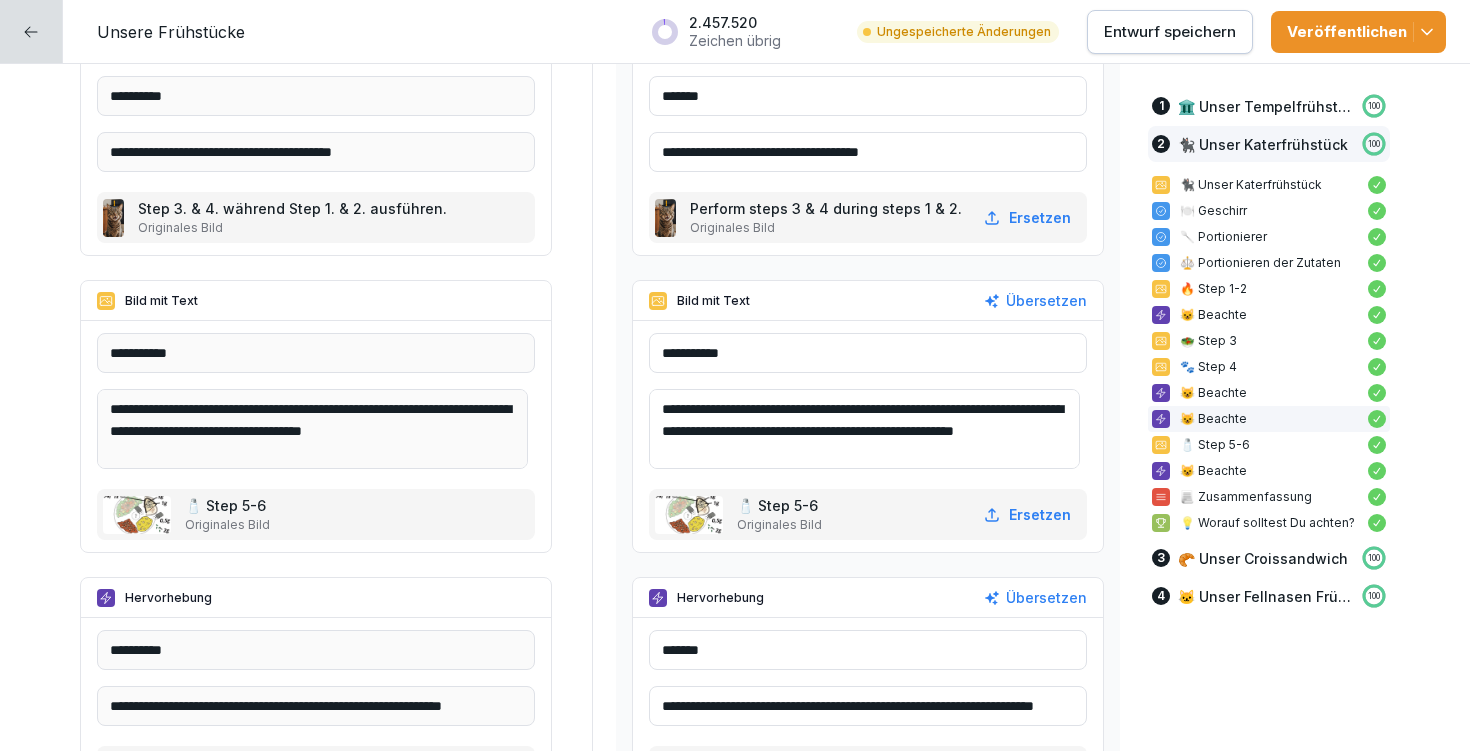 click on "**********" at bounding box center [864, 429] 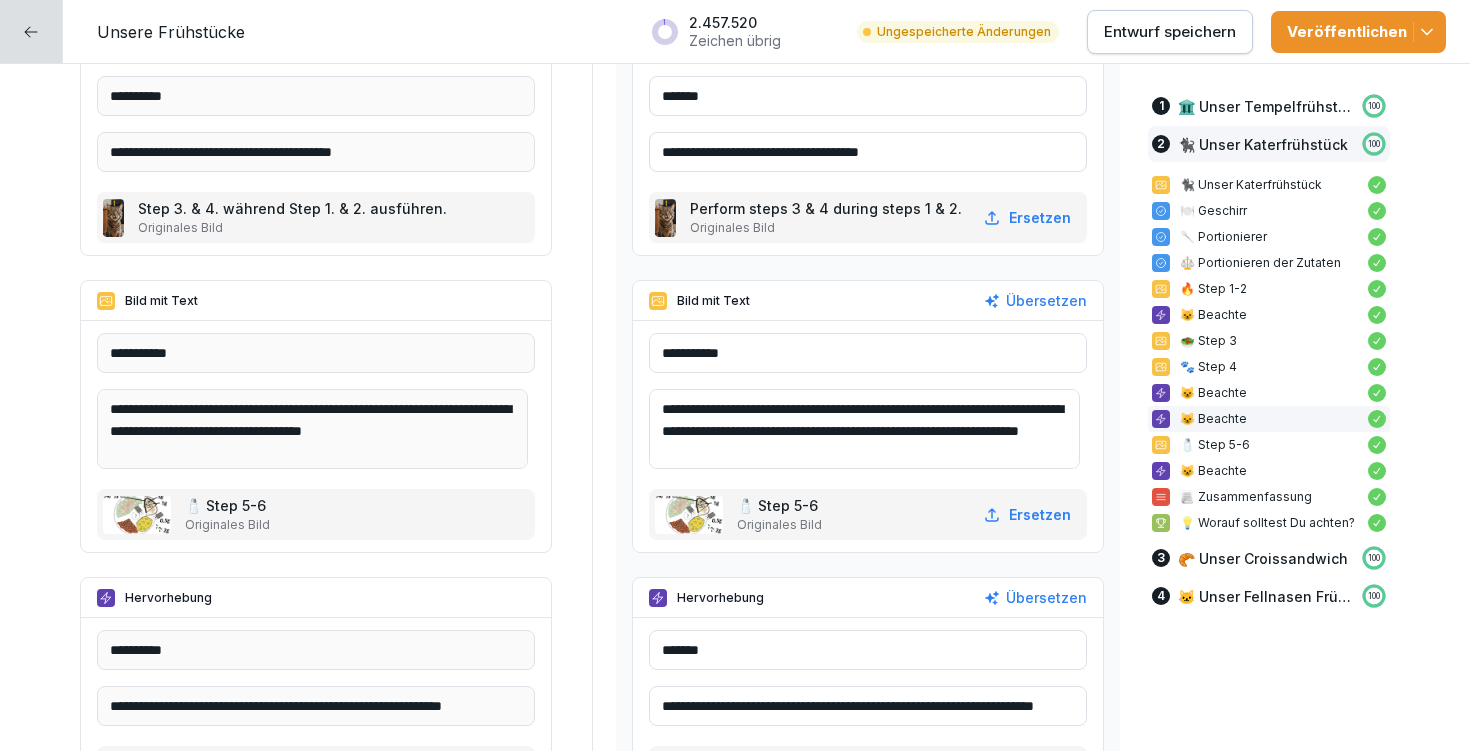 drag, startPoint x: 654, startPoint y: 427, endPoint x: 758, endPoint y: 425, distance: 104.019226 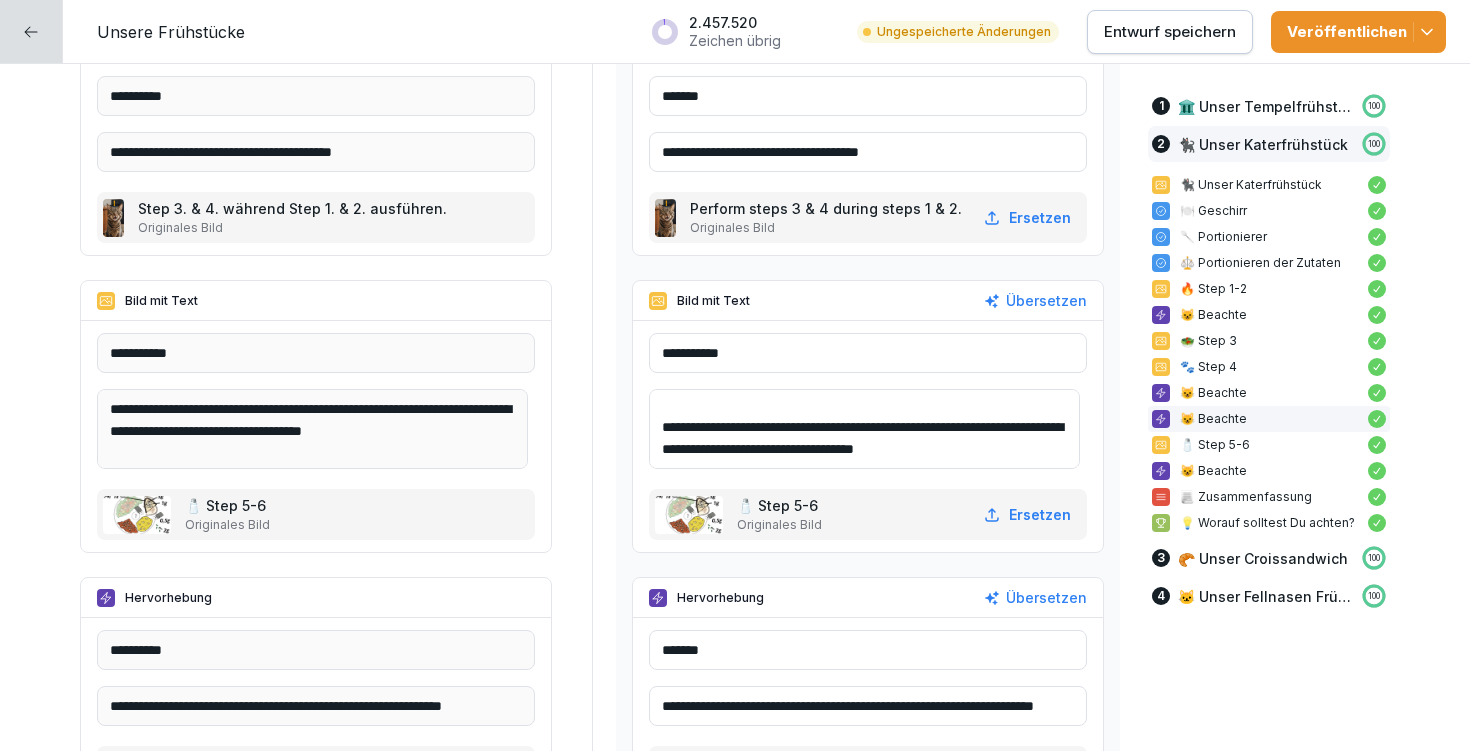 scroll, scrollTop: 35, scrollLeft: 0, axis: vertical 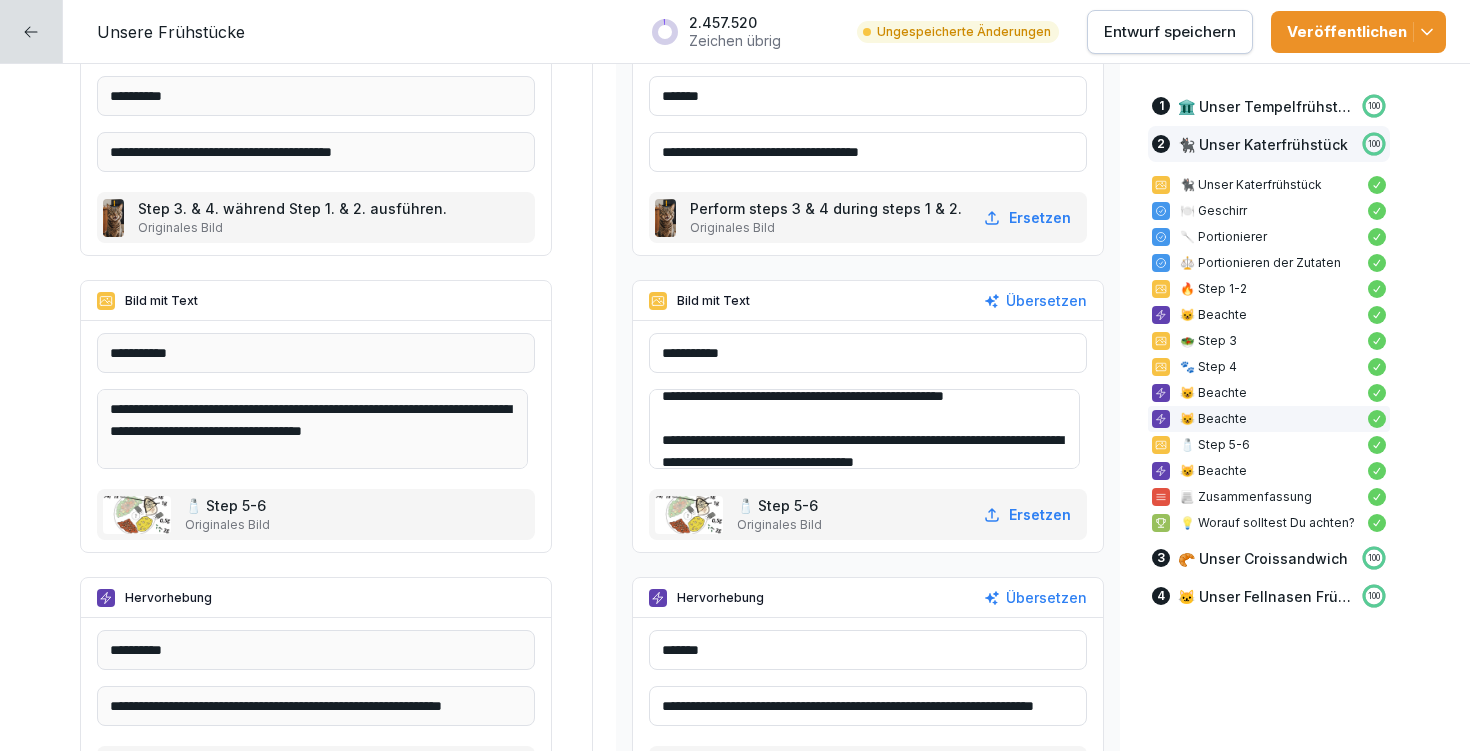 click on "**********" at bounding box center [864, 429] 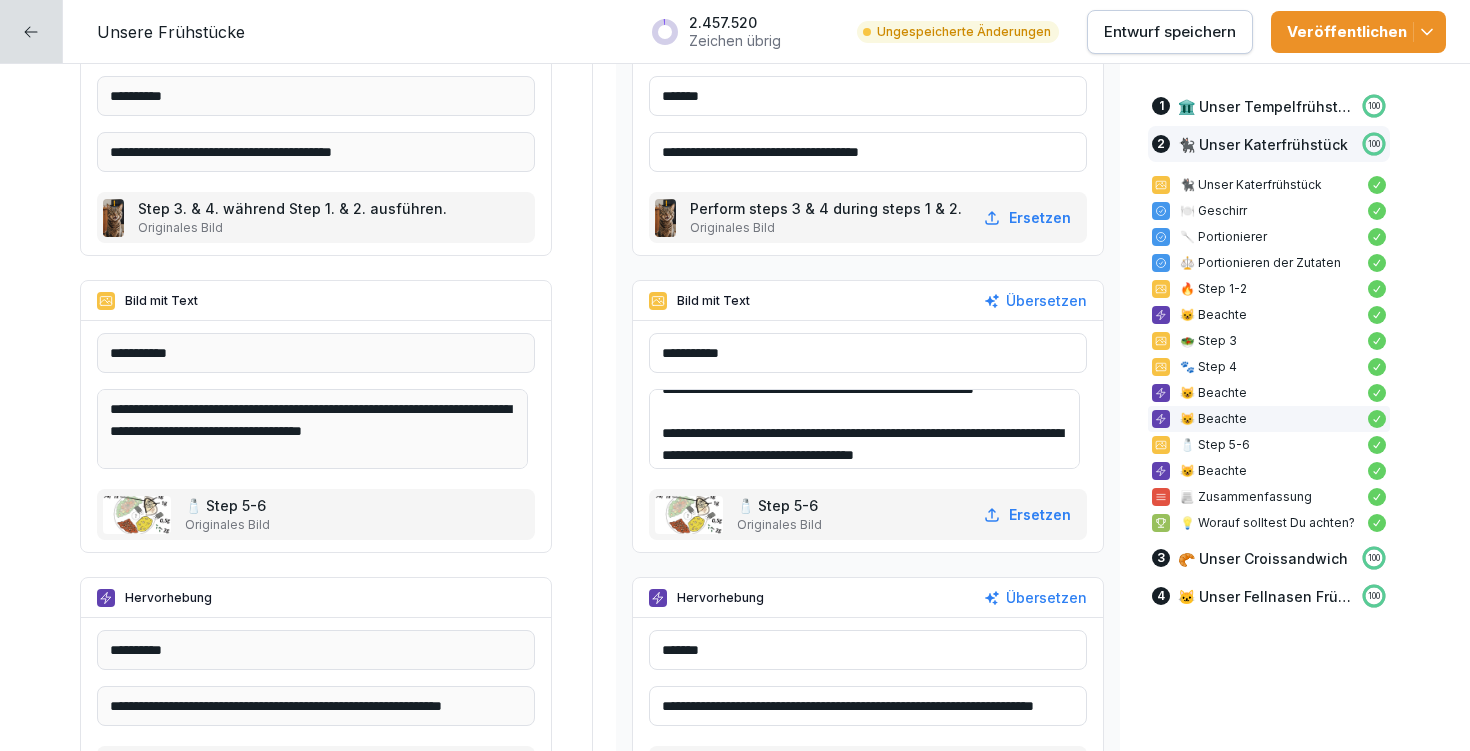 scroll, scrollTop: 41, scrollLeft: 0, axis: vertical 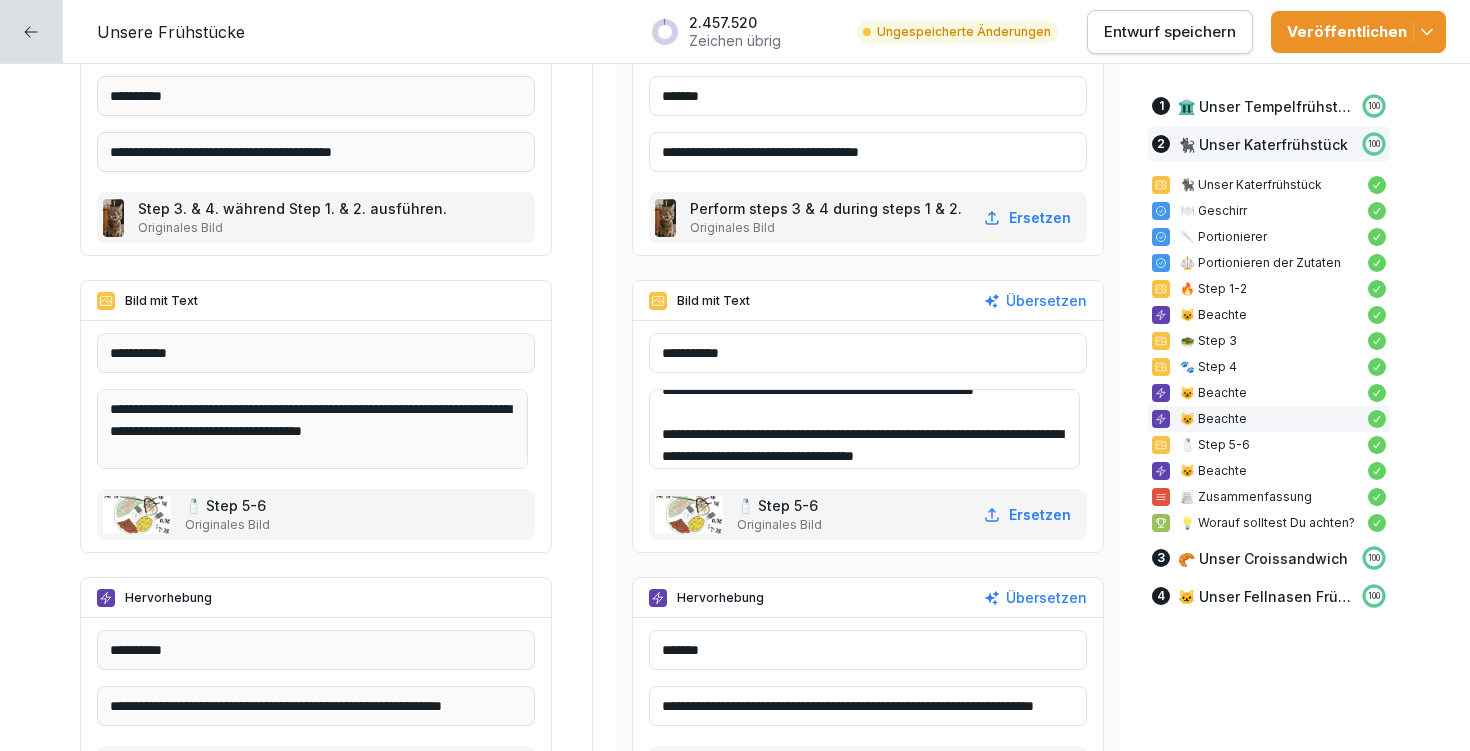 click on "**********" at bounding box center (864, 429) 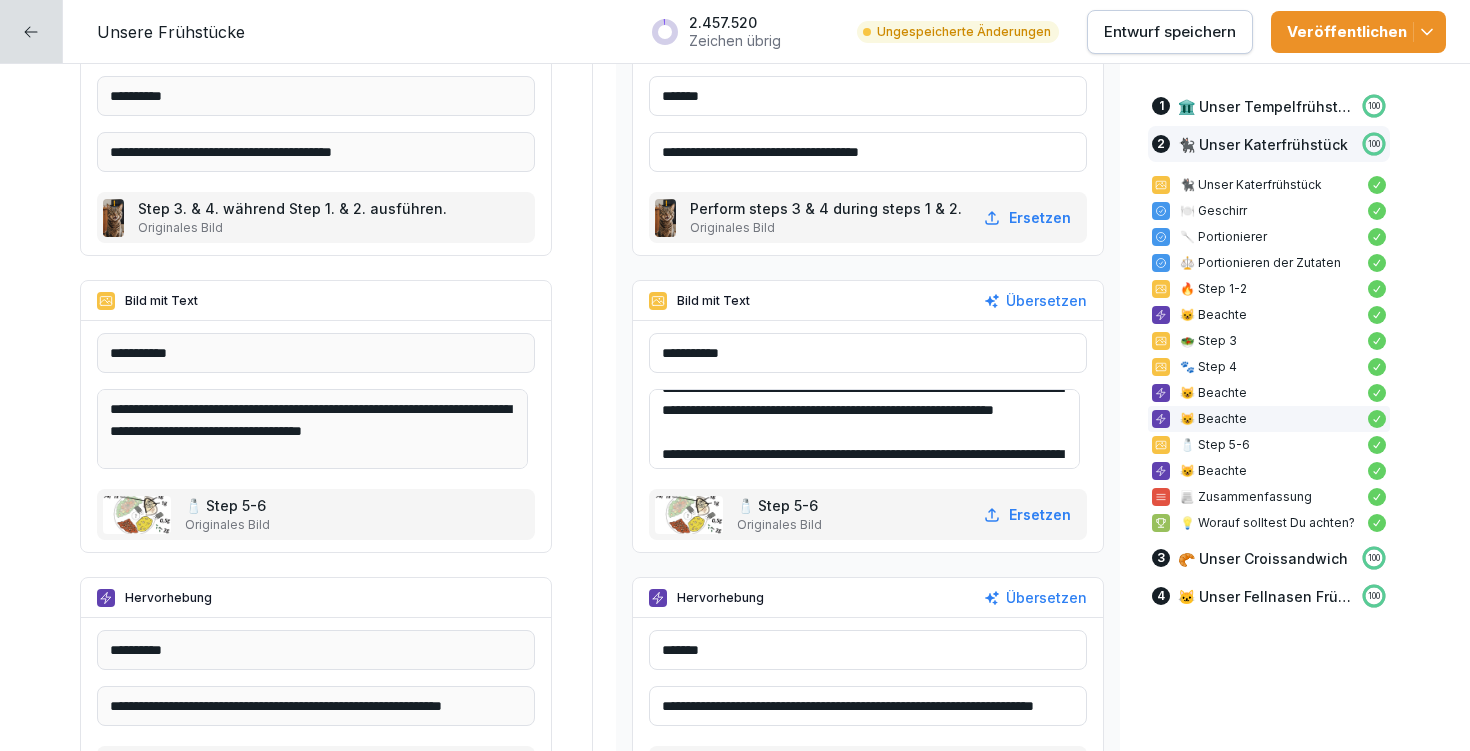 scroll, scrollTop: 20, scrollLeft: 0, axis: vertical 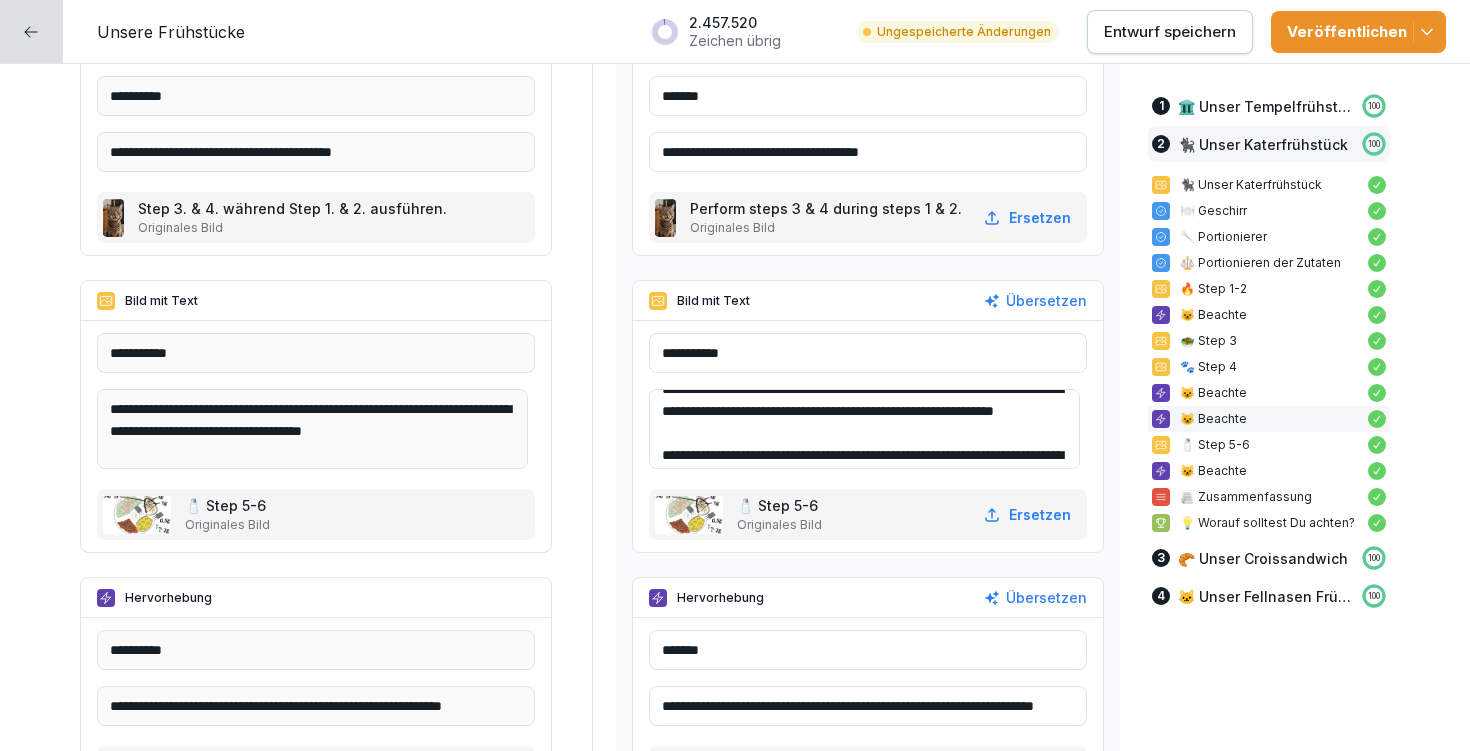 type on "**********" 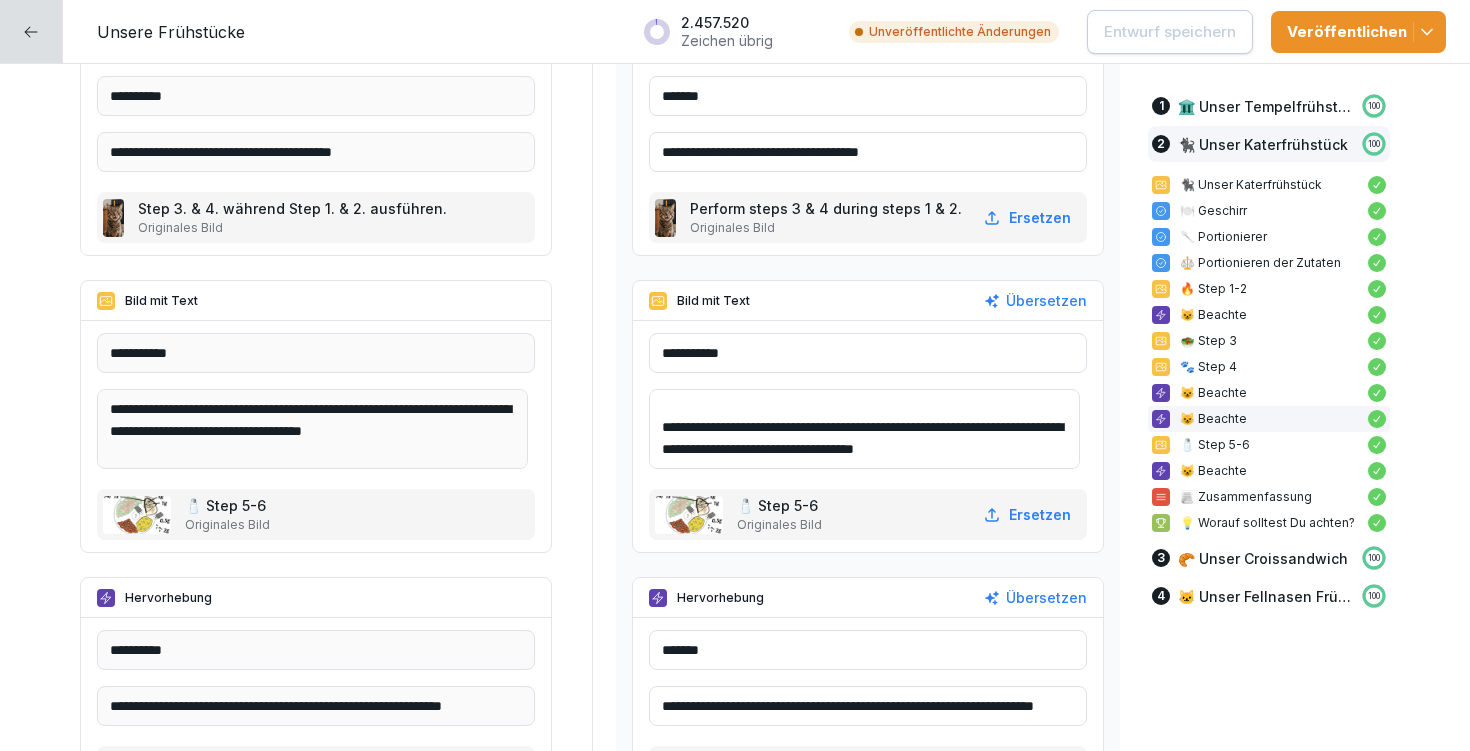 scroll, scrollTop: 84, scrollLeft: 0, axis: vertical 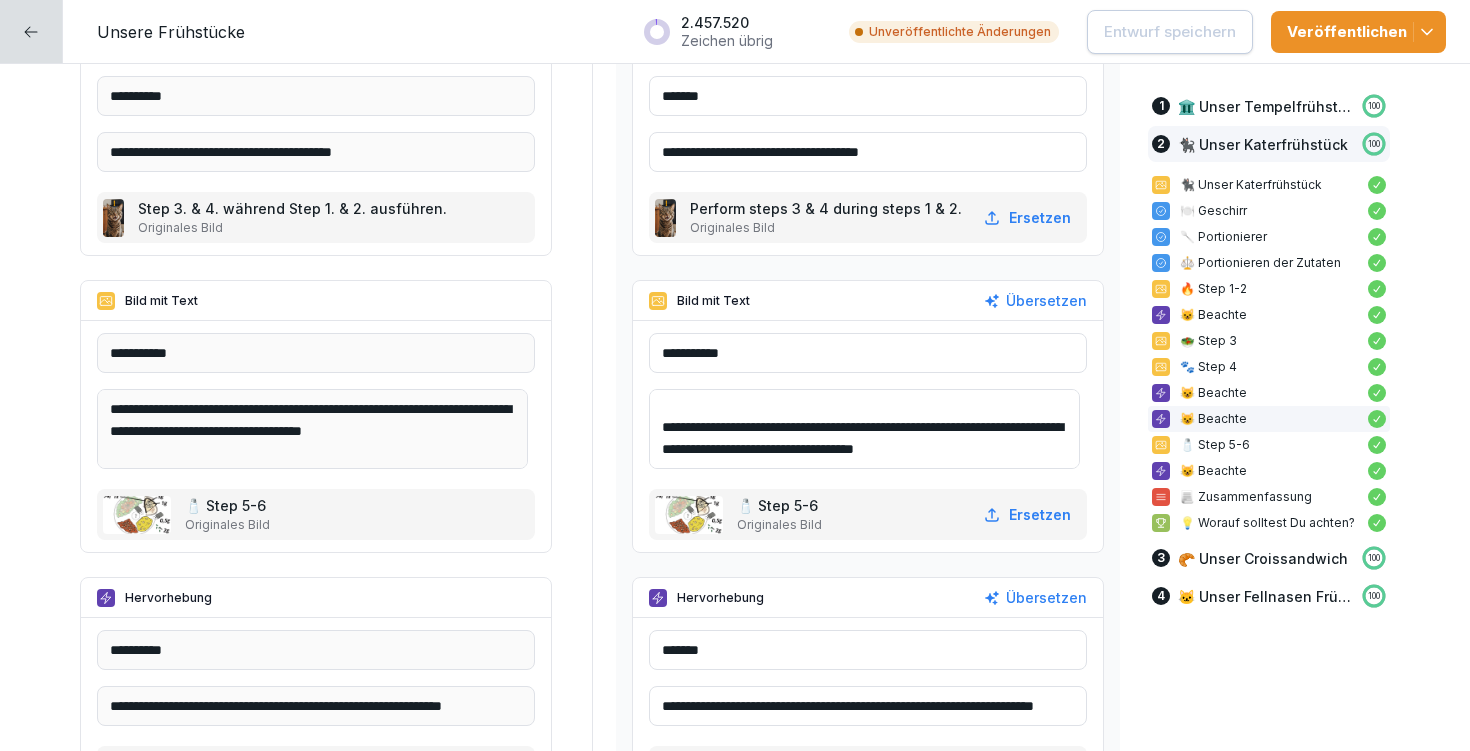 click on "**********" at bounding box center (864, 429) 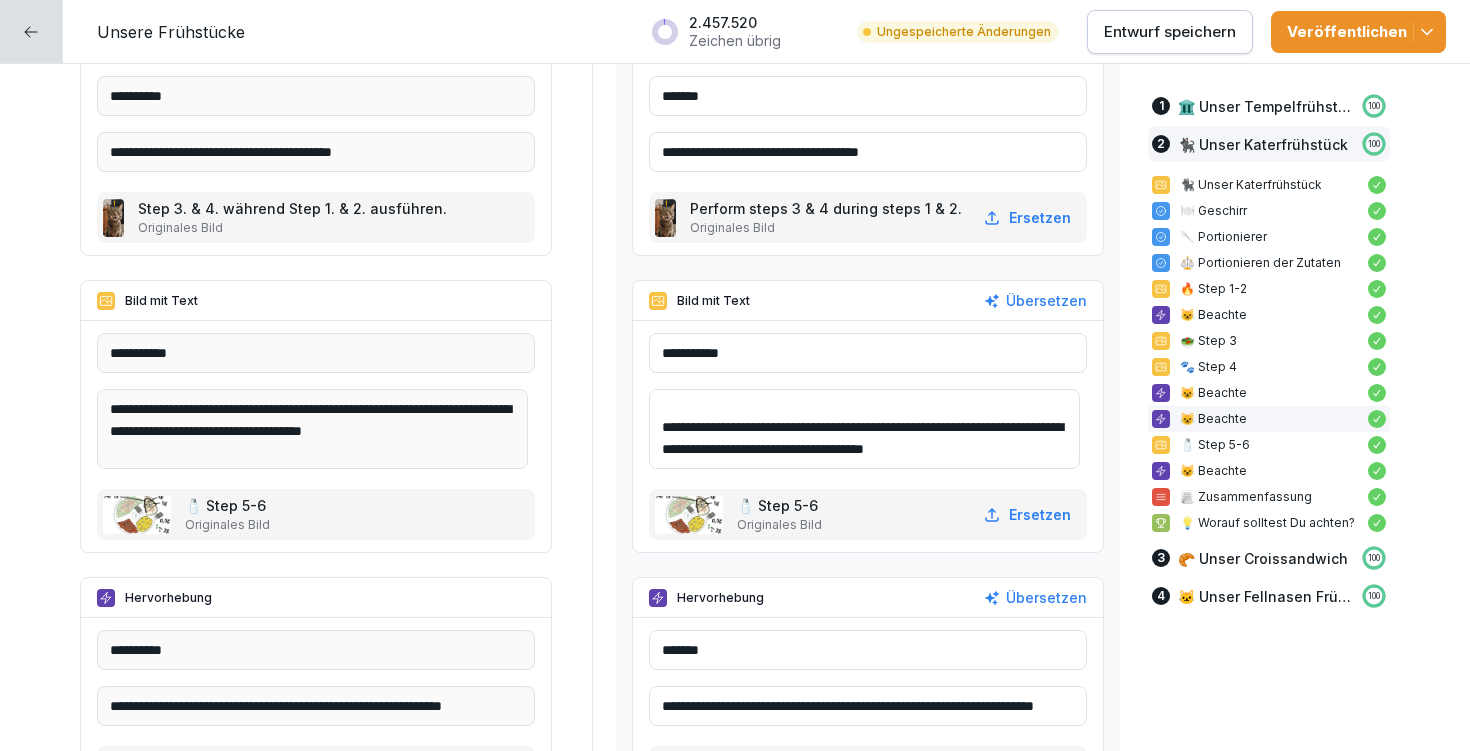 click on "**********" at bounding box center [864, 429] 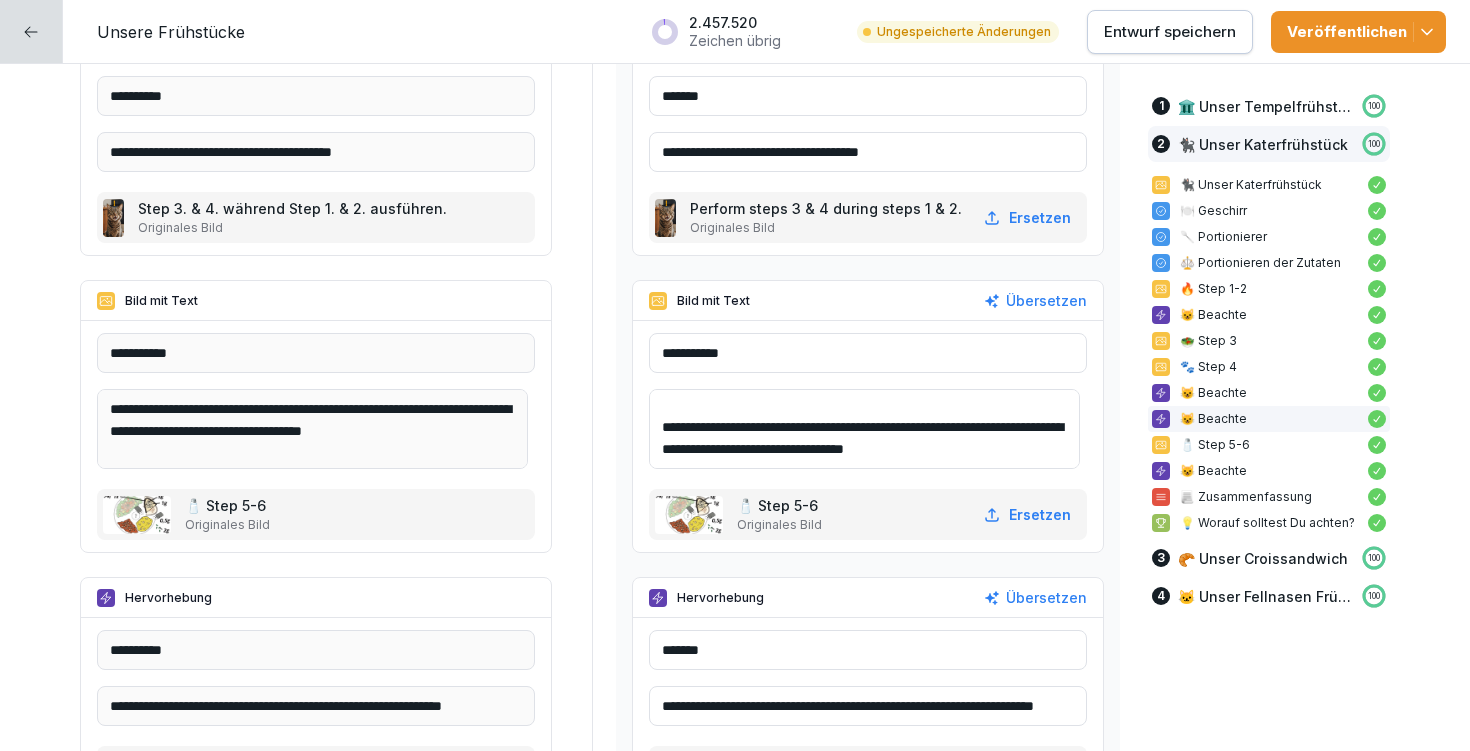 drag, startPoint x: 957, startPoint y: 414, endPoint x: 973, endPoint y: 410, distance: 16.492422 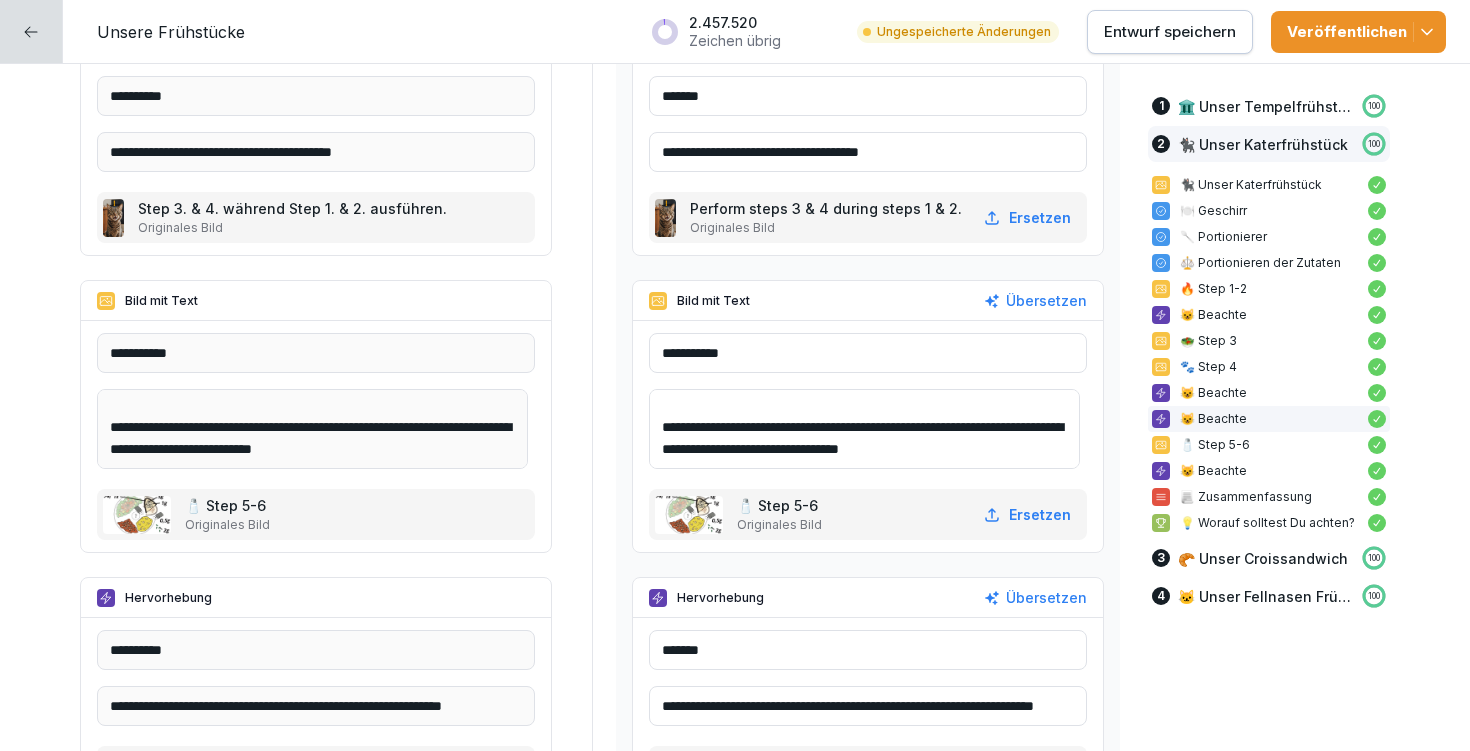 scroll, scrollTop: 70, scrollLeft: 0, axis: vertical 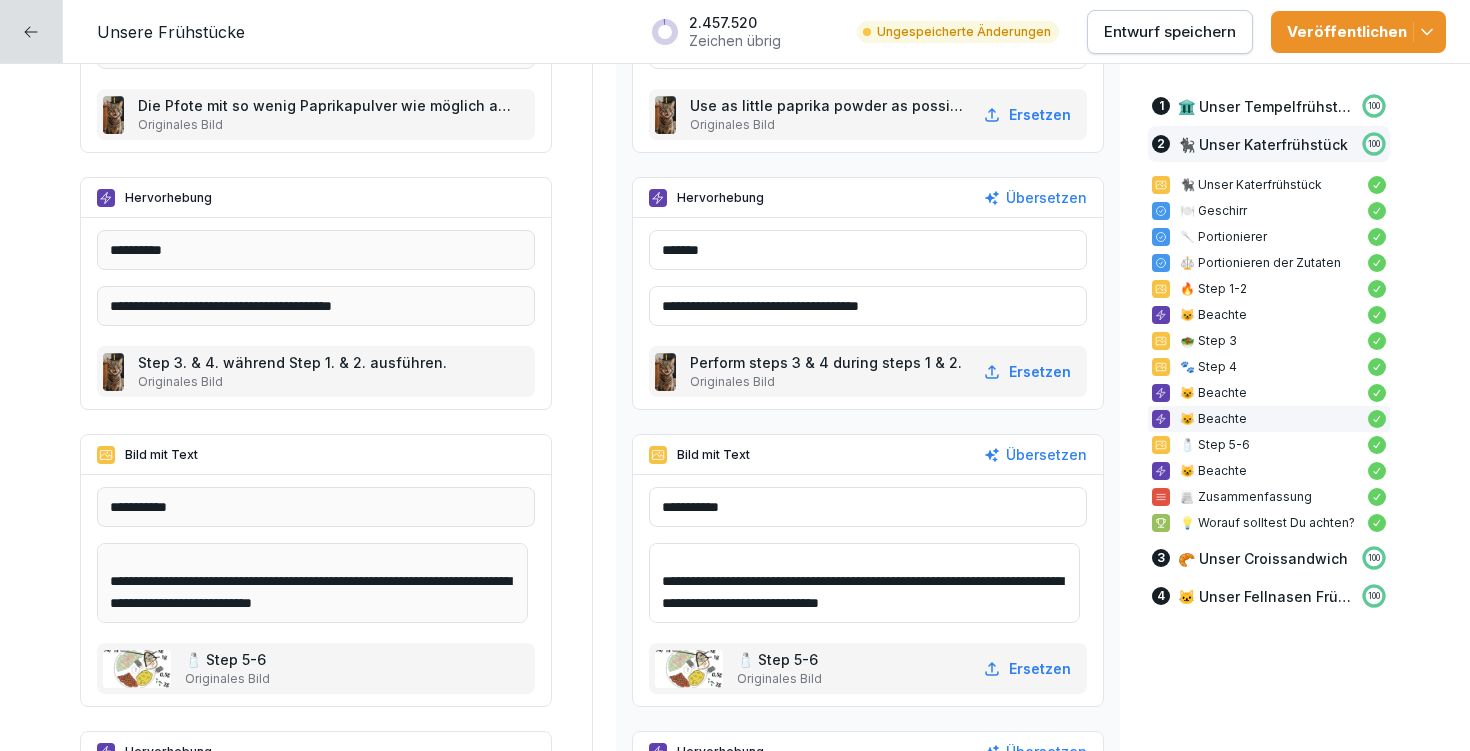 click on "**********" at bounding box center [864, 583] 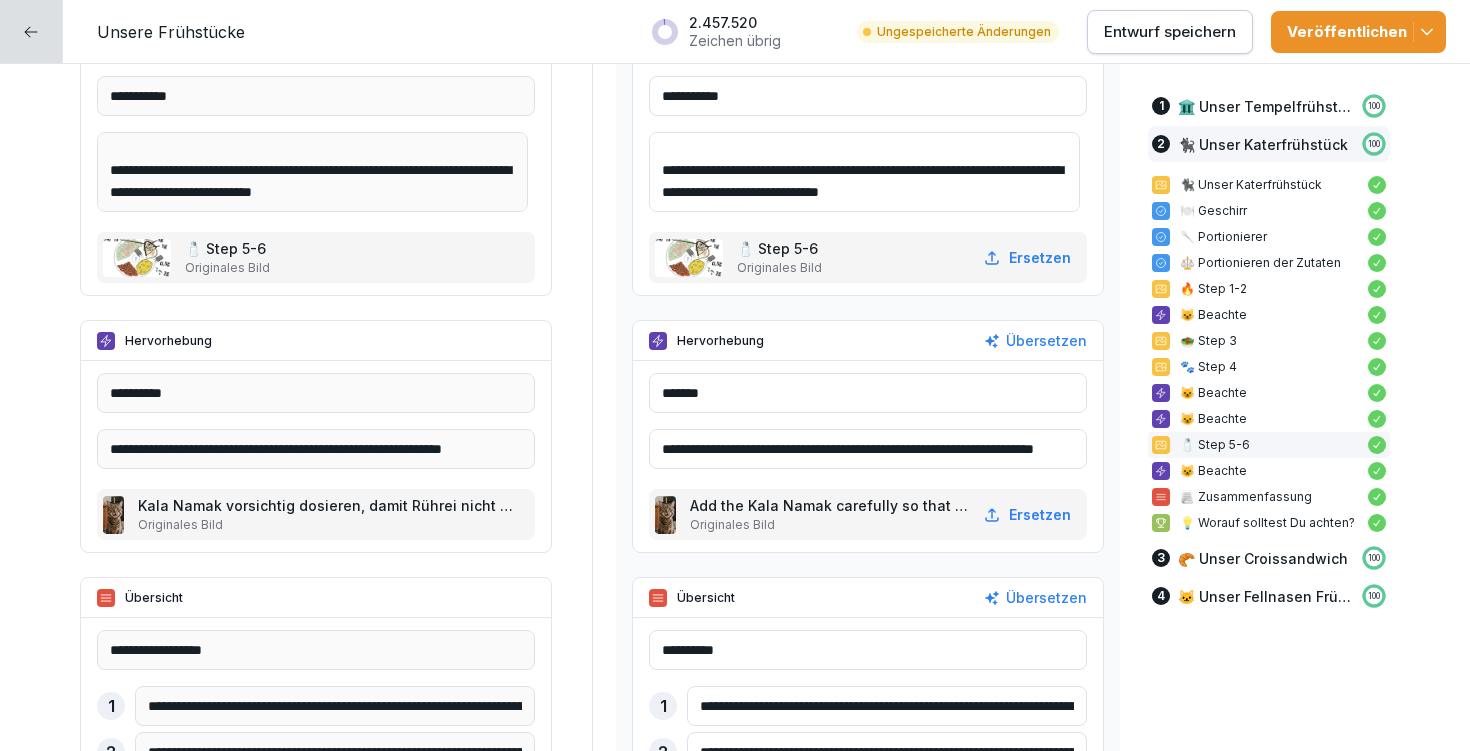 scroll, scrollTop: 8163, scrollLeft: 0, axis: vertical 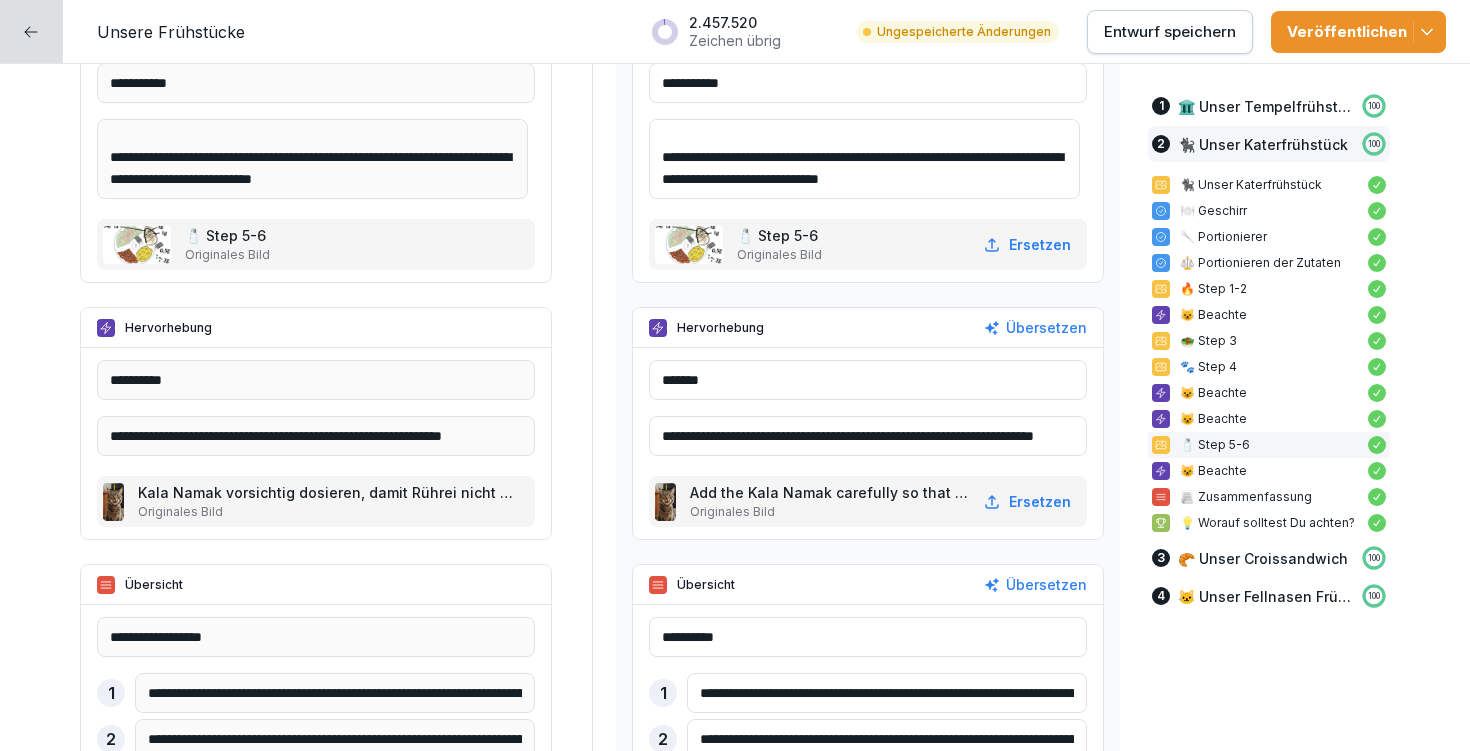 type on "**********" 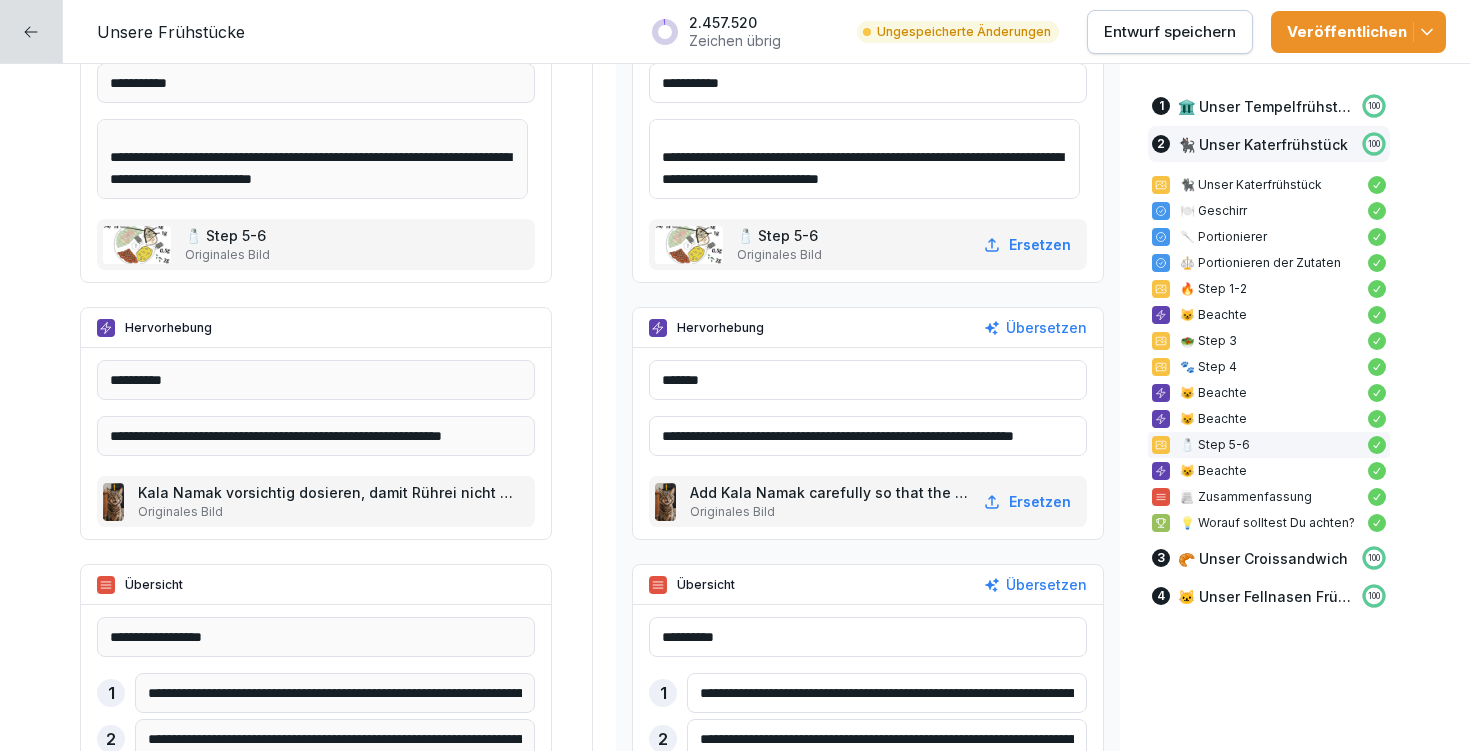 drag, startPoint x: 949, startPoint y: 438, endPoint x: 1068, endPoint y: 439, distance: 119.0042 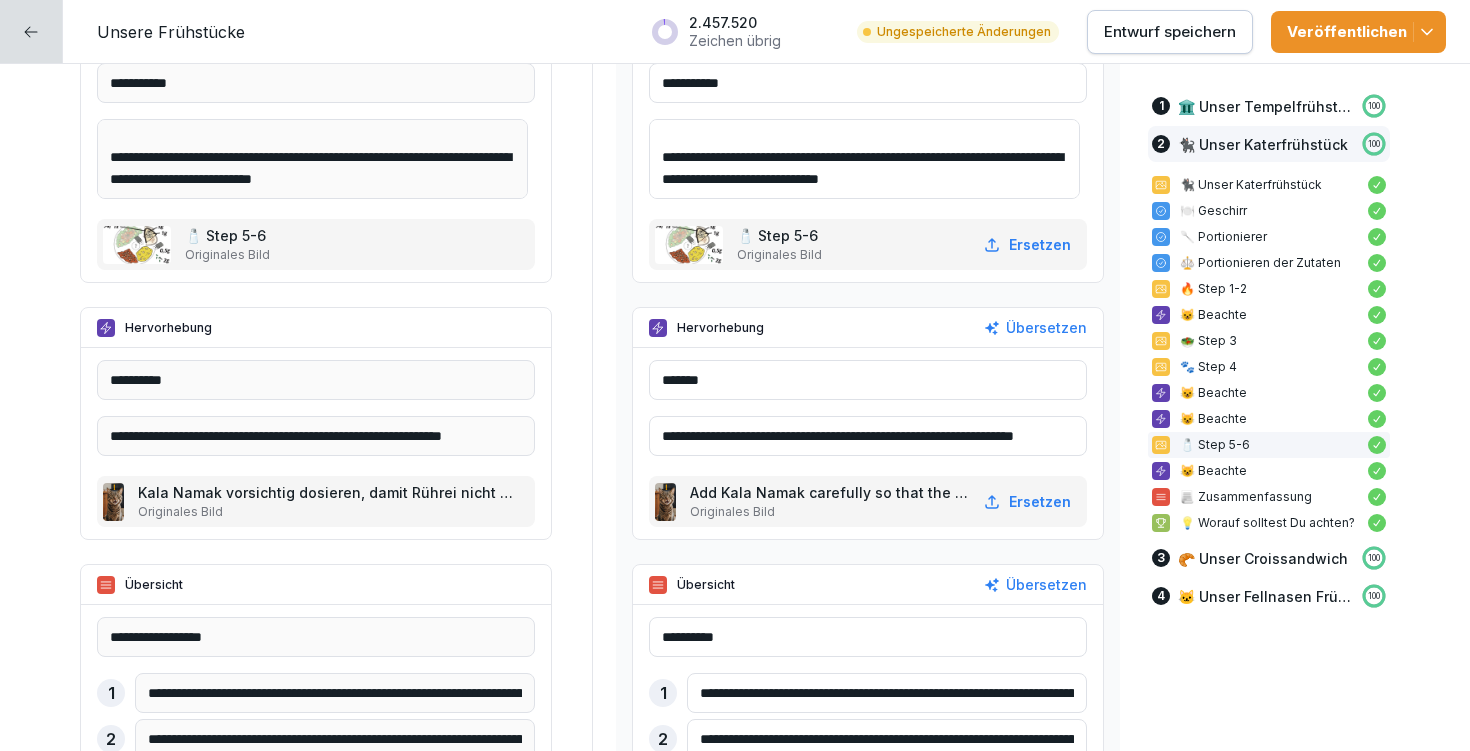 click on "**********" at bounding box center [868, 436] 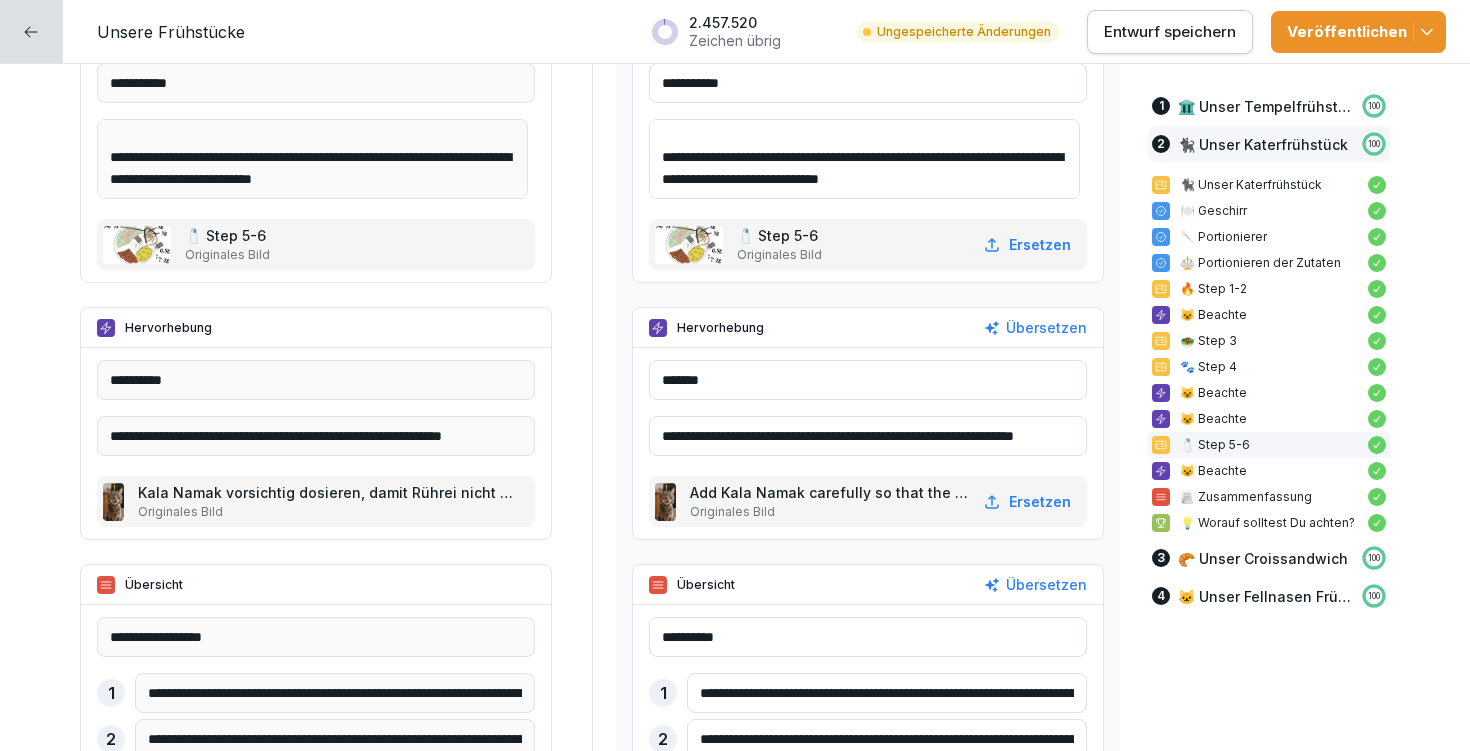 click on "**********" at bounding box center [868, 436] 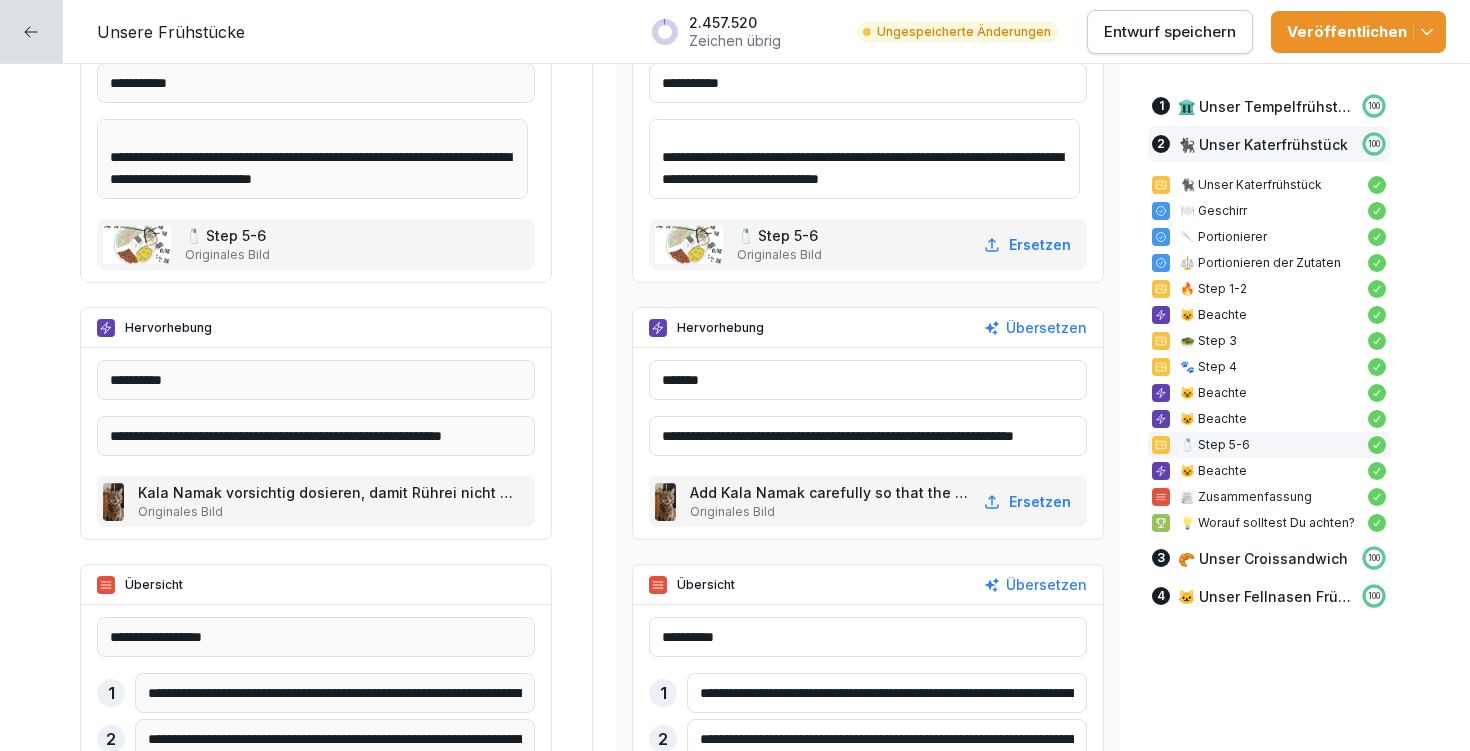 click on "**********" at bounding box center [868, 436] 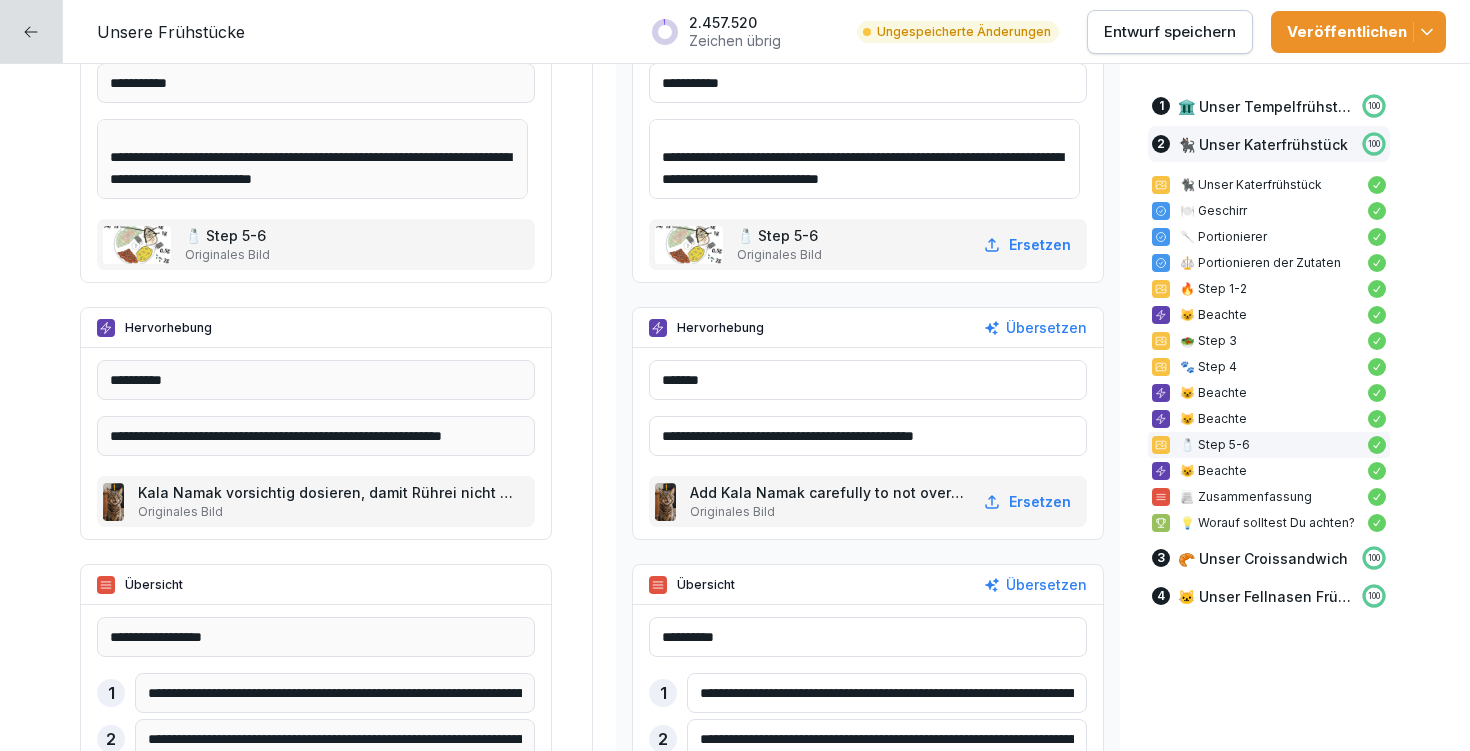 click on "**********" at bounding box center (868, 436) 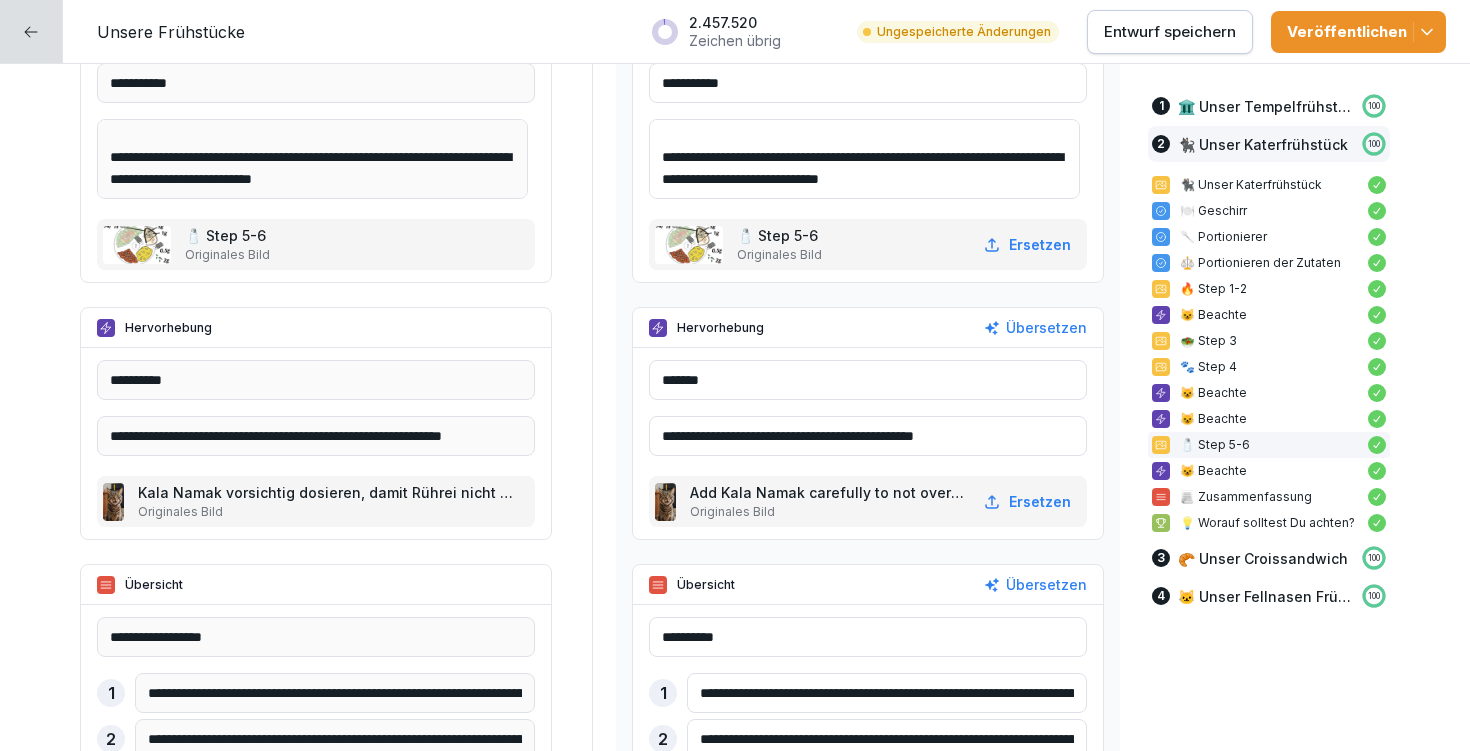 click on "**********" at bounding box center (868, 436) 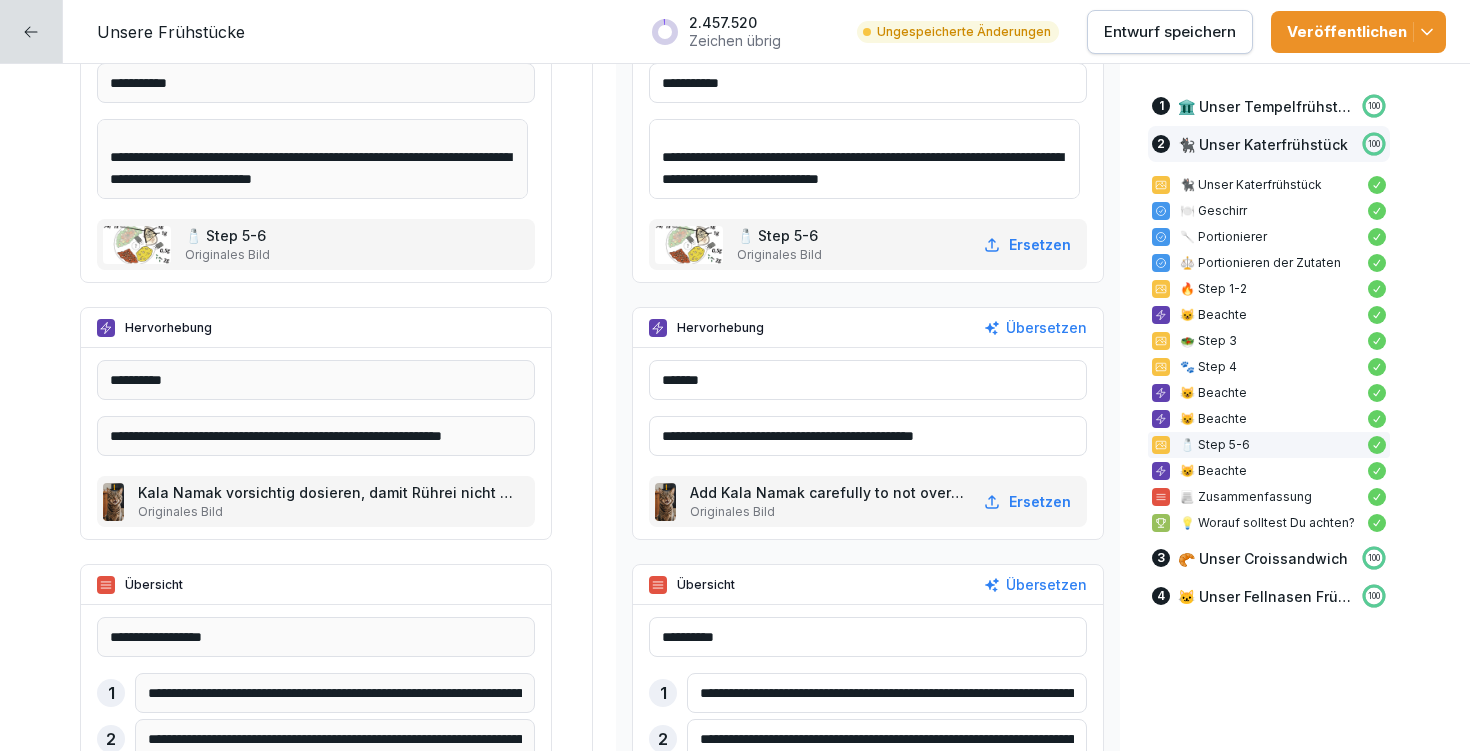 click on "**********" at bounding box center (868, 436) 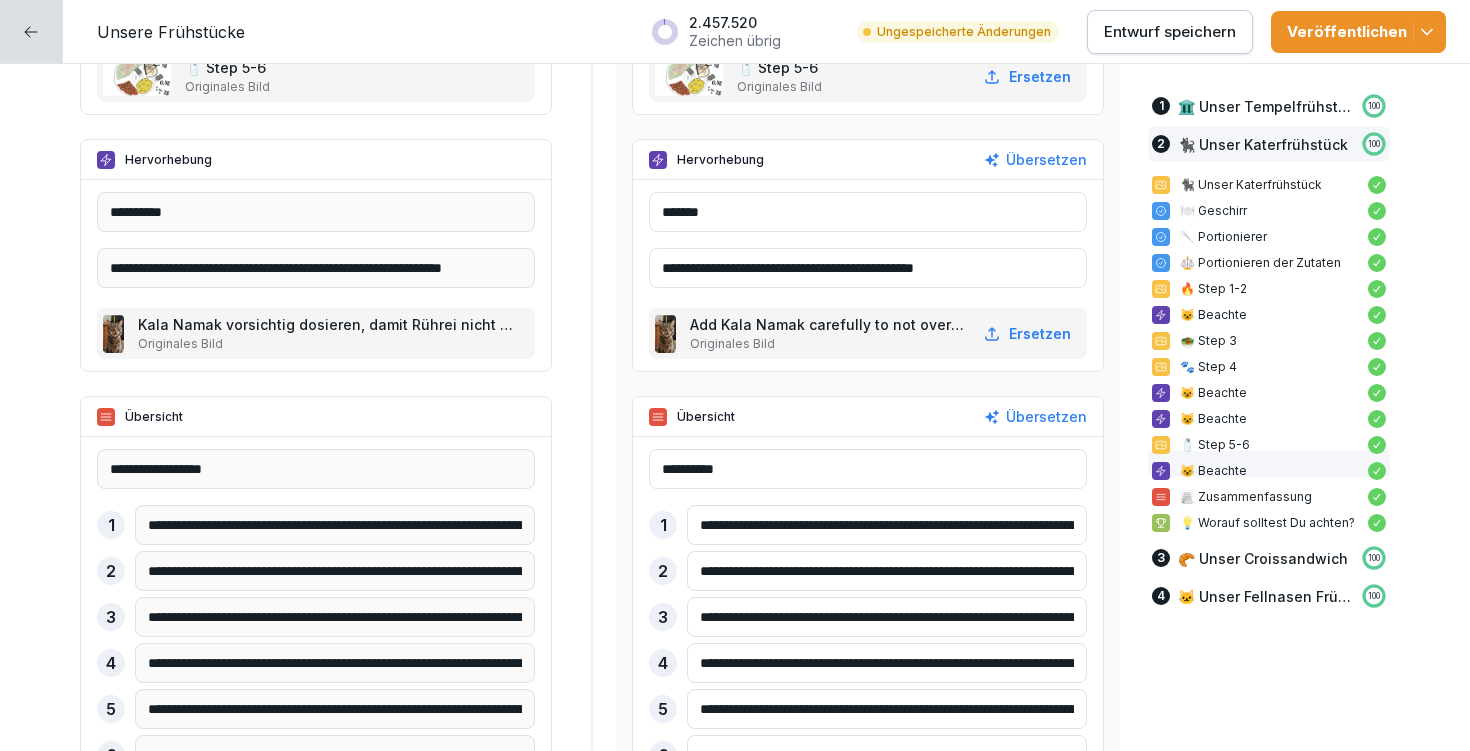 scroll, scrollTop: 8334, scrollLeft: 0, axis: vertical 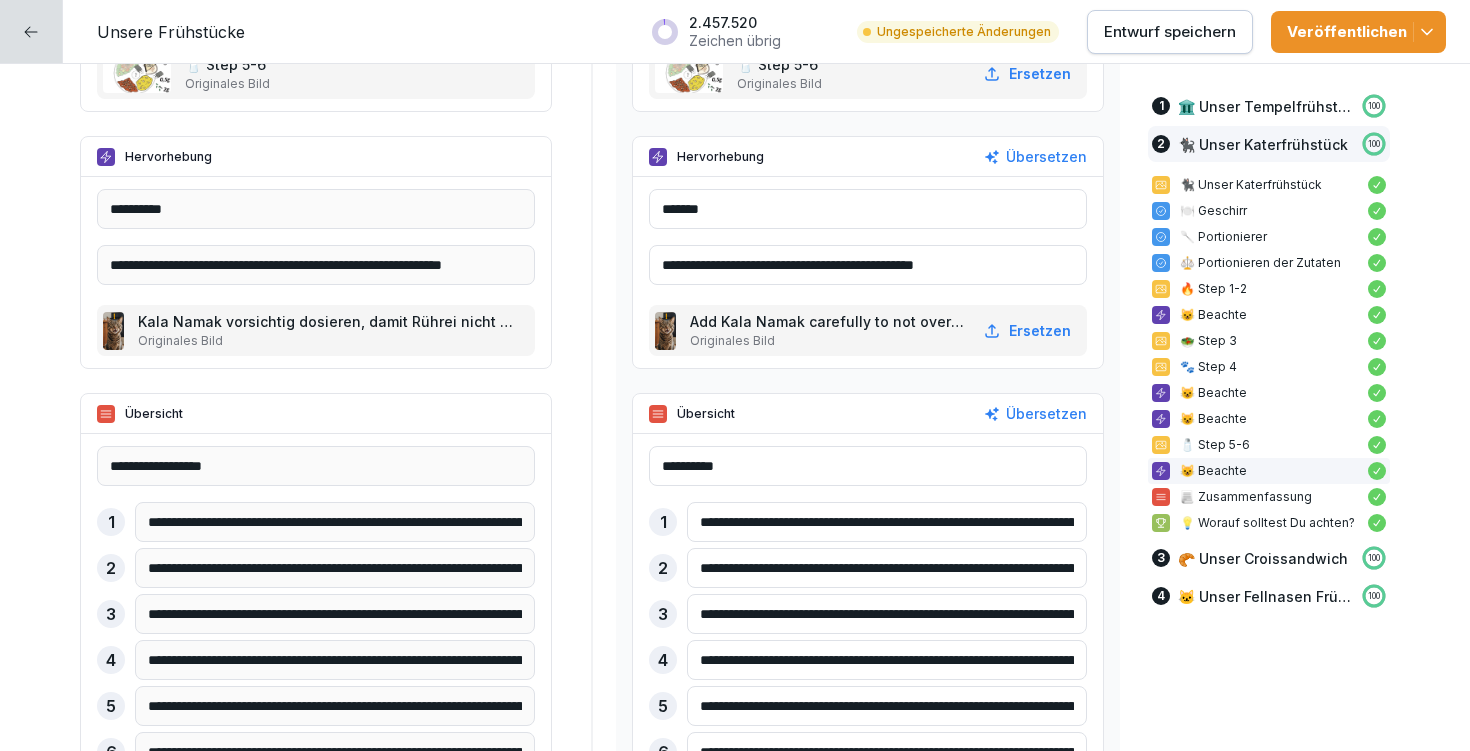 type on "**********" 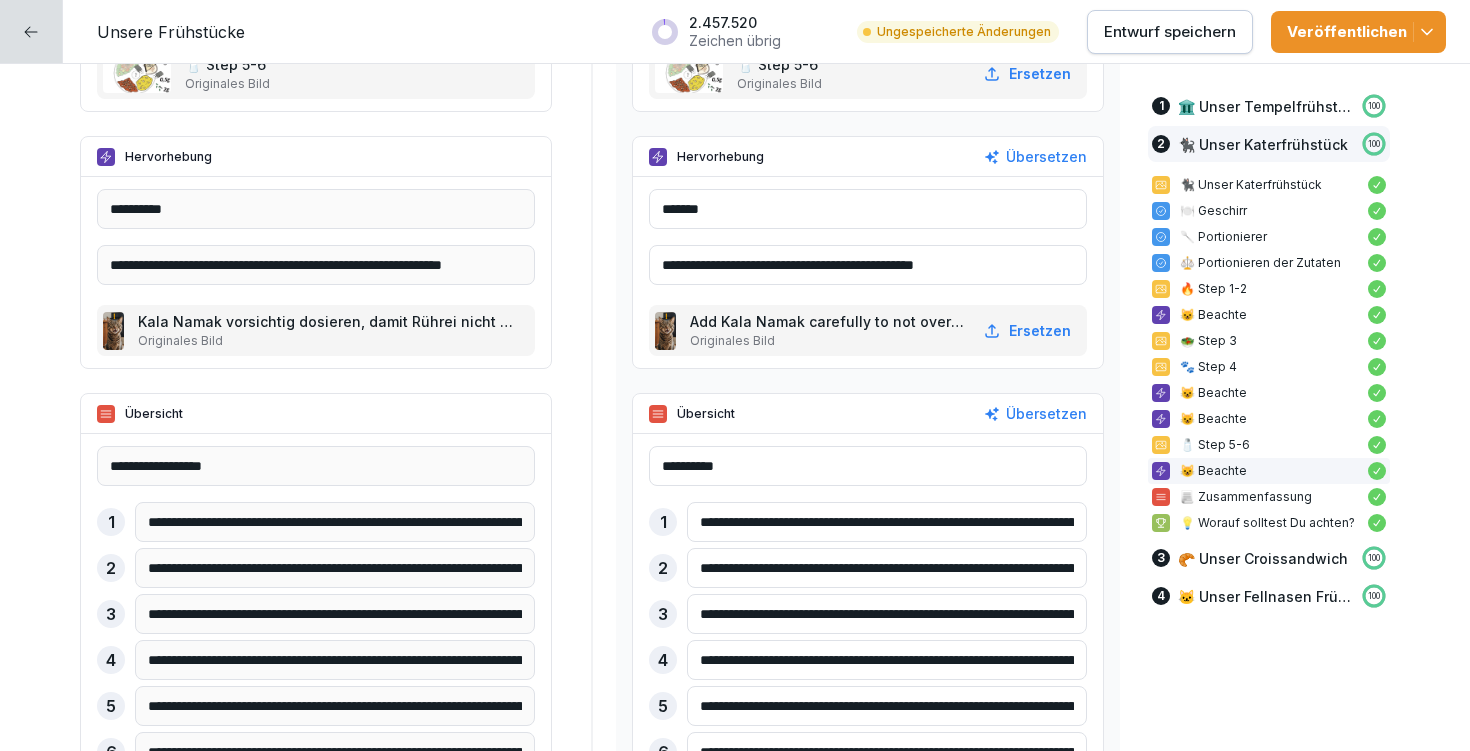 click on "Entwurf speichern" at bounding box center [1170, 32] 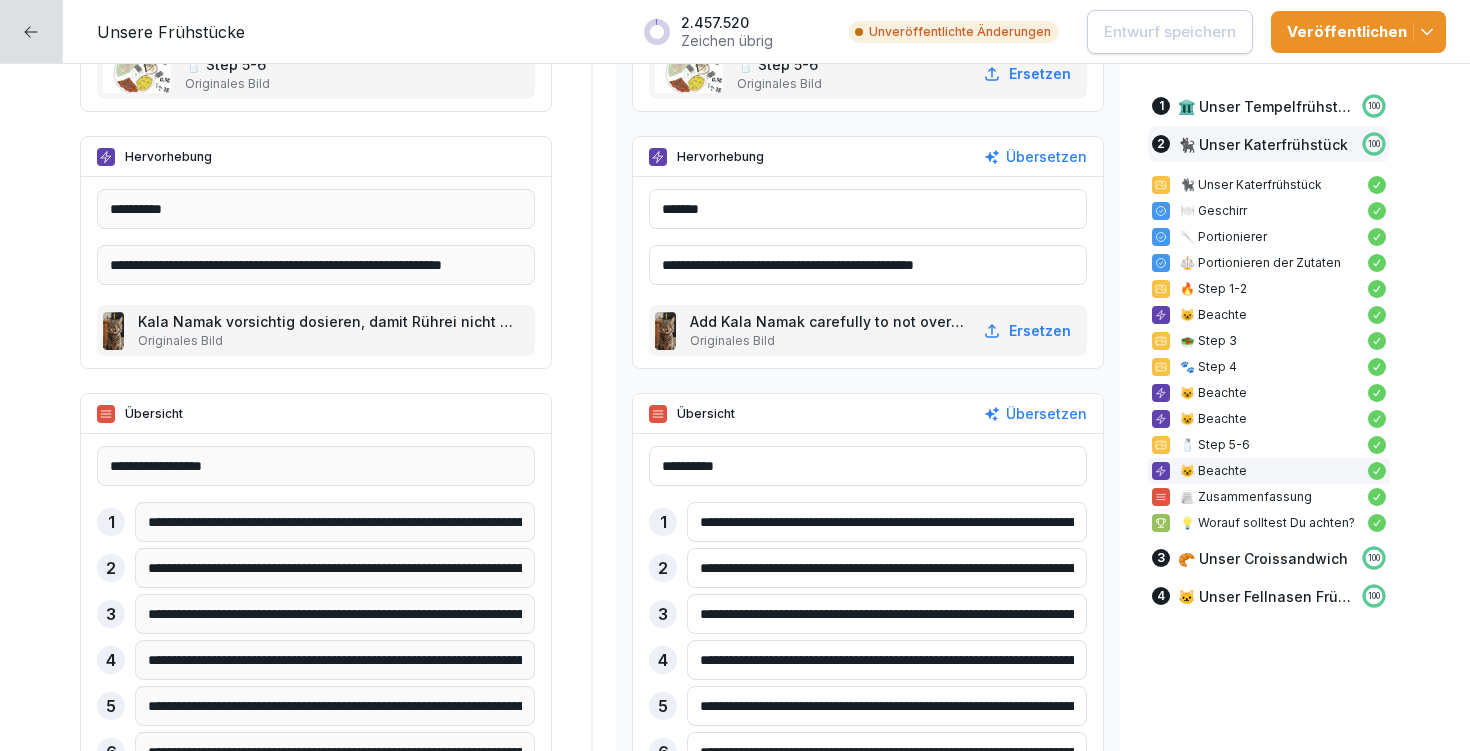 scroll, scrollTop: 8454, scrollLeft: 0, axis: vertical 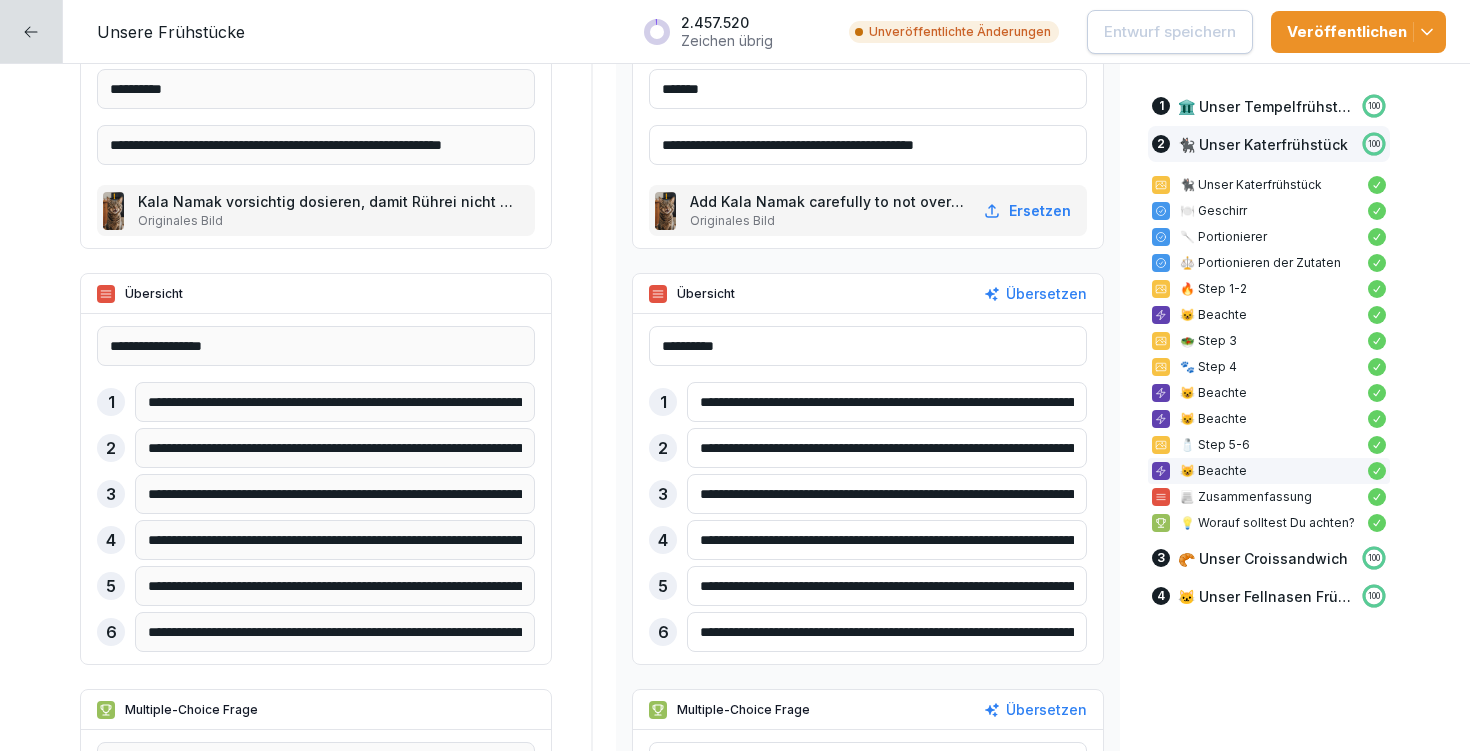 drag, startPoint x: 691, startPoint y: 401, endPoint x: 1085, endPoint y: 419, distance: 394.41095 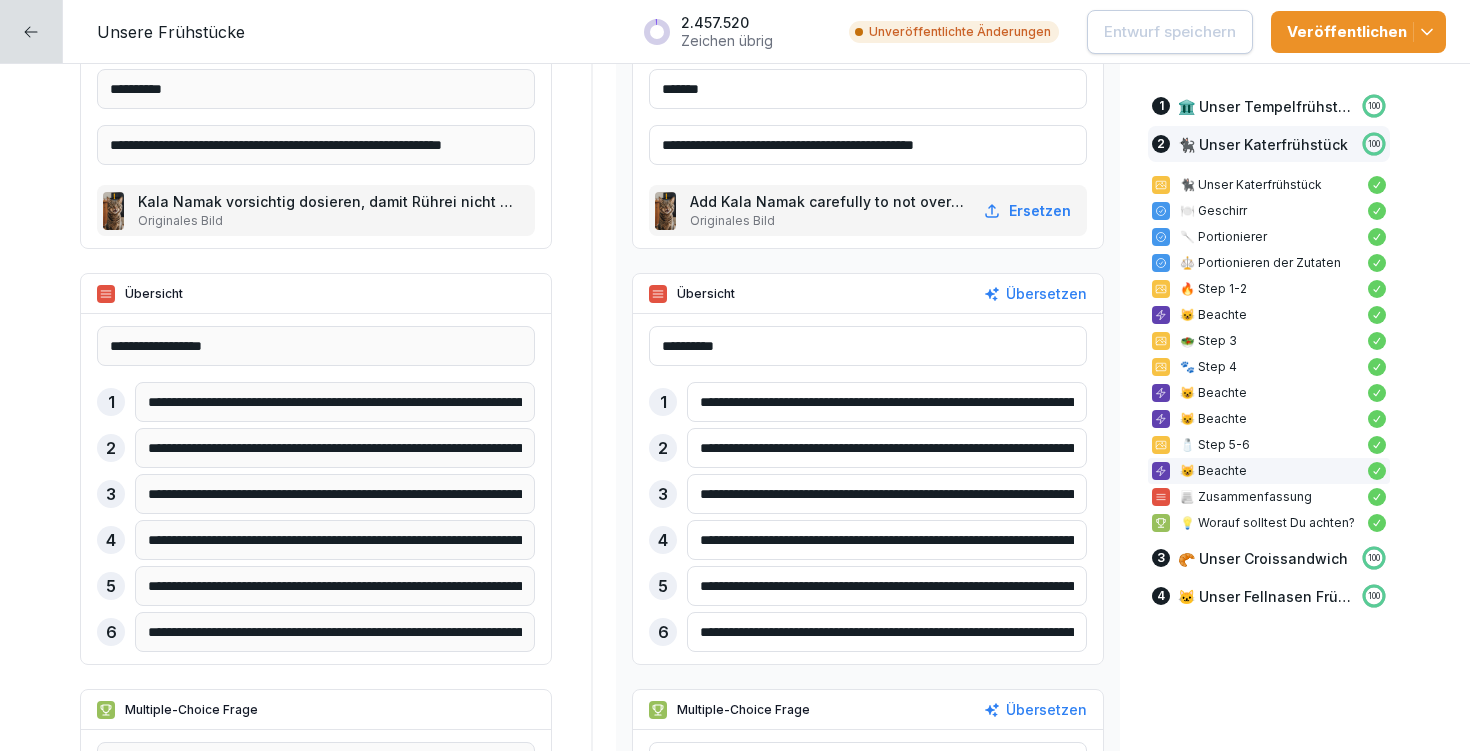 click on "**********" at bounding box center [868, 489] 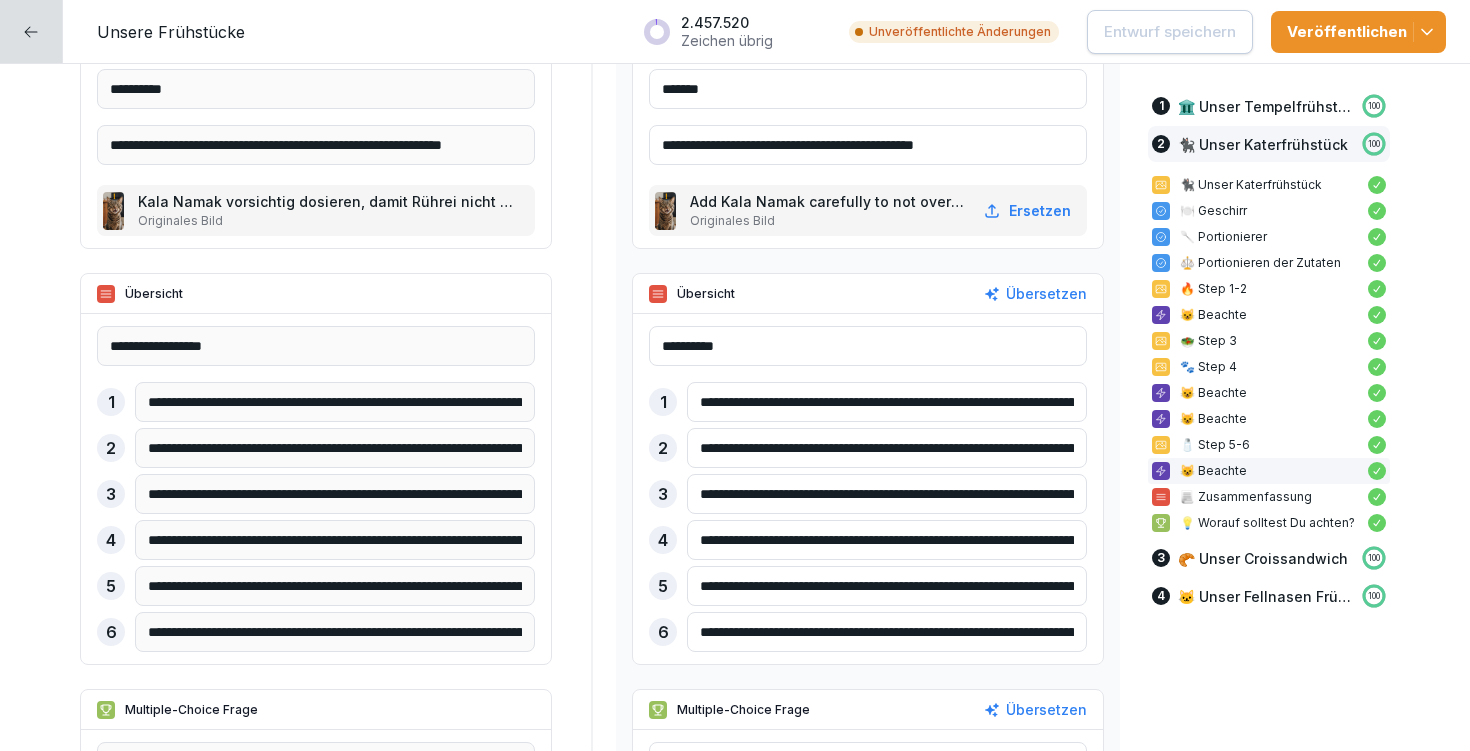 paste 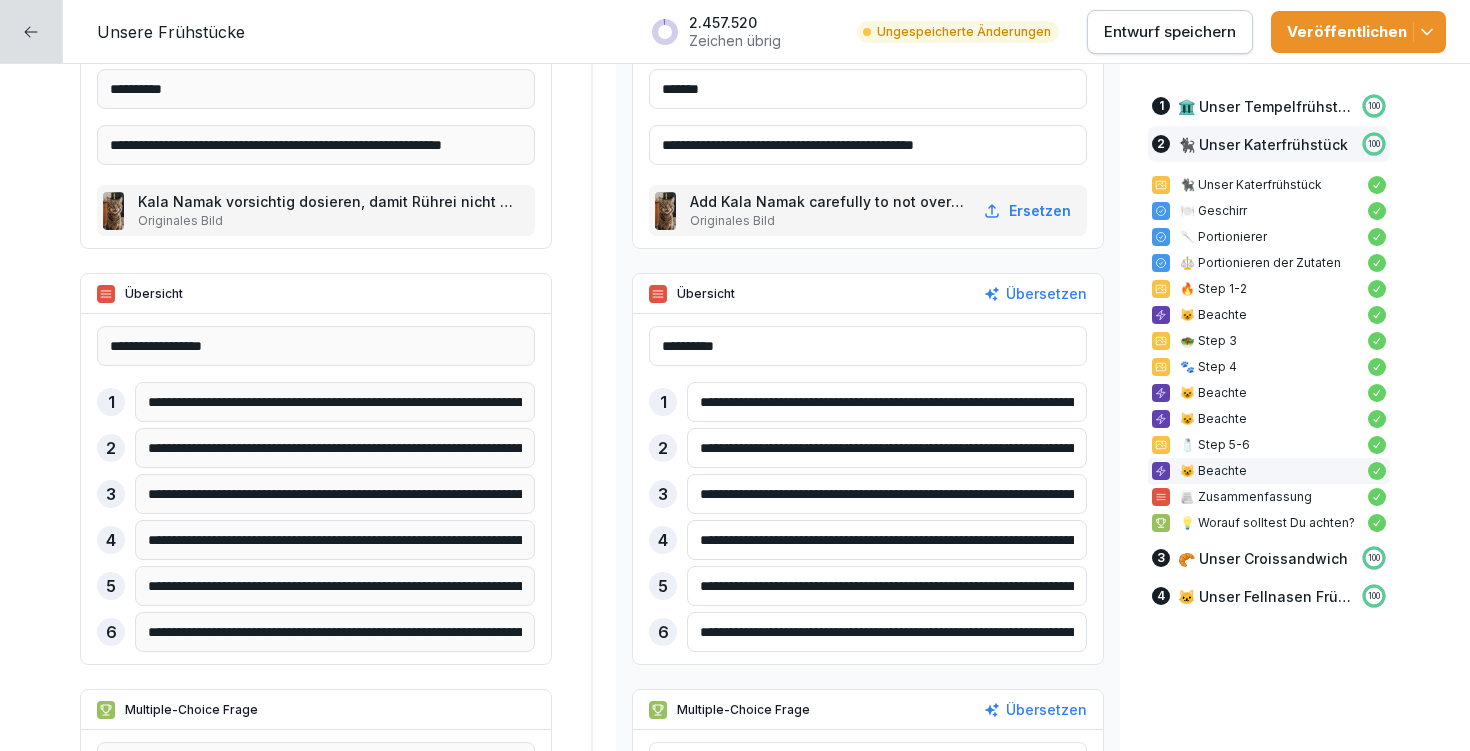 click on "**********" at bounding box center (887, 402) 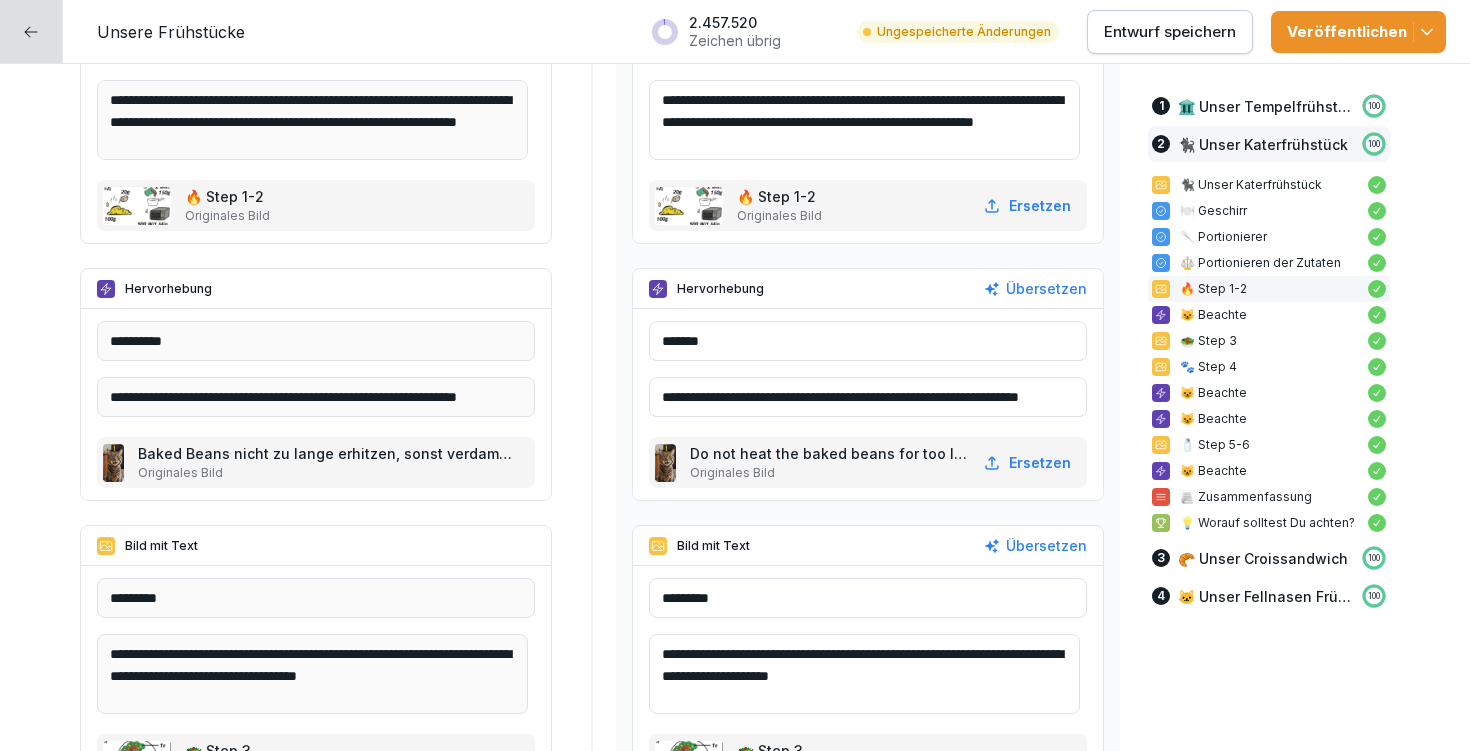 scroll, scrollTop: 6526, scrollLeft: 0, axis: vertical 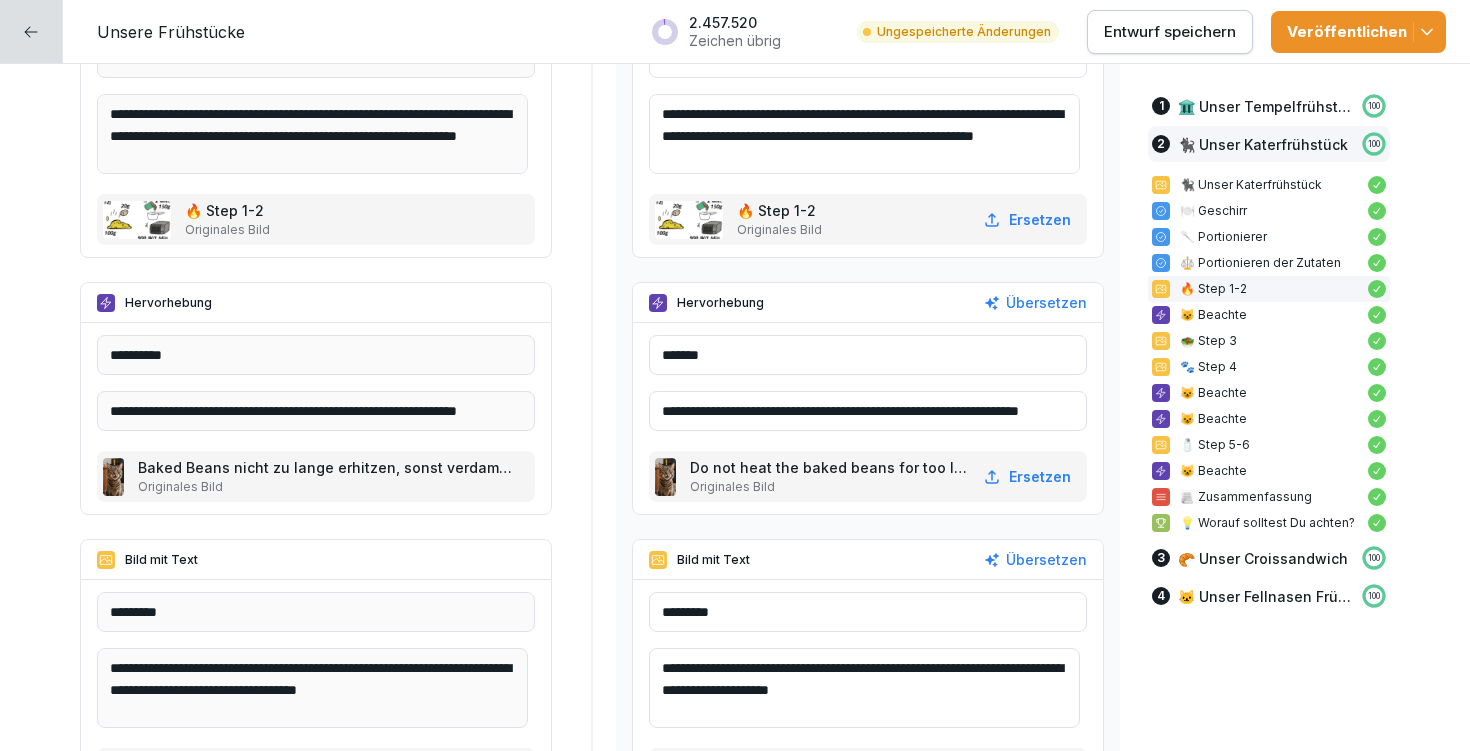 type on "**********" 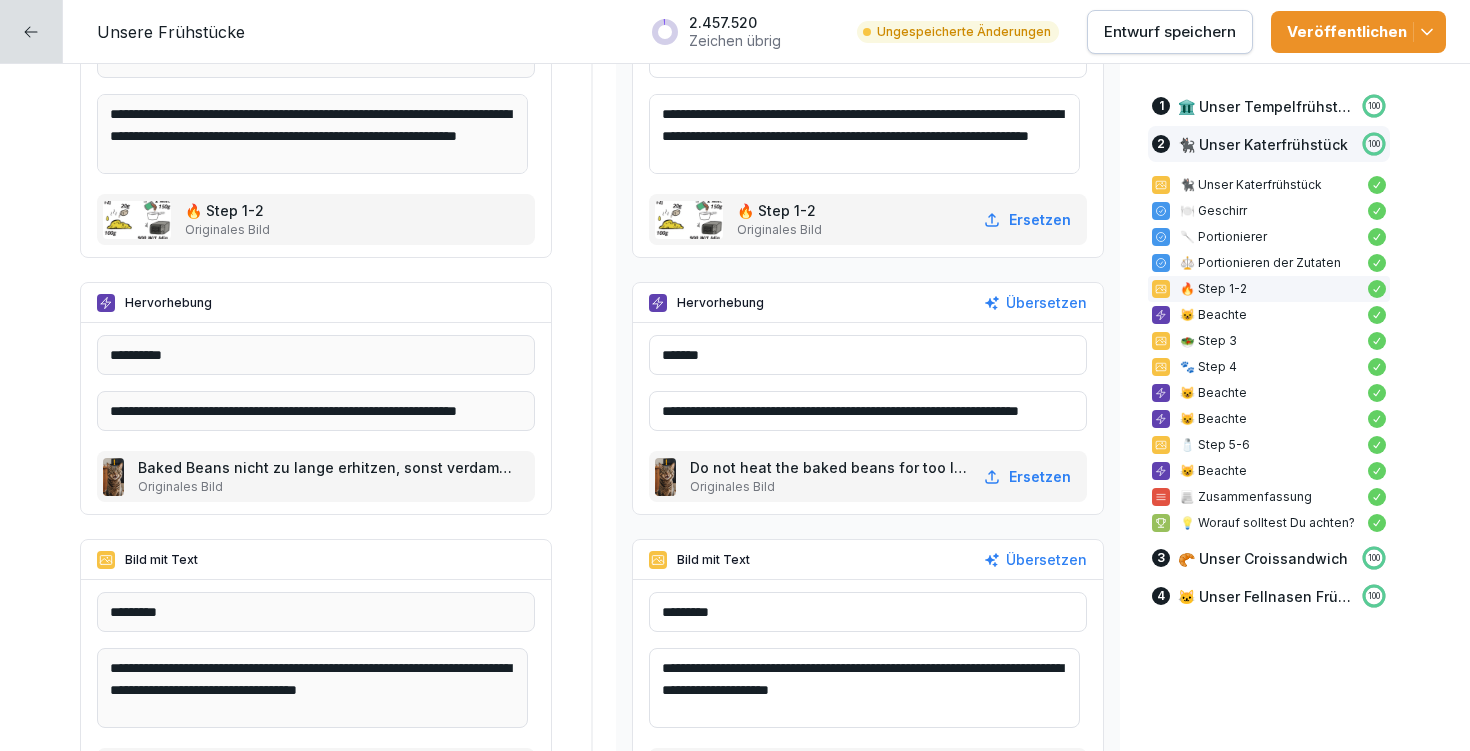 type on "**********" 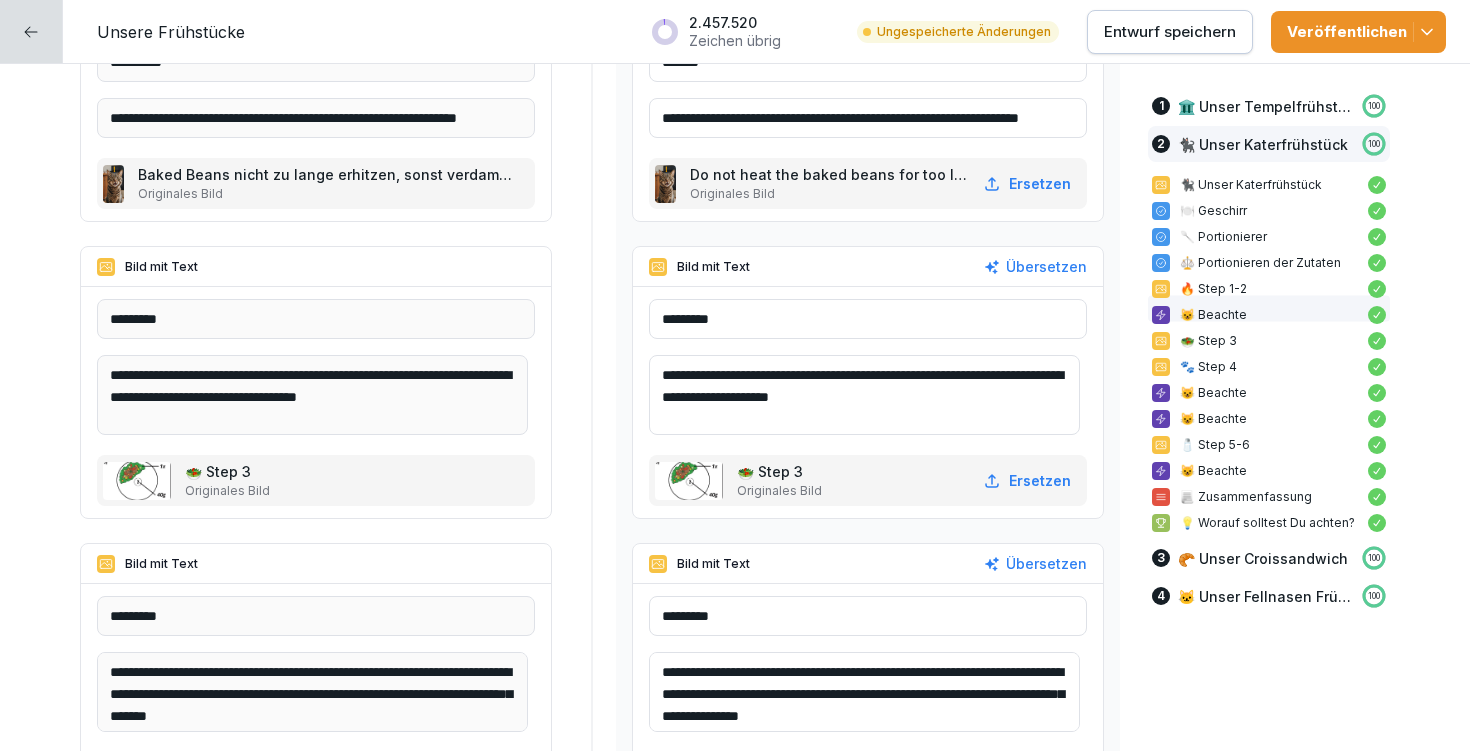 scroll, scrollTop: 7252, scrollLeft: 0, axis: vertical 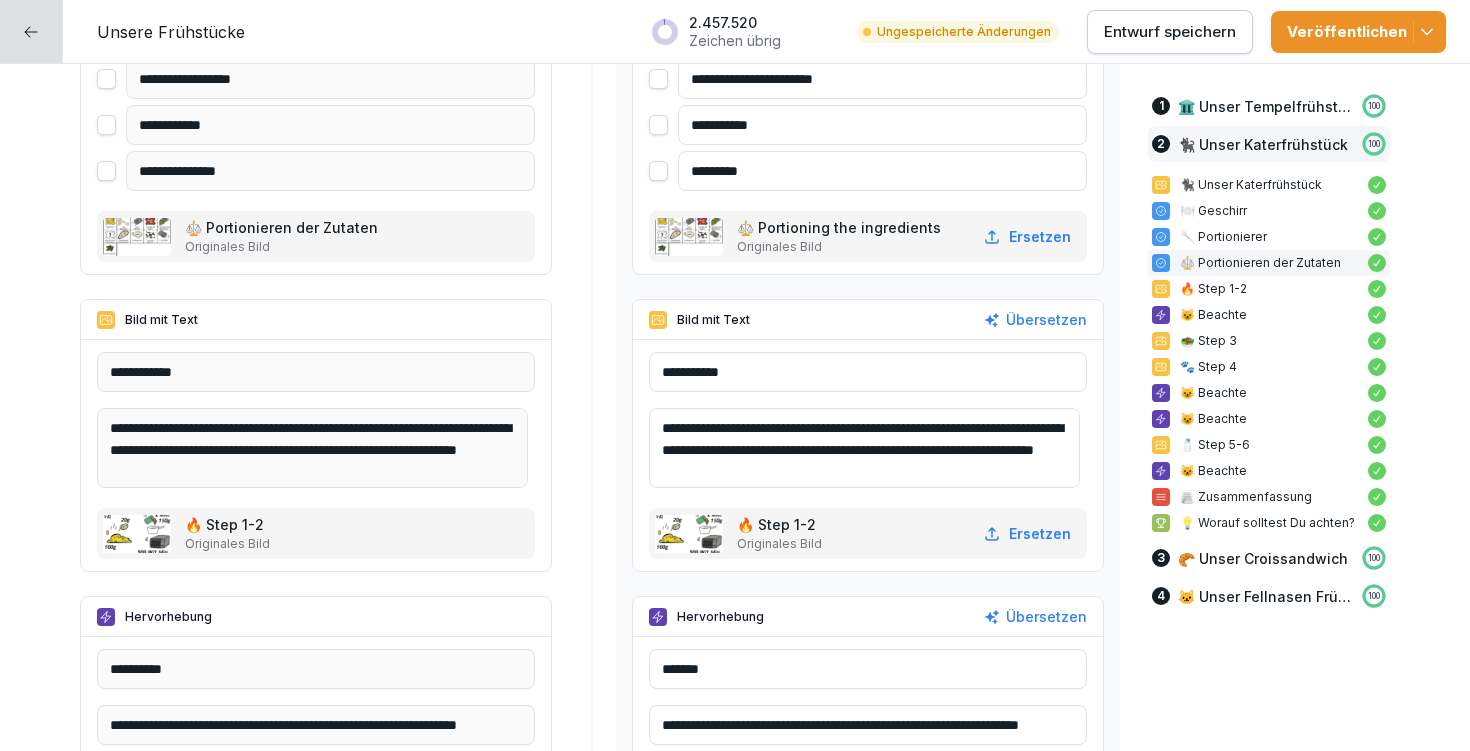 click on "**********" at bounding box center (864, 448) 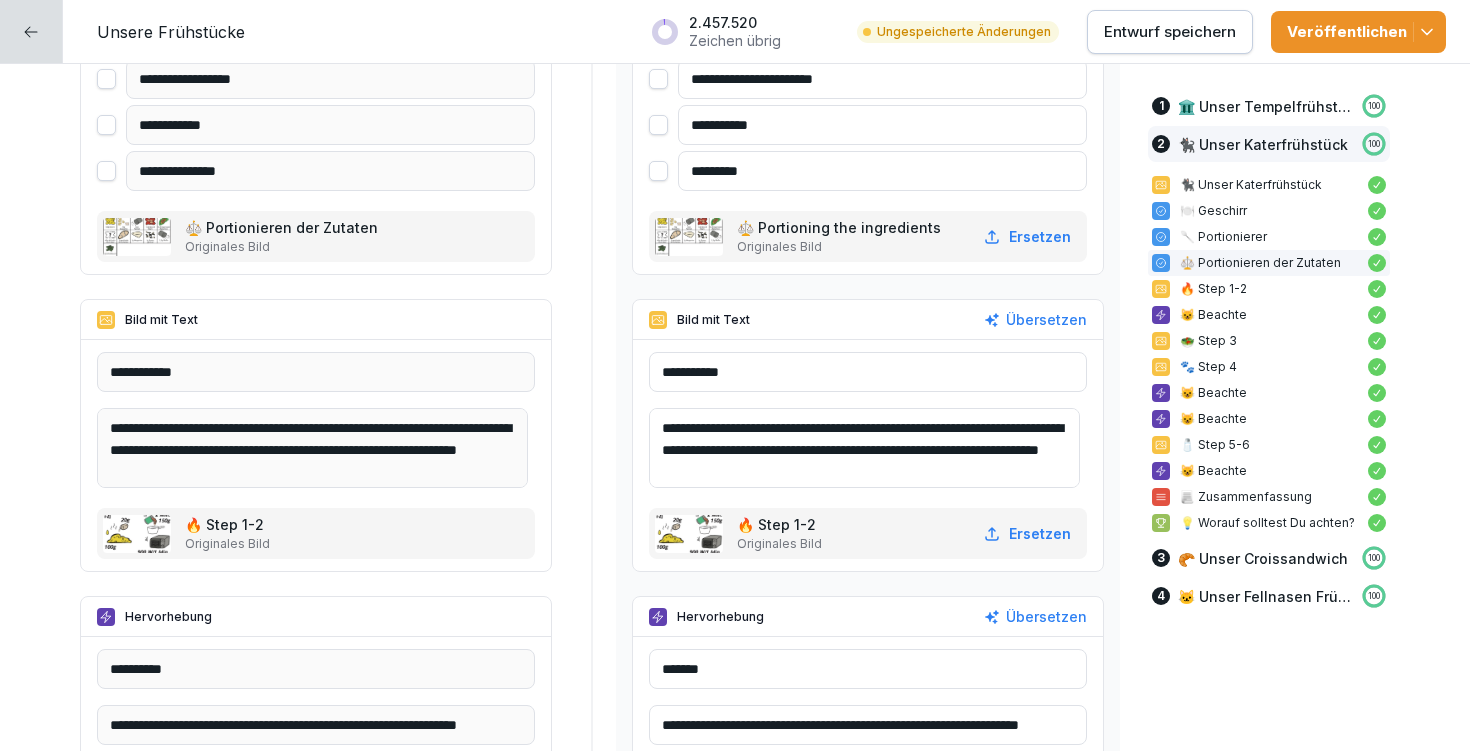 type on "**********" 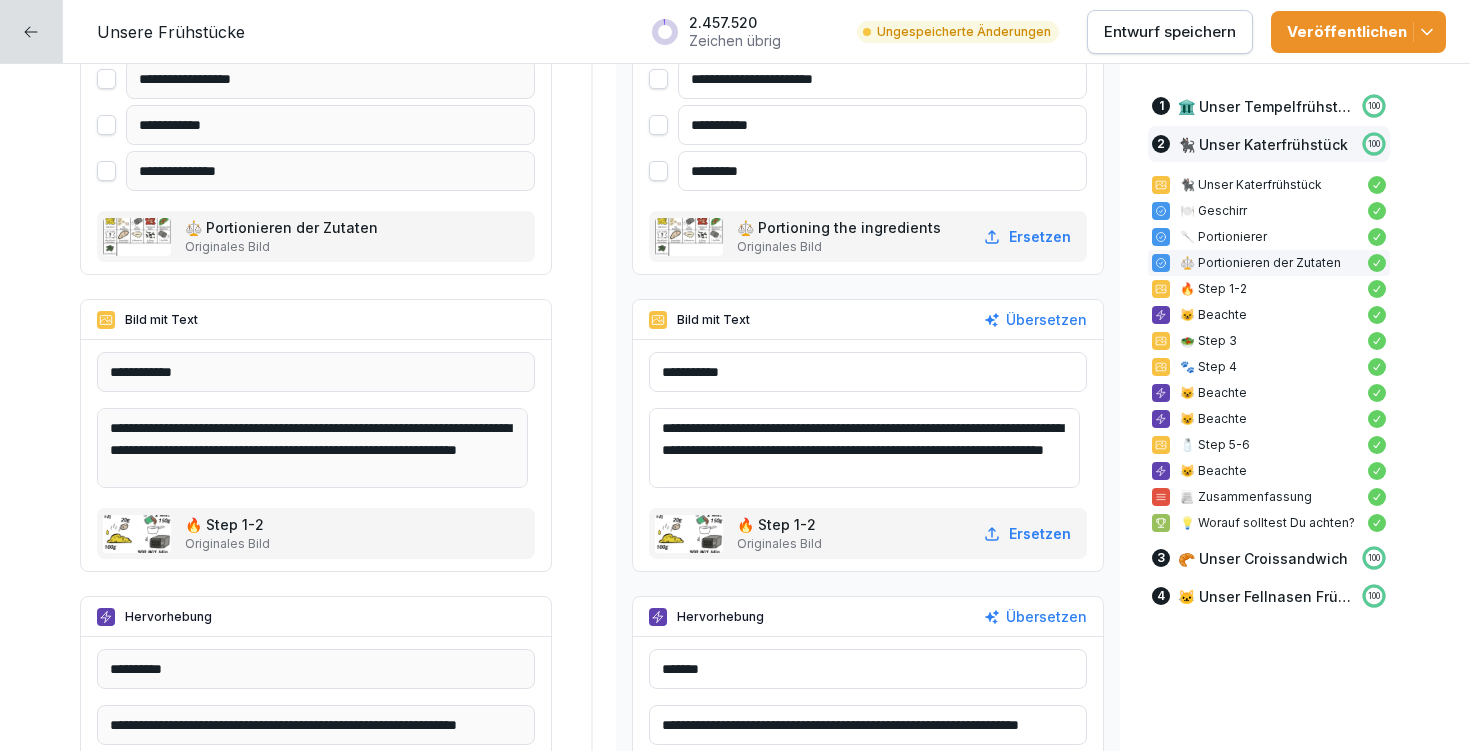 scroll, scrollTop: 92, scrollLeft: 0, axis: vertical 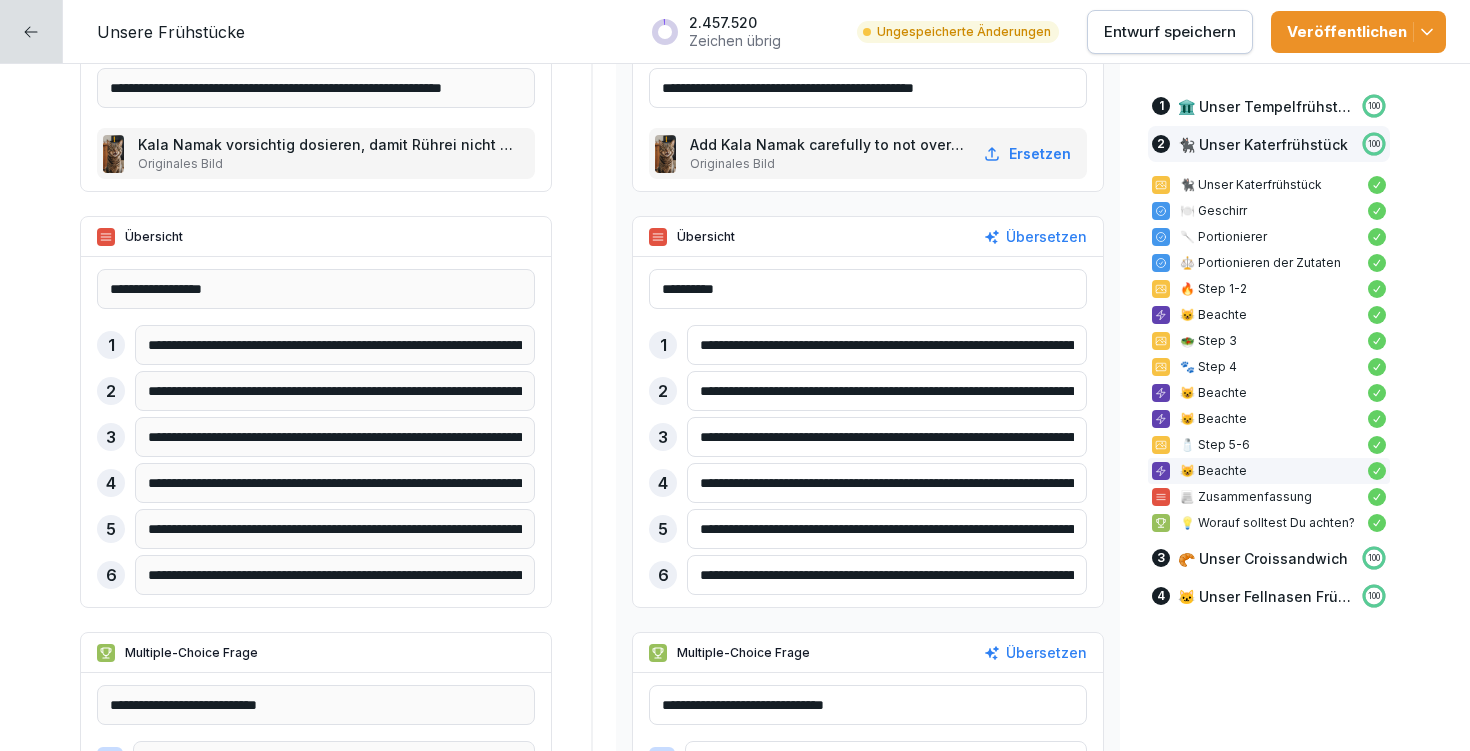 drag, startPoint x: 986, startPoint y: 336, endPoint x: 1088, endPoint y: 349, distance: 102.825096 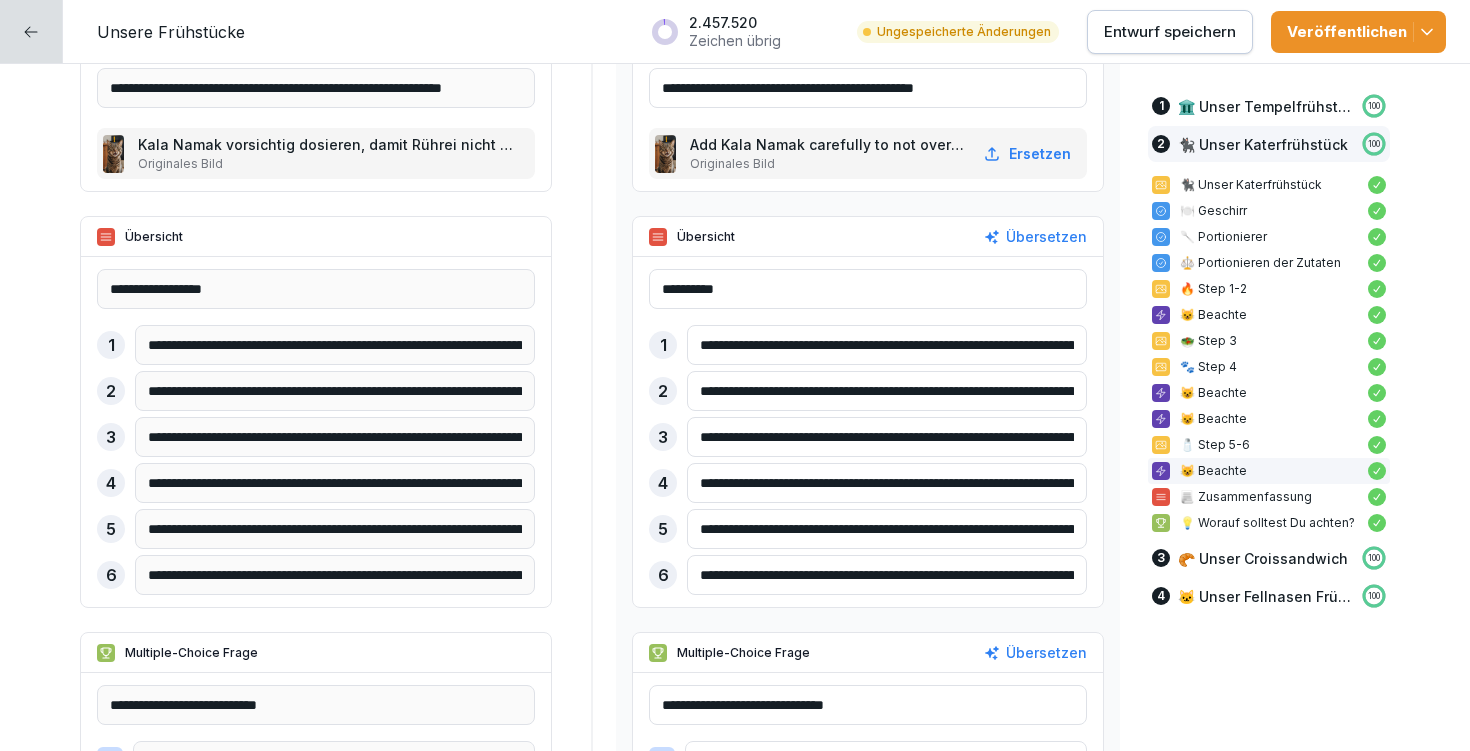 click on "**********" at bounding box center [887, 345] 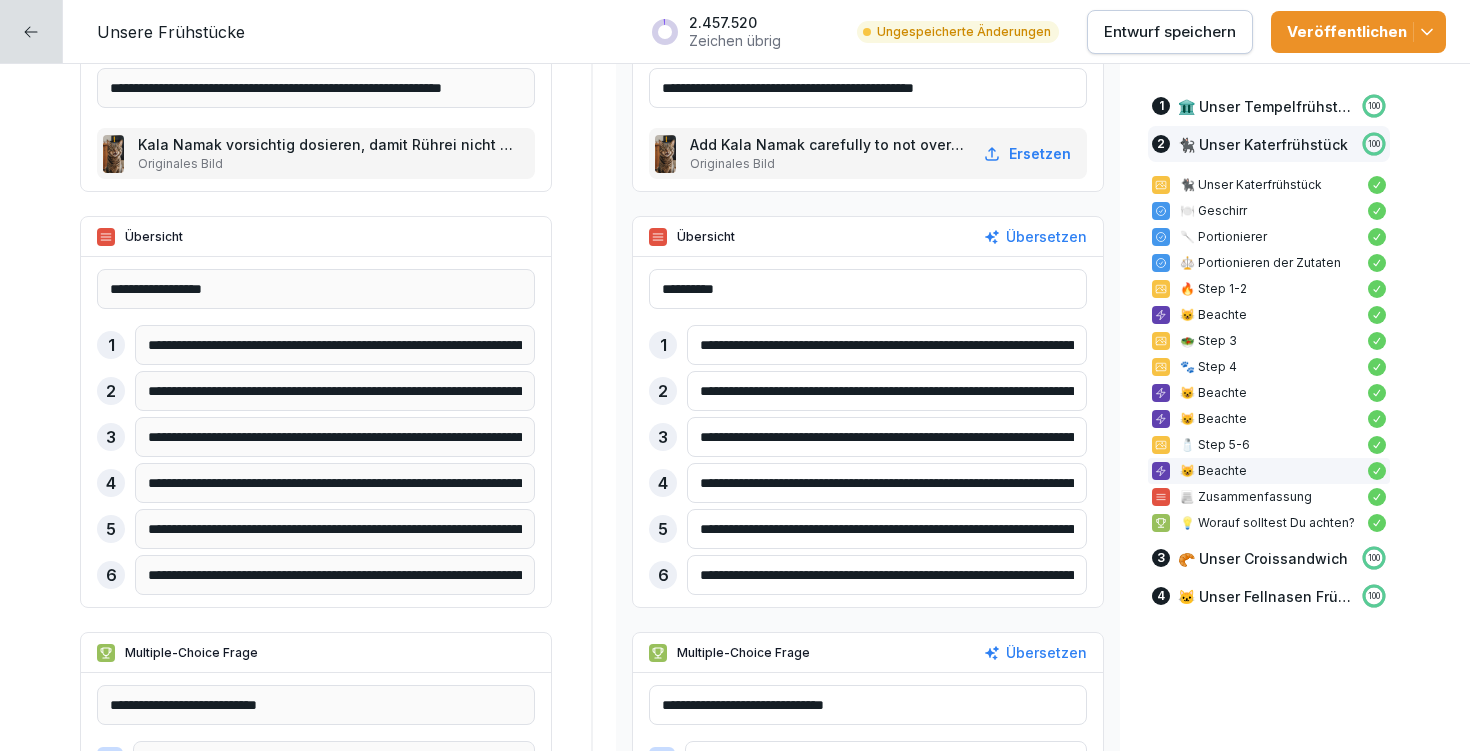 type on "**********" 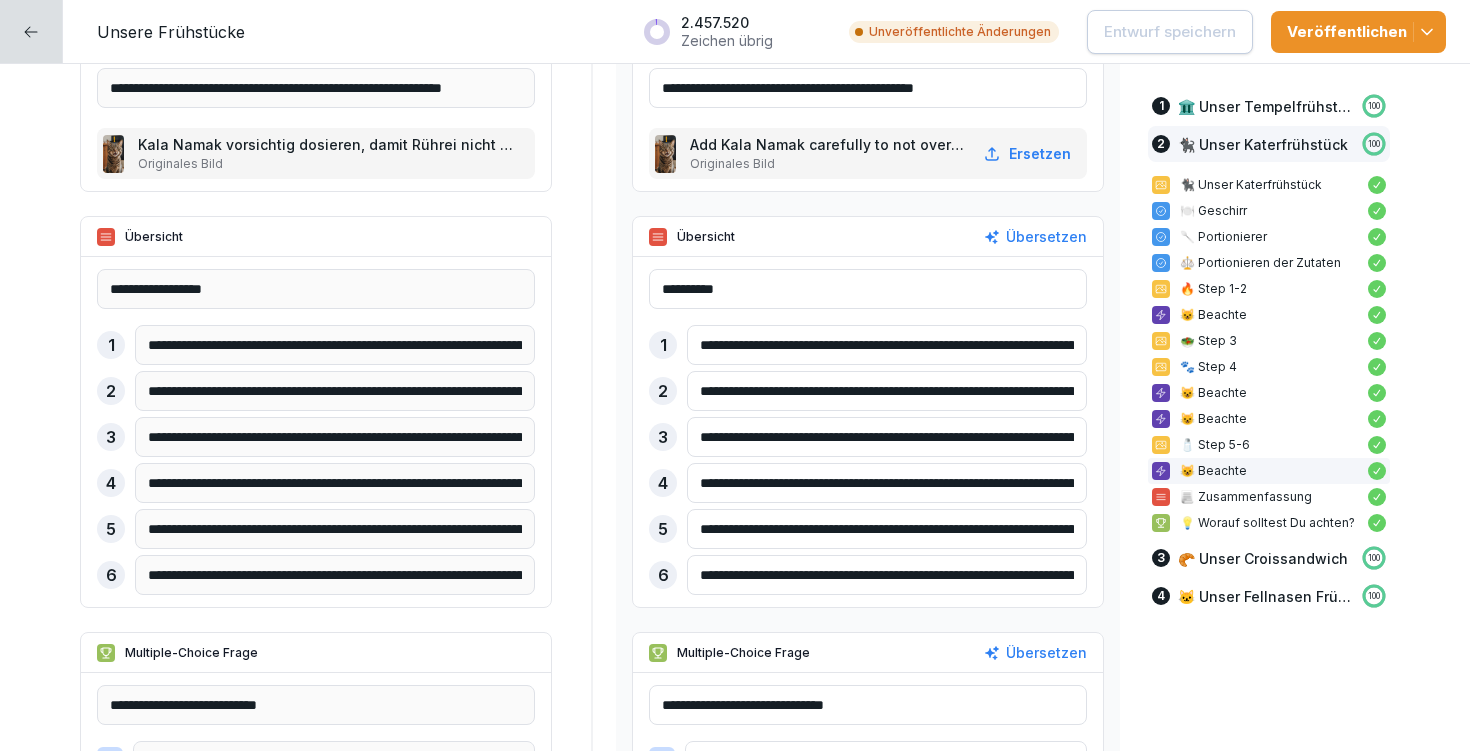 drag, startPoint x: 682, startPoint y: 394, endPoint x: 1105, endPoint y: 405, distance: 423.143 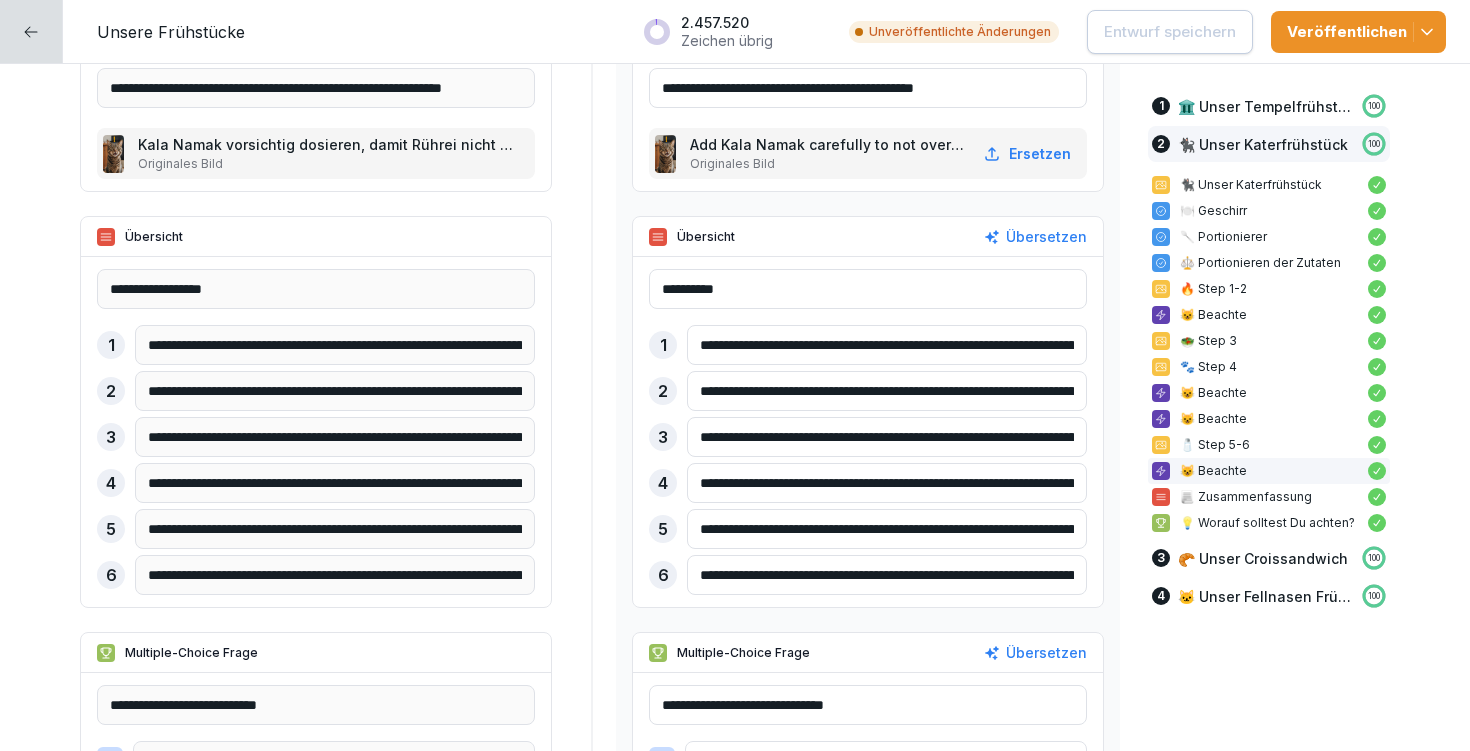 click on "**********" at bounding box center [735, -10] 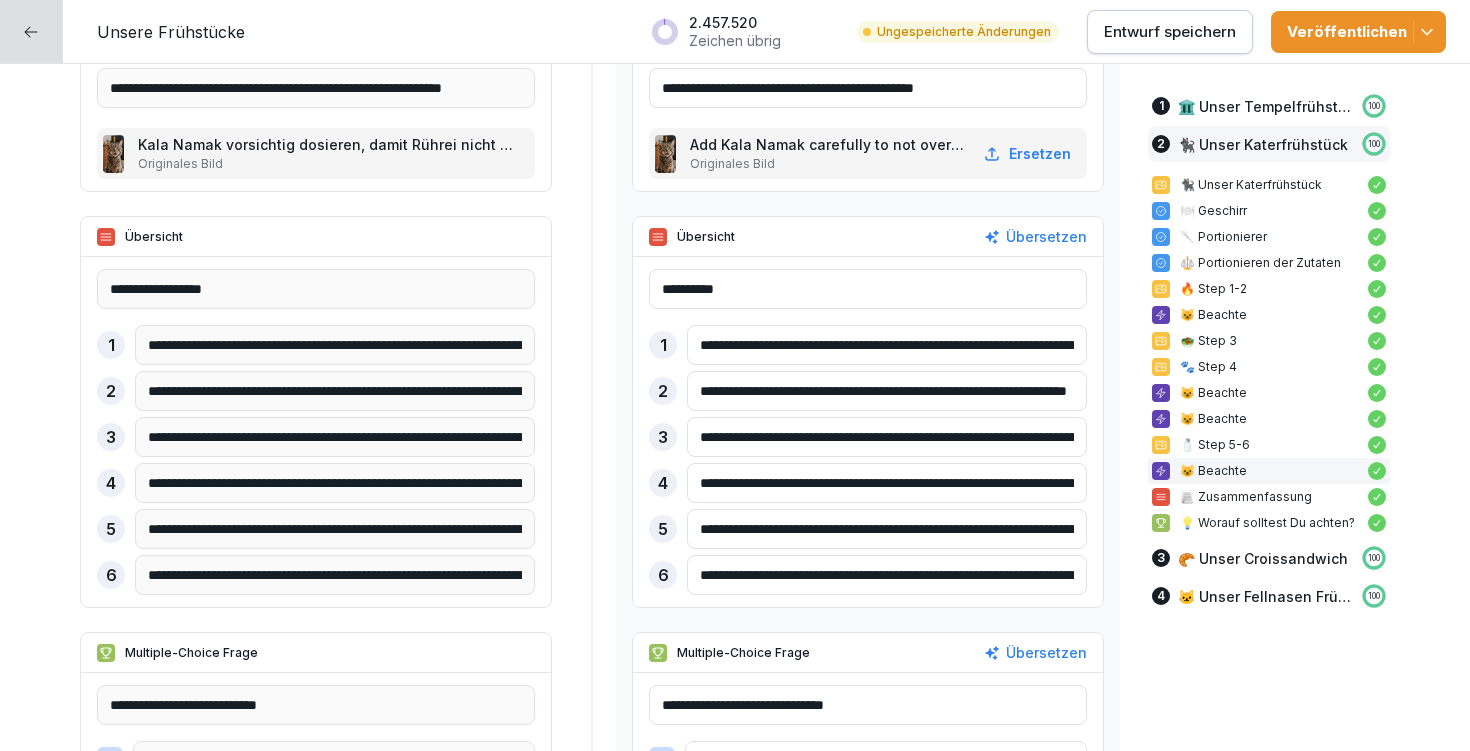 type on "**********" 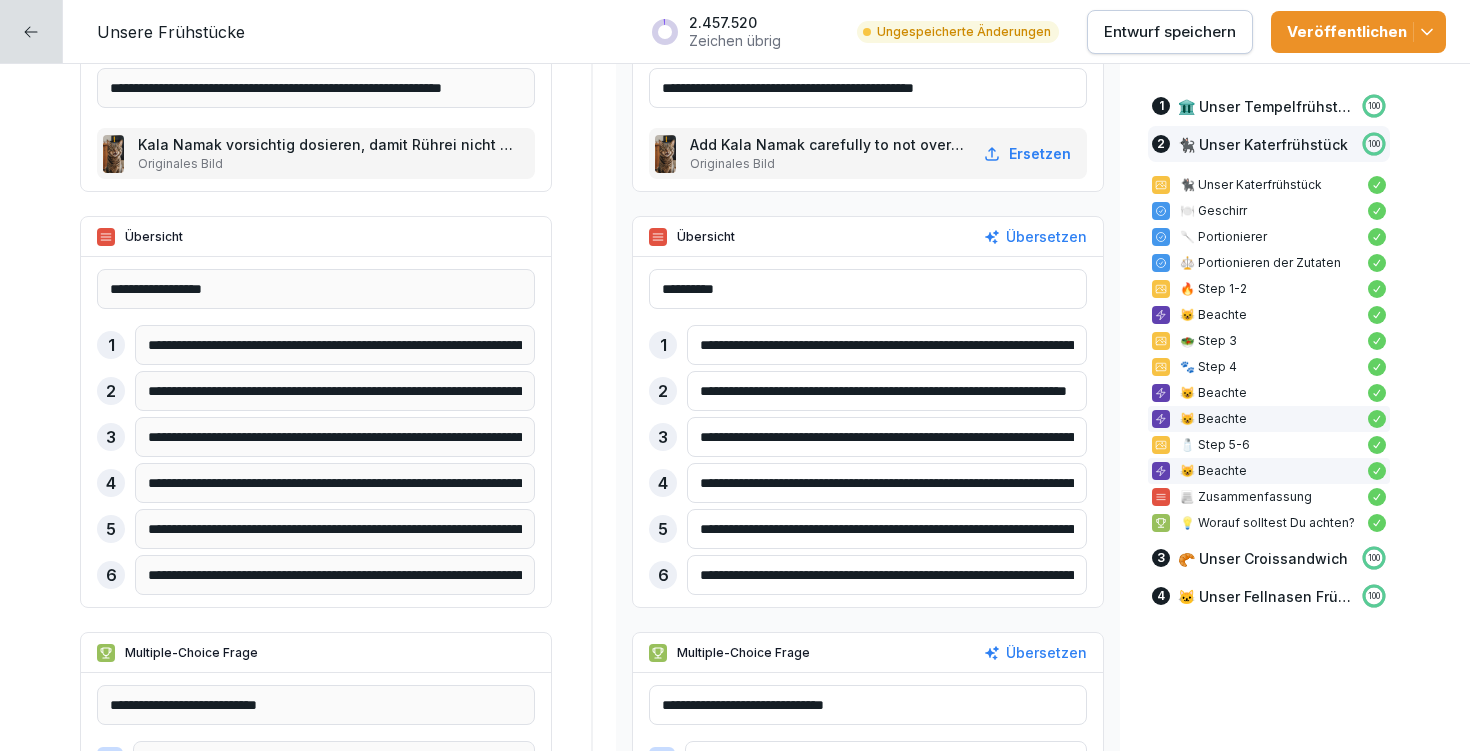 drag, startPoint x: 684, startPoint y: 433, endPoint x: 1133, endPoint y: 430, distance: 449.01 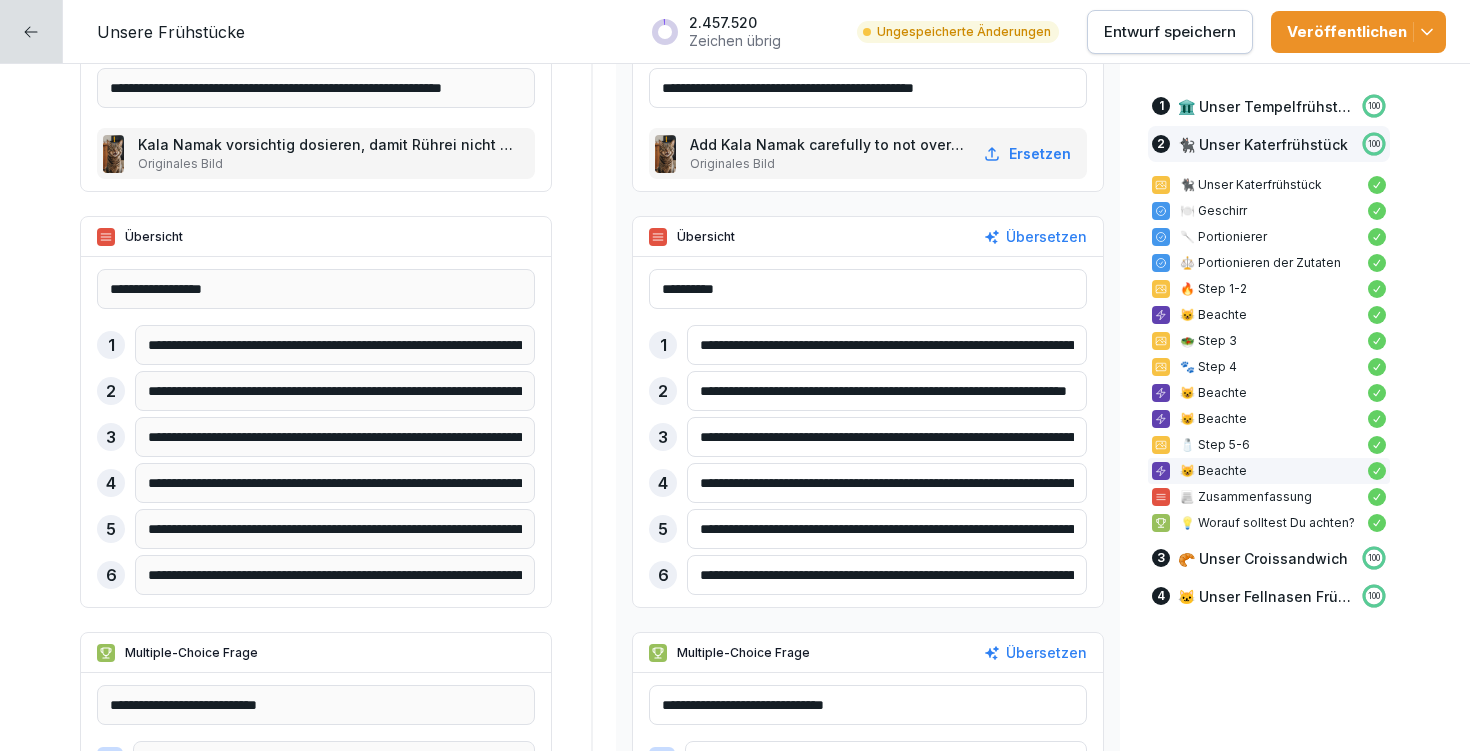 paste 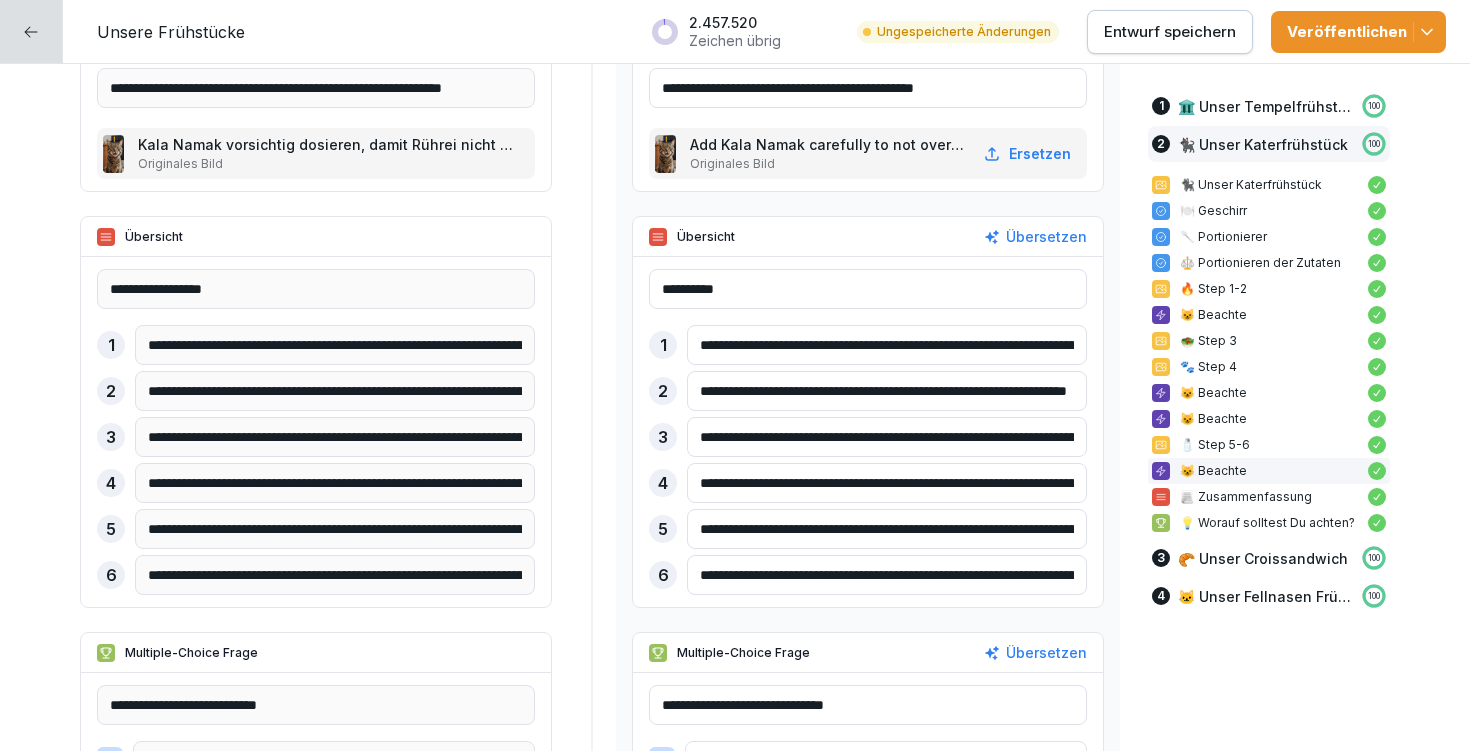 drag, startPoint x: 691, startPoint y: 479, endPoint x: 1114, endPoint y: 490, distance: 423.143 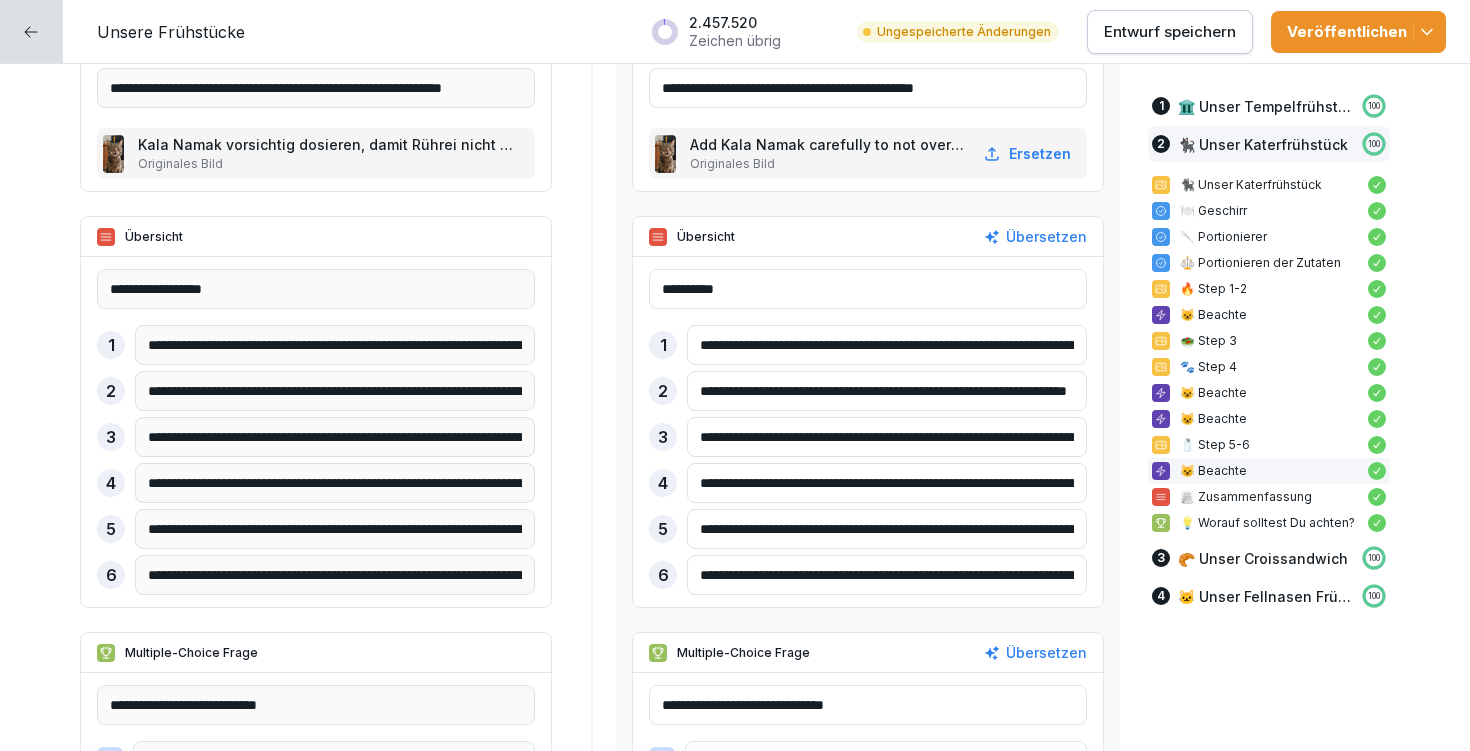 click on "**********" at bounding box center (735, -10) 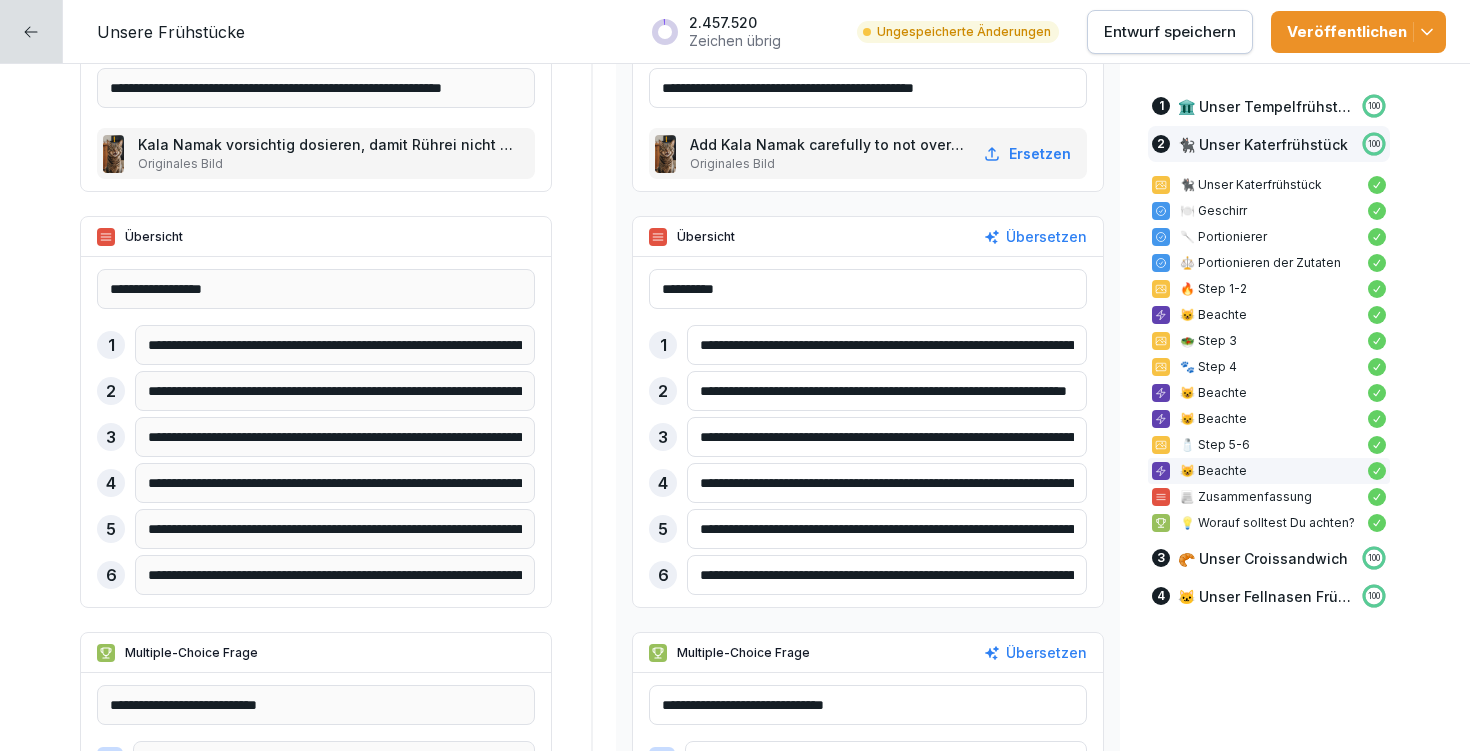 scroll, scrollTop: 8515, scrollLeft: 0, axis: vertical 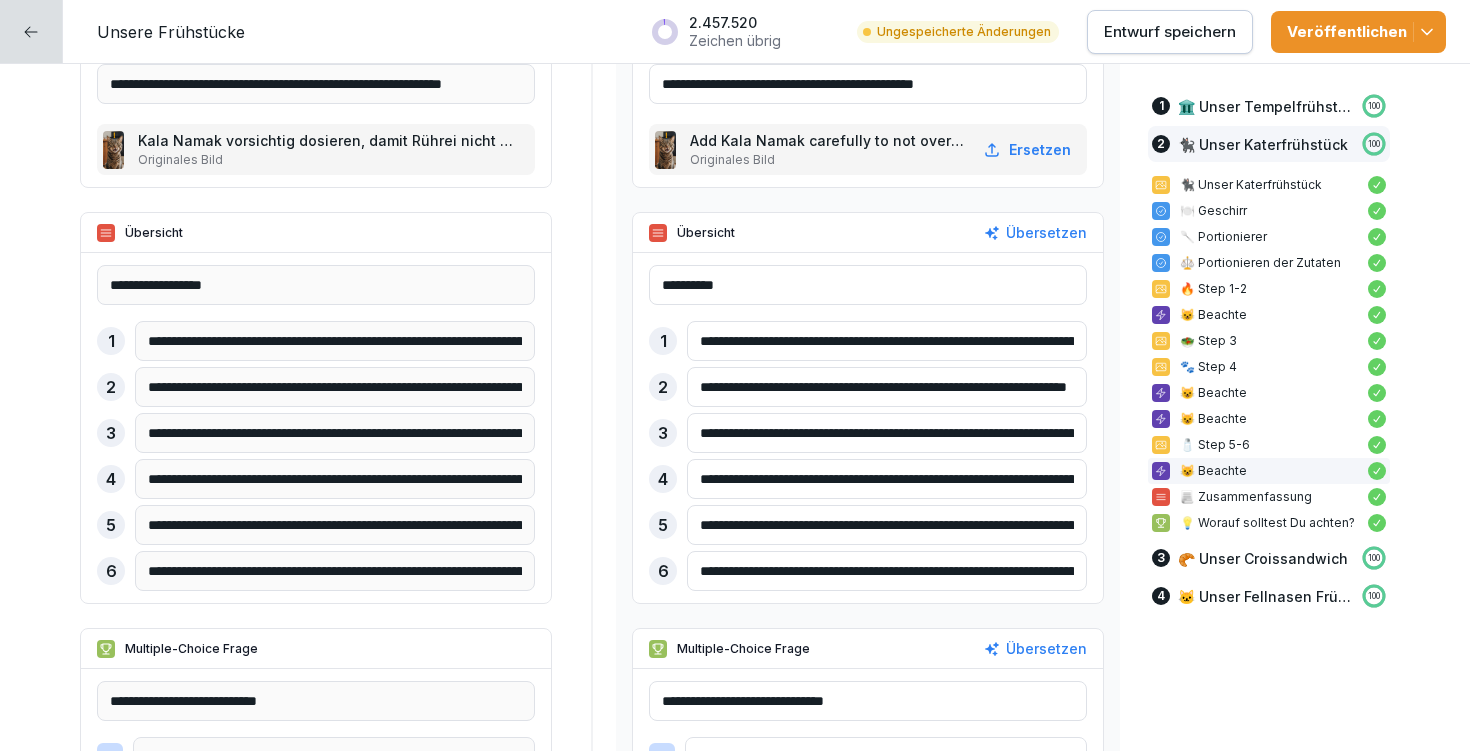 drag, startPoint x: 737, startPoint y: 478, endPoint x: 616, endPoint y: 476, distance: 121.016525 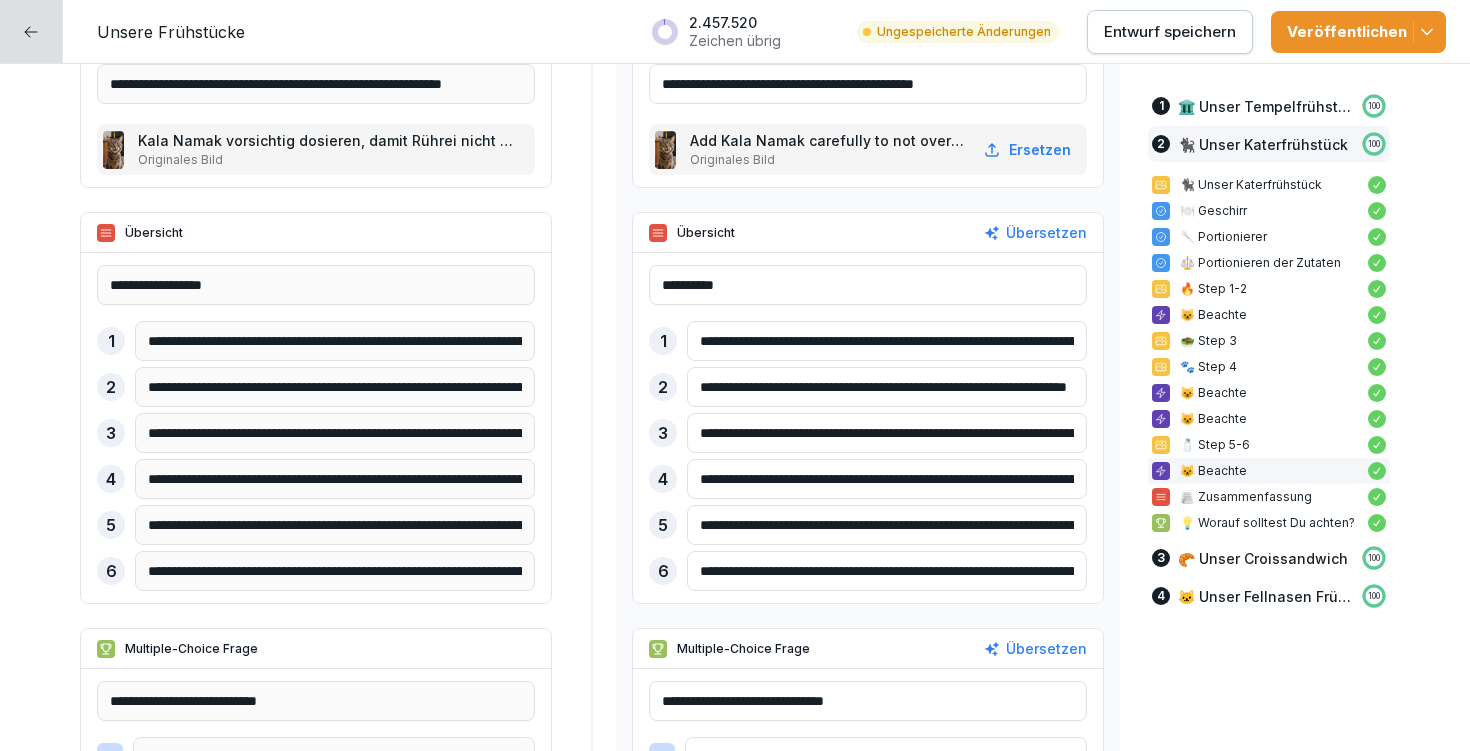 click on "**********" at bounding box center [592, 420] 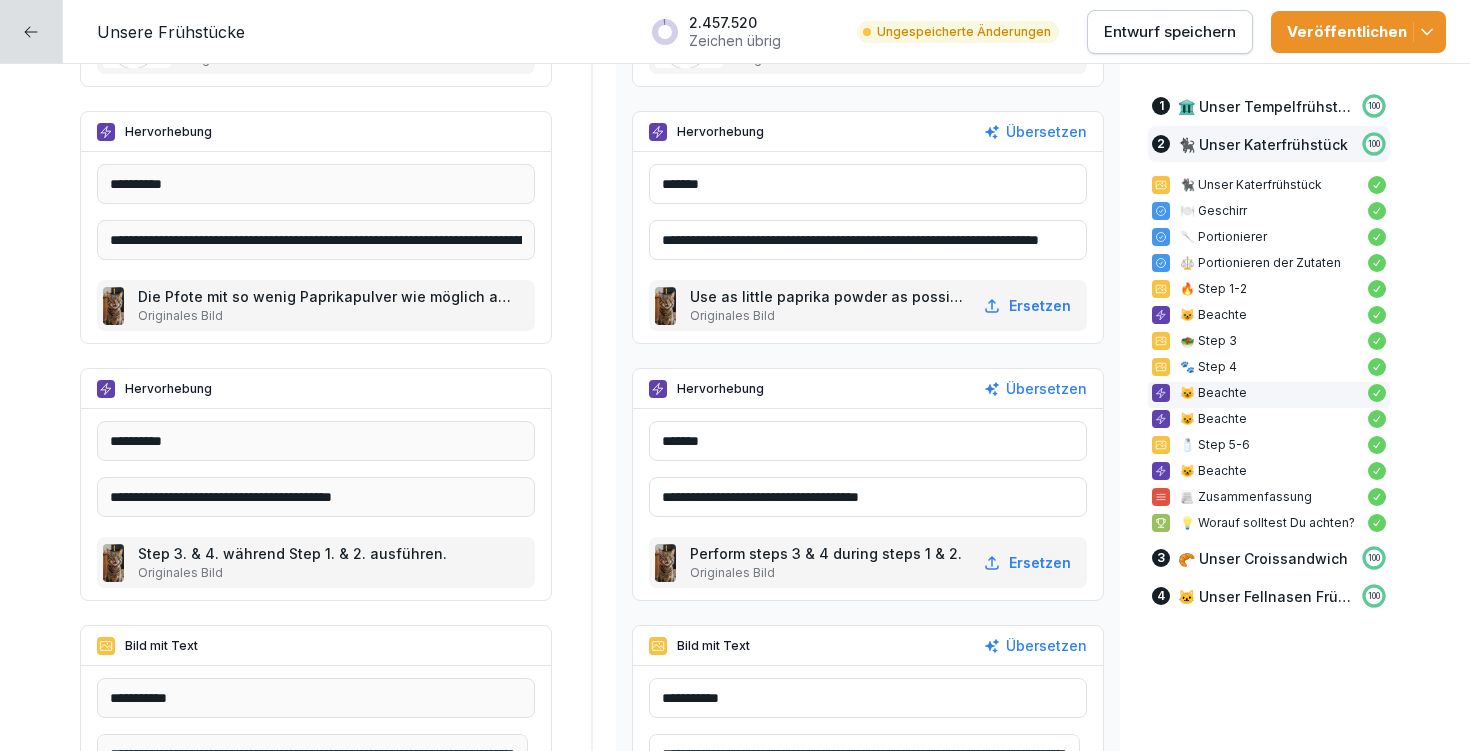 scroll, scrollTop: 7256, scrollLeft: 0, axis: vertical 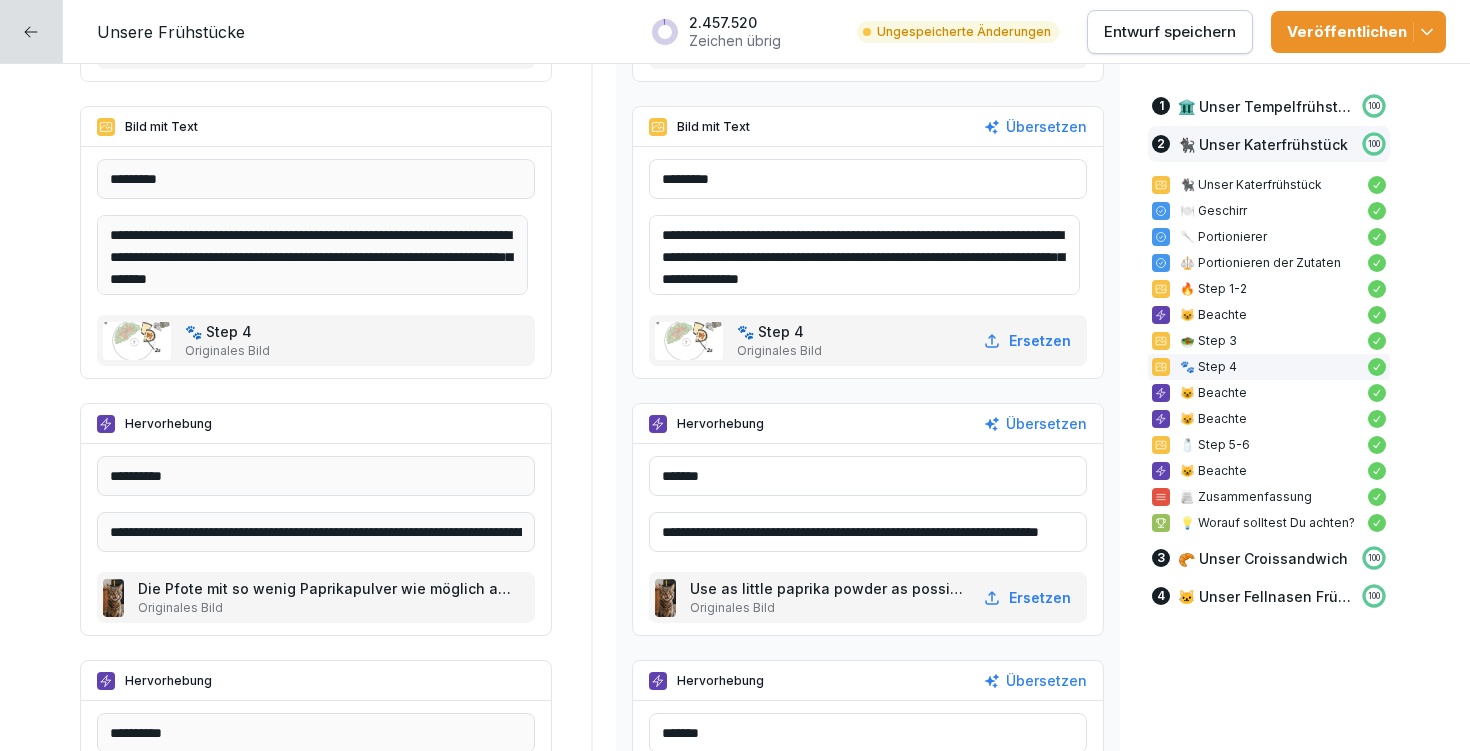 type on "**********" 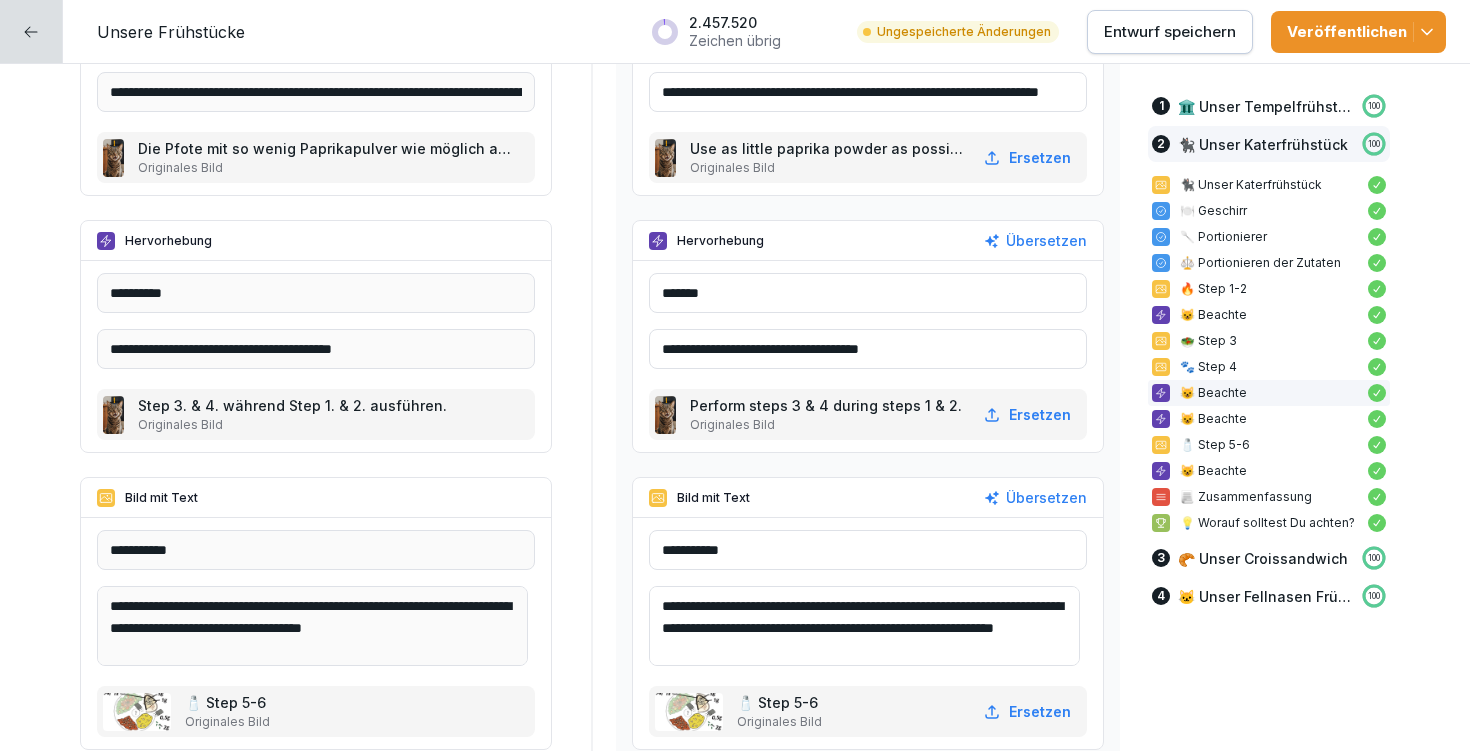 scroll, scrollTop: 7840, scrollLeft: 0, axis: vertical 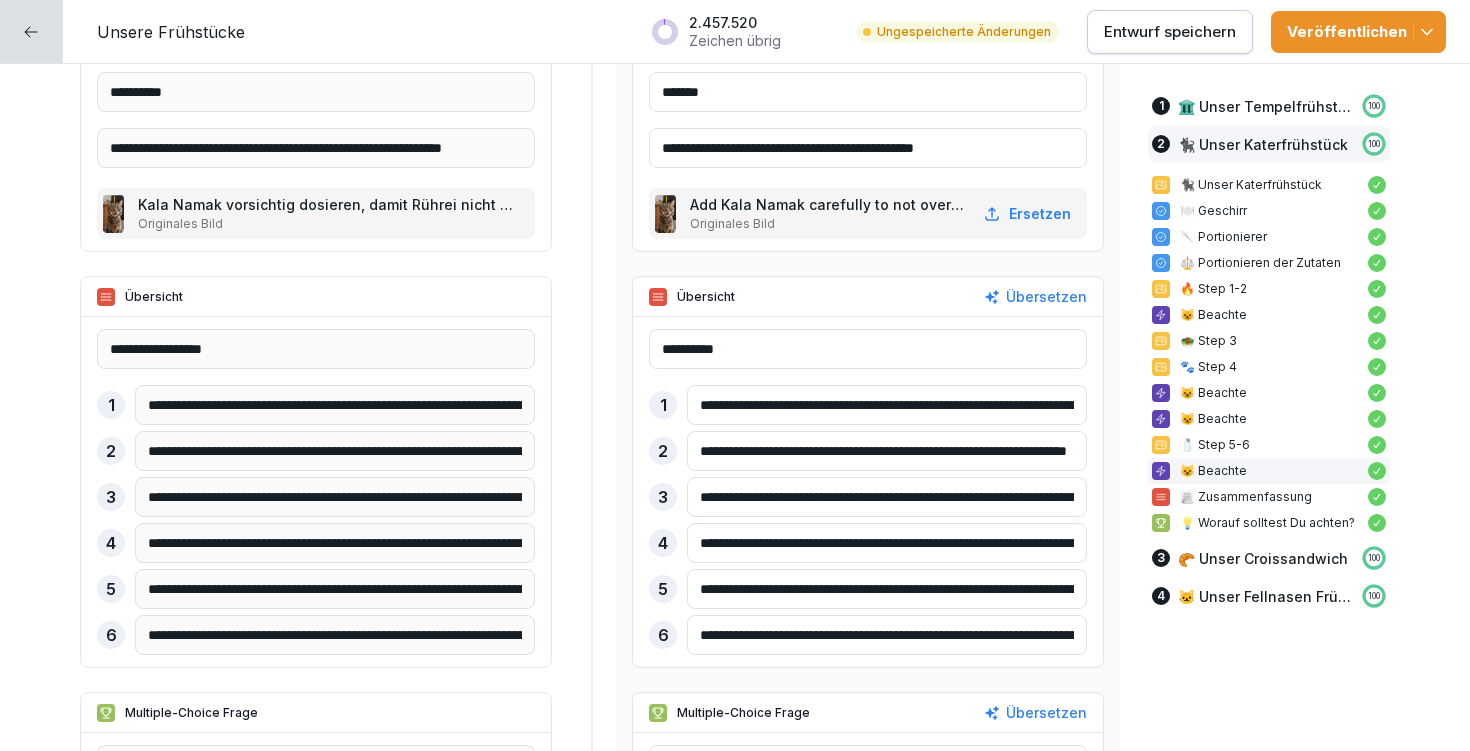 type on "**********" 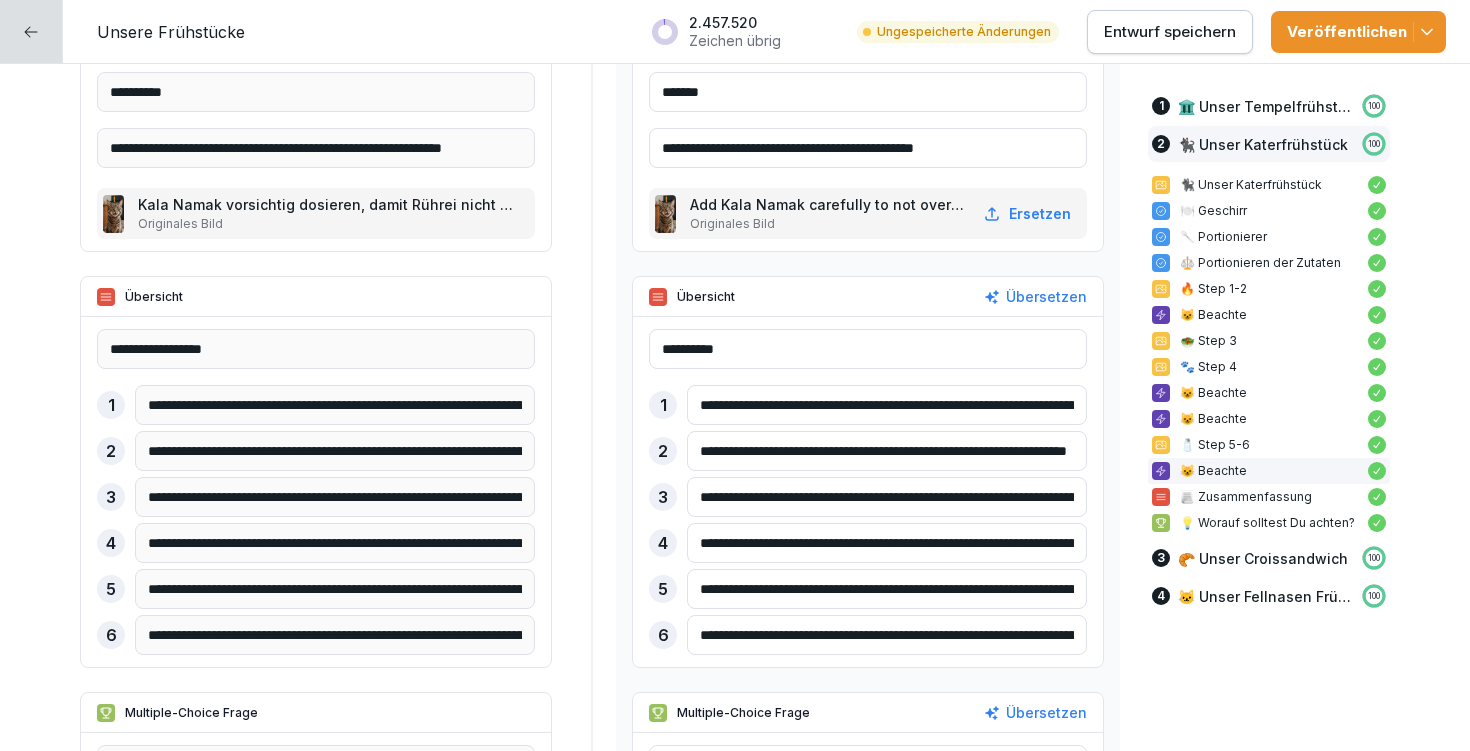 drag, startPoint x: 689, startPoint y: 586, endPoint x: 1129, endPoint y: 602, distance: 440.2908 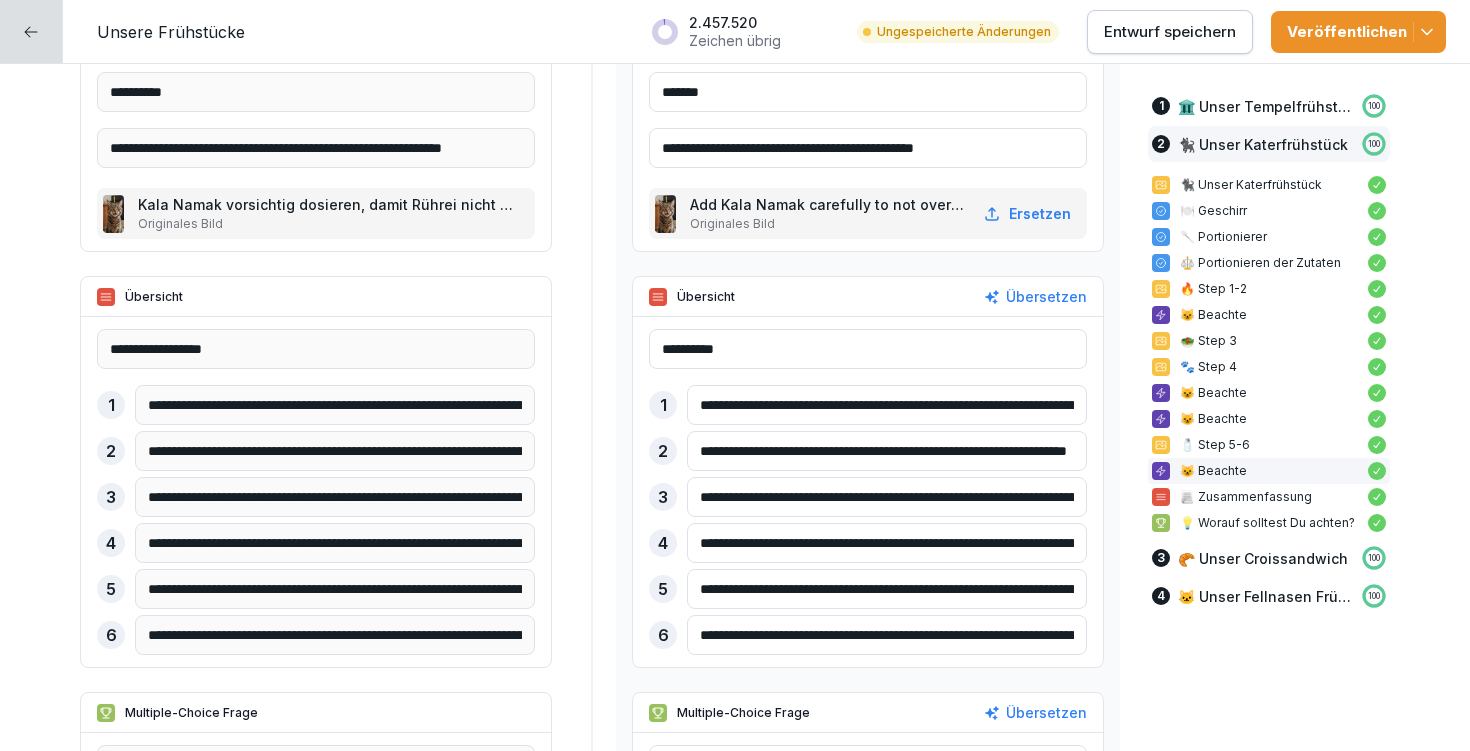 click on "**********" at bounding box center (735, 50) 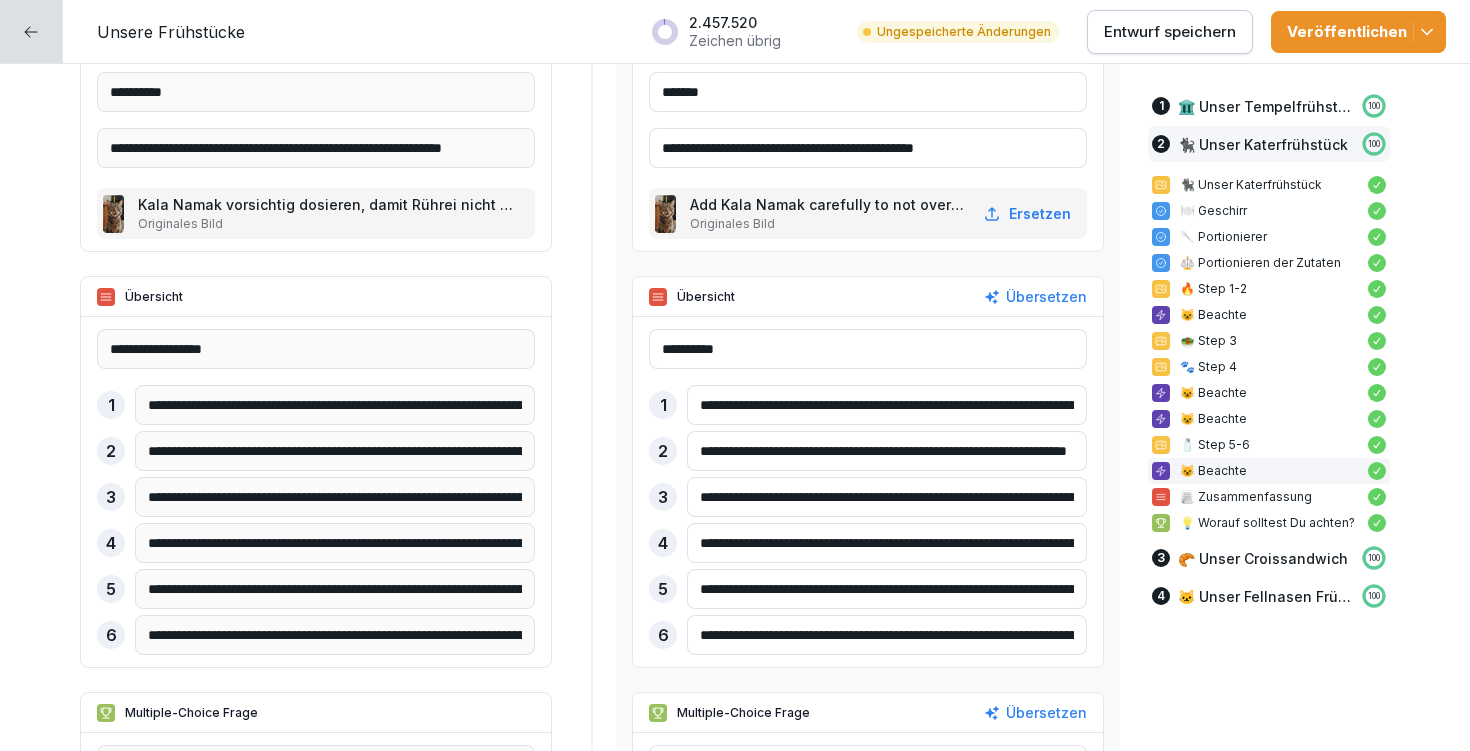 type on "**********" 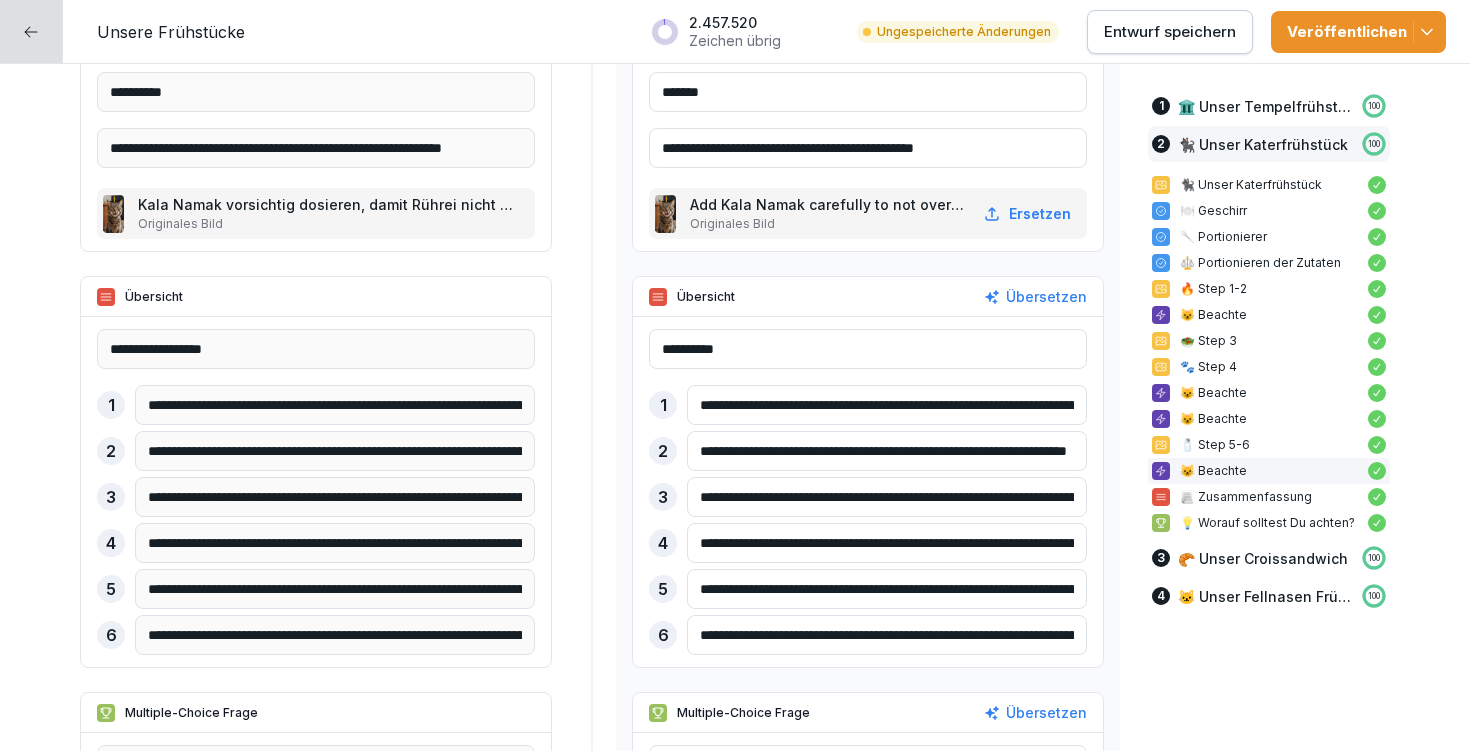 drag, startPoint x: 684, startPoint y: 633, endPoint x: 1114, endPoint y: 643, distance: 430.11627 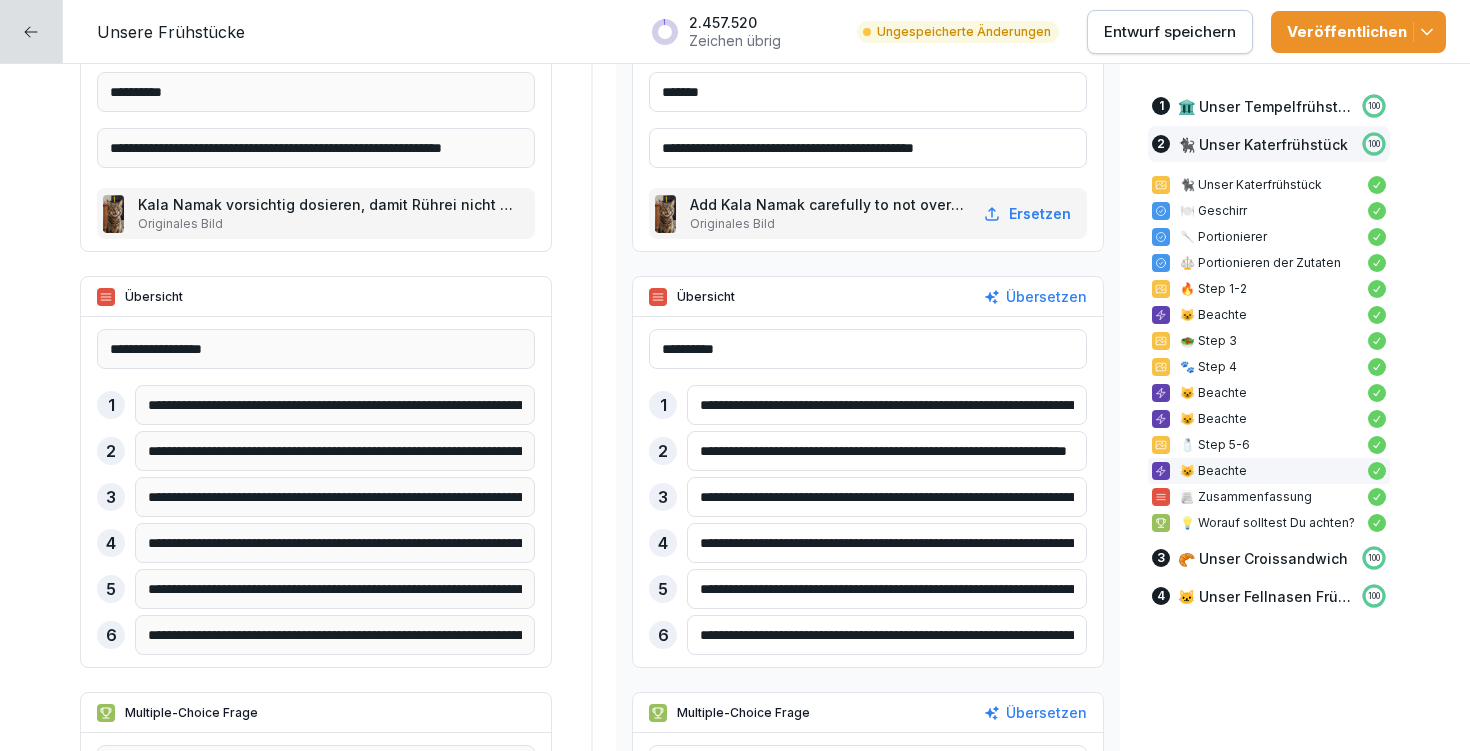 click on "**********" at bounding box center [735, 50] 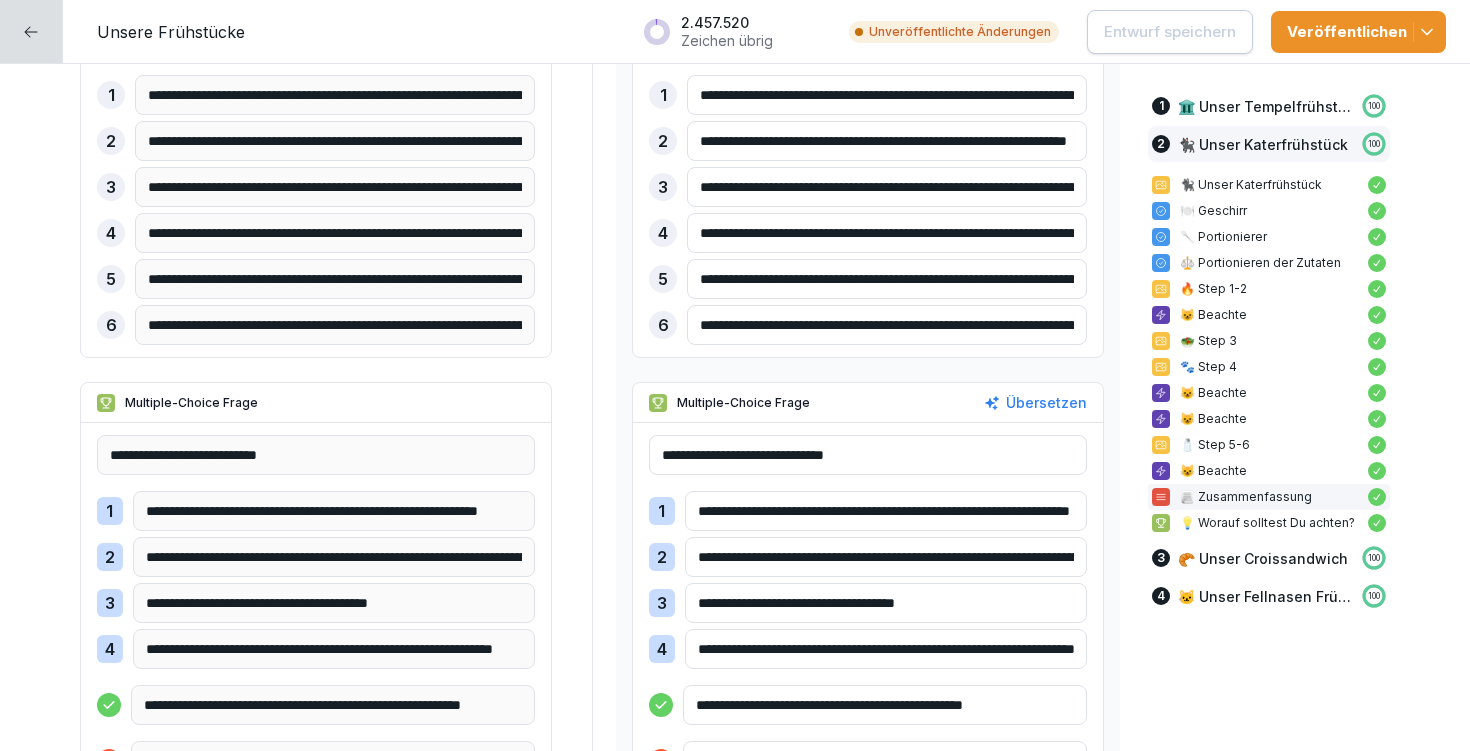 scroll, scrollTop: 8846, scrollLeft: 0, axis: vertical 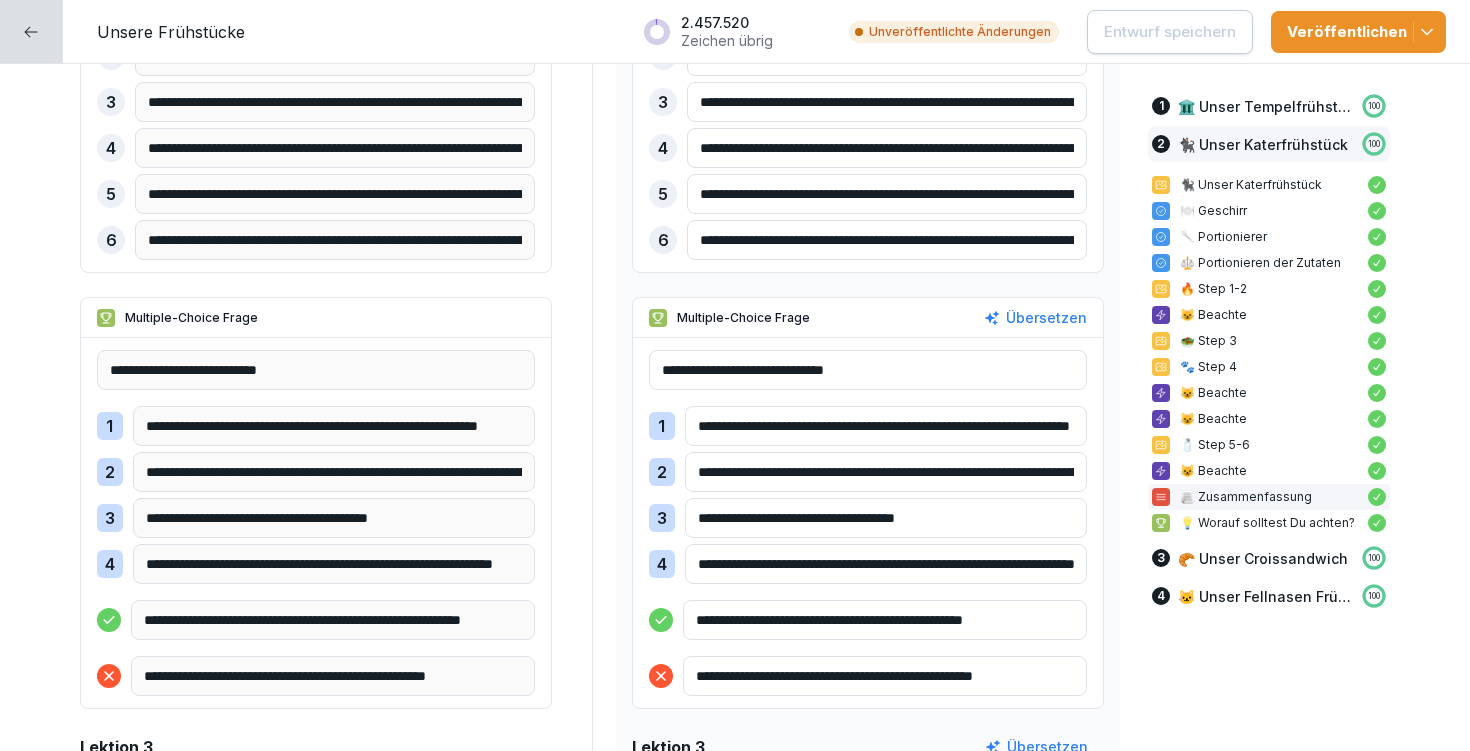 drag, startPoint x: 913, startPoint y: 416, endPoint x: 1091, endPoint y: 419, distance: 178.02528 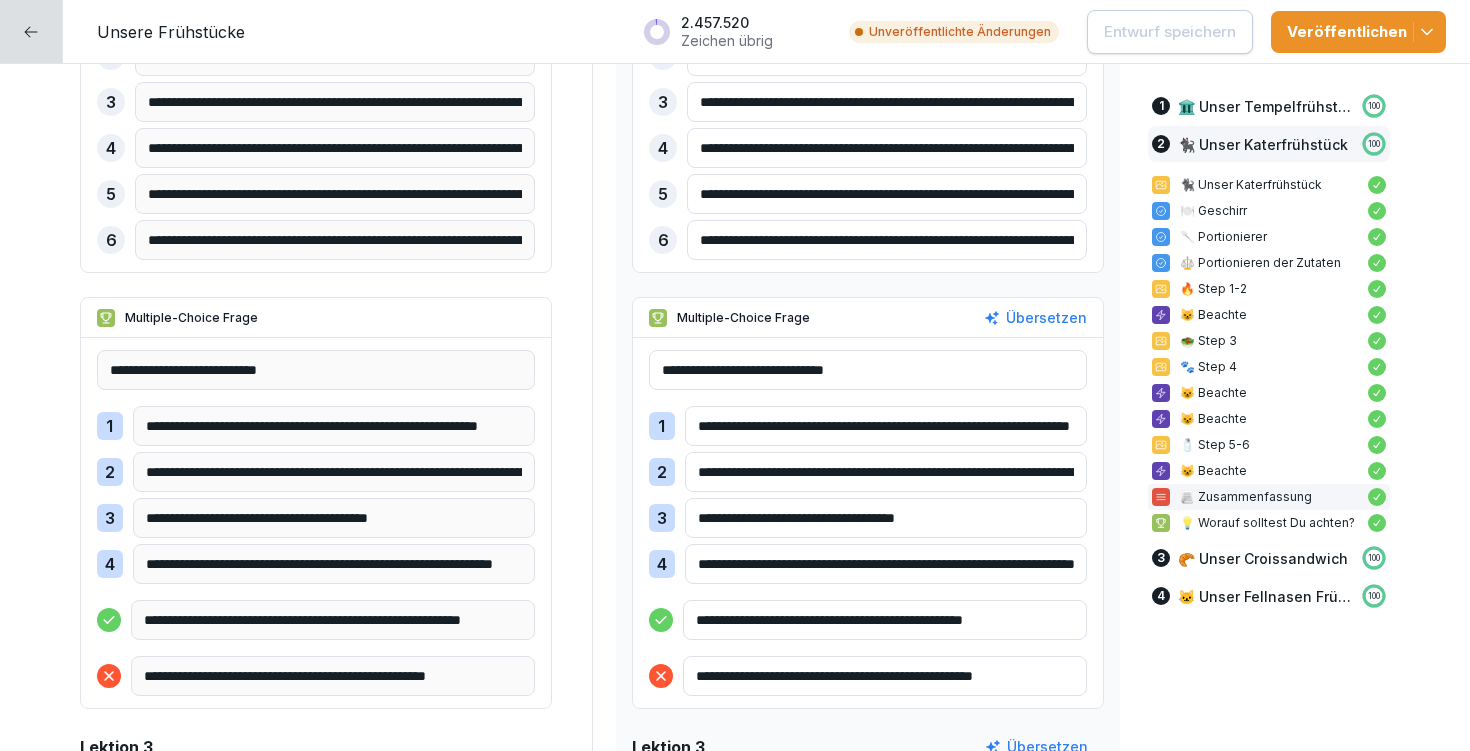 click on "**********" at bounding box center [735, -296] 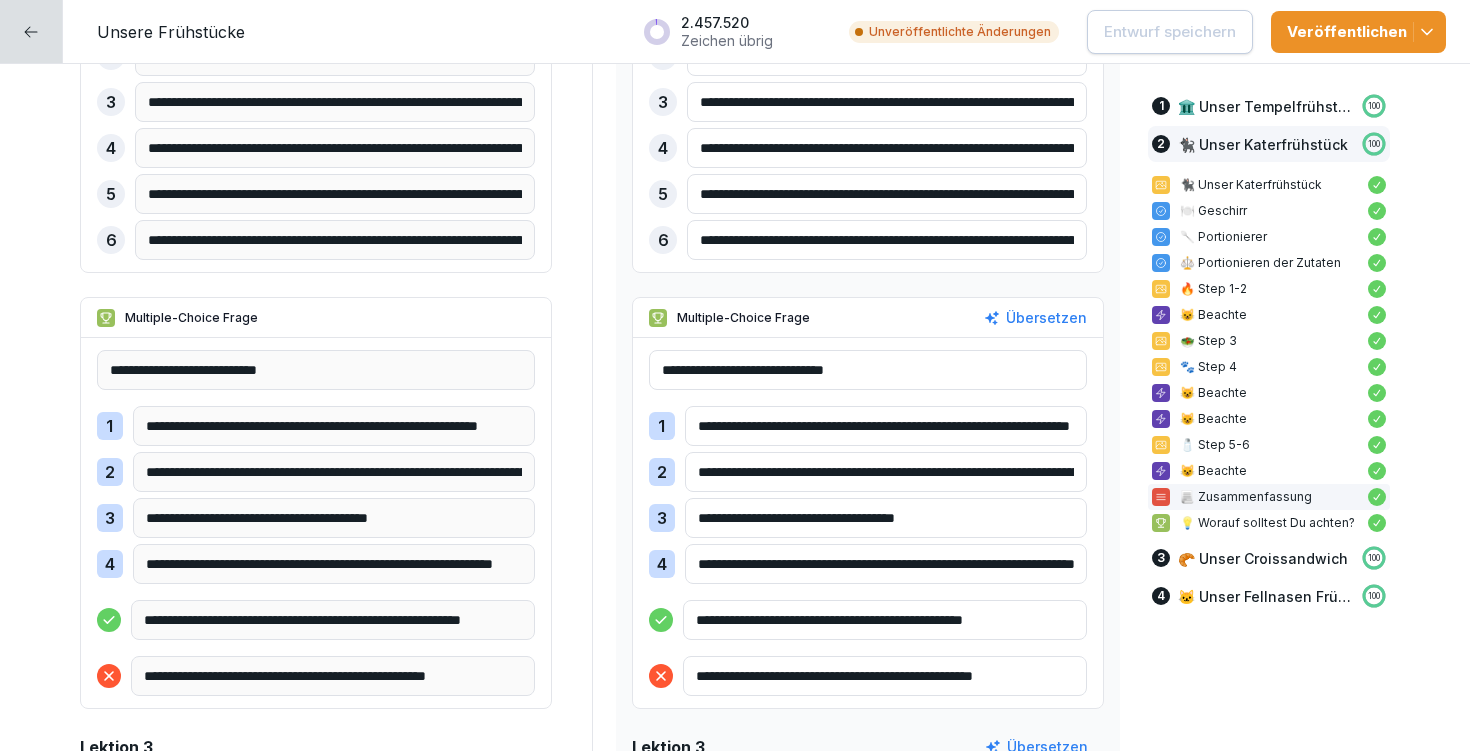 drag, startPoint x: 950, startPoint y: 477, endPoint x: 1070, endPoint y: 476, distance: 120.004166 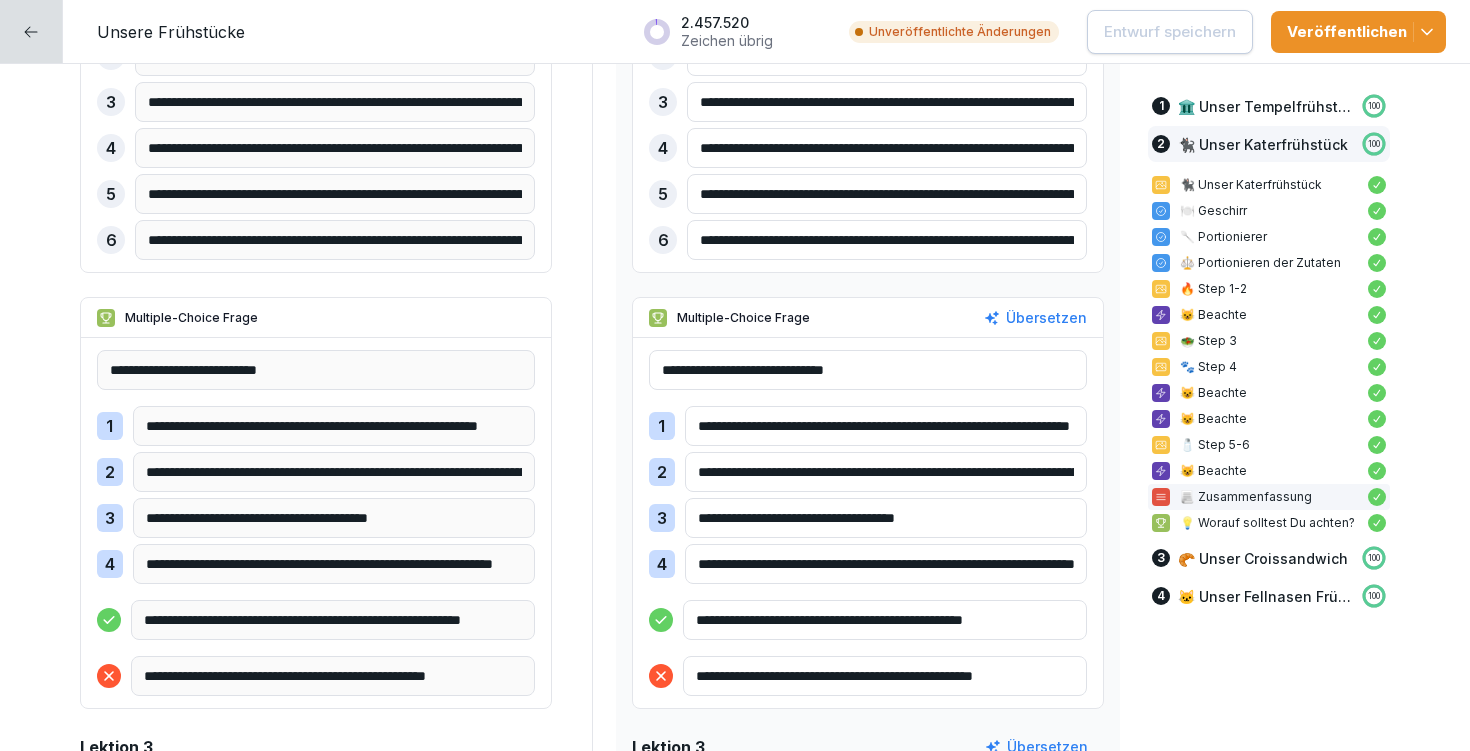 click on "**********" at bounding box center (886, 472) 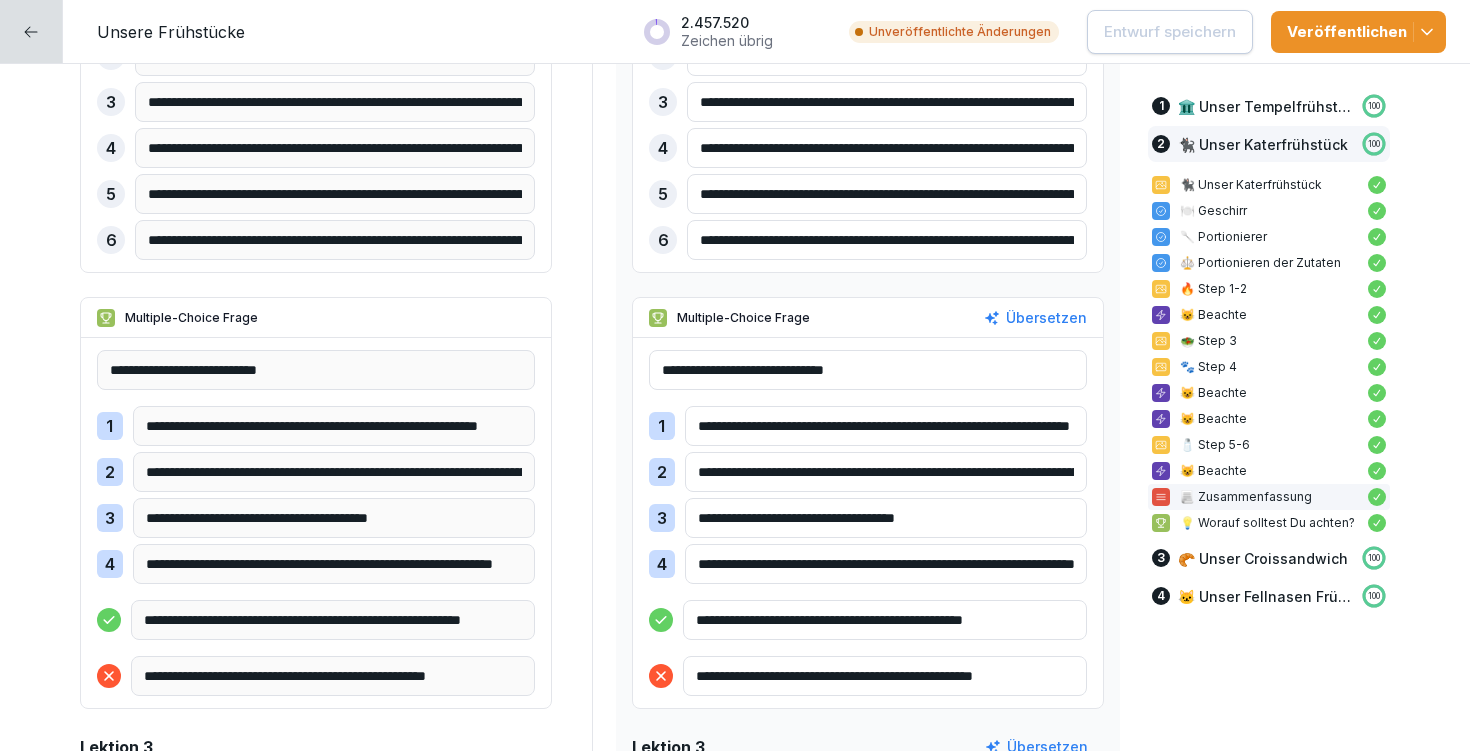 drag, startPoint x: 908, startPoint y: 469, endPoint x: 957, endPoint y: 468, distance: 49.010204 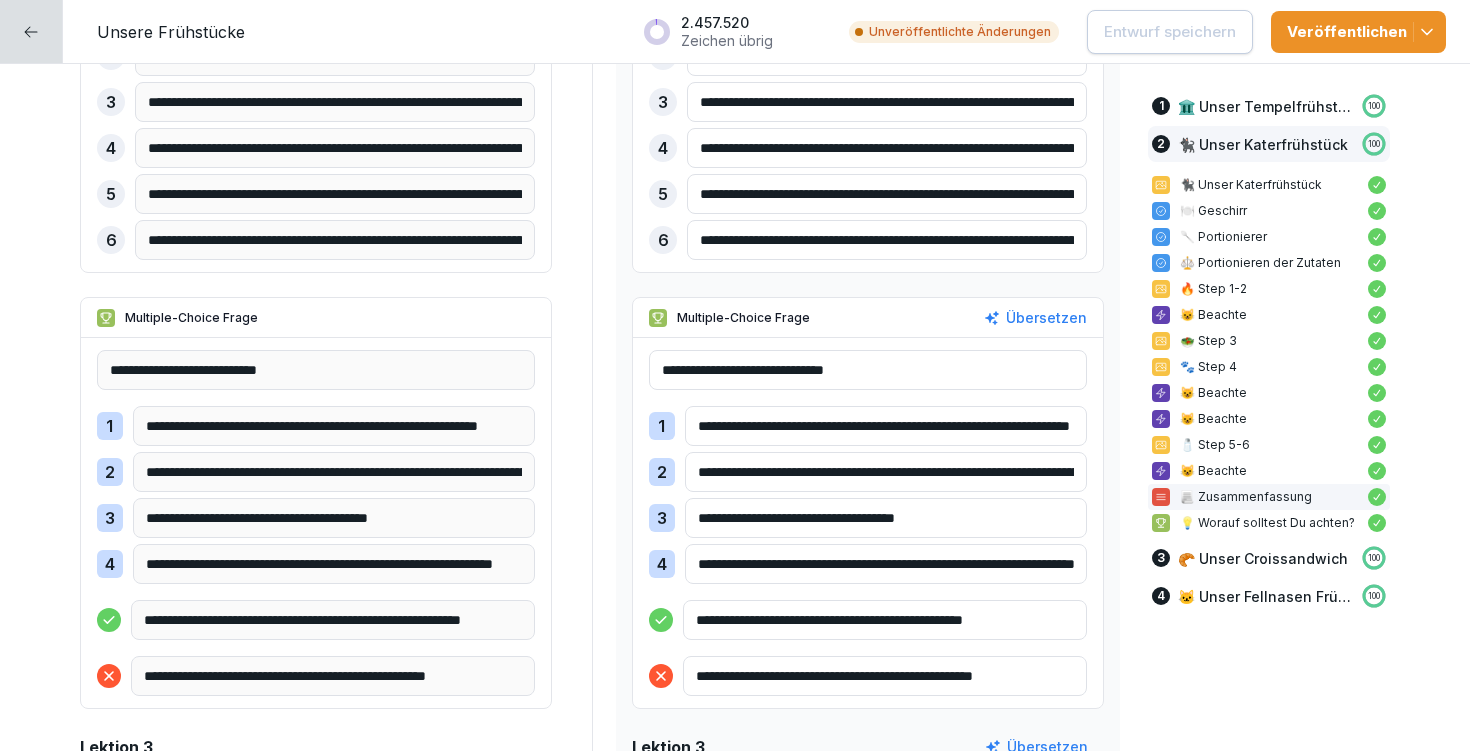click on "**********" at bounding box center (886, 472) 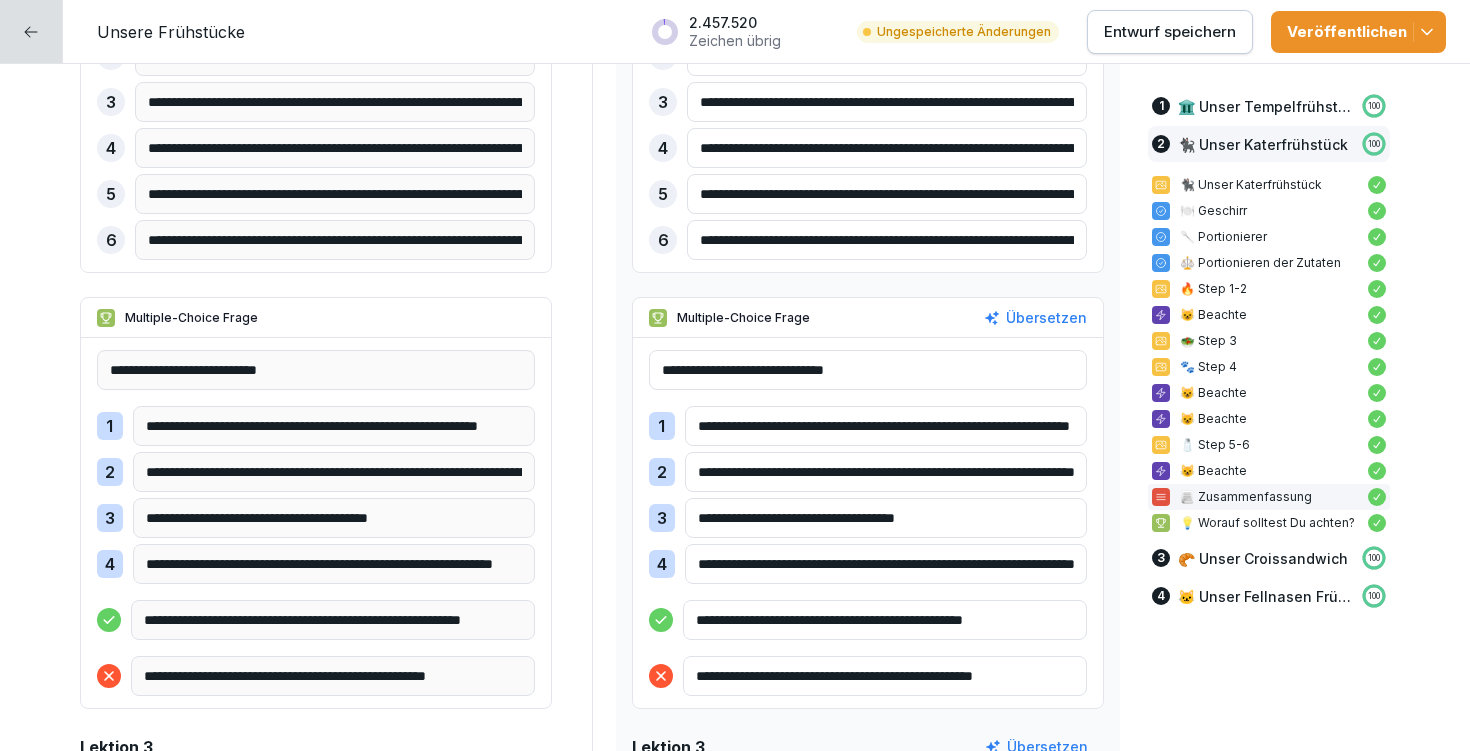 type on "**********" 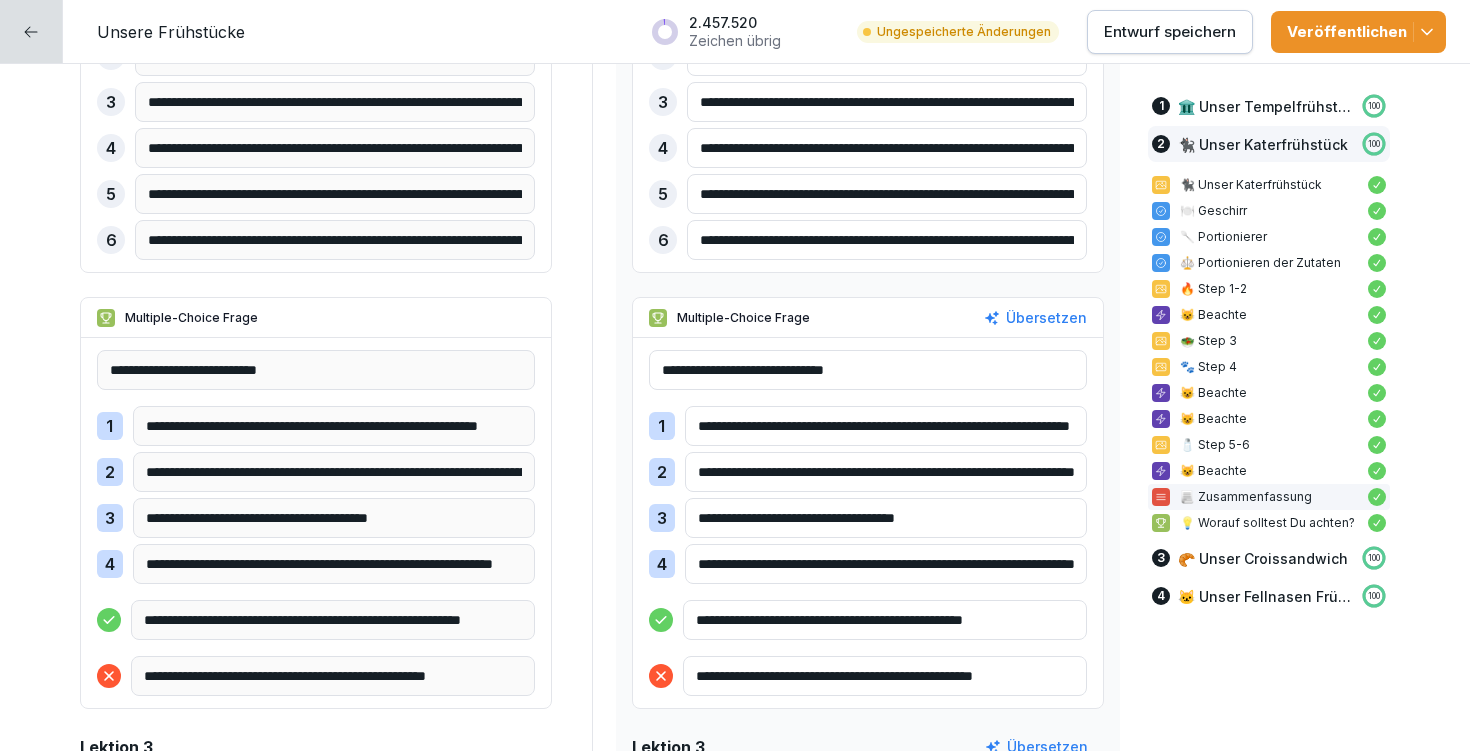 drag, startPoint x: 969, startPoint y: 561, endPoint x: 1071, endPoint y: 559, distance: 102.01961 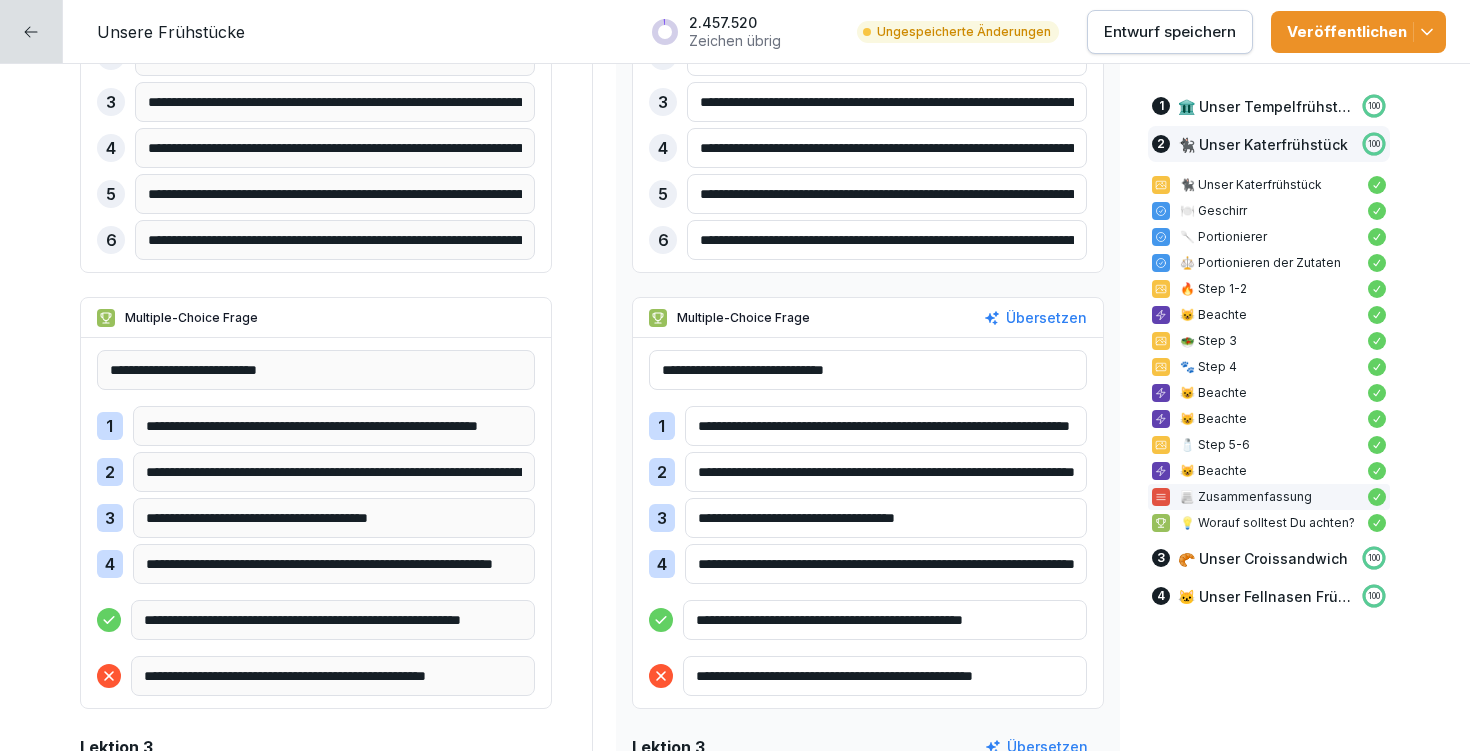 click on "**********" at bounding box center [886, 564] 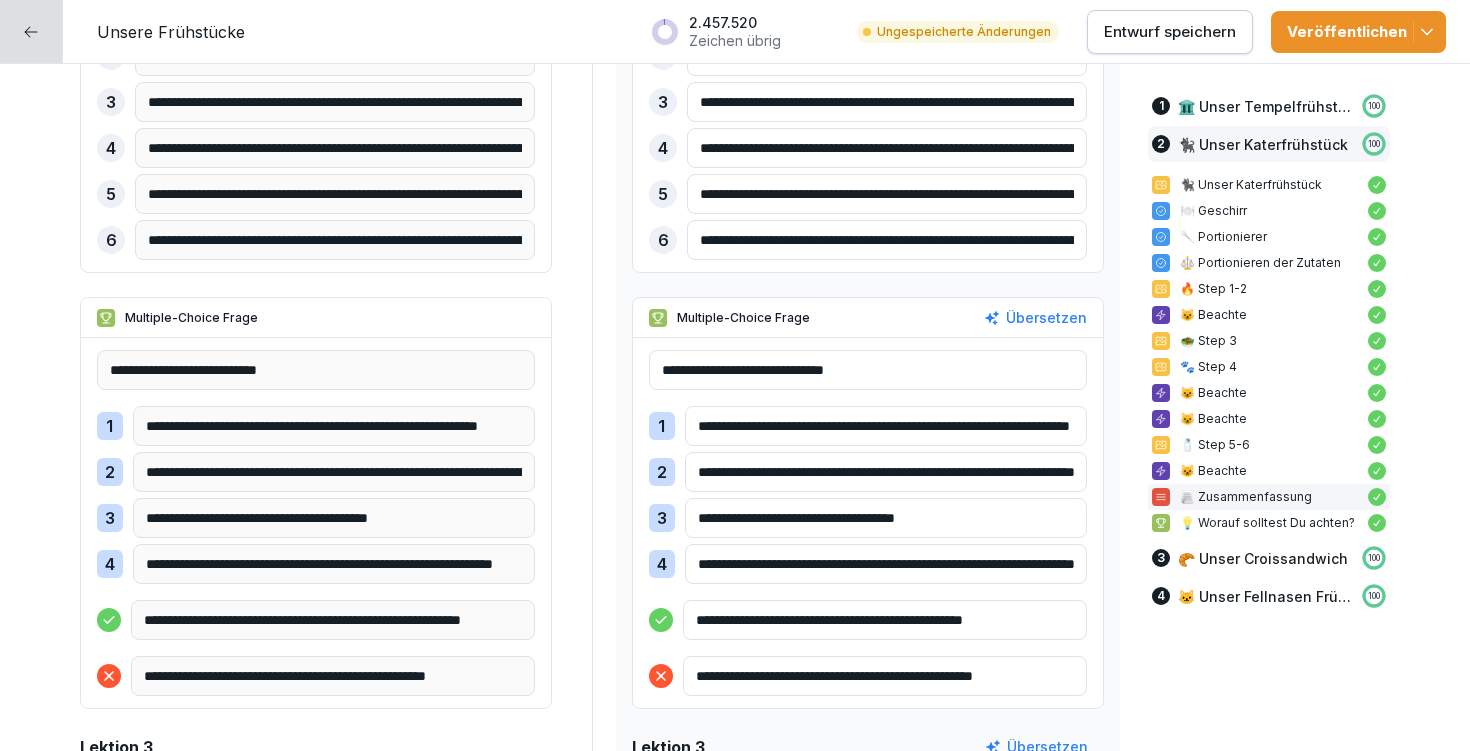 drag, startPoint x: 887, startPoint y: 560, endPoint x: 909, endPoint y: 559, distance: 22.022715 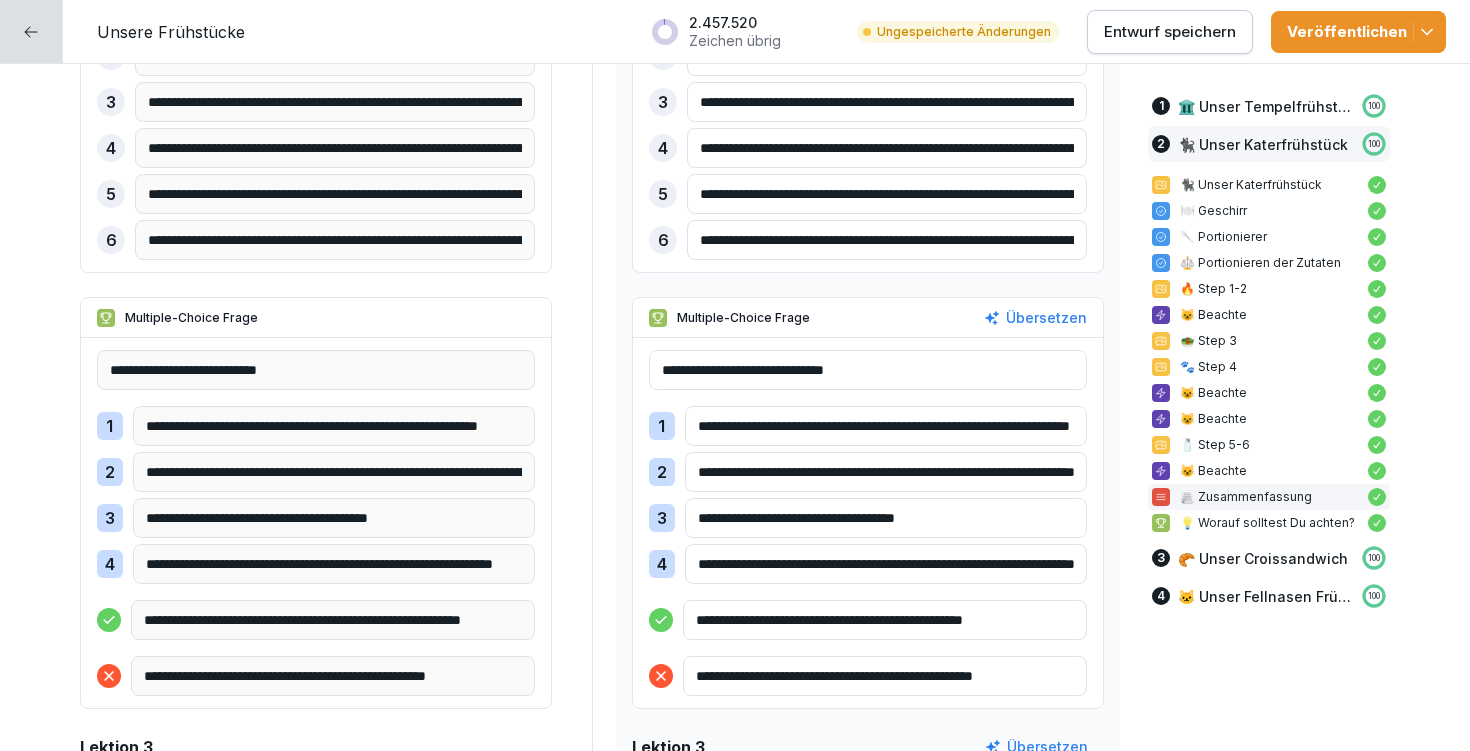 click on "**********" at bounding box center [886, 564] 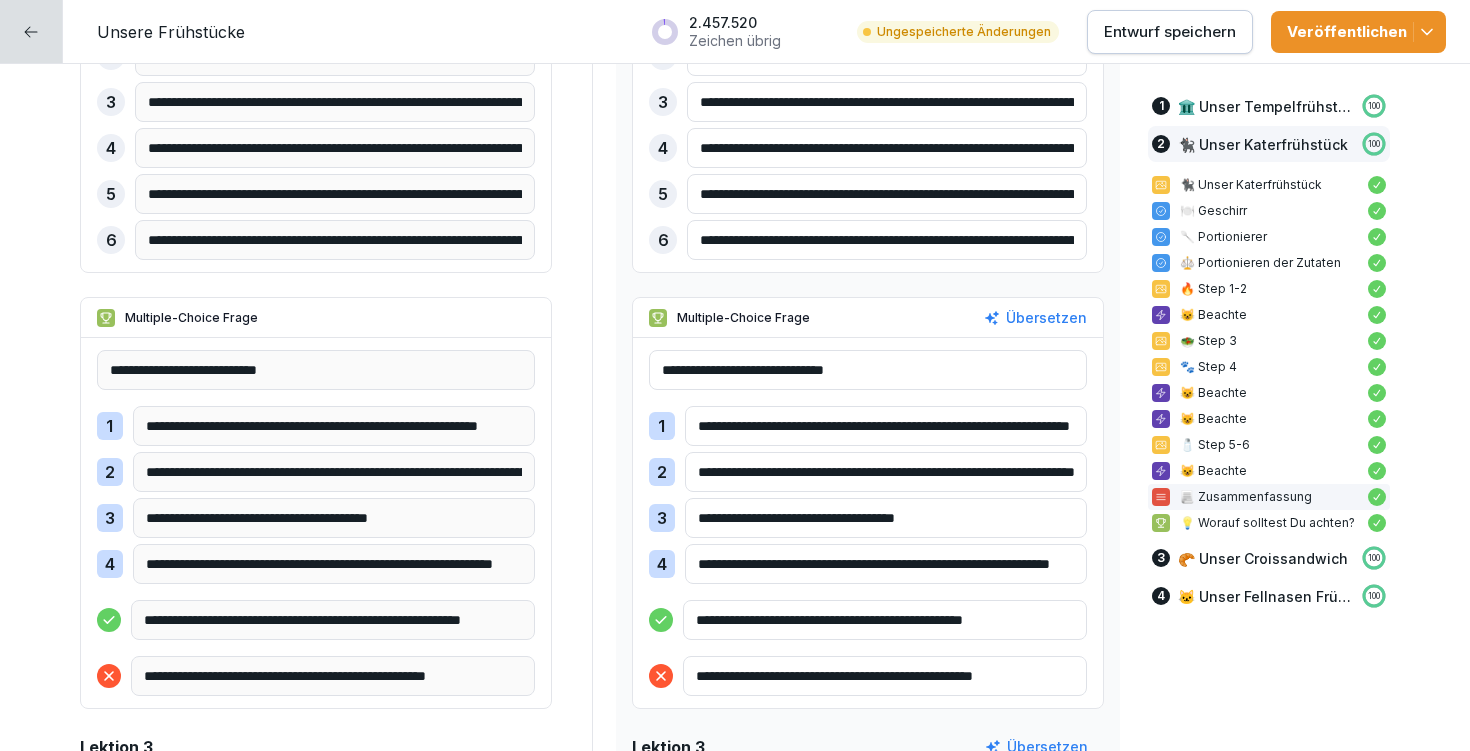 scroll, scrollTop: 8881, scrollLeft: 0, axis: vertical 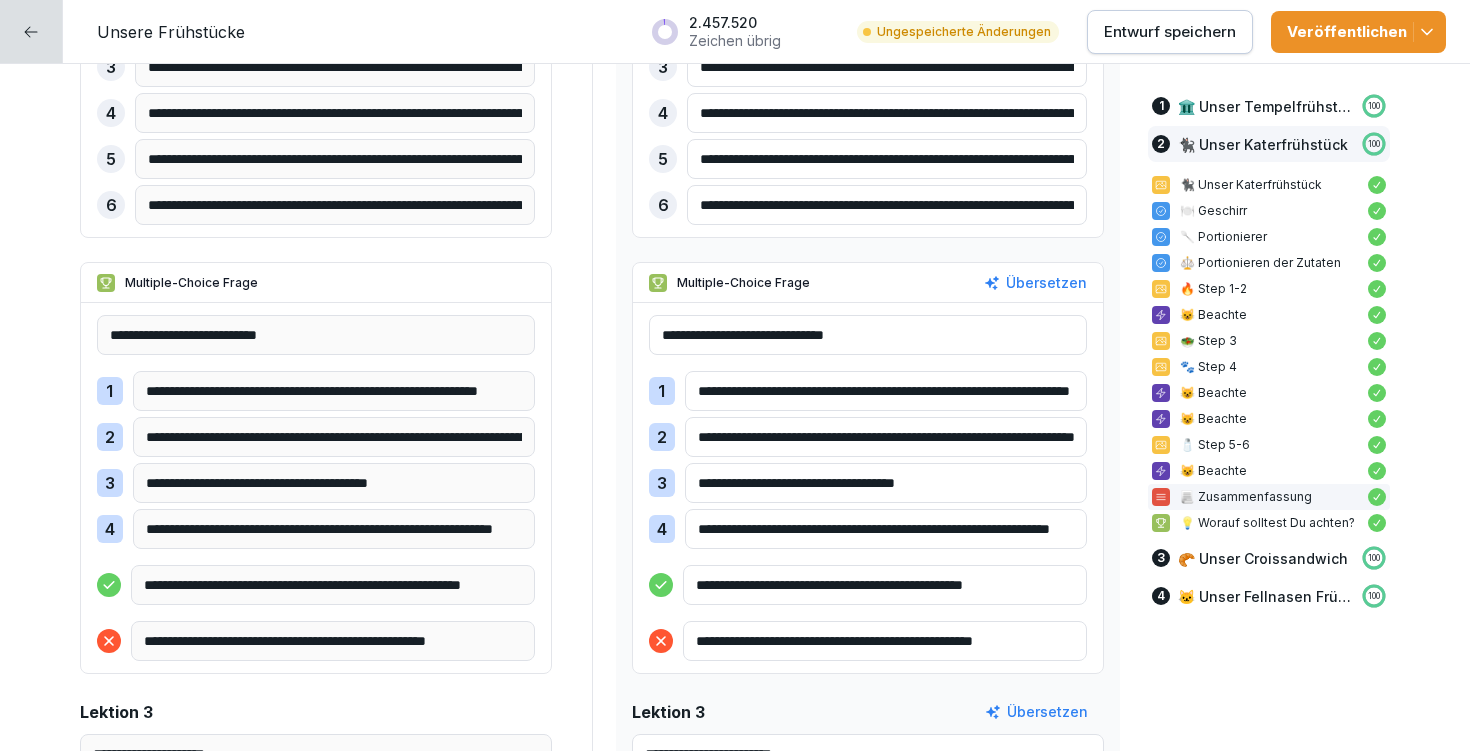 type on "**********" 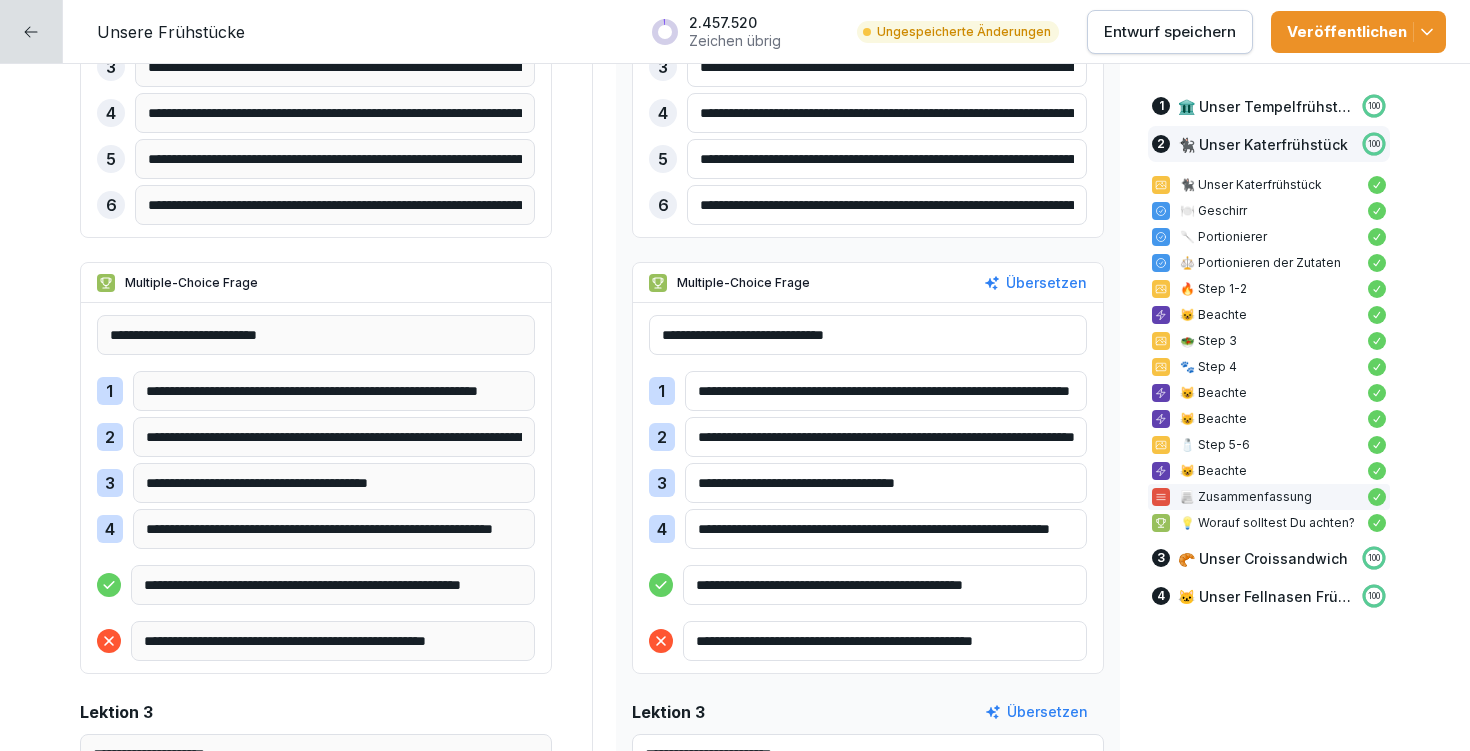 drag, startPoint x: 893, startPoint y: 390, endPoint x: 1113, endPoint y: 397, distance: 220.11133 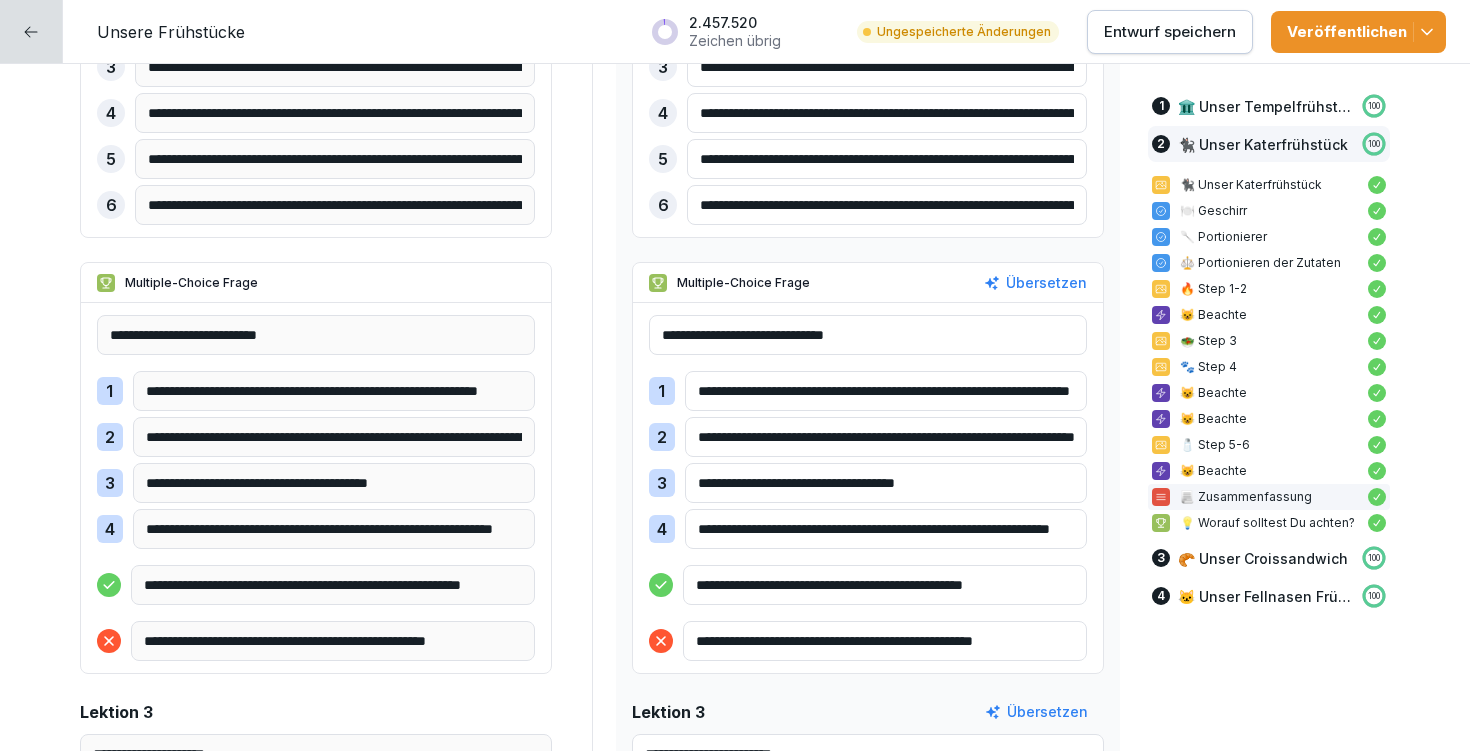 click on "**********" at bounding box center (735, -331) 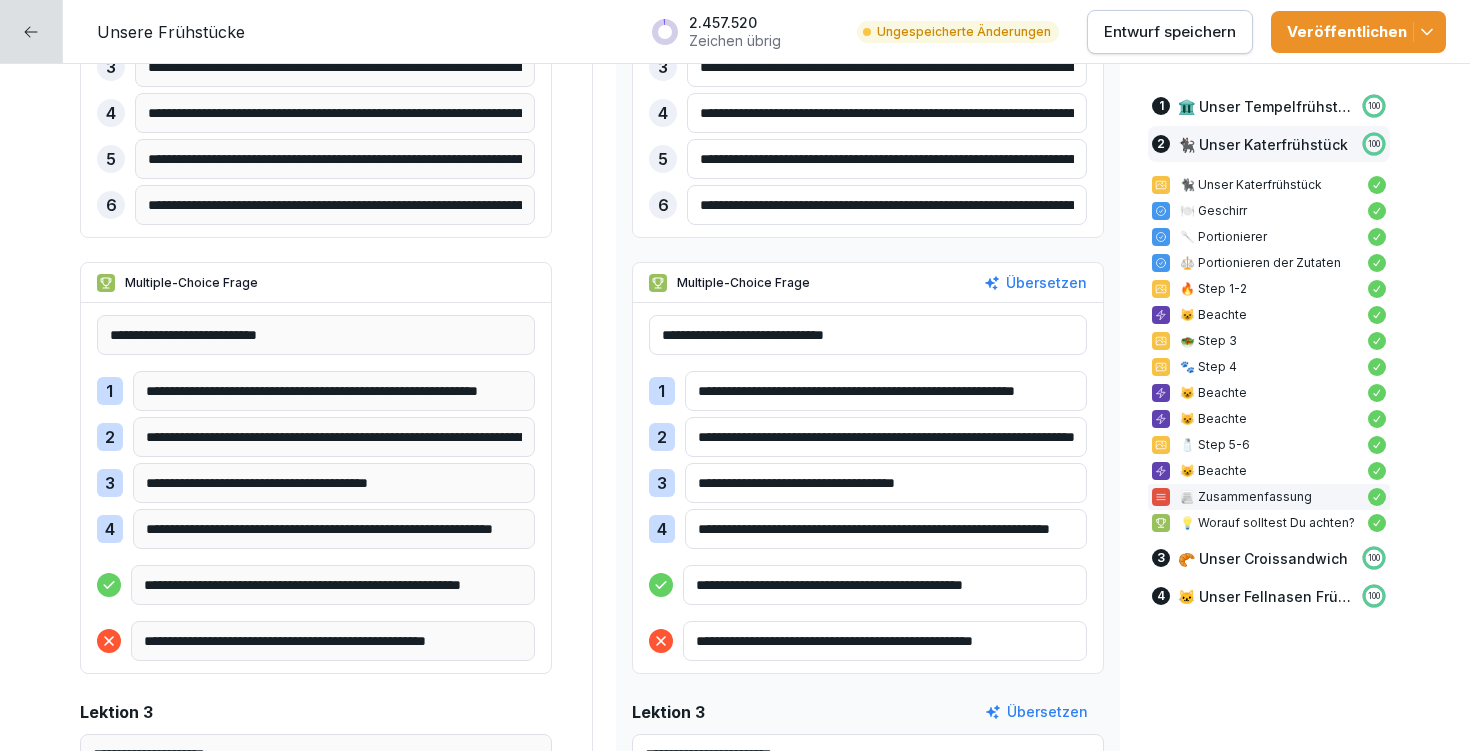 type on "**********" 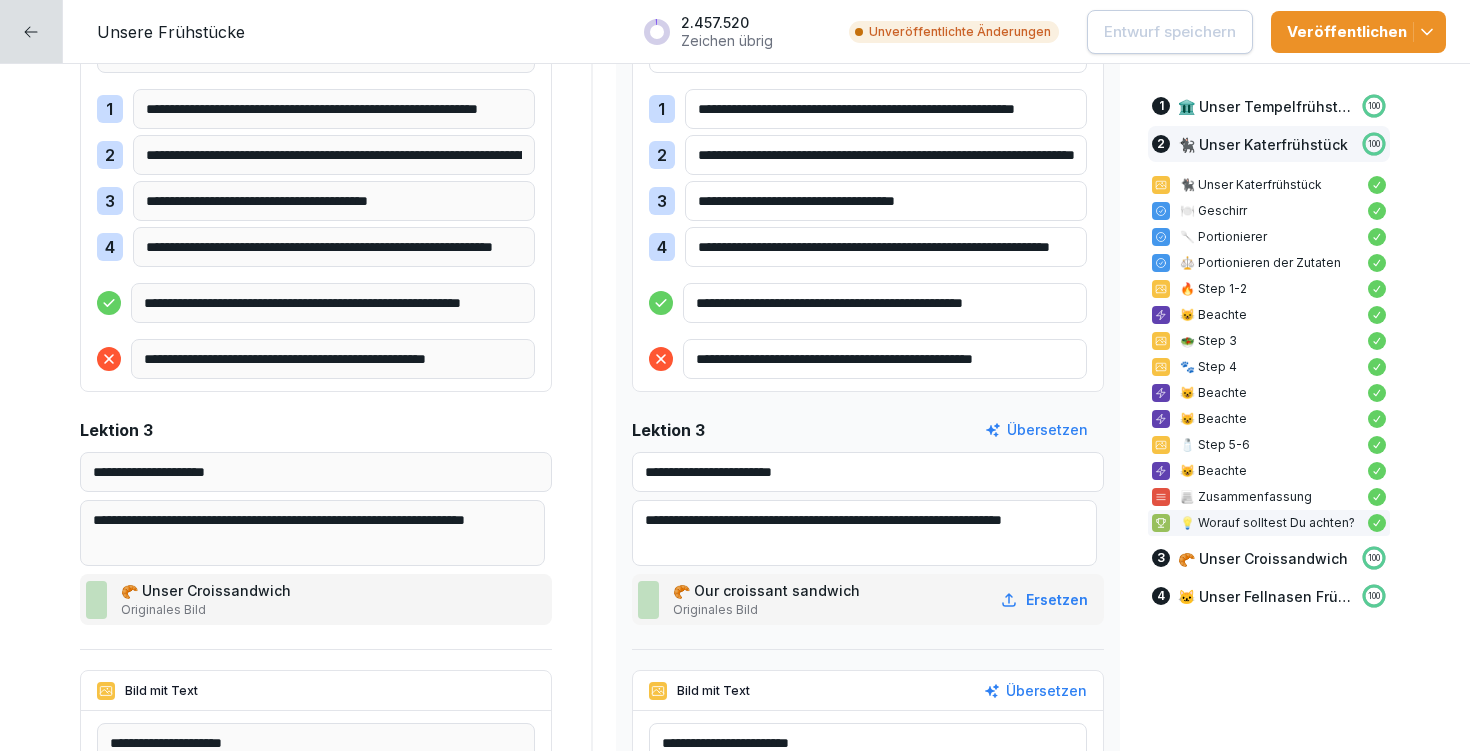 scroll, scrollTop: 9306, scrollLeft: 0, axis: vertical 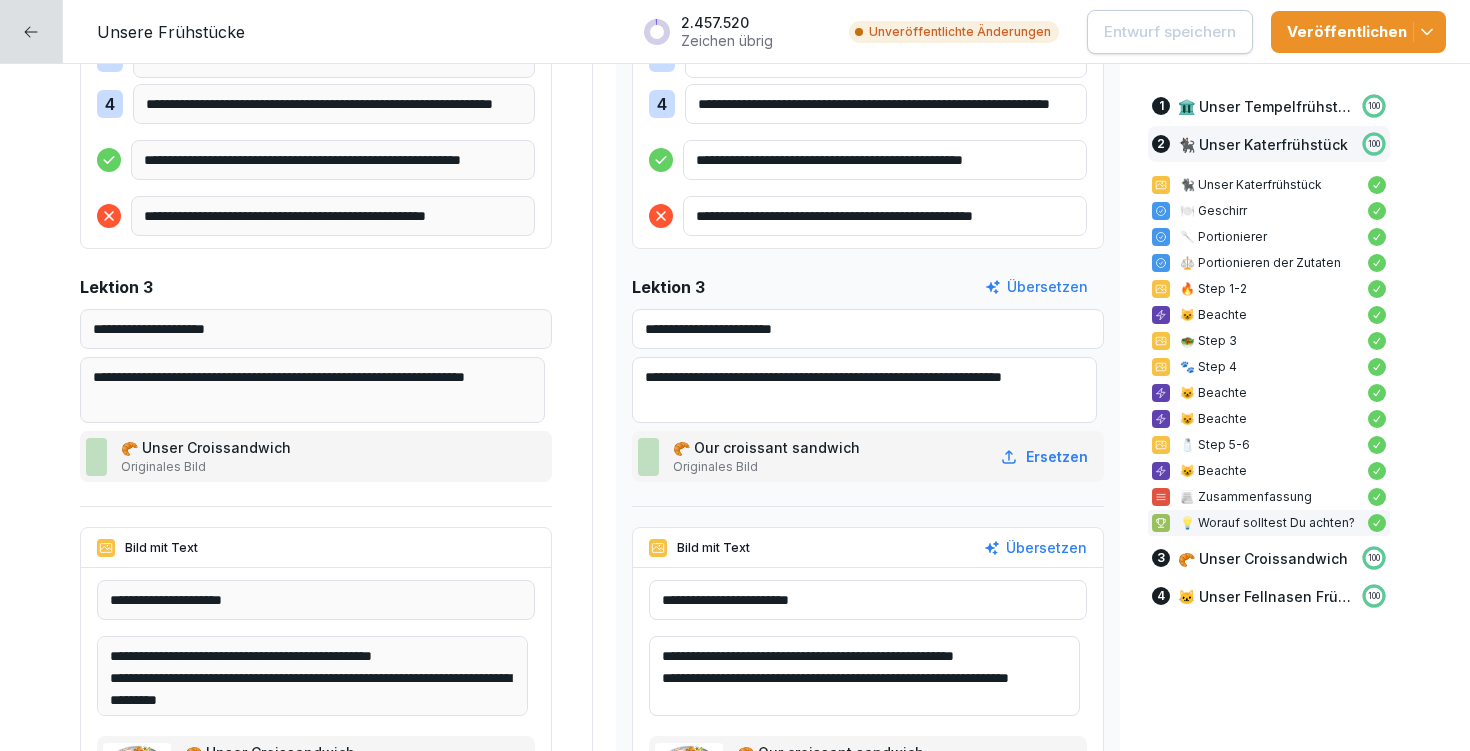 drag, startPoint x: 688, startPoint y: 326, endPoint x: 860, endPoint y: 327, distance: 172.00291 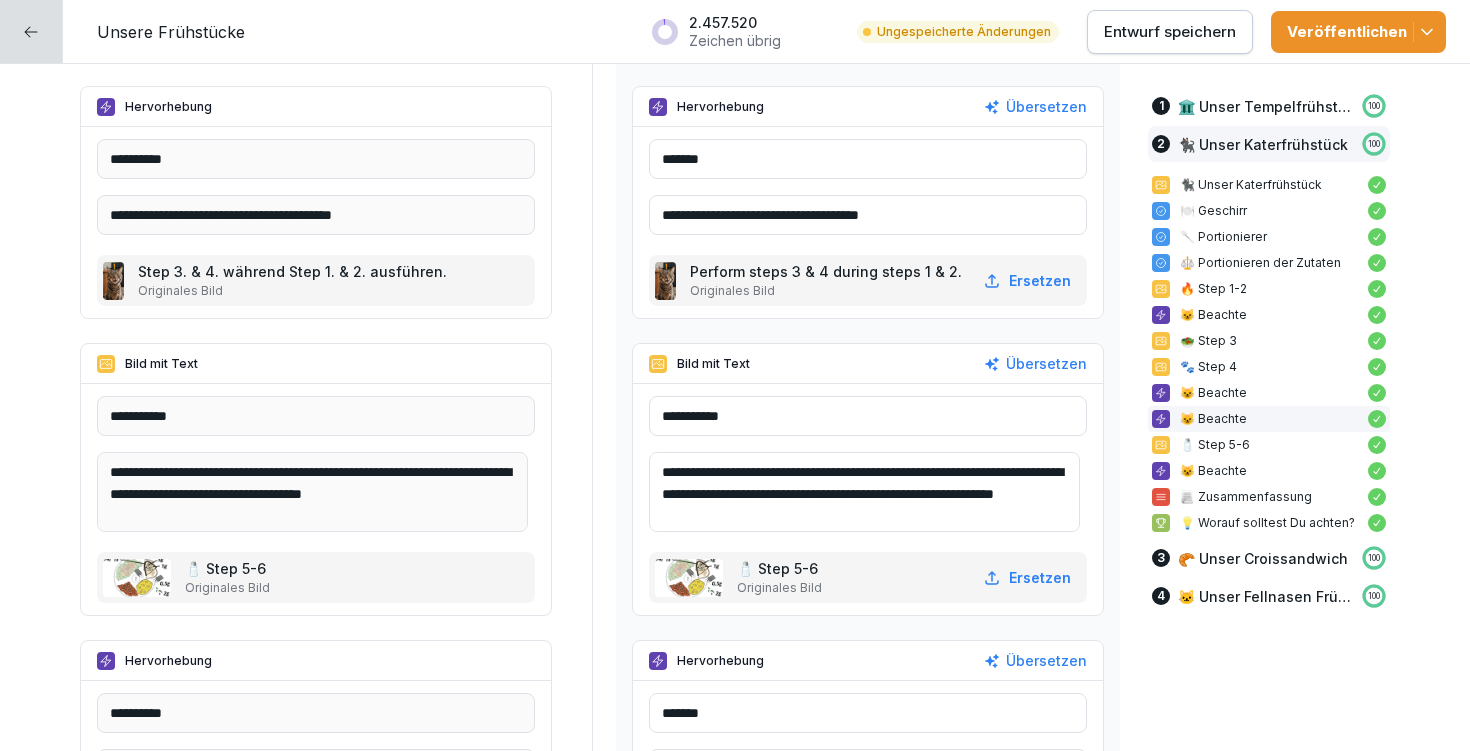 scroll, scrollTop: 8201, scrollLeft: 0, axis: vertical 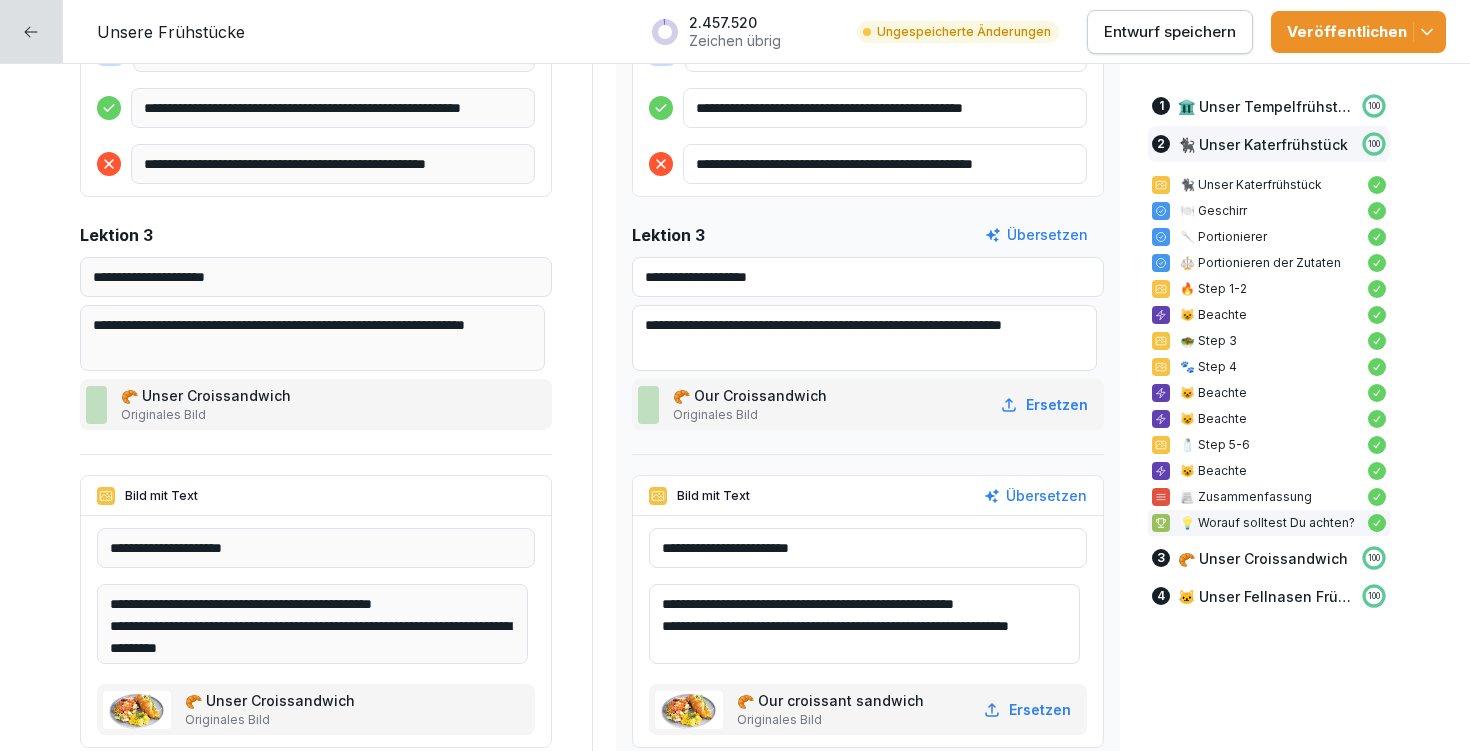 drag, startPoint x: 978, startPoint y: 315, endPoint x: 977, endPoint y: 344, distance: 29.017237 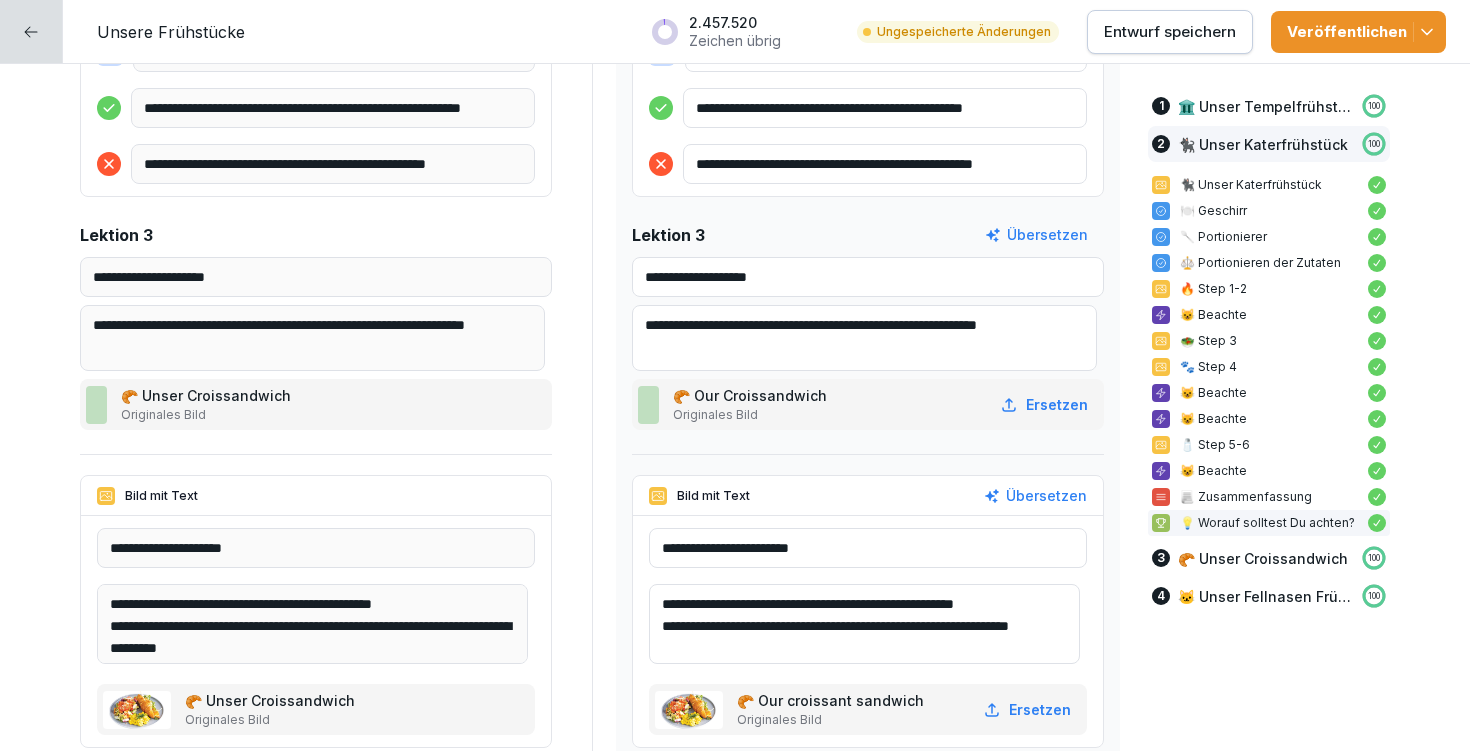 type on "**********" 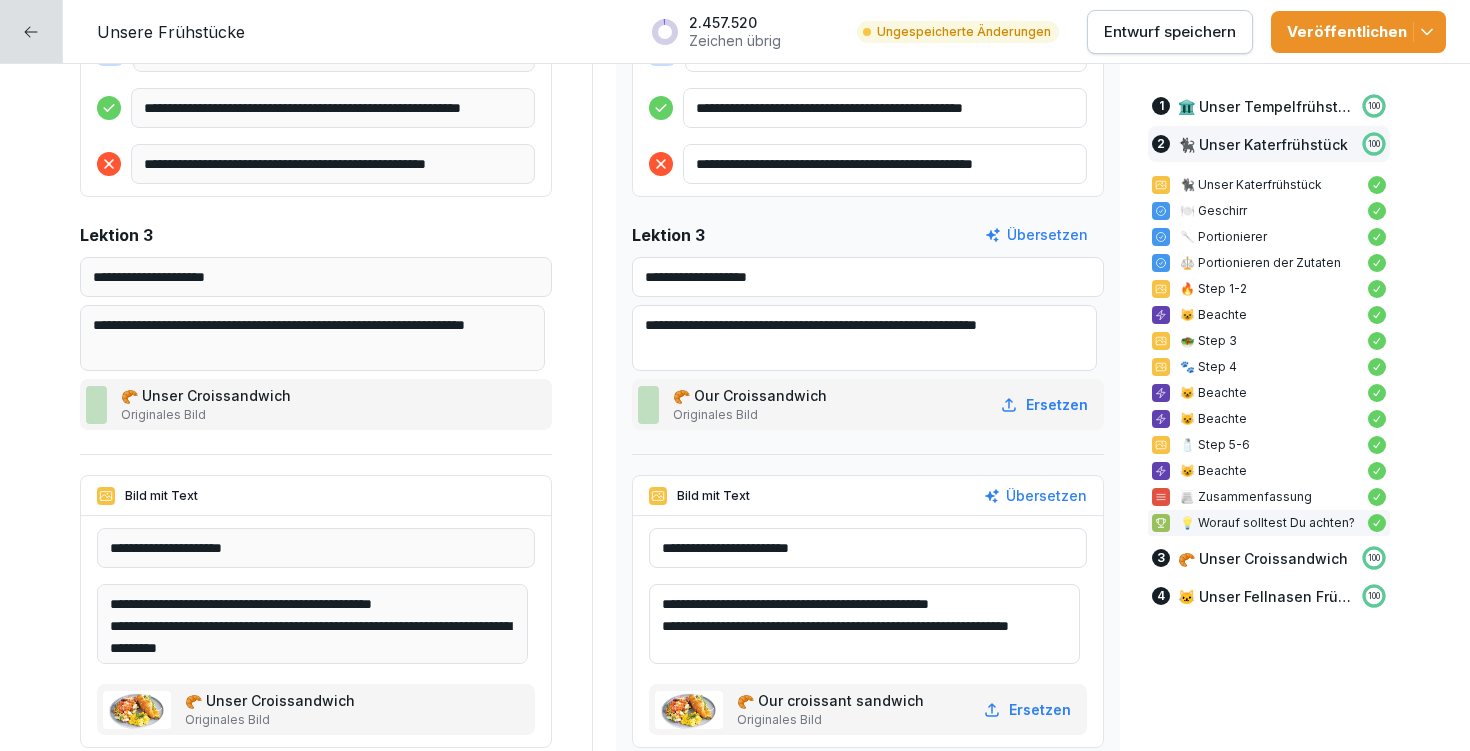 drag, startPoint x: 931, startPoint y: 602, endPoint x: 1007, endPoint y: 595, distance: 76.321686 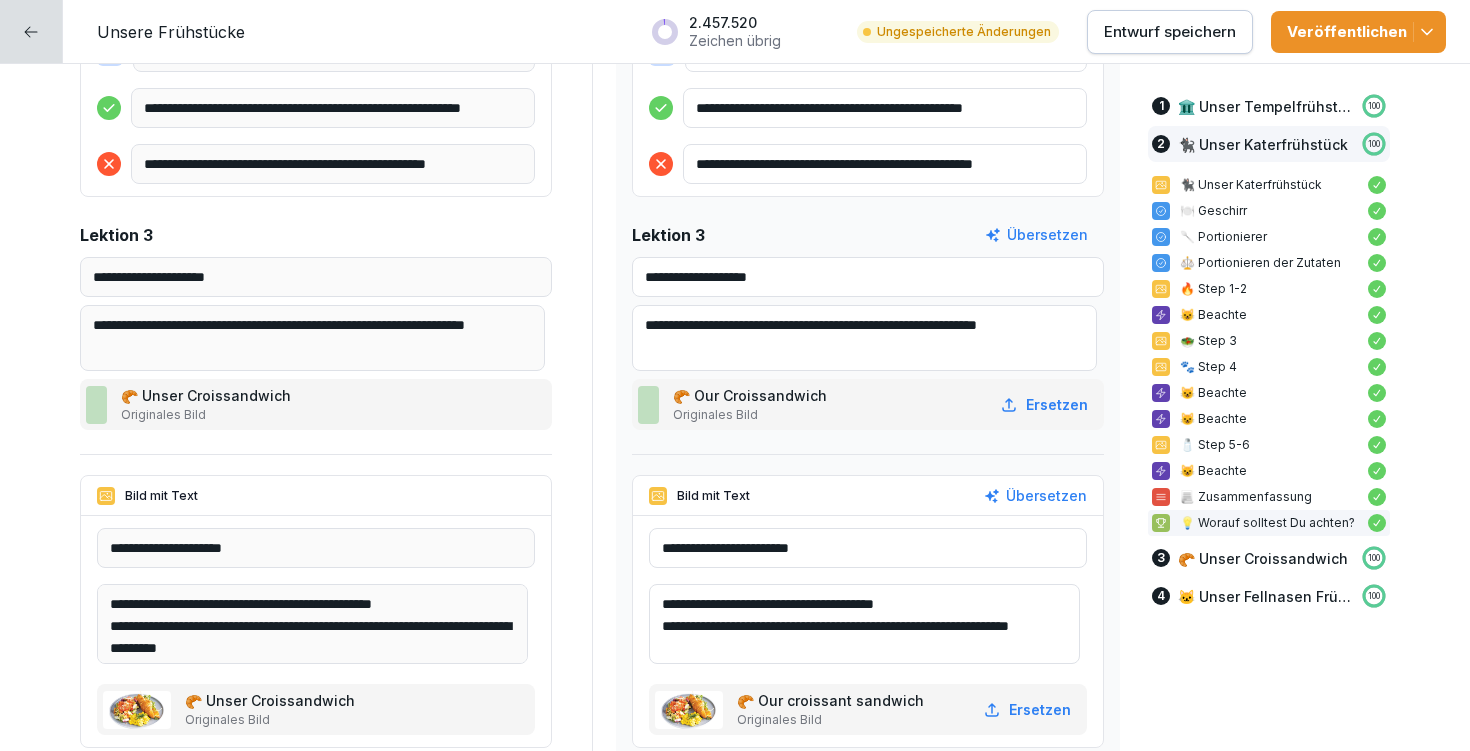 click on "**********" at bounding box center (864, 624) 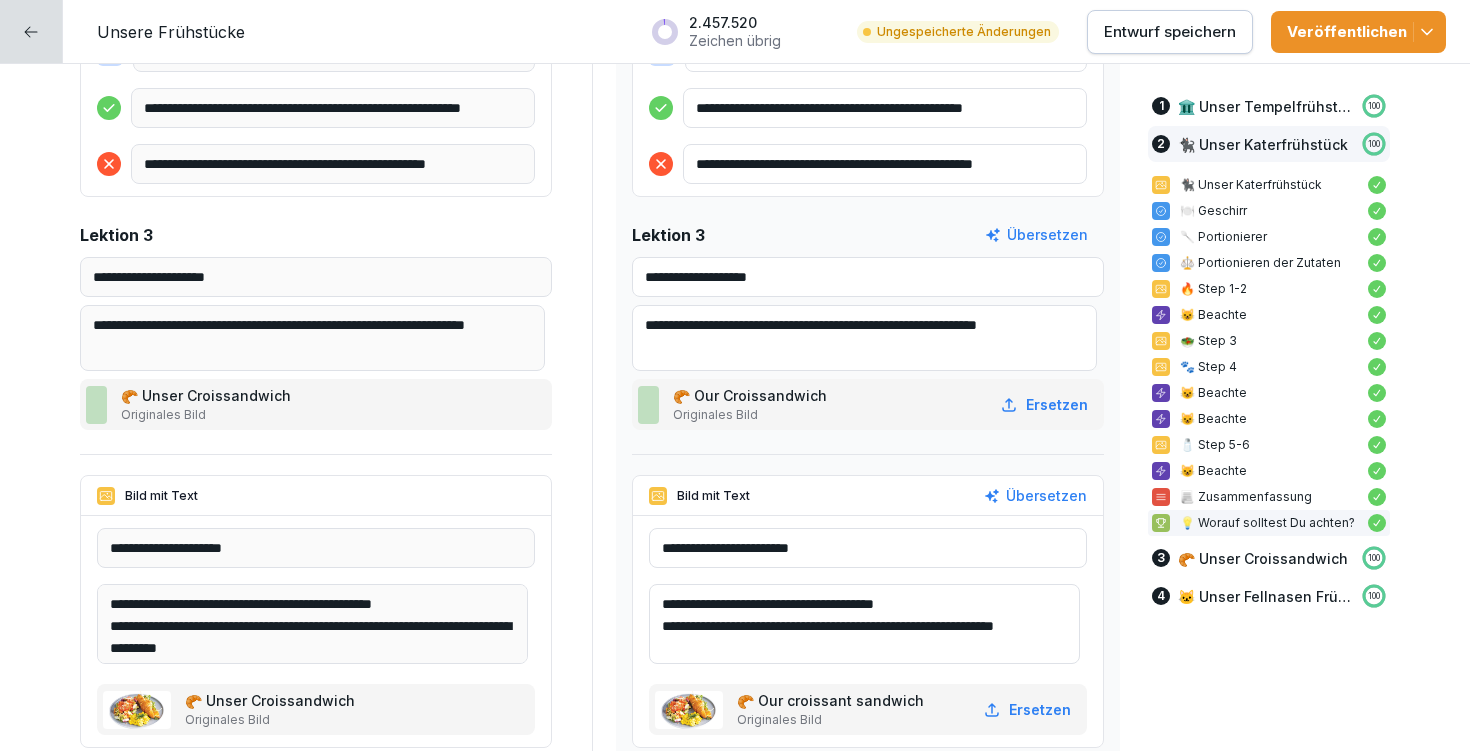scroll, scrollTop: 4, scrollLeft: 0, axis: vertical 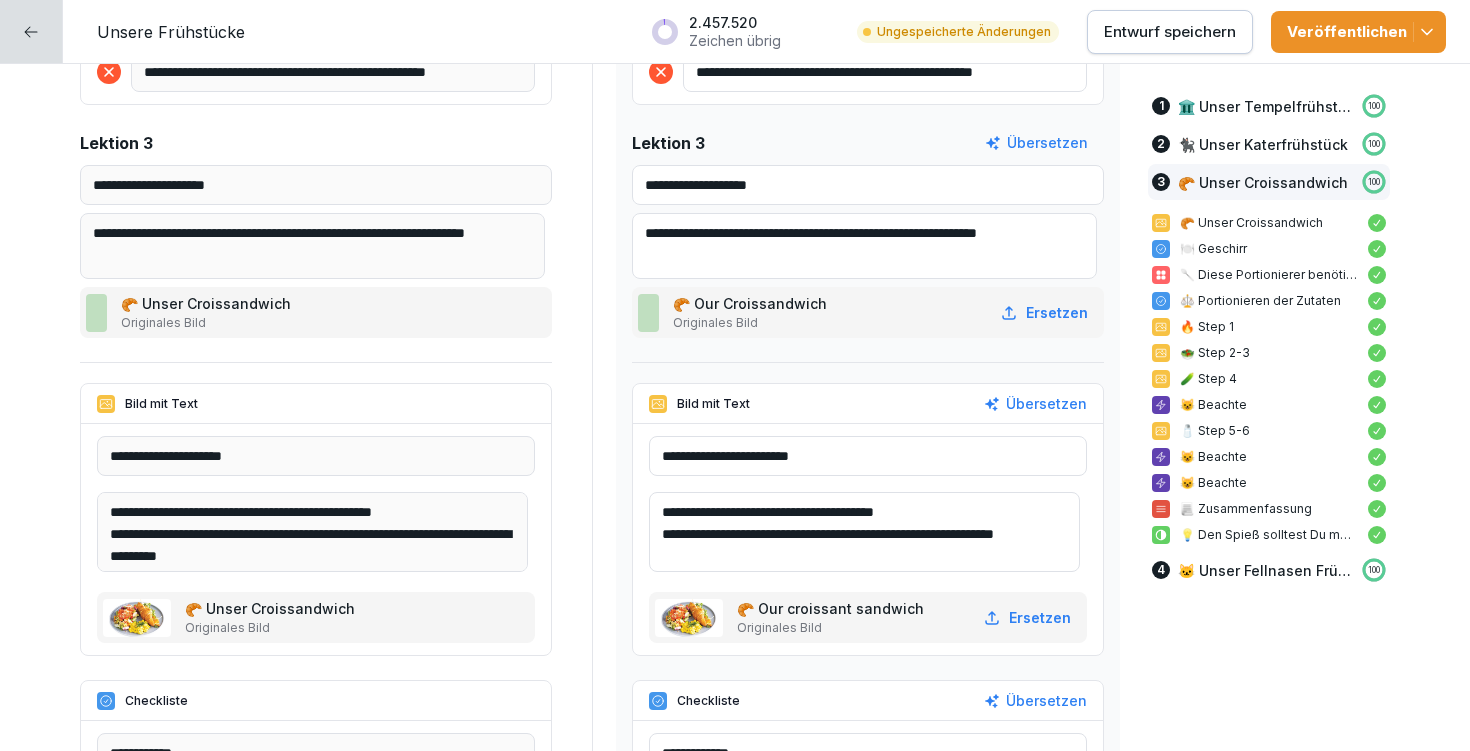click on "**********" at bounding box center [864, 532] 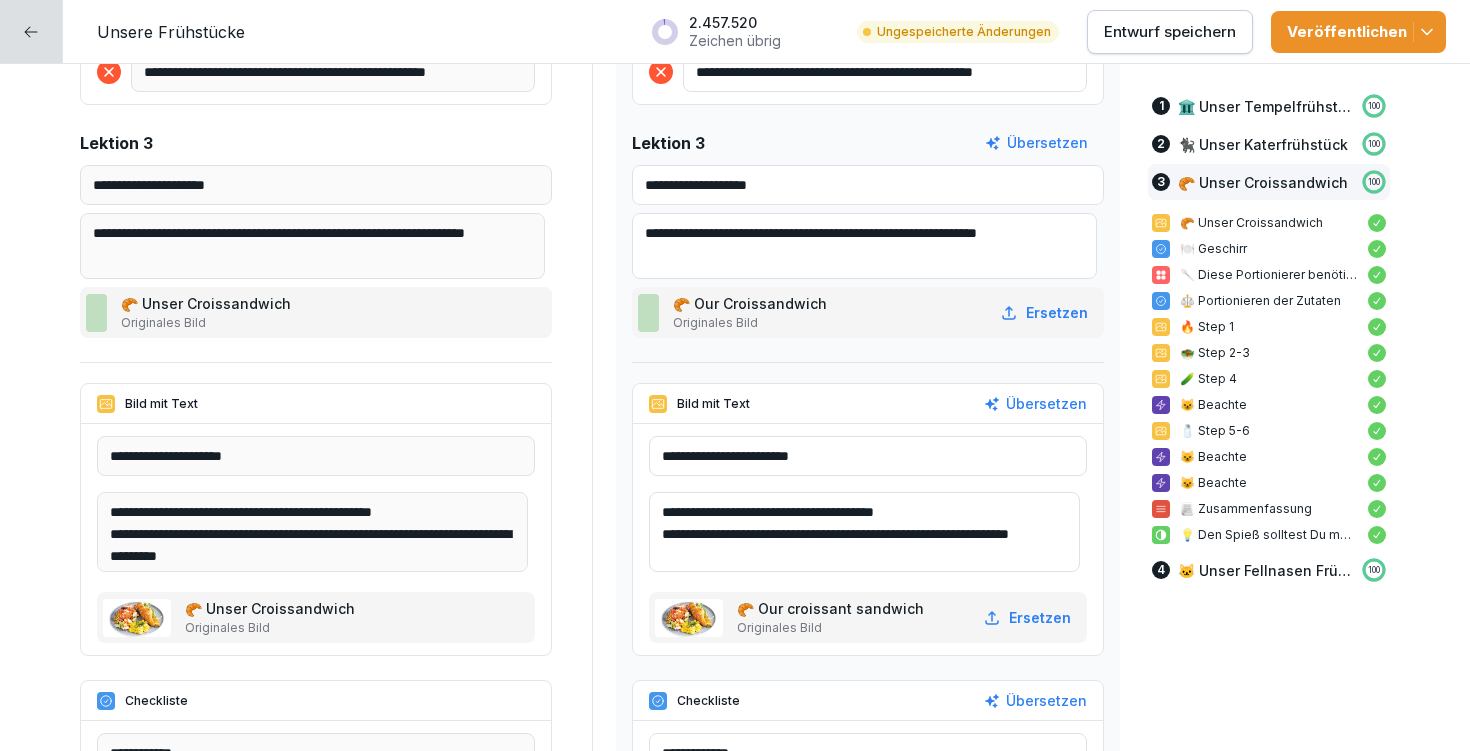 type on "**********" 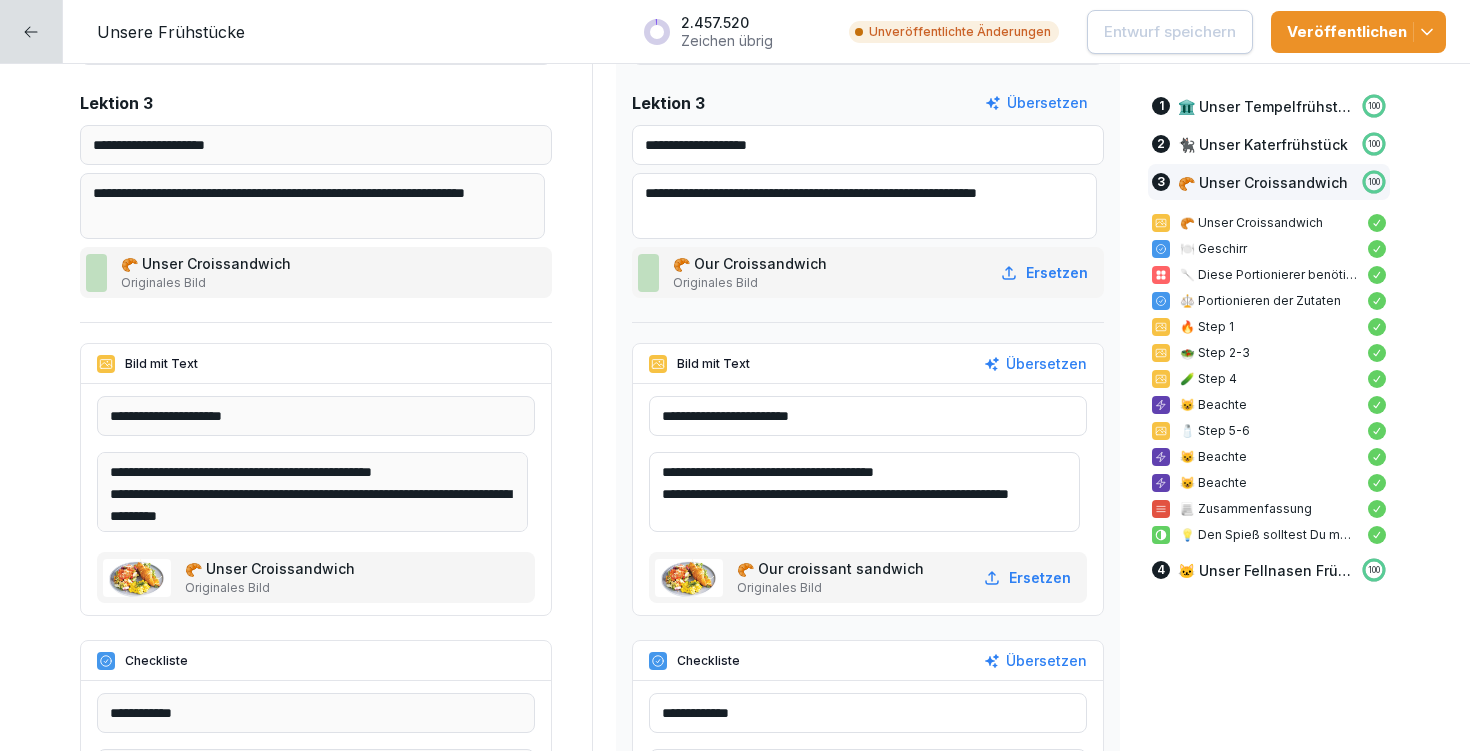 scroll, scrollTop: 9609, scrollLeft: 0, axis: vertical 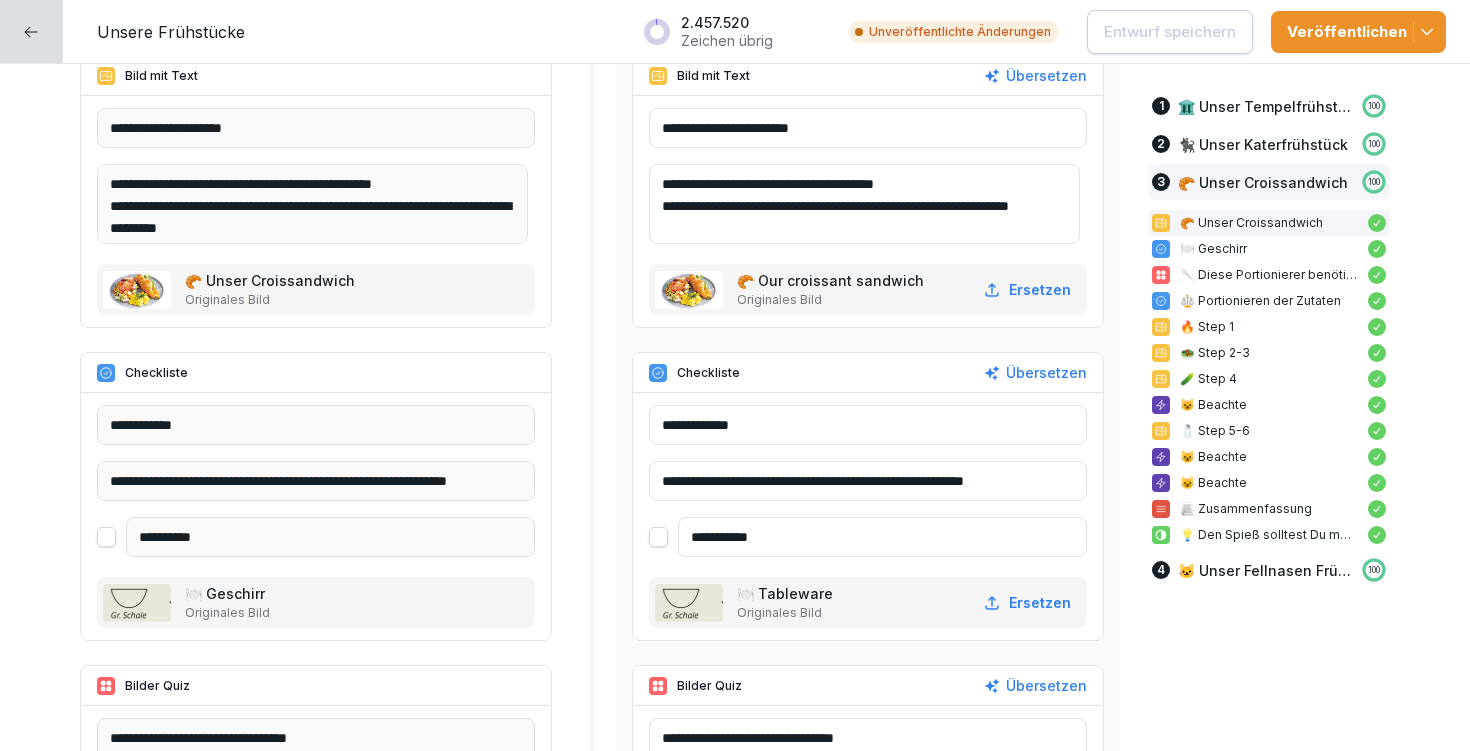 click on "**********" at bounding box center (868, 481) 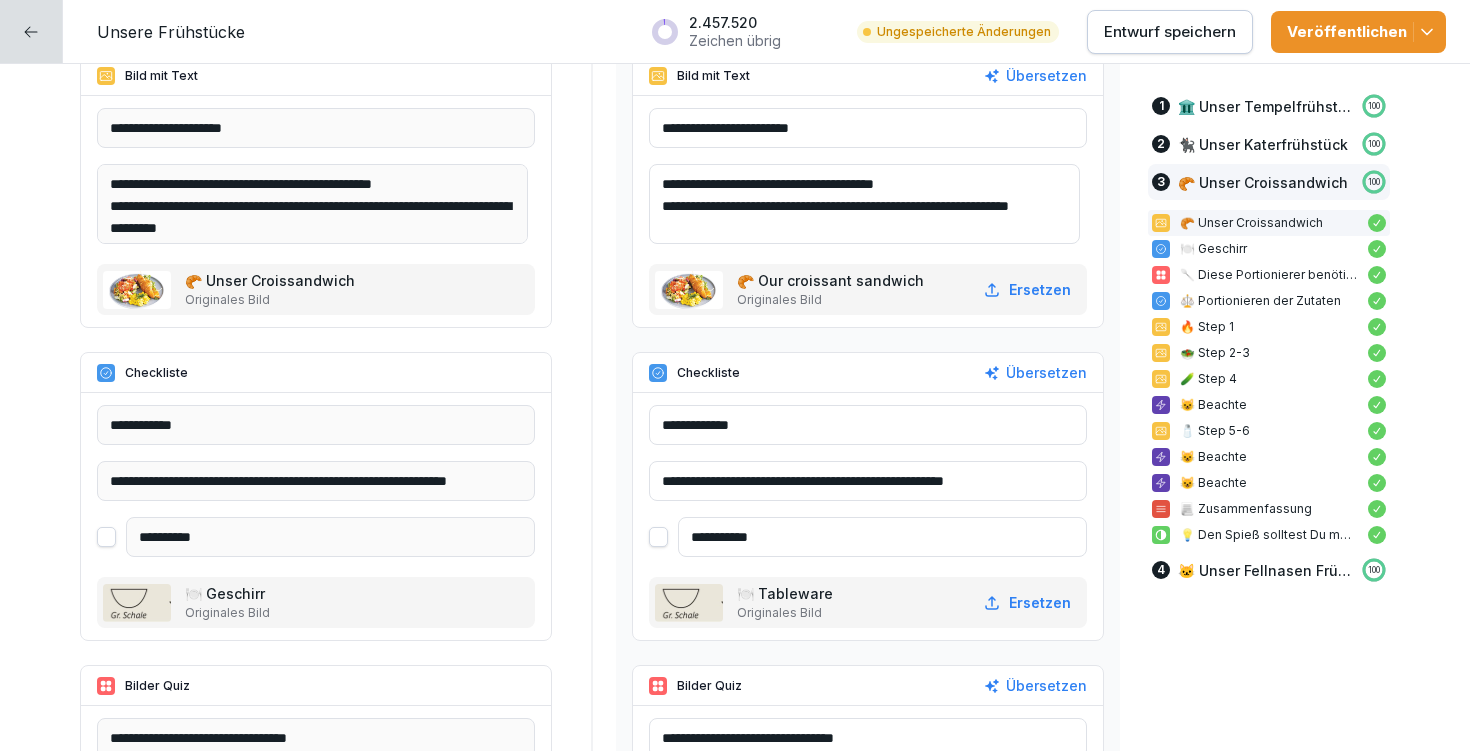 drag, startPoint x: 889, startPoint y: 479, endPoint x: 1015, endPoint y: 474, distance: 126.09917 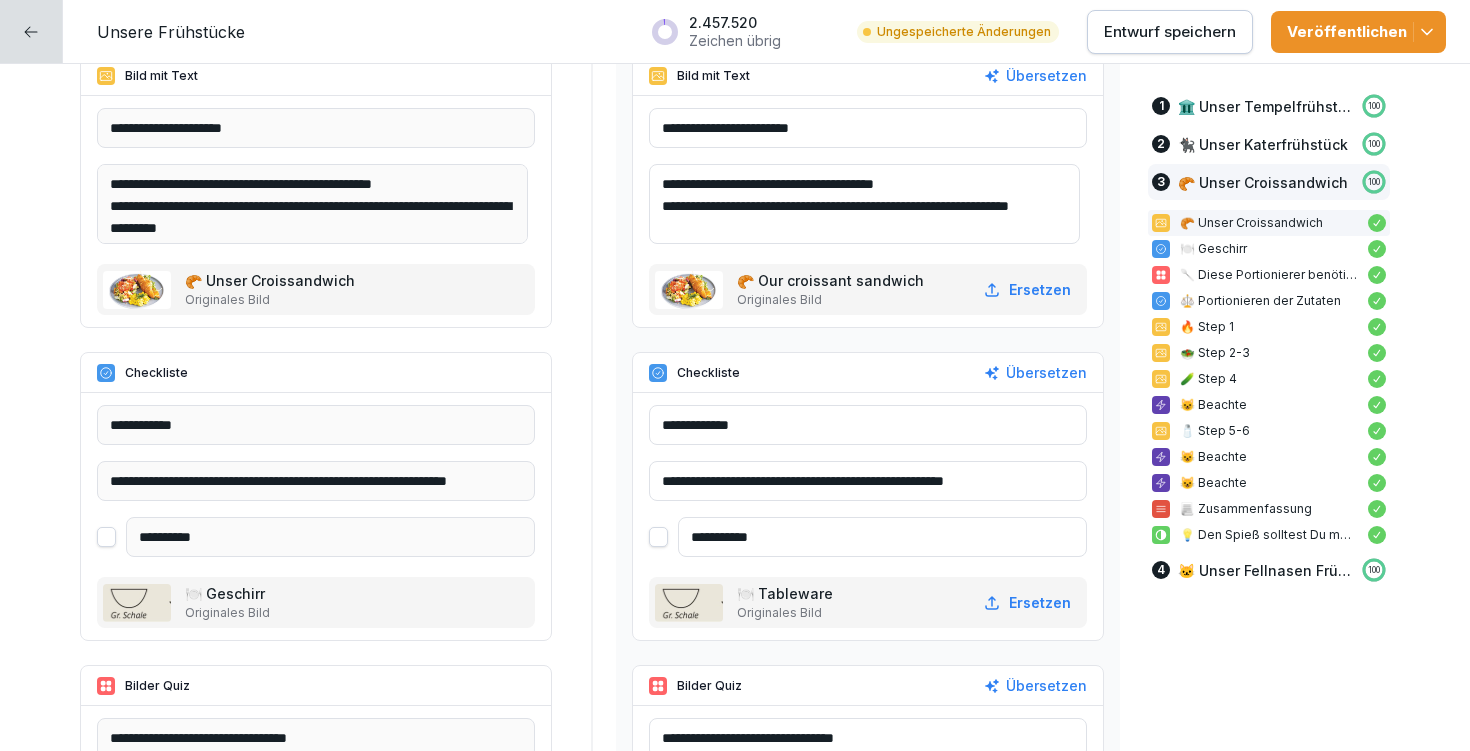 click on "**********" at bounding box center (868, 481) 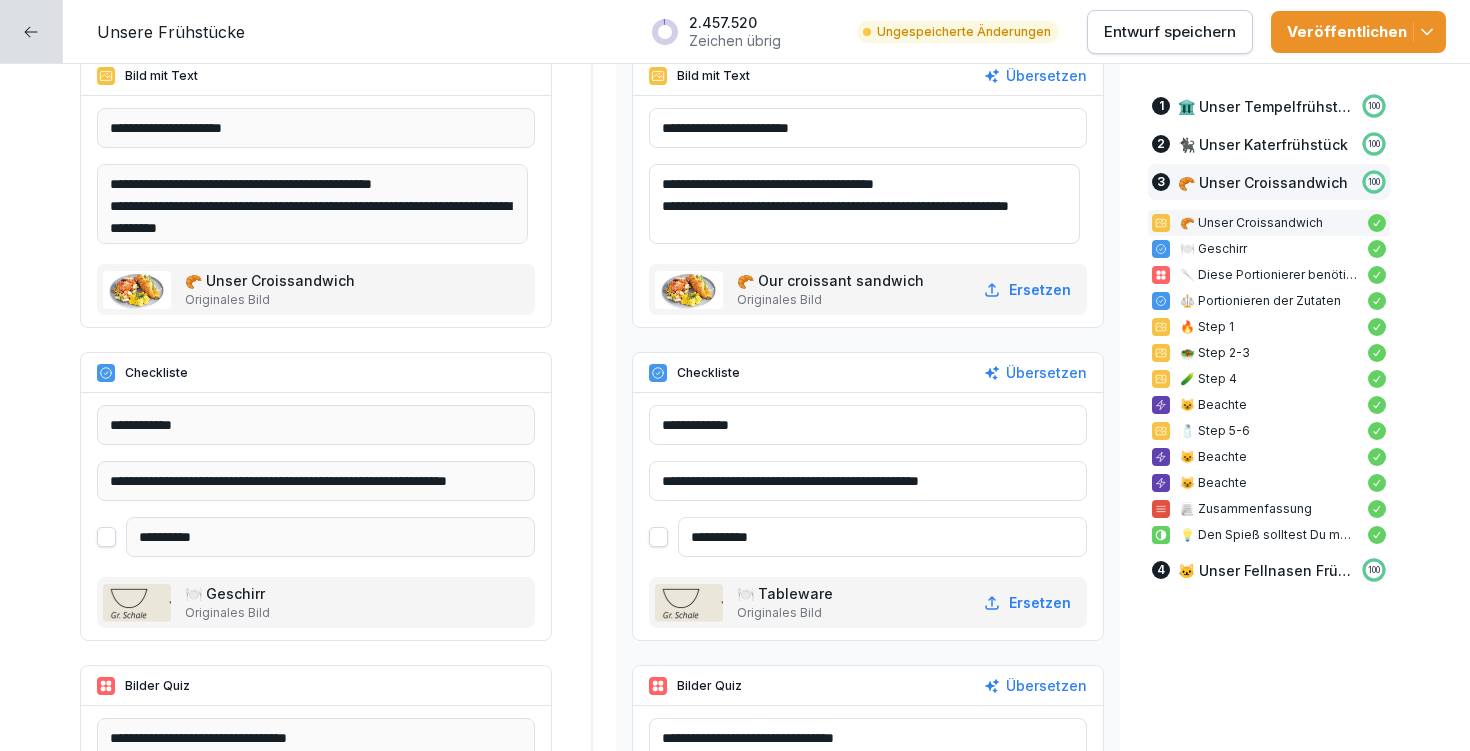 type on "**********" 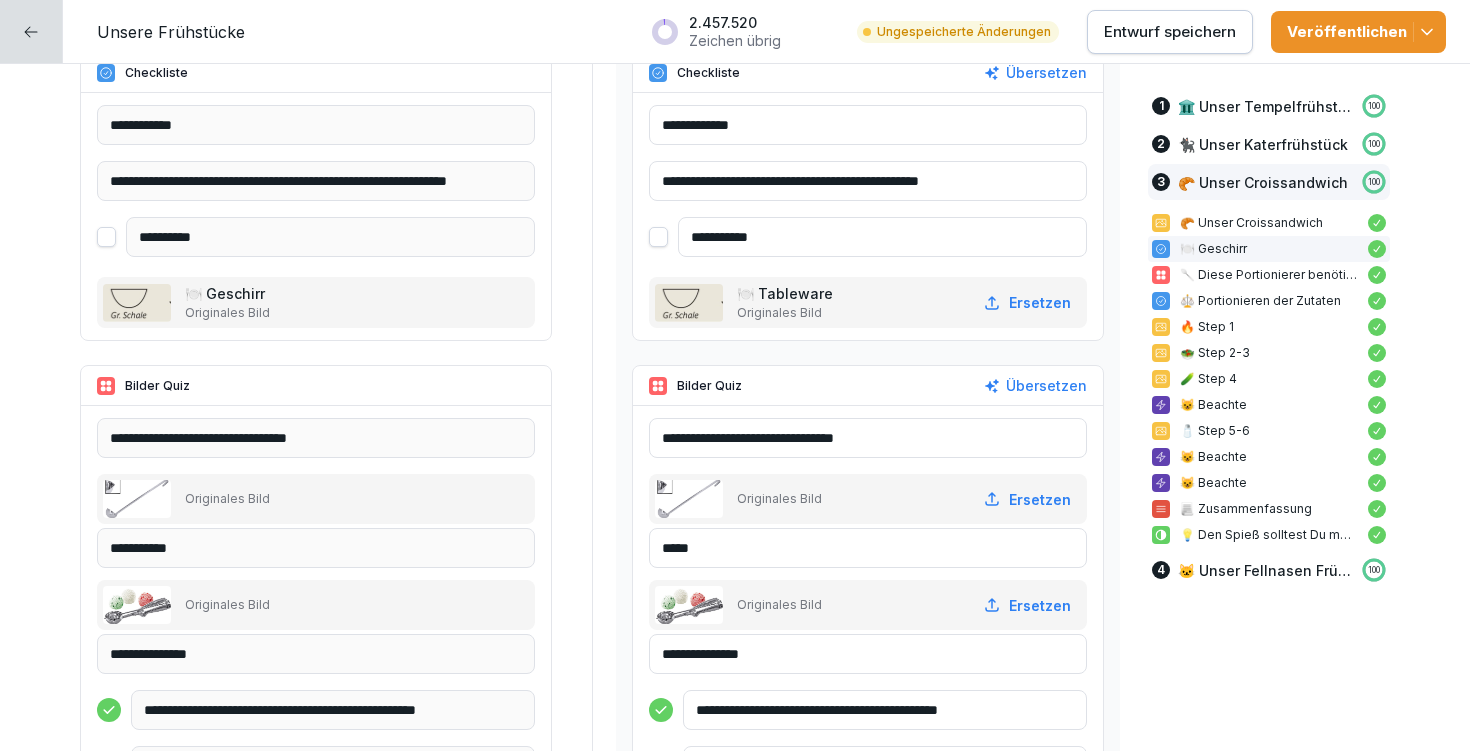 scroll, scrollTop: 10201, scrollLeft: 0, axis: vertical 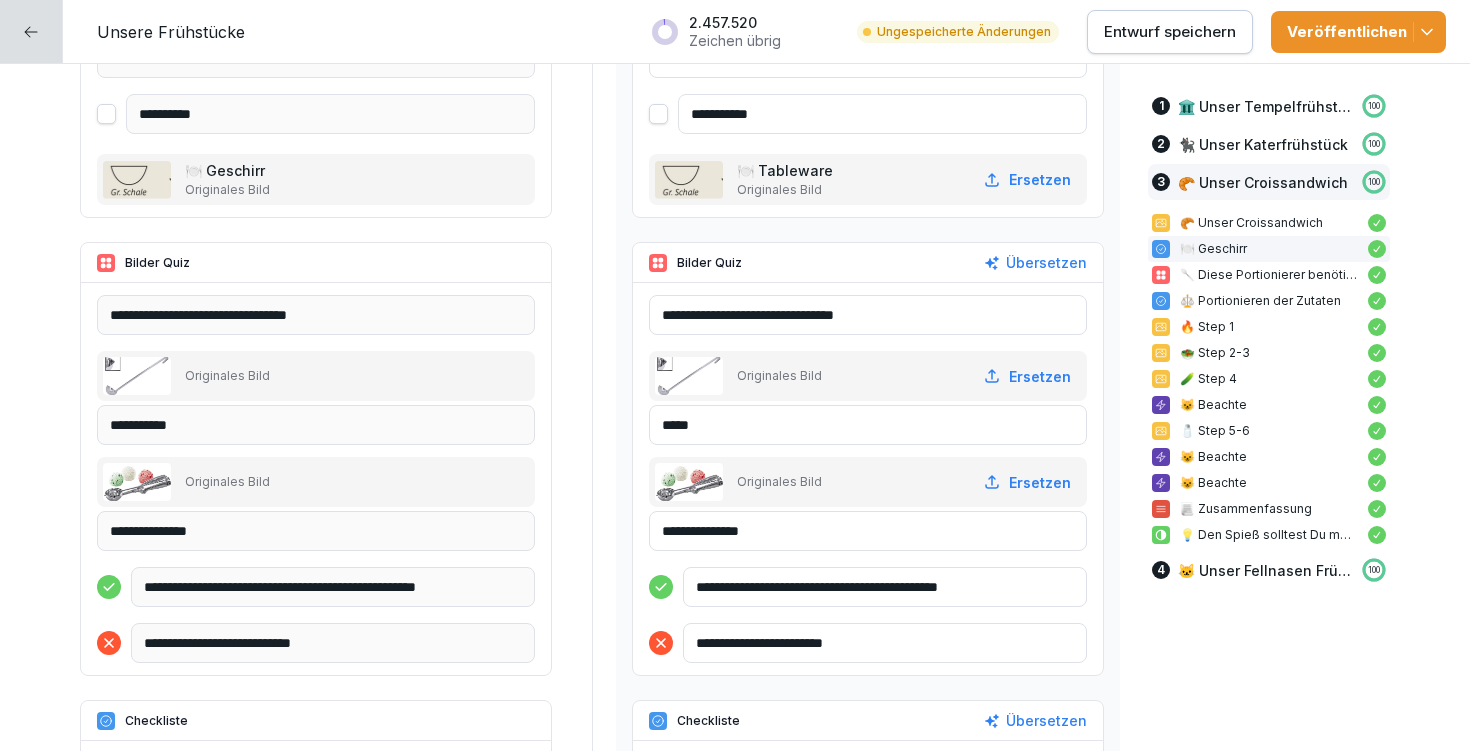 type on "**********" 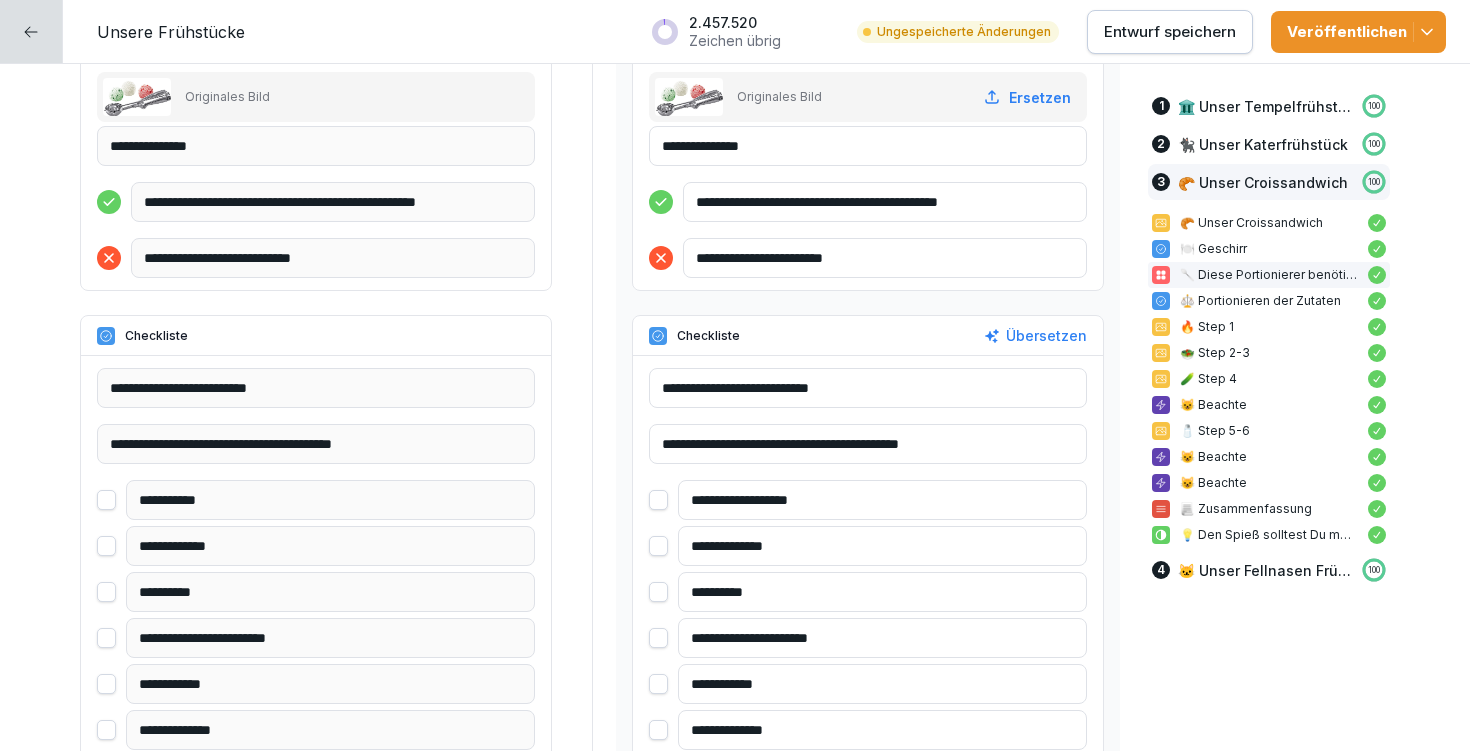 scroll, scrollTop: 10649, scrollLeft: 0, axis: vertical 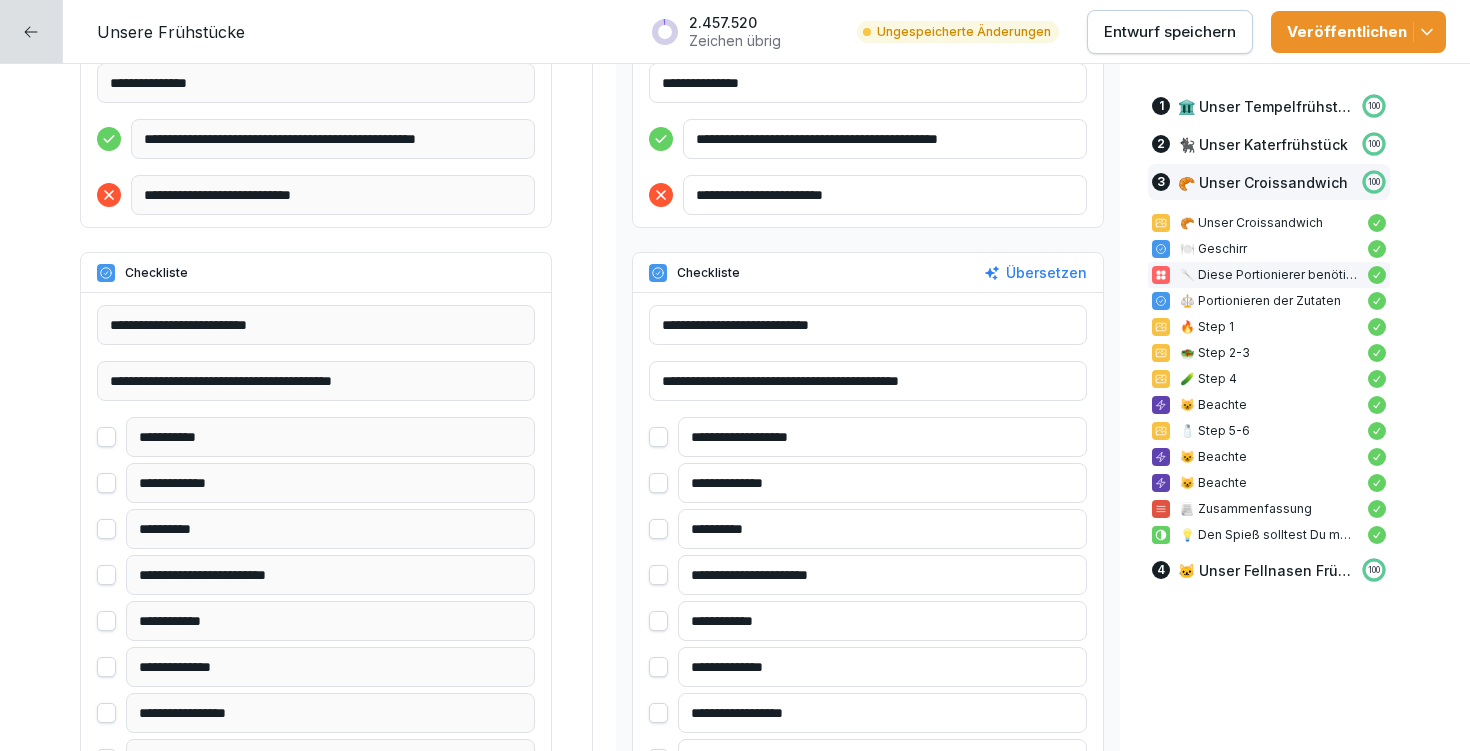 type on "**********" 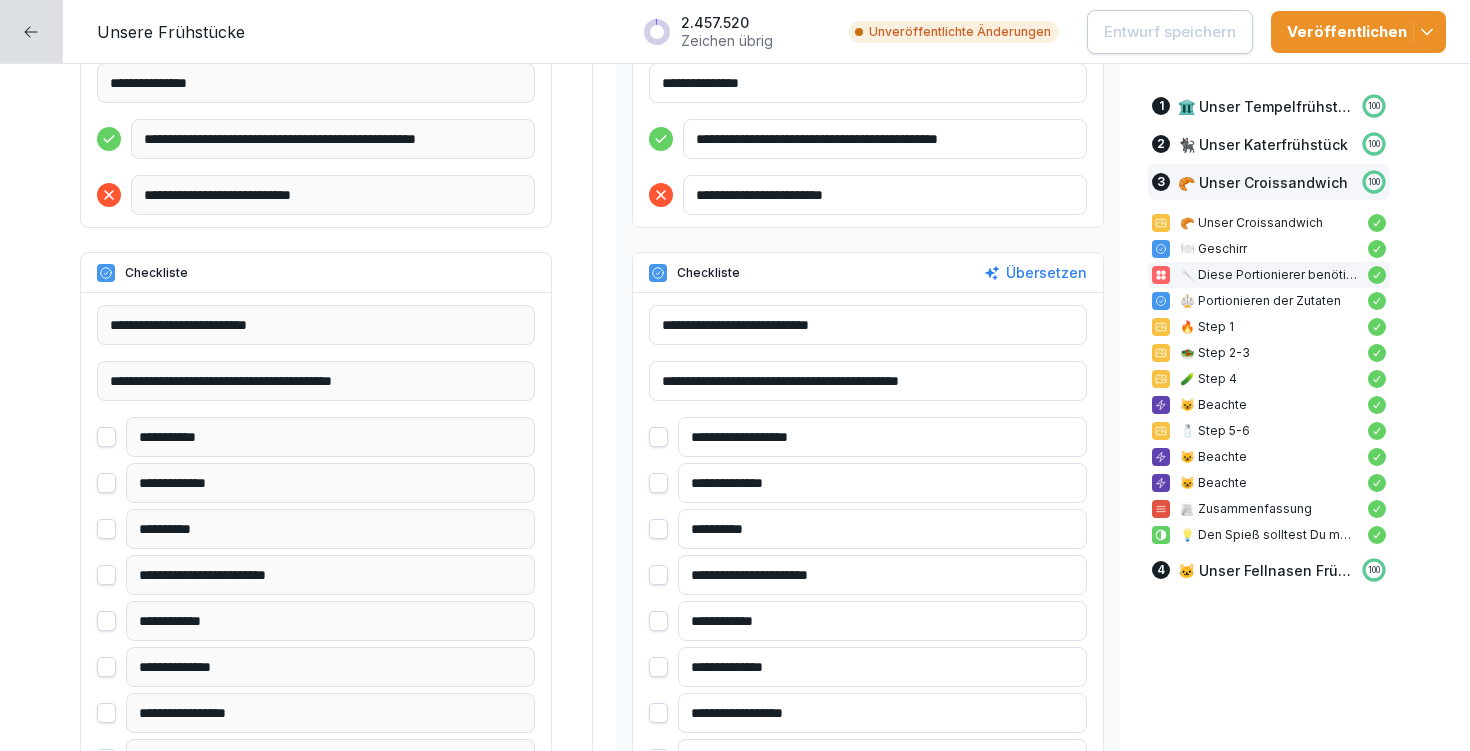 click on "**********" at bounding box center [882, 483] 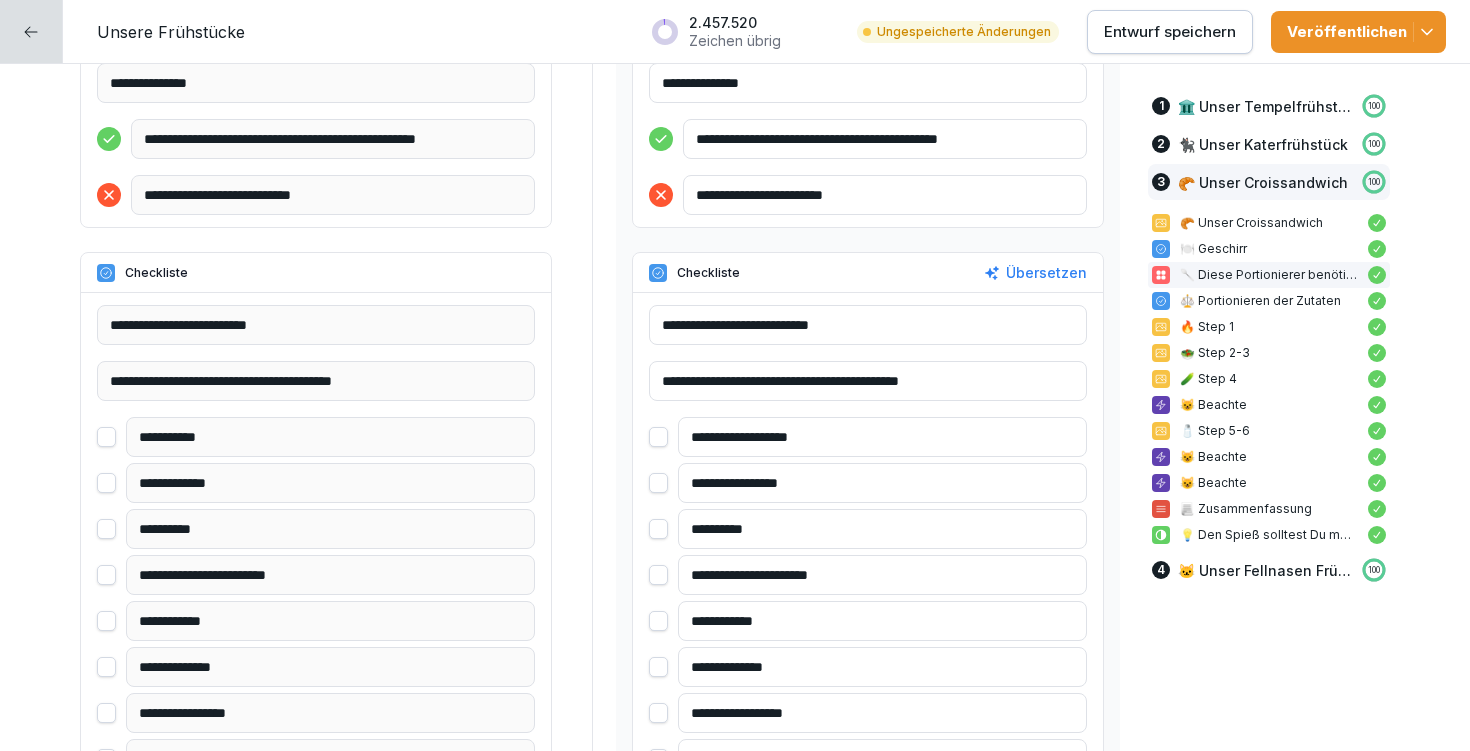 type on "**********" 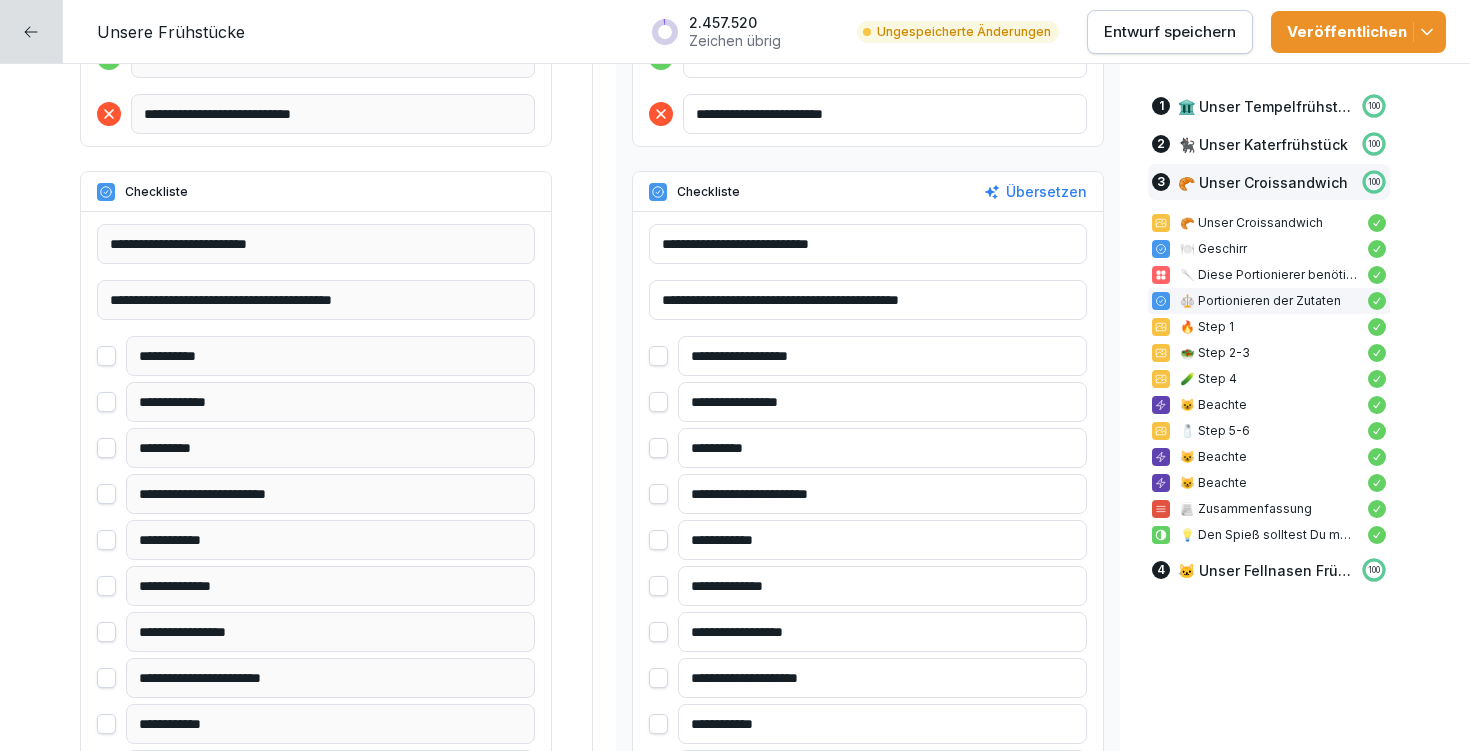 scroll, scrollTop: 10769, scrollLeft: 0, axis: vertical 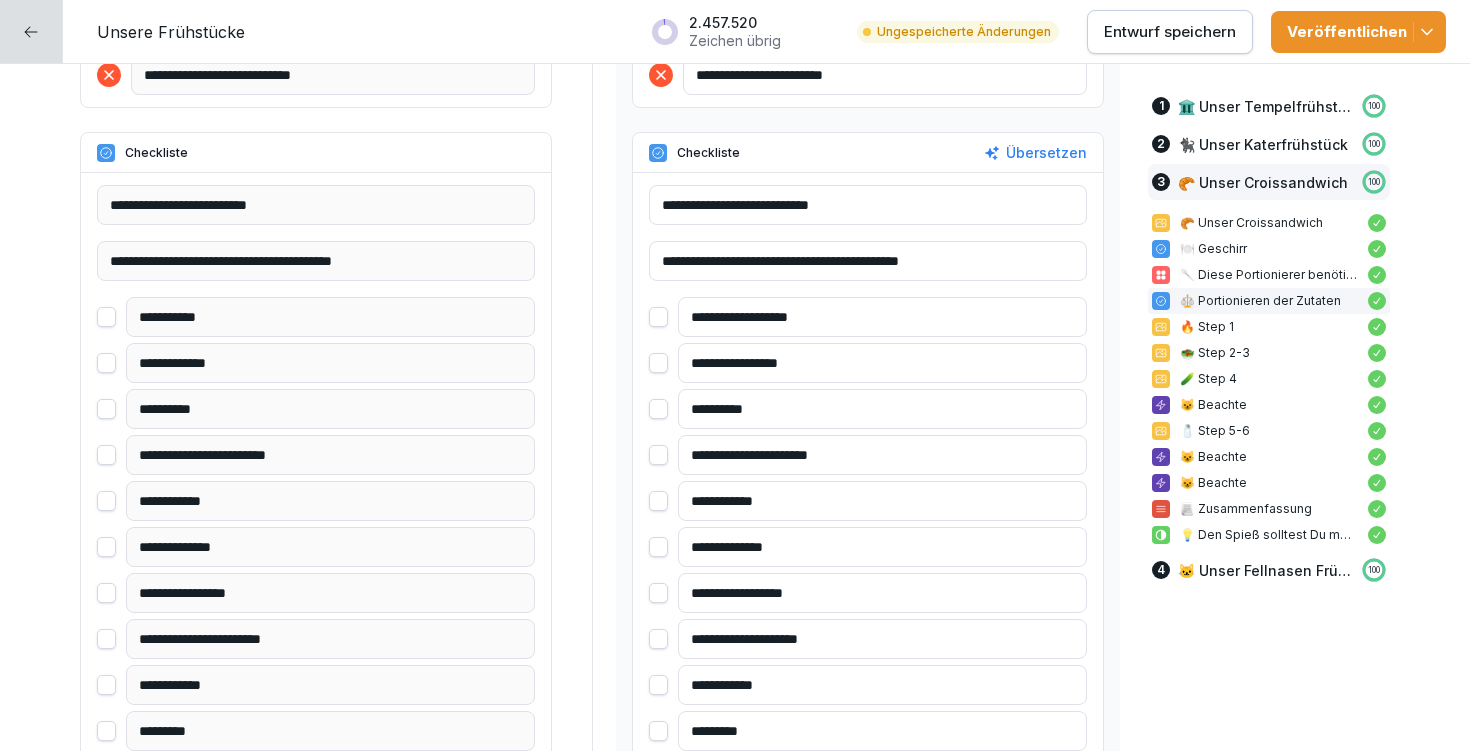 type on "**********" 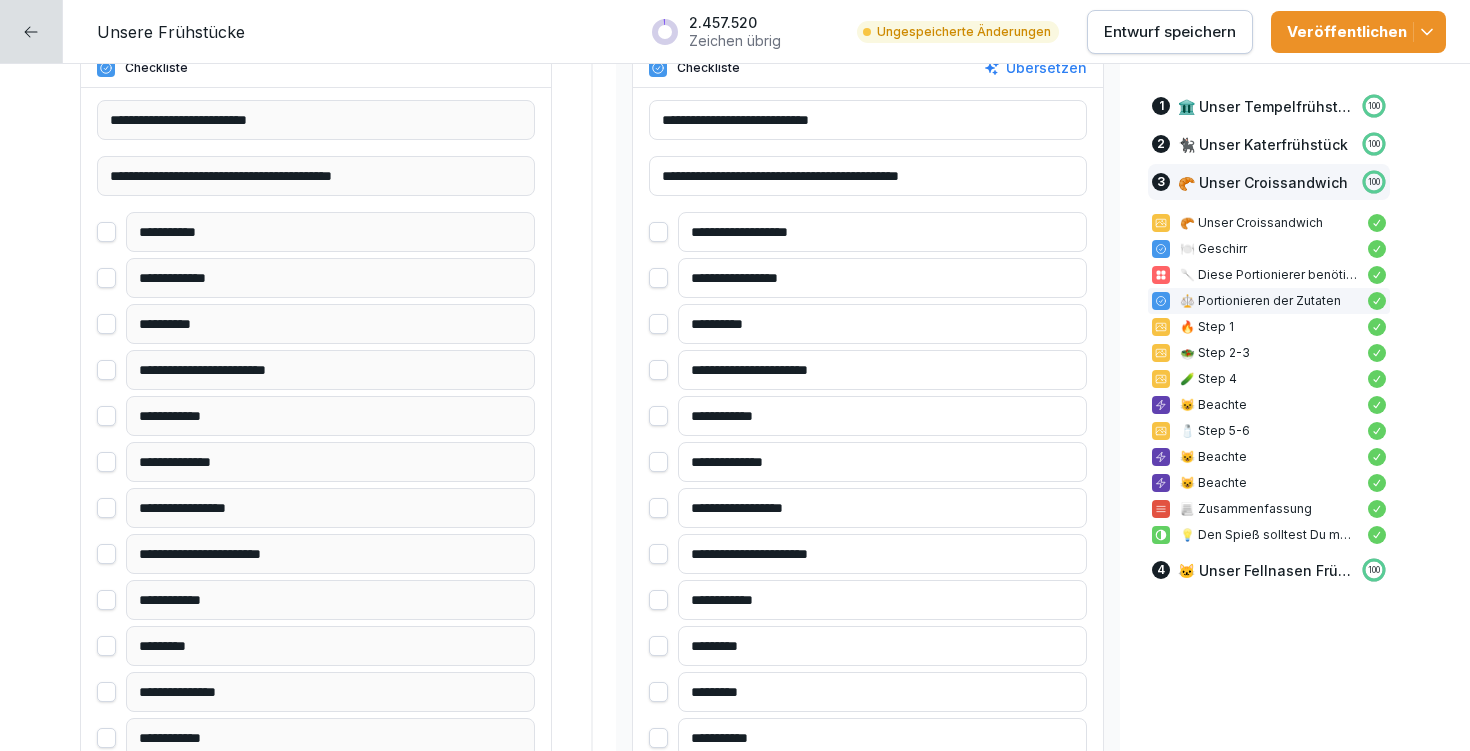 scroll, scrollTop: 11085, scrollLeft: 0, axis: vertical 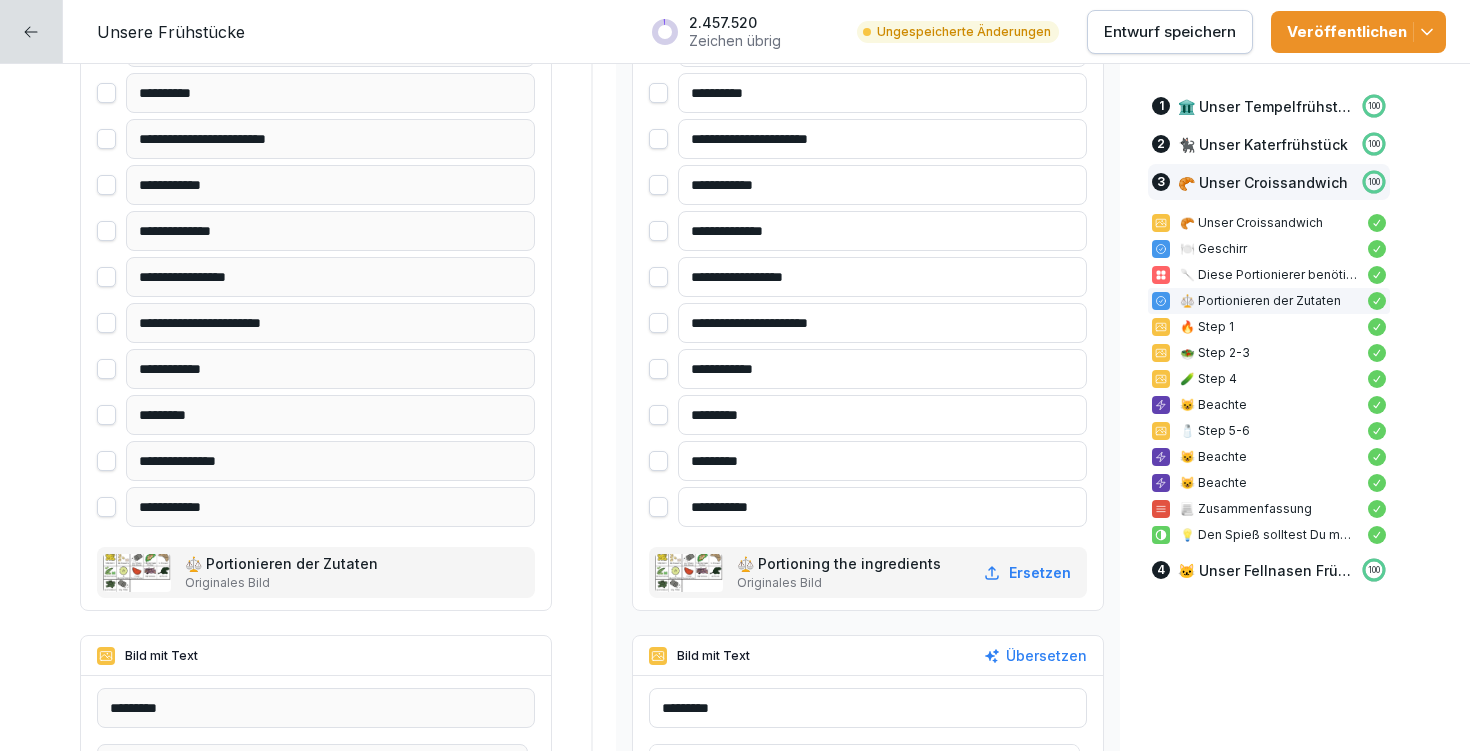 type on "**********" 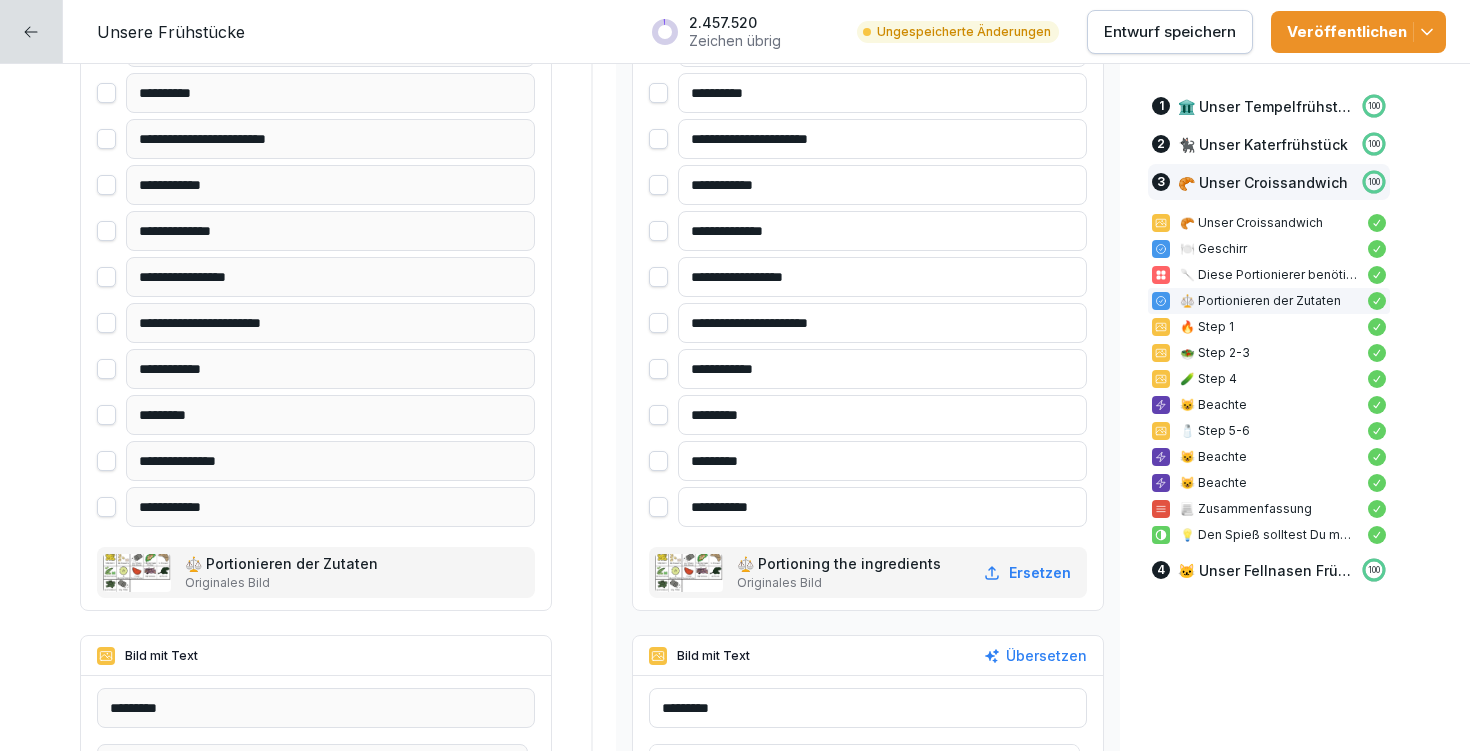click on "Entwurf speichern" at bounding box center (1170, 32) 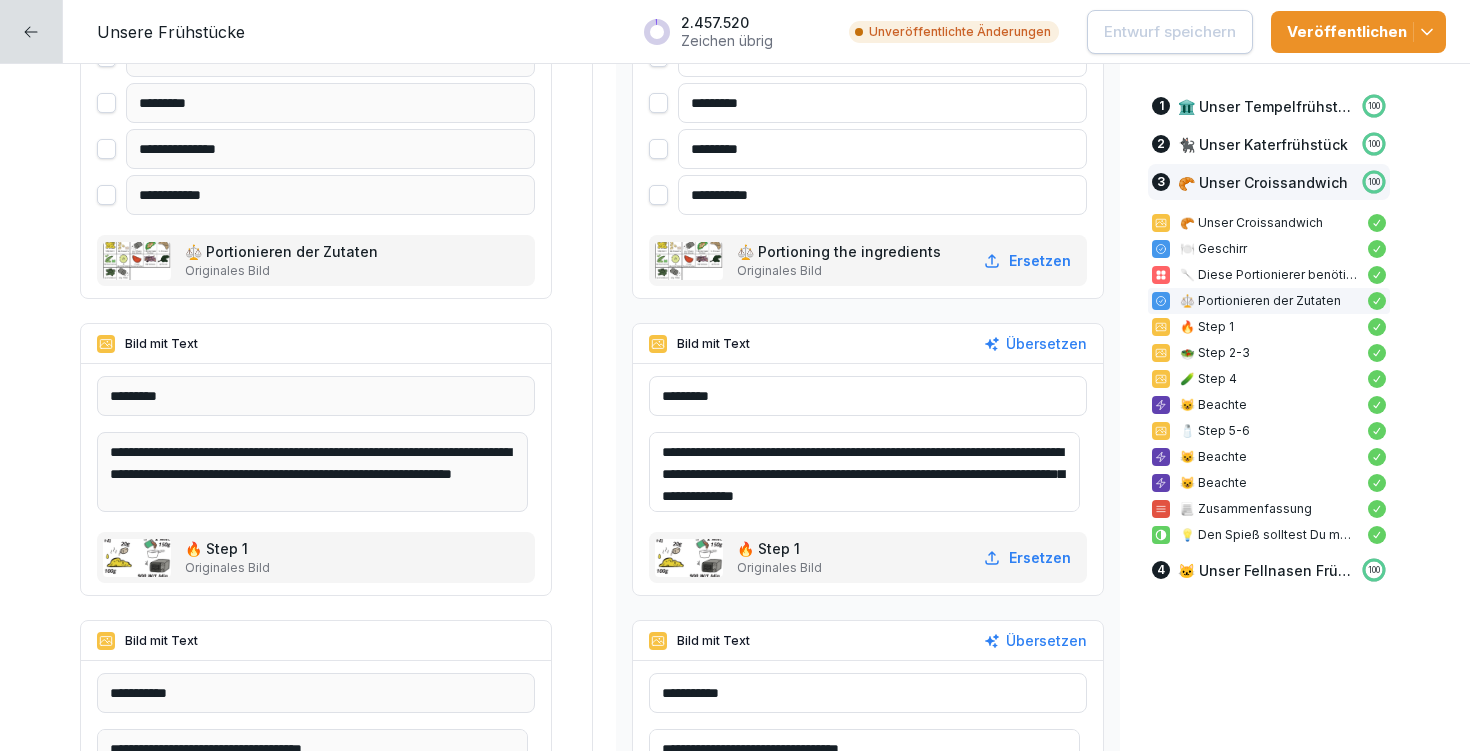 scroll, scrollTop: 11548, scrollLeft: 0, axis: vertical 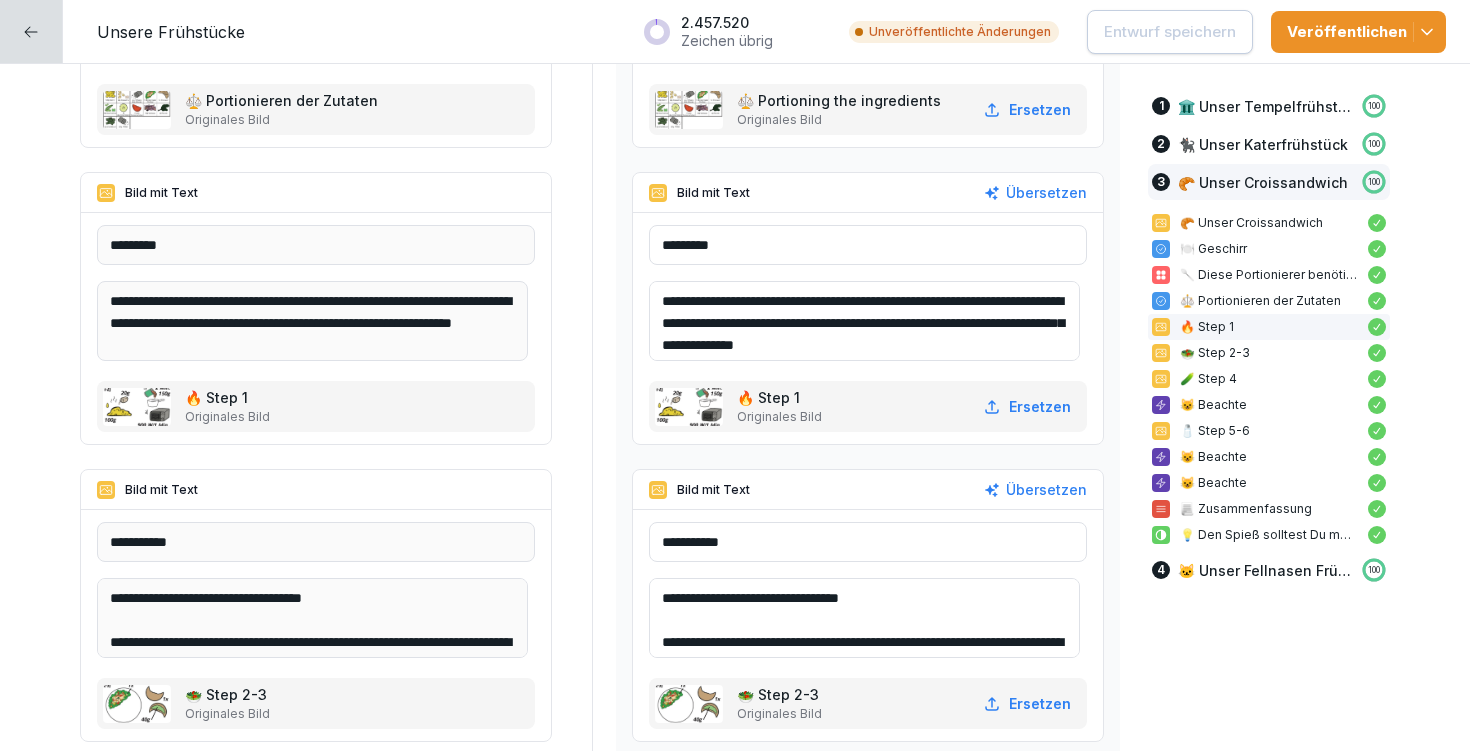click on "**********" at bounding box center [864, 618] 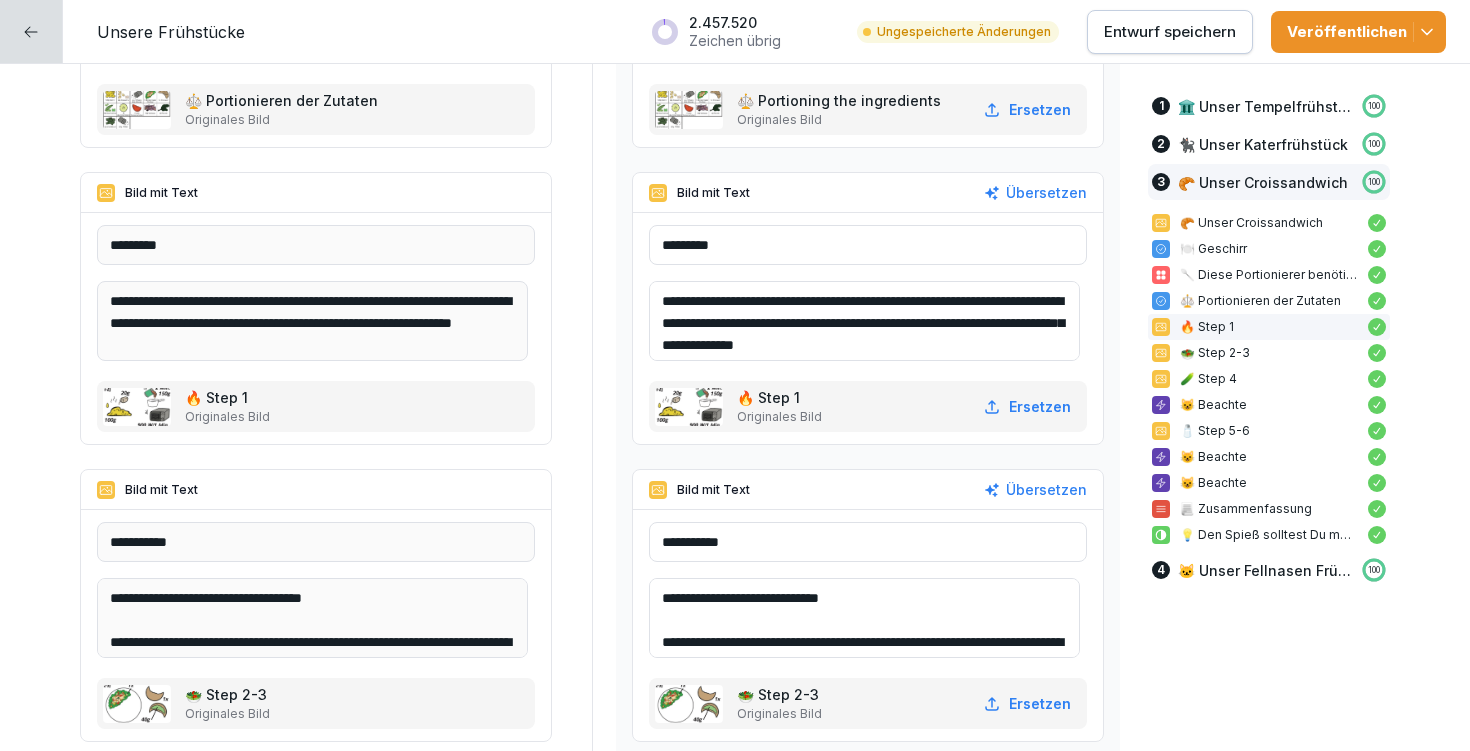 click on "**********" at bounding box center (864, 618) 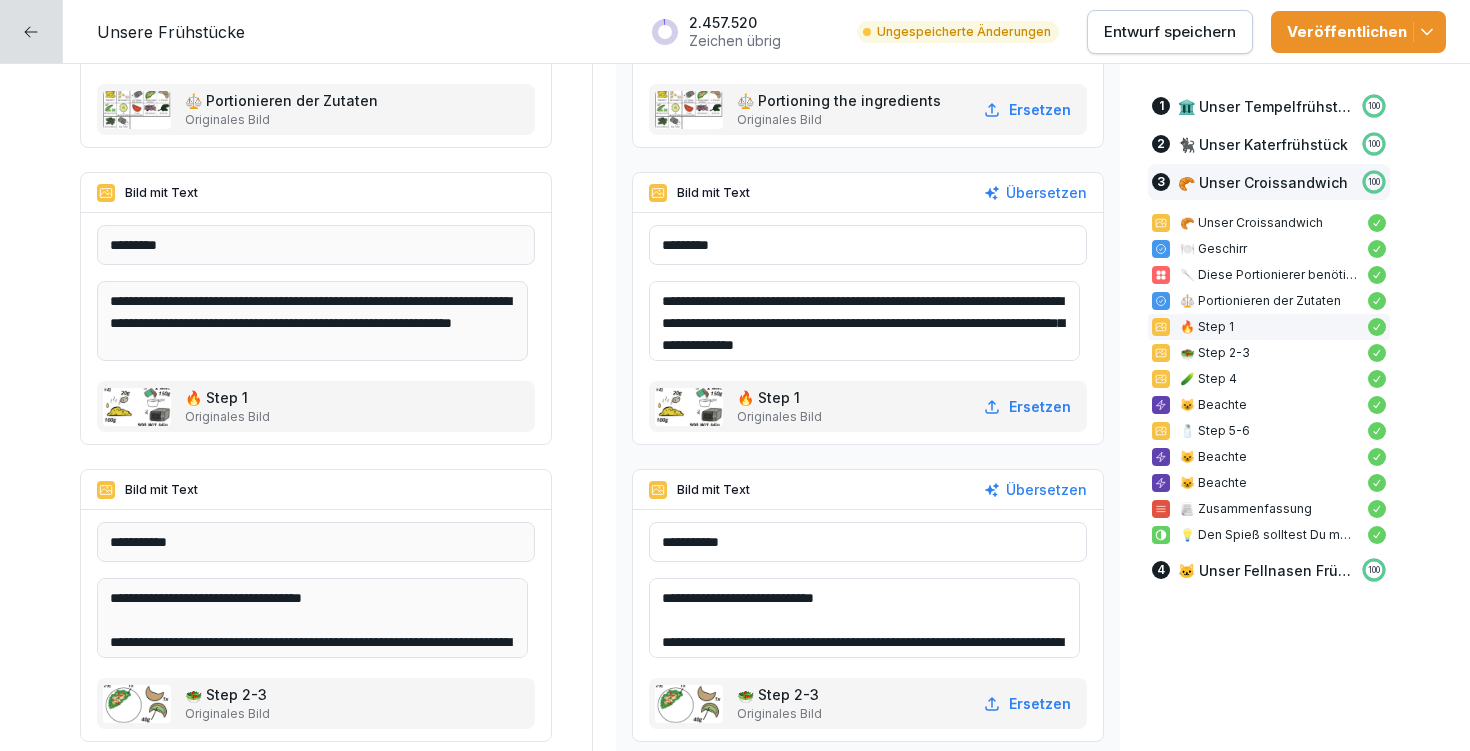click on "**********" at bounding box center (864, 618) 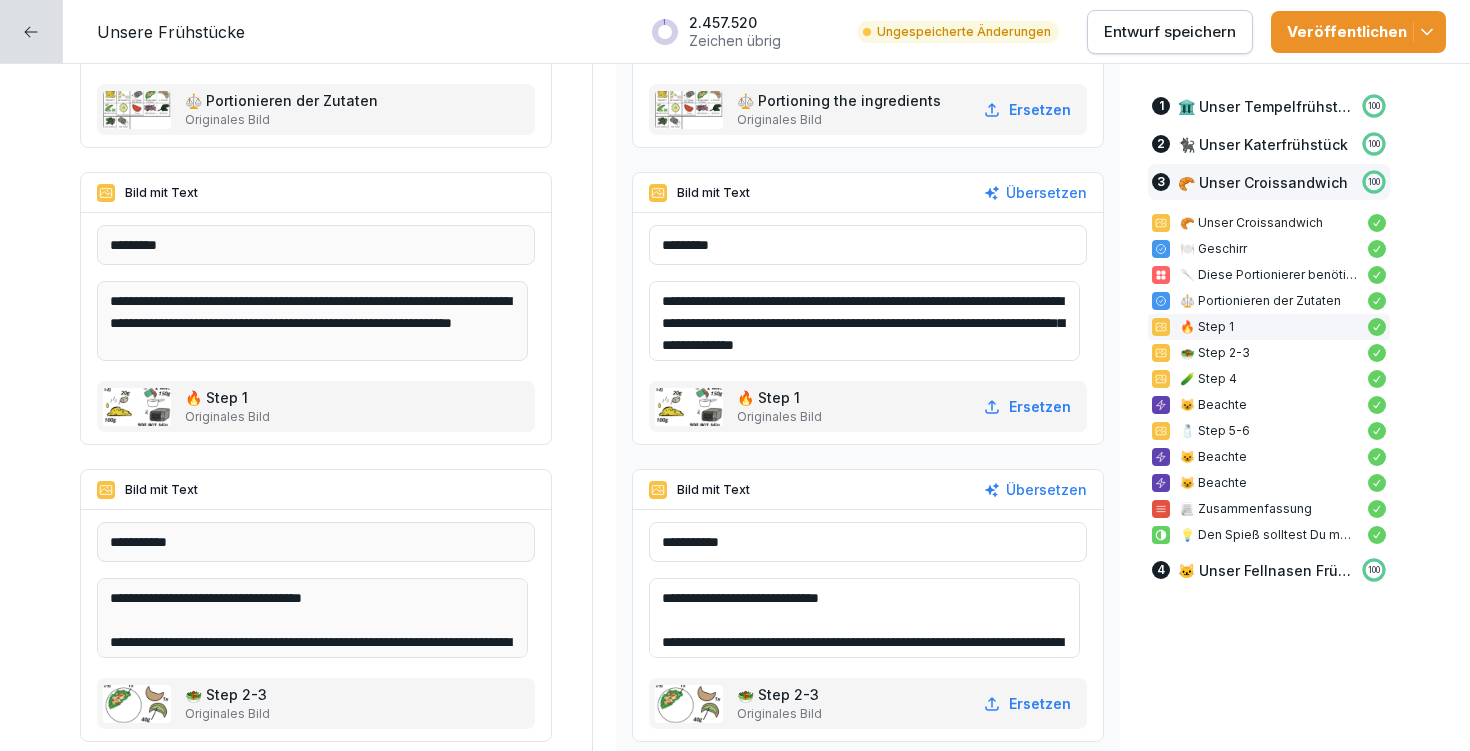 type on "**********" 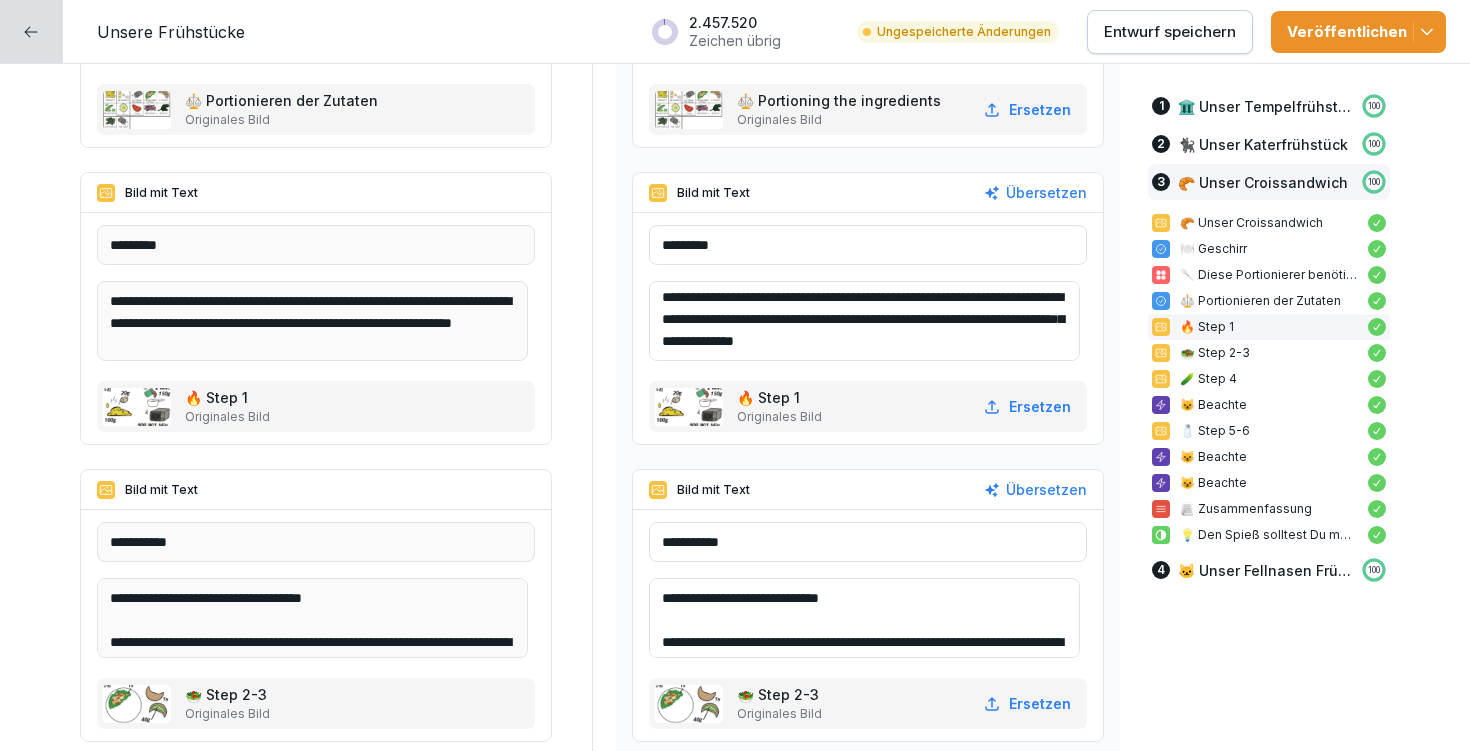 drag, startPoint x: 669, startPoint y: 296, endPoint x: 1009, endPoint y: 409, distance: 358.2862 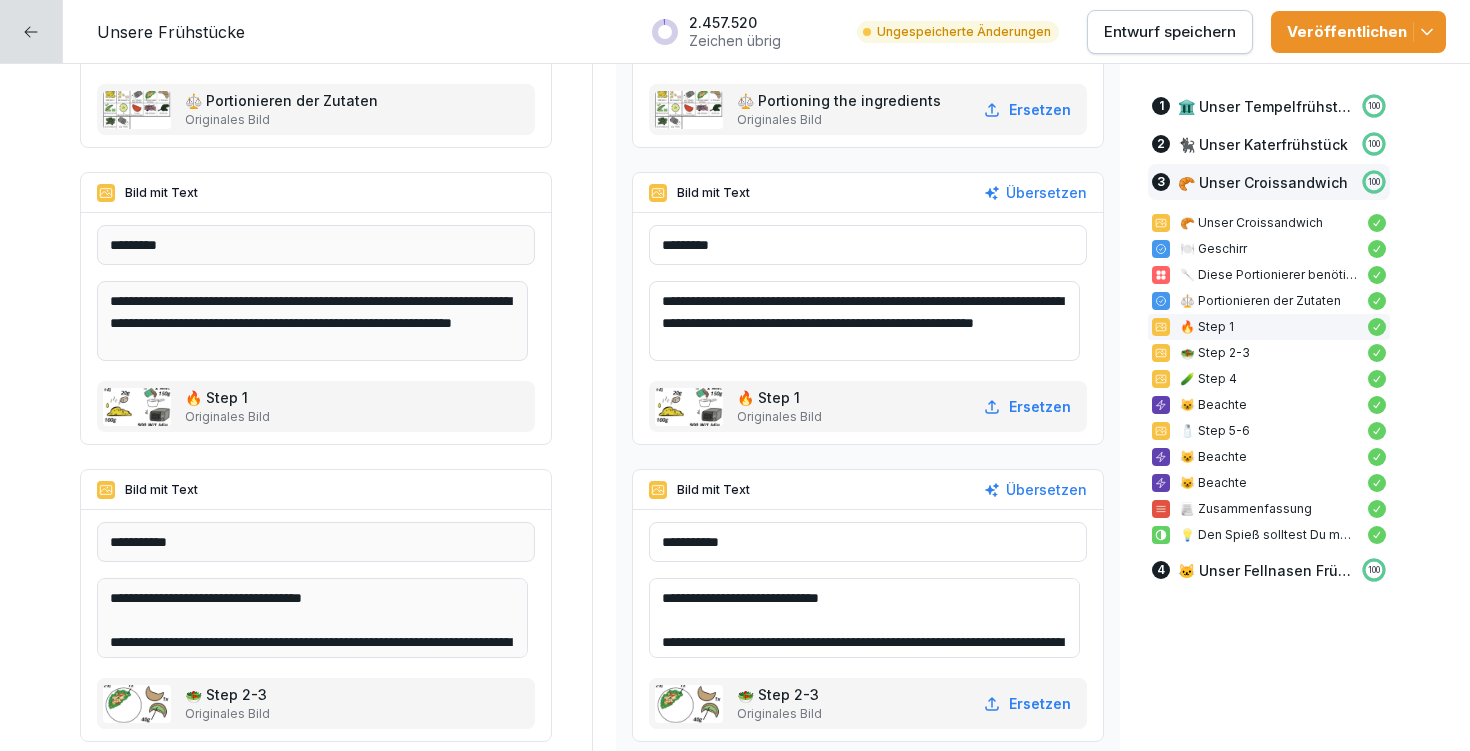 scroll, scrollTop: 4, scrollLeft: 0, axis: vertical 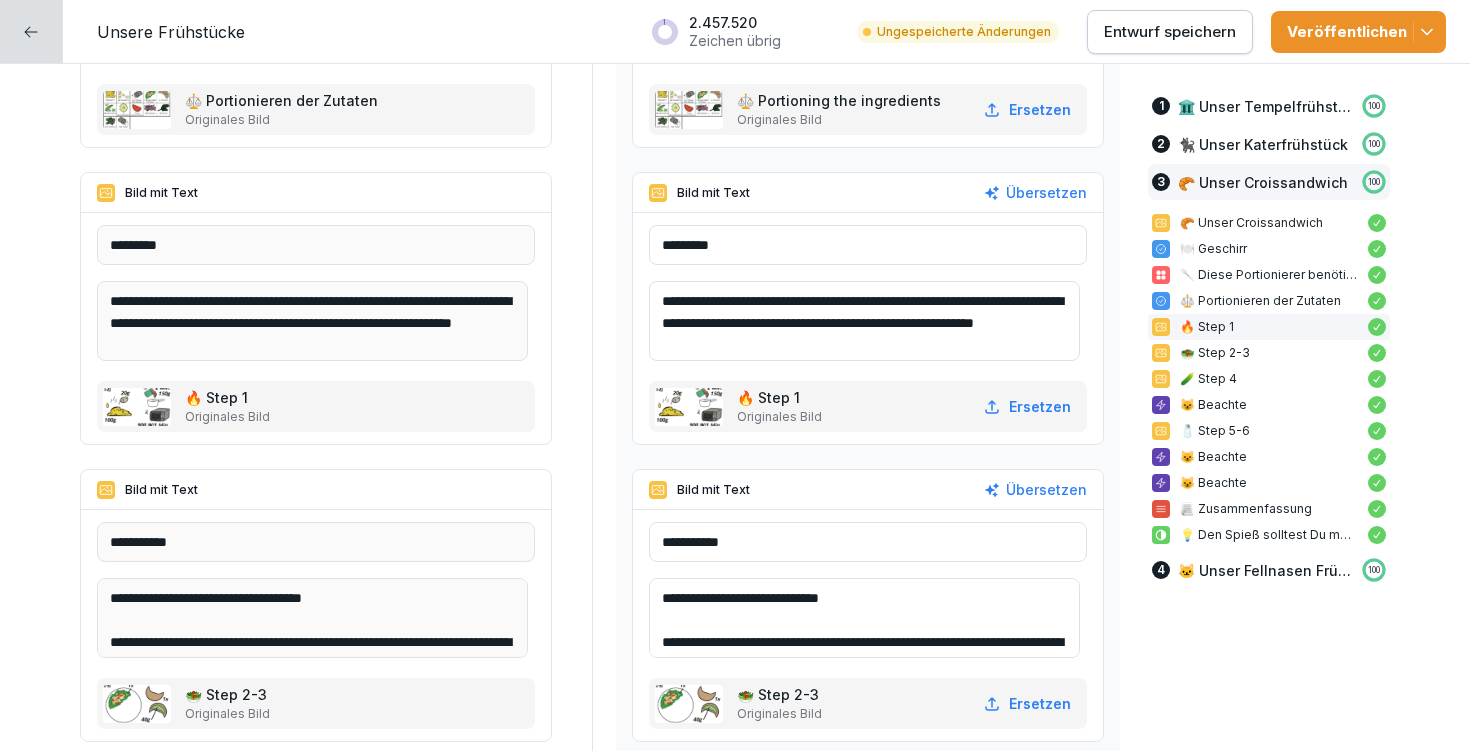 click on "**********" at bounding box center [864, 321] 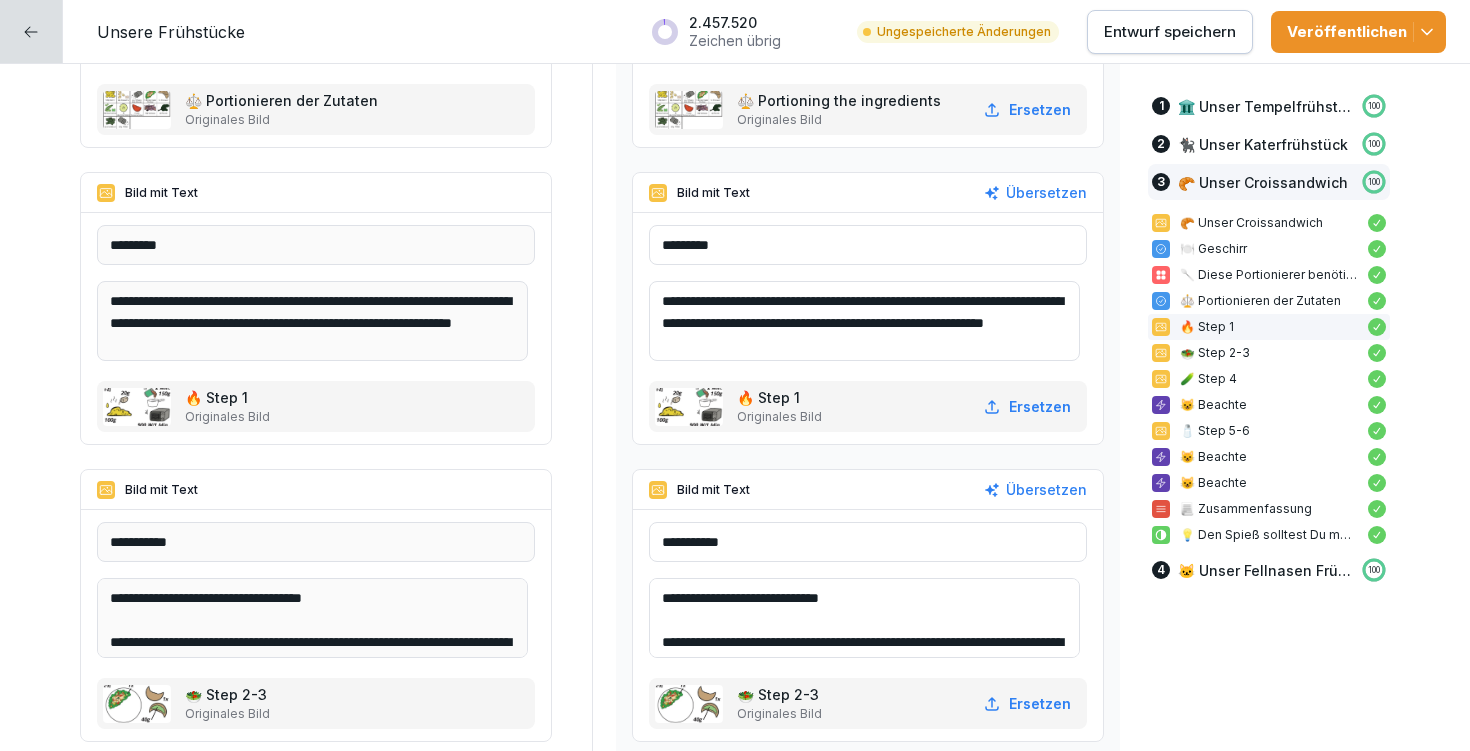 type on "**********" 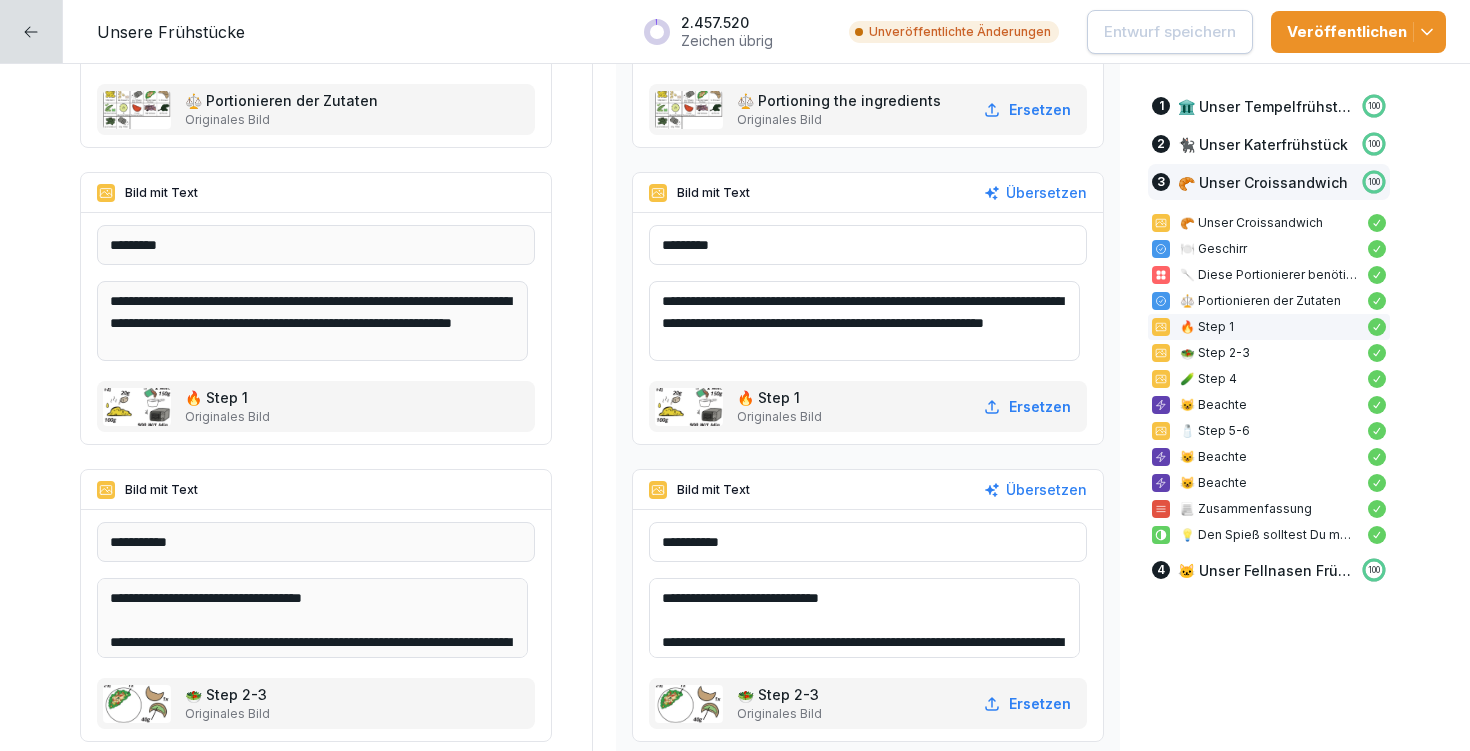 scroll, scrollTop: 4, scrollLeft: 0, axis: vertical 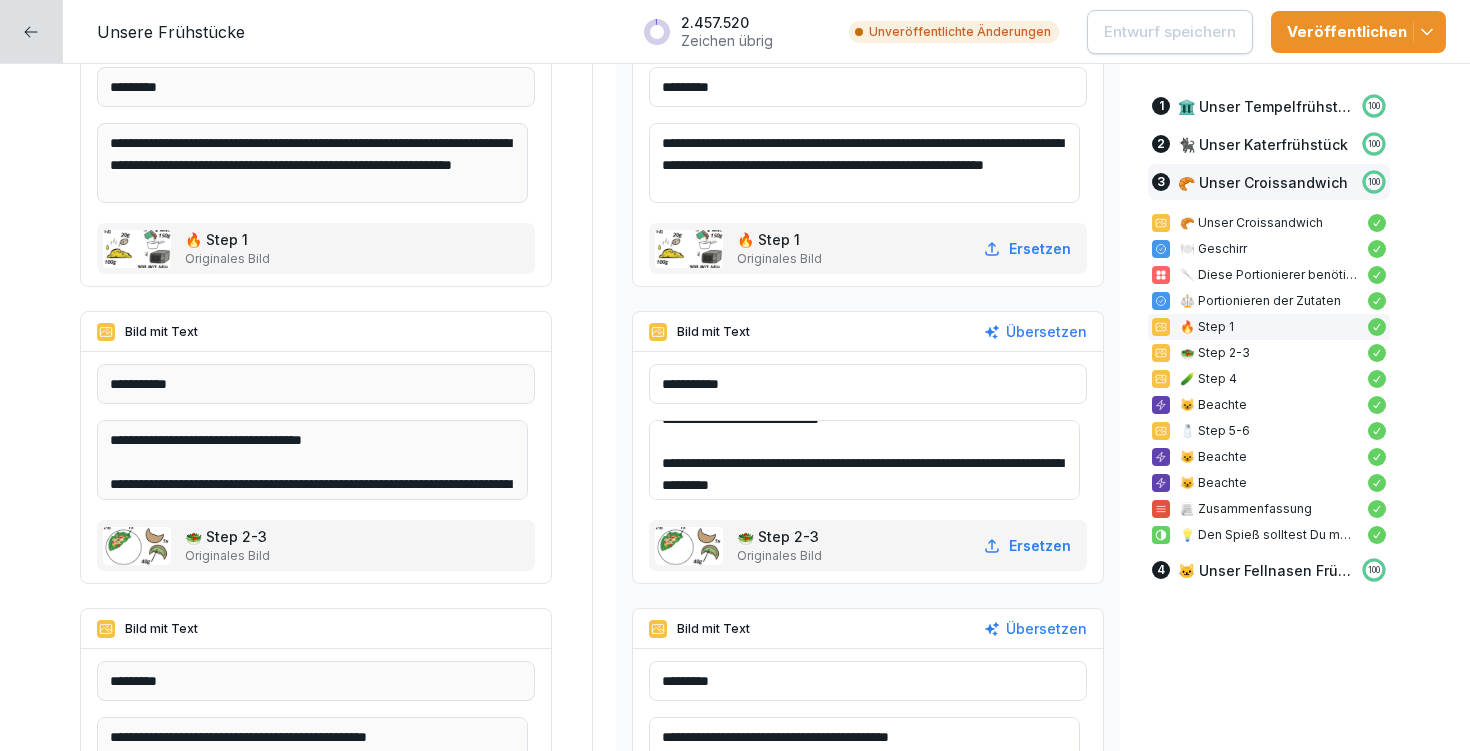 click on "**********" at bounding box center (864, 460) 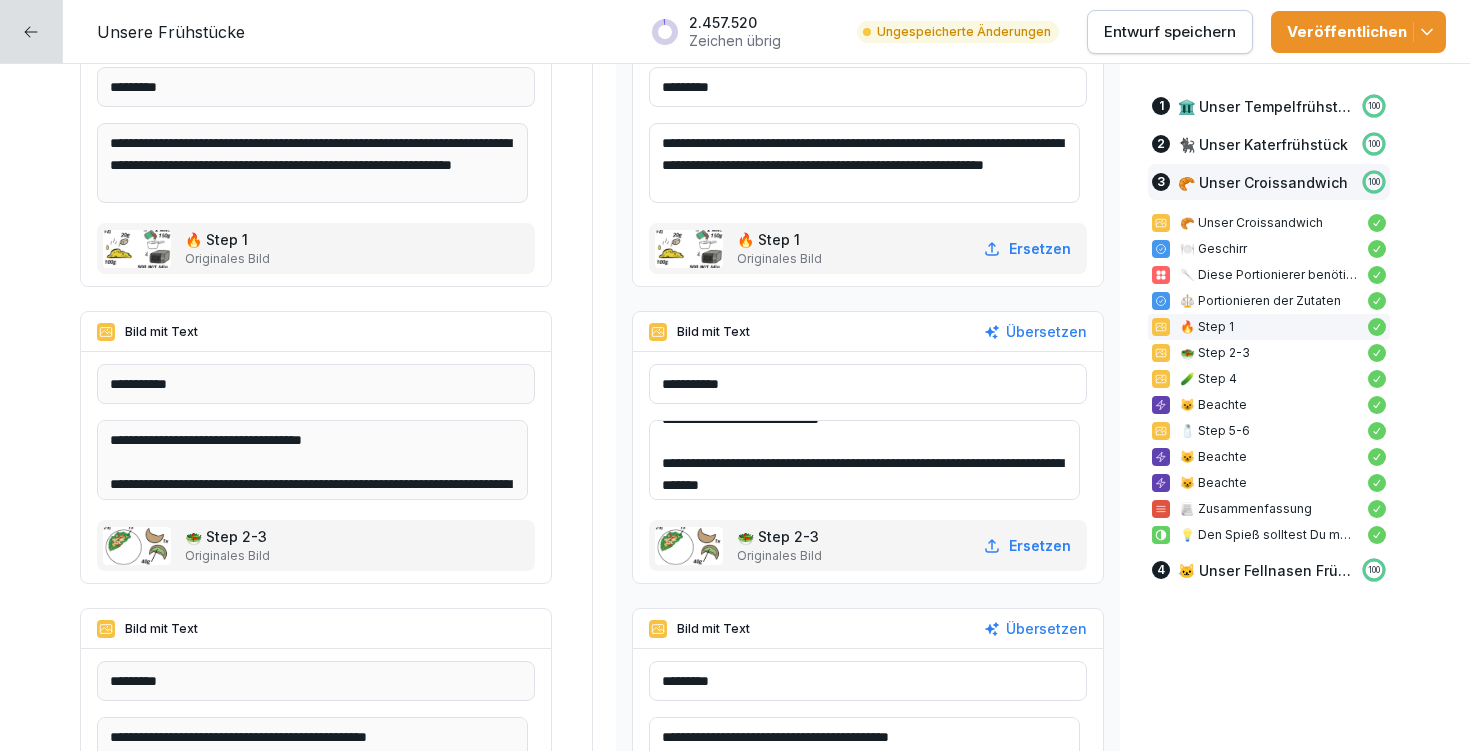 click on "**********" at bounding box center [864, 460] 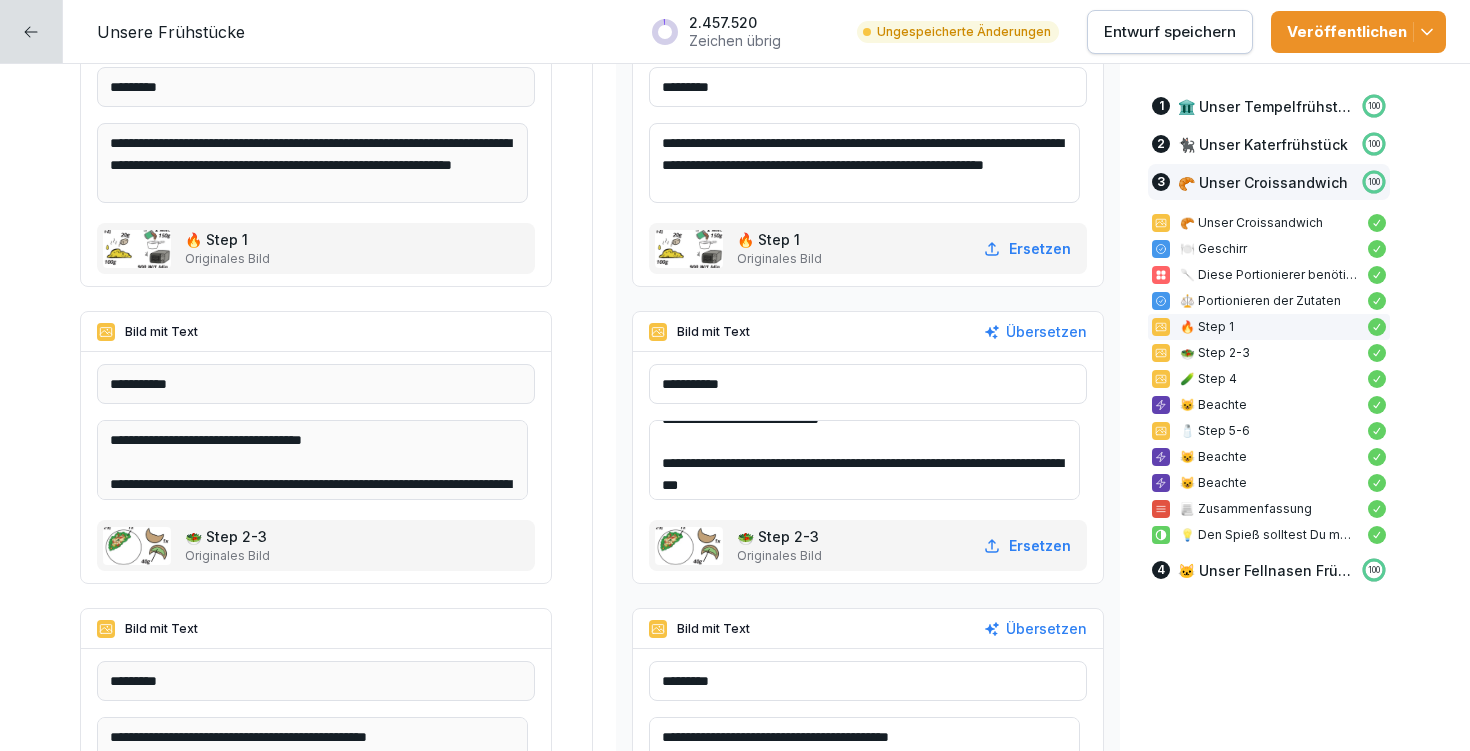click on "**********" at bounding box center [864, 460] 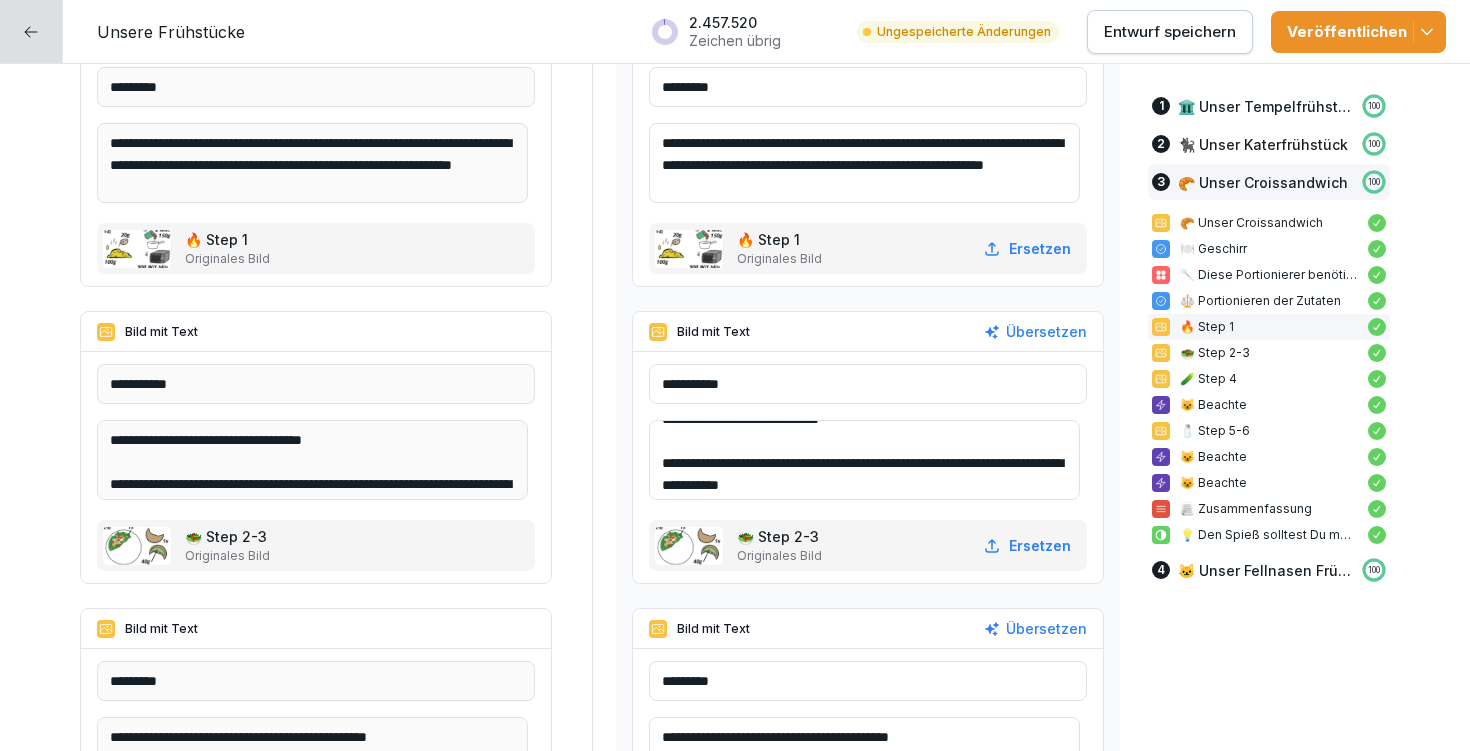 click on "**********" at bounding box center [864, 460] 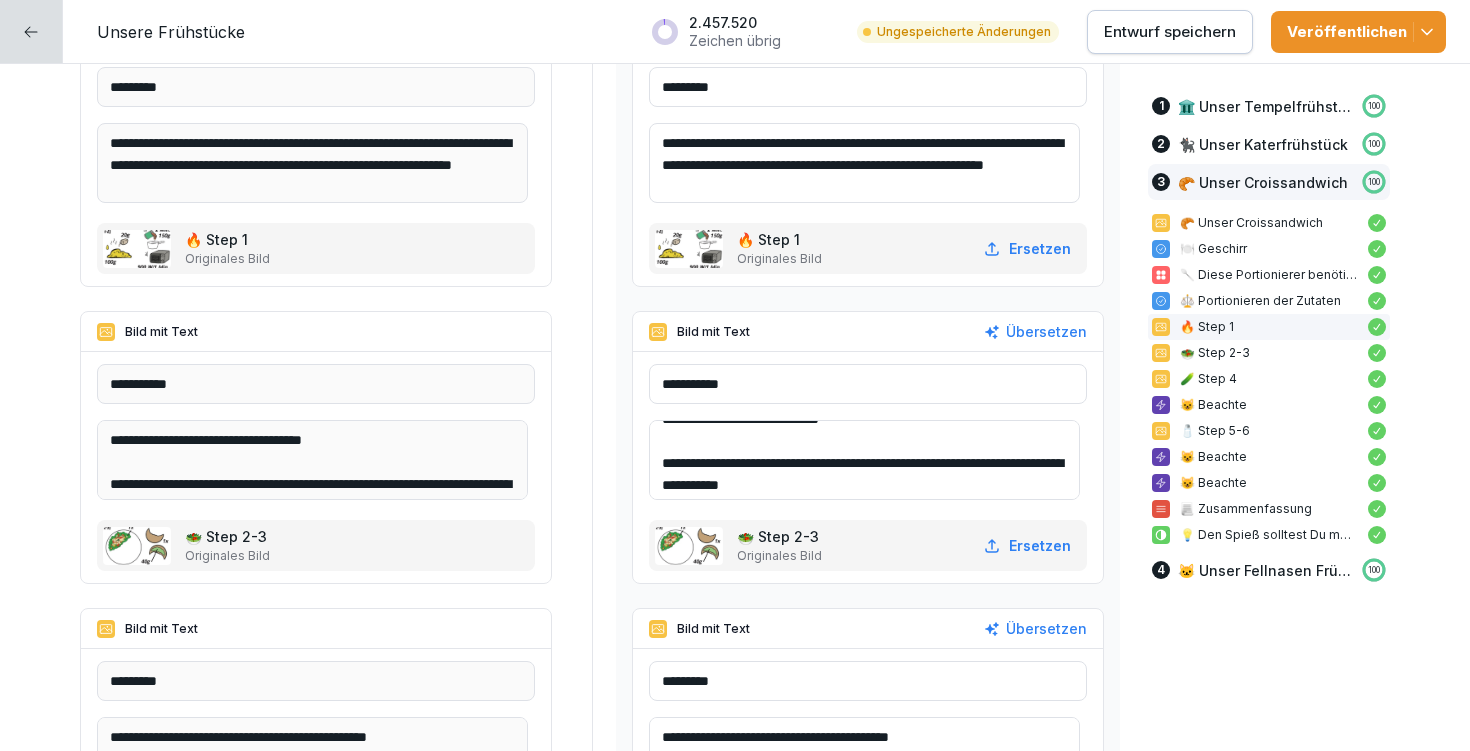 drag, startPoint x: 975, startPoint y: 461, endPoint x: 1017, endPoint y: 460, distance: 42.0119 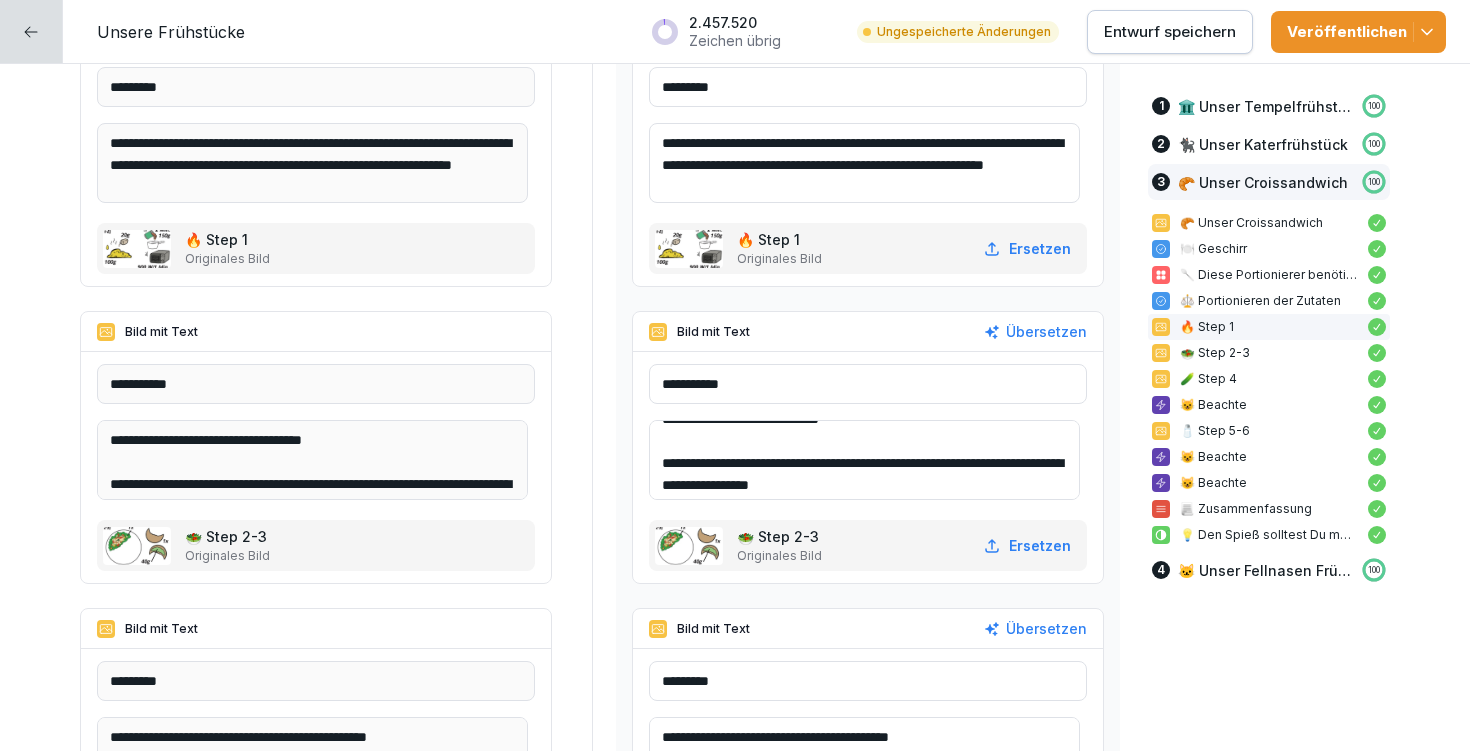 scroll, scrollTop: 26, scrollLeft: 0, axis: vertical 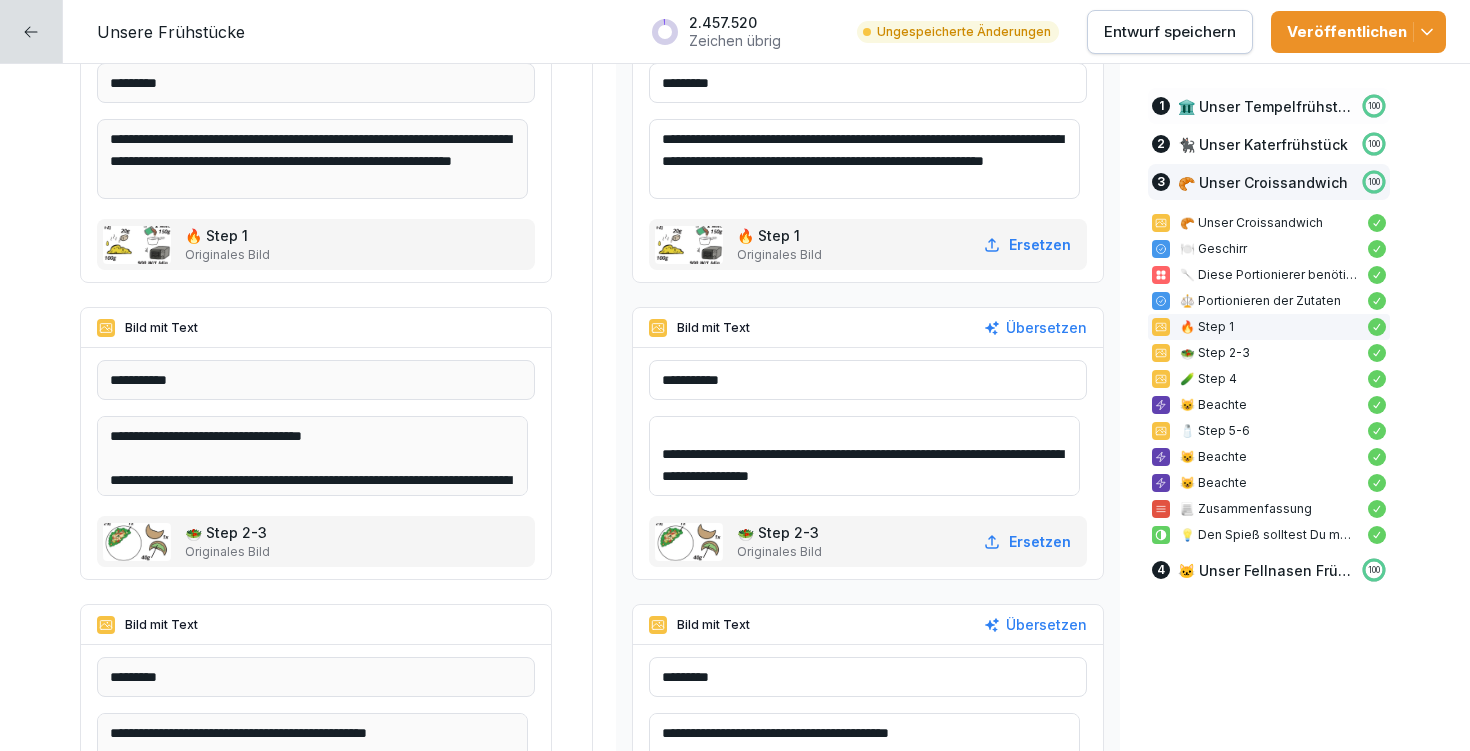 type on "**********" 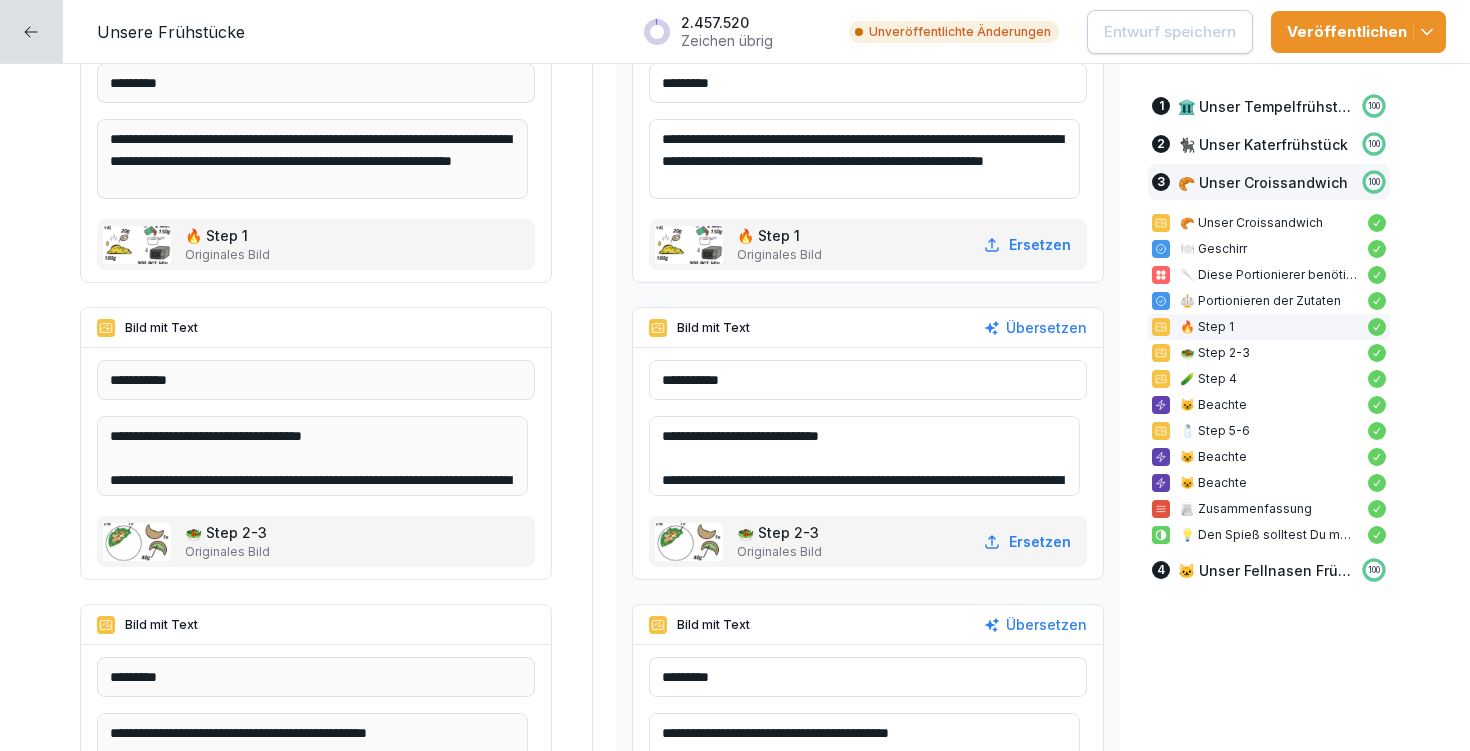 scroll, scrollTop: 11728, scrollLeft: 0, axis: vertical 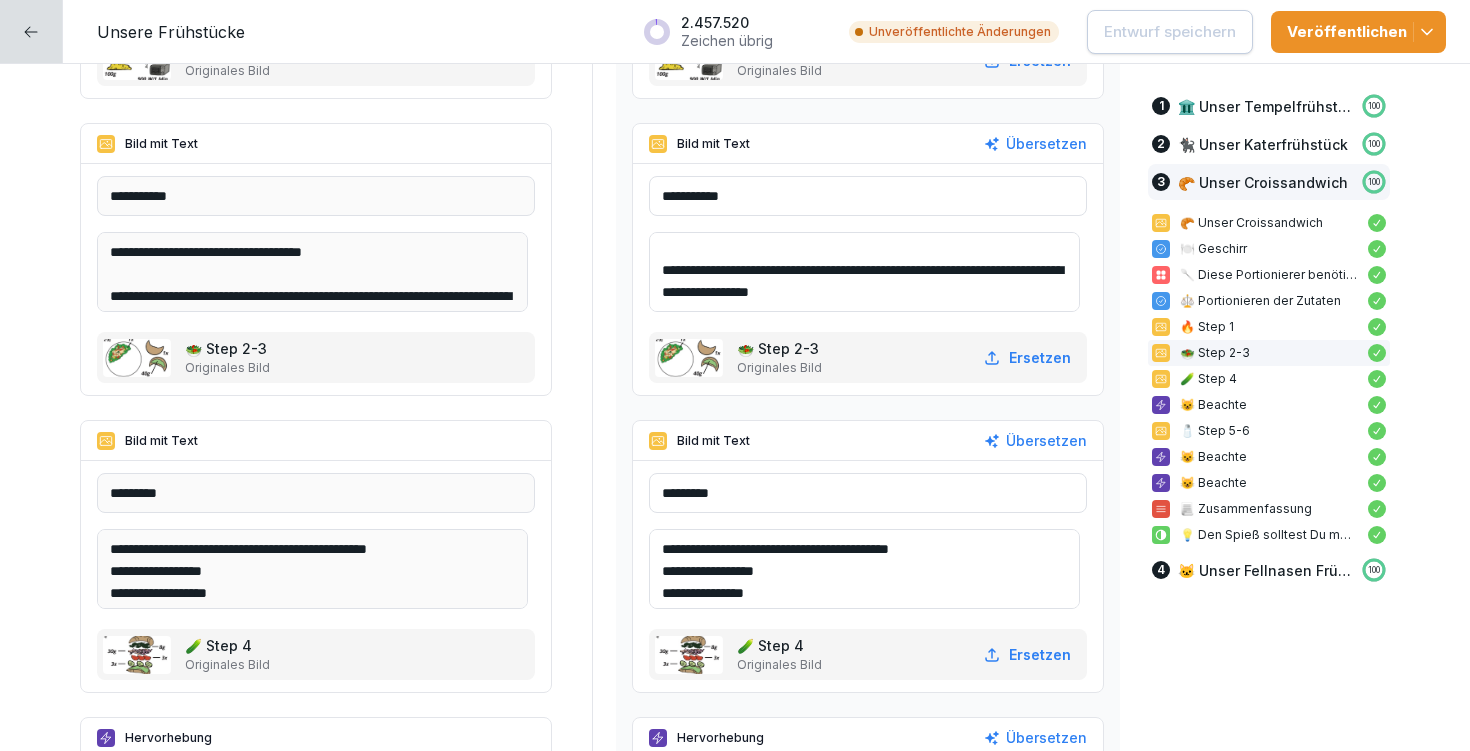 click on "**********" at bounding box center (864, 569) 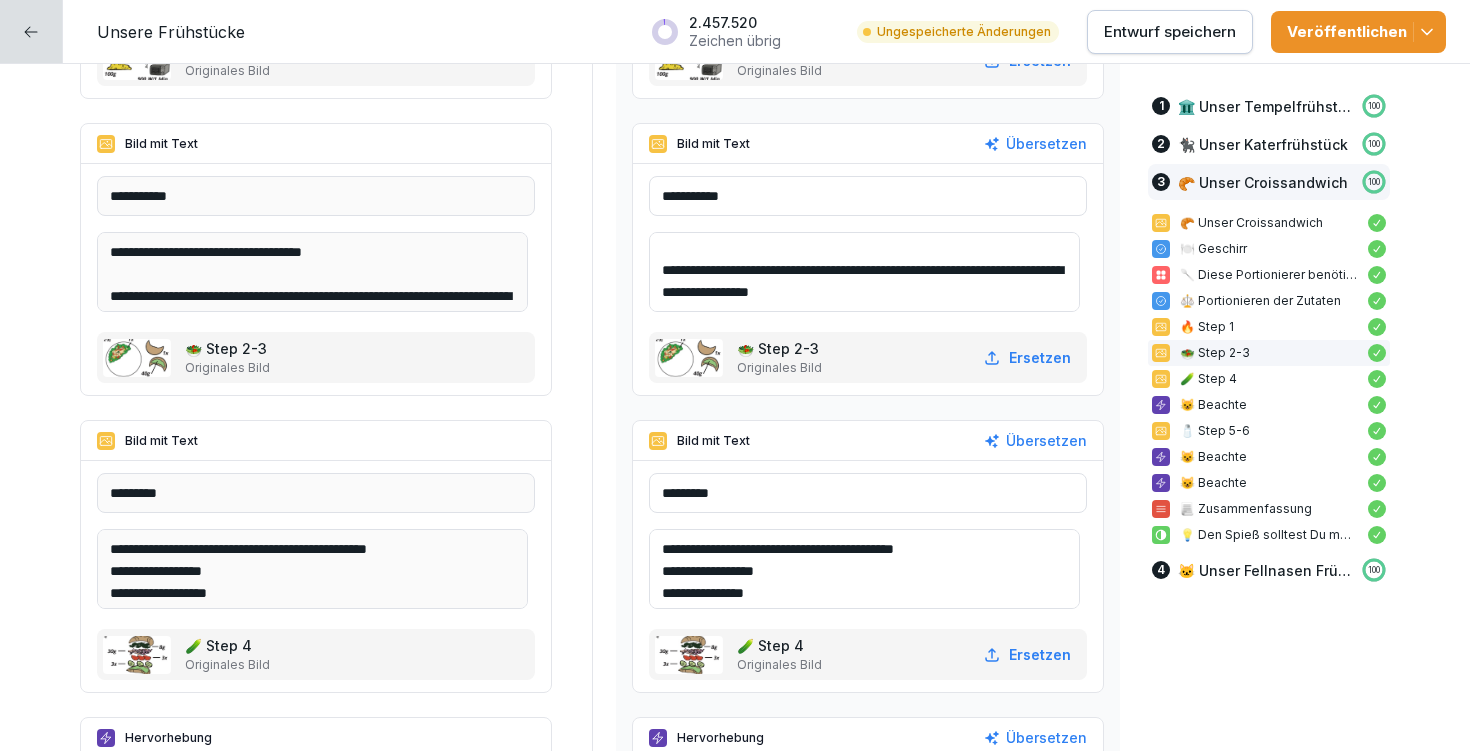 drag, startPoint x: 675, startPoint y: 546, endPoint x: 947, endPoint y: 539, distance: 272.09006 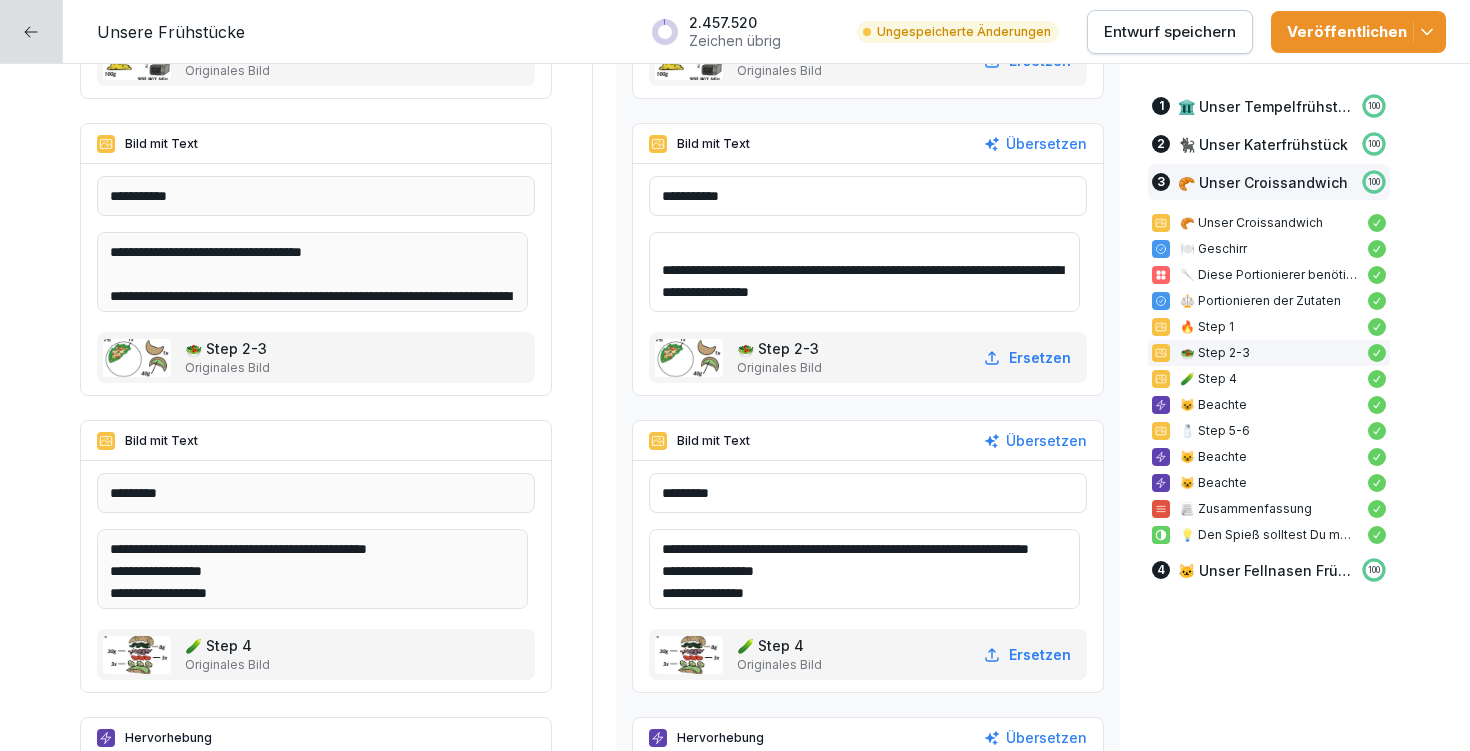 drag, startPoint x: 887, startPoint y: 548, endPoint x: 974, endPoint y: 543, distance: 87.14356 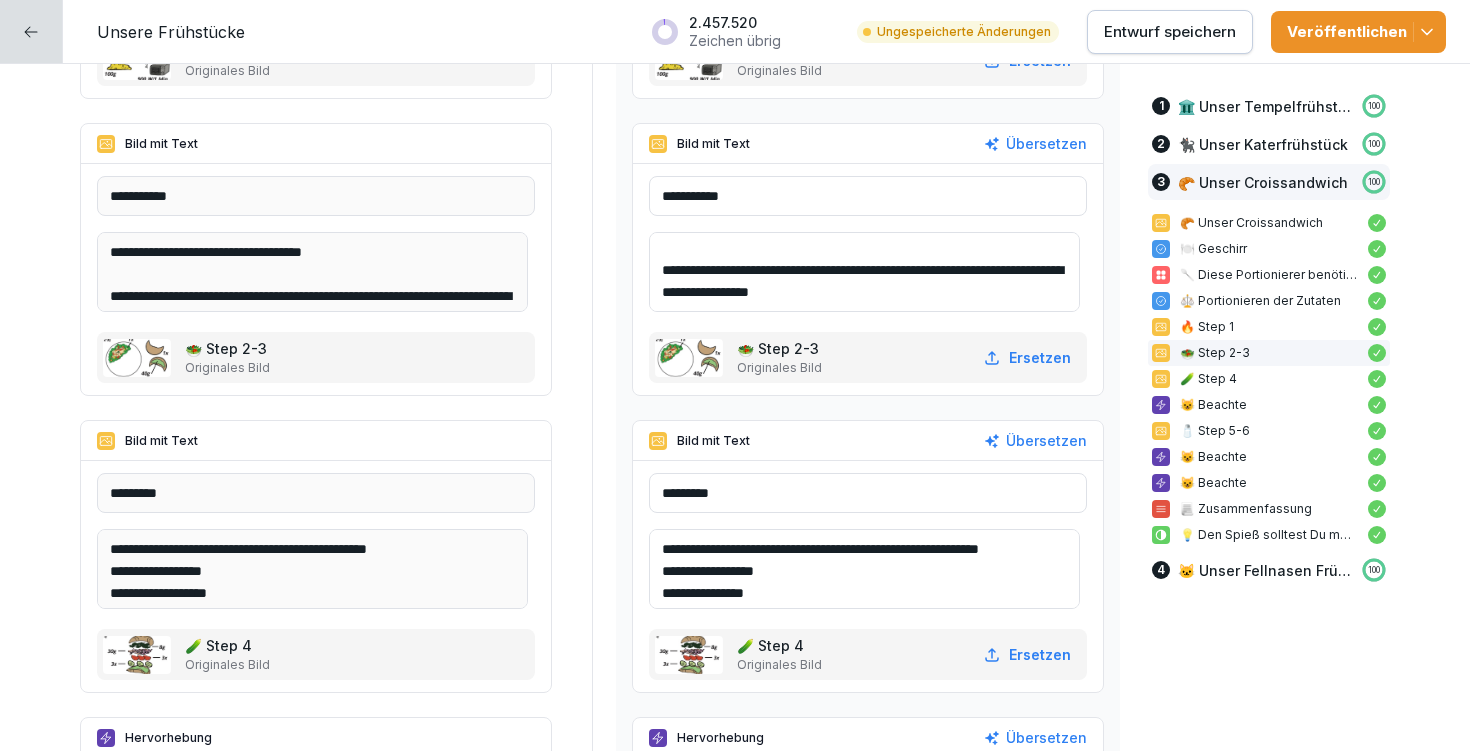 click on "**********" at bounding box center [864, 569] 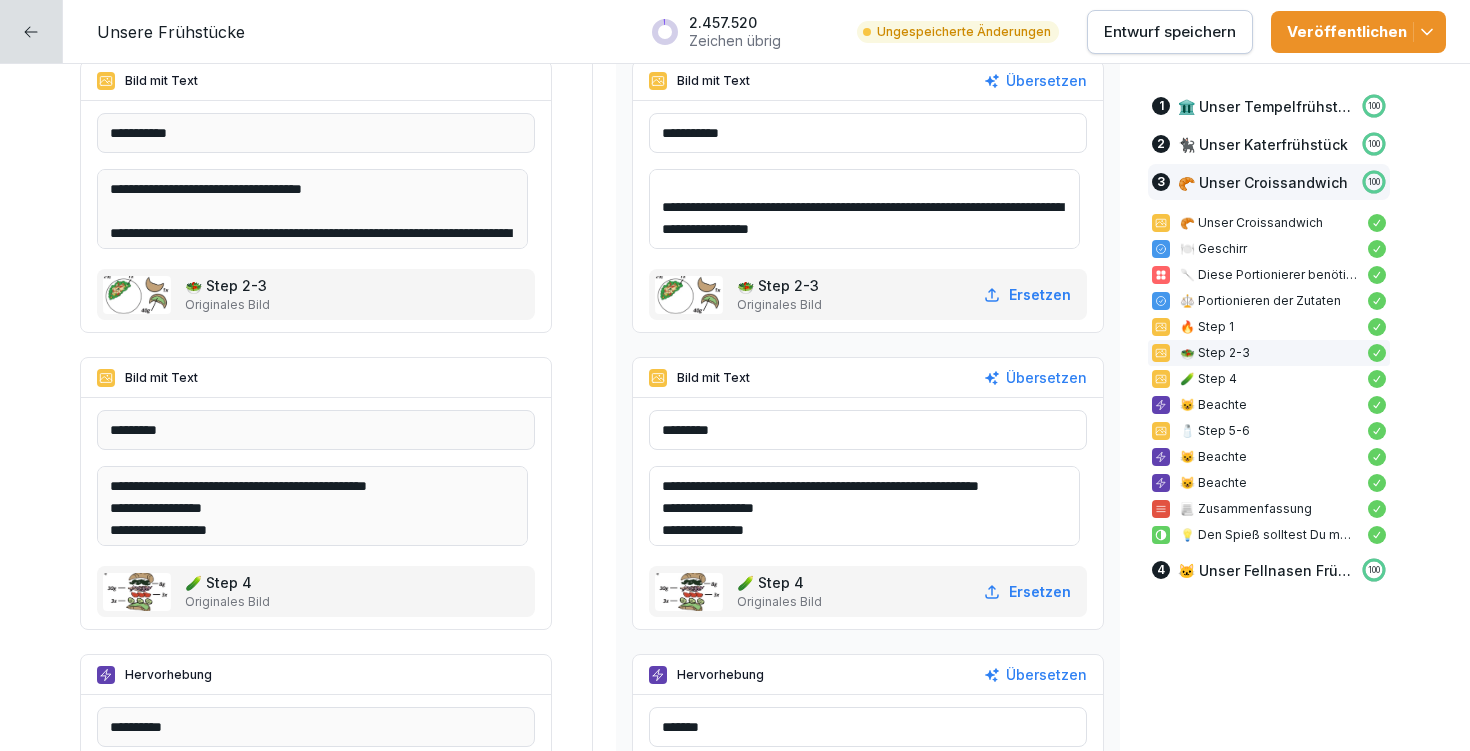 scroll, scrollTop: 11961, scrollLeft: 0, axis: vertical 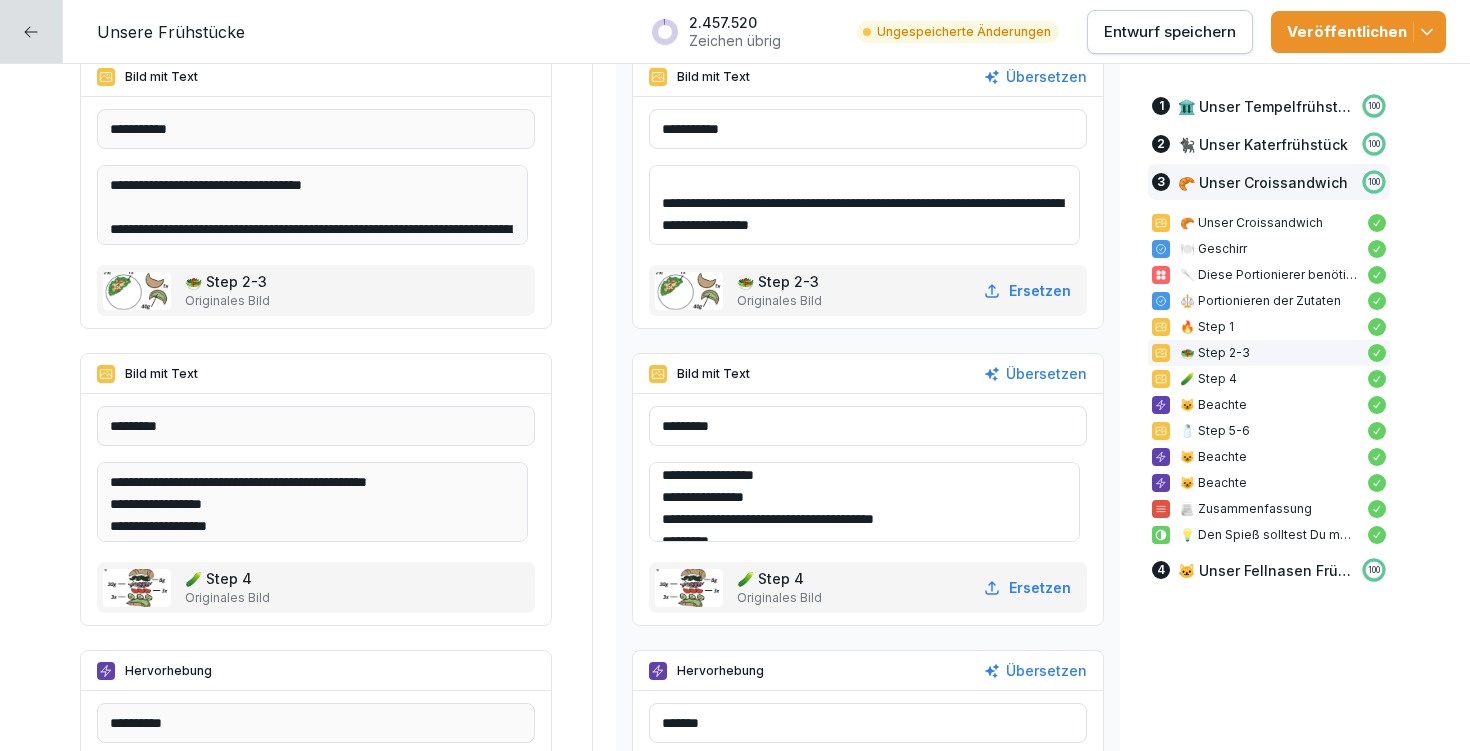 click on "**********" at bounding box center [864, 502] 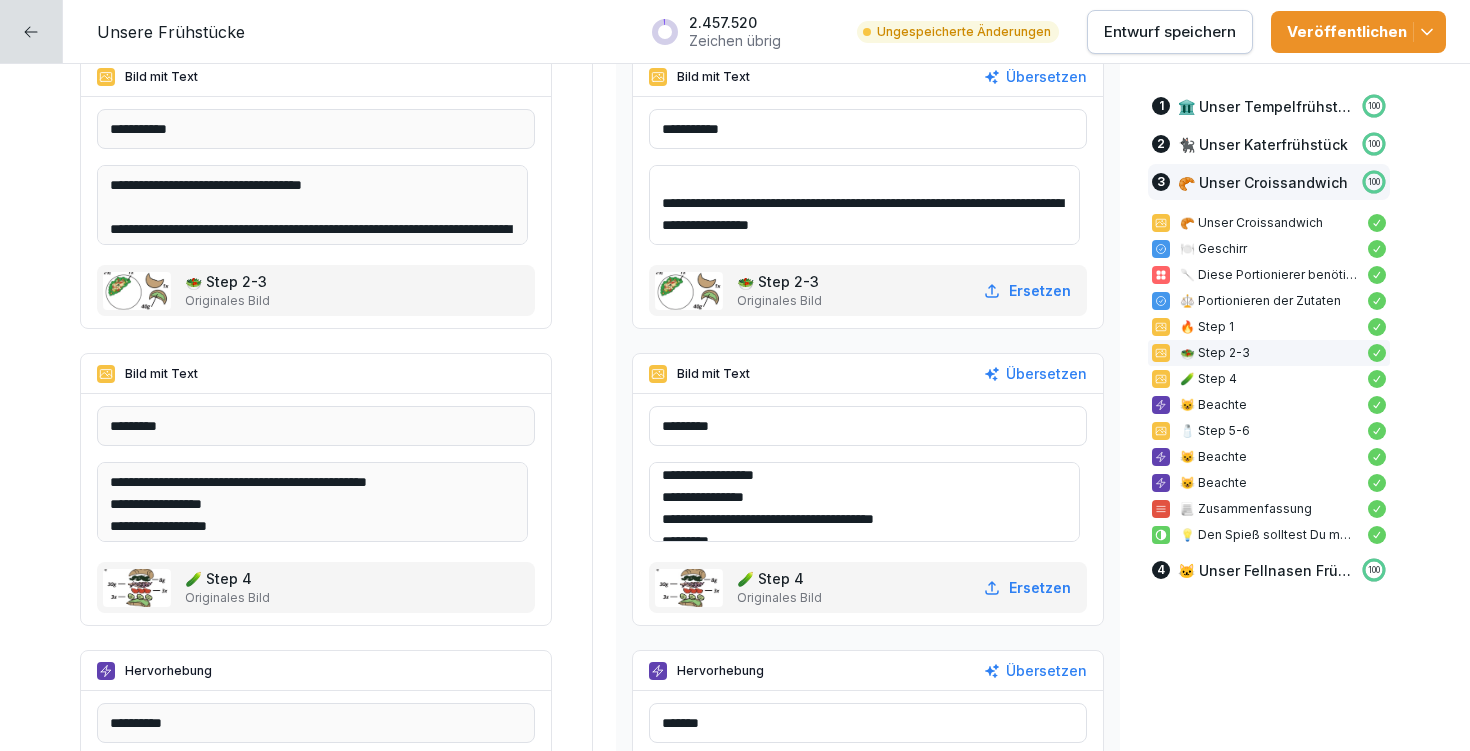 scroll, scrollTop: 52, scrollLeft: 0, axis: vertical 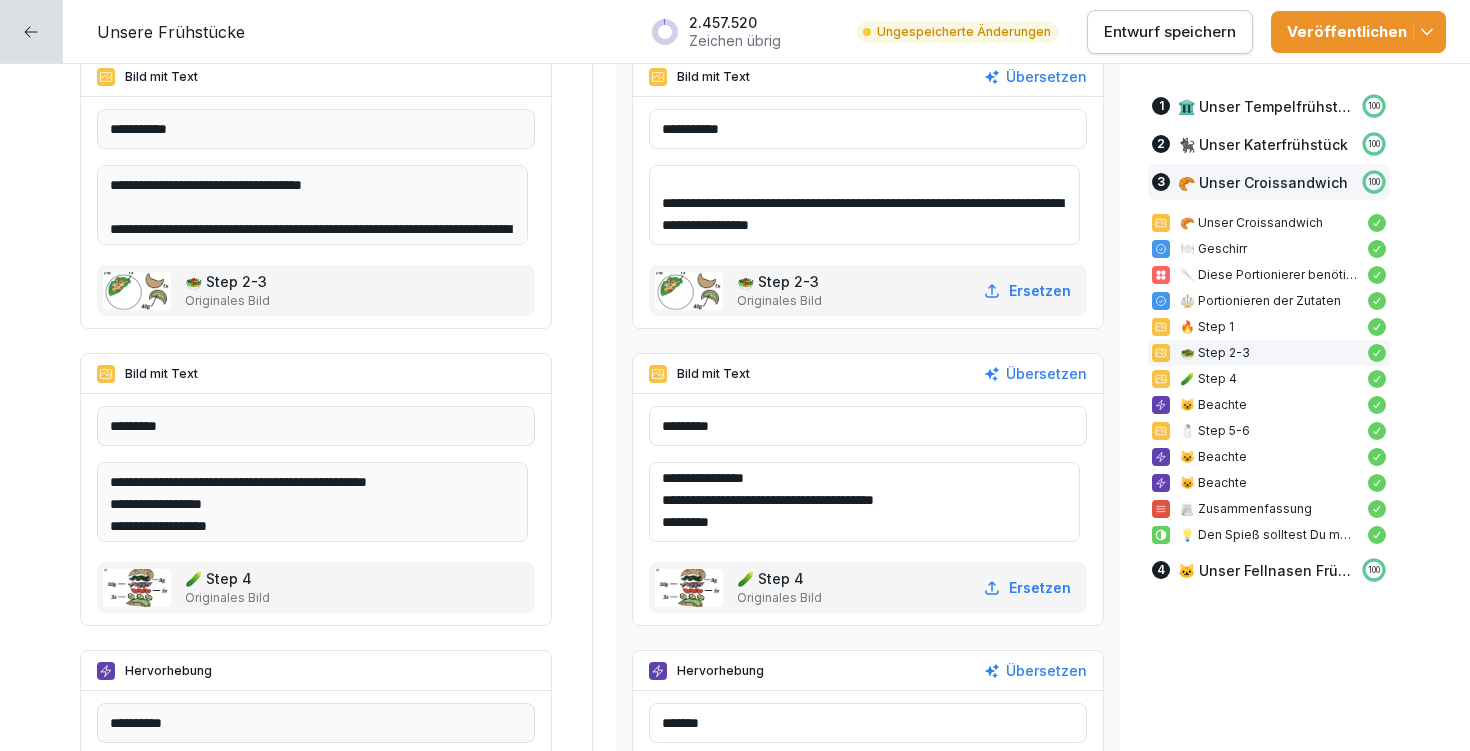 click on "**********" at bounding box center (864, 502) 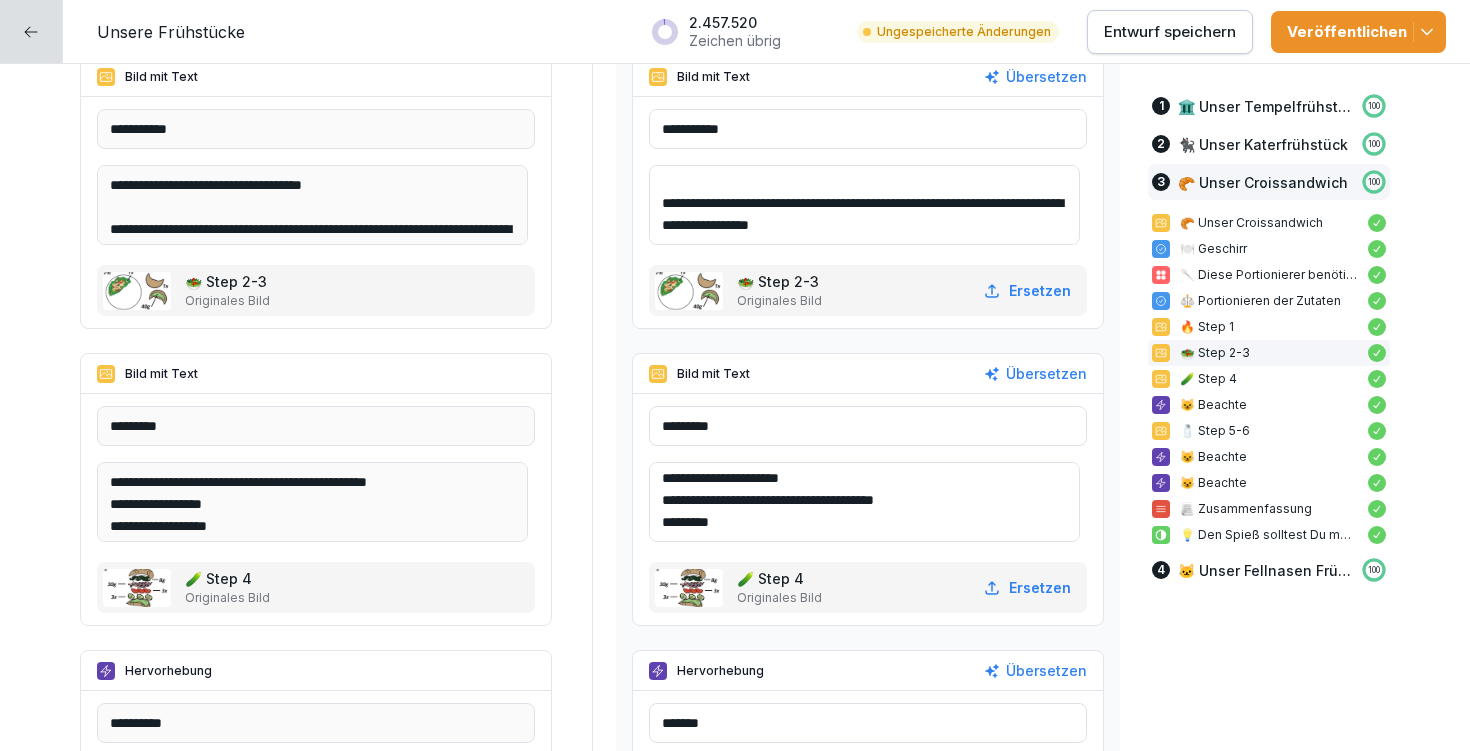scroll, scrollTop: 56, scrollLeft: 0, axis: vertical 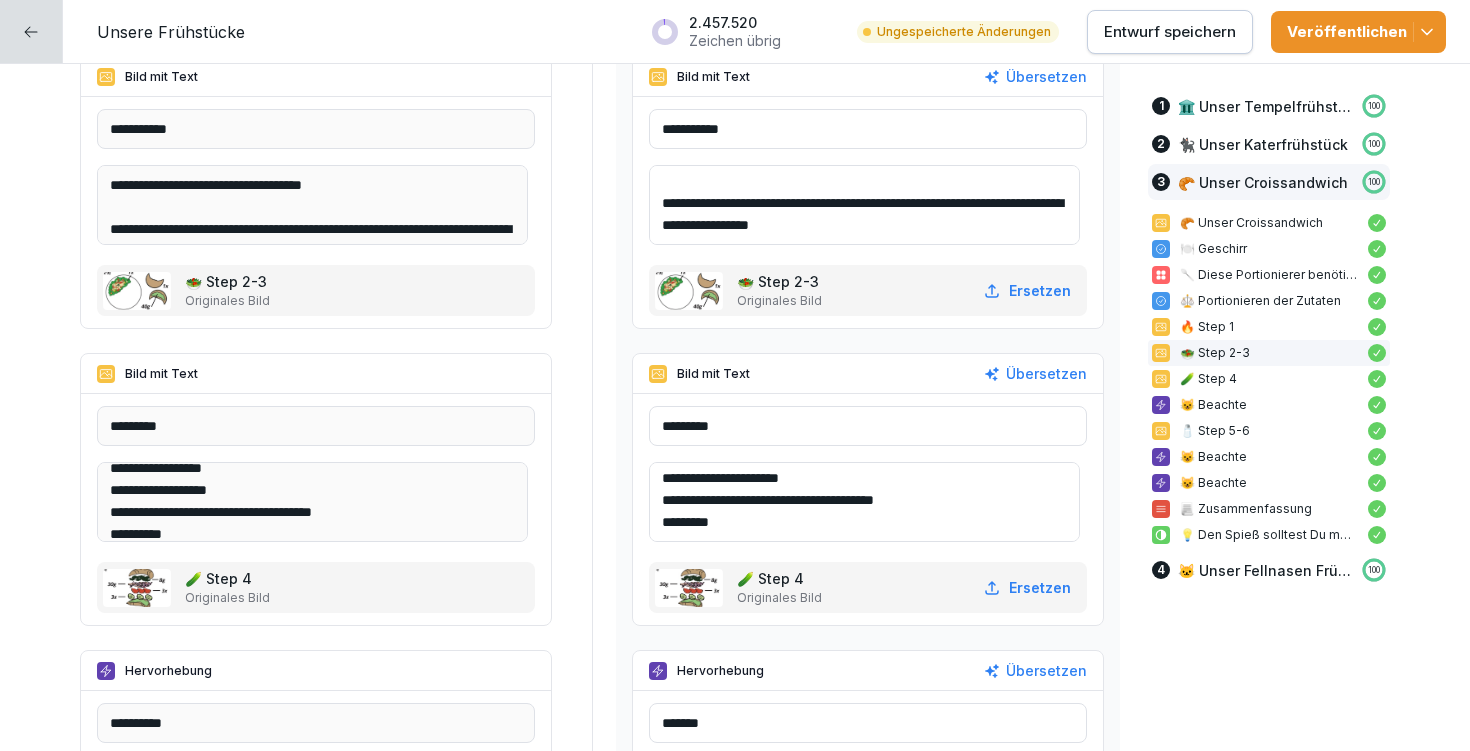 drag, startPoint x: 732, startPoint y: 511, endPoint x: 924, endPoint y: 508, distance: 192.02344 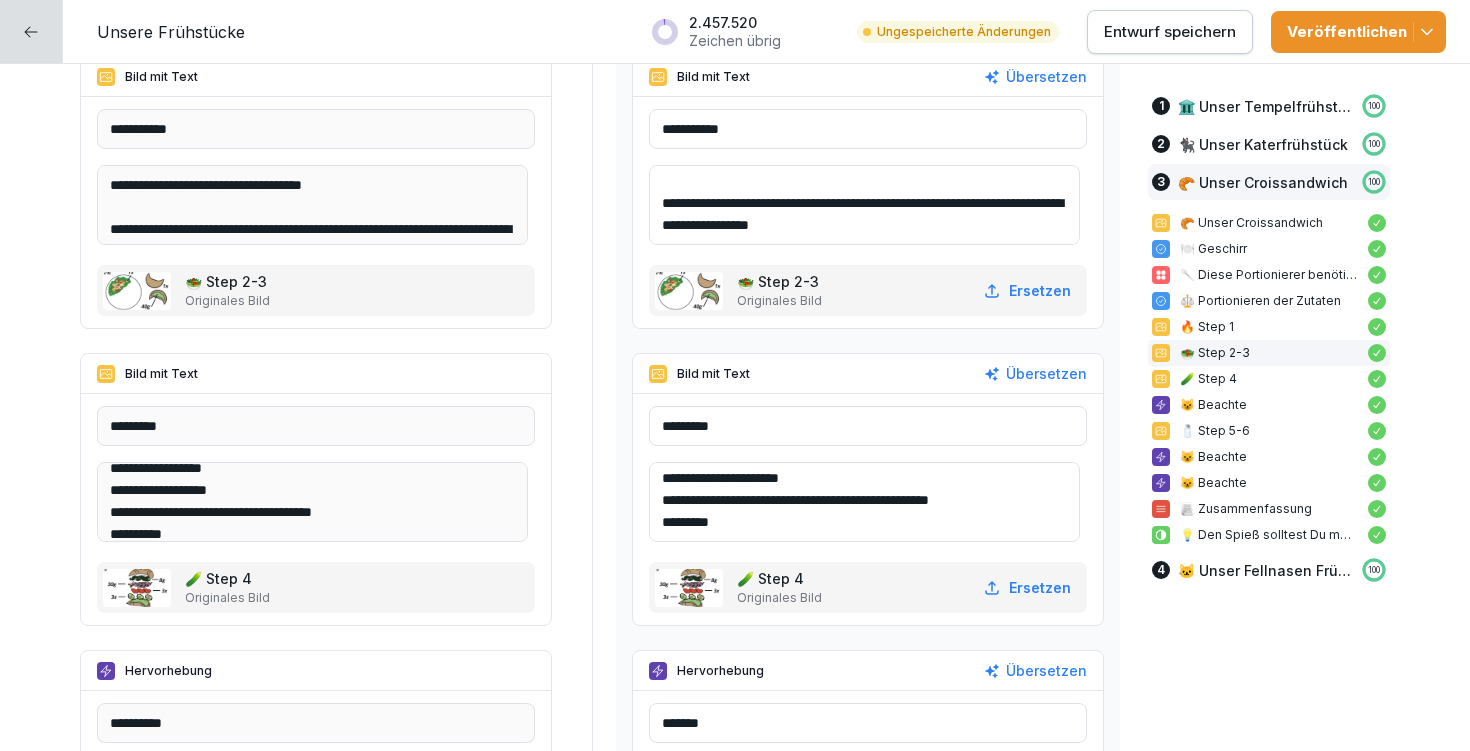 click on "**********" at bounding box center (864, 502) 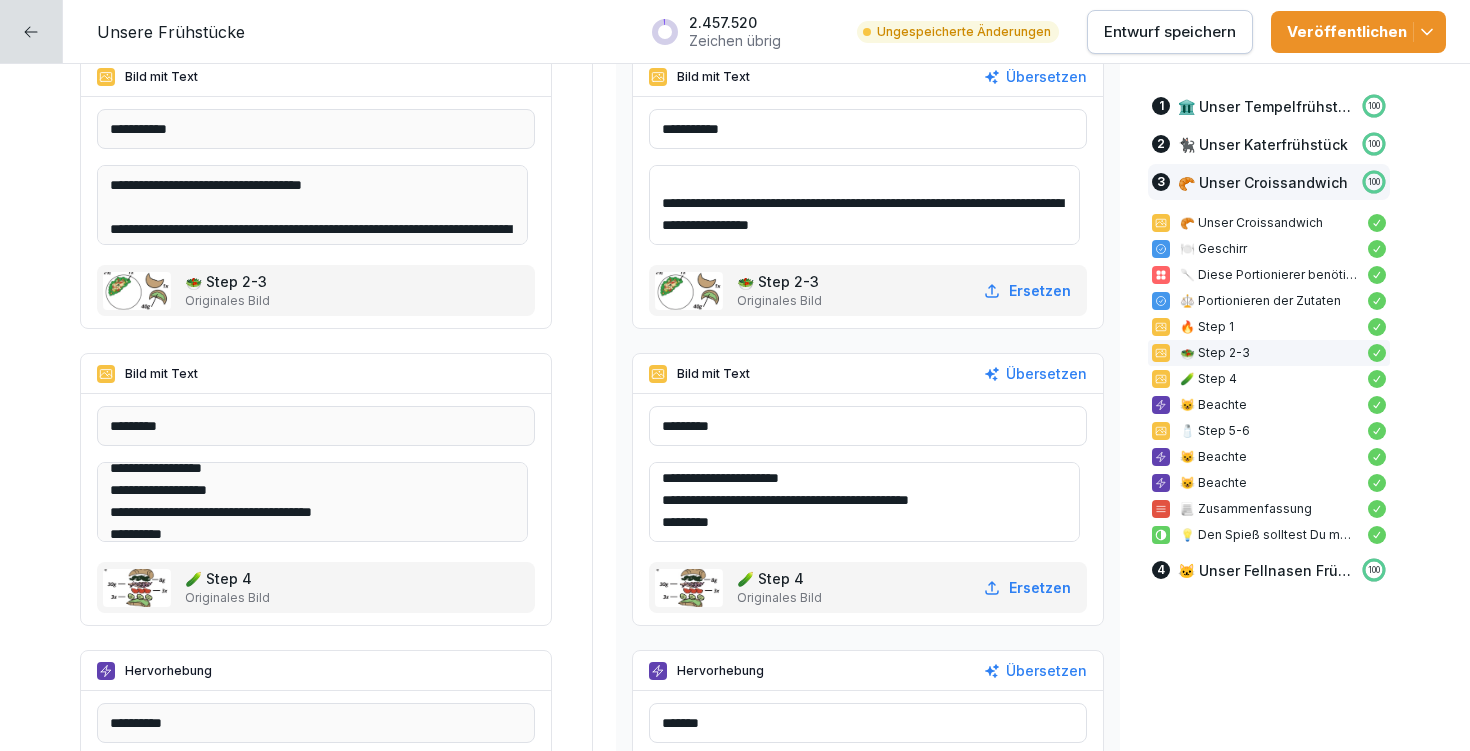 click on "**********" at bounding box center (864, 502) 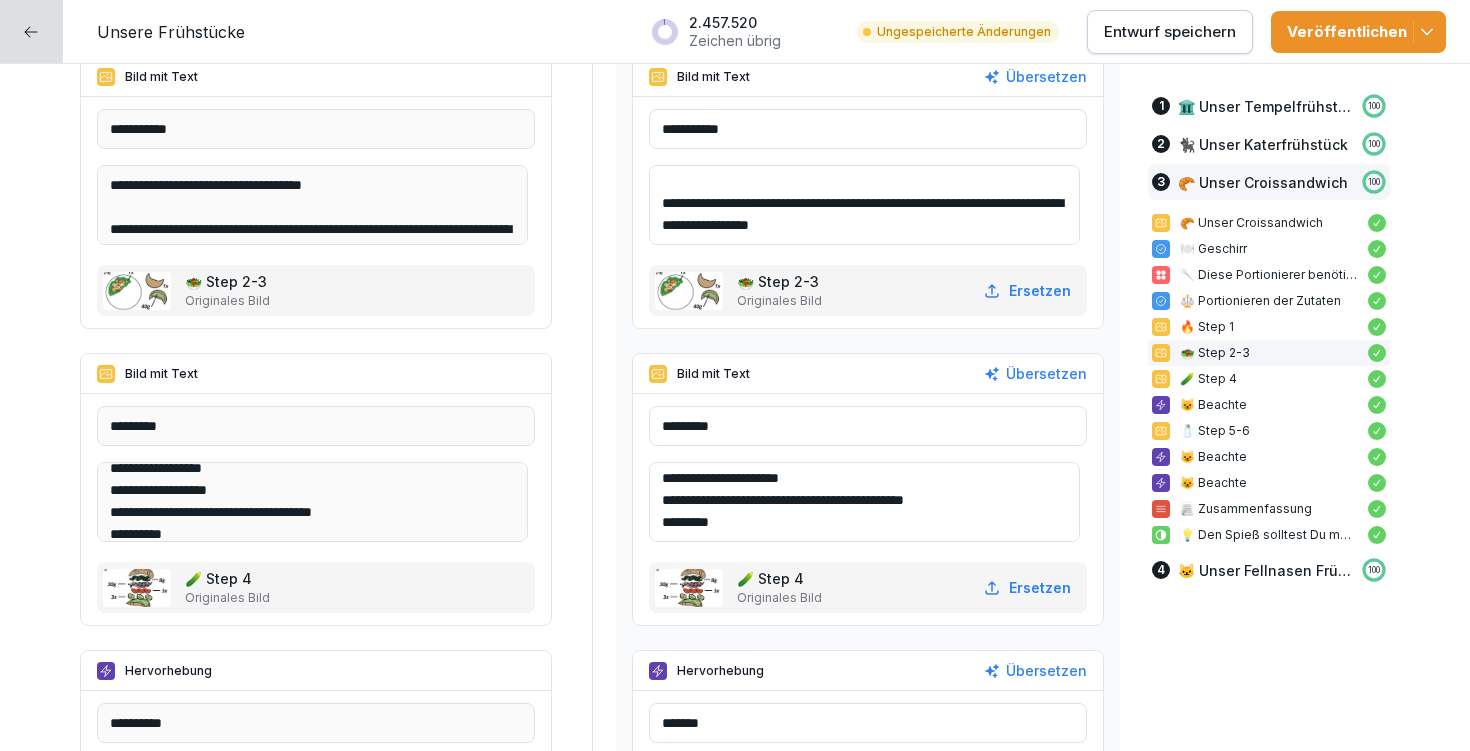click on "**********" at bounding box center [864, 502] 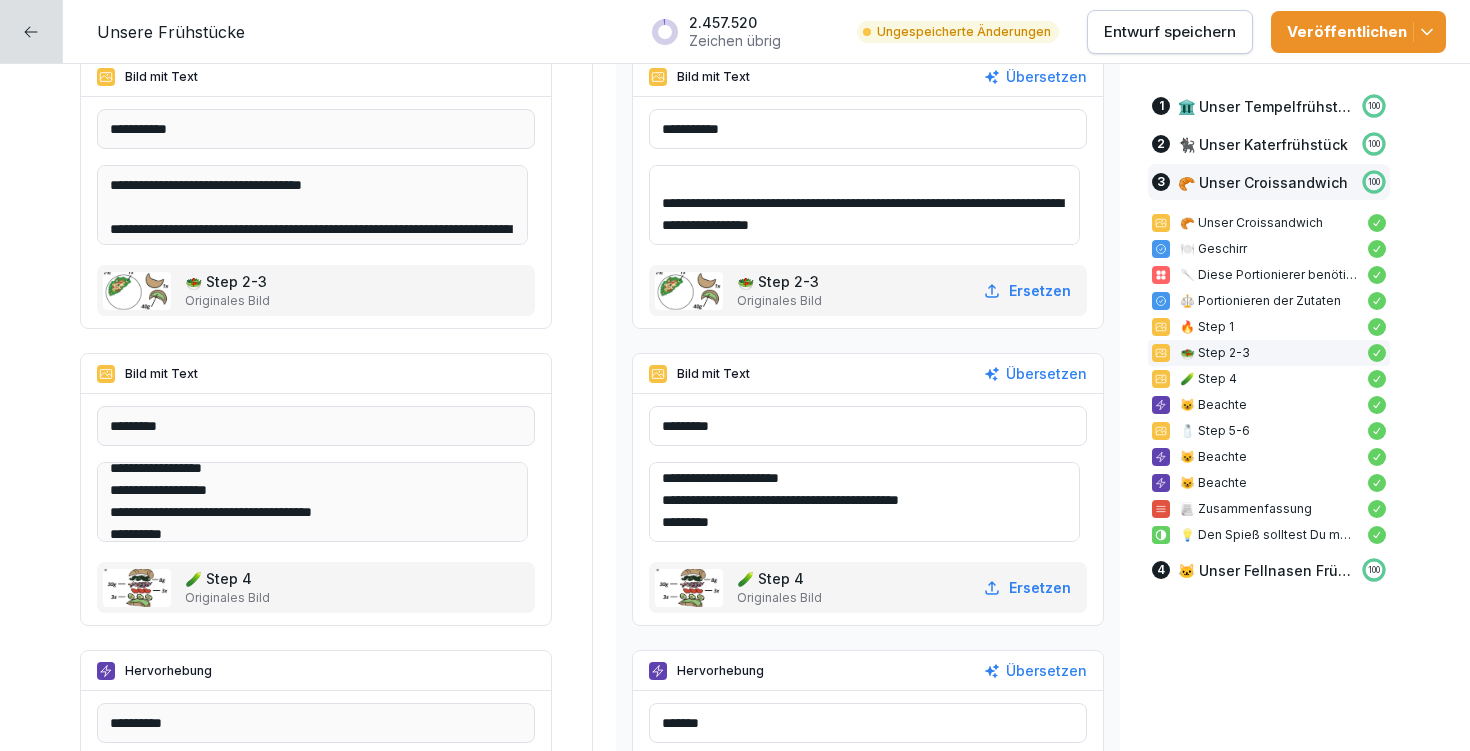 scroll, scrollTop: 70, scrollLeft: 0, axis: vertical 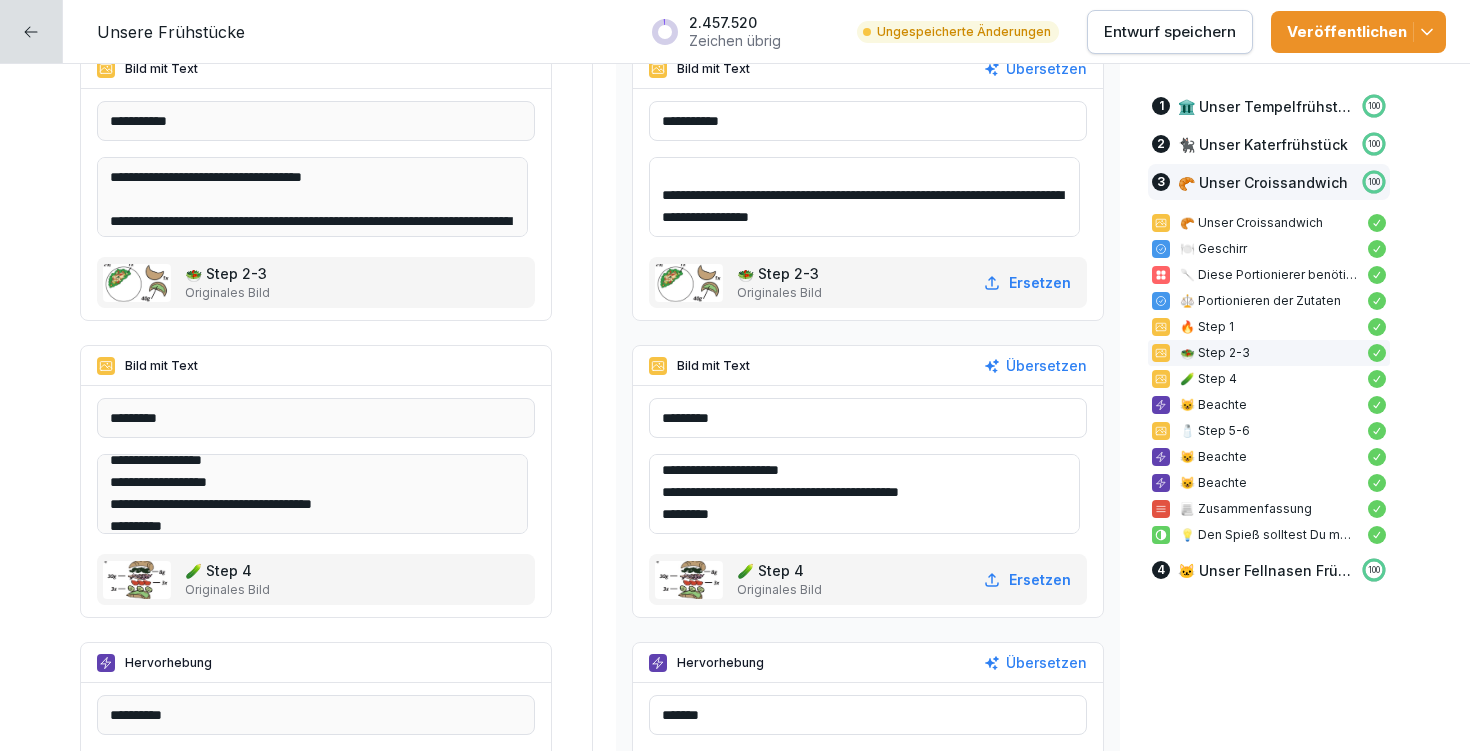 type on "**********" 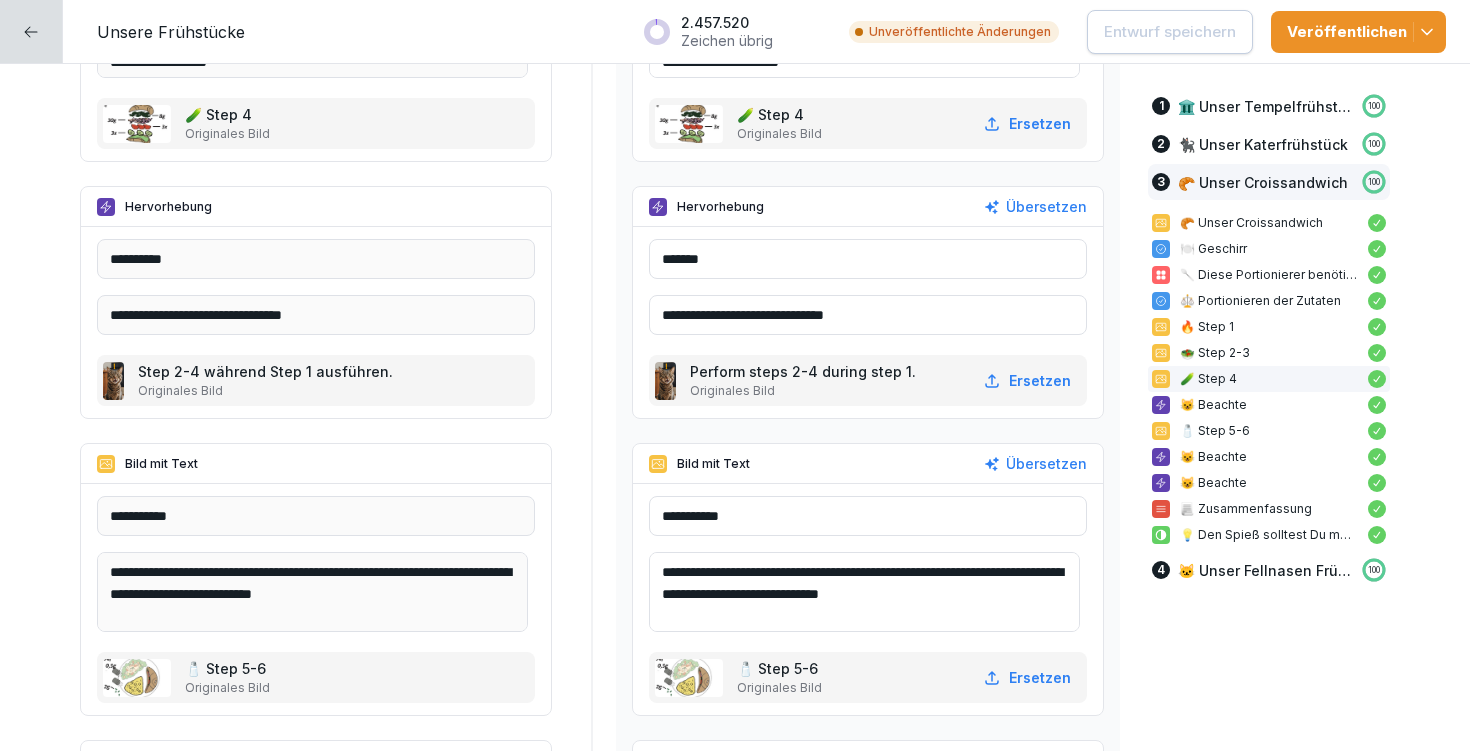 scroll, scrollTop: 12429, scrollLeft: 0, axis: vertical 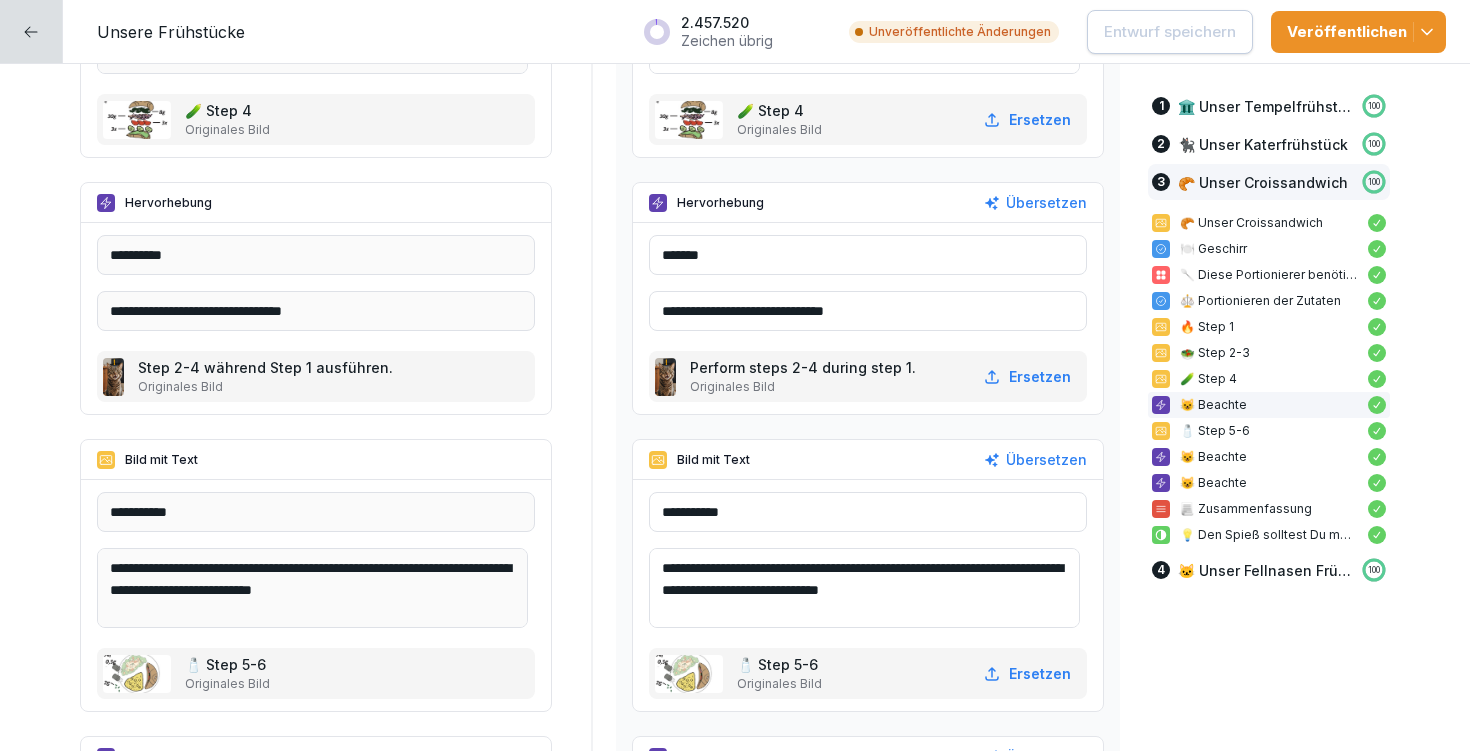 drag, startPoint x: 670, startPoint y: 565, endPoint x: 831, endPoint y: 562, distance: 161.02795 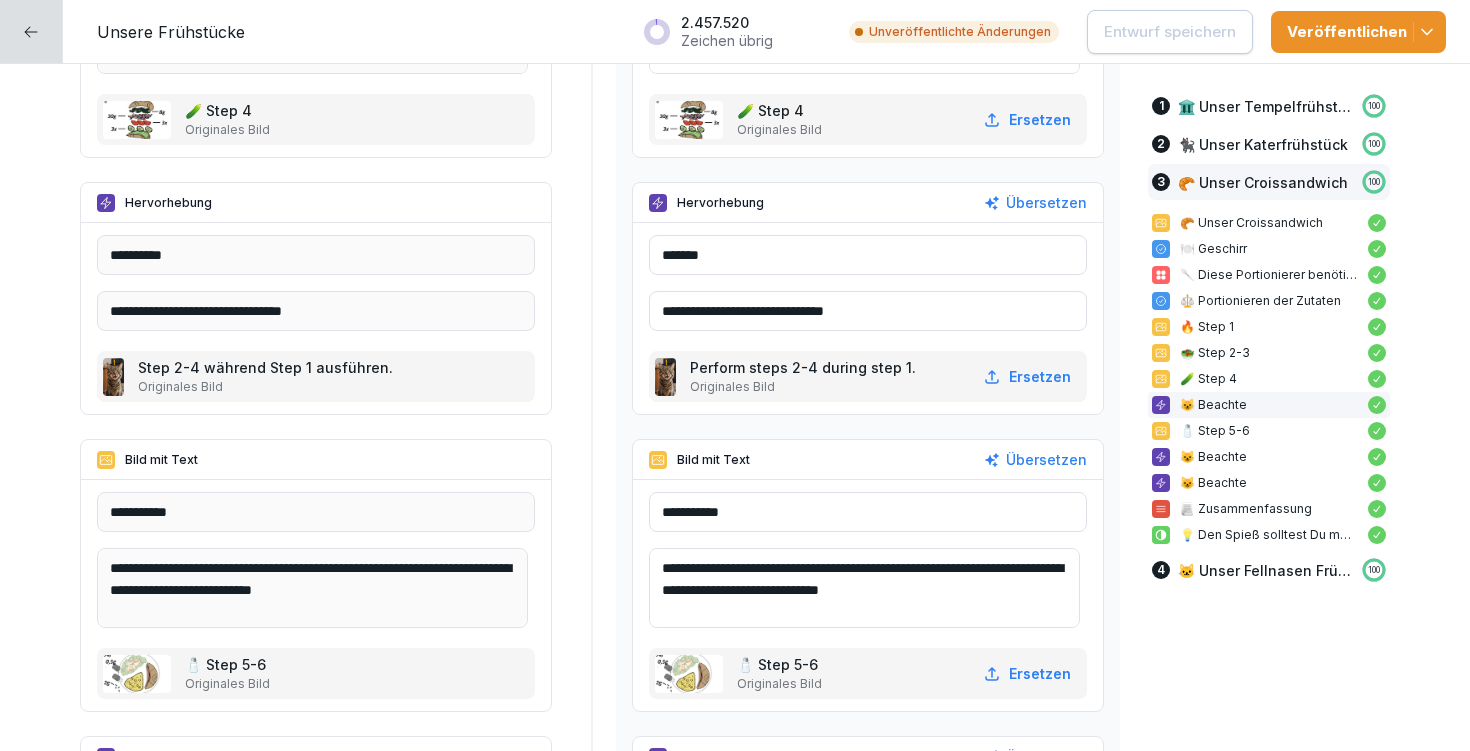 click on "**********" at bounding box center (864, 588) 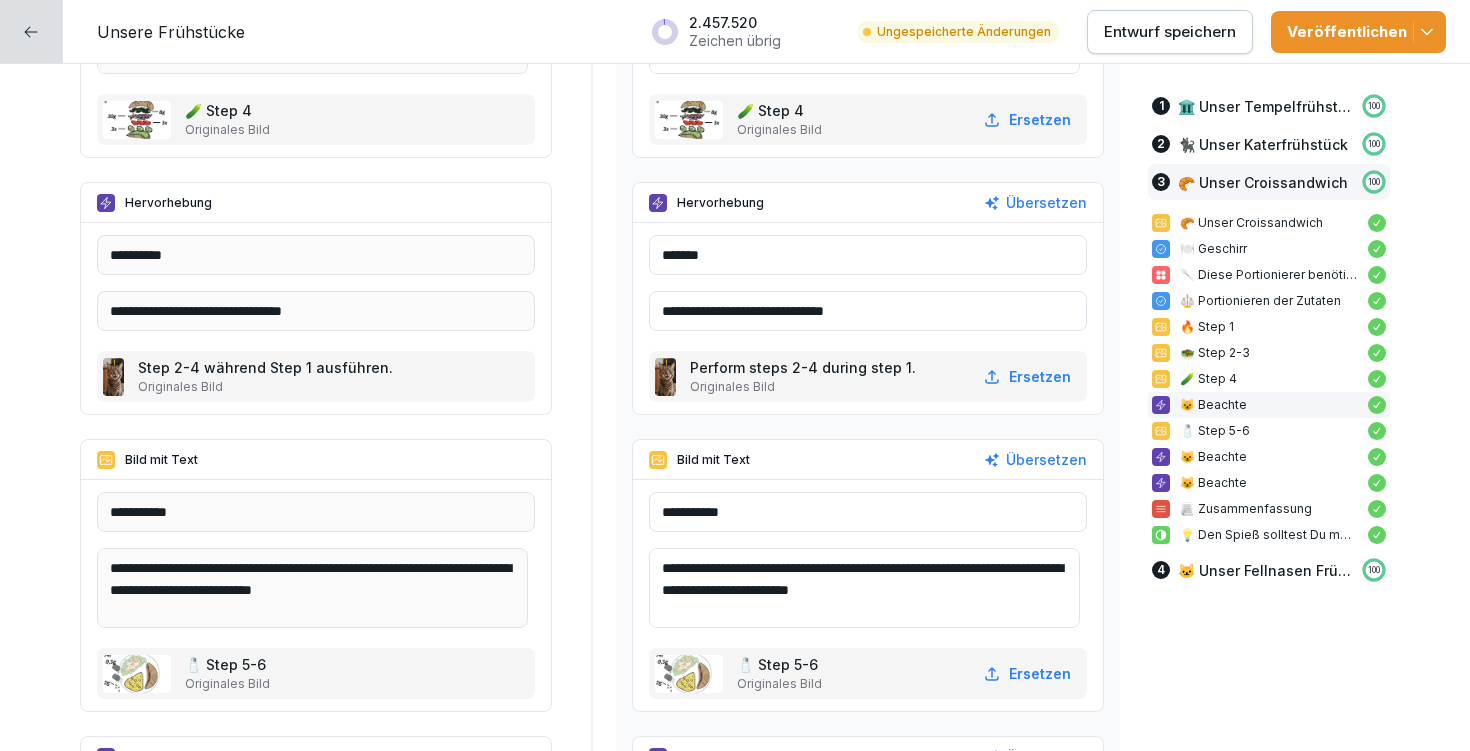 click on "**********" at bounding box center [864, 588] 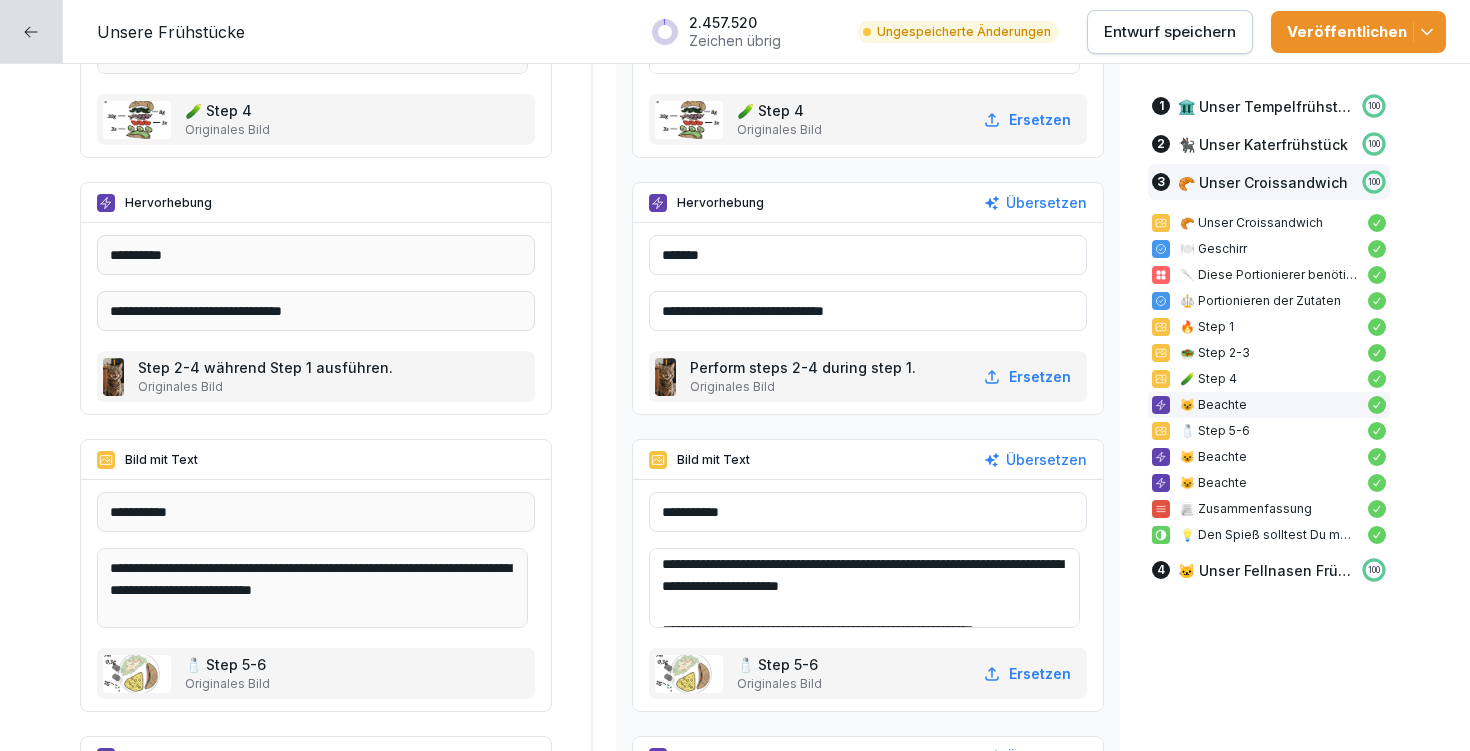 scroll, scrollTop: 8, scrollLeft: 0, axis: vertical 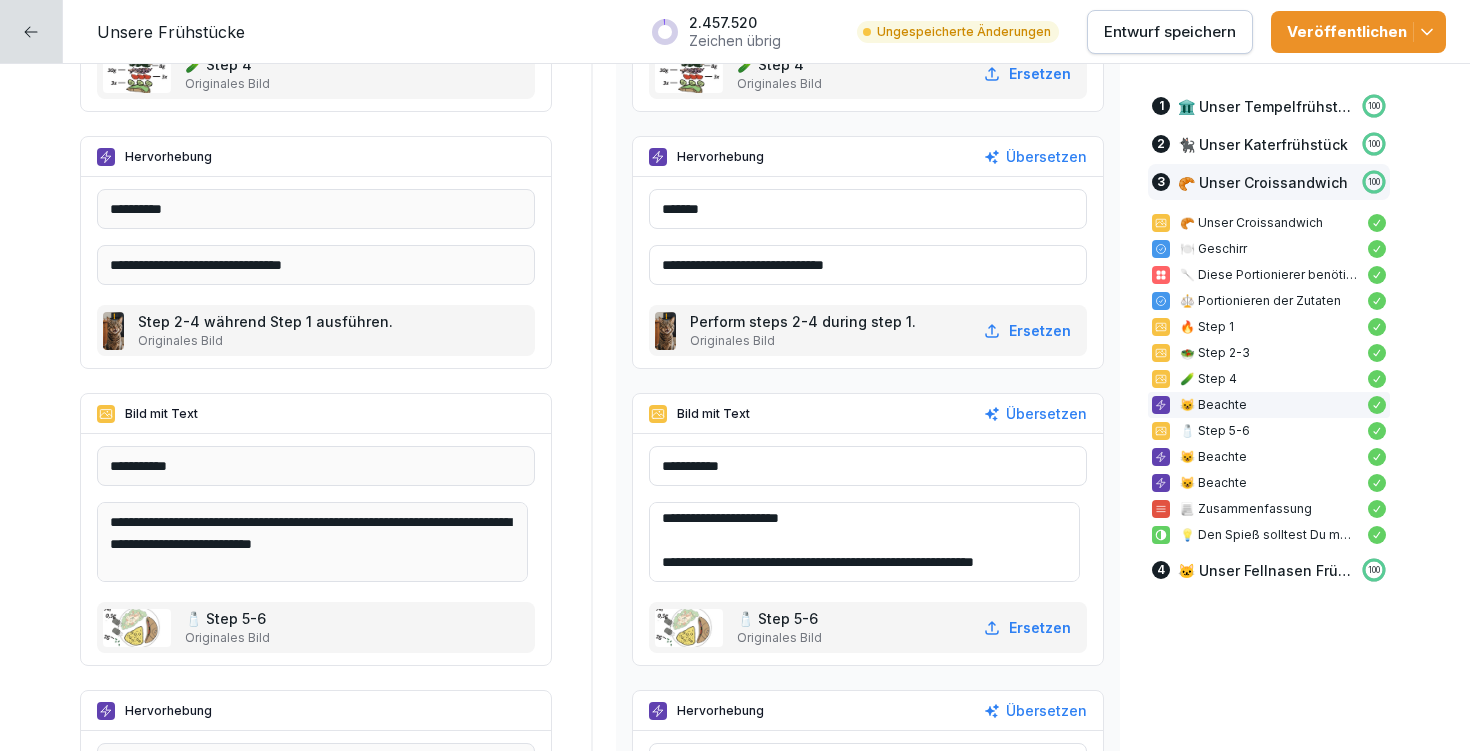 click on "**********" at bounding box center (864, 542) 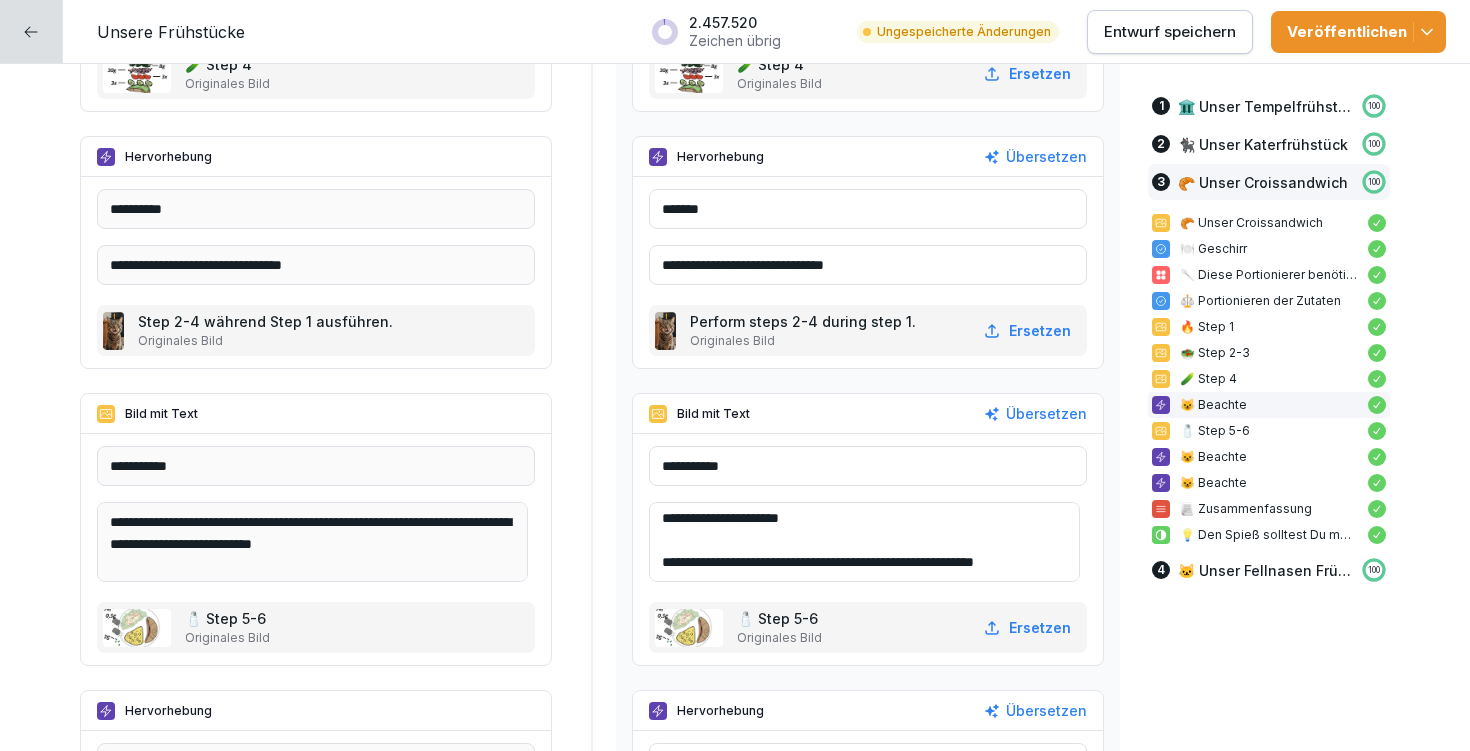 scroll, scrollTop: 48, scrollLeft: 0, axis: vertical 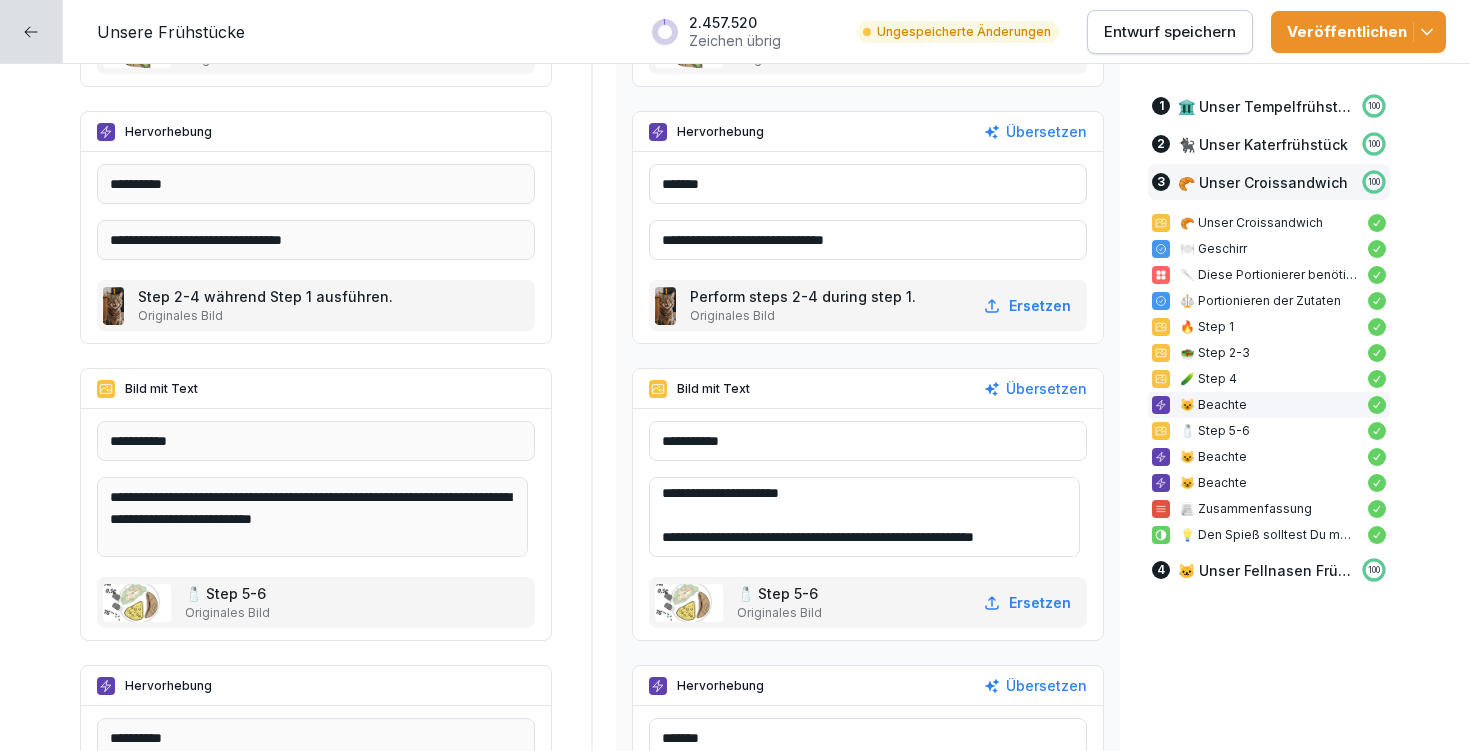 type on "**********" 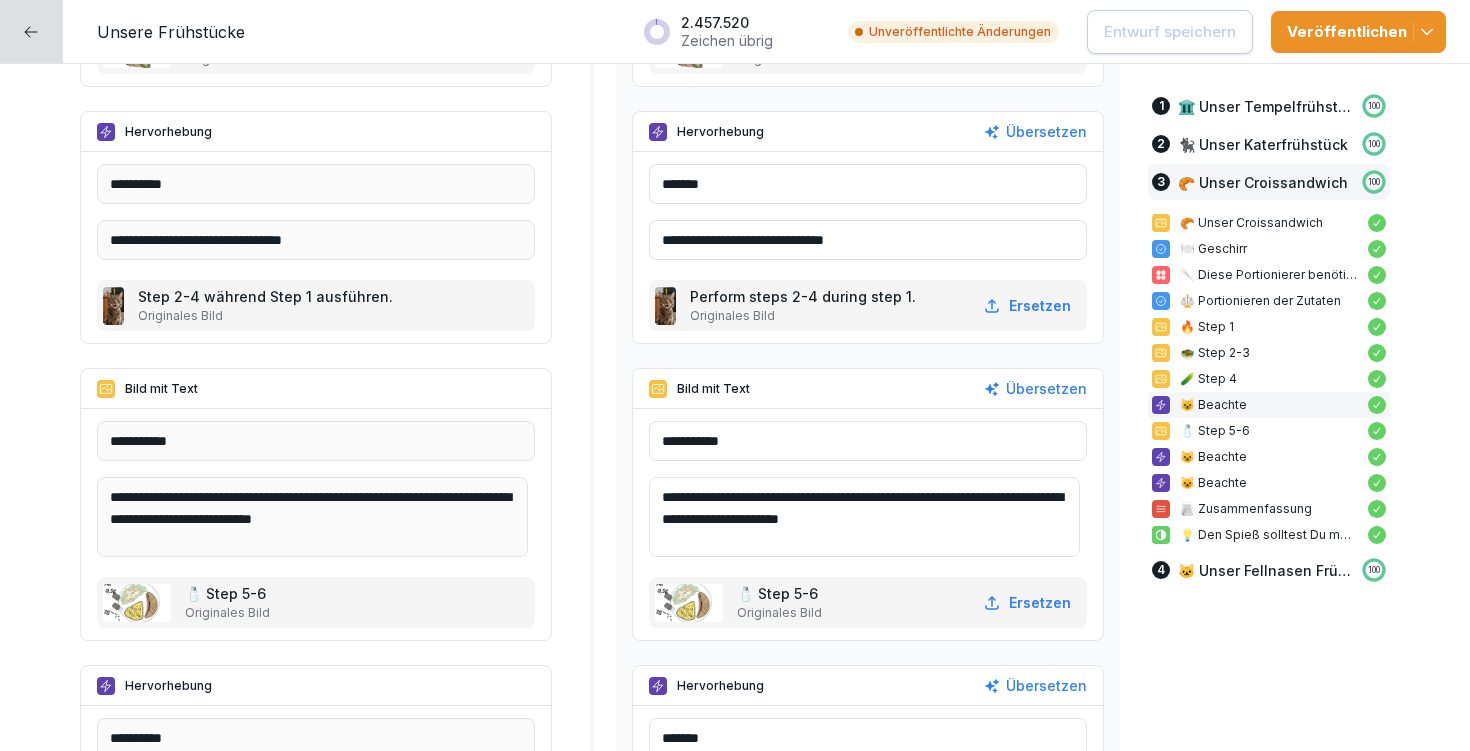 scroll, scrollTop: 12504, scrollLeft: 0, axis: vertical 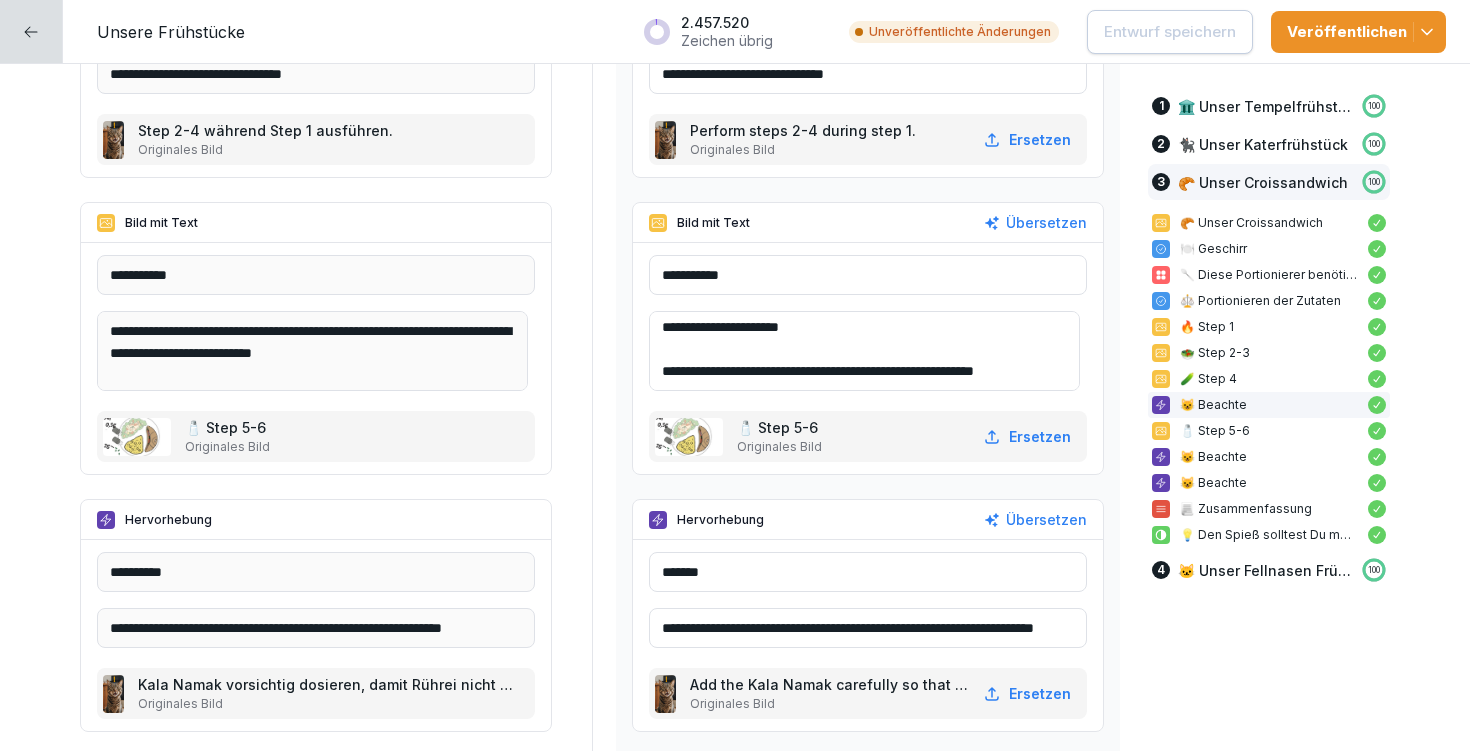 drag, startPoint x: 653, startPoint y: 627, endPoint x: 1199, endPoint y: 617, distance: 546.09155 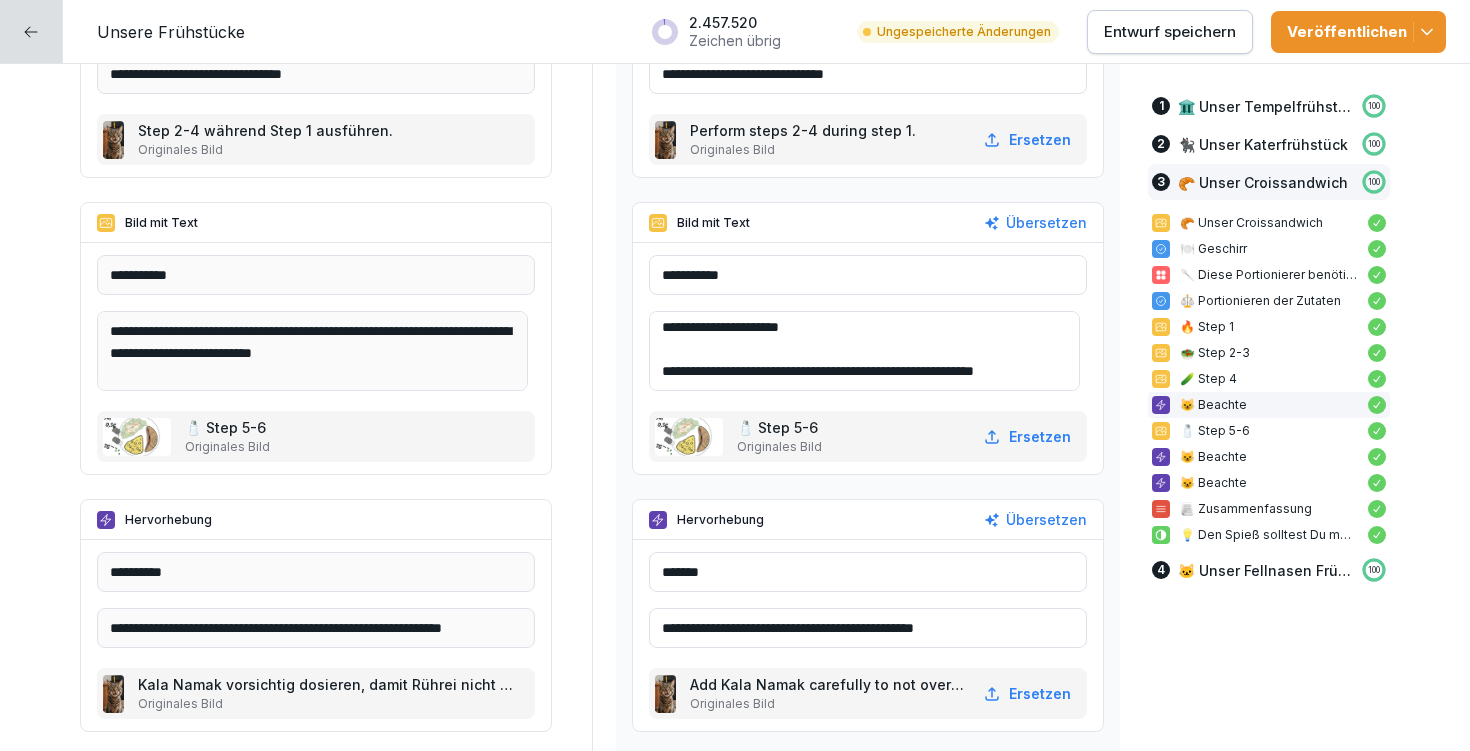 type on "**********" 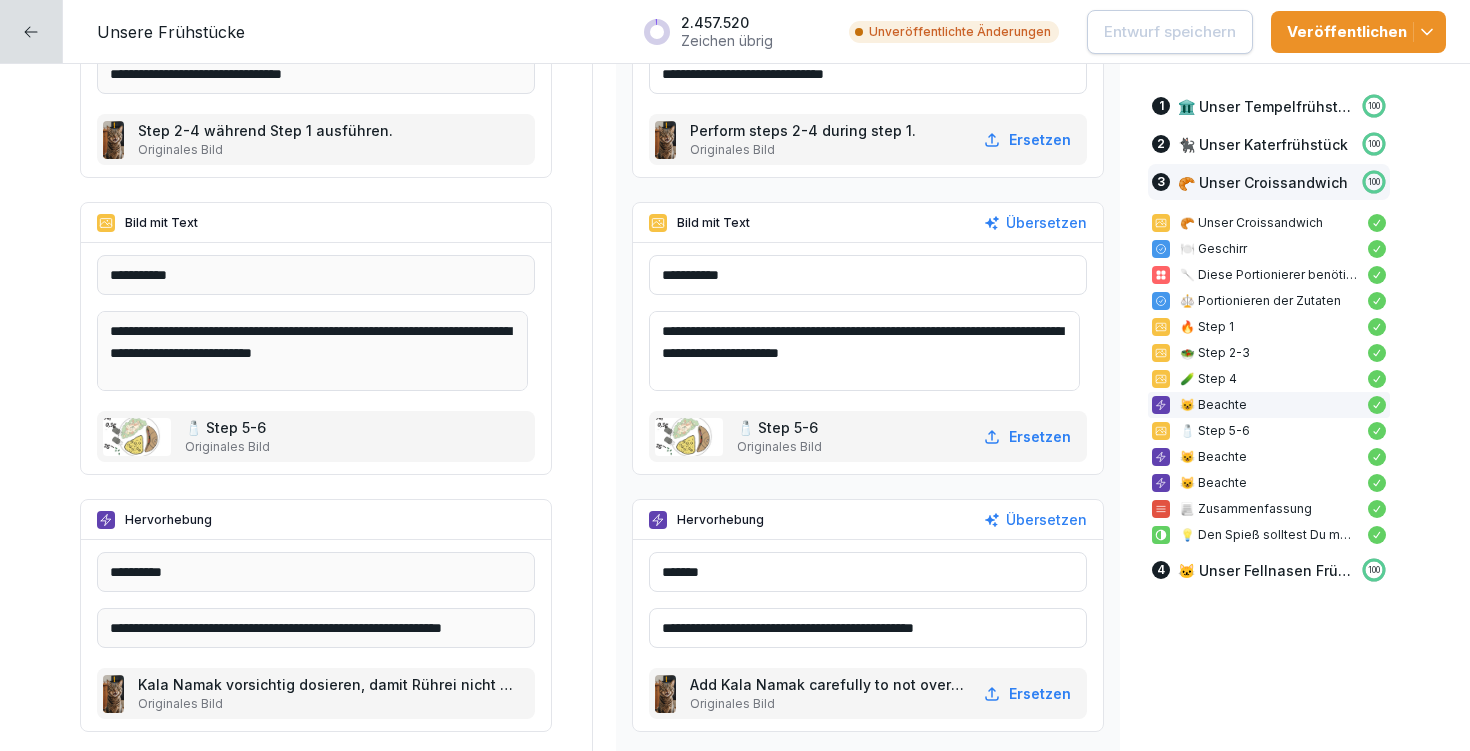 click on "**********" at bounding box center (868, 628) 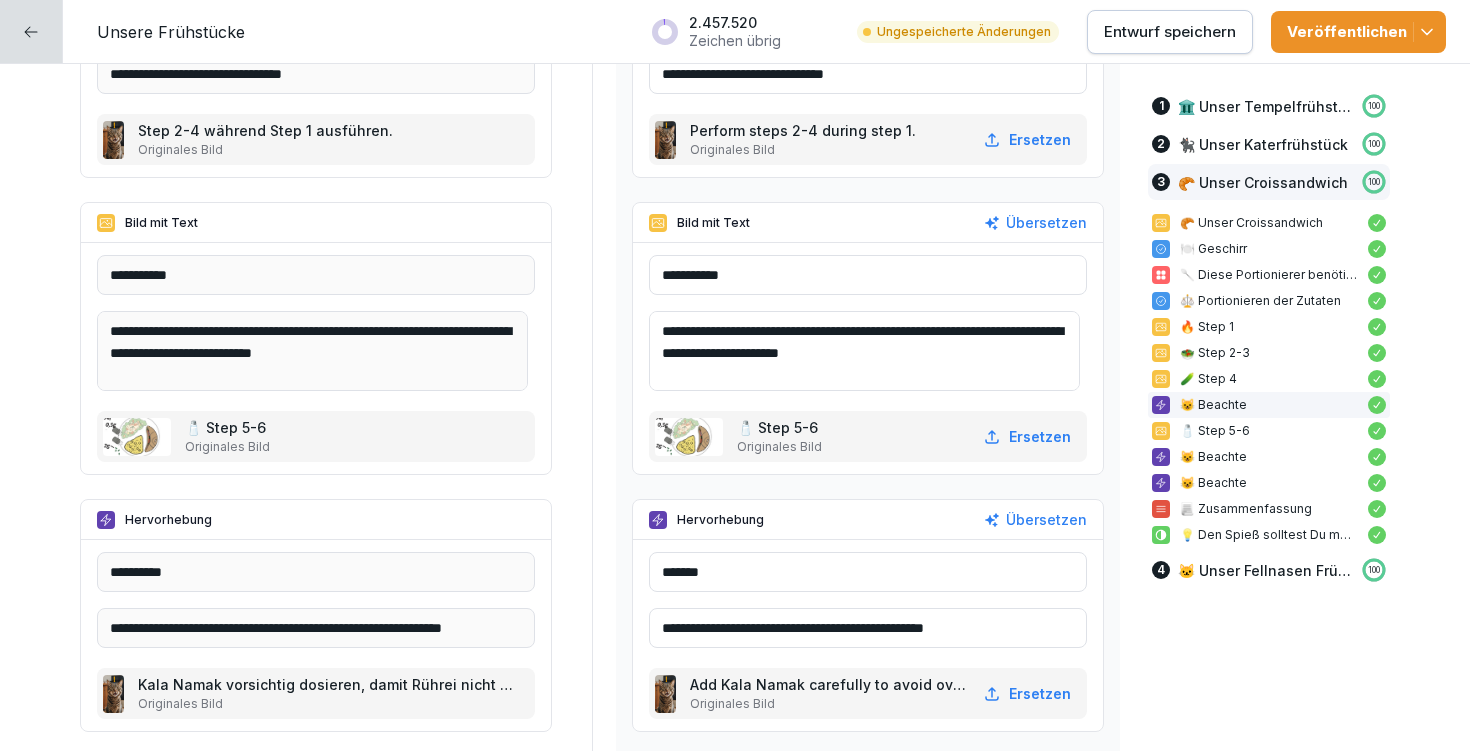 click on "**********" at bounding box center (868, 628) 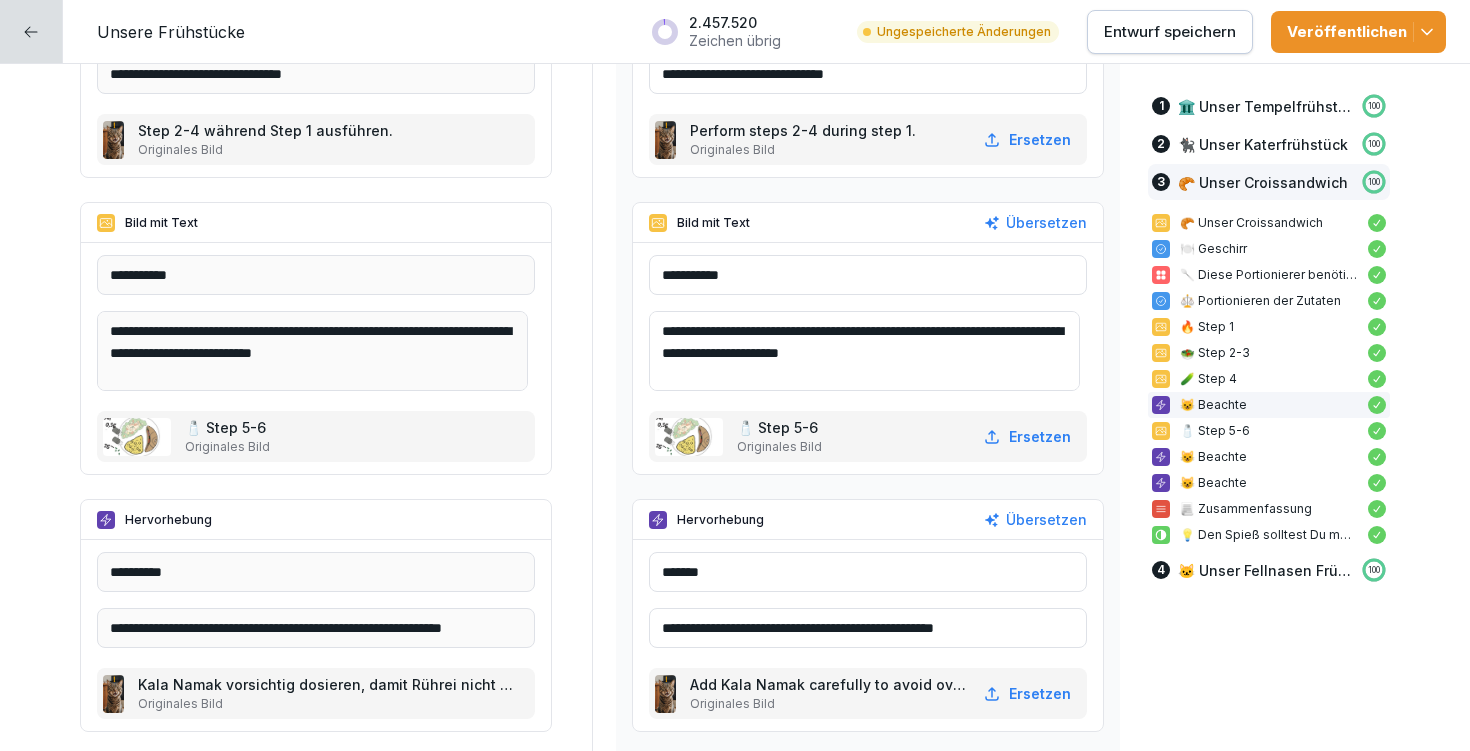 type on "**********" 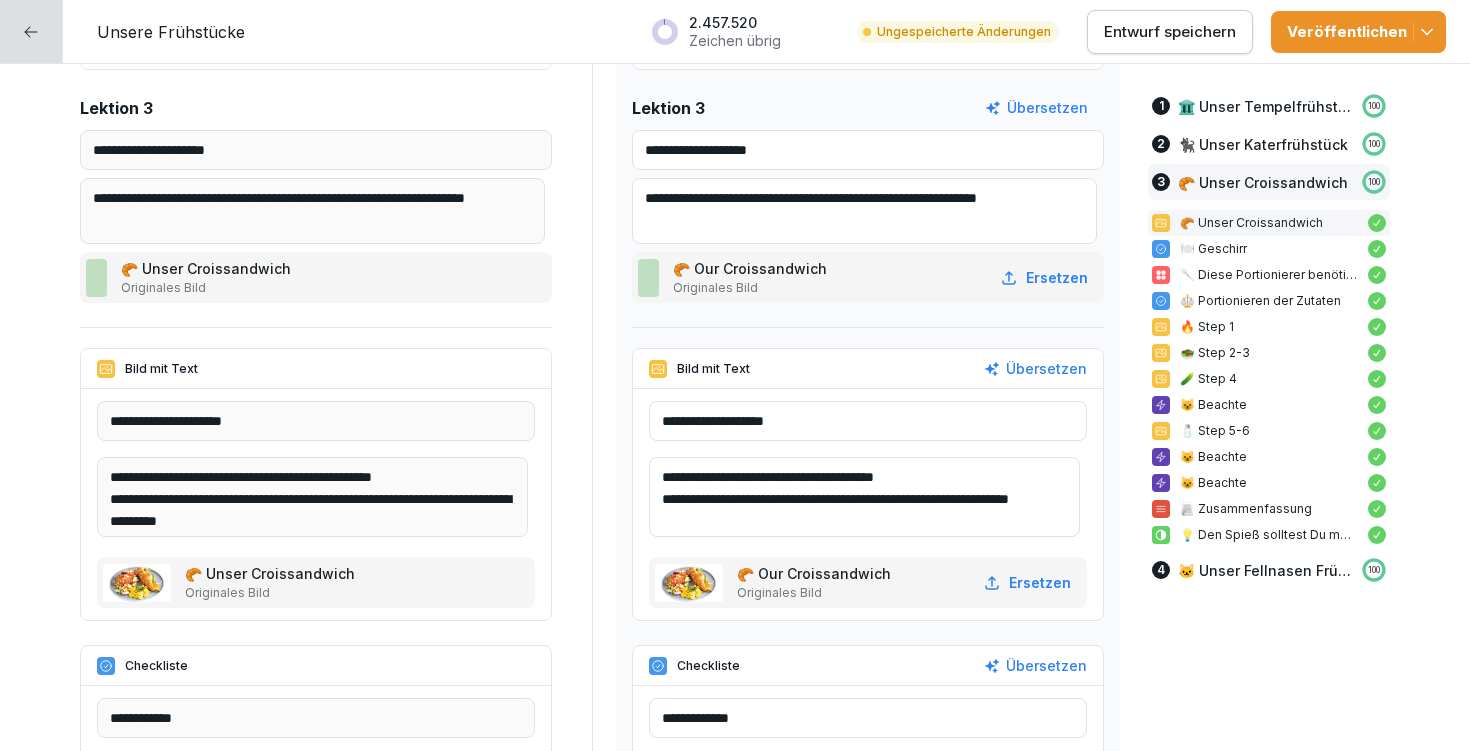 scroll, scrollTop: 8941, scrollLeft: 0, axis: vertical 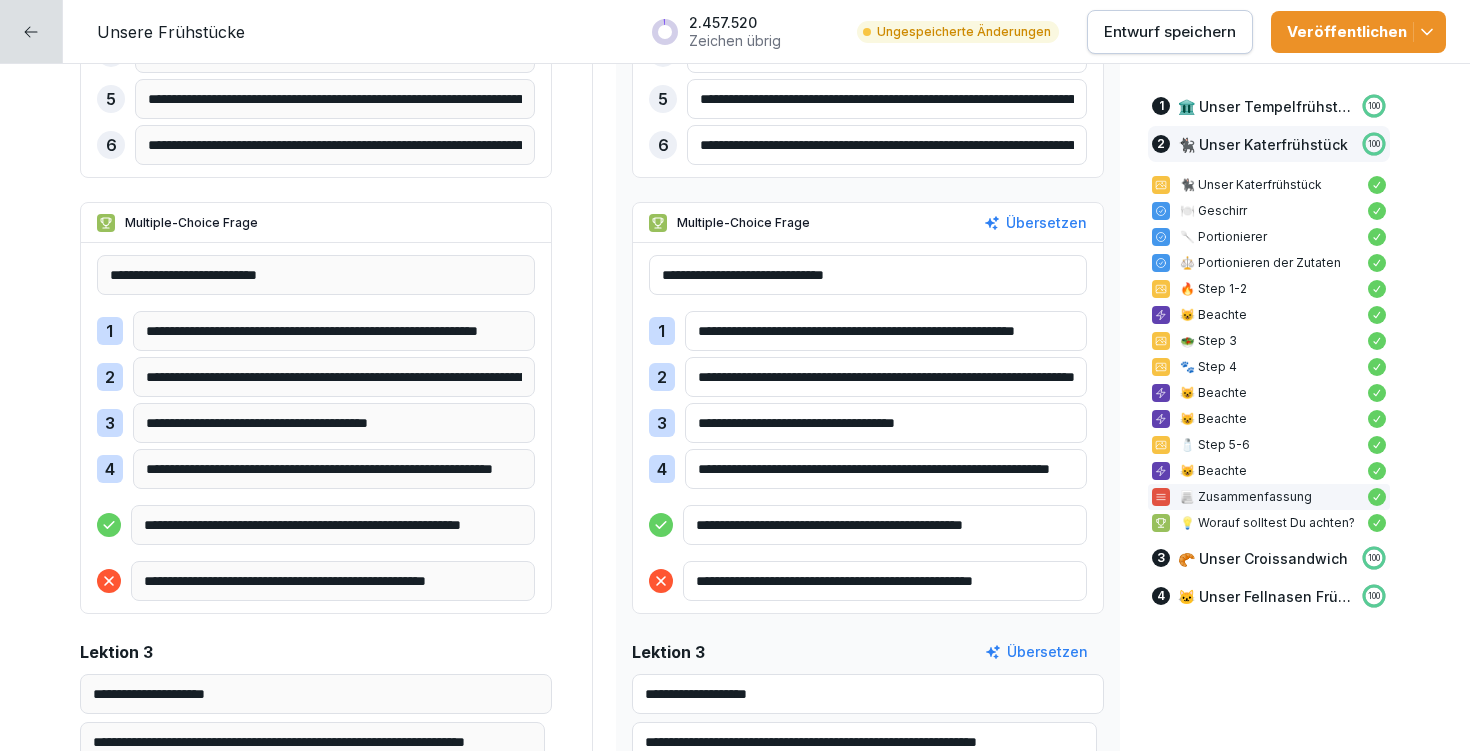 click on "**********" at bounding box center (886, 331) 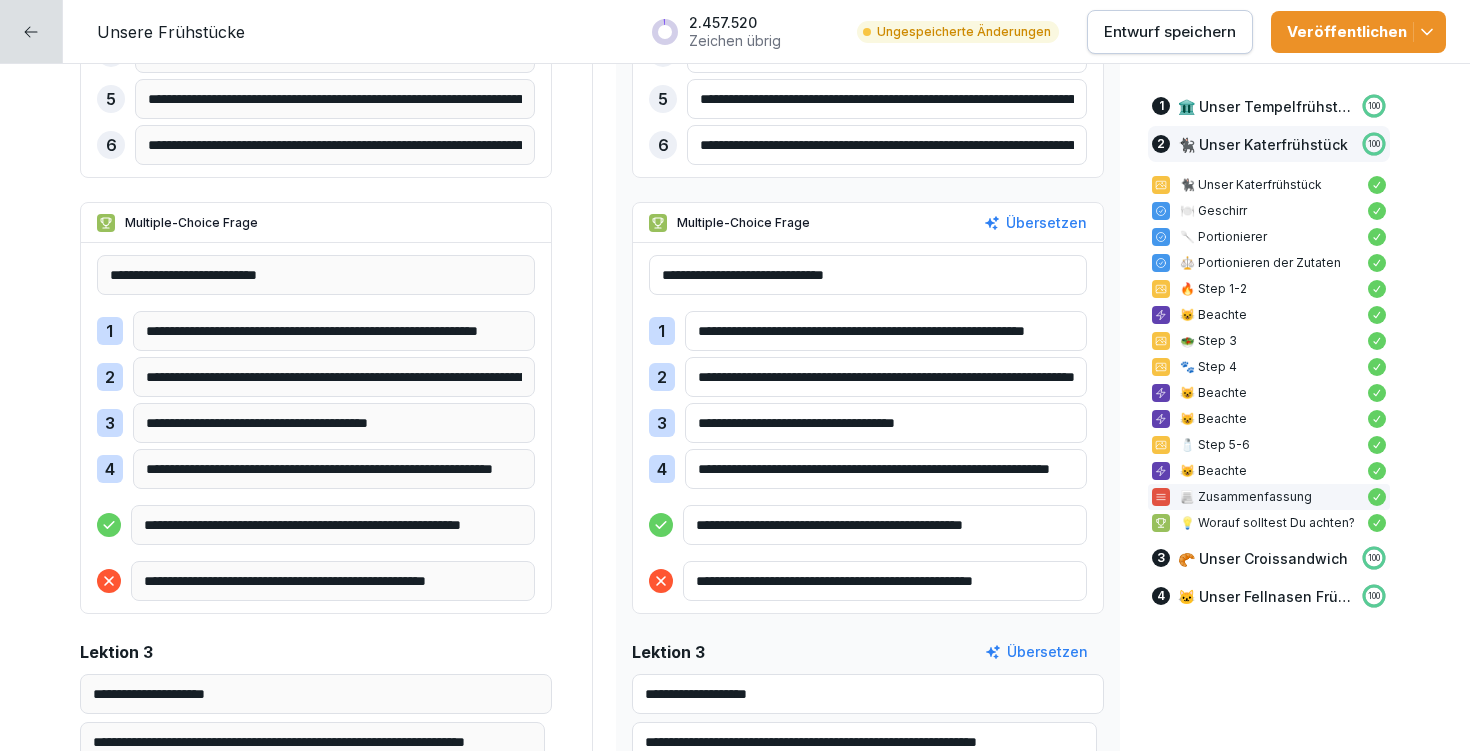 click on "**********" at bounding box center (886, 331) 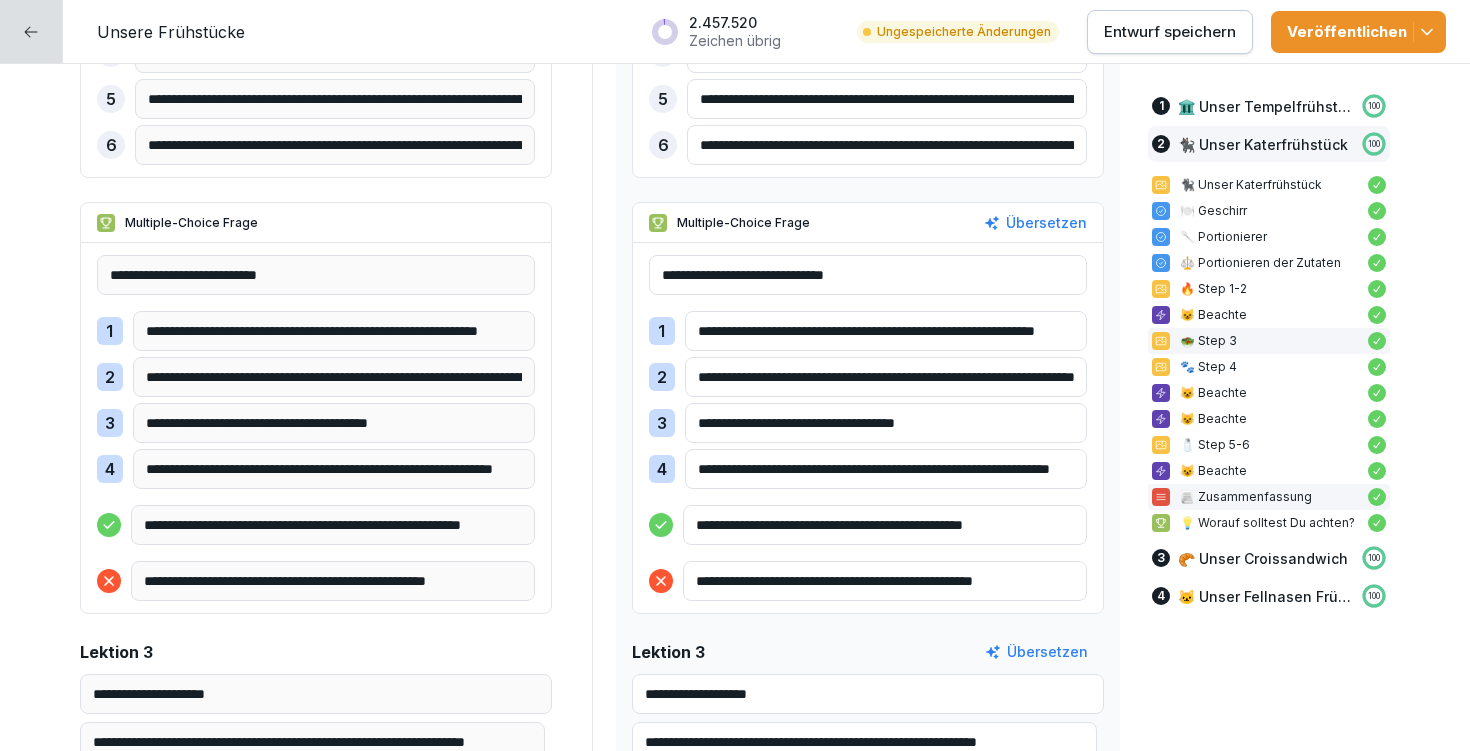 type on "**********" 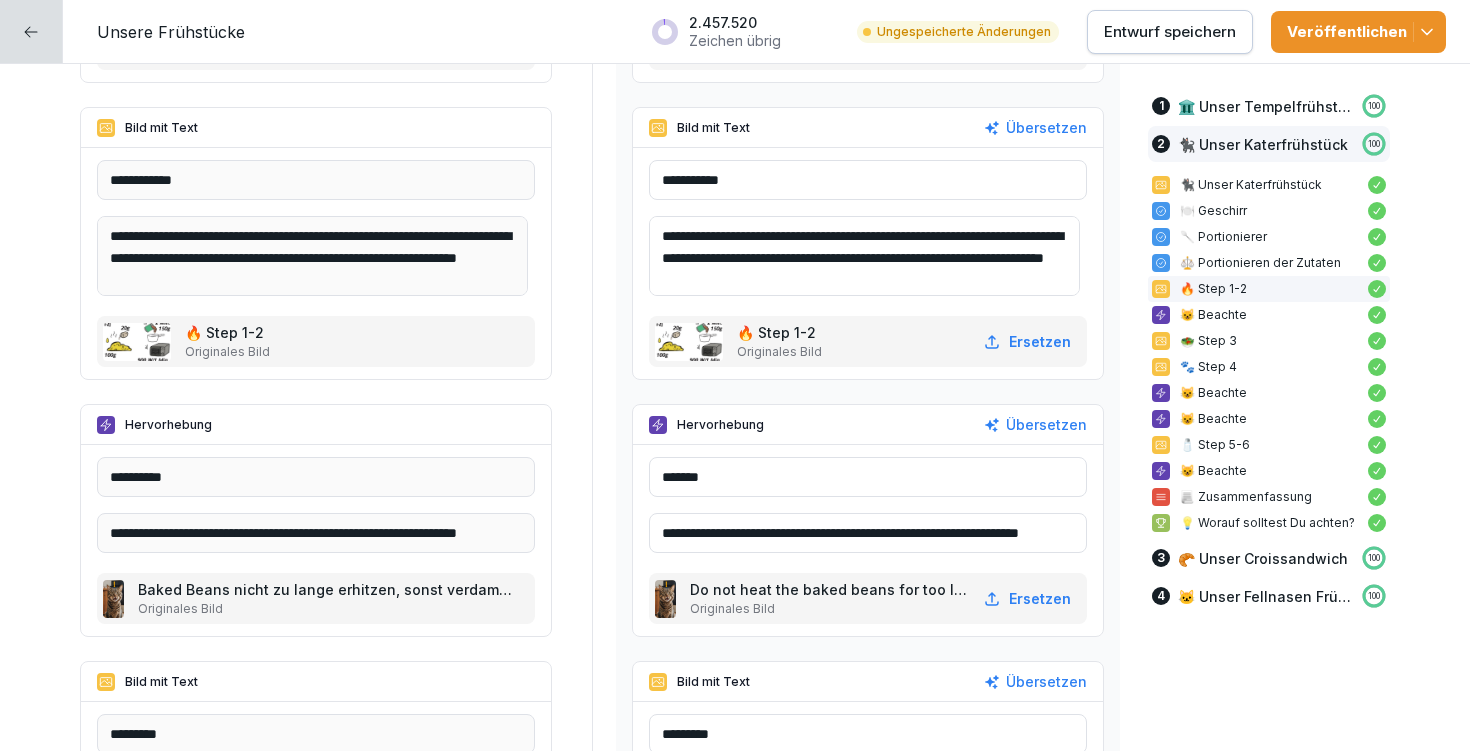 scroll, scrollTop: 6909, scrollLeft: 0, axis: vertical 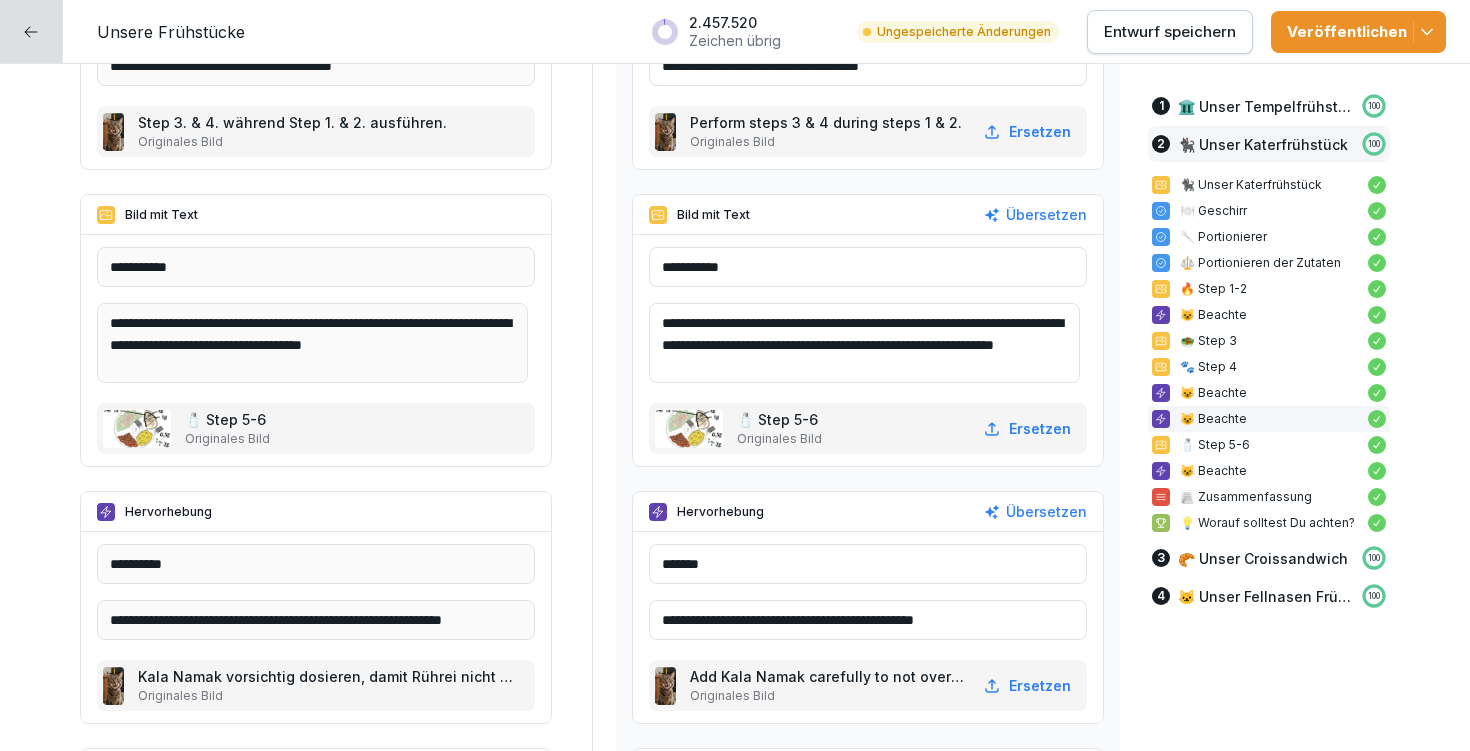 click on "**********" at bounding box center (868, 620) 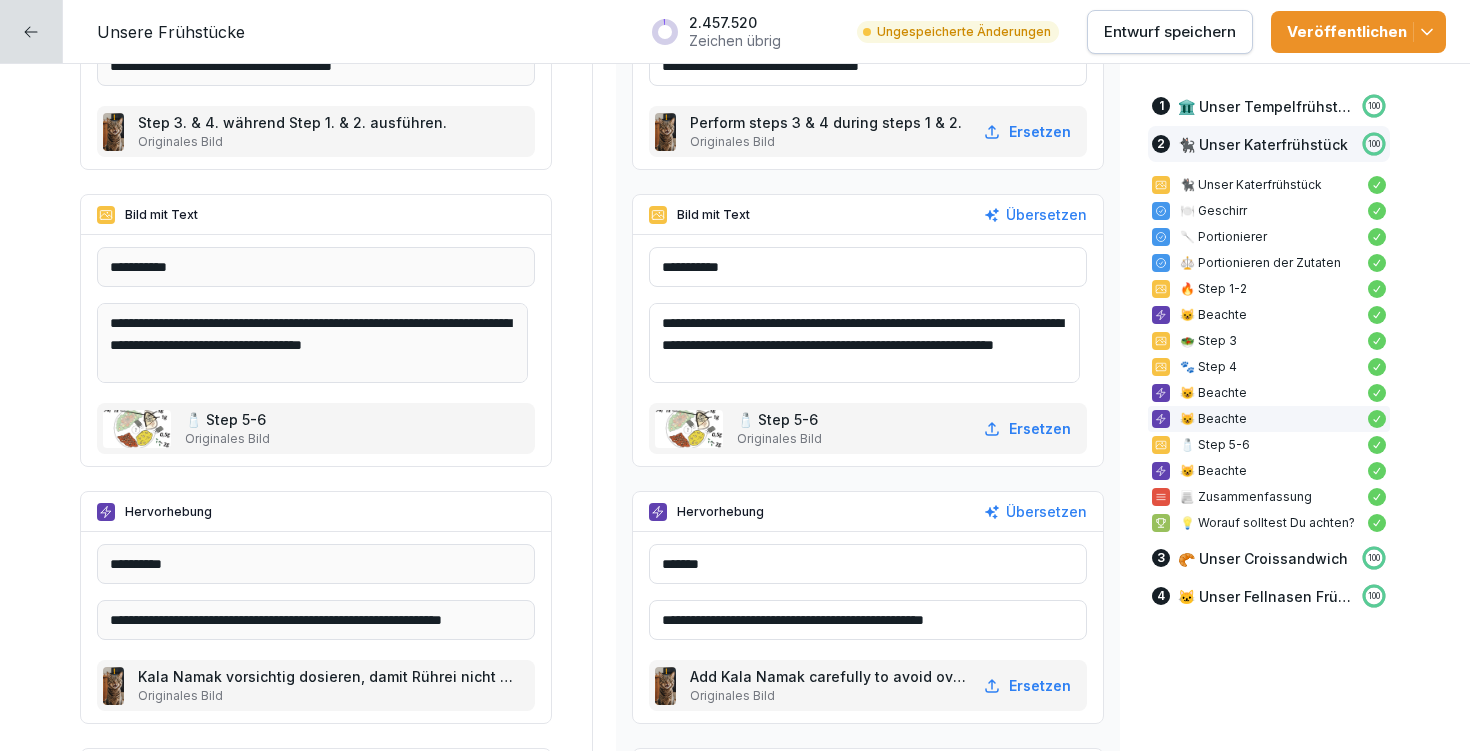 click on "**********" at bounding box center (868, 620) 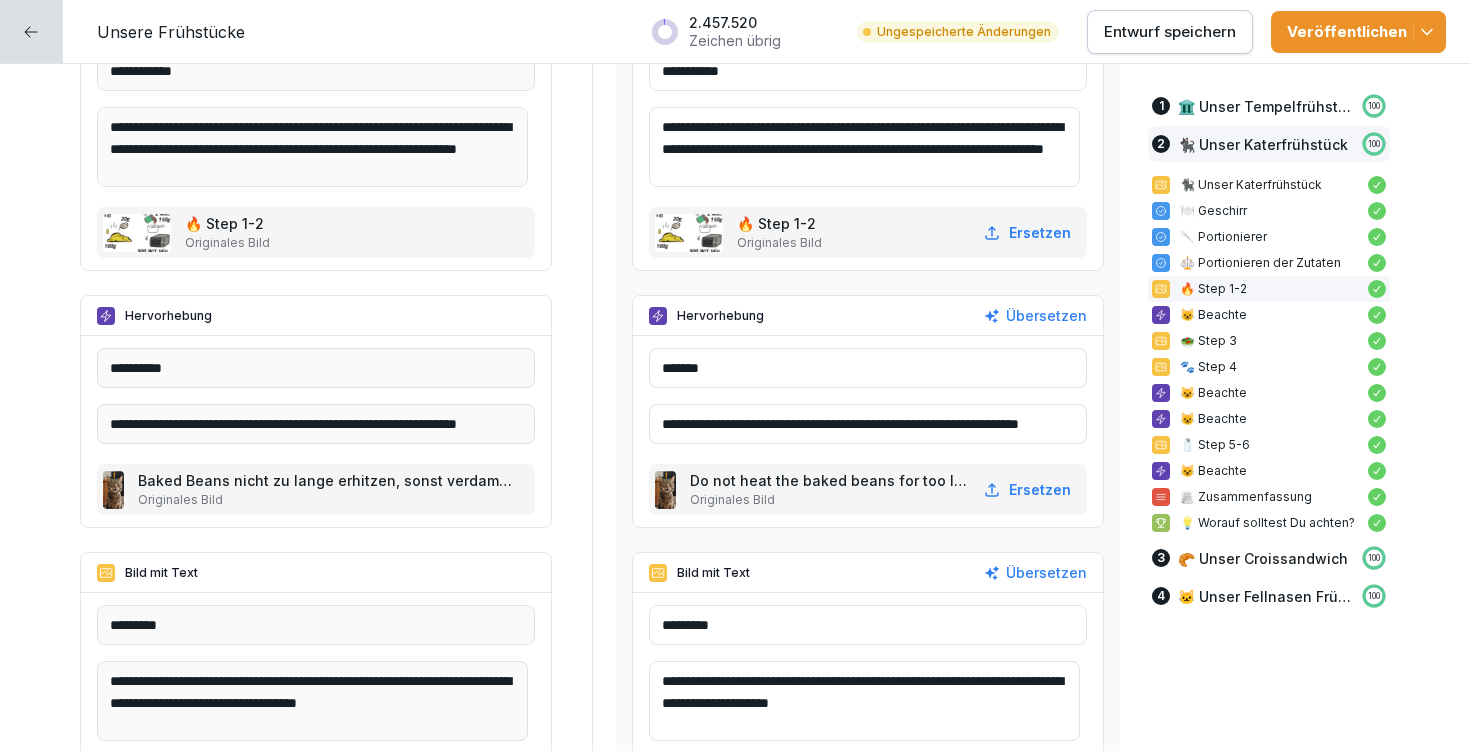scroll, scrollTop: 6451, scrollLeft: 0, axis: vertical 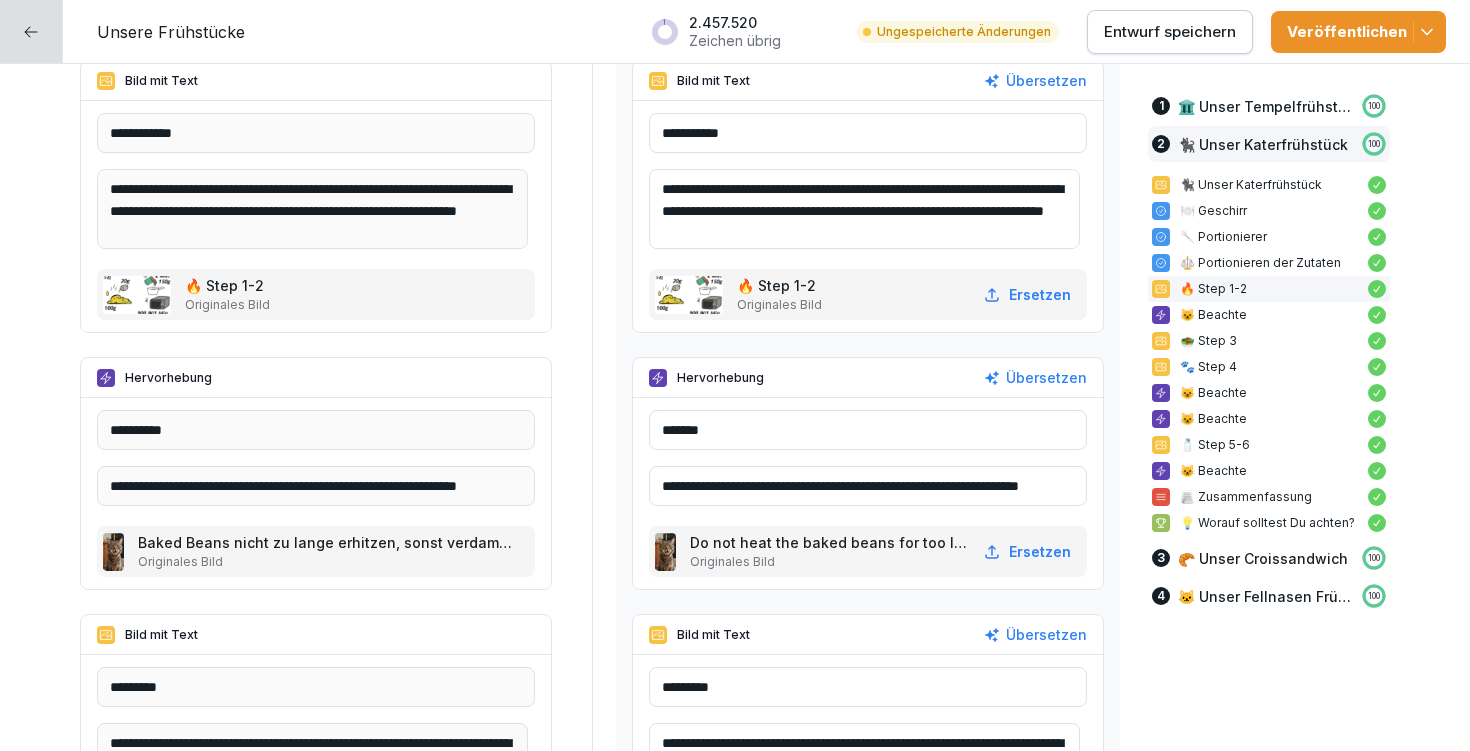 type on "**********" 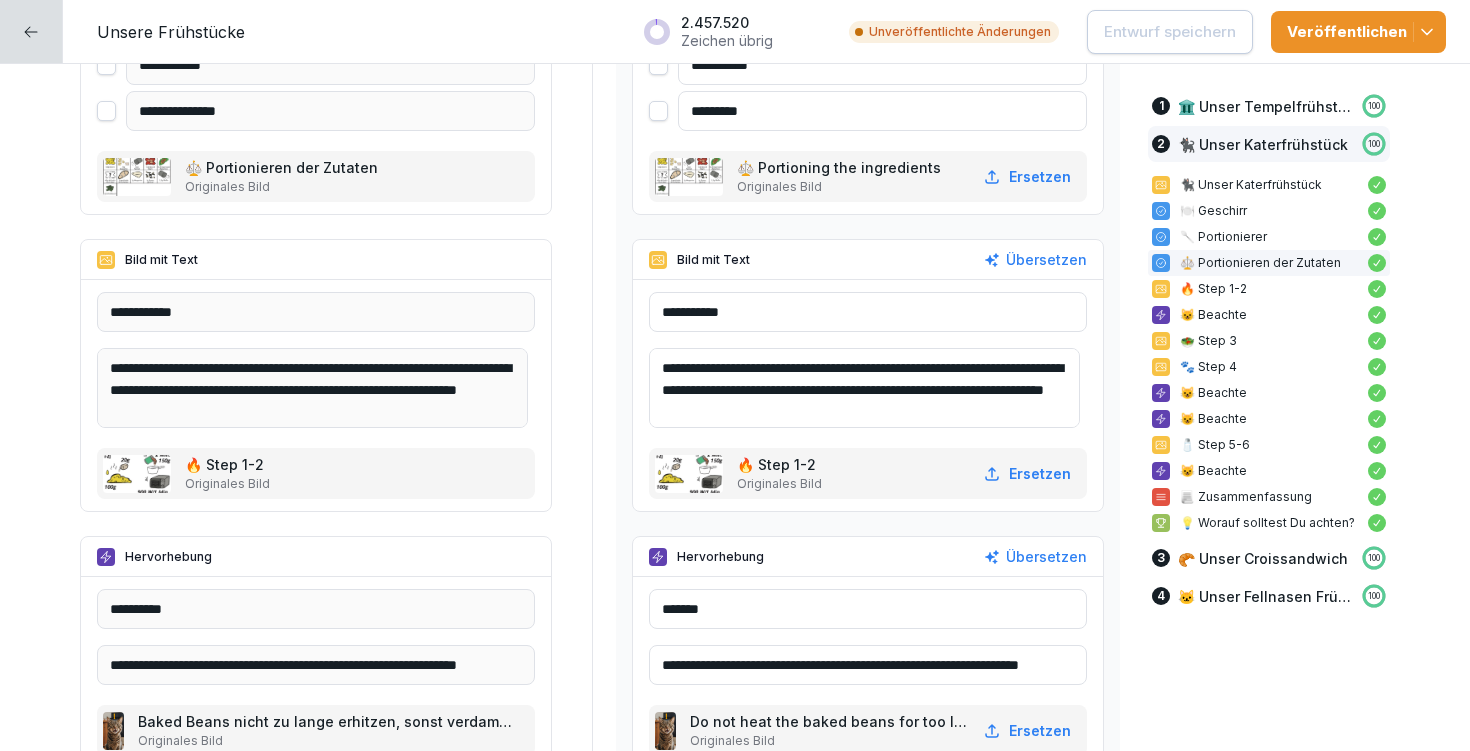 scroll, scrollTop: 6323, scrollLeft: 0, axis: vertical 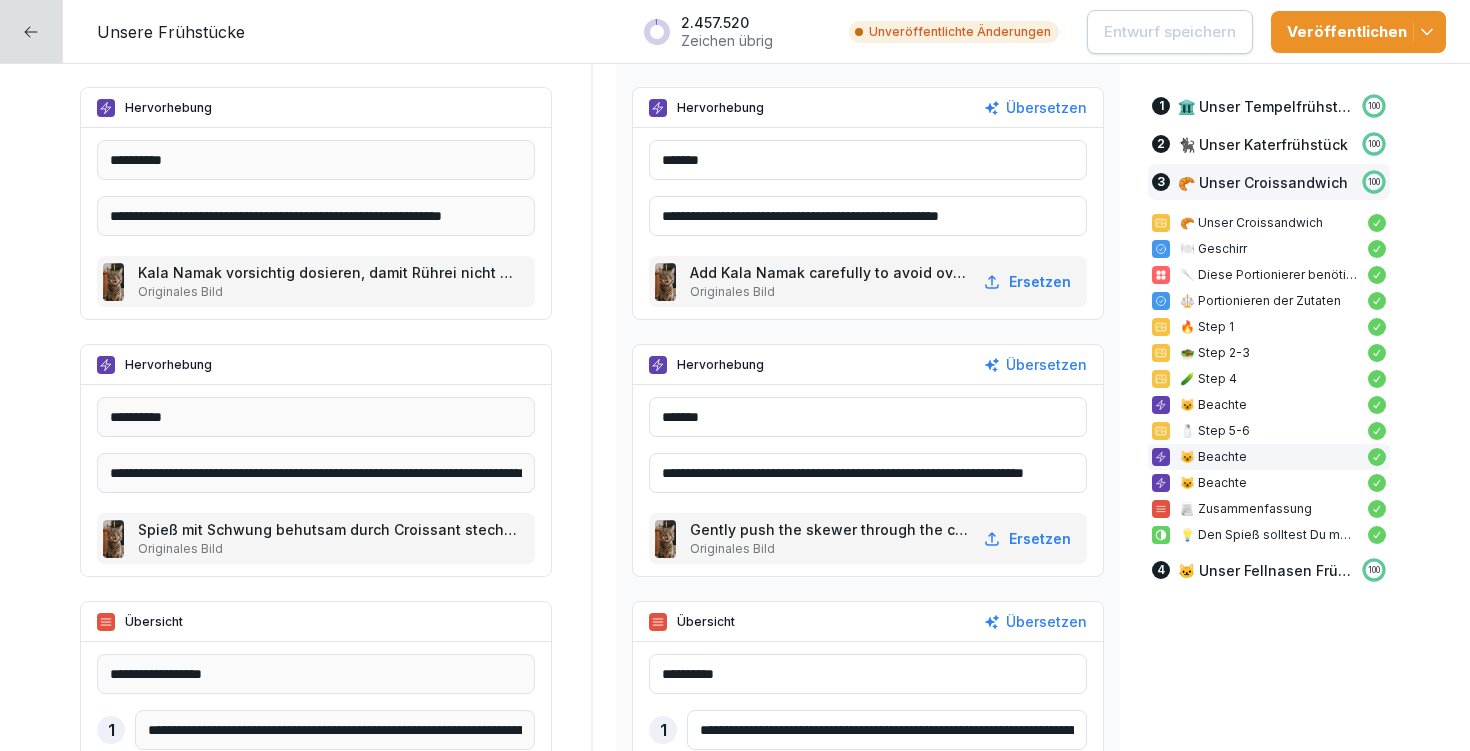 click on "**********" at bounding box center [868, 473] 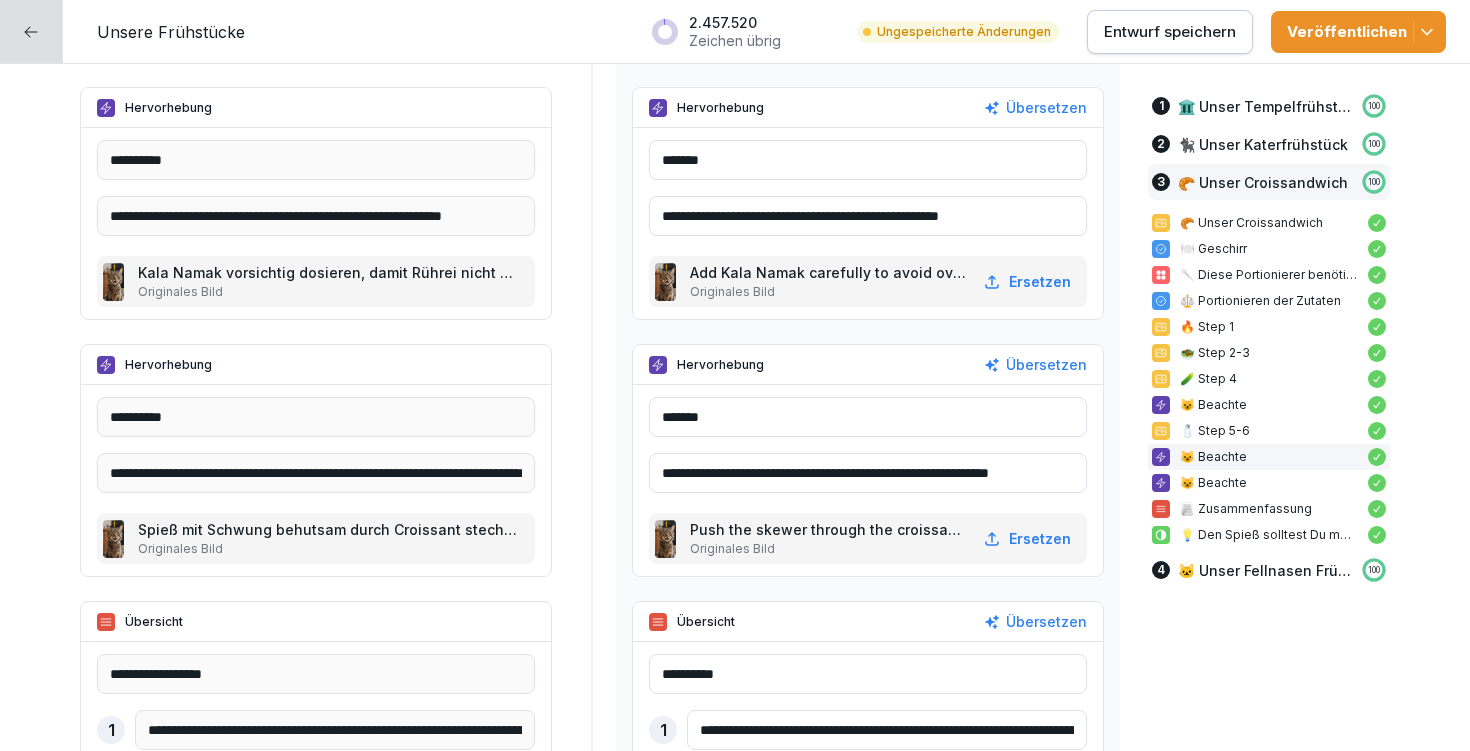 click on "**********" at bounding box center [868, 473] 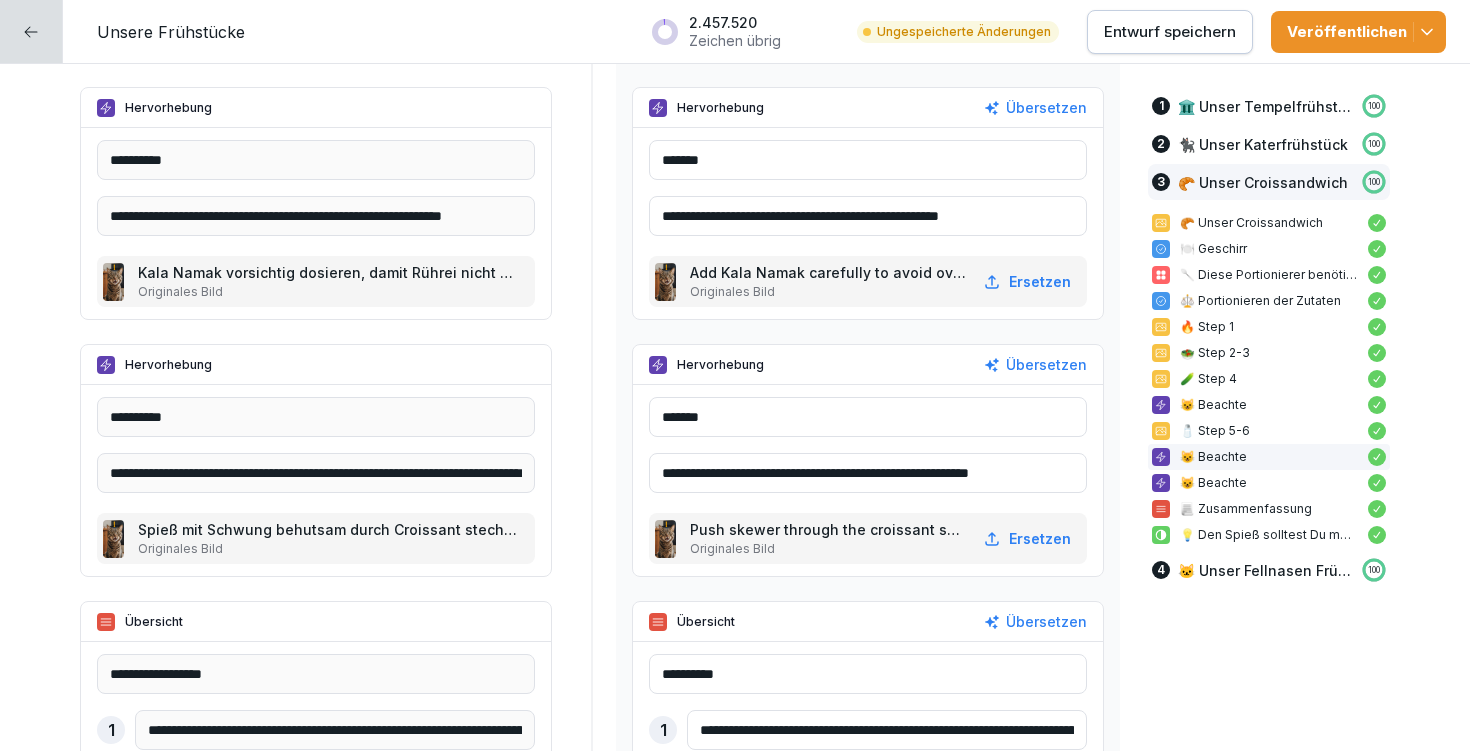 click on "**********" at bounding box center (868, 473) 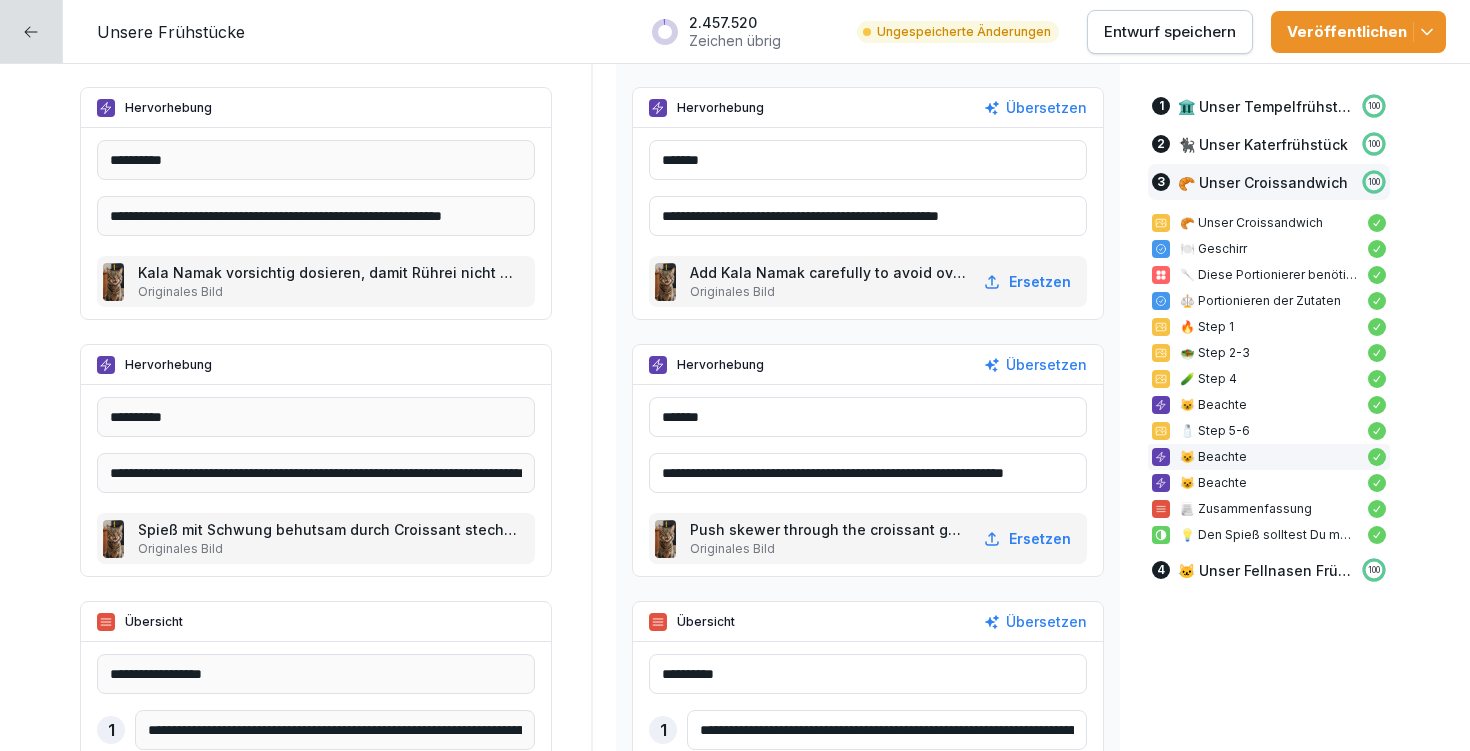 drag, startPoint x: 929, startPoint y: 472, endPoint x: 1049, endPoint y: 467, distance: 120.10412 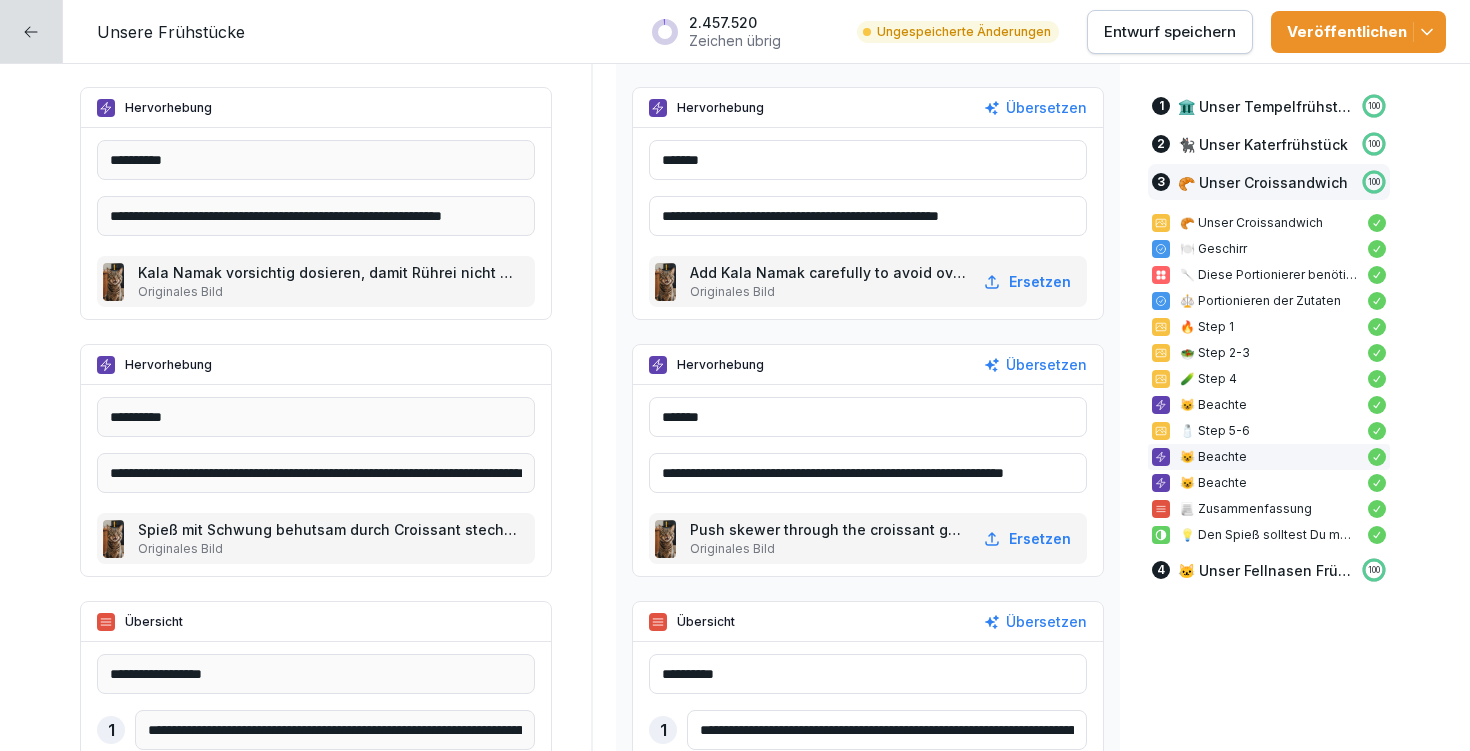 click on "**********" at bounding box center [868, 473] 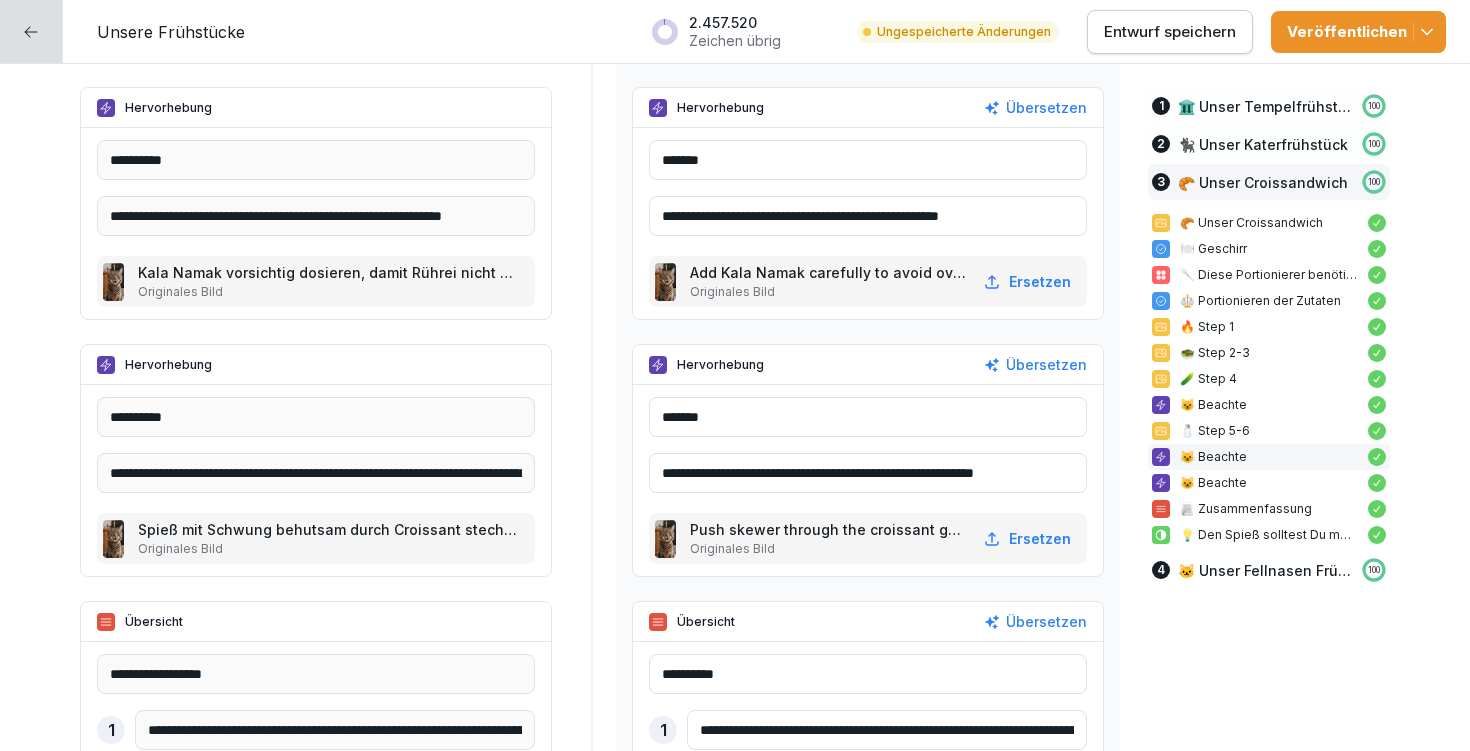 type on "**********" 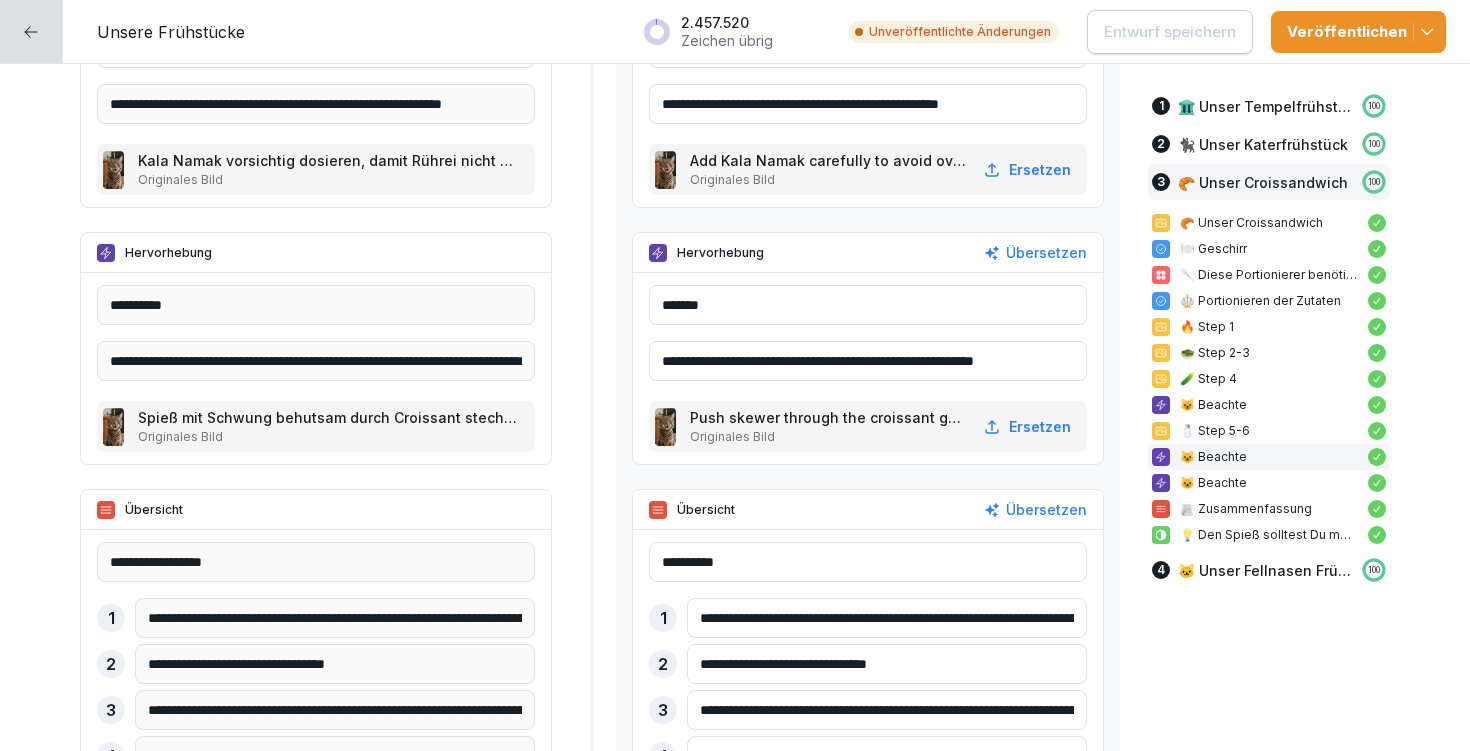 scroll, scrollTop: 13219, scrollLeft: 0, axis: vertical 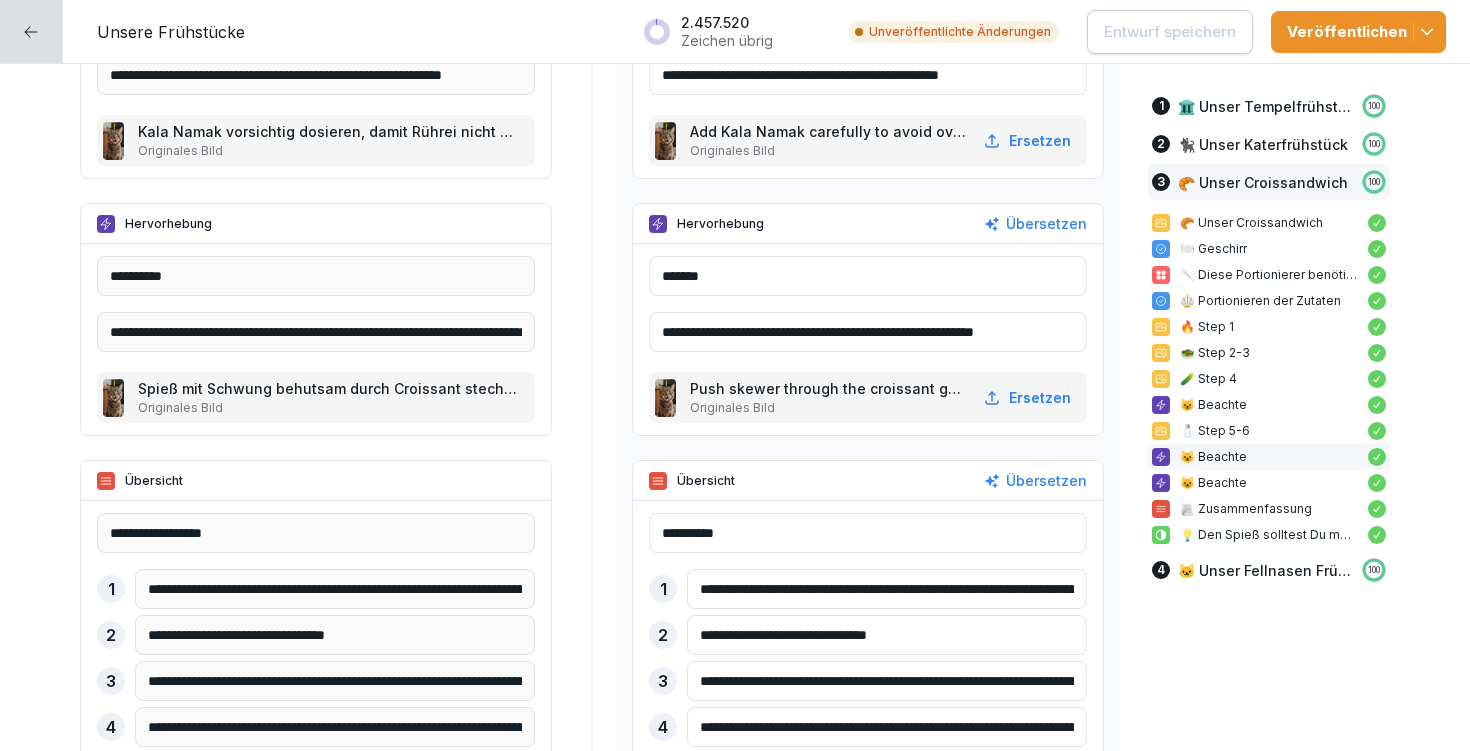 drag, startPoint x: 692, startPoint y: 587, endPoint x: 1125, endPoint y: 584, distance: 433.0104 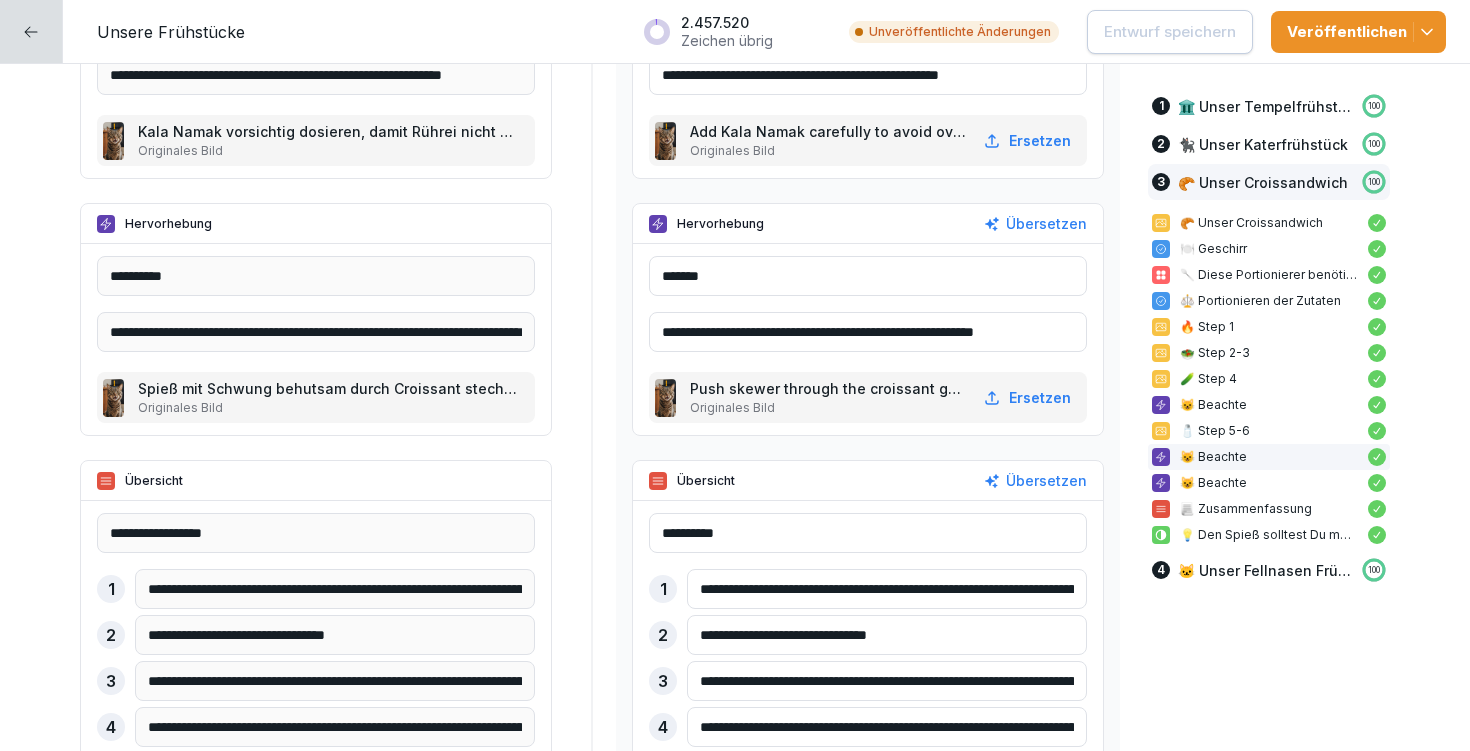 click on "**********" at bounding box center [735, -3693] 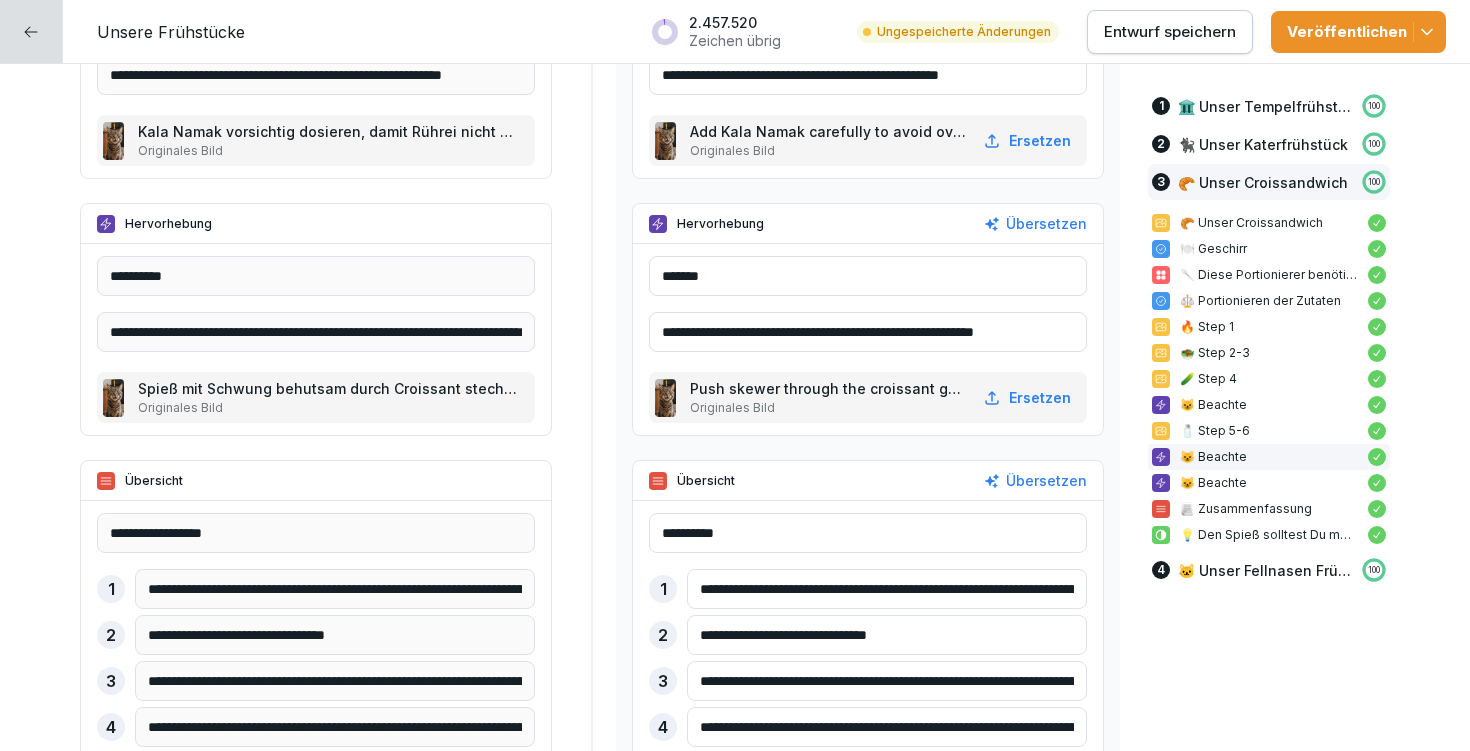 type on "**********" 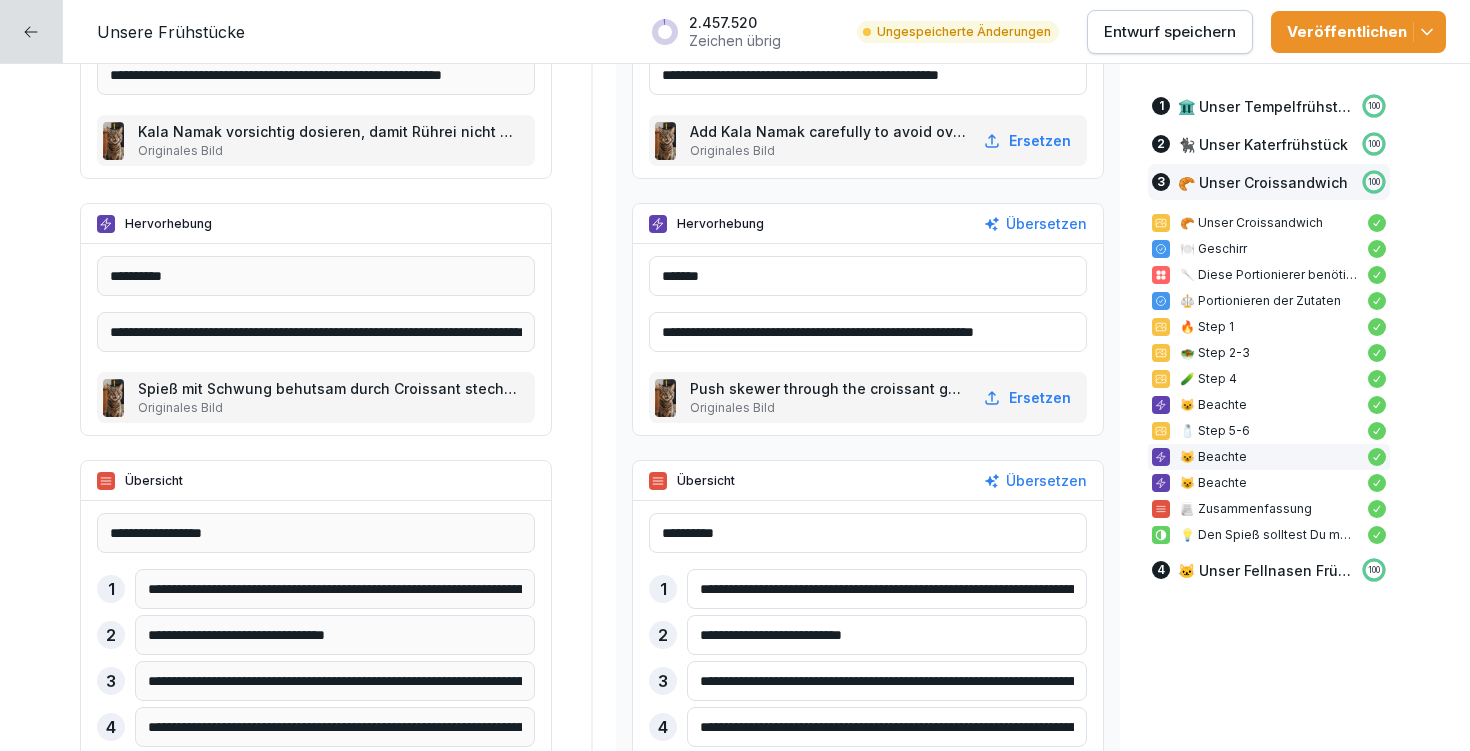 type on "**********" 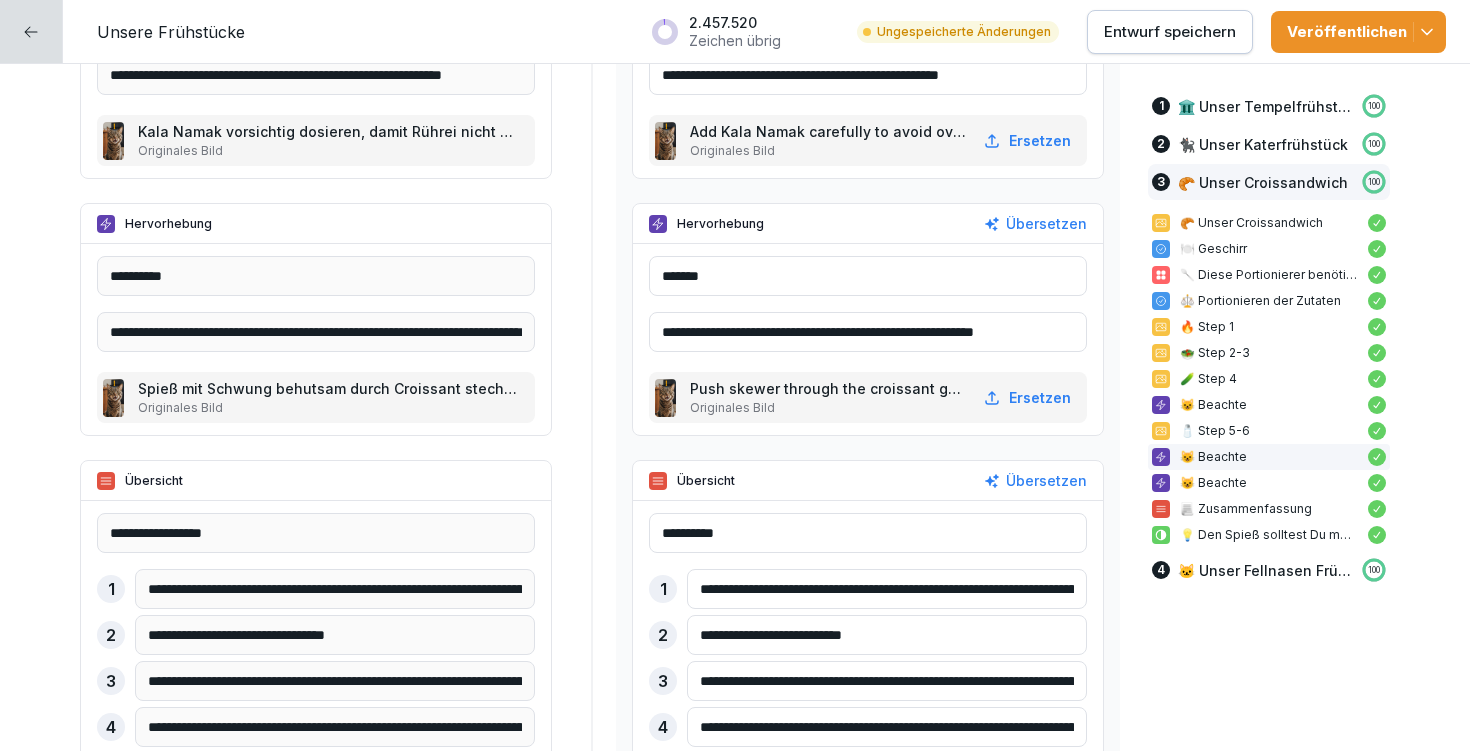 drag, startPoint x: 683, startPoint y: 672, endPoint x: 1185, endPoint y: 677, distance: 502.0249 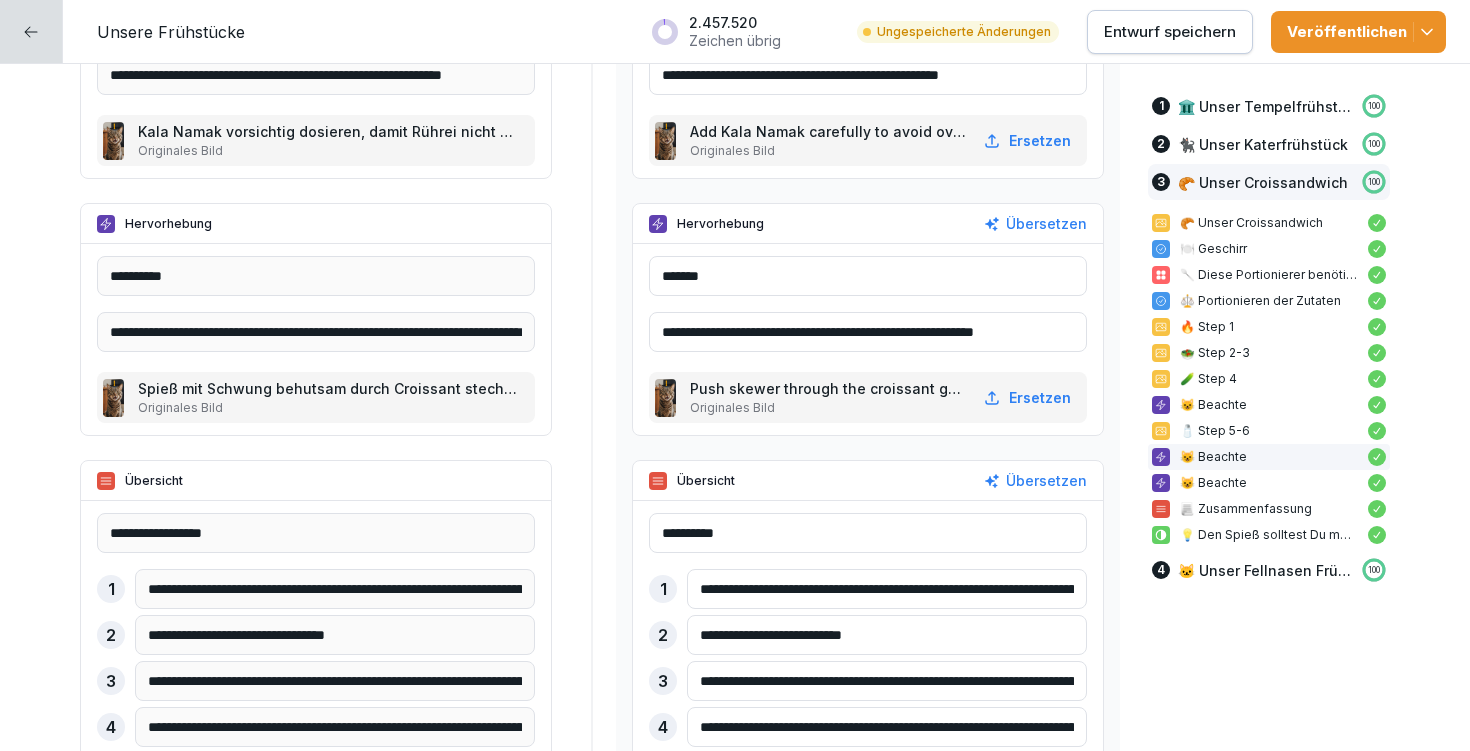 click on "**********" at bounding box center (735, -3693) 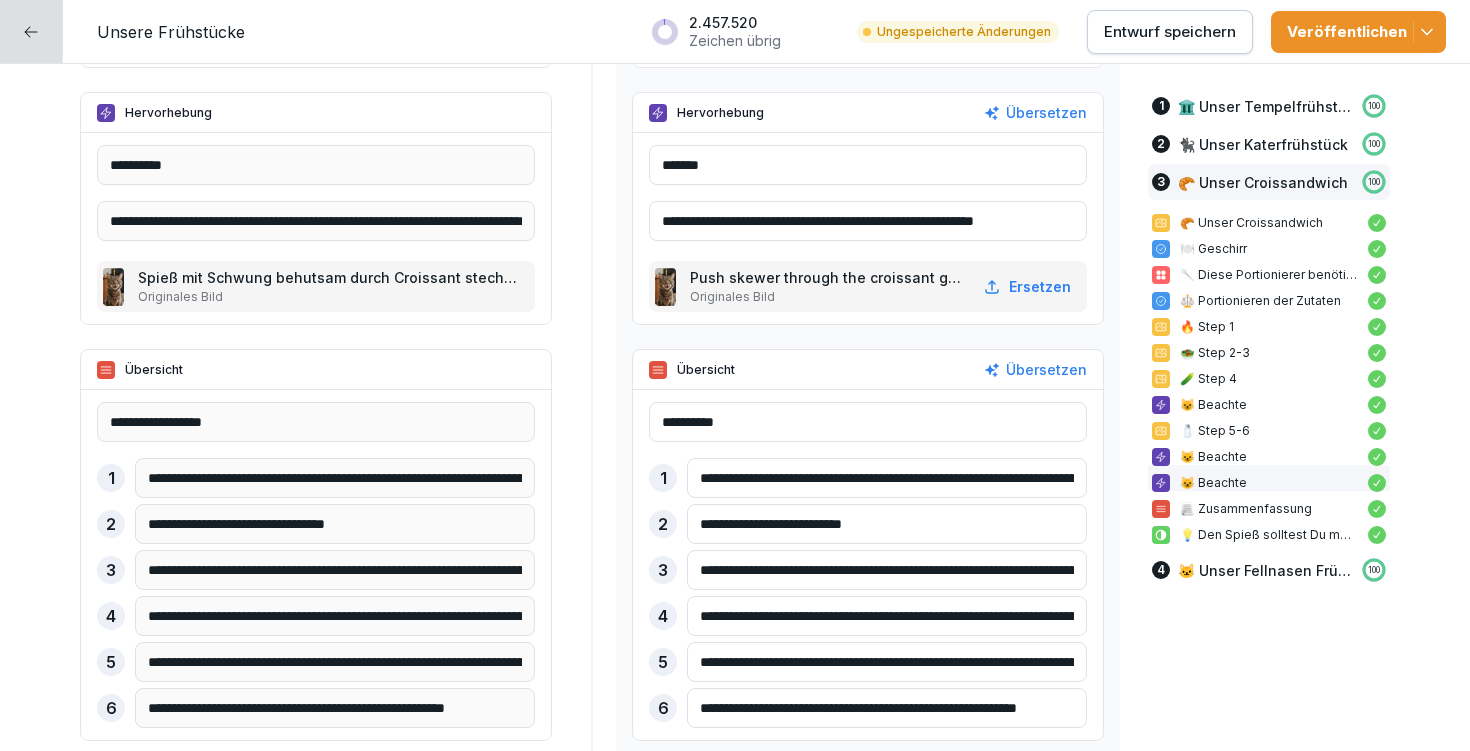 scroll, scrollTop: 13334, scrollLeft: 0, axis: vertical 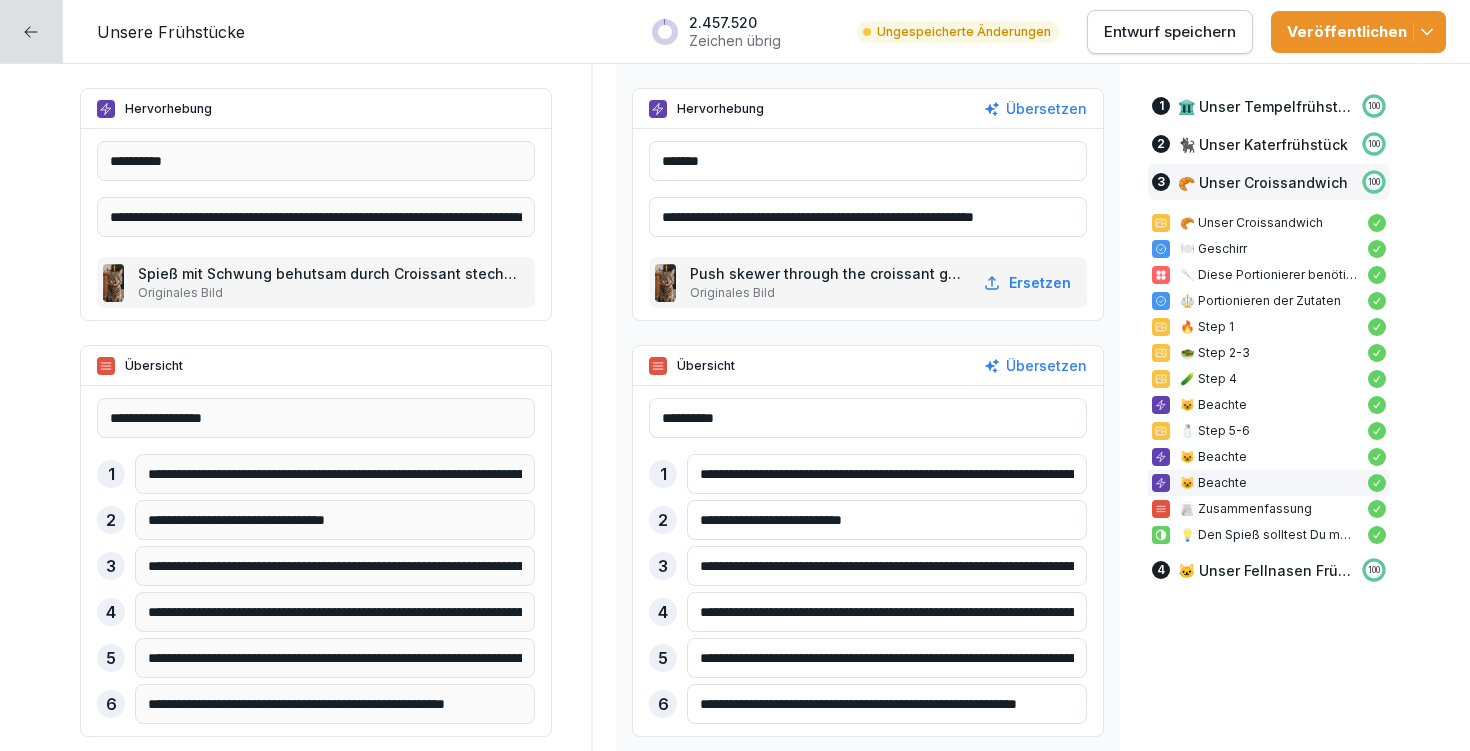 type on "**********" 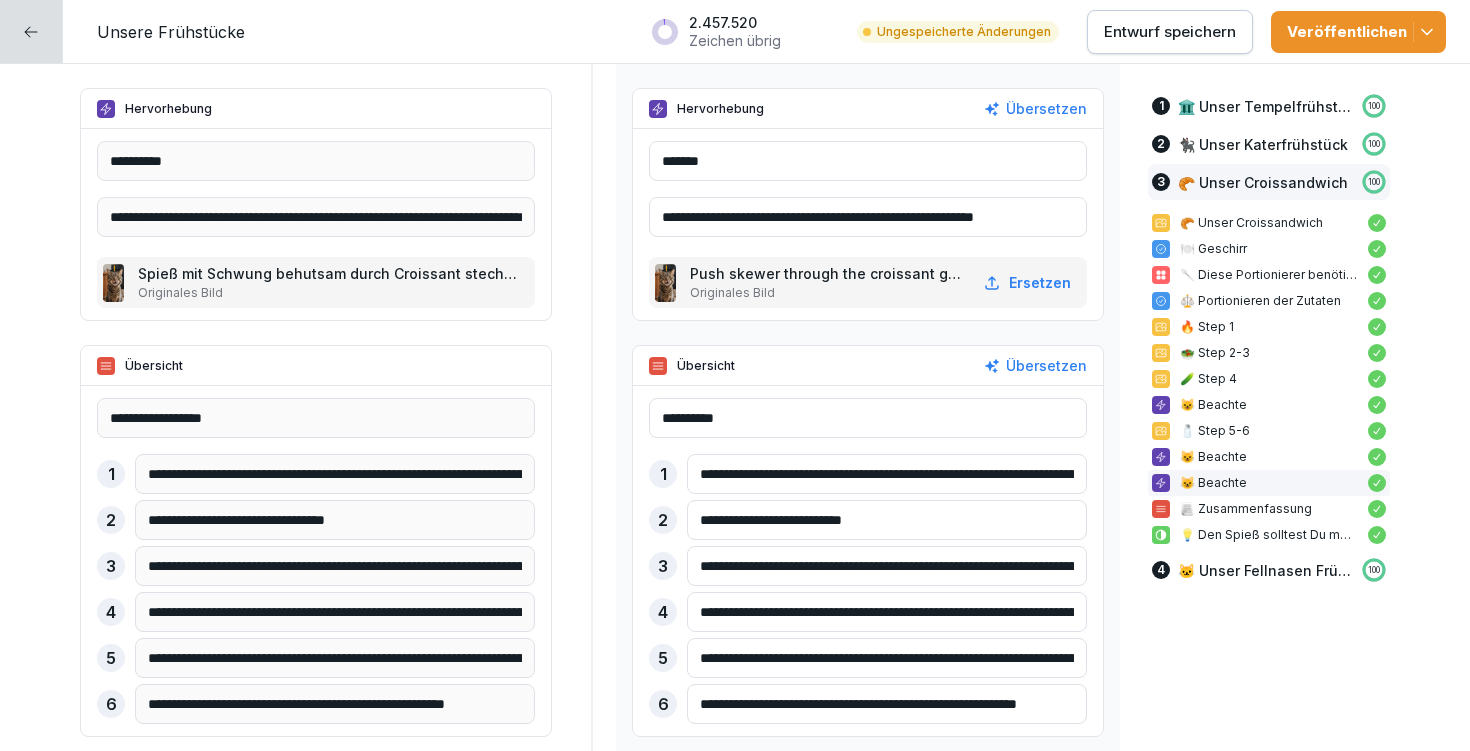 drag, startPoint x: 693, startPoint y: 609, endPoint x: 971, endPoint y: 604, distance: 278.04495 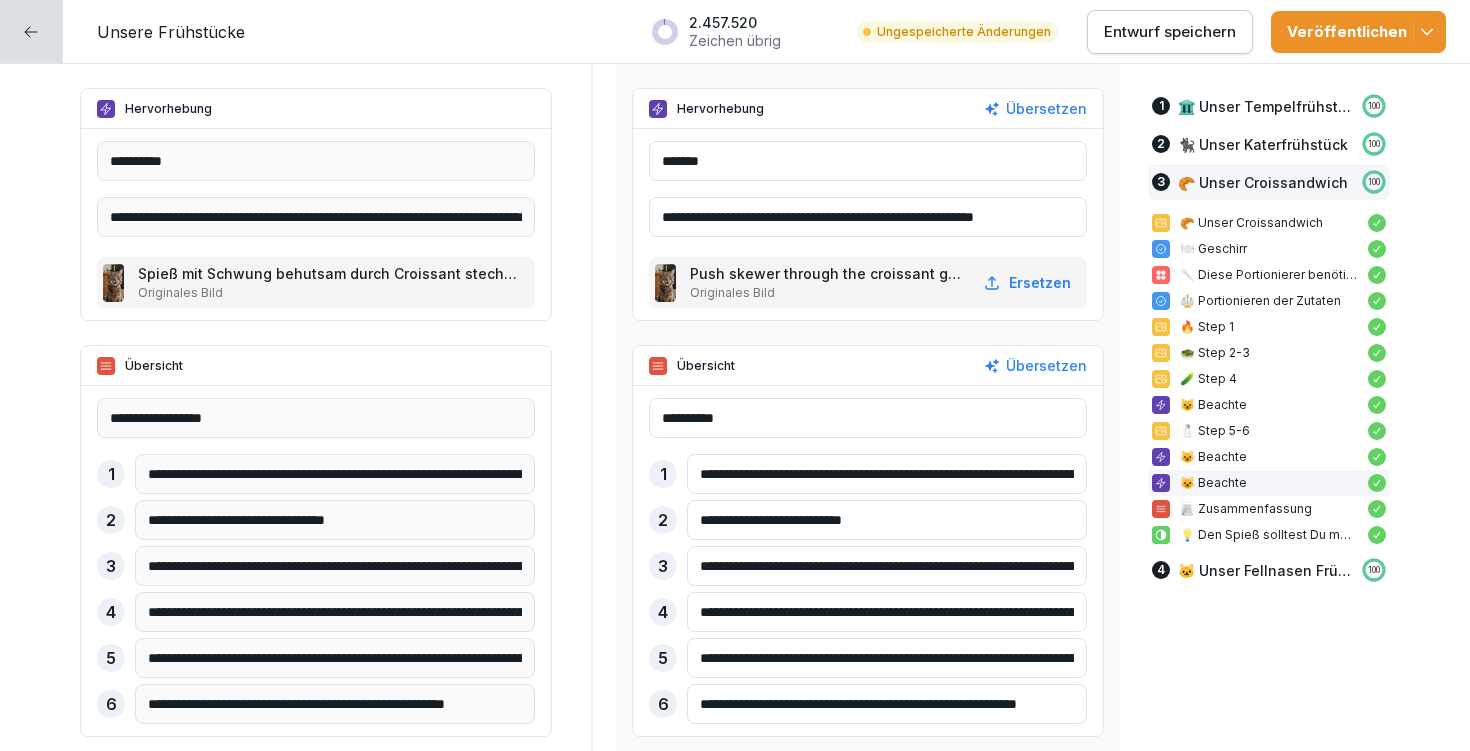 click on "**********" at bounding box center (887, 612) 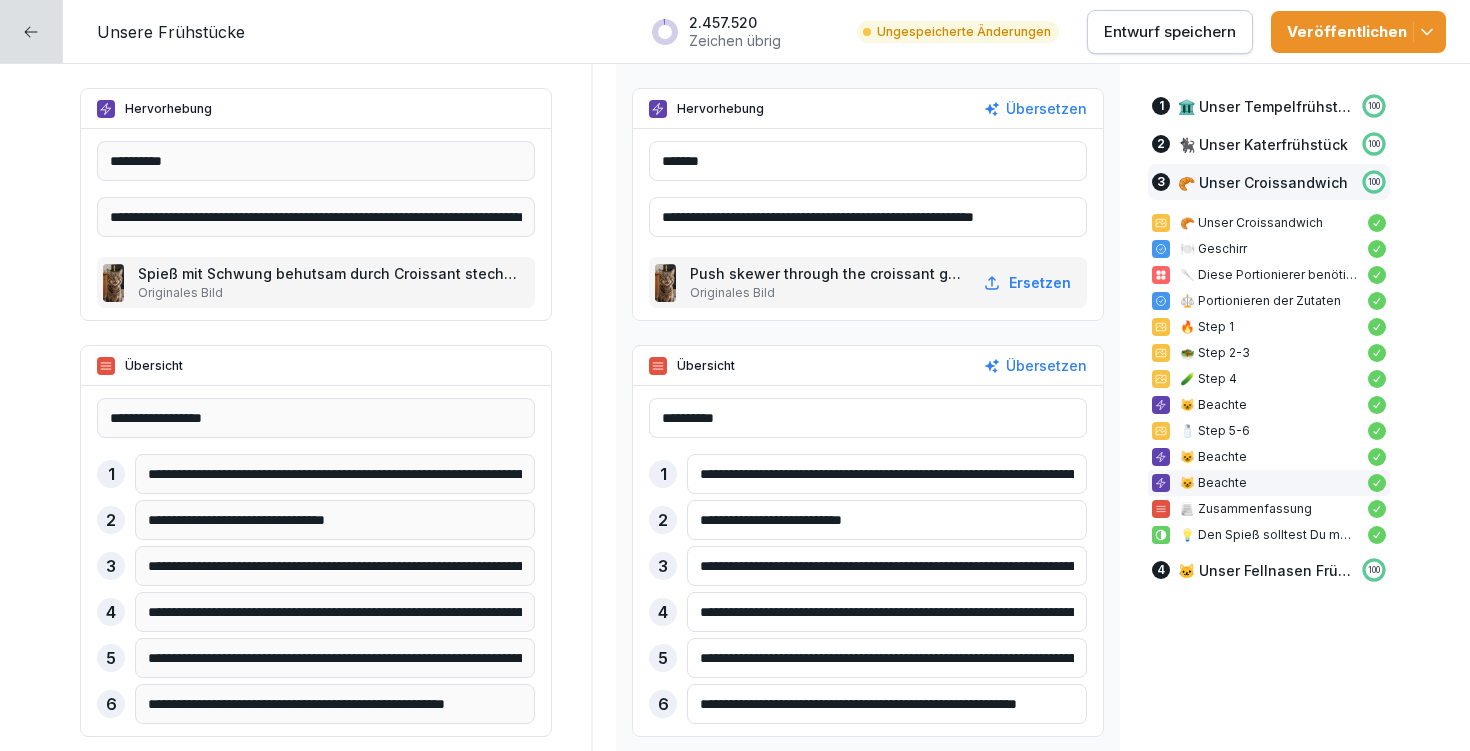drag, startPoint x: 1051, startPoint y: 613, endPoint x: 1064, endPoint y: 613, distance: 13 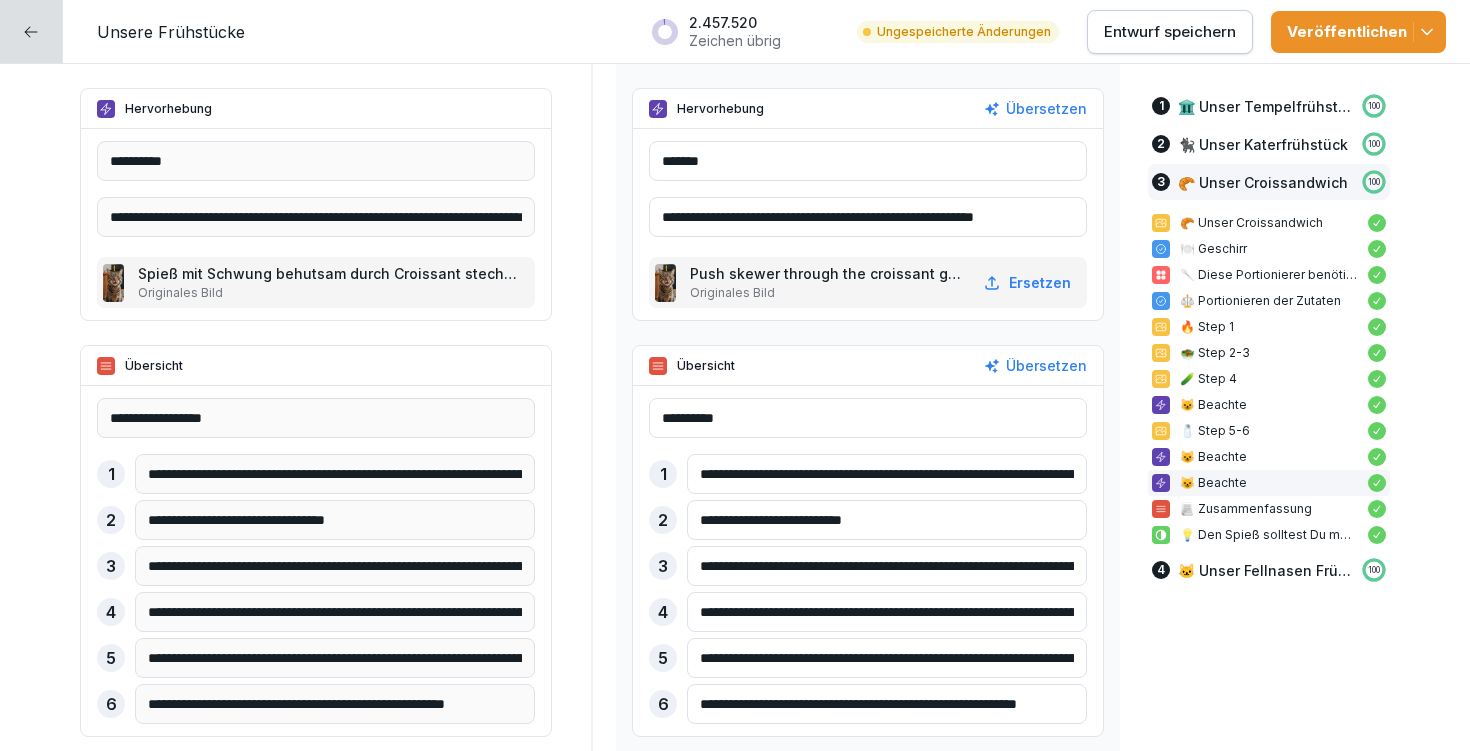 click on "**********" at bounding box center [887, 612] 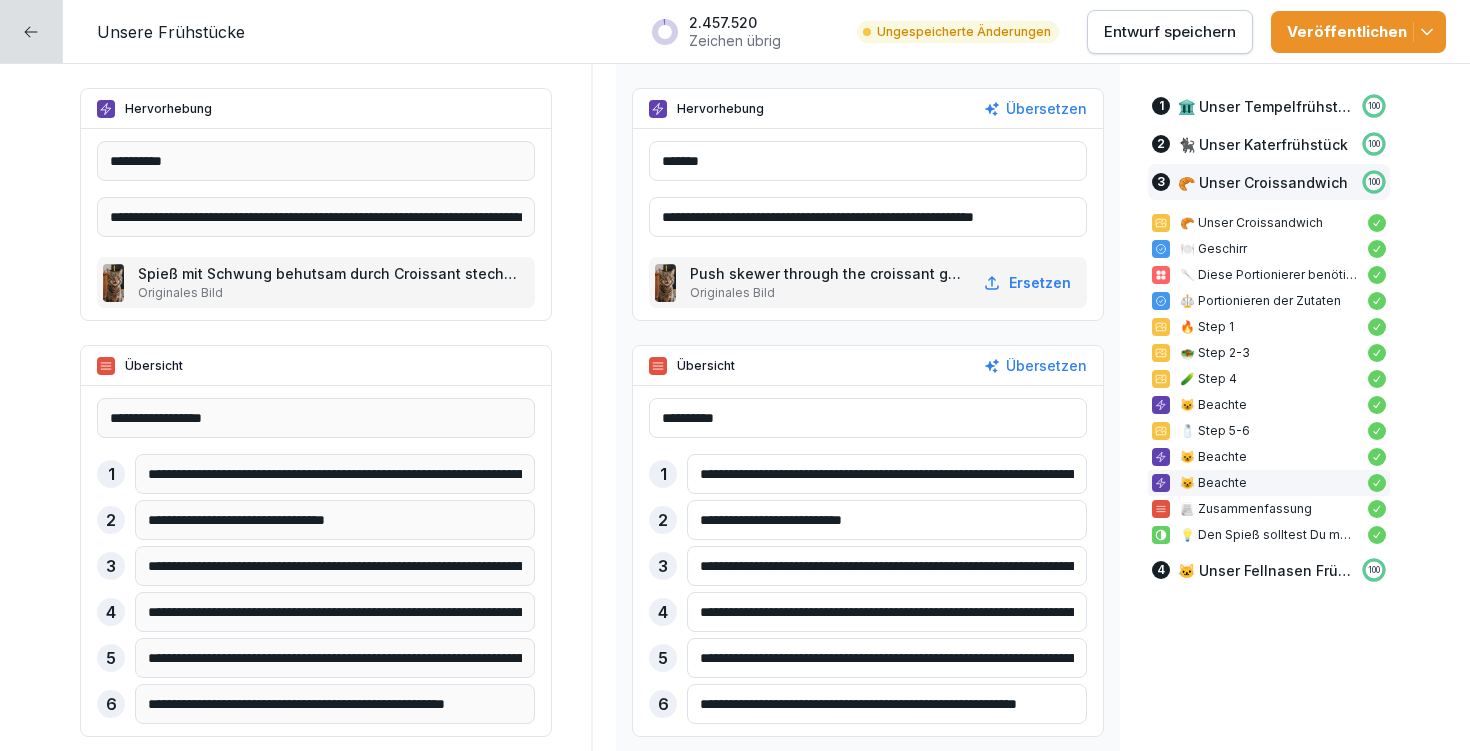 drag, startPoint x: 943, startPoint y: 609, endPoint x: 1004, endPoint y: 607, distance: 61.03278 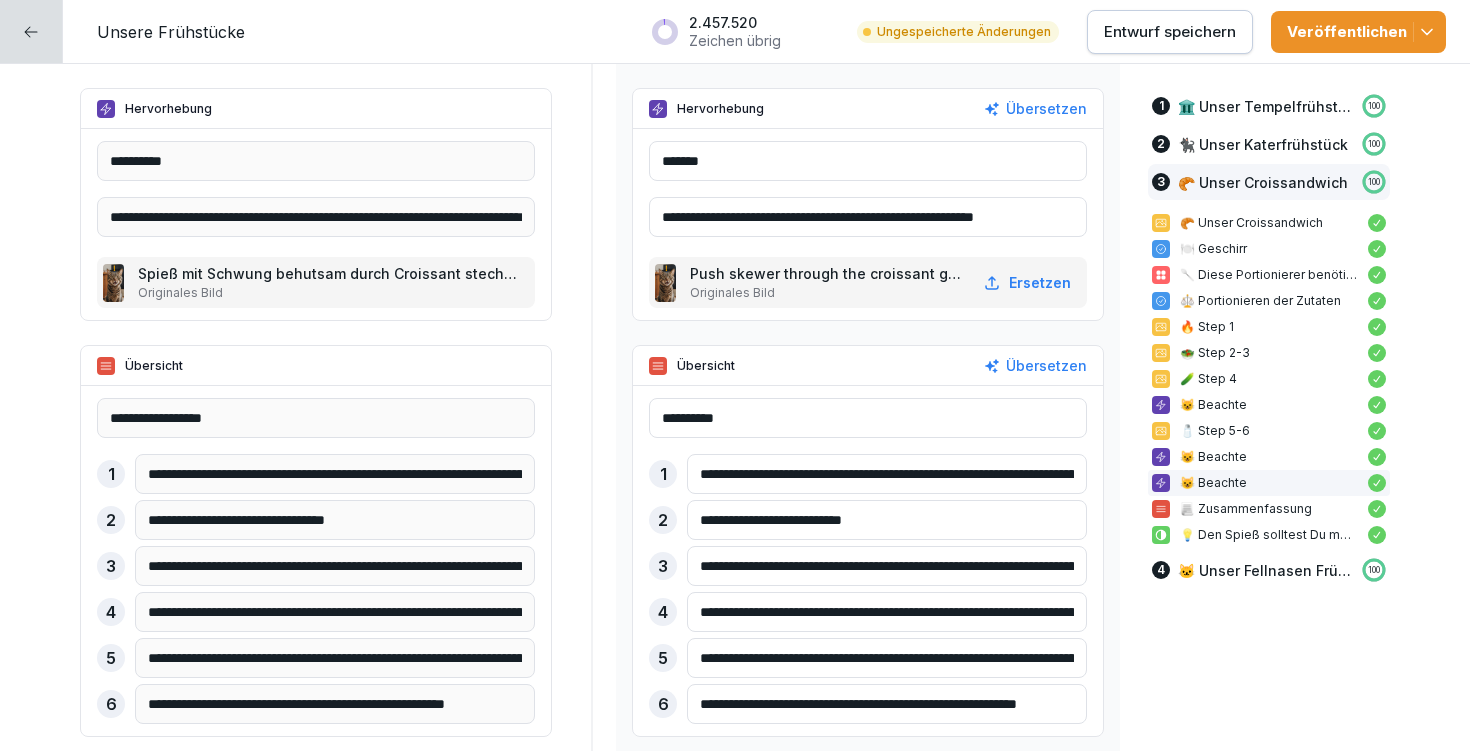 click on "**********" at bounding box center (887, 612) 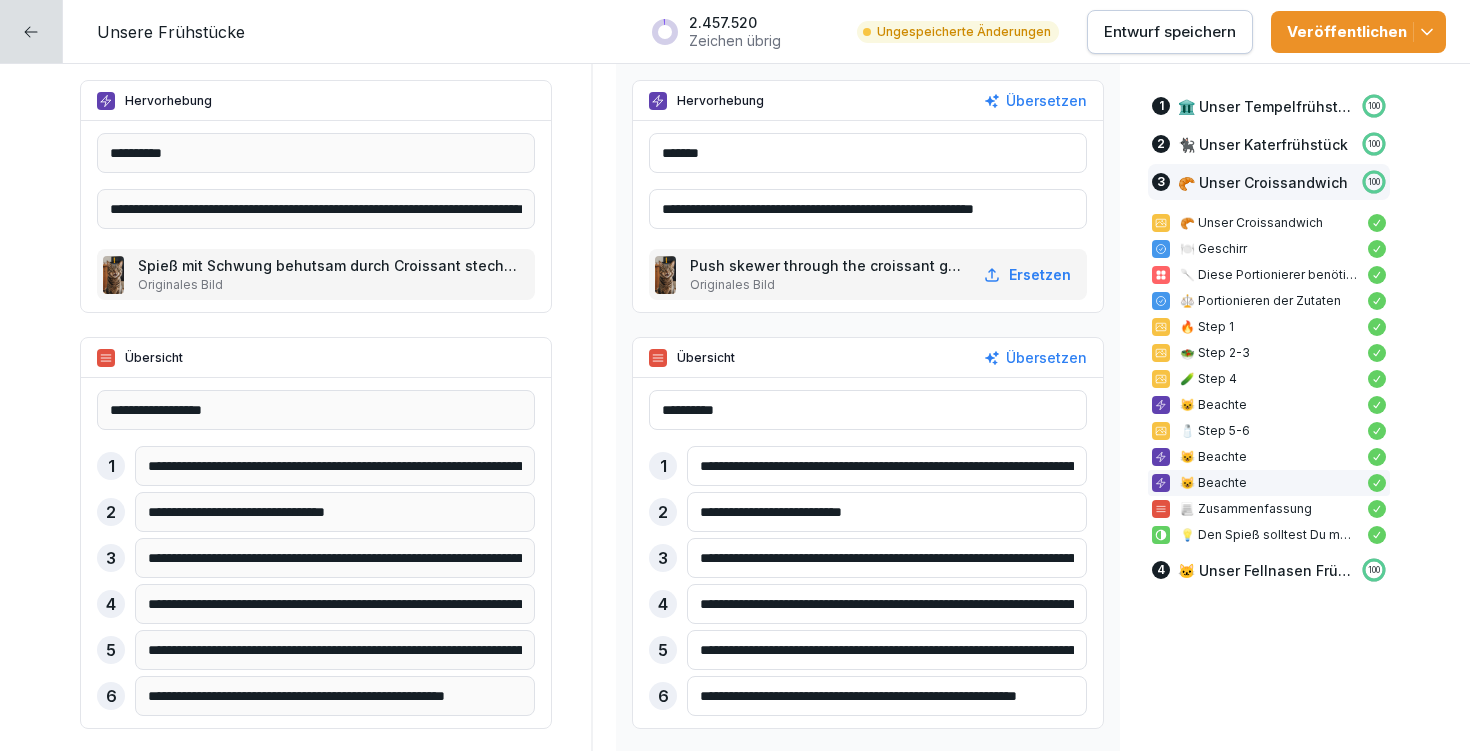 scroll, scrollTop: 13405, scrollLeft: 0, axis: vertical 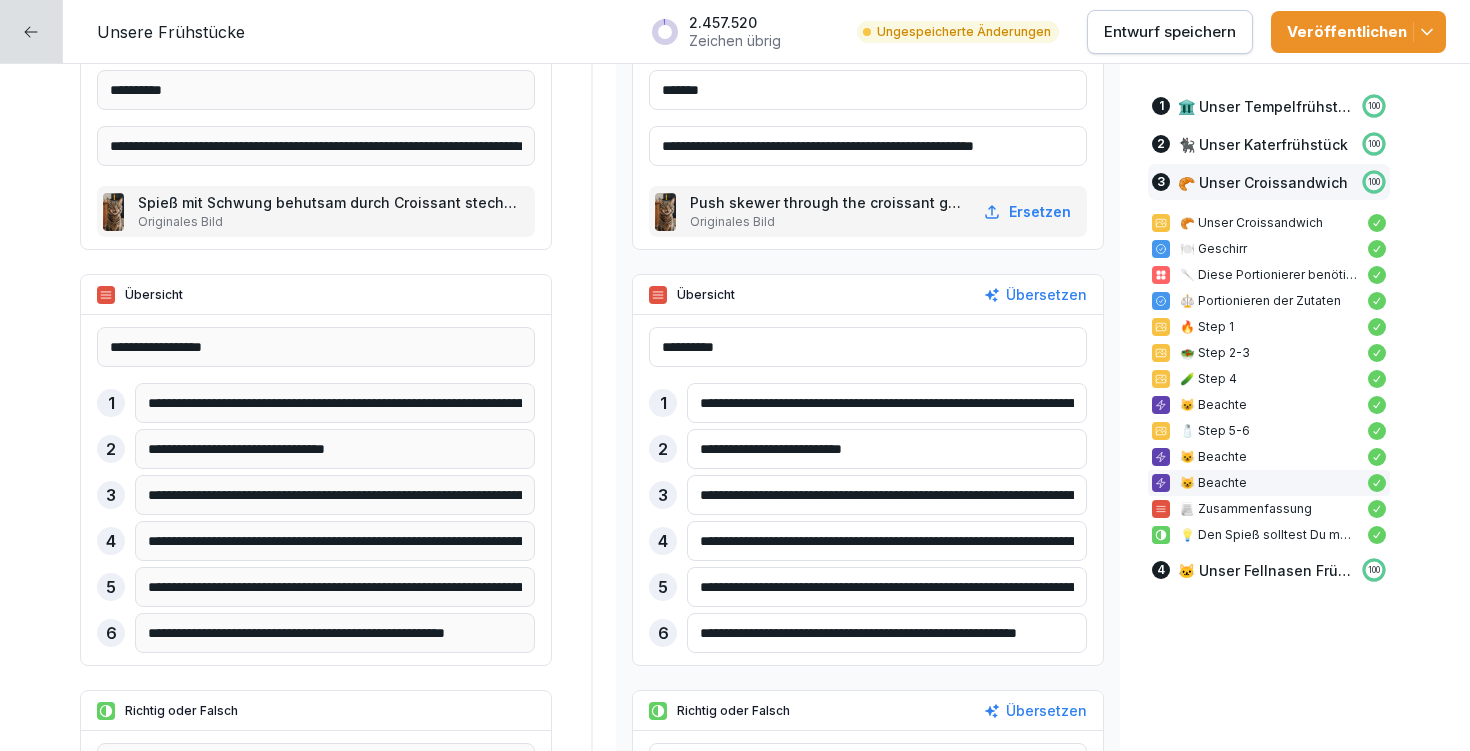 type on "**********" 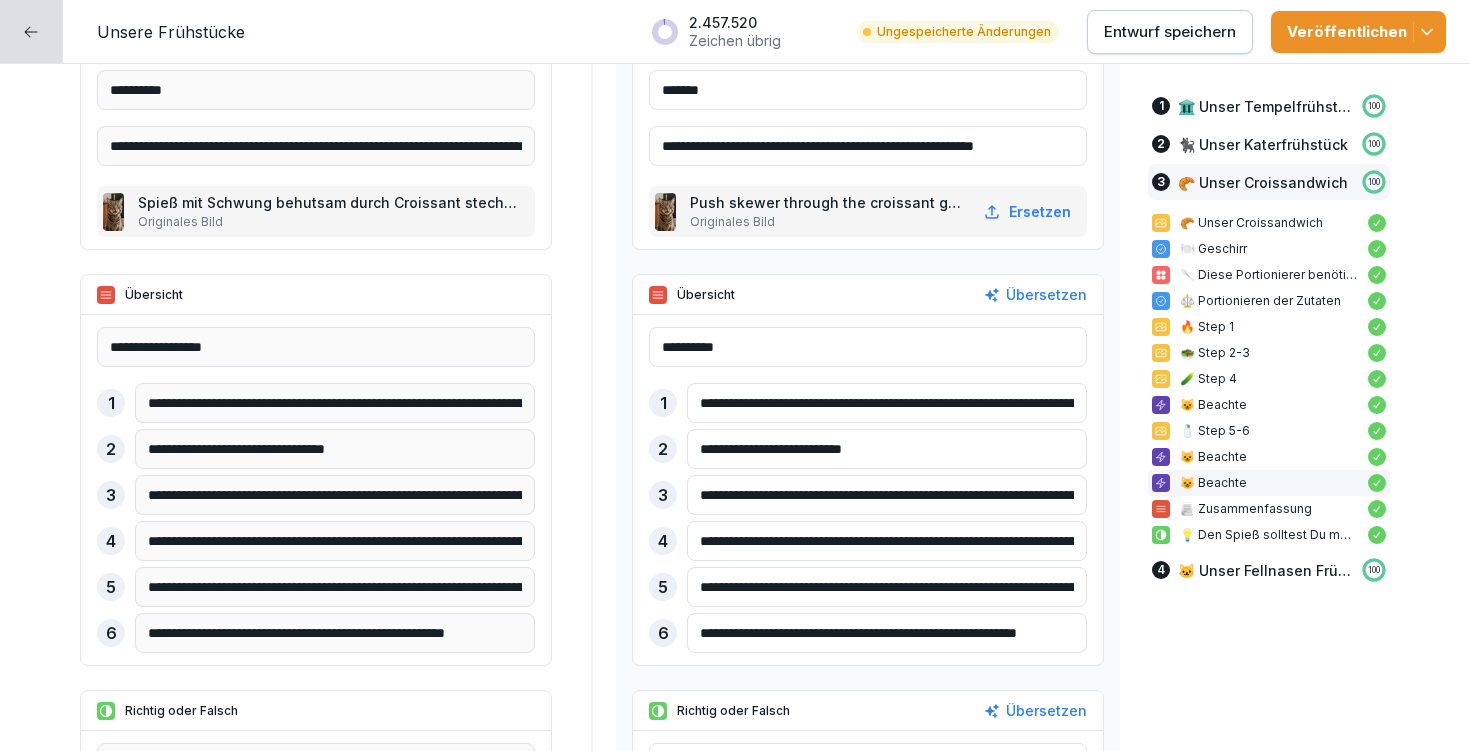 drag, startPoint x: 691, startPoint y: 584, endPoint x: 1126, endPoint y: 579, distance: 435.02875 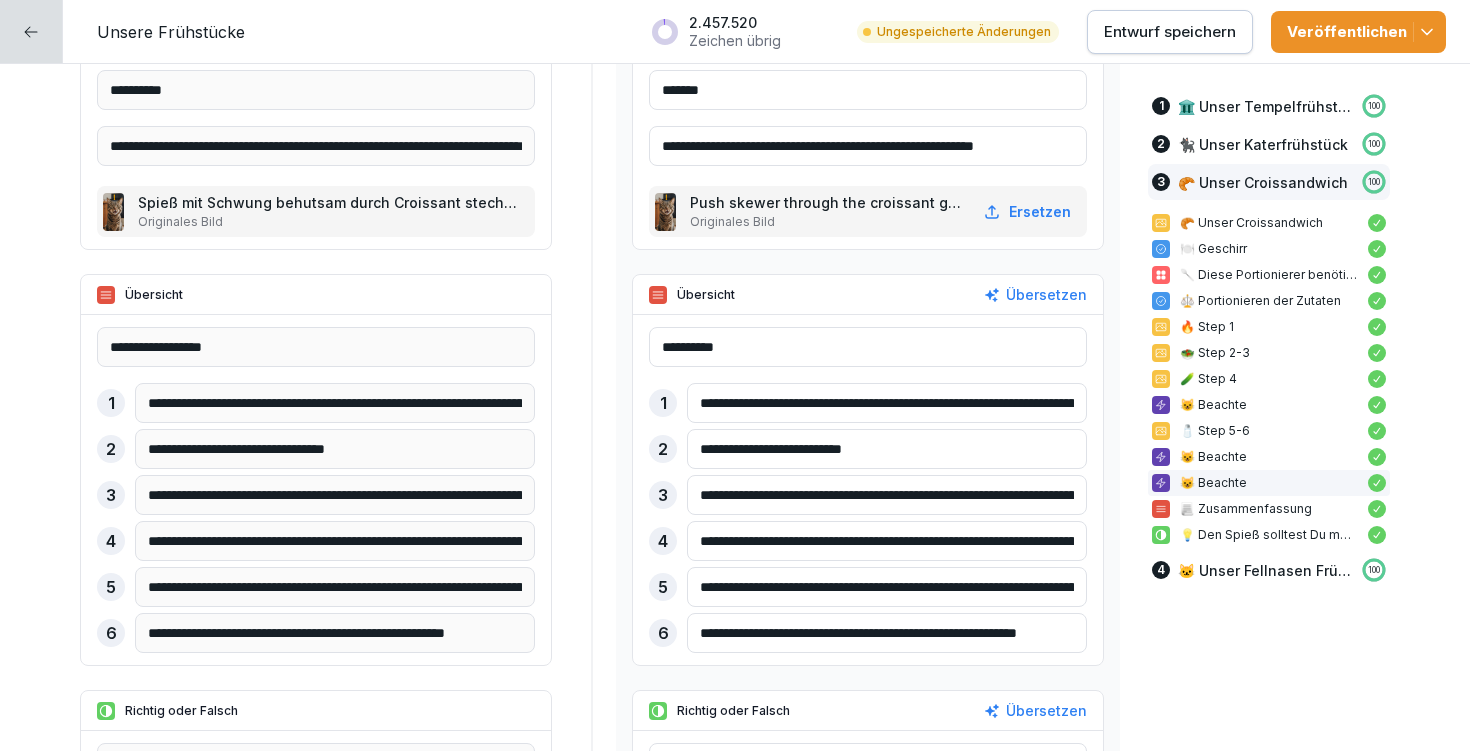 click on "**********" at bounding box center (735, -3879) 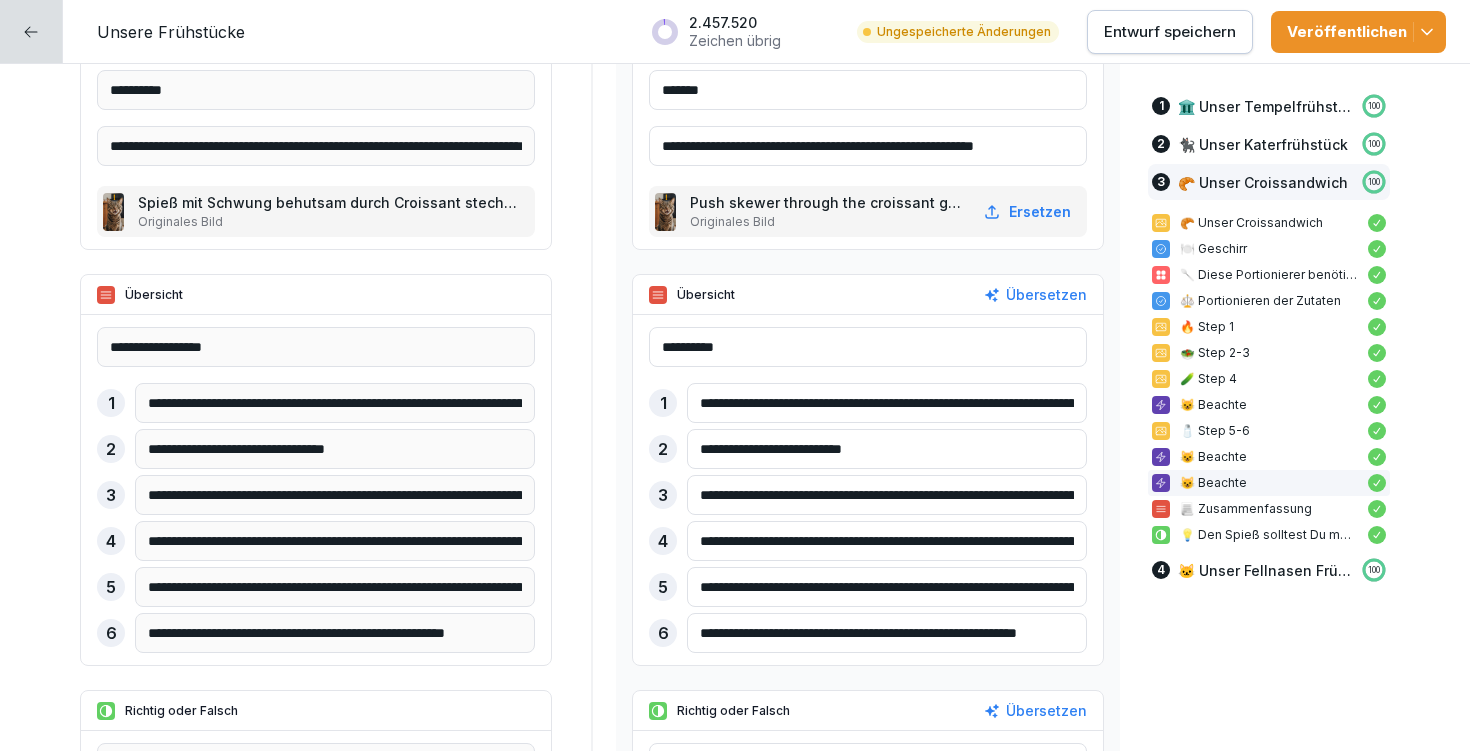 paste 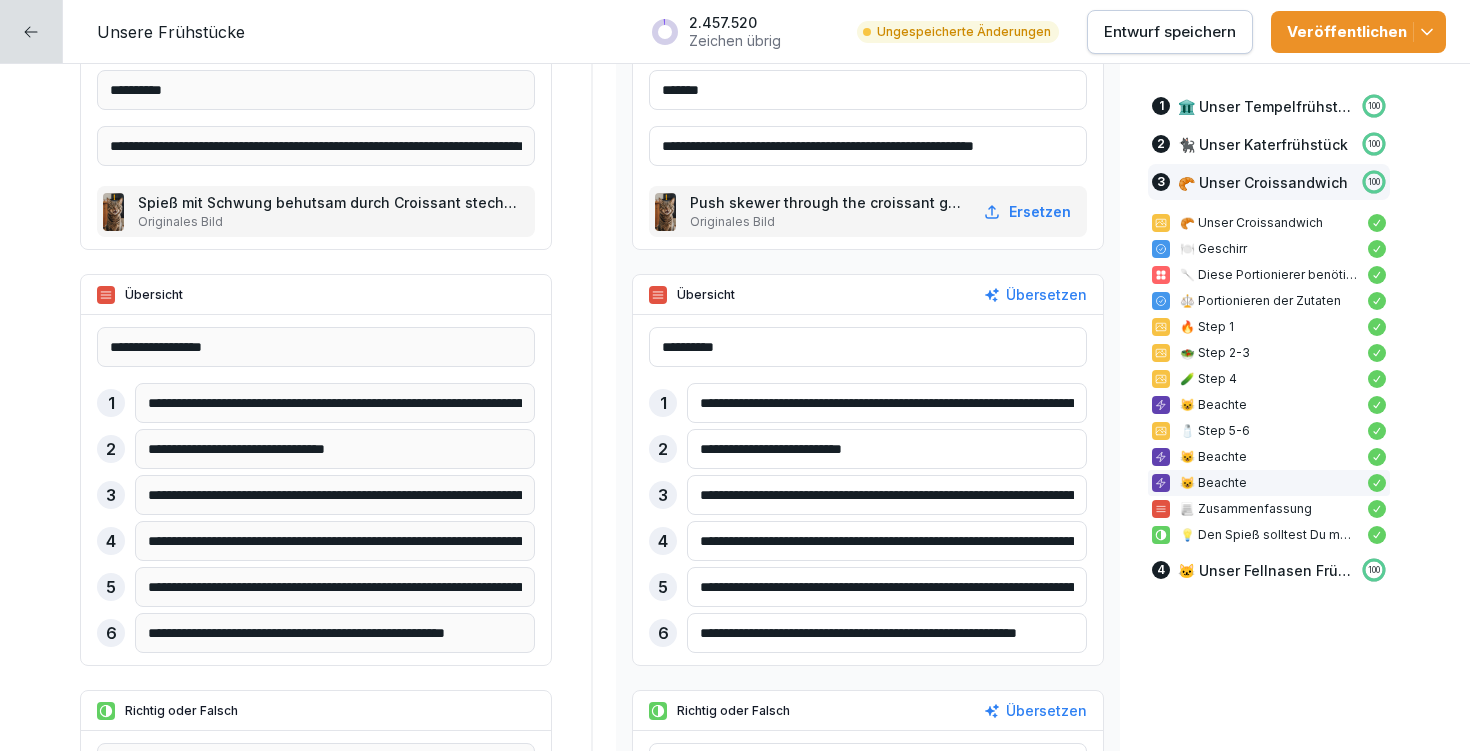 drag, startPoint x: 657, startPoint y: 584, endPoint x: 611, endPoint y: 583, distance: 46.010868 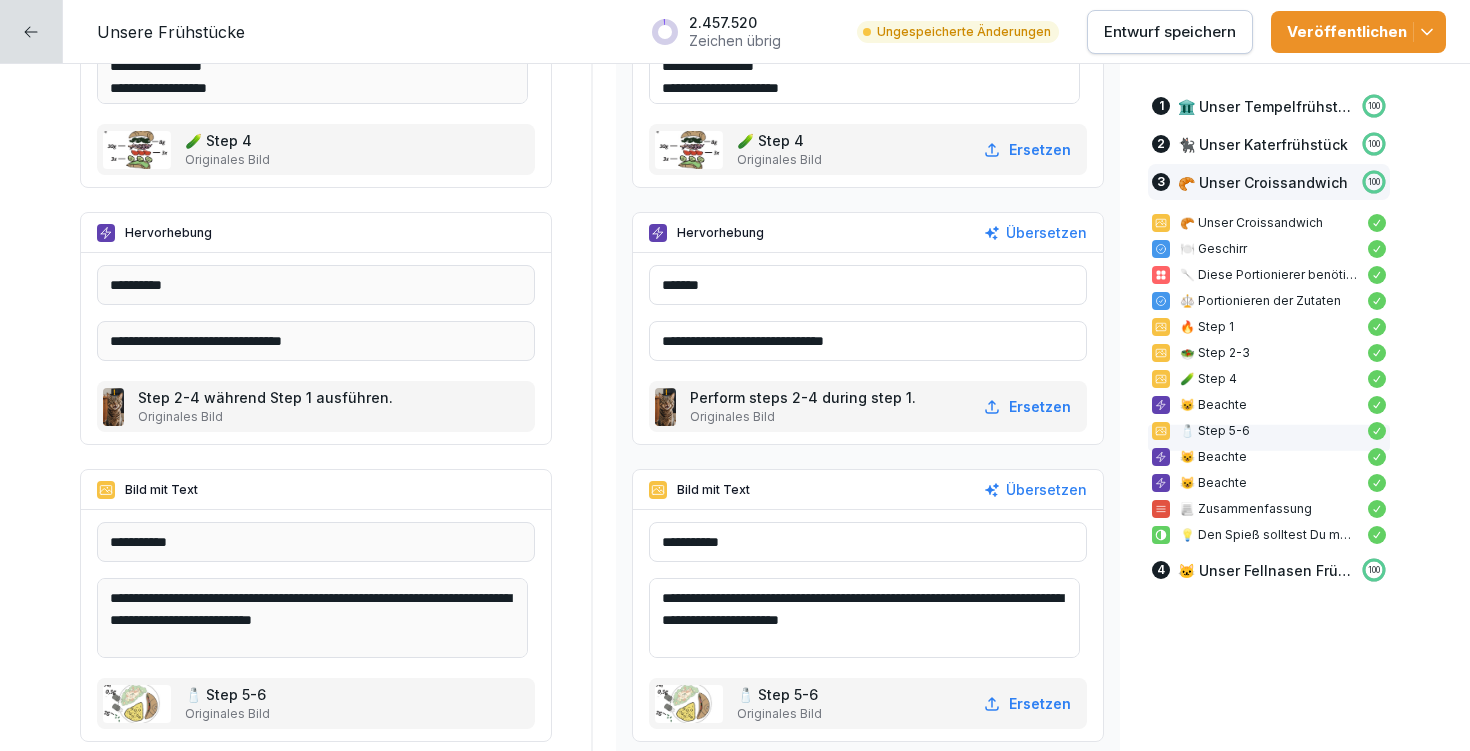 scroll, scrollTop: 12399, scrollLeft: 0, axis: vertical 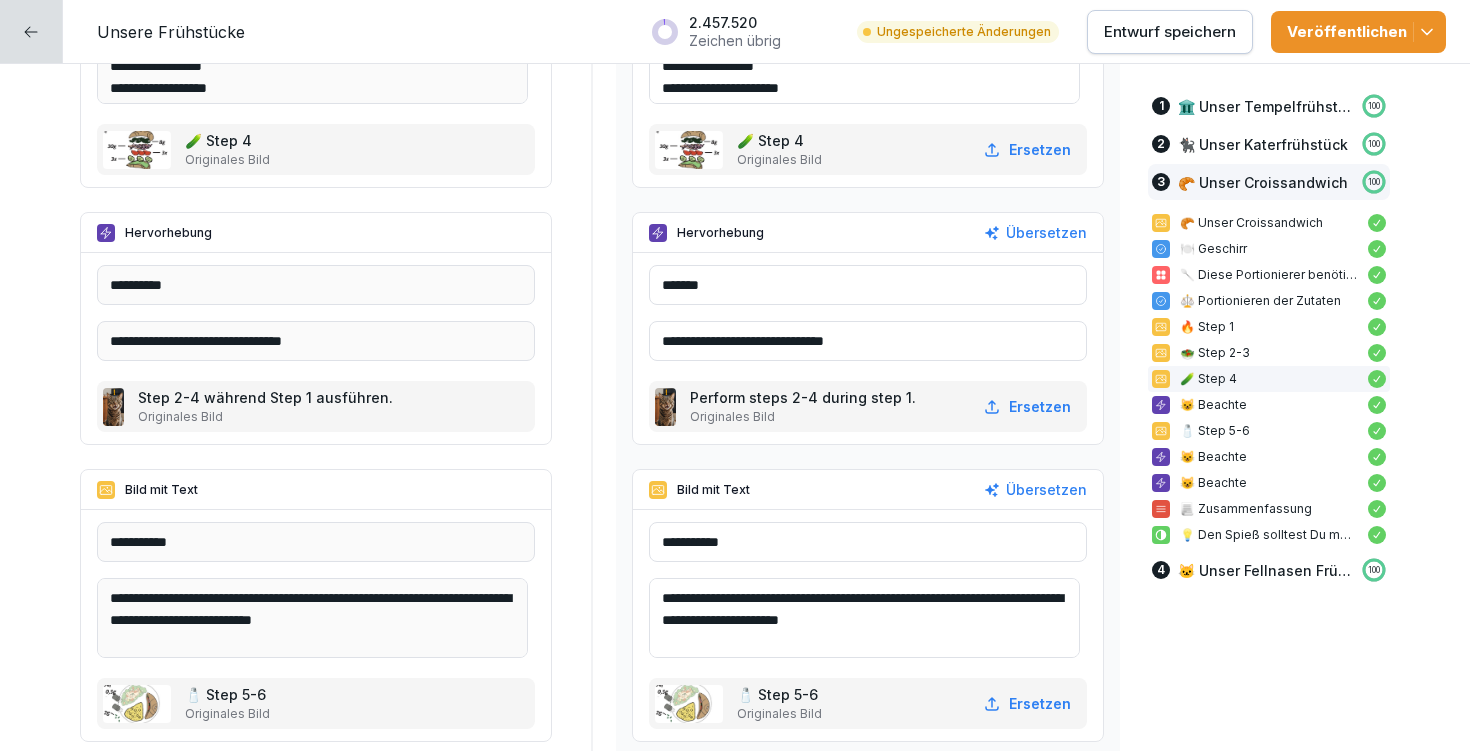 type on "**********" 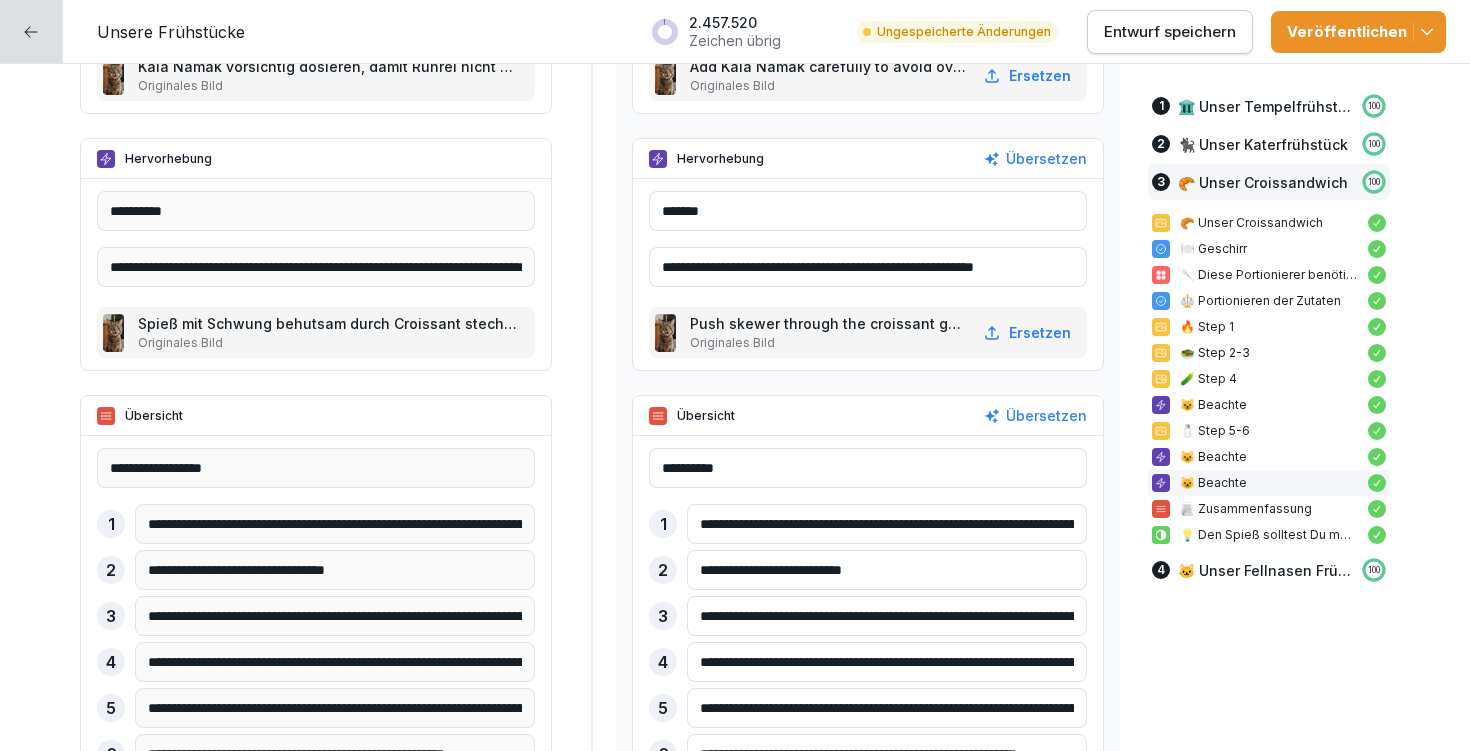 scroll, scrollTop: 13370, scrollLeft: 0, axis: vertical 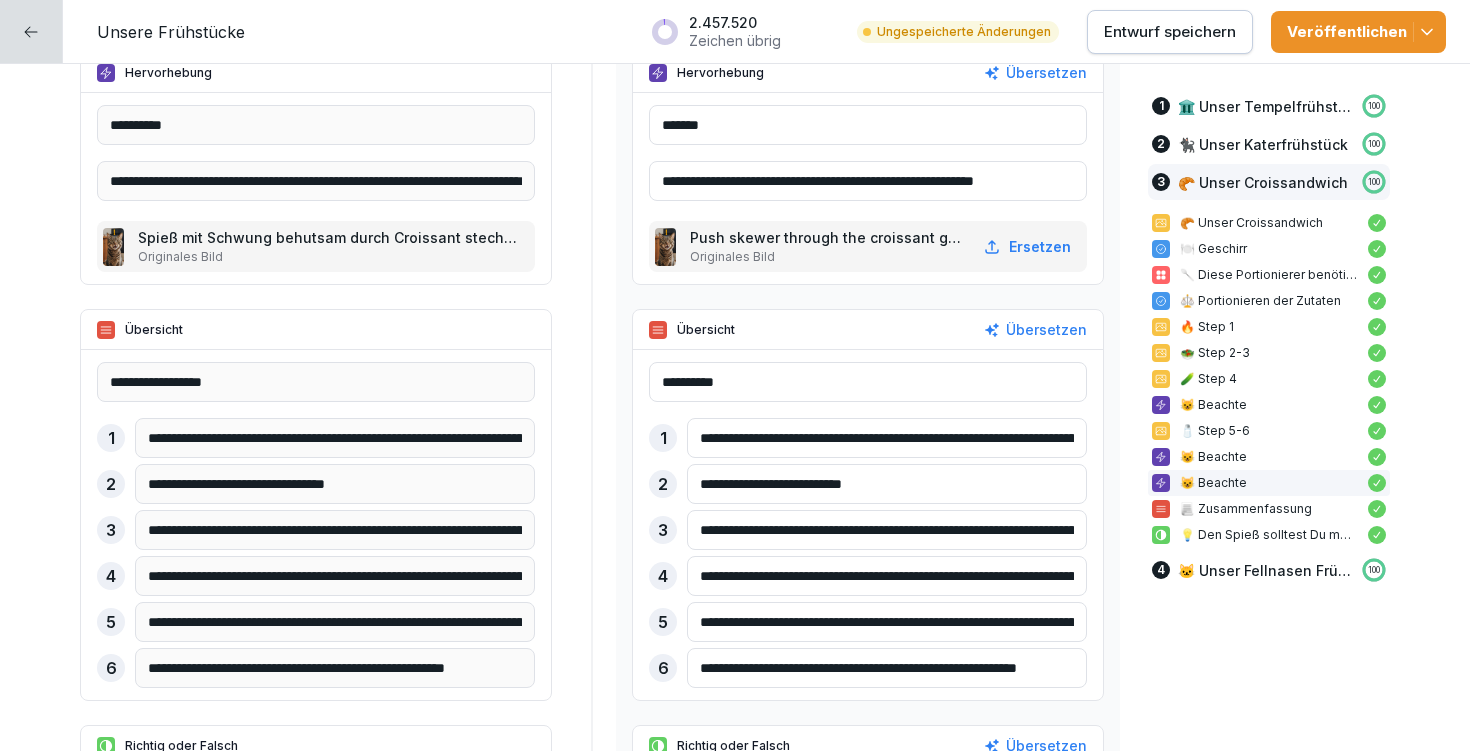 type on "**********" 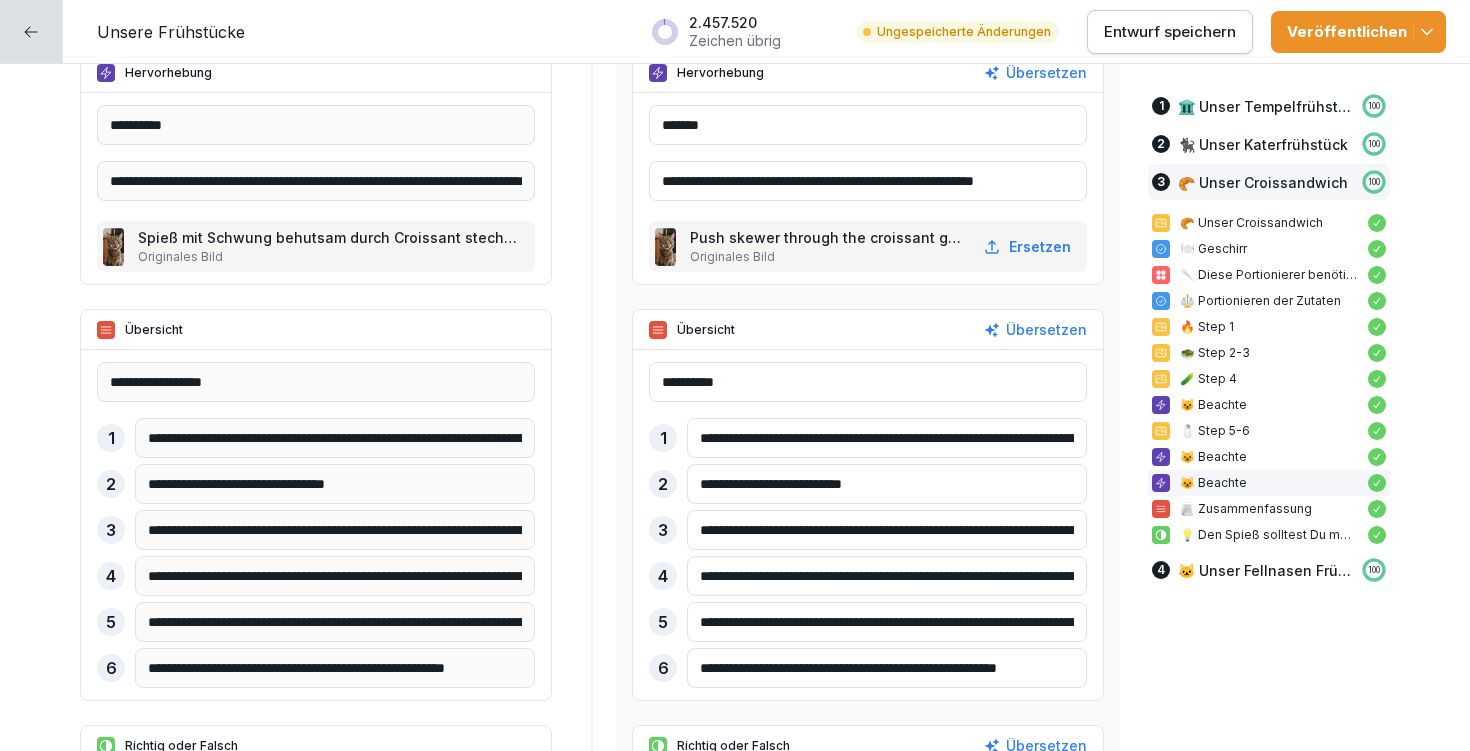 type on "**********" 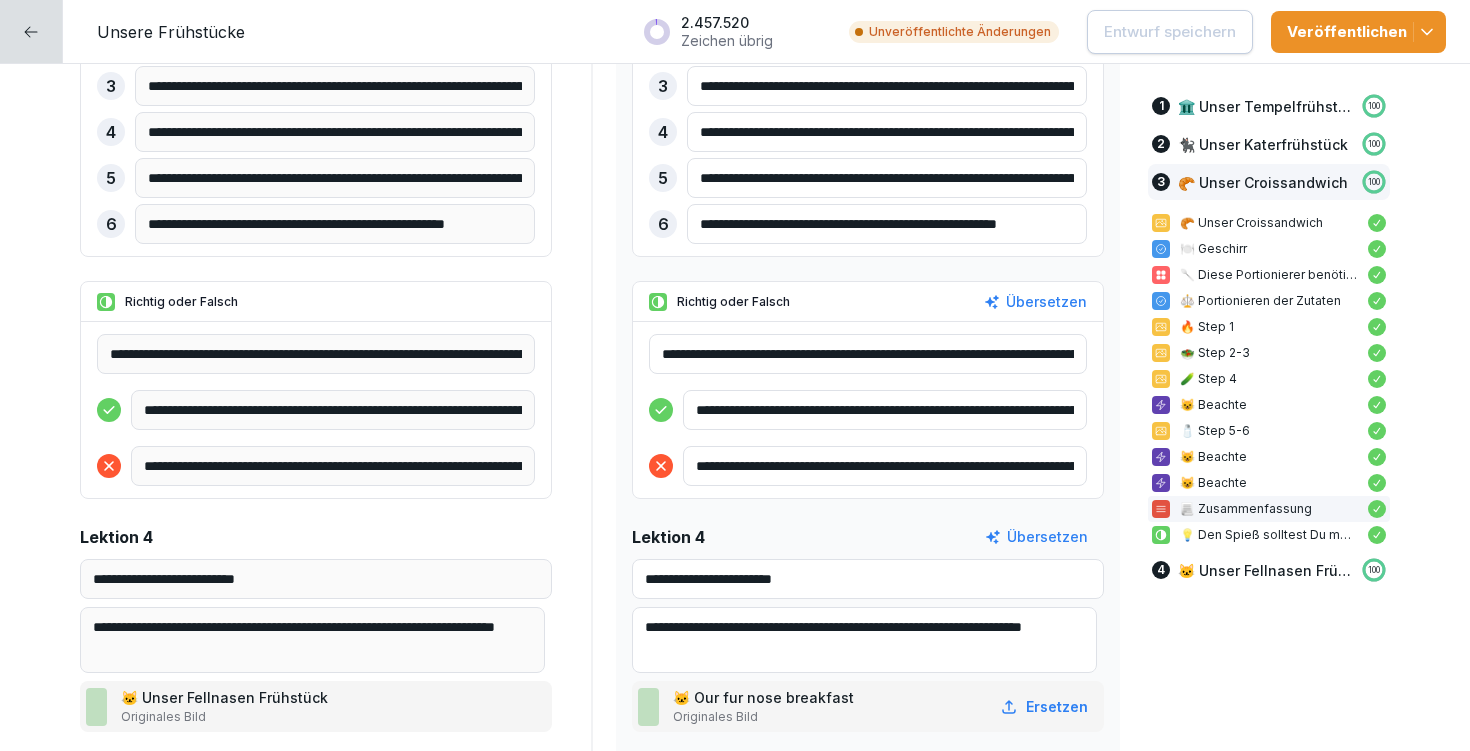 scroll, scrollTop: 13940, scrollLeft: 0, axis: vertical 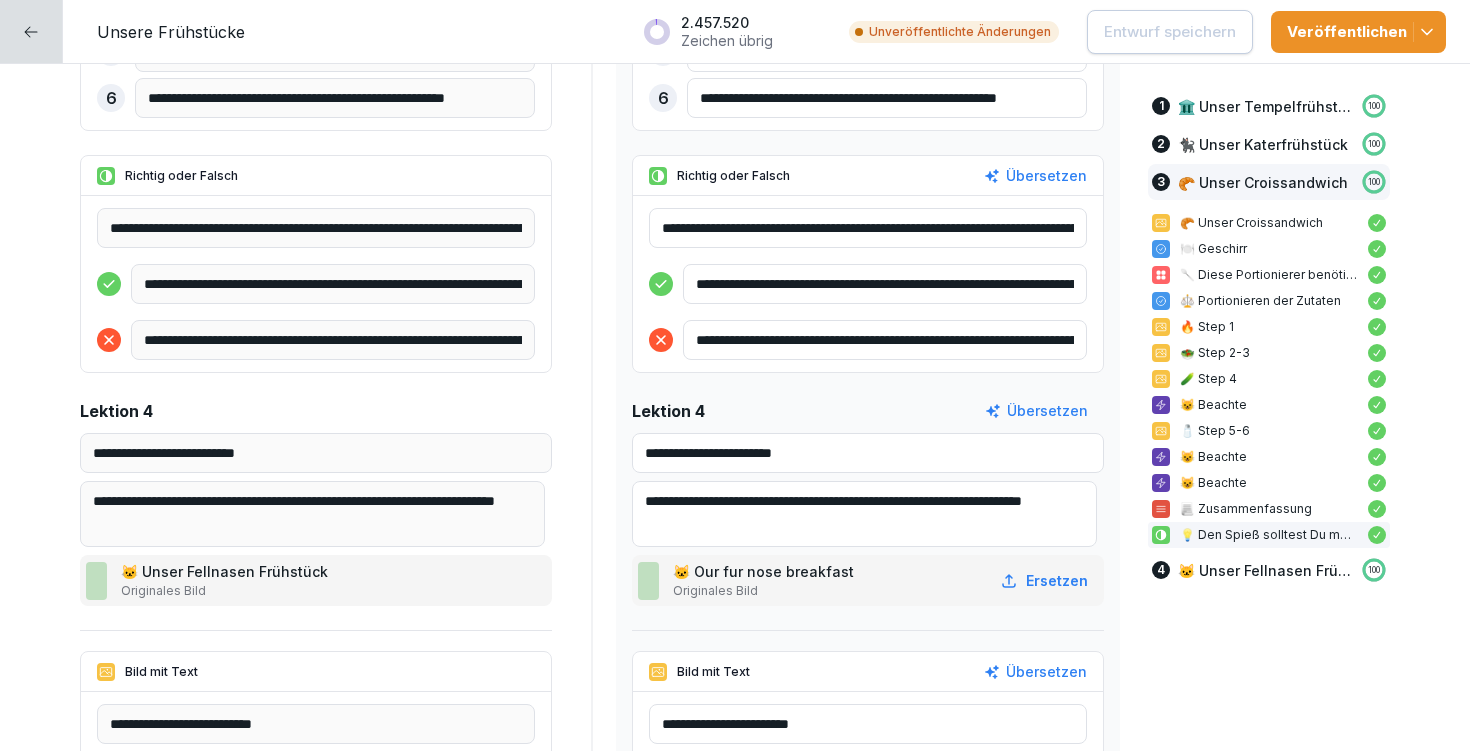 drag, startPoint x: 1013, startPoint y: 216, endPoint x: 1080, endPoint y: 220, distance: 67.11929 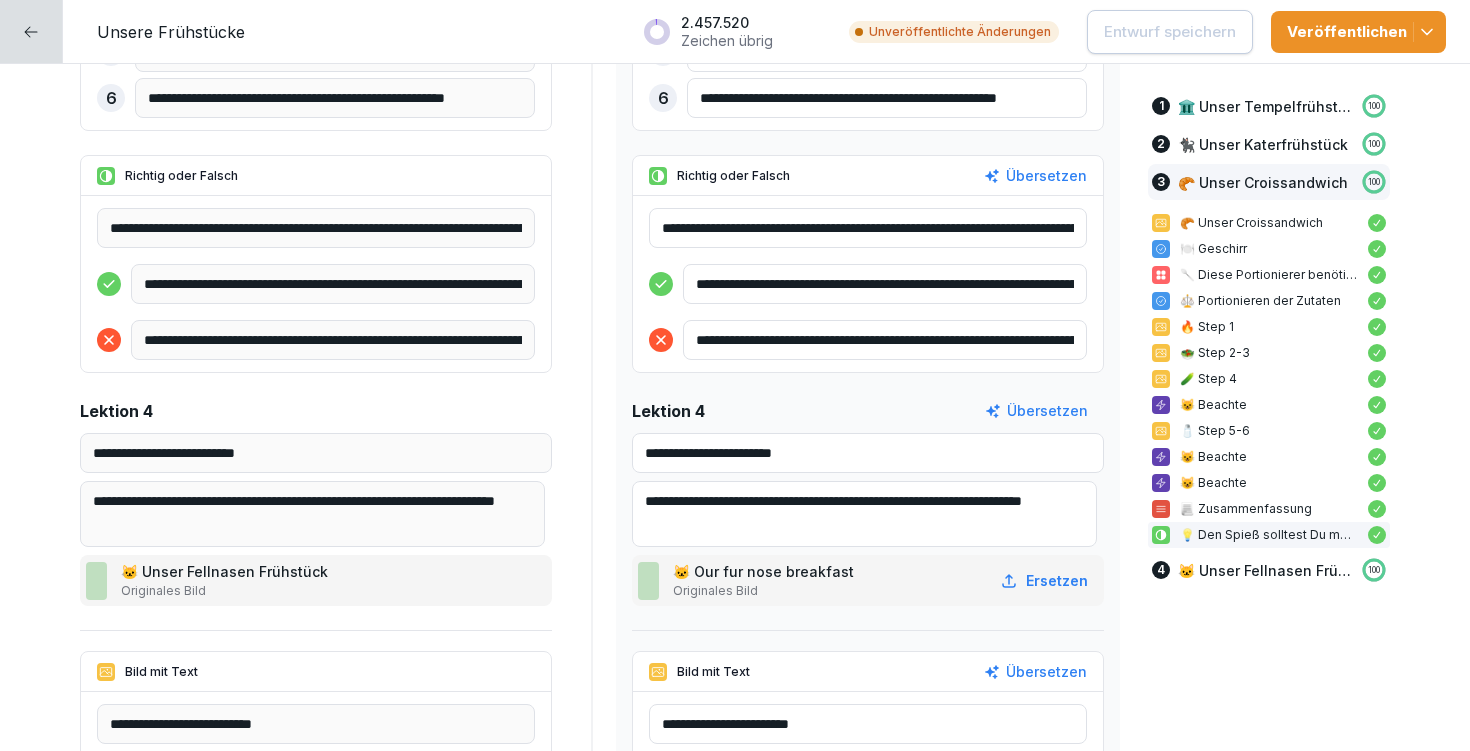 click on "**********" at bounding box center (868, 284) 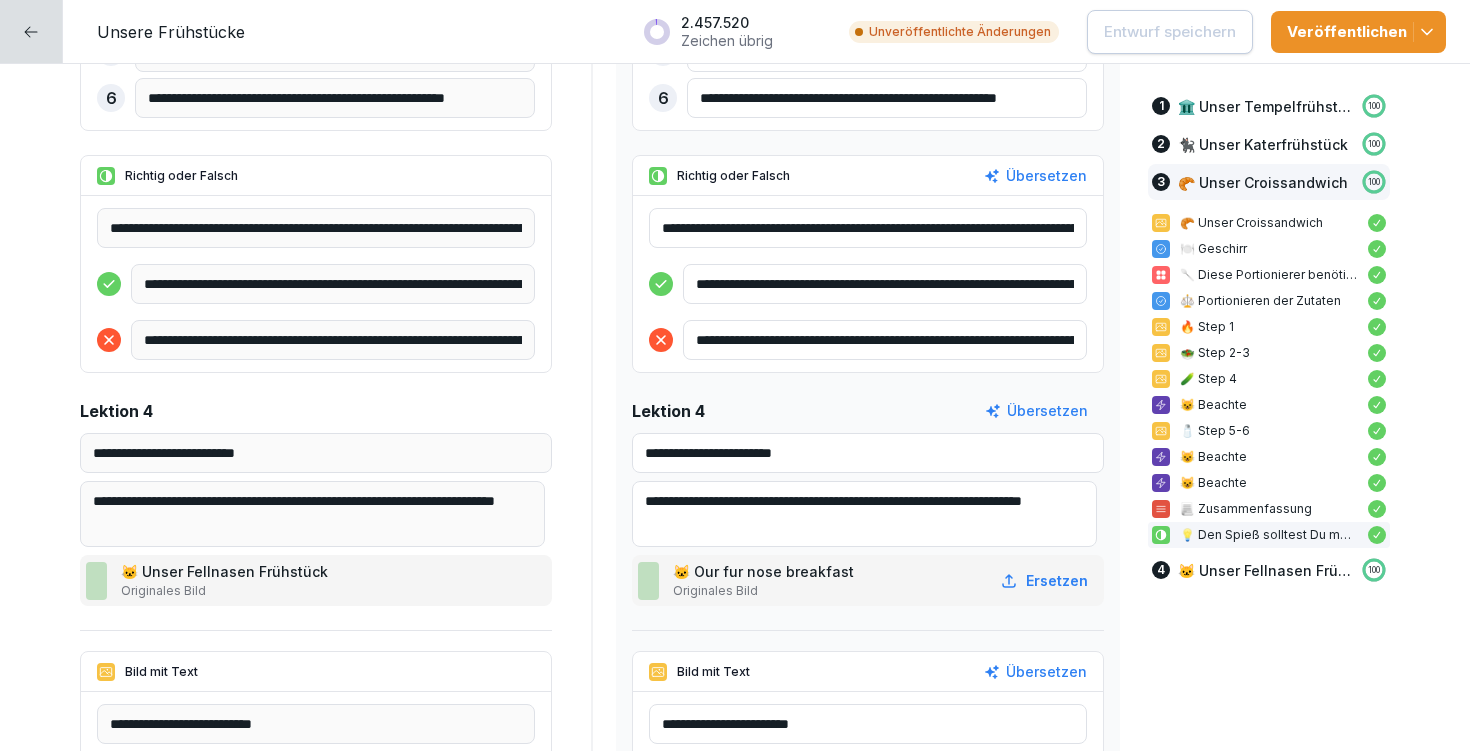 drag, startPoint x: 1044, startPoint y: 225, endPoint x: 1068, endPoint y: 225, distance: 24 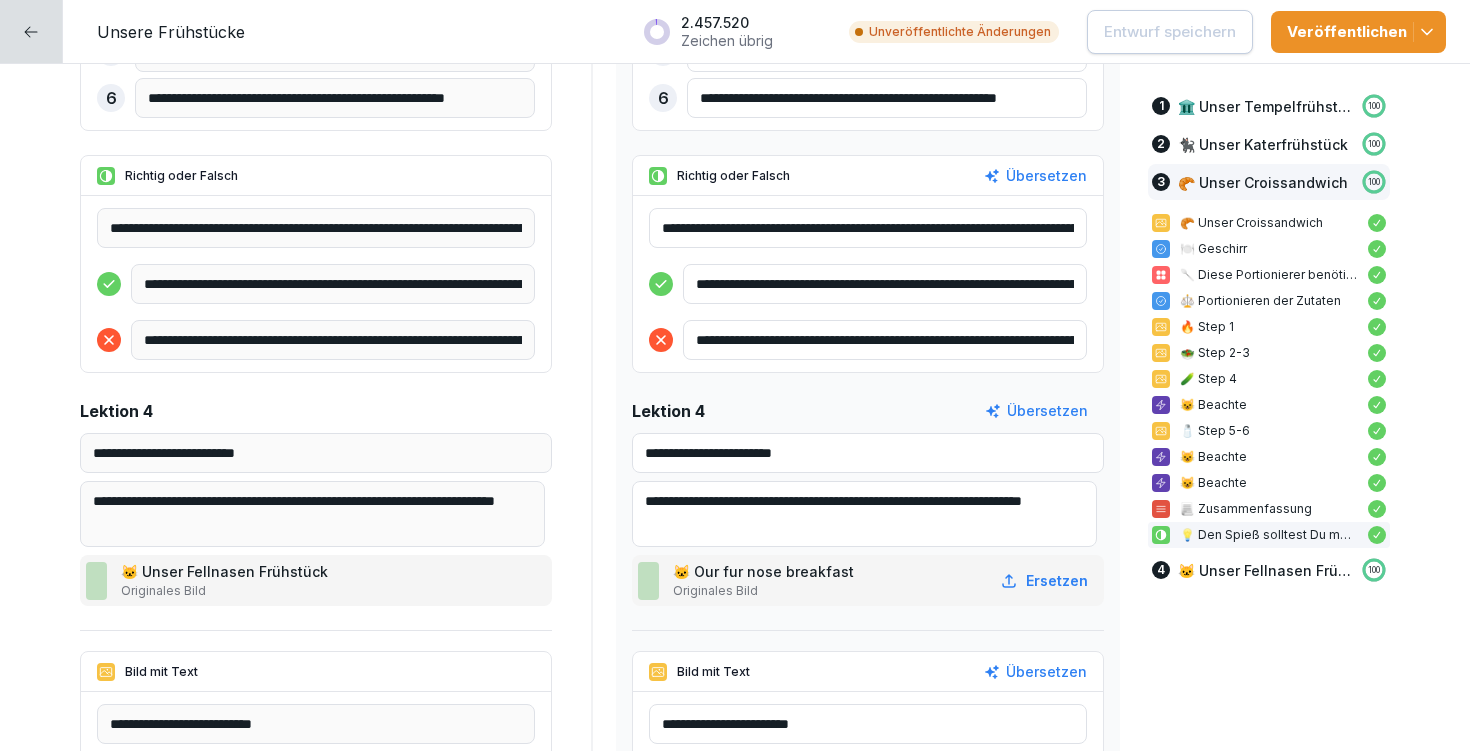 click on "**********" at bounding box center (868, 228) 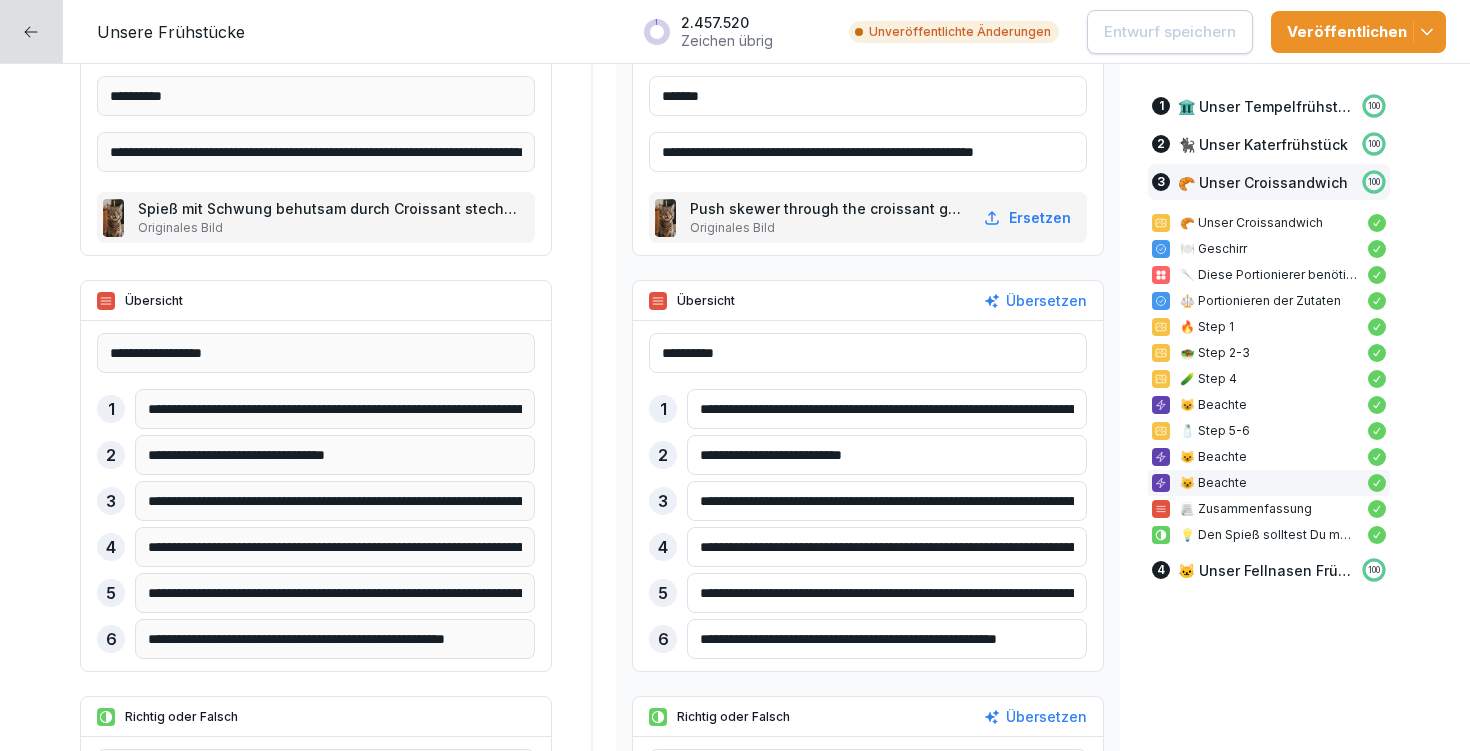 scroll, scrollTop: 13337, scrollLeft: 0, axis: vertical 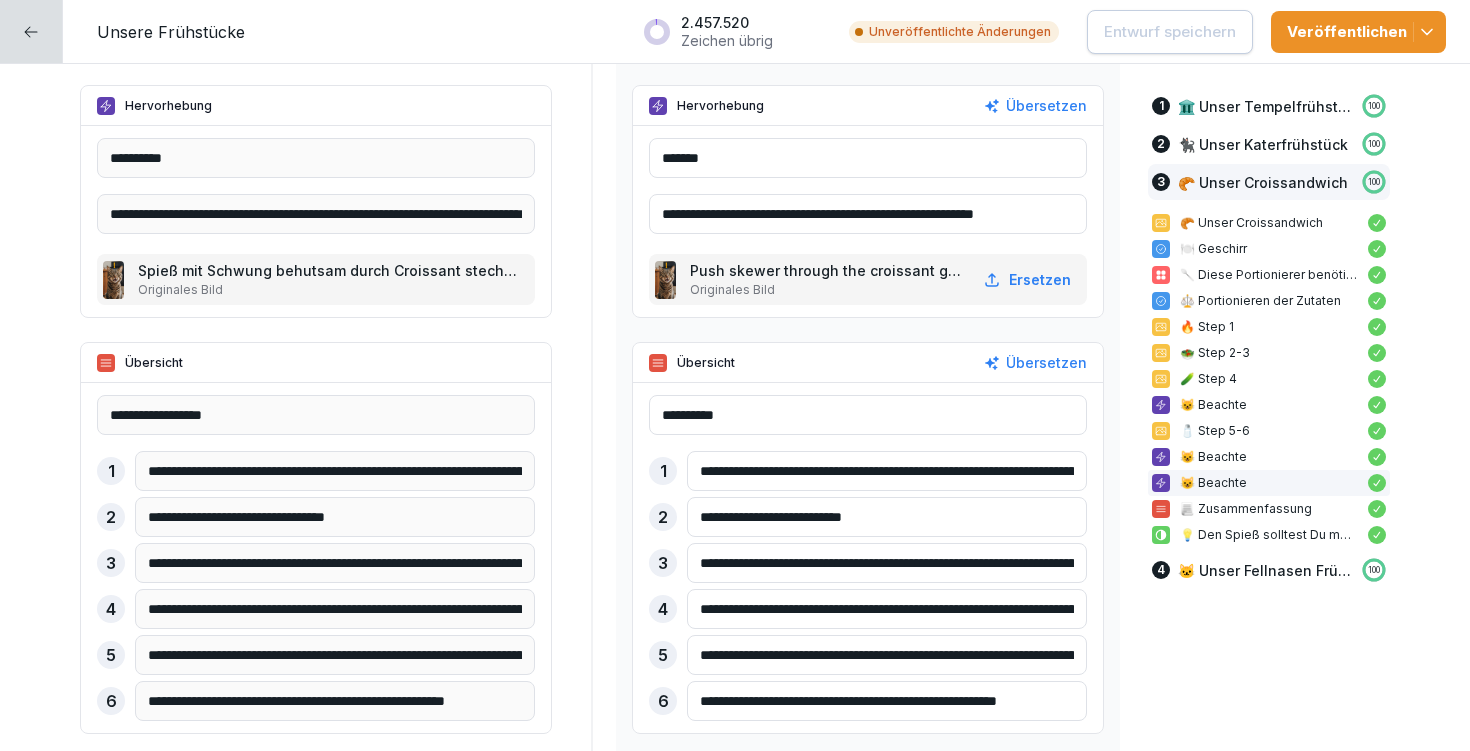 drag, startPoint x: 928, startPoint y: 210, endPoint x: 966, endPoint y: 206, distance: 38.209946 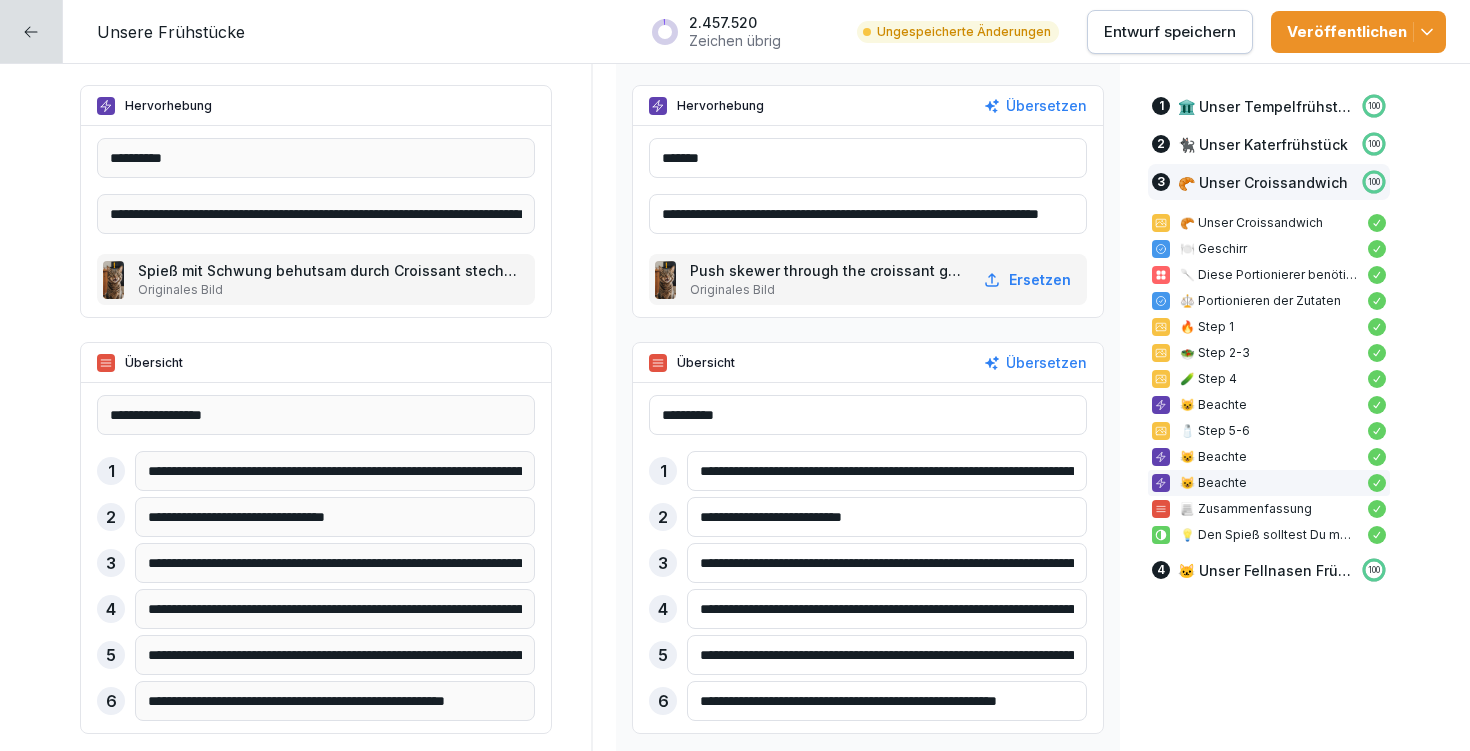 drag, startPoint x: 1015, startPoint y: 206, endPoint x: 1066, endPoint y: 208, distance: 51.0392 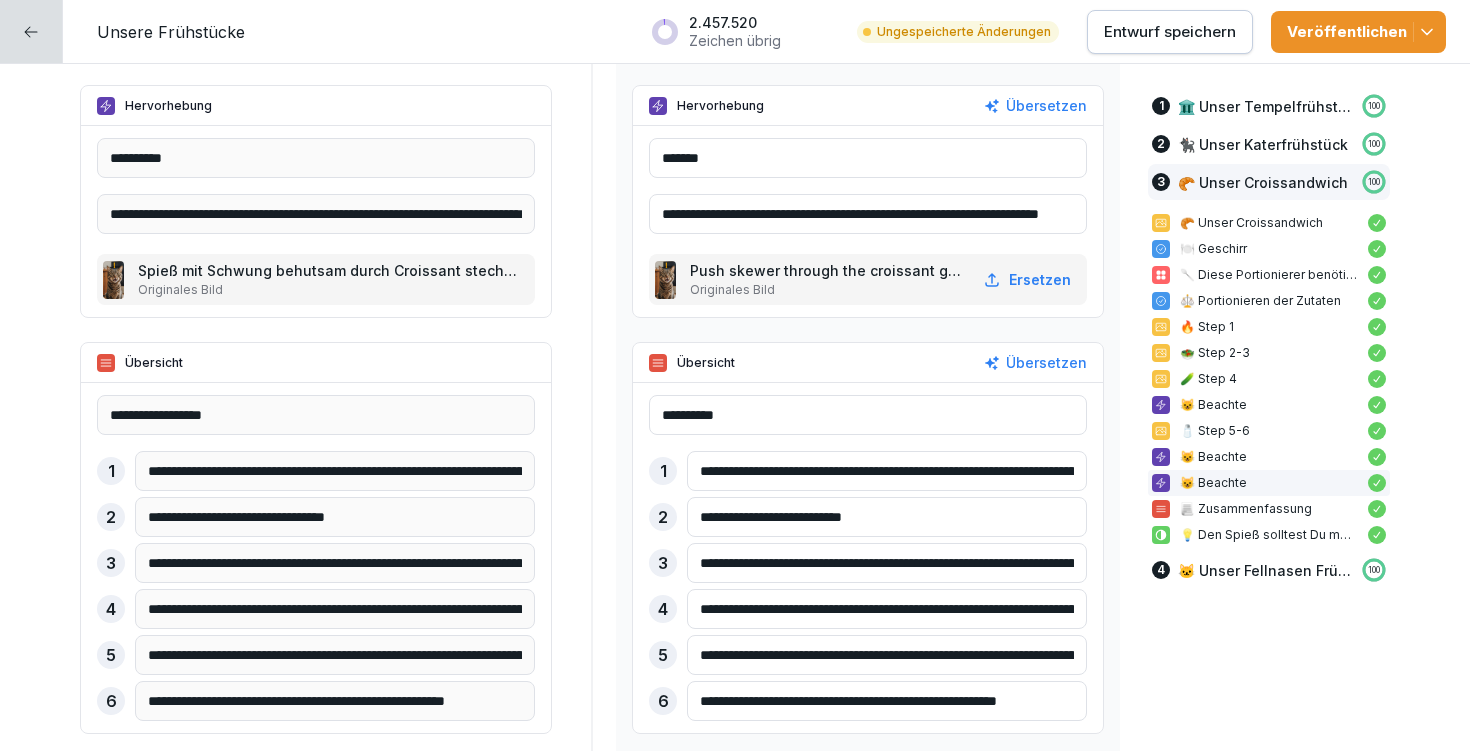 click on "**********" at bounding box center [868, 214] 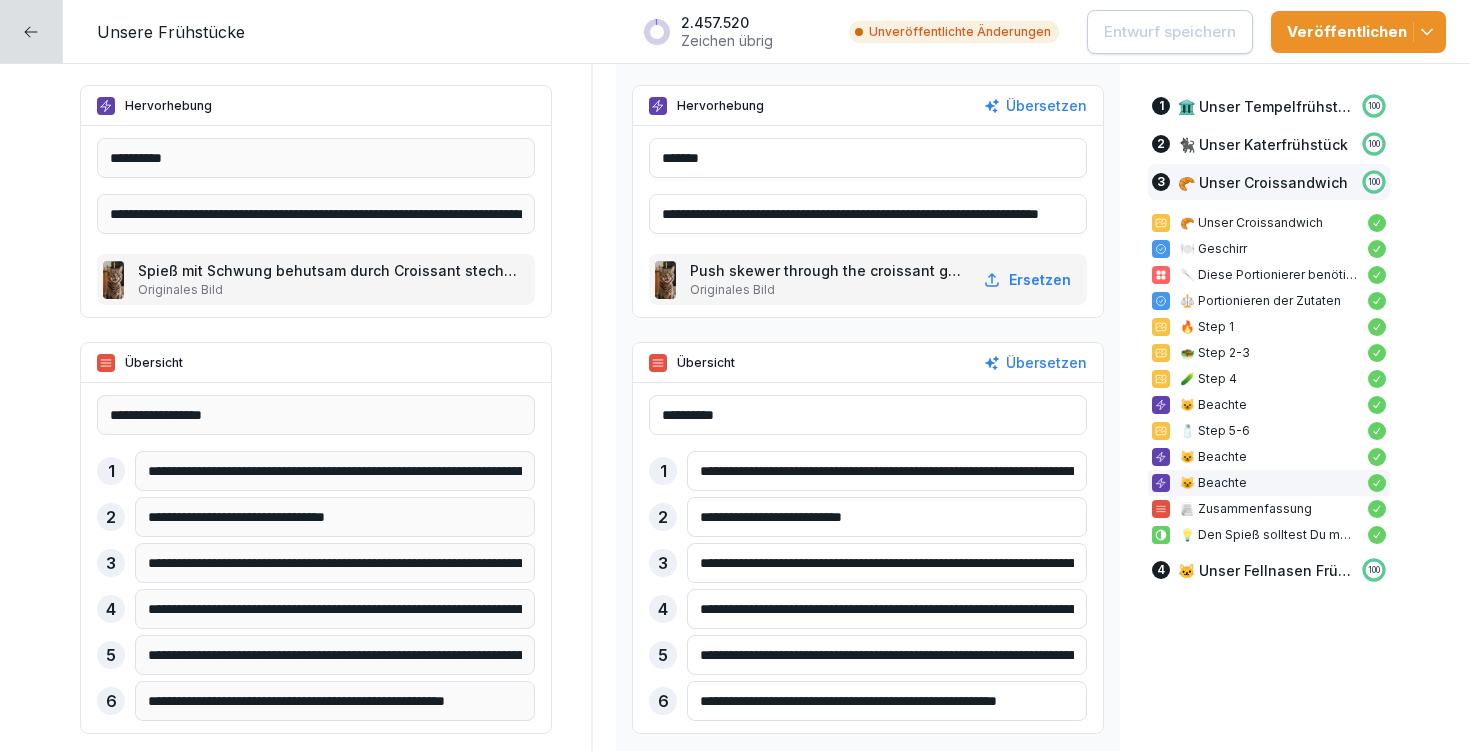 drag, startPoint x: 964, startPoint y: 208, endPoint x: 888, endPoint y: 212, distance: 76.105194 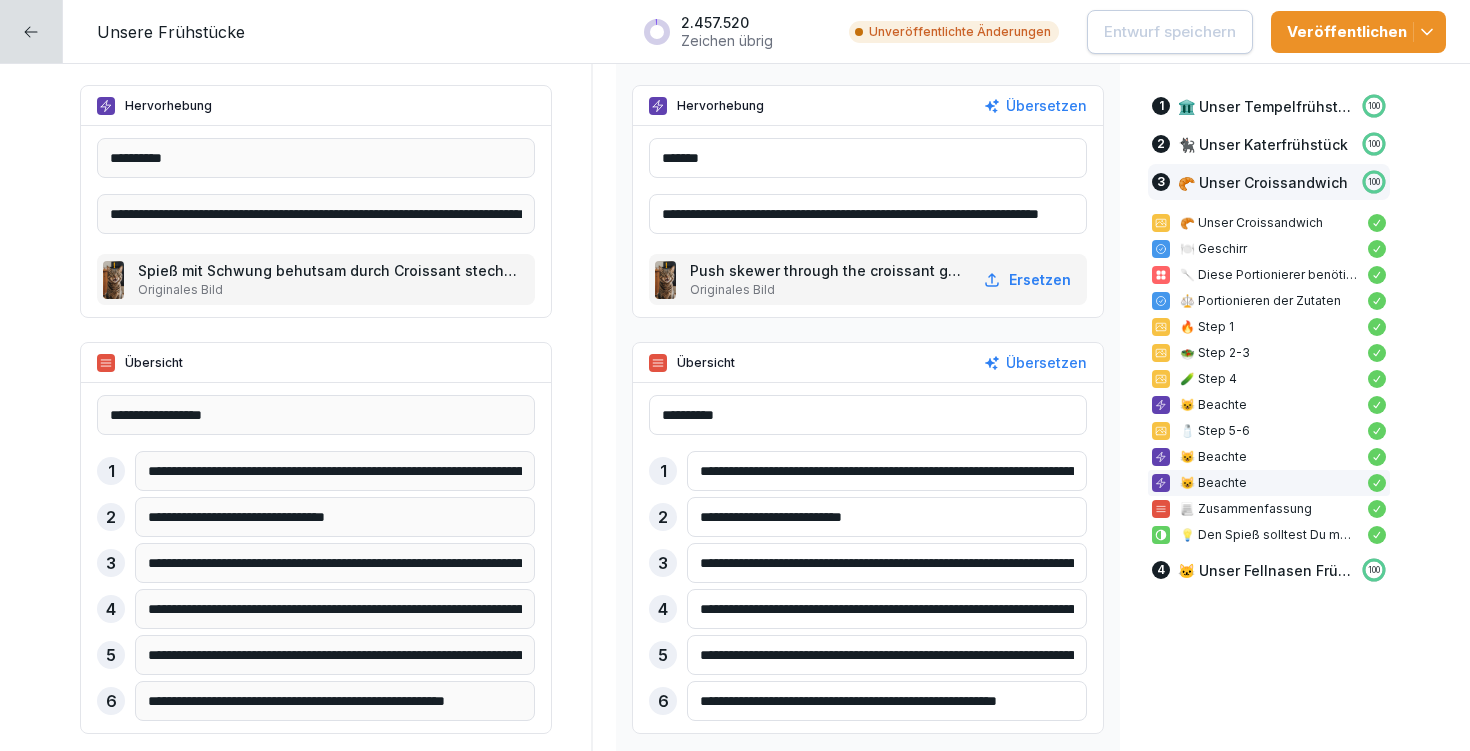 click on "**********" at bounding box center [868, 214] 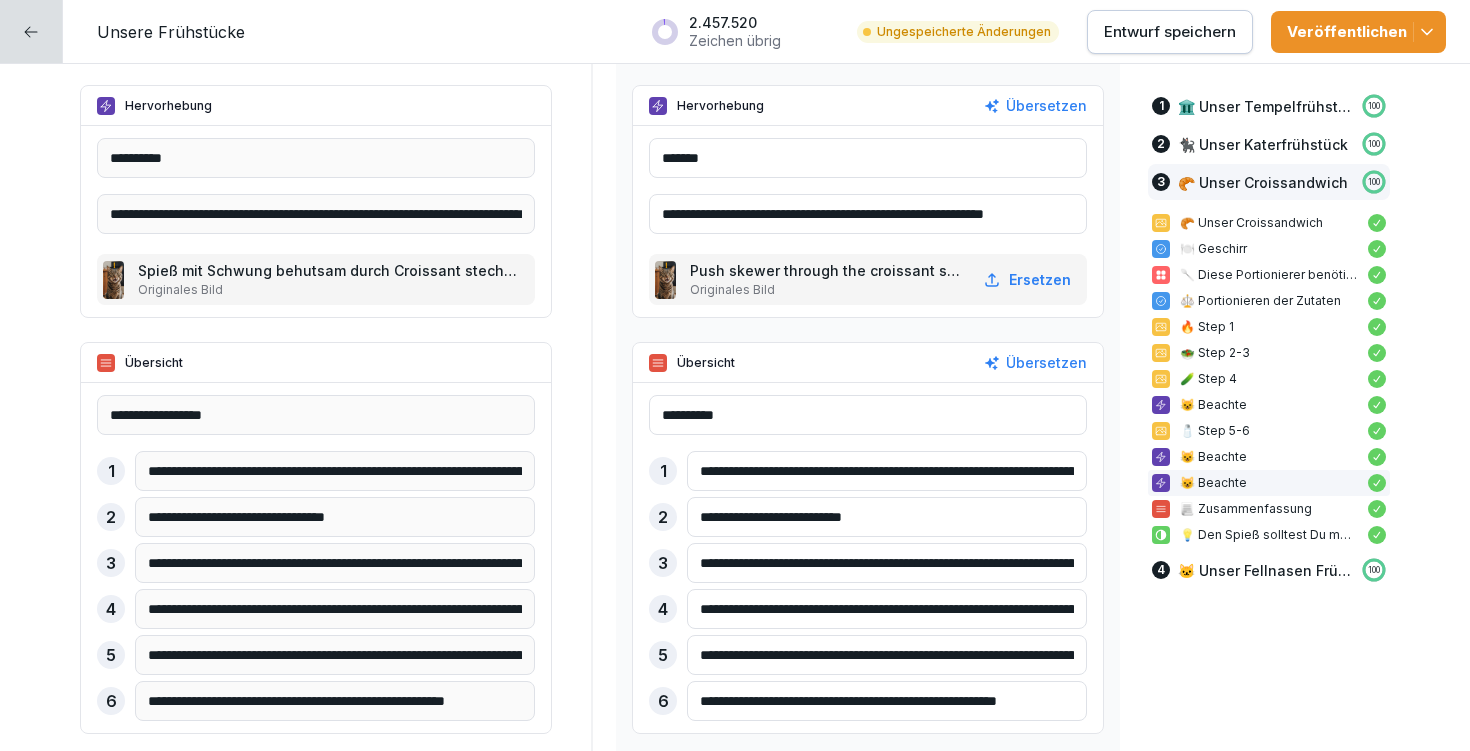 type on "**********" 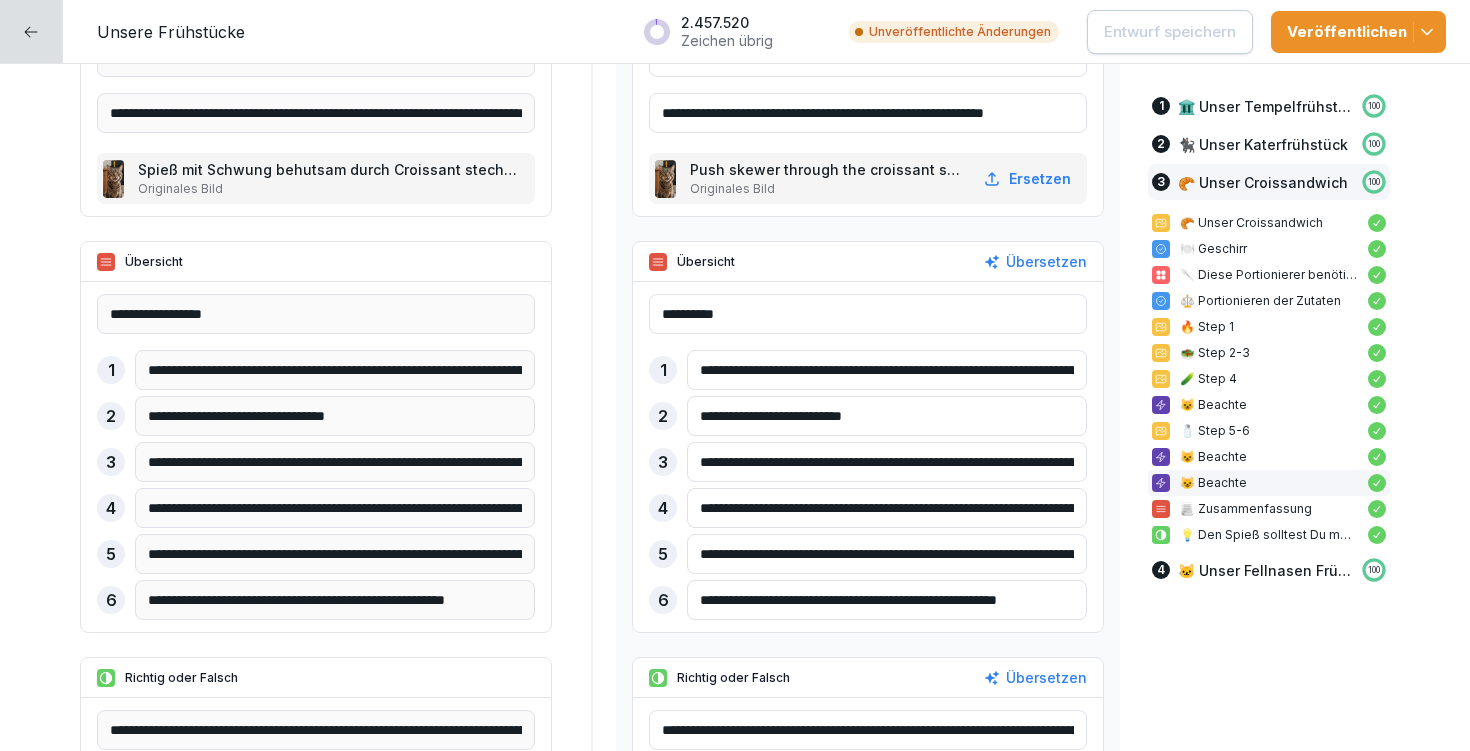 scroll, scrollTop: 13442, scrollLeft: 0, axis: vertical 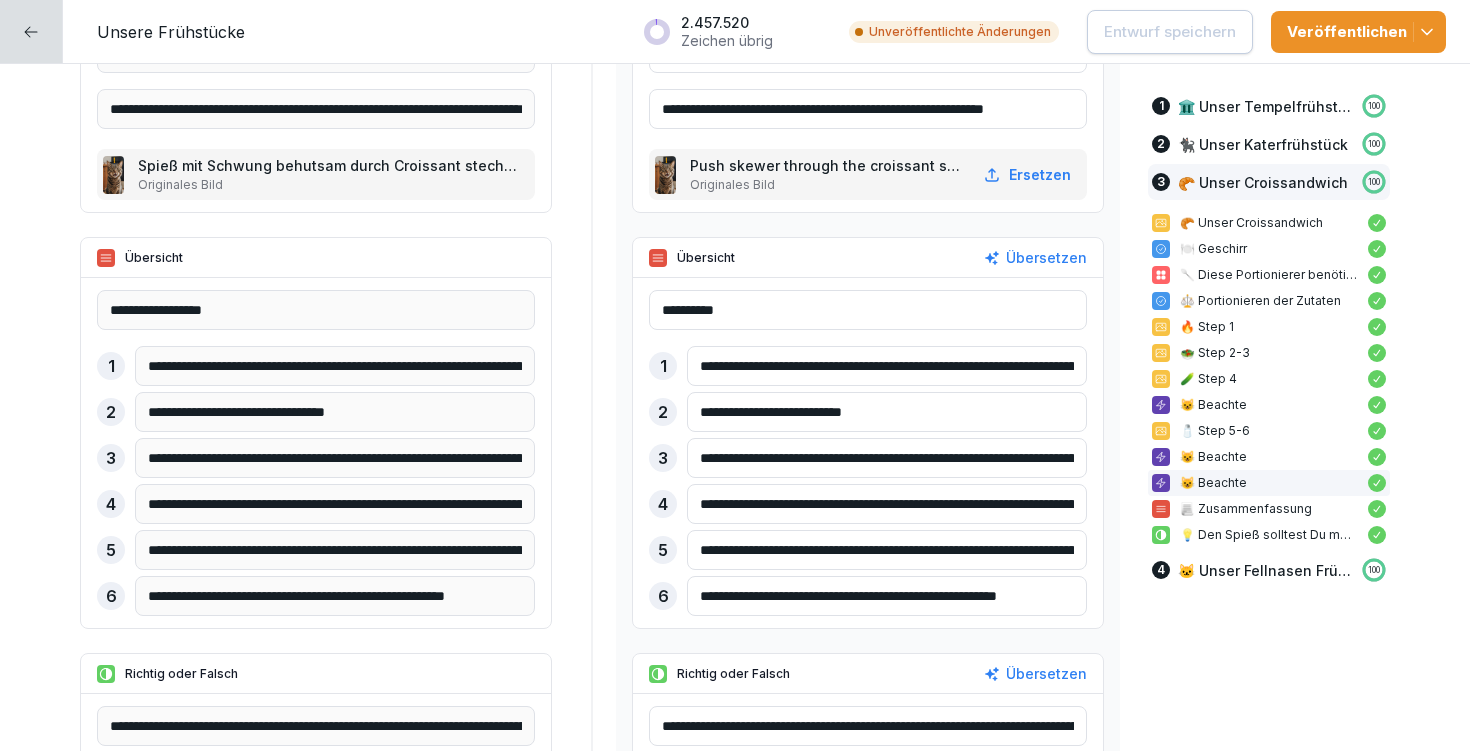 drag, startPoint x: 1025, startPoint y: 111, endPoint x: 1088, endPoint y: 110, distance: 63.007935 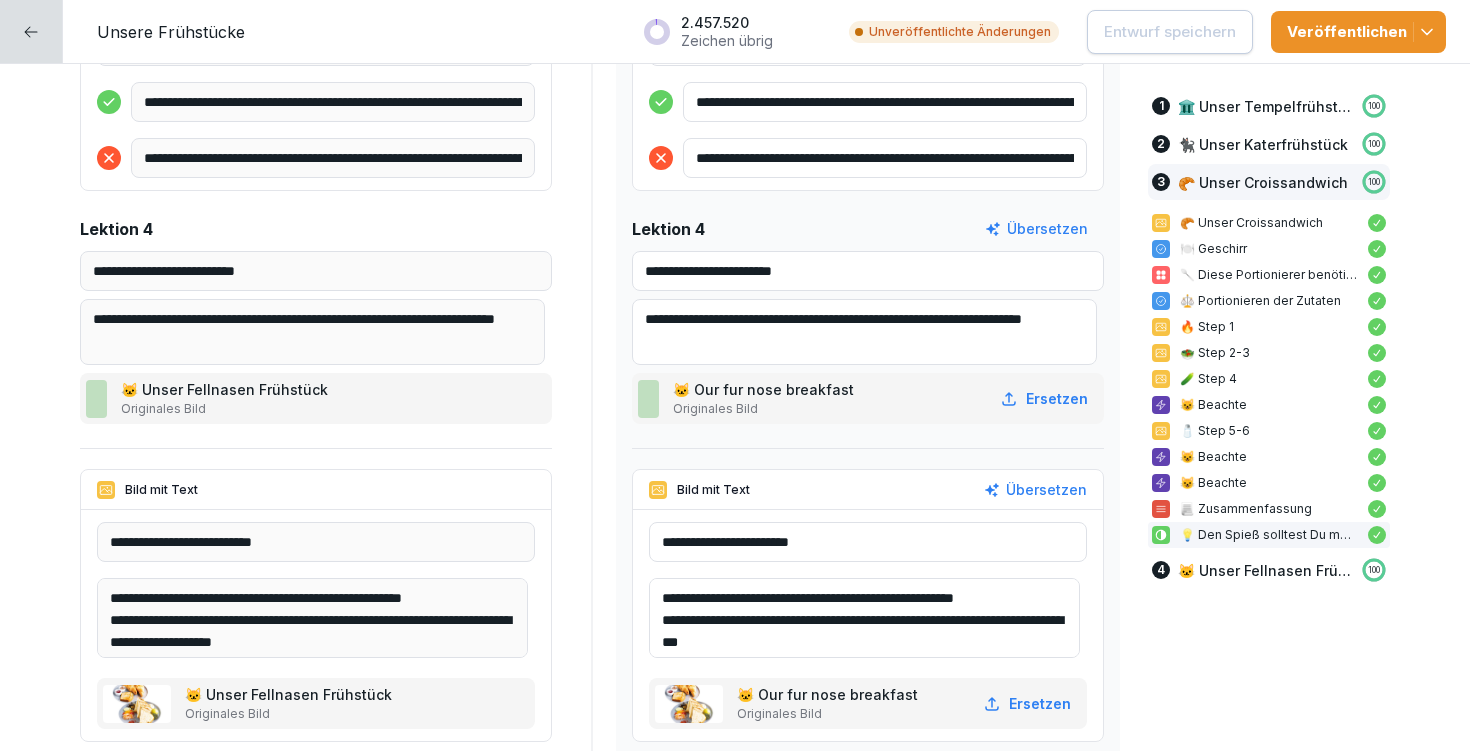 scroll, scrollTop: 14402, scrollLeft: 0, axis: vertical 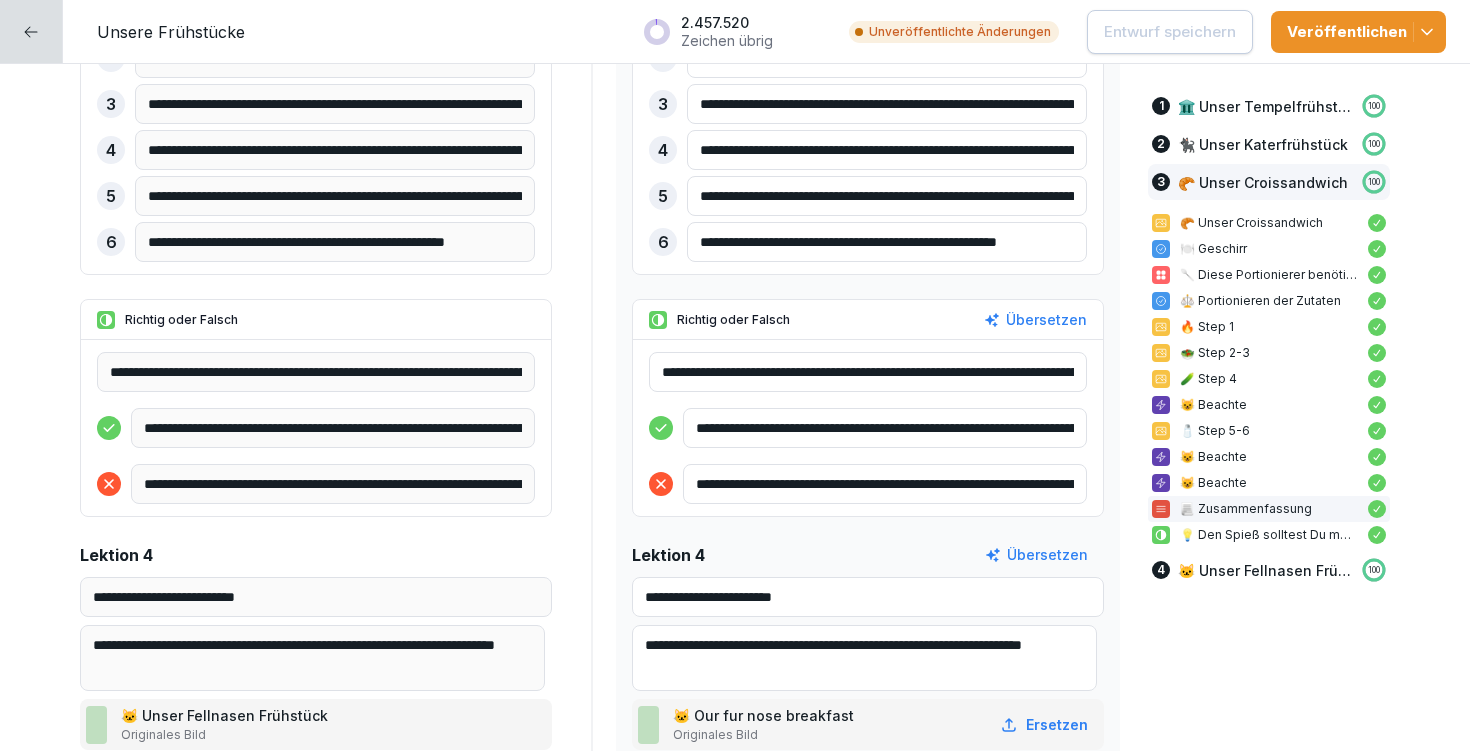 click on "**********" at bounding box center [868, 372] 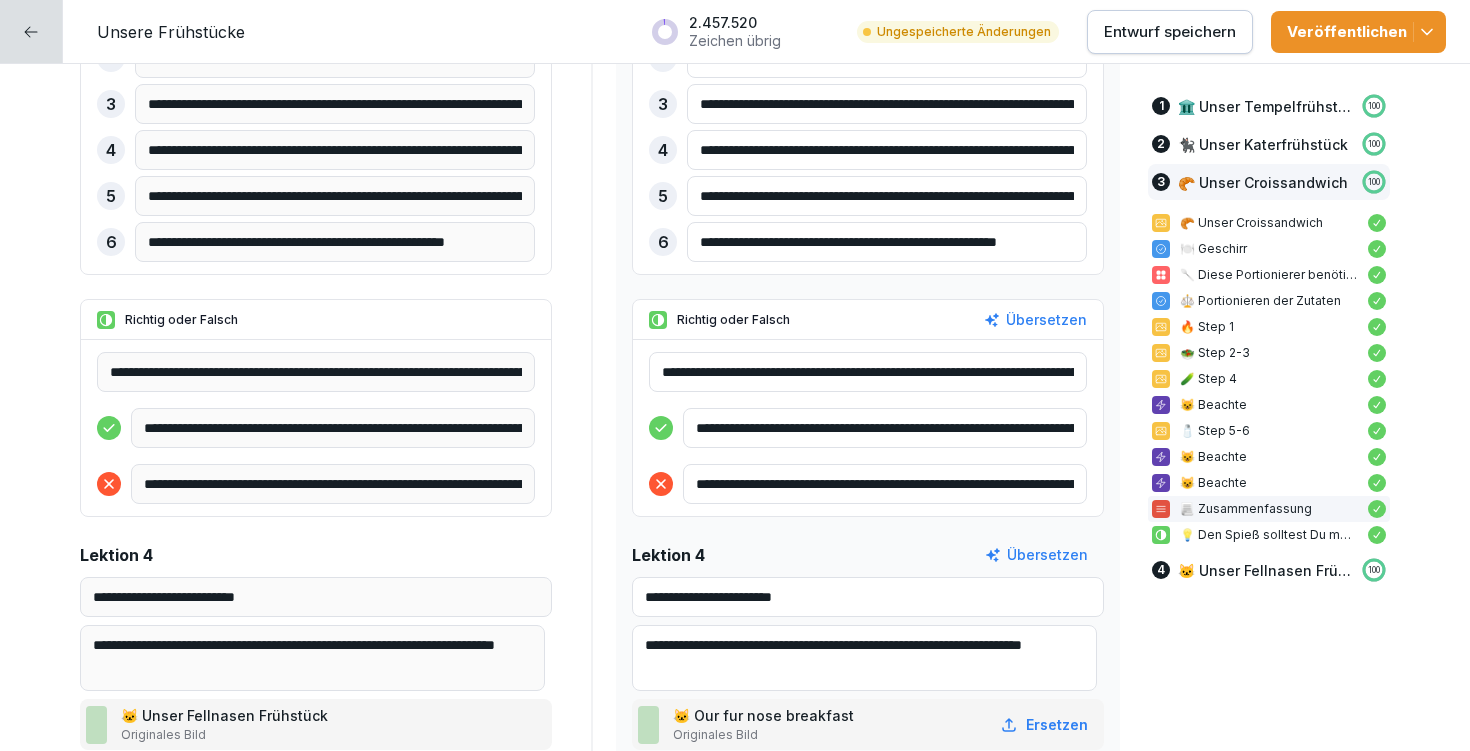 drag, startPoint x: 888, startPoint y: 369, endPoint x: 596, endPoint y: 367, distance: 292.00684 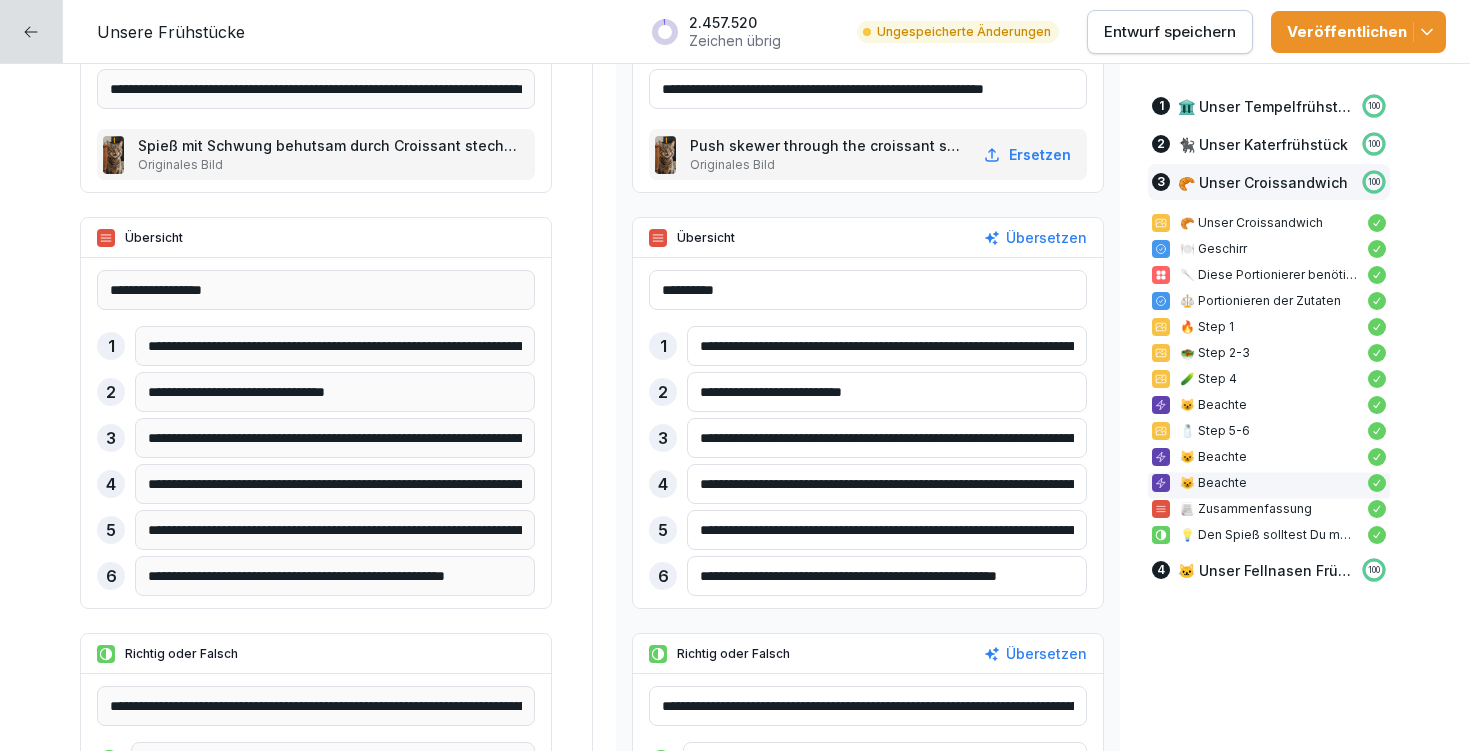 scroll, scrollTop: 13407, scrollLeft: 0, axis: vertical 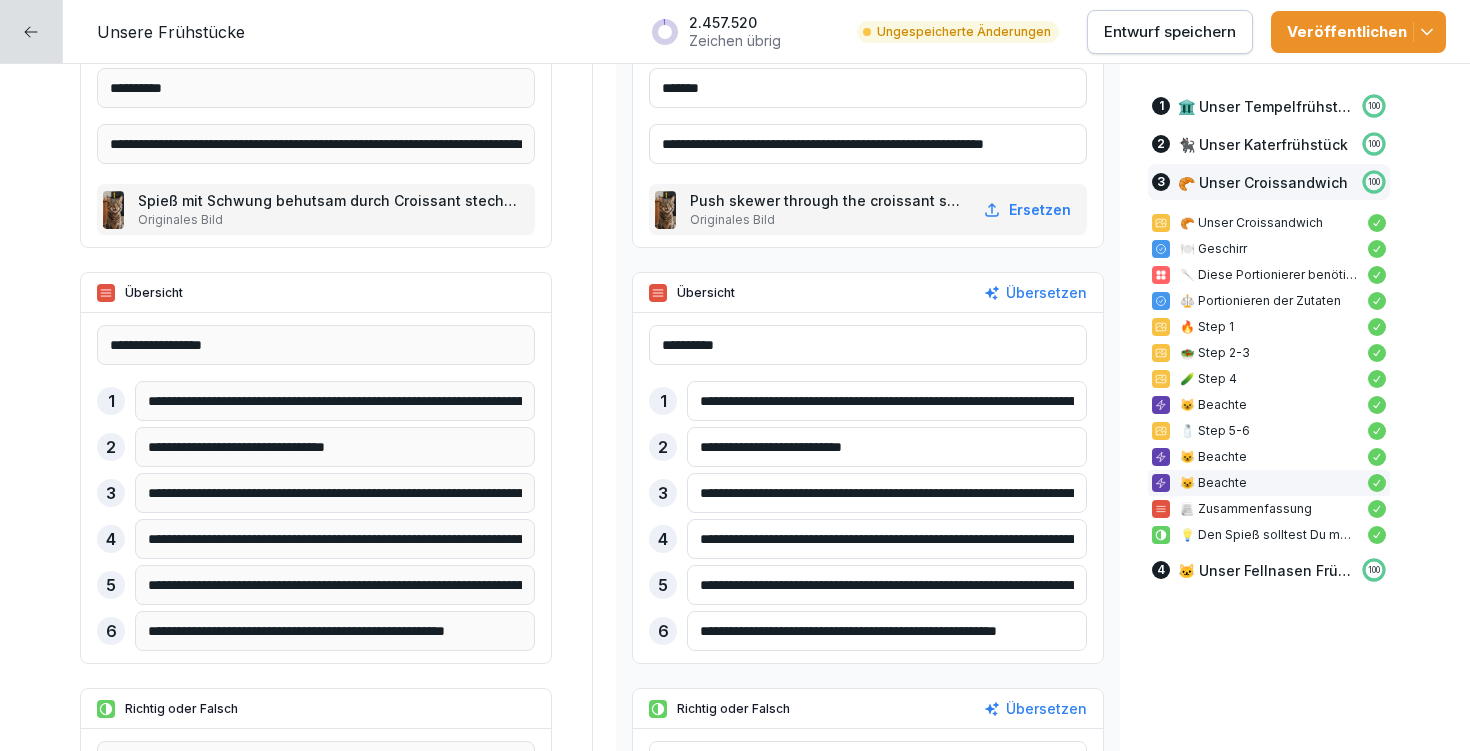 type on "**********" 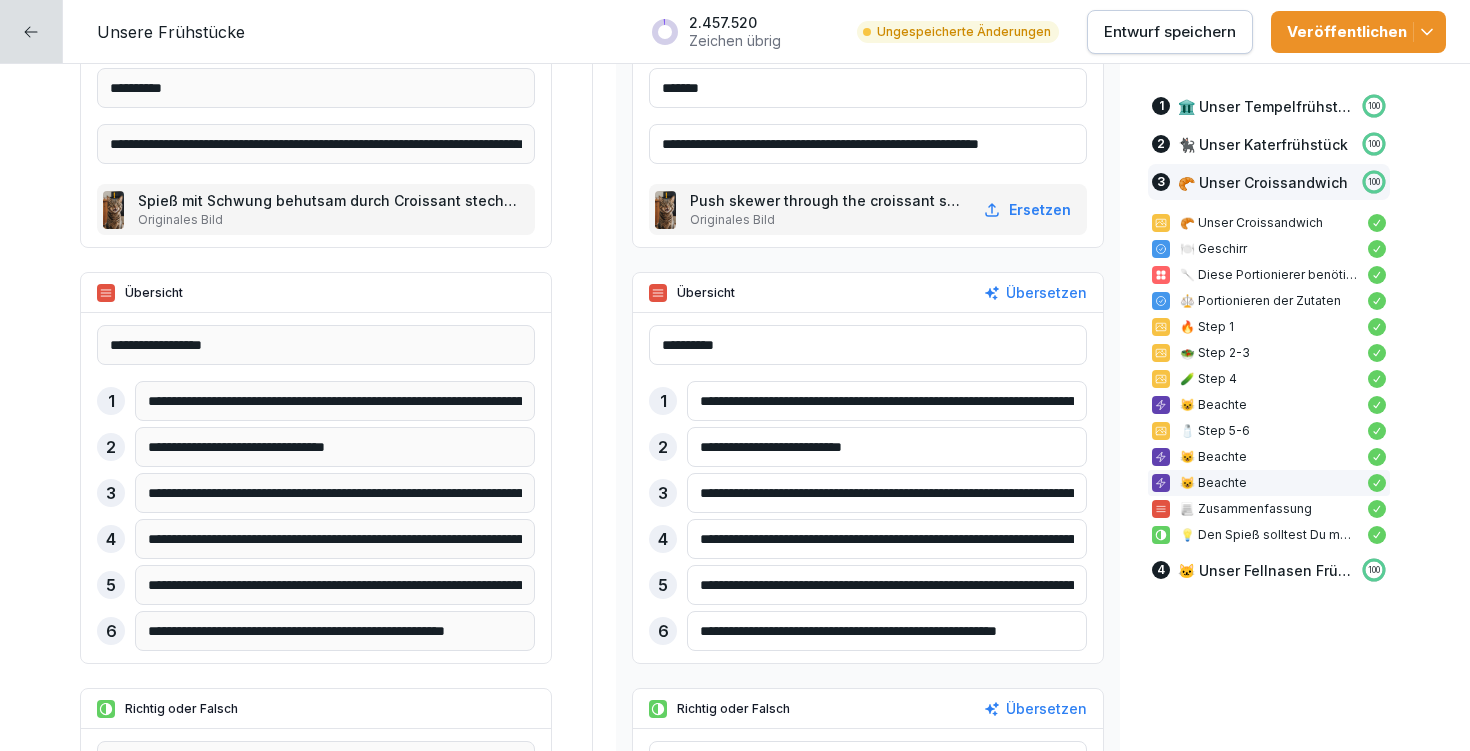 type on "**********" 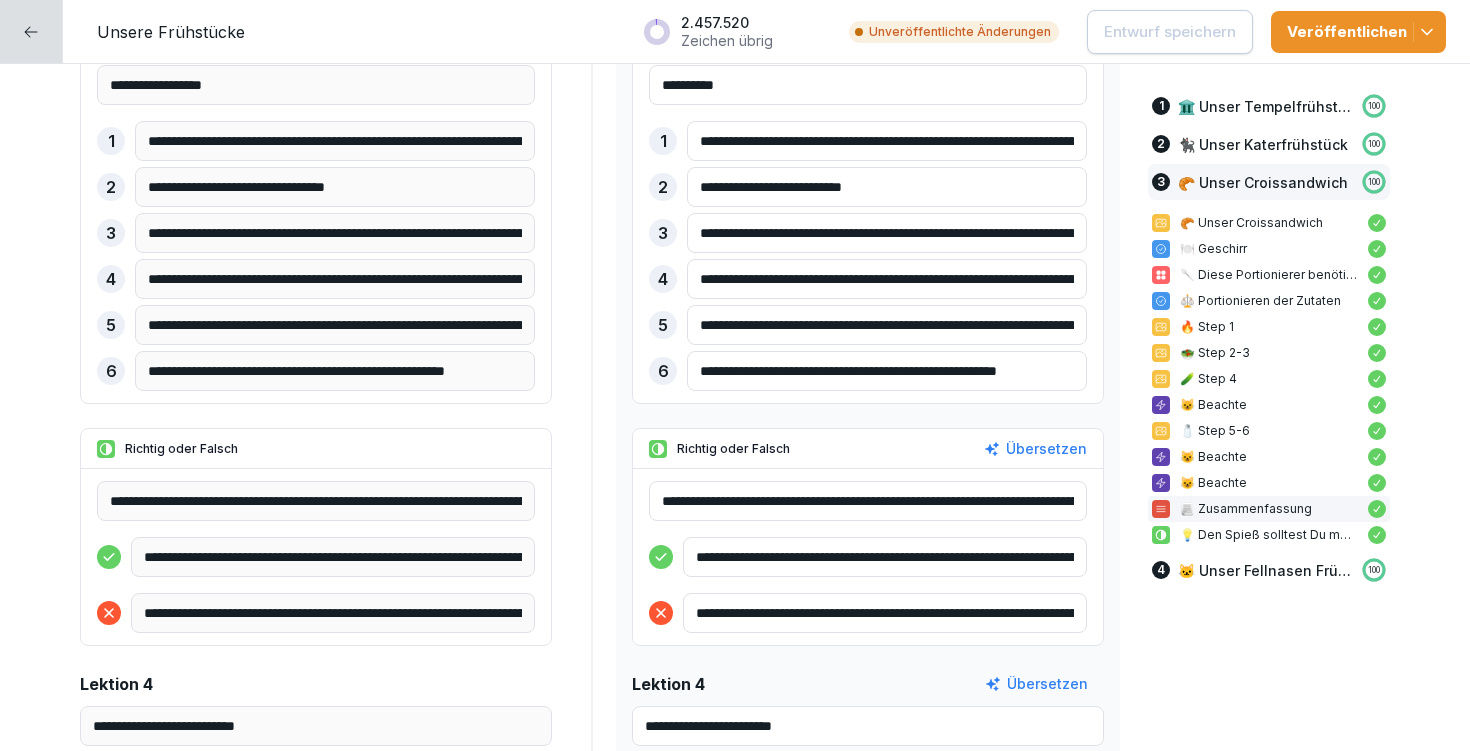 scroll, scrollTop: 13732, scrollLeft: 0, axis: vertical 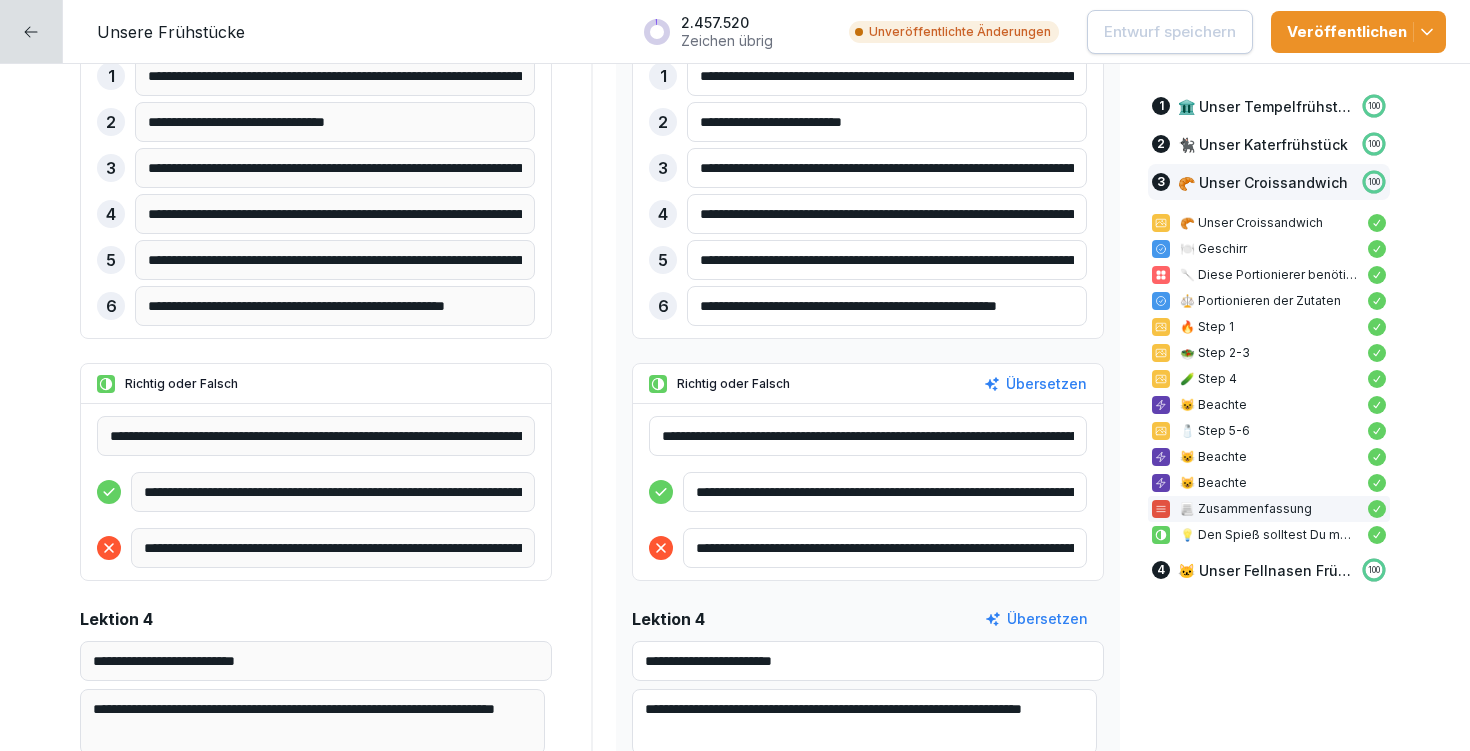 drag, startPoint x: 998, startPoint y: 430, endPoint x: 1073, endPoint y: 434, distance: 75.10659 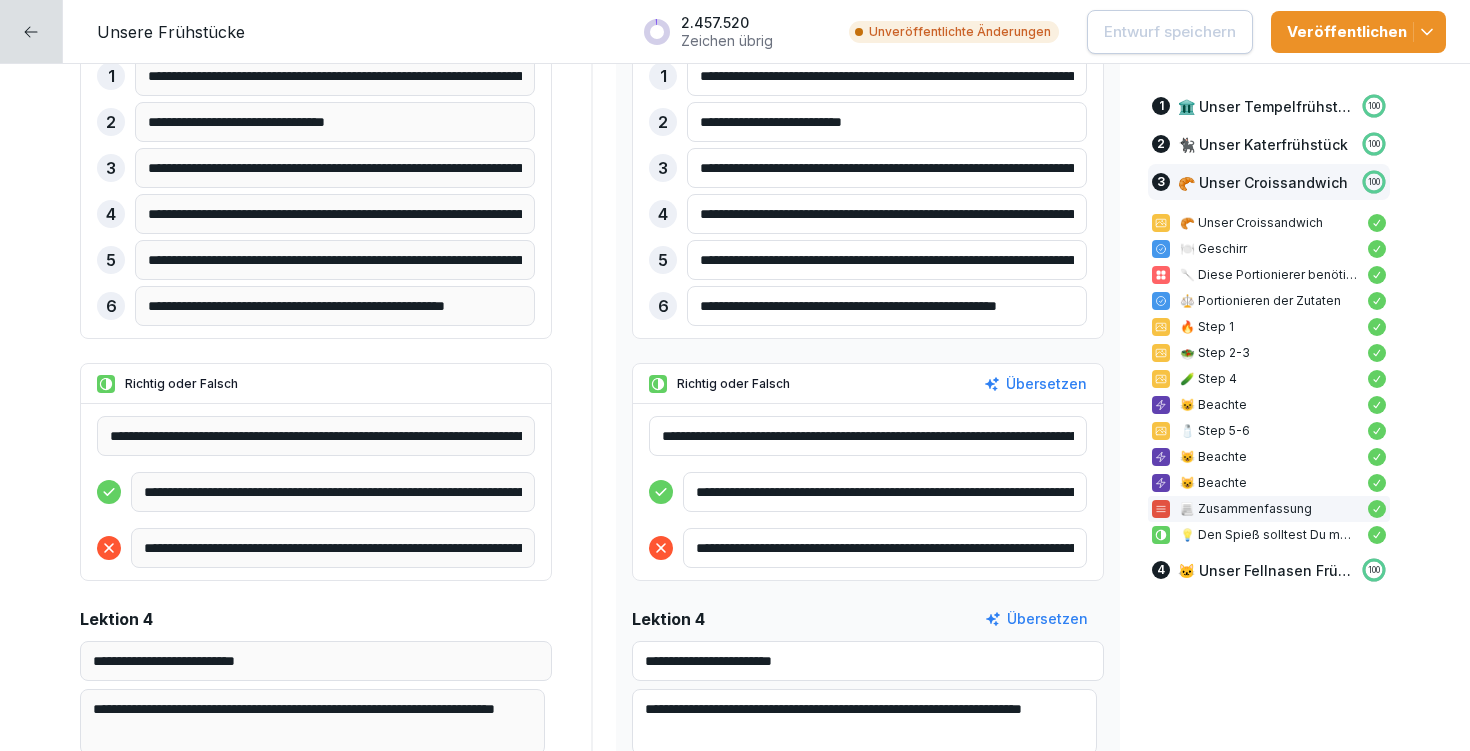 click on "**********" at bounding box center [868, 492] 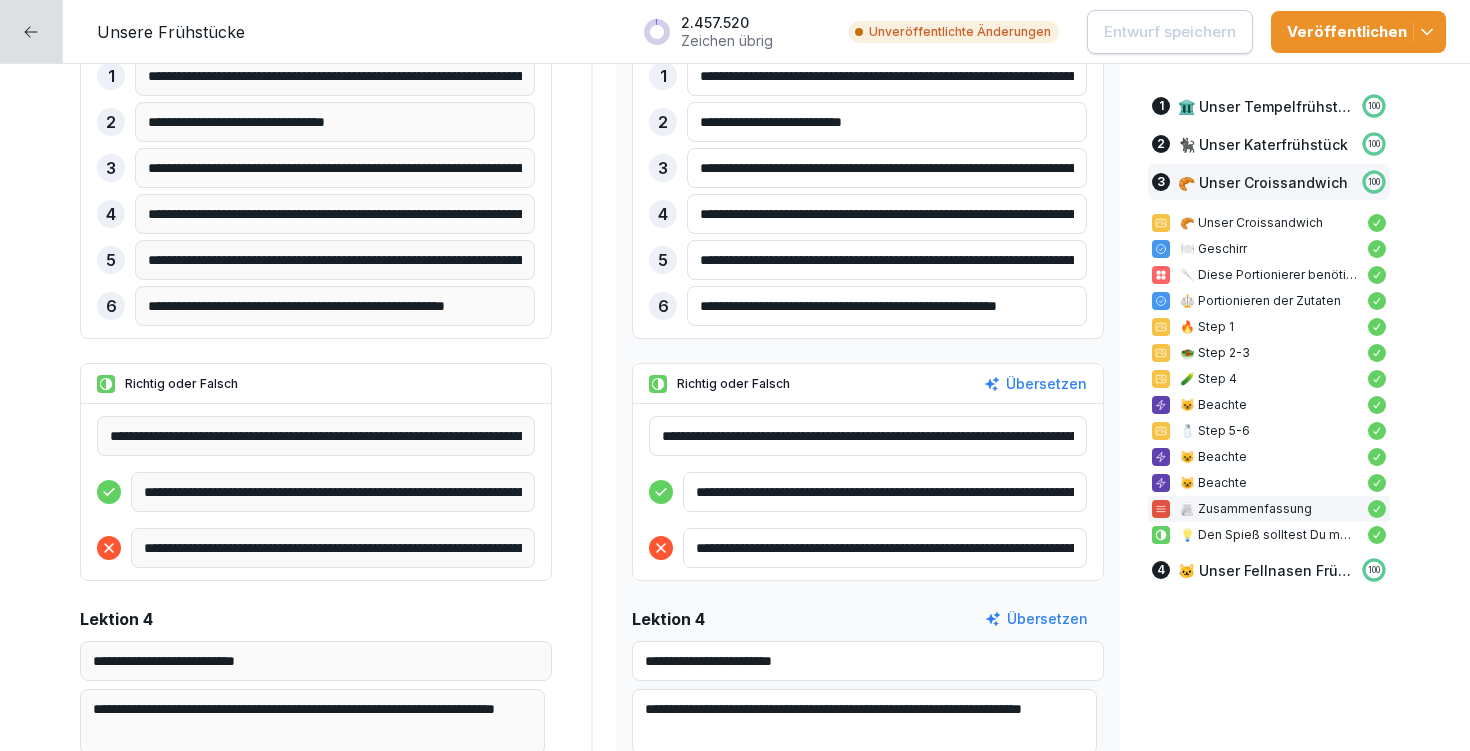drag, startPoint x: 978, startPoint y: 487, endPoint x: 1079, endPoint y: 482, distance: 101.12369 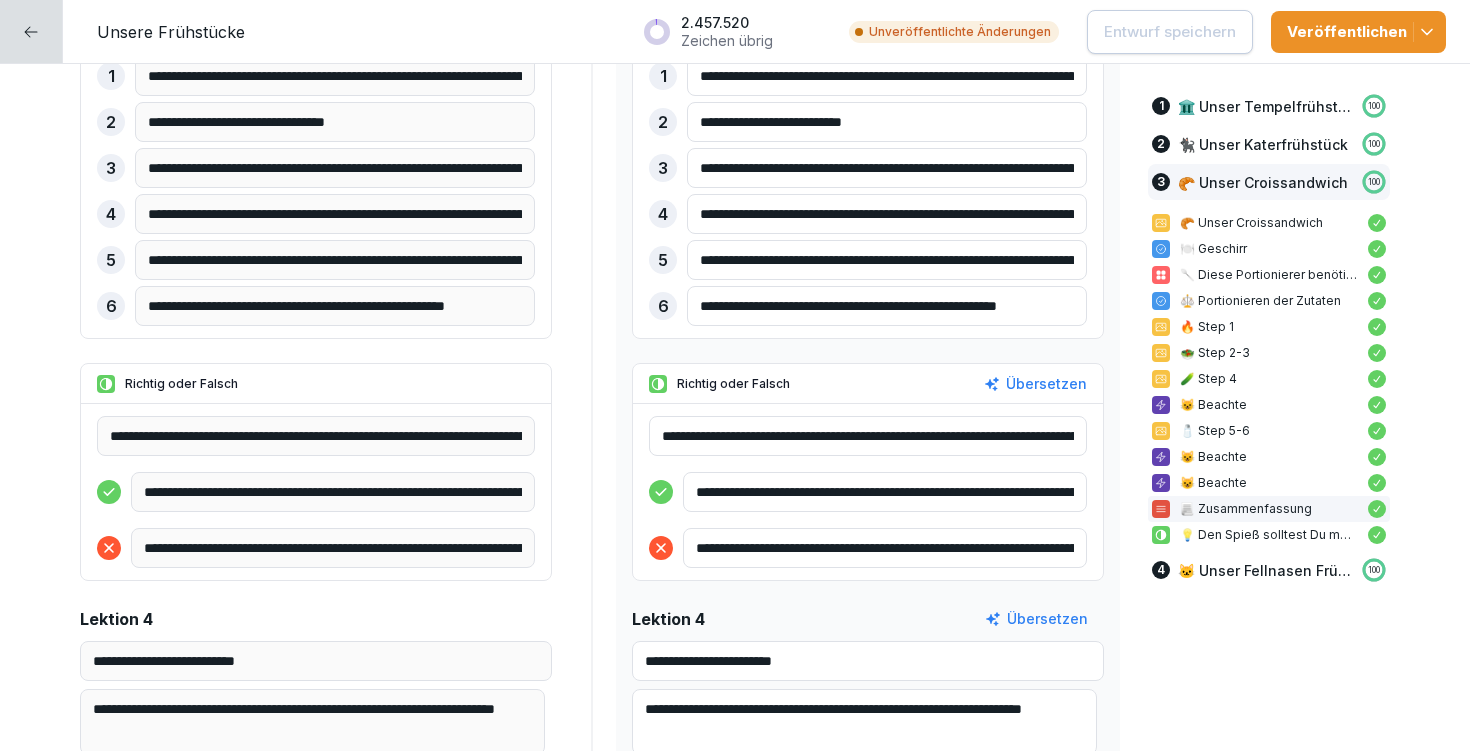 click on "**********" at bounding box center (868, 492) 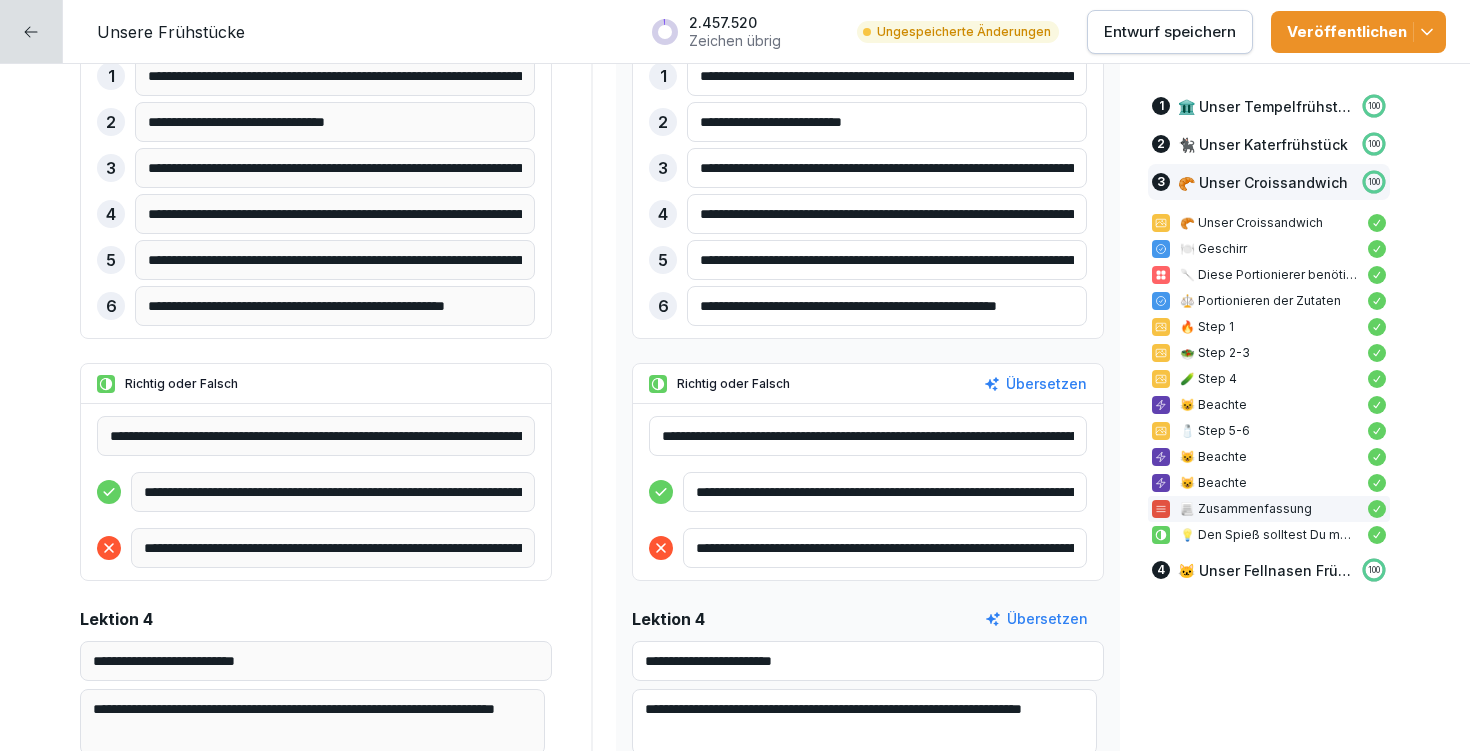 type on "**********" 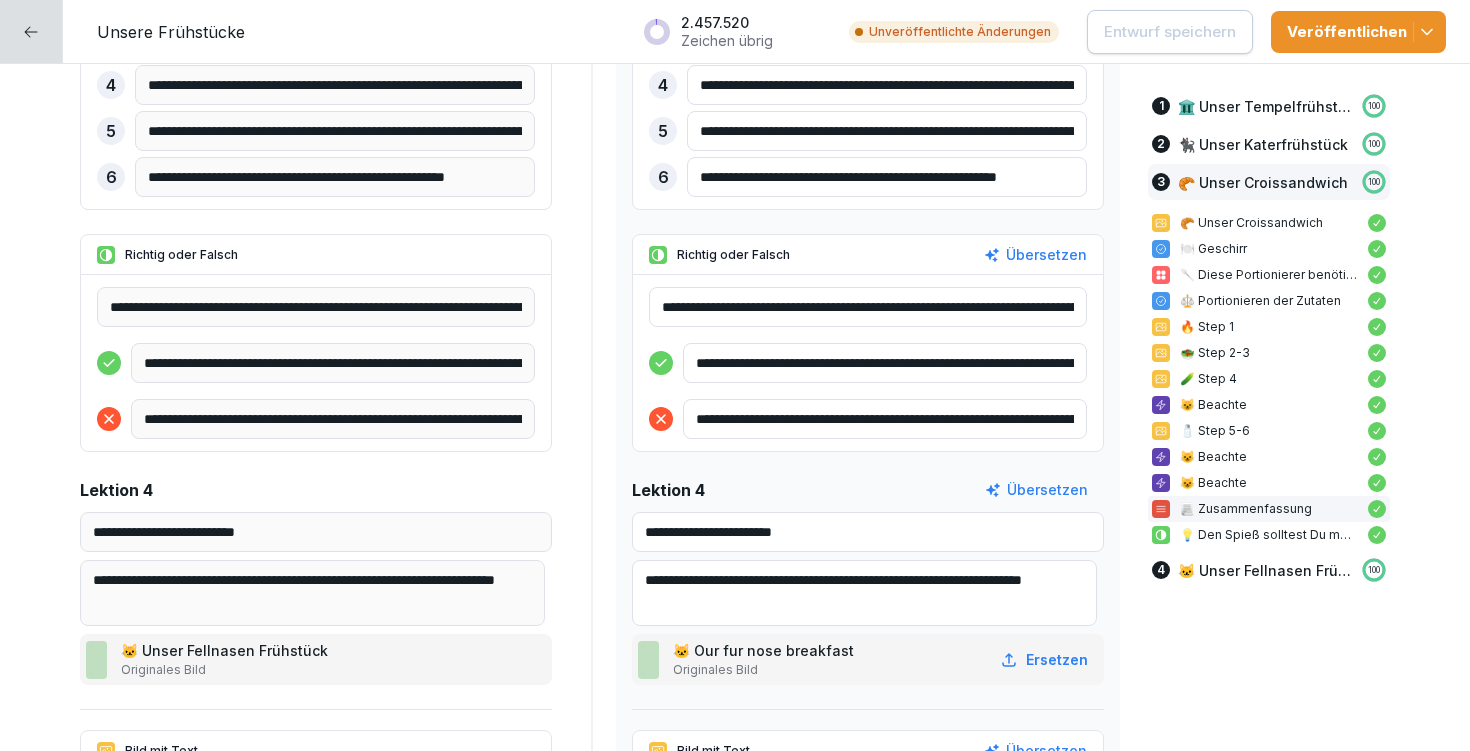 scroll, scrollTop: 14090, scrollLeft: 0, axis: vertical 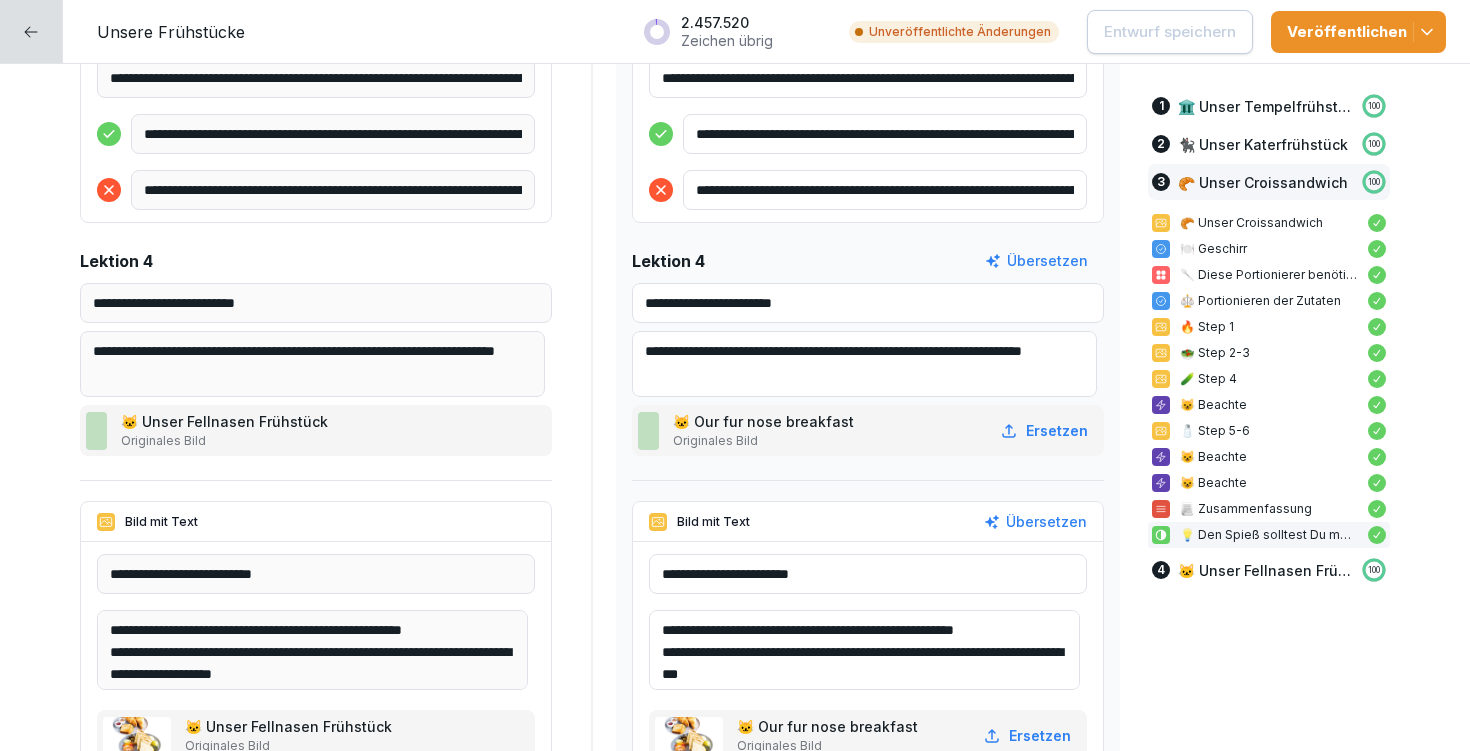drag, startPoint x: 689, startPoint y: 295, endPoint x: 753, endPoint y: 292, distance: 64.070274 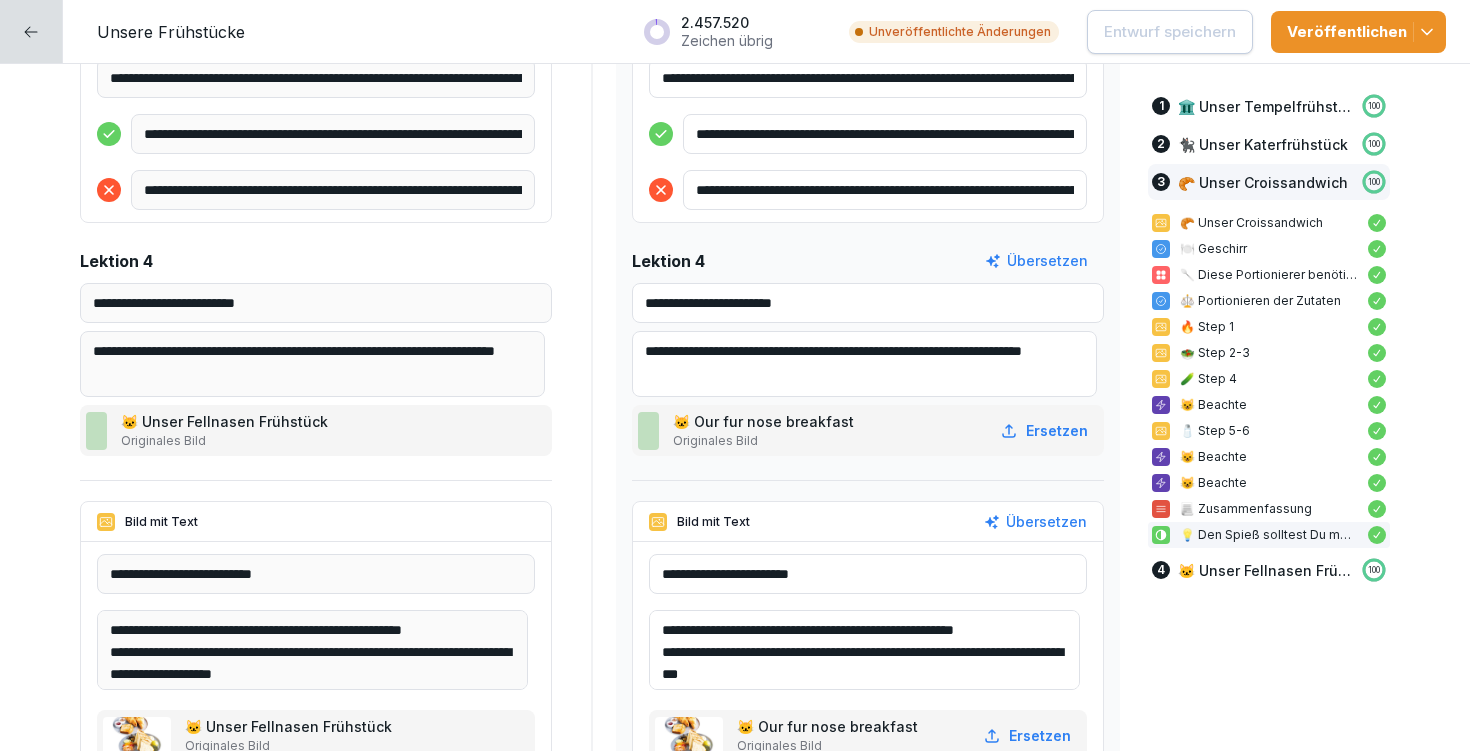 click on "**********" at bounding box center [868, 303] 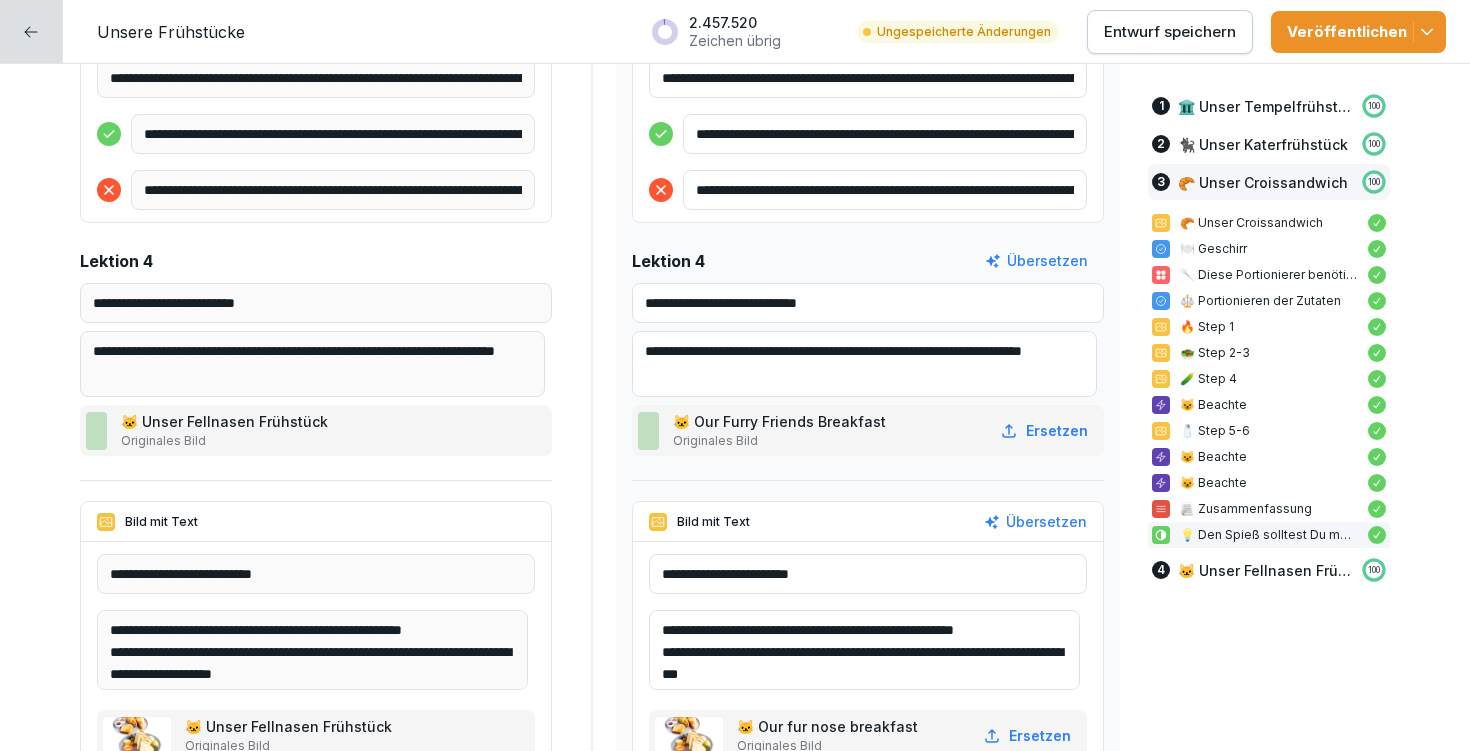 drag, startPoint x: 690, startPoint y: 295, endPoint x: 870, endPoint y: 321, distance: 181.86809 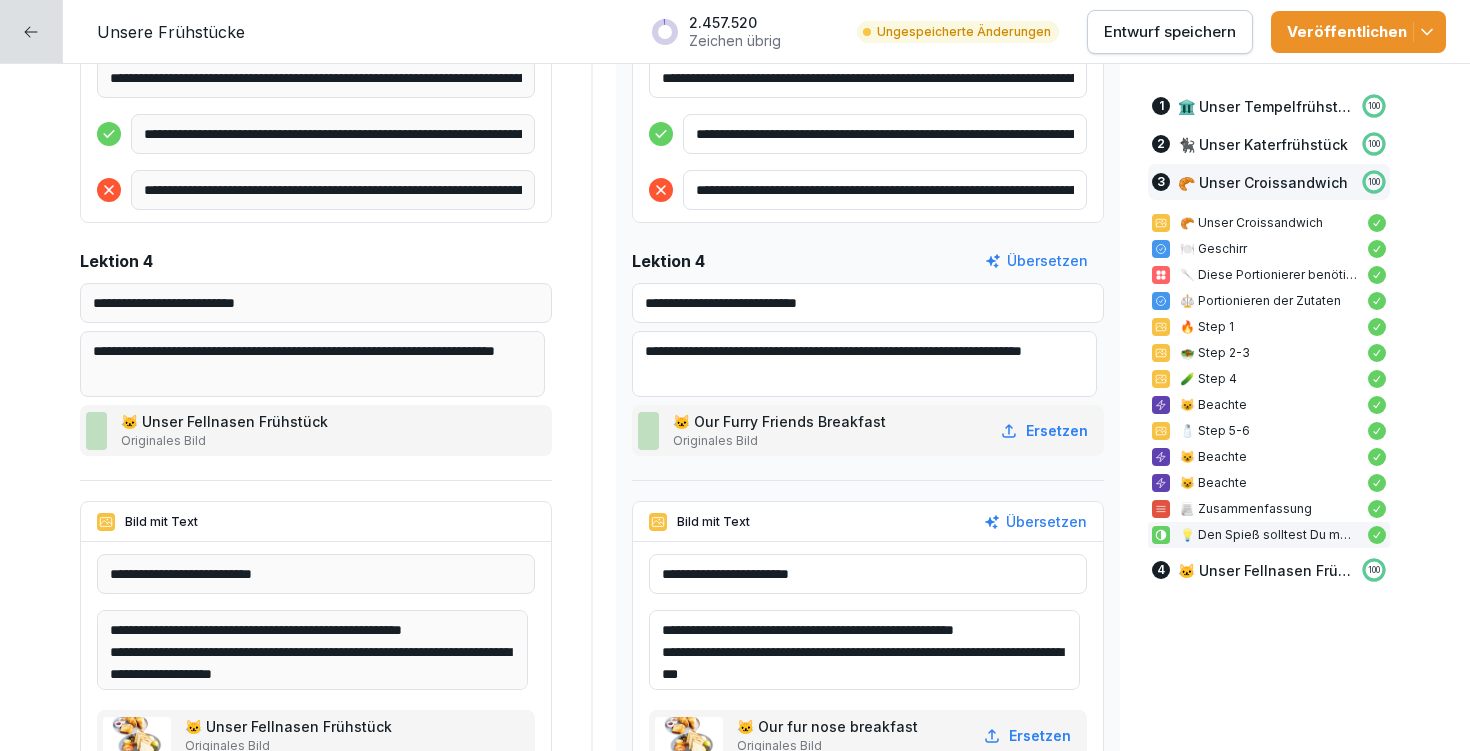 drag, startPoint x: 965, startPoint y: 340, endPoint x: 698, endPoint y: 365, distance: 268.16785 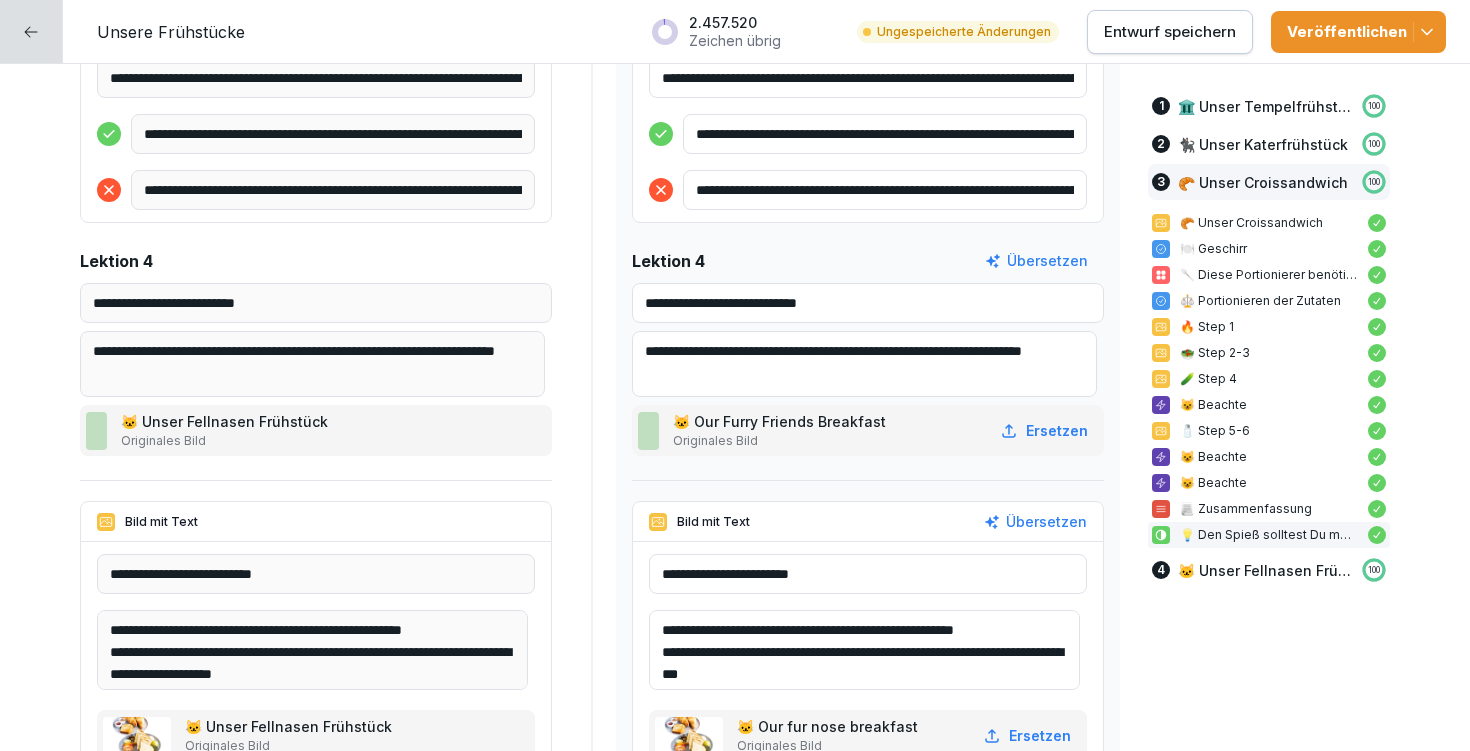 click on "**********" at bounding box center [864, 364] 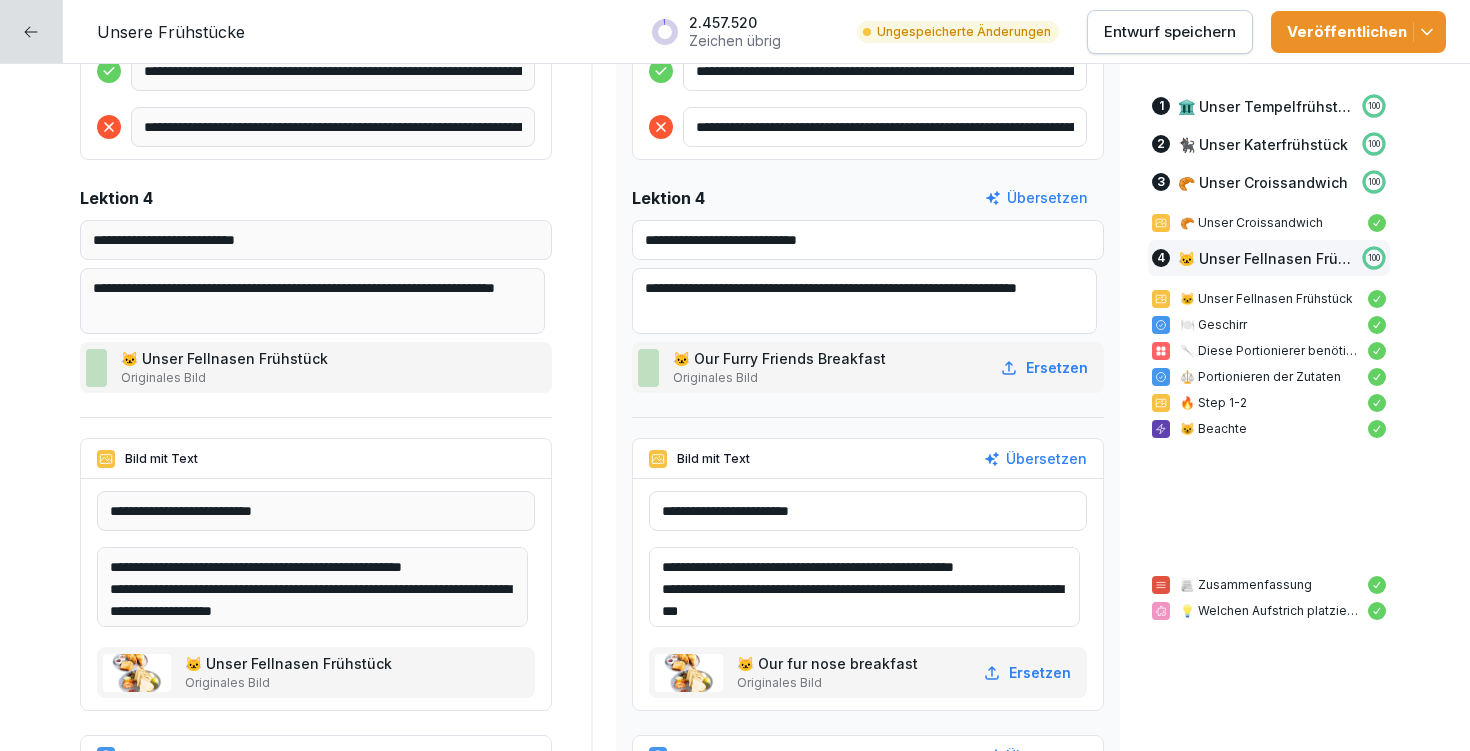 scroll, scrollTop: 14188, scrollLeft: 0, axis: vertical 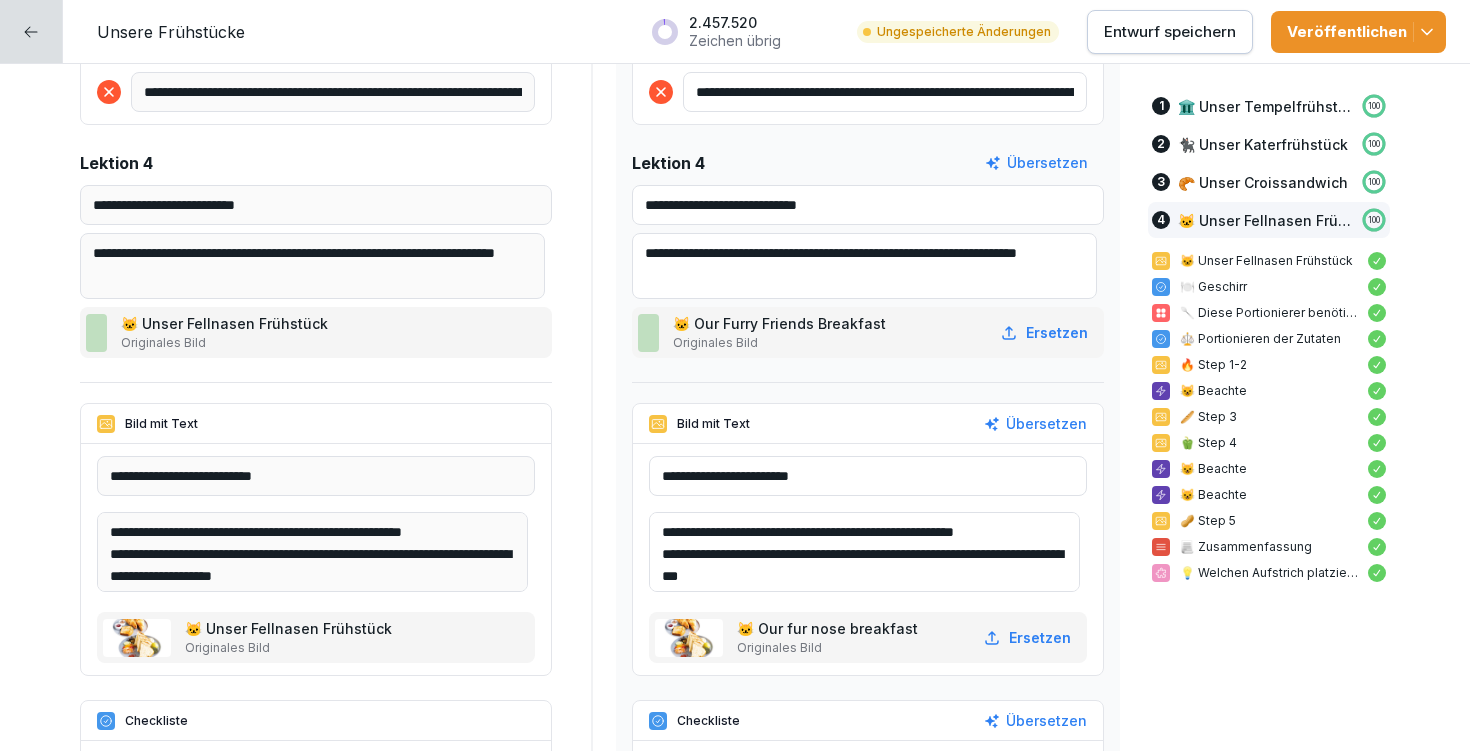 type on "**********" 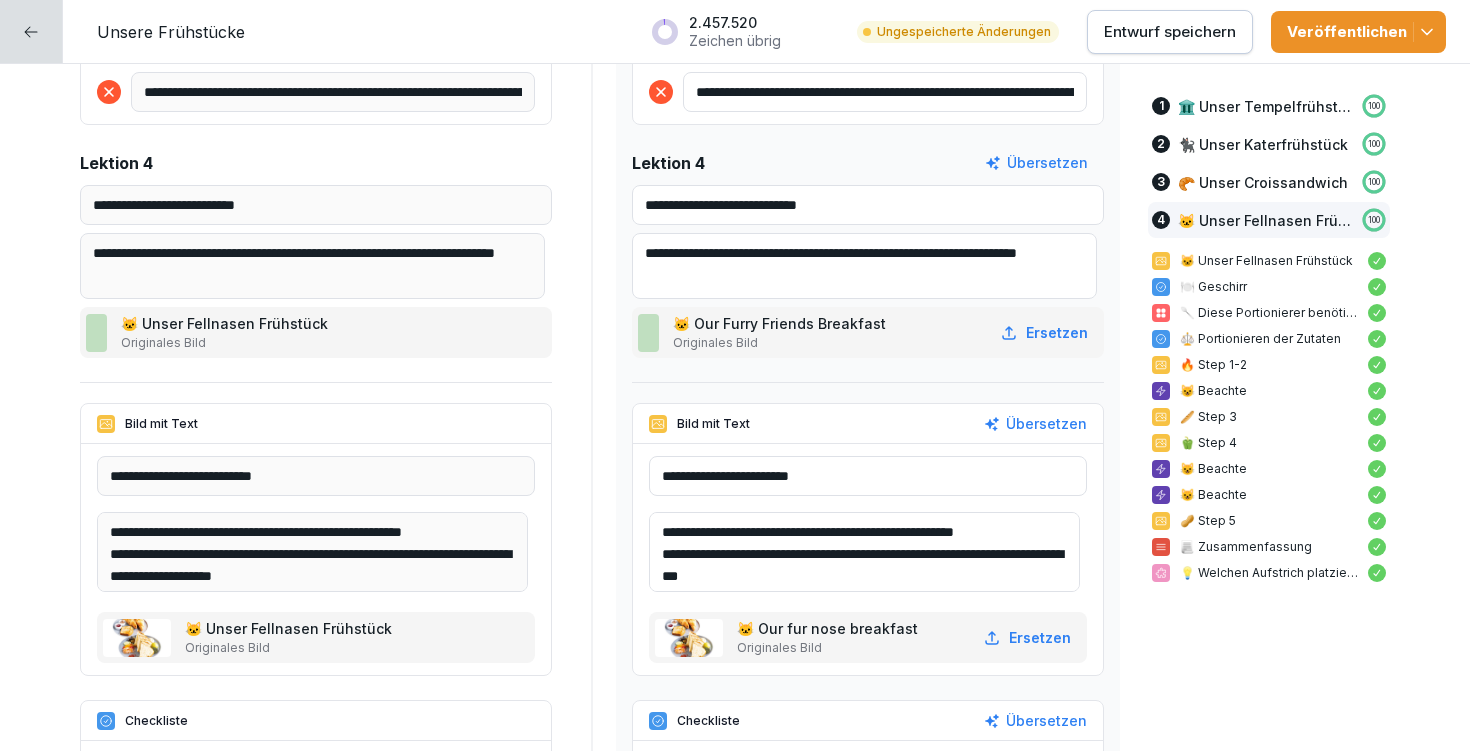 drag, startPoint x: 708, startPoint y: 472, endPoint x: 827, endPoint y: 467, distance: 119.104996 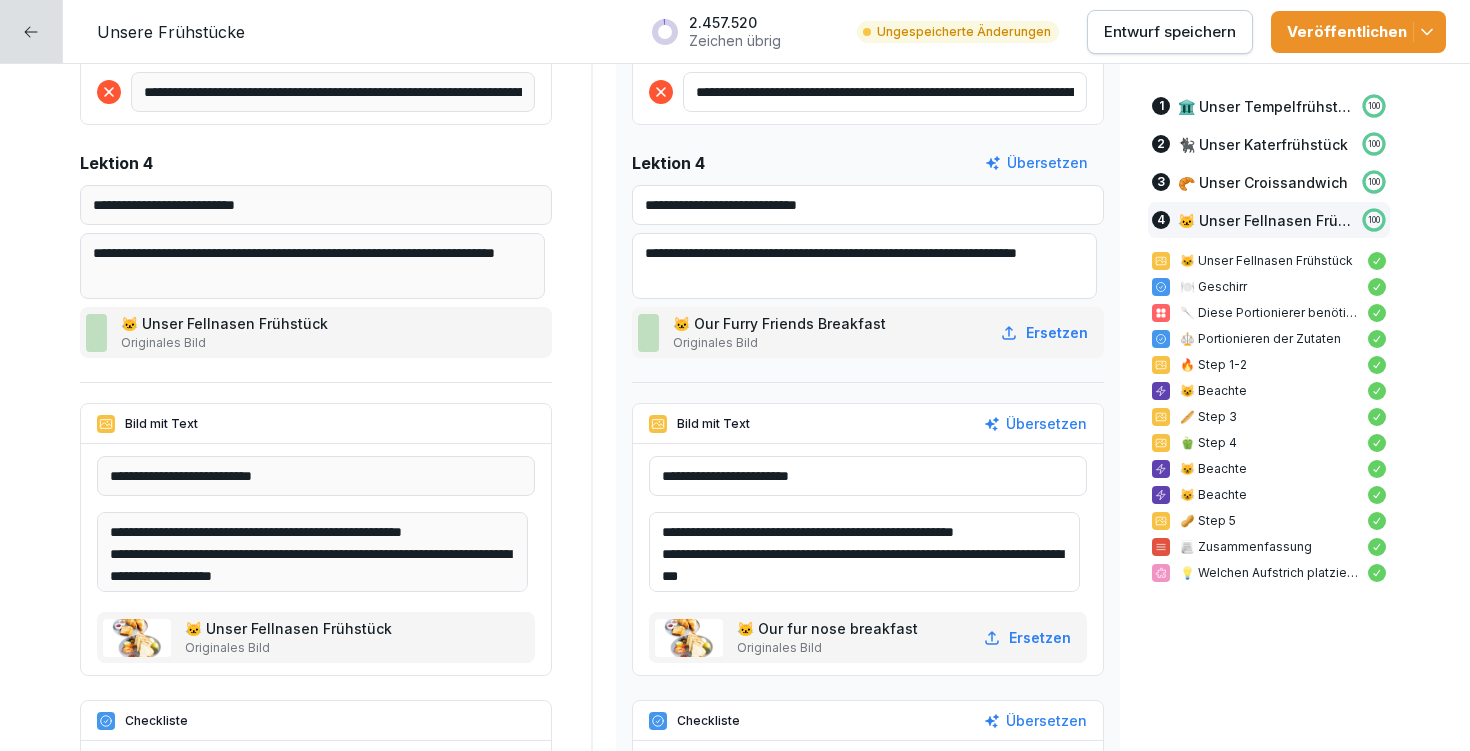 click on "**********" at bounding box center (868, 476) 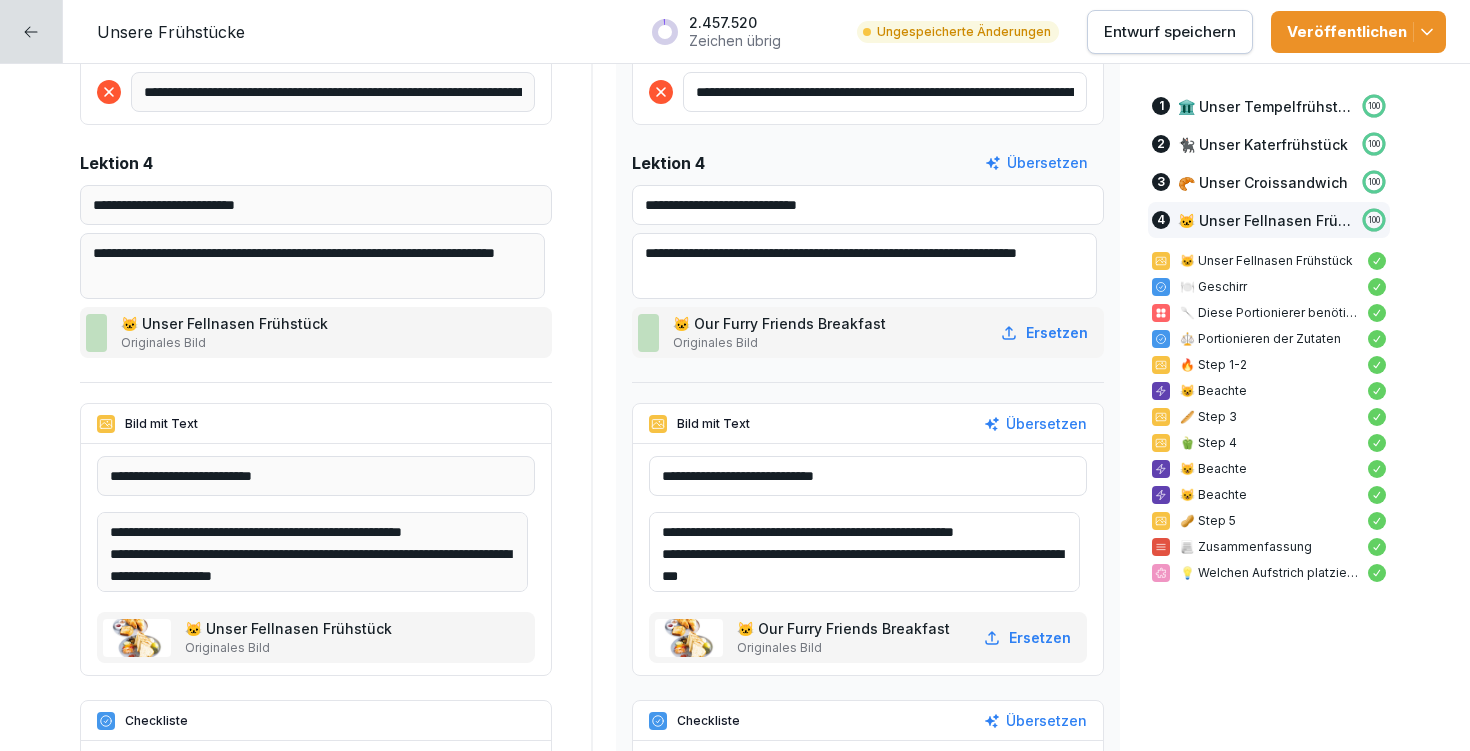 type on "**********" 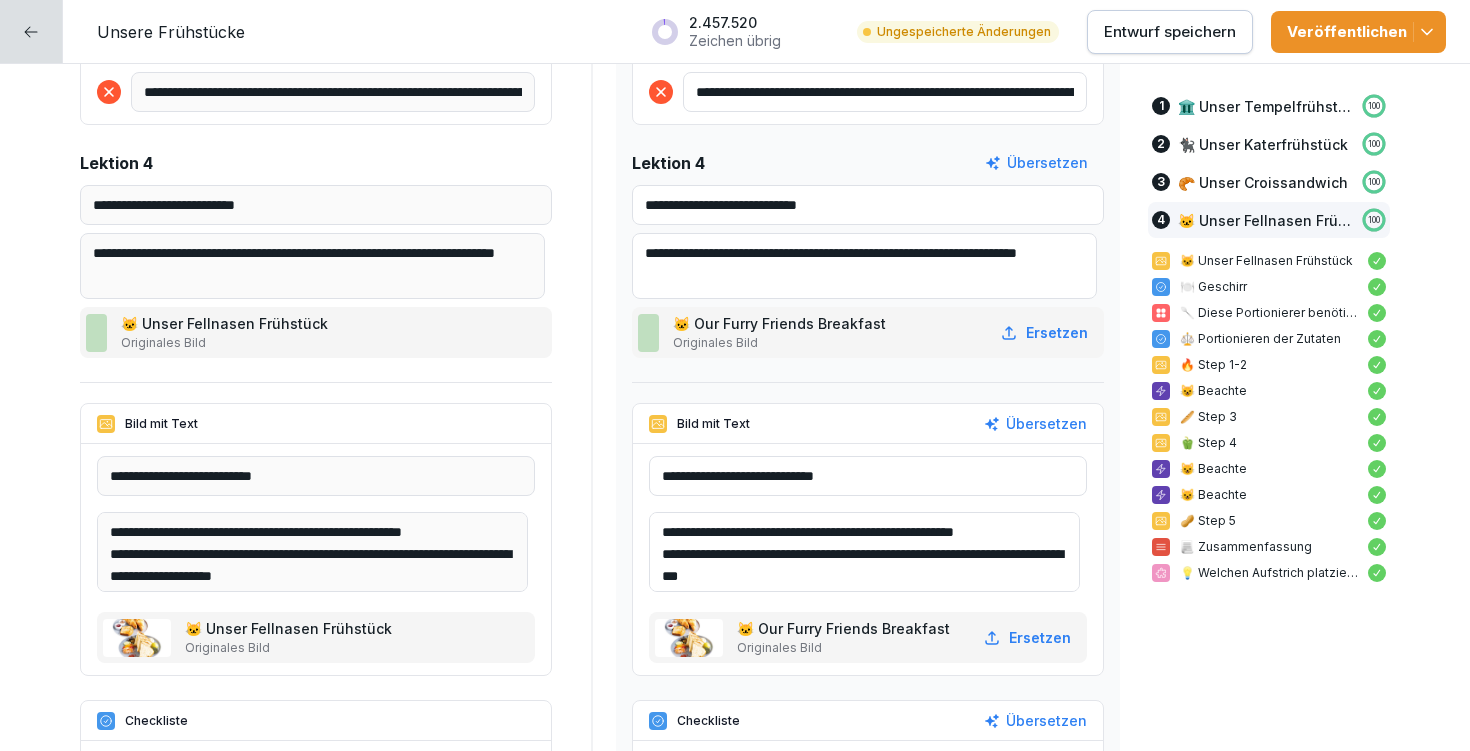 drag, startPoint x: 764, startPoint y: 528, endPoint x: 884, endPoint y: 526, distance: 120.01666 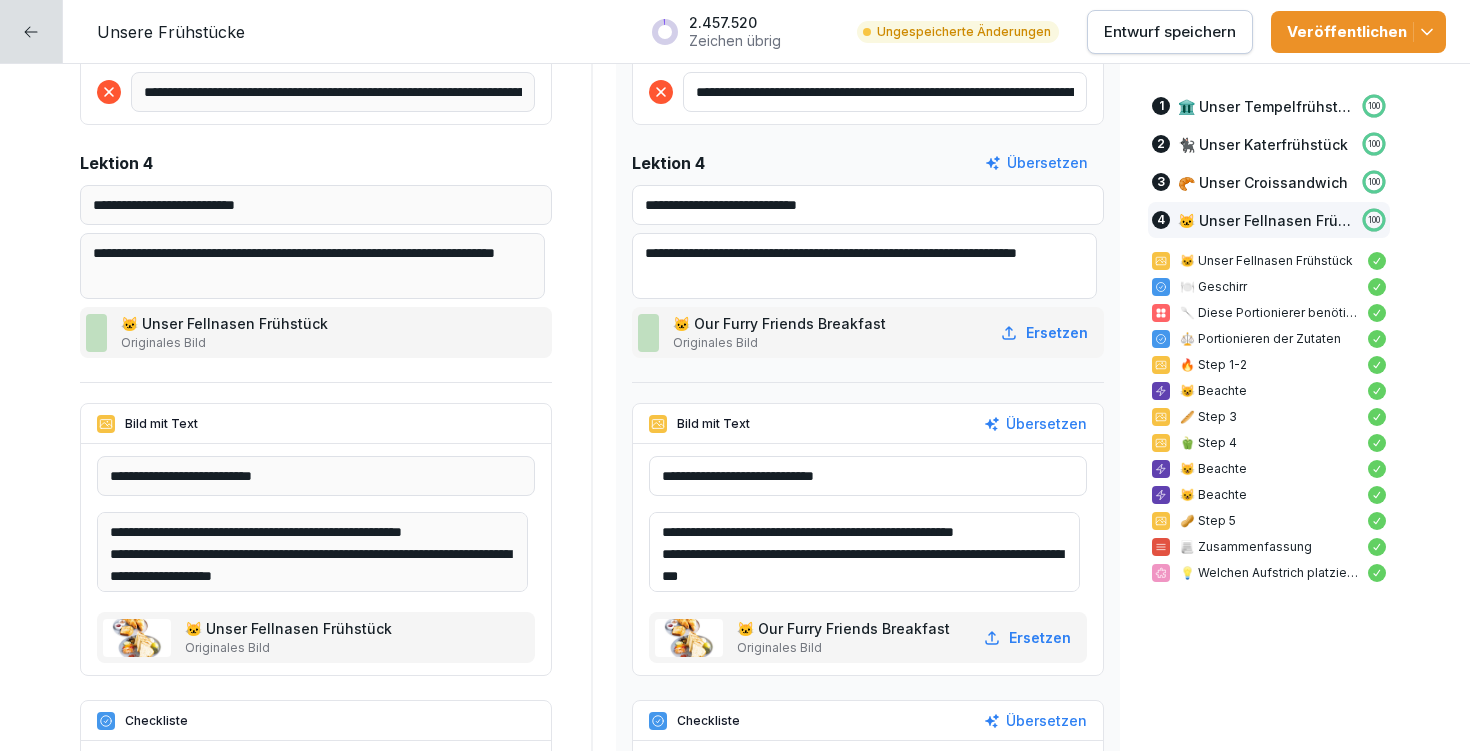 click on "**********" at bounding box center [864, 552] 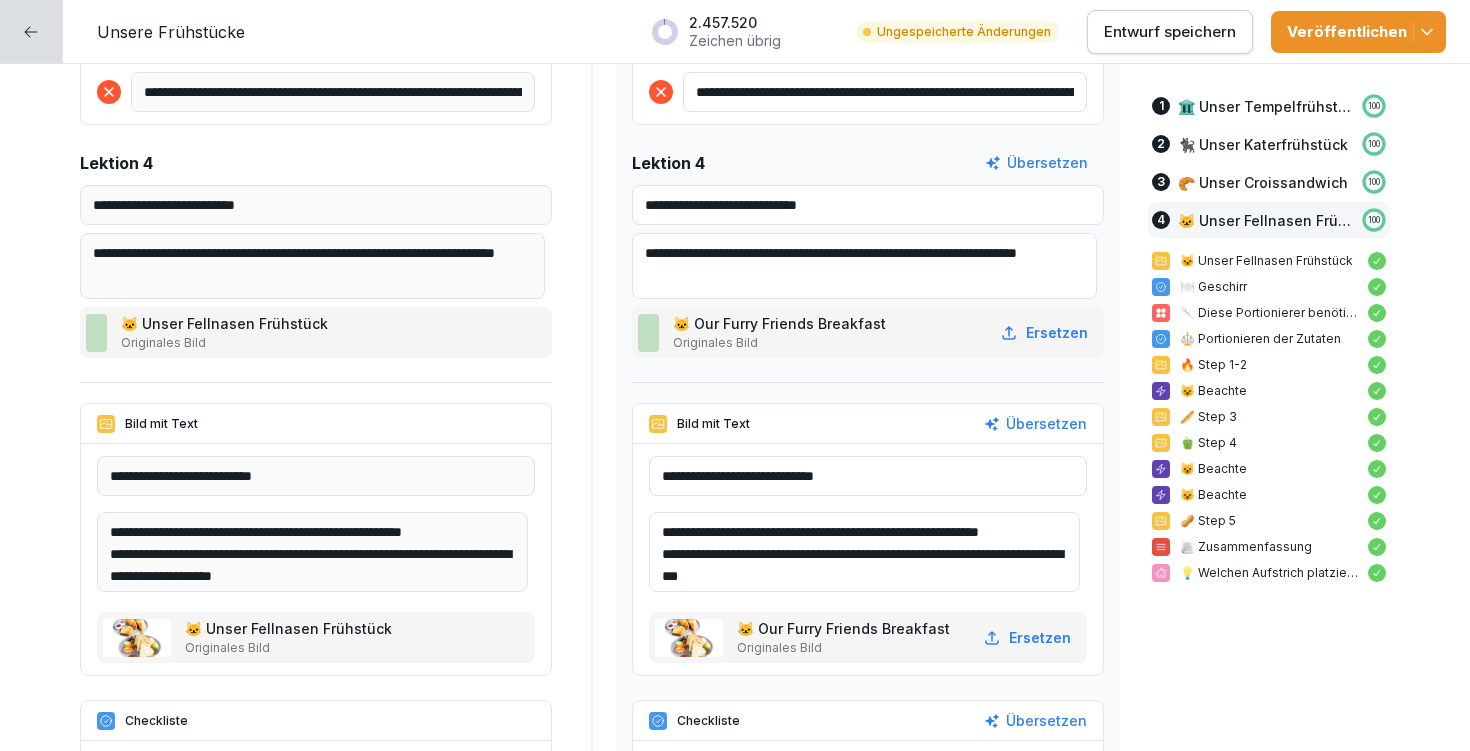 drag, startPoint x: 982, startPoint y: 528, endPoint x: 688, endPoint y: 547, distance: 294.6133 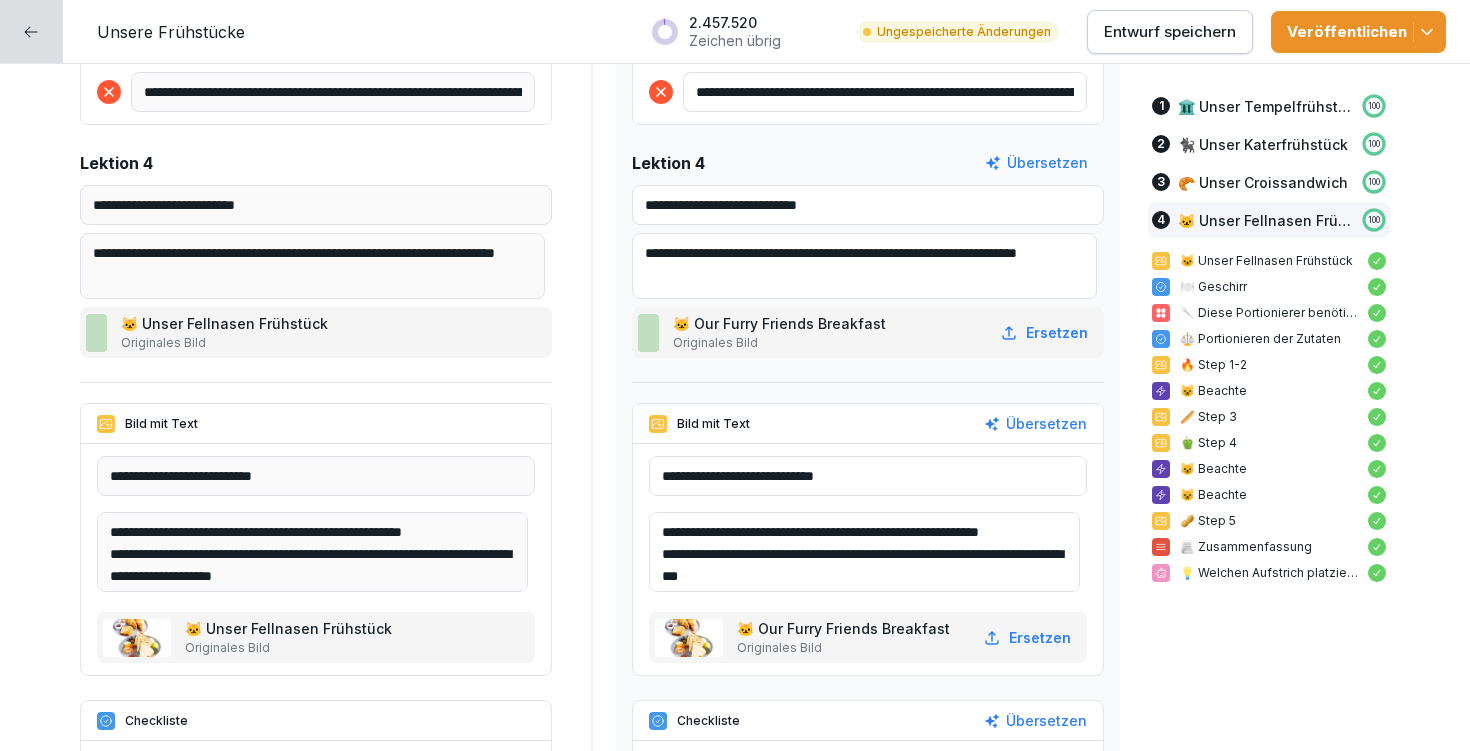 click on "**********" at bounding box center (864, 552) 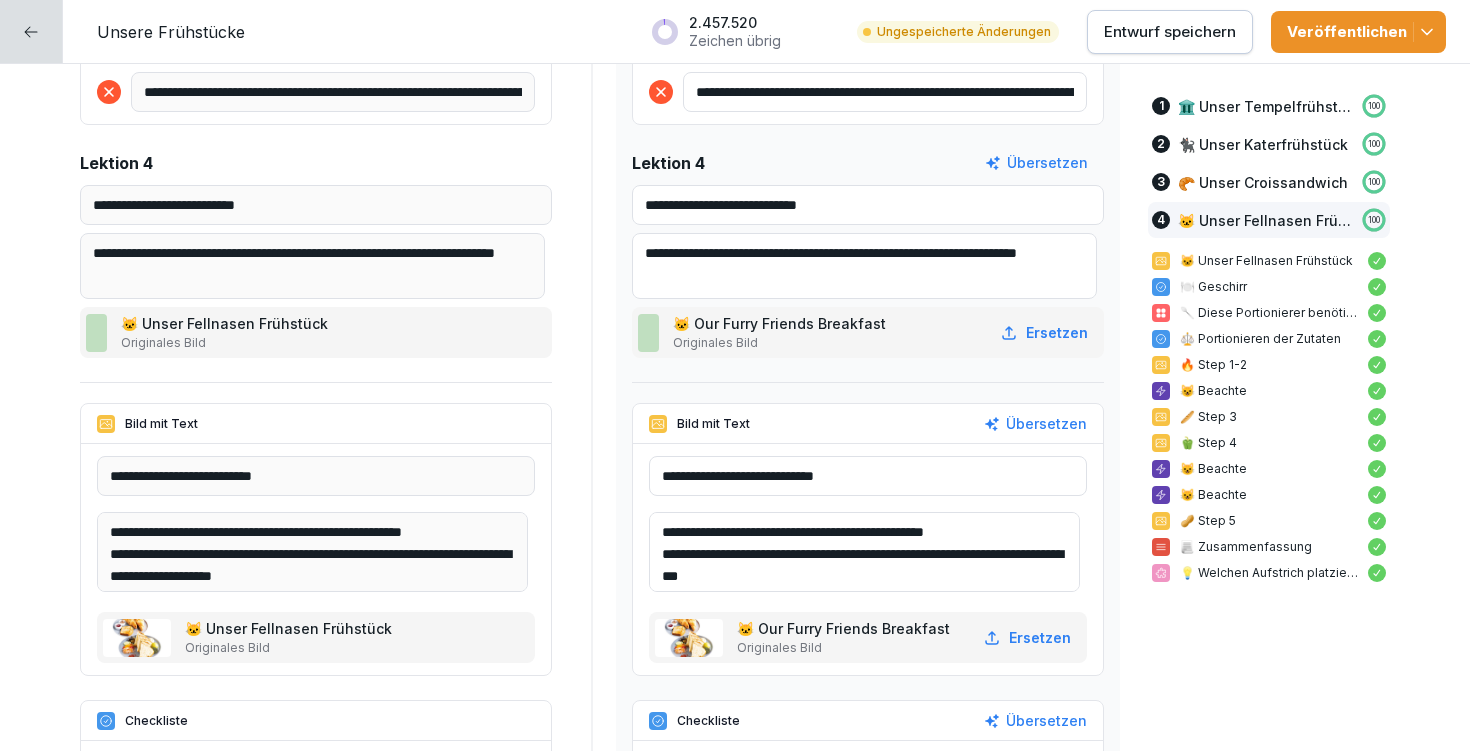 scroll, scrollTop: 4, scrollLeft: 0, axis: vertical 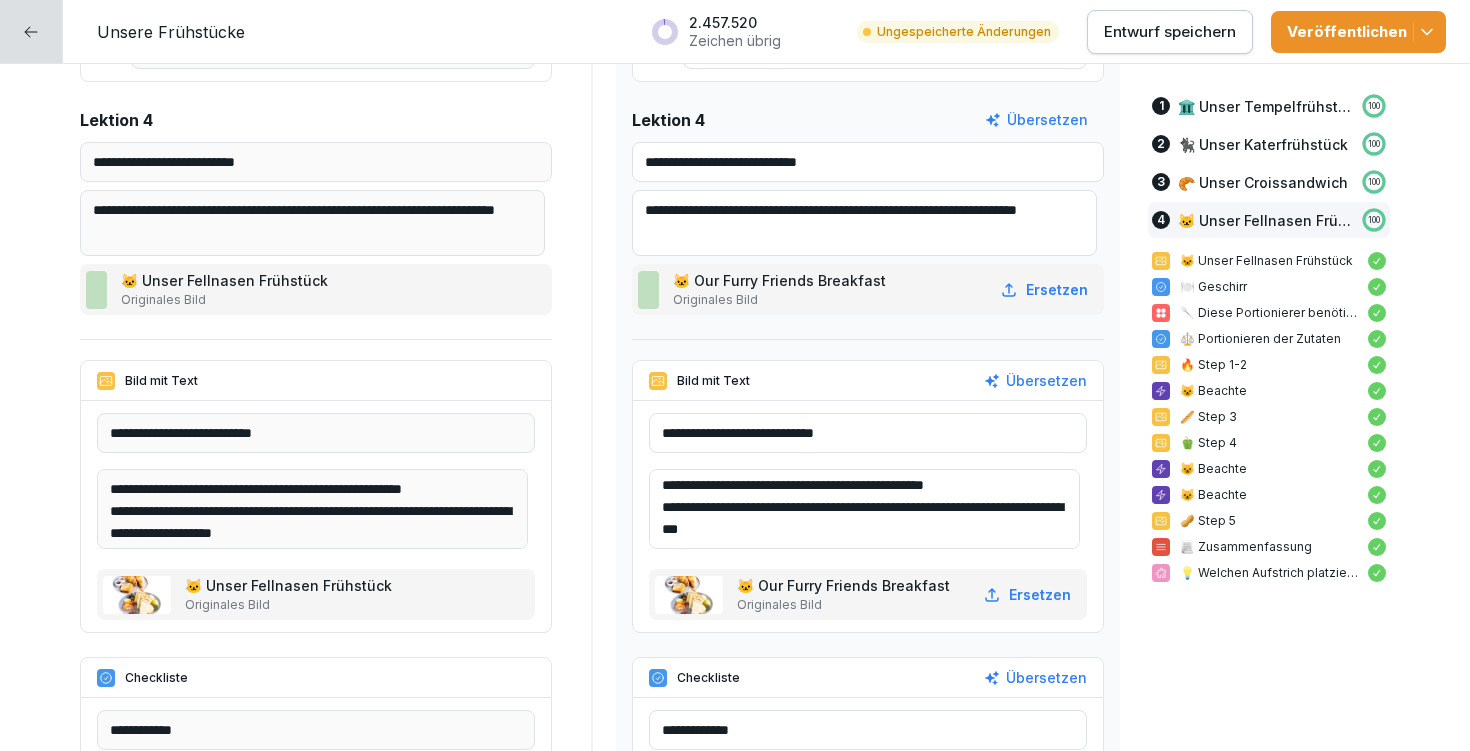 type on "**********" 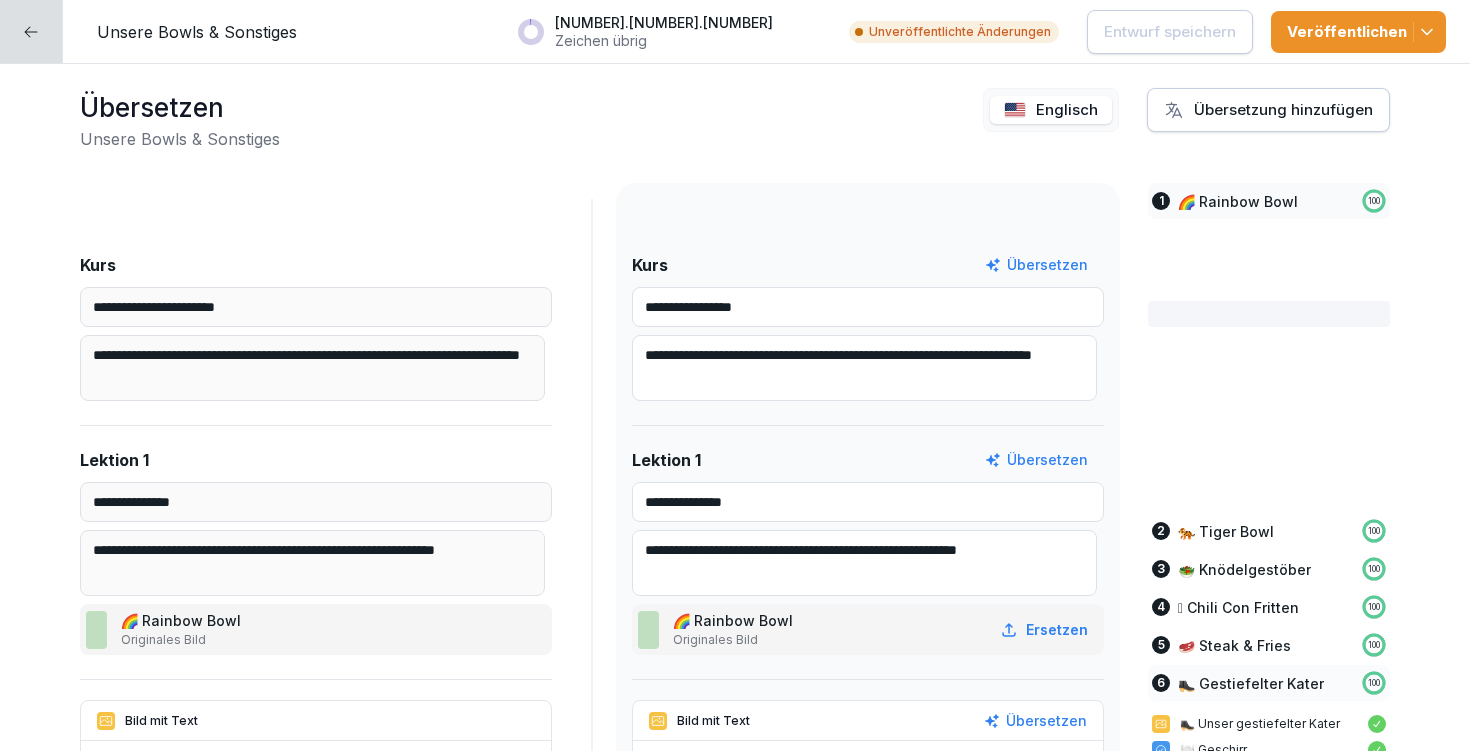 scroll, scrollTop: 0, scrollLeft: 0, axis: both 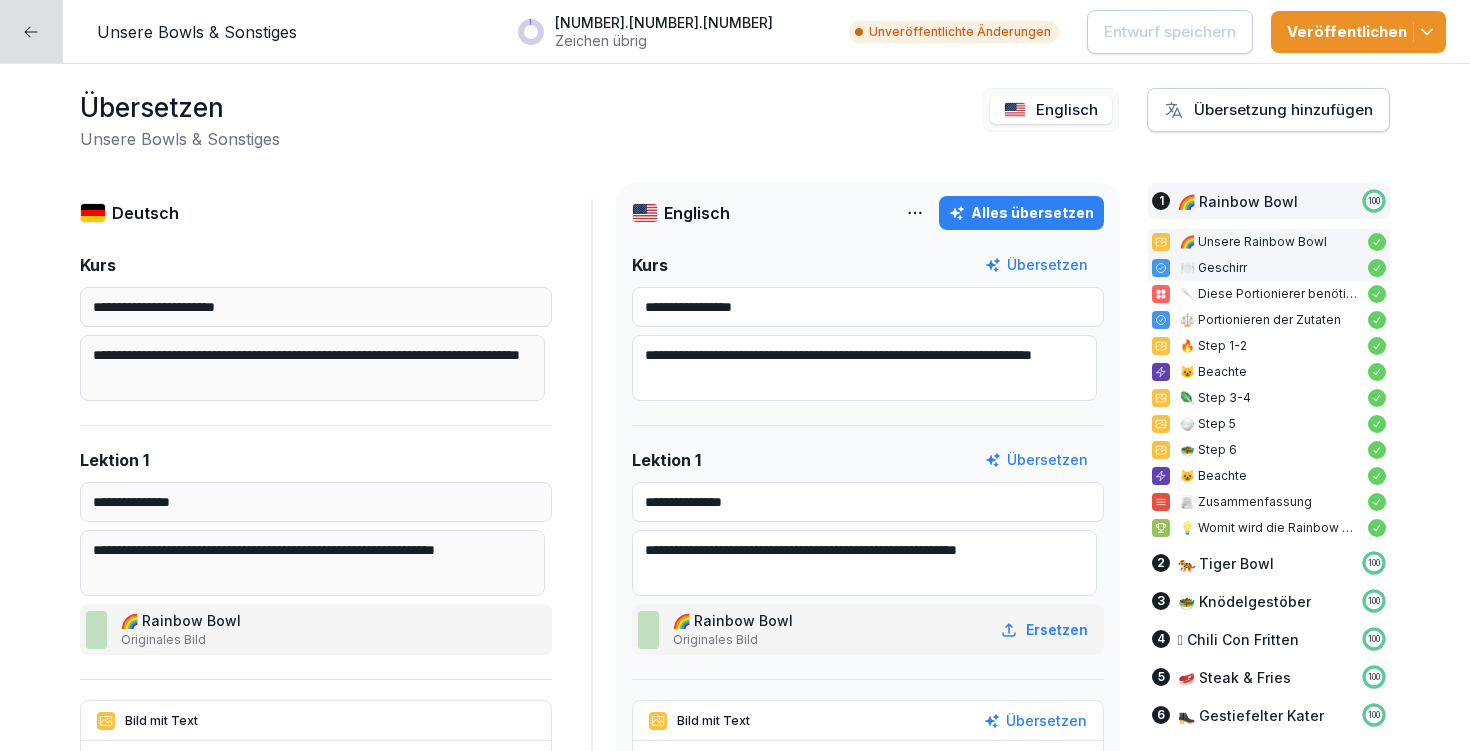 click on "🍽️ Geschirr" at bounding box center [1269, 268] 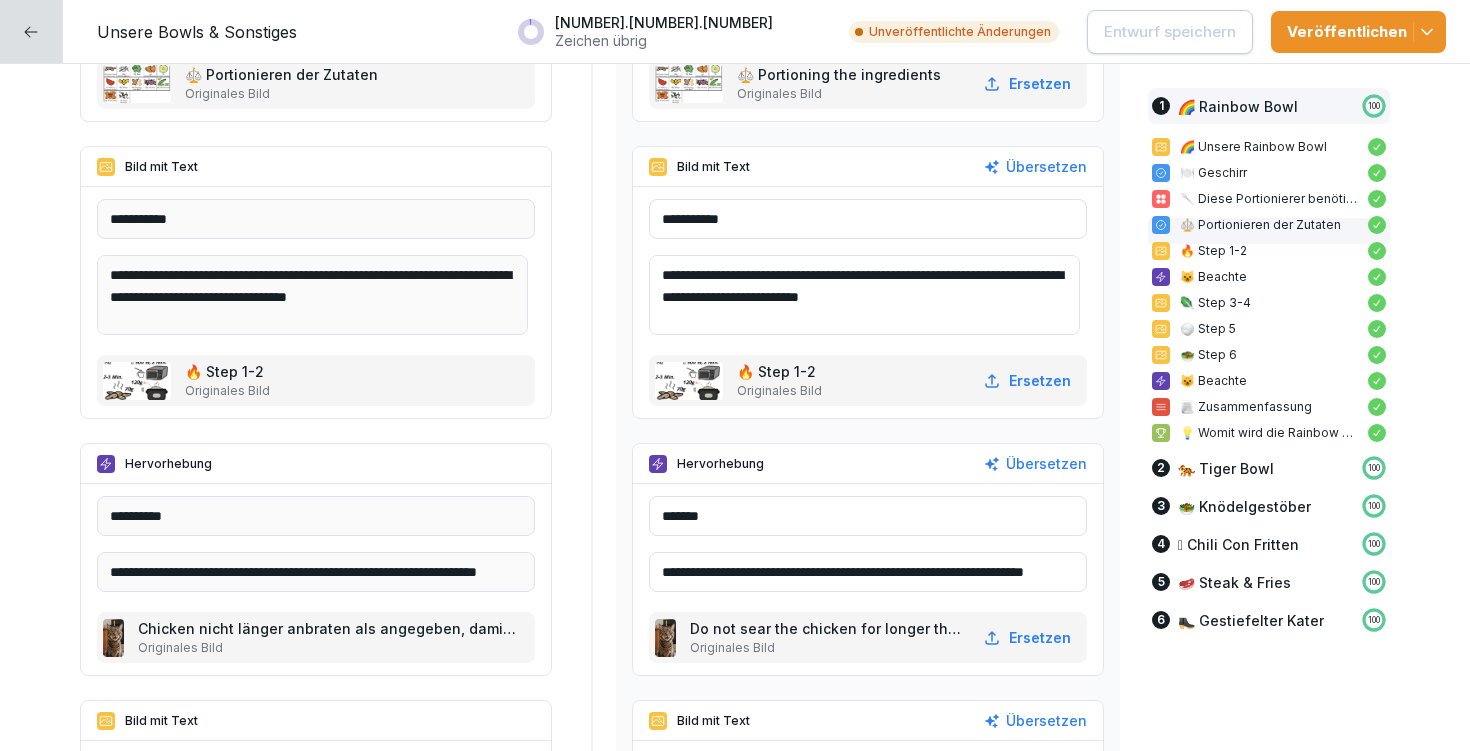 scroll, scrollTop: 2581, scrollLeft: 0, axis: vertical 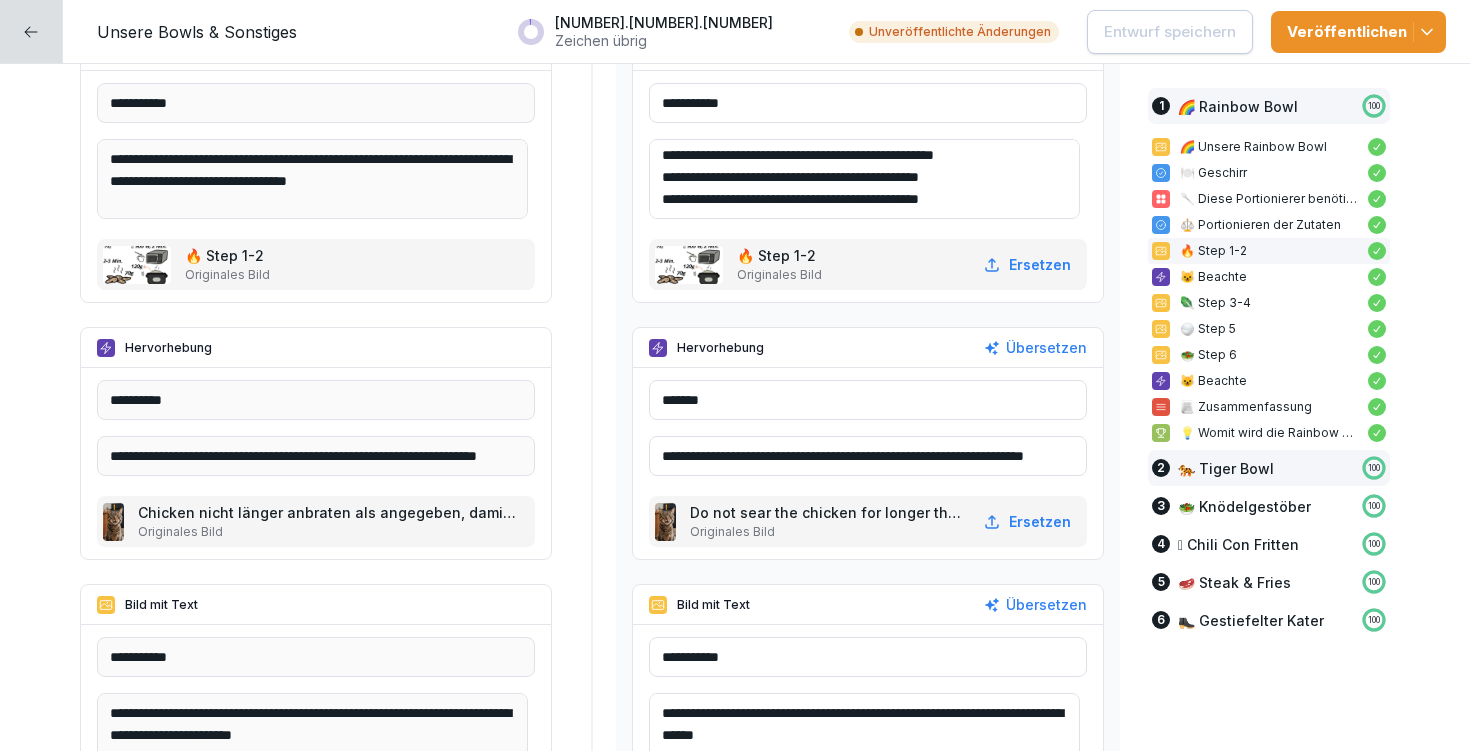 click on "🐅 Tiger Bowl" at bounding box center (1226, 468) 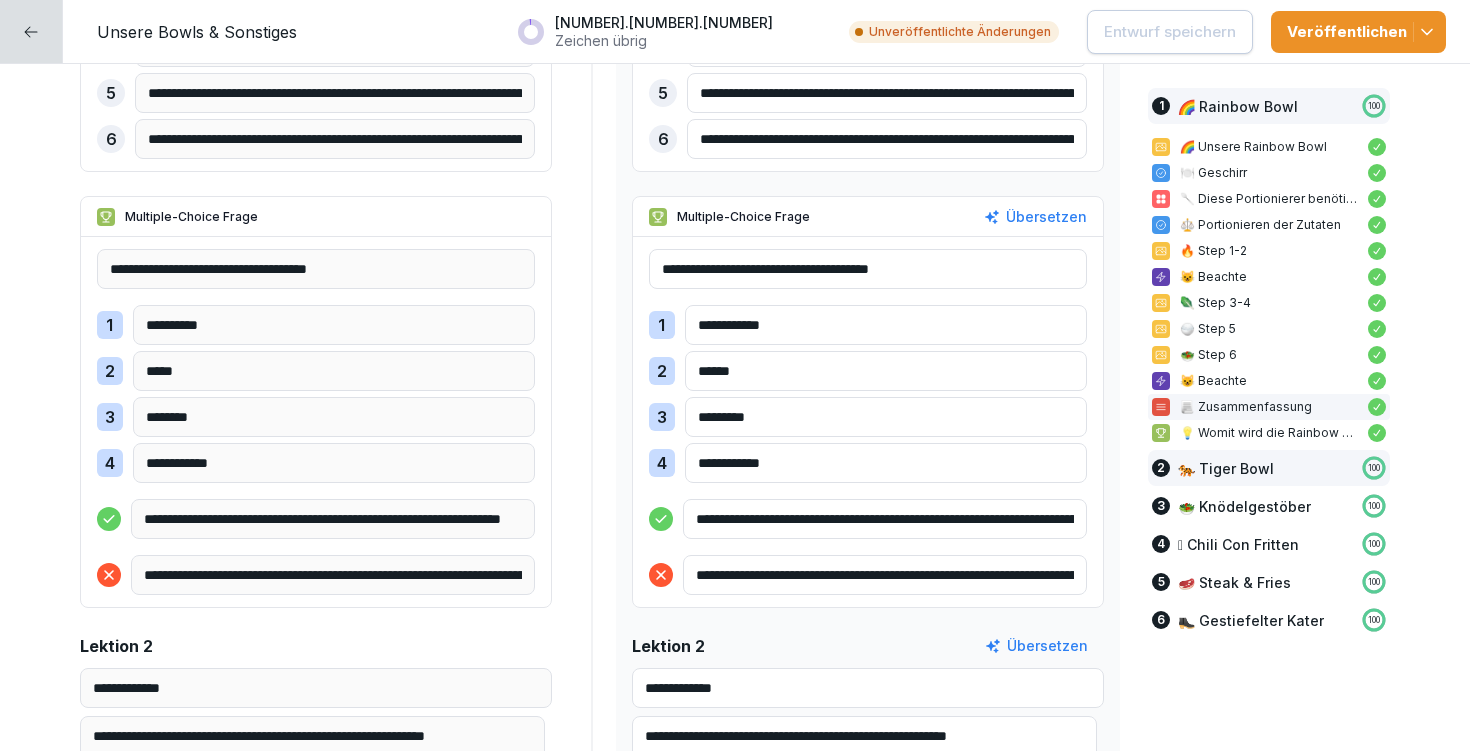 click on "🐅 Tiger Bowl" at bounding box center [1226, 468] 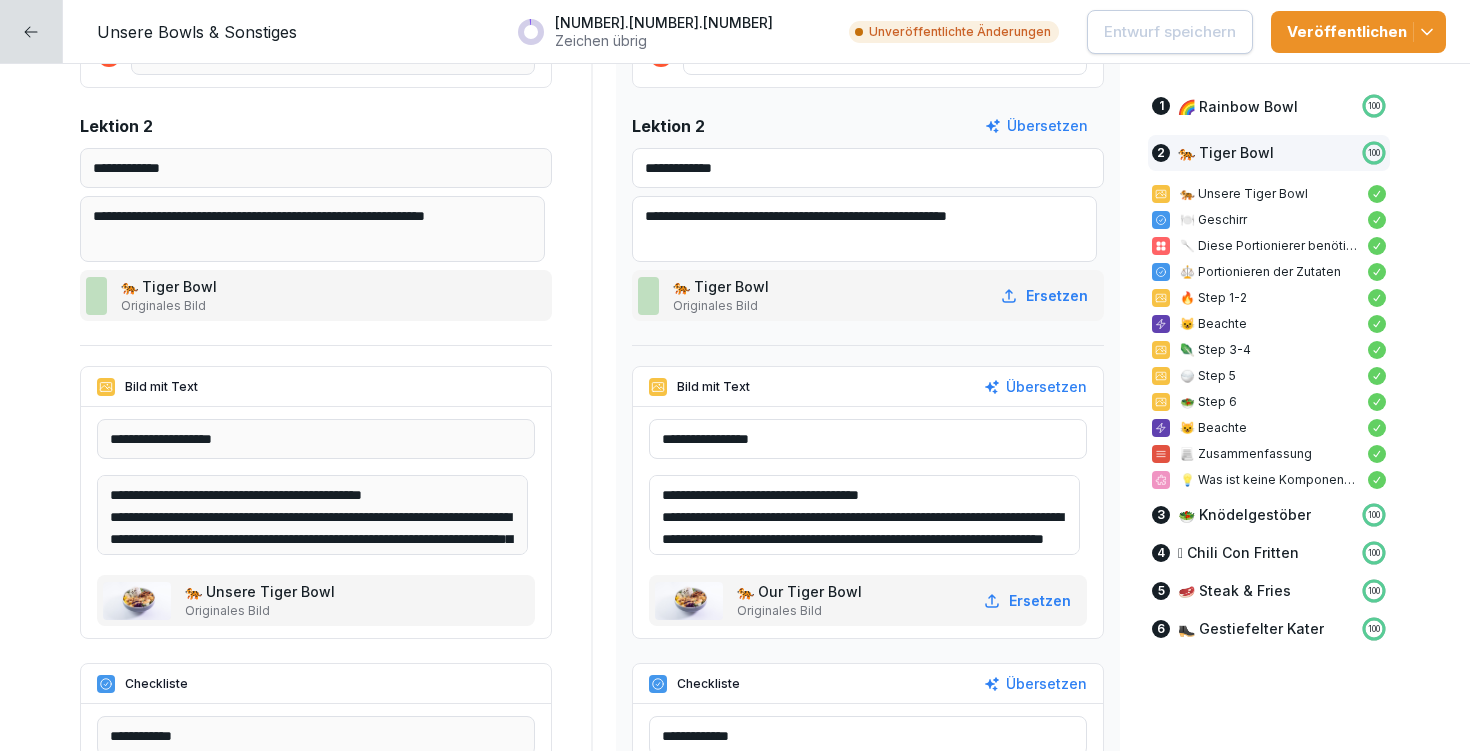 scroll, scrollTop: 5139, scrollLeft: 0, axis: vertical 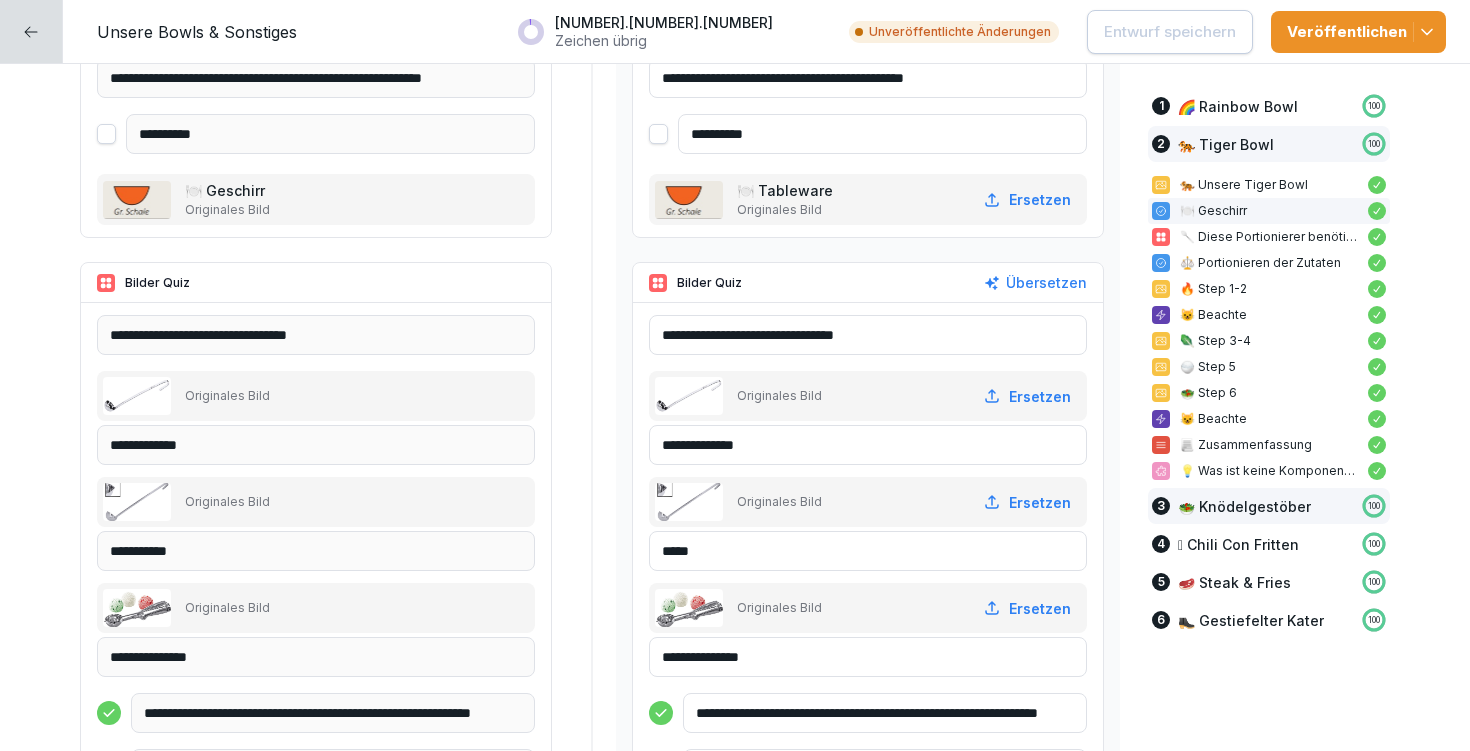 click on "🥗 Knödelgestöber" at bounding box center [1244, 506] 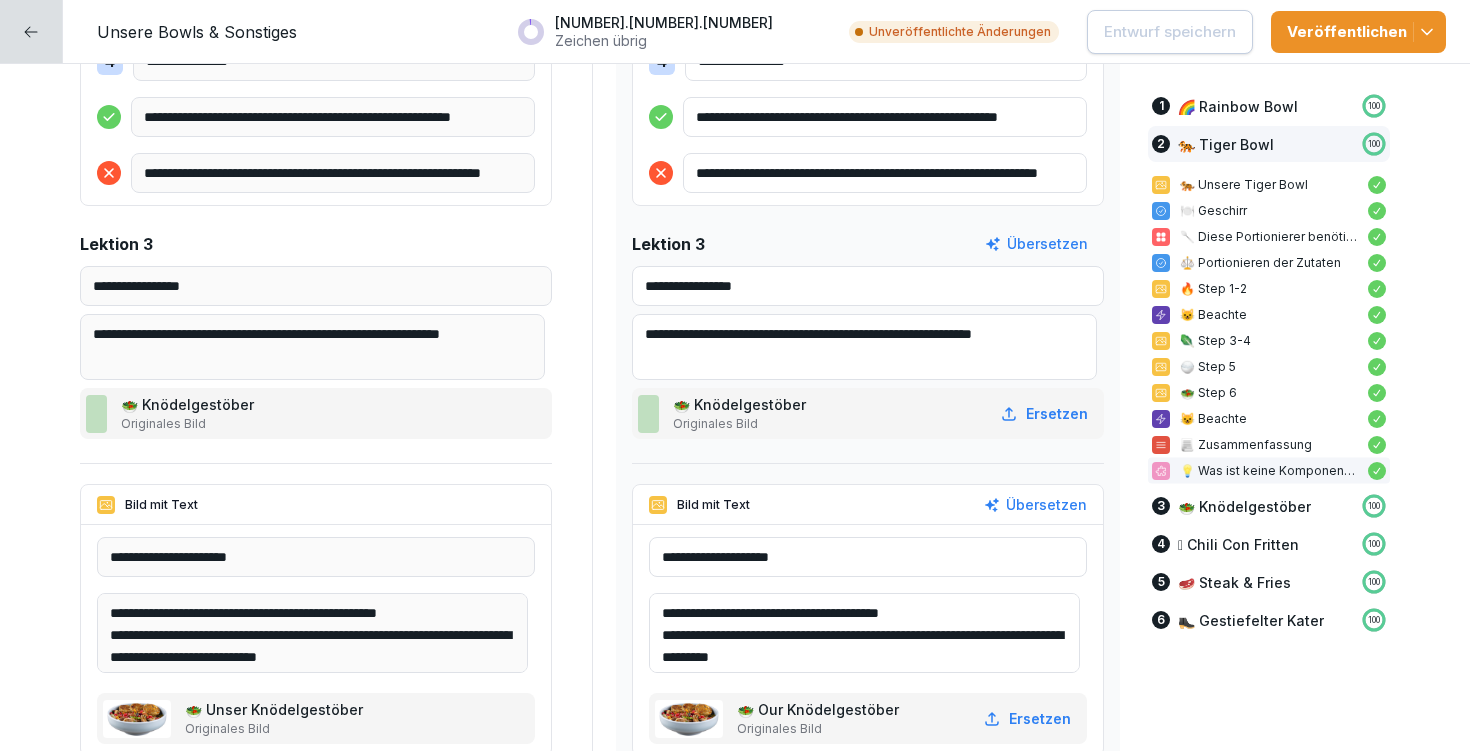 scroll, scrollTop: 9885, scrollLeft: 0, axis: vertical 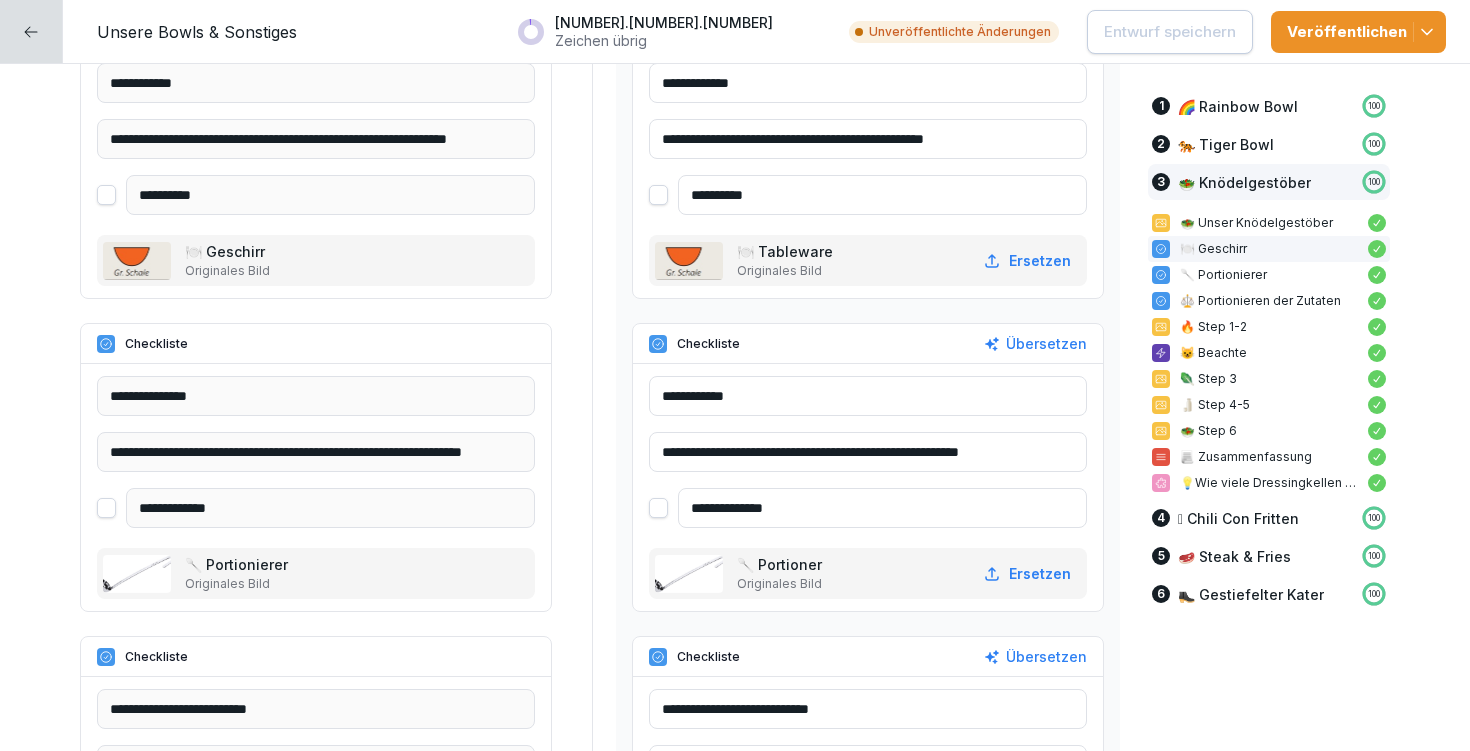 drag, startPoint x: 747, startPoint y: 449, endPoint x: 838, endPoint y: 451, distance: 91.02197 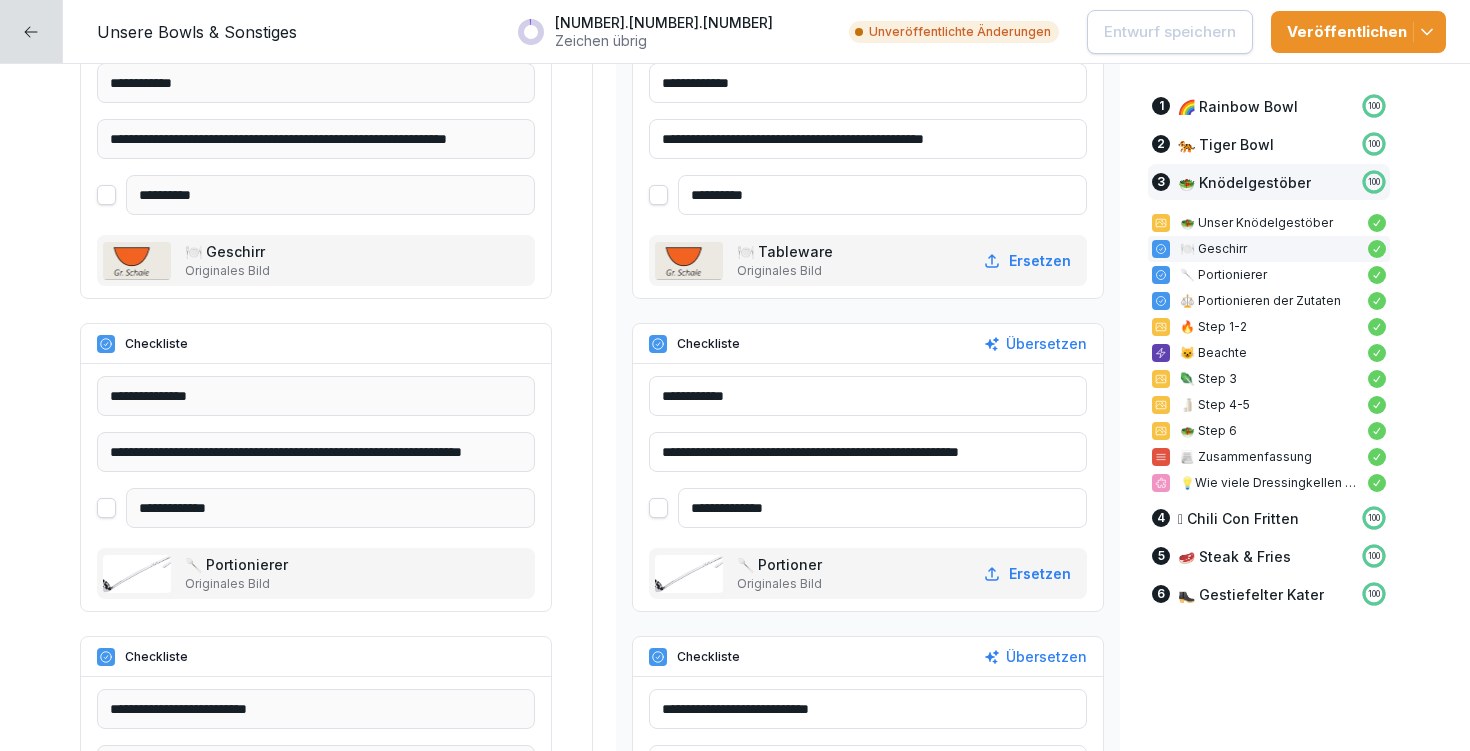 click on "**********" at bounding box center [868, 452] 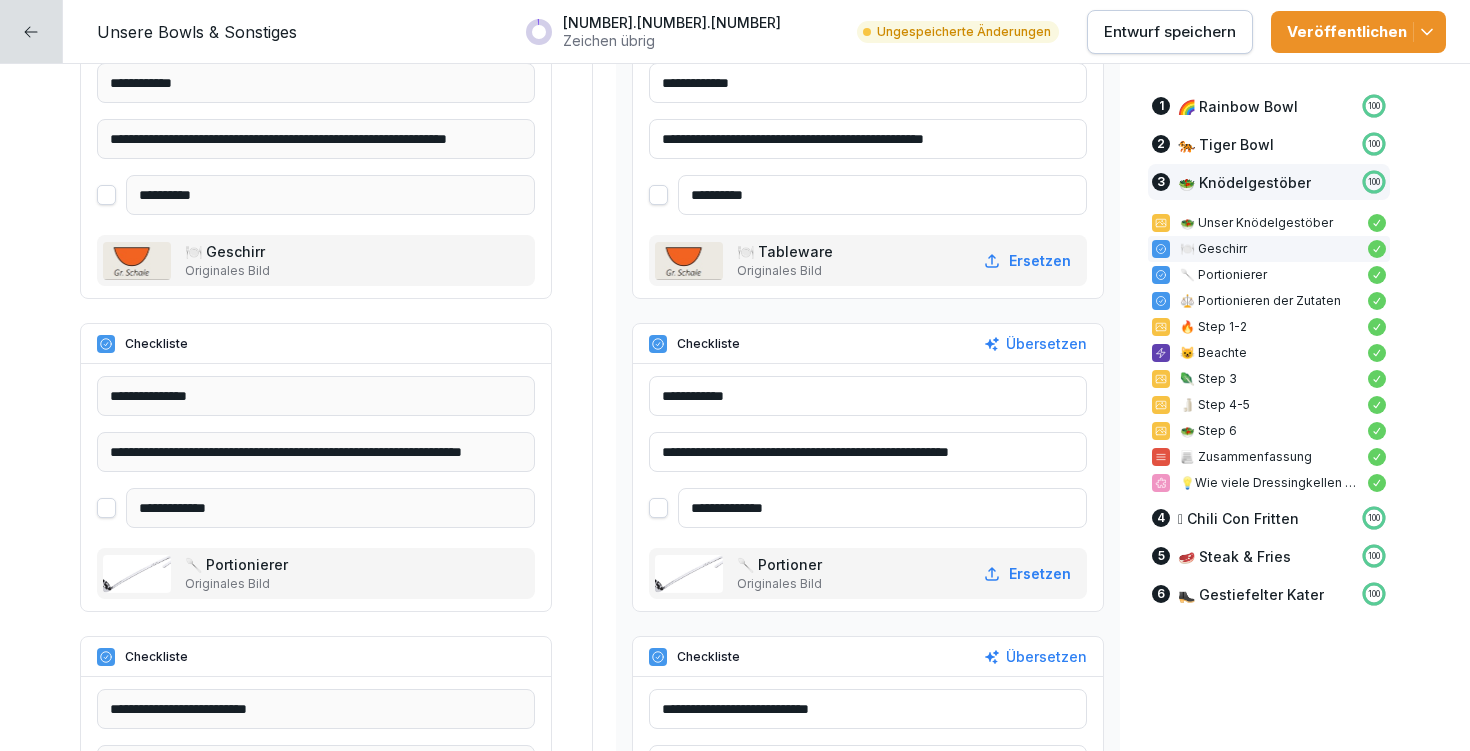 click on "**********" at bounding box center [868, 452] 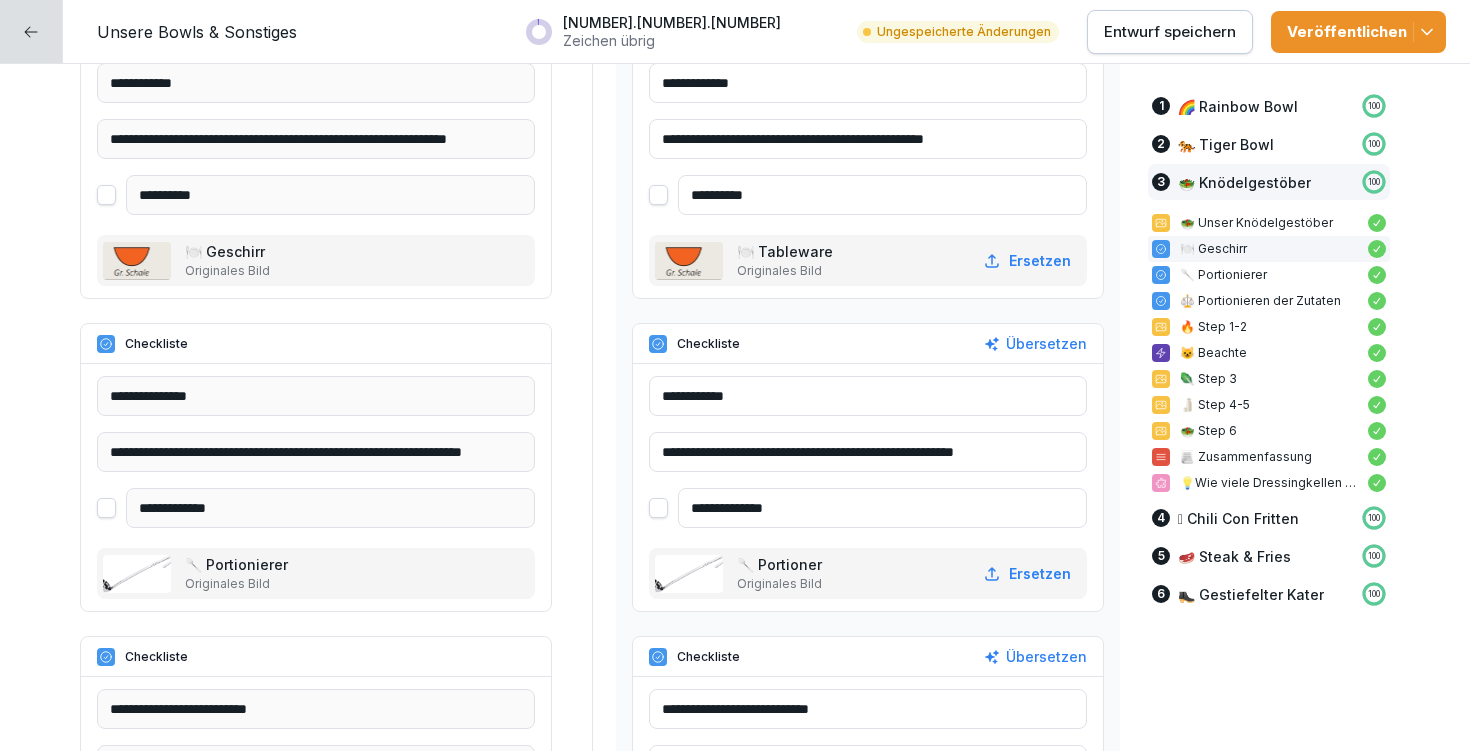 type on "**********" 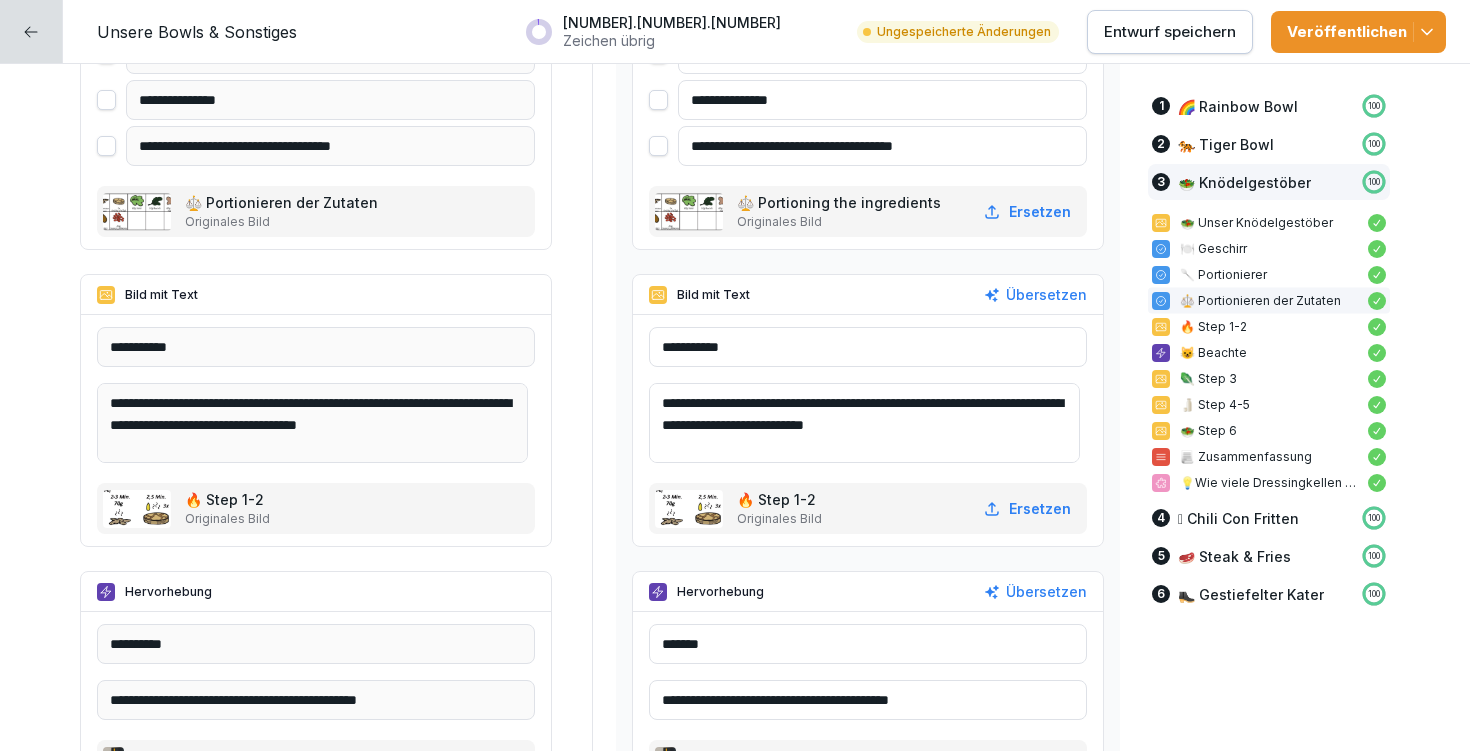 scroll, scrollTop: 11622, scrollLeft: 0, axis: vertical 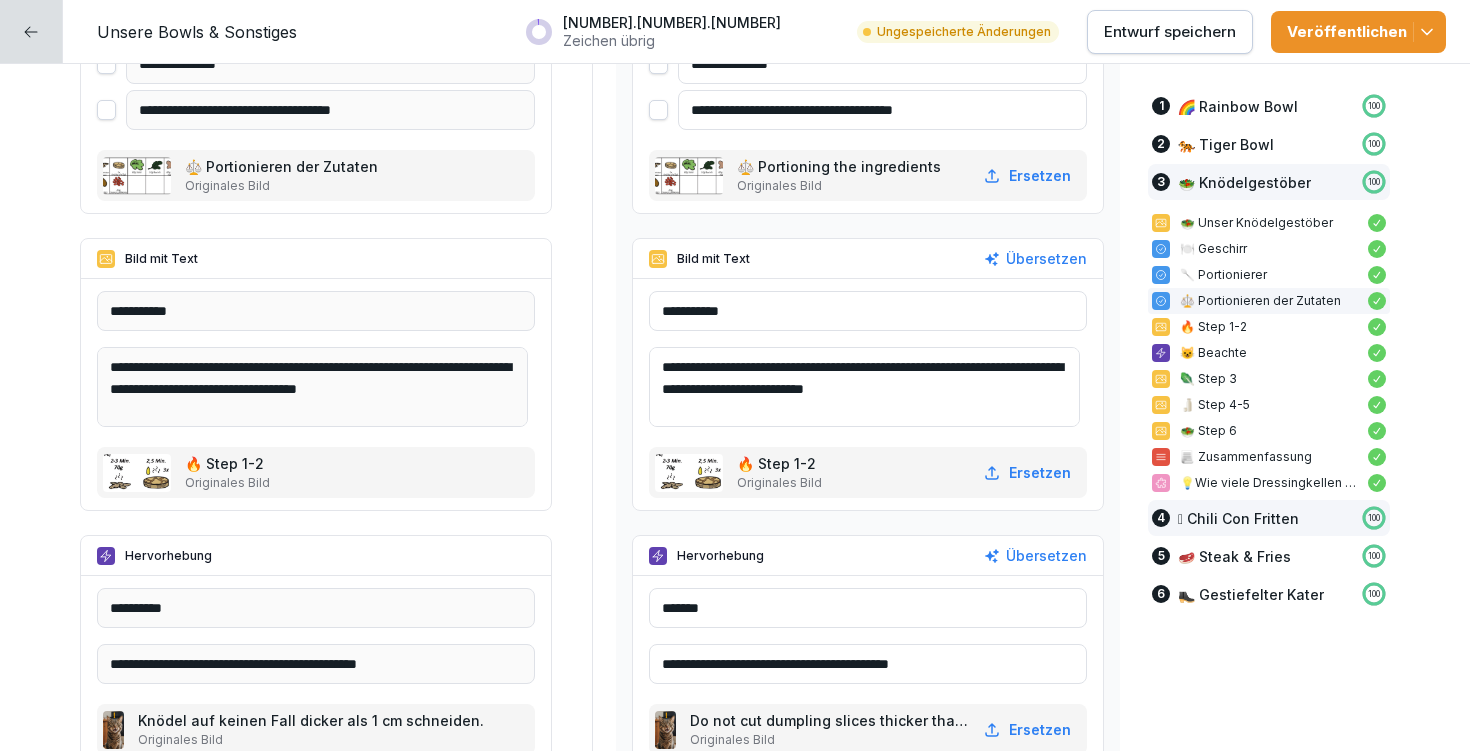 click on "🫘 Chili Con Fritten" at bounding box center (1238, 518) 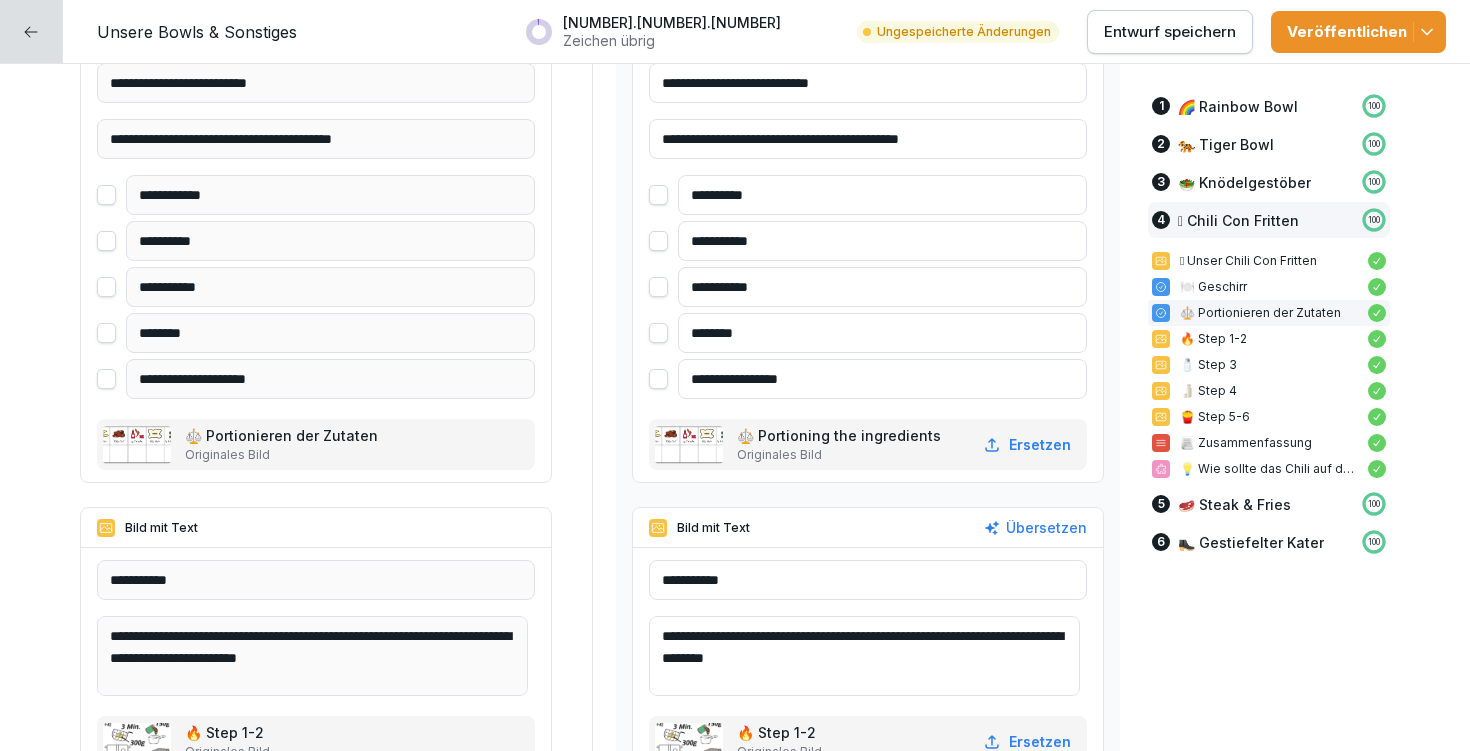 scroll, scrollTop: 15008, scrollLeft: 0, axis: vertical 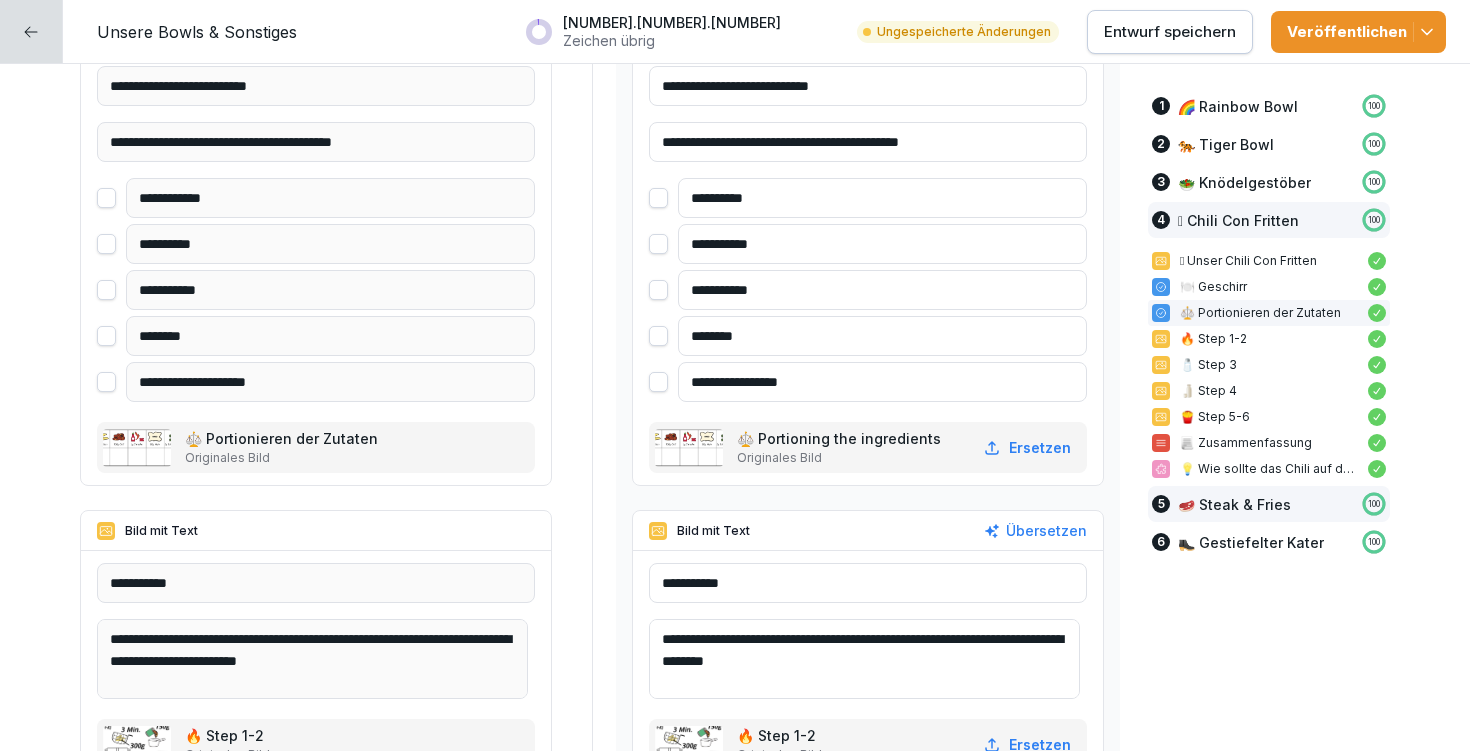 click on "🥩 Steak & Fries" at bounding box center (1234, 504) 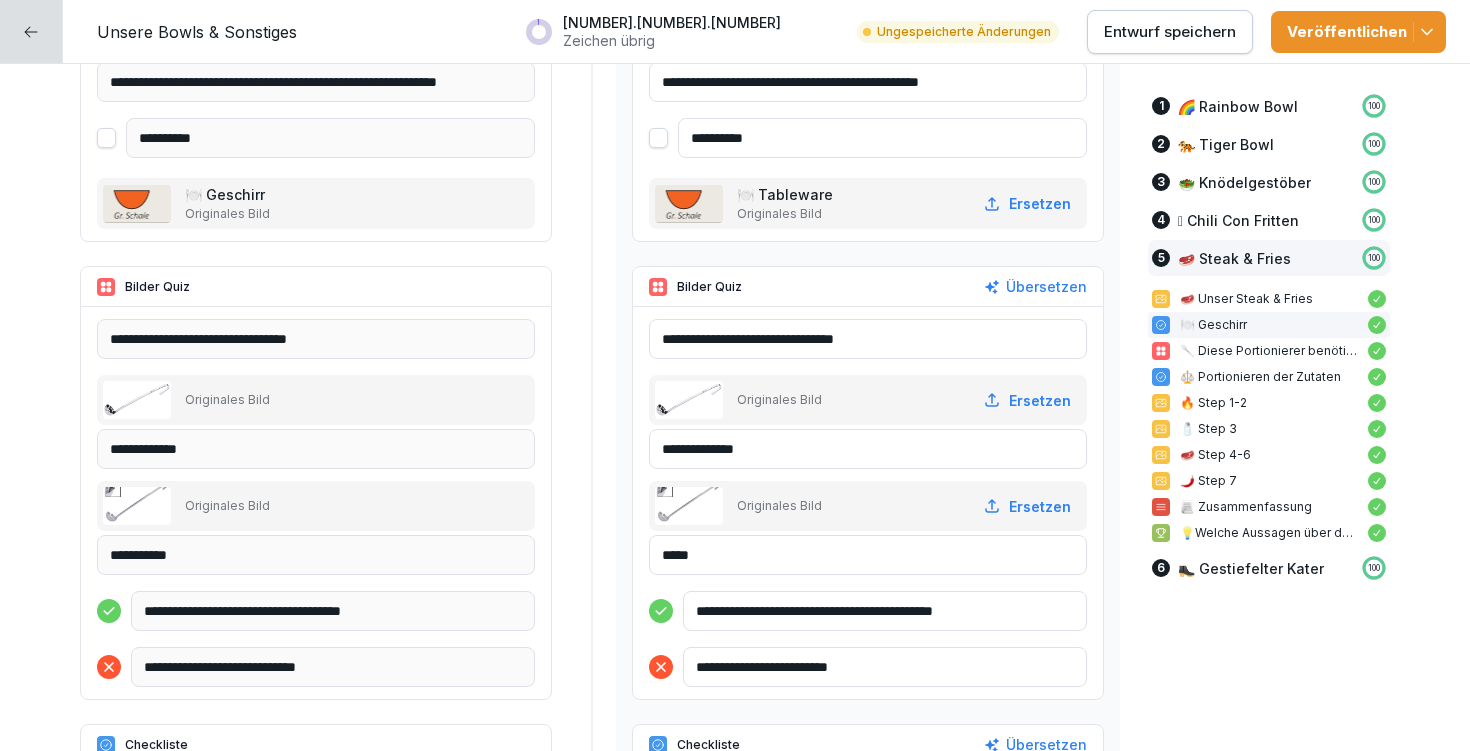 scroll, scrollTop: 18157, scrollLeft: 0, axis: vertical 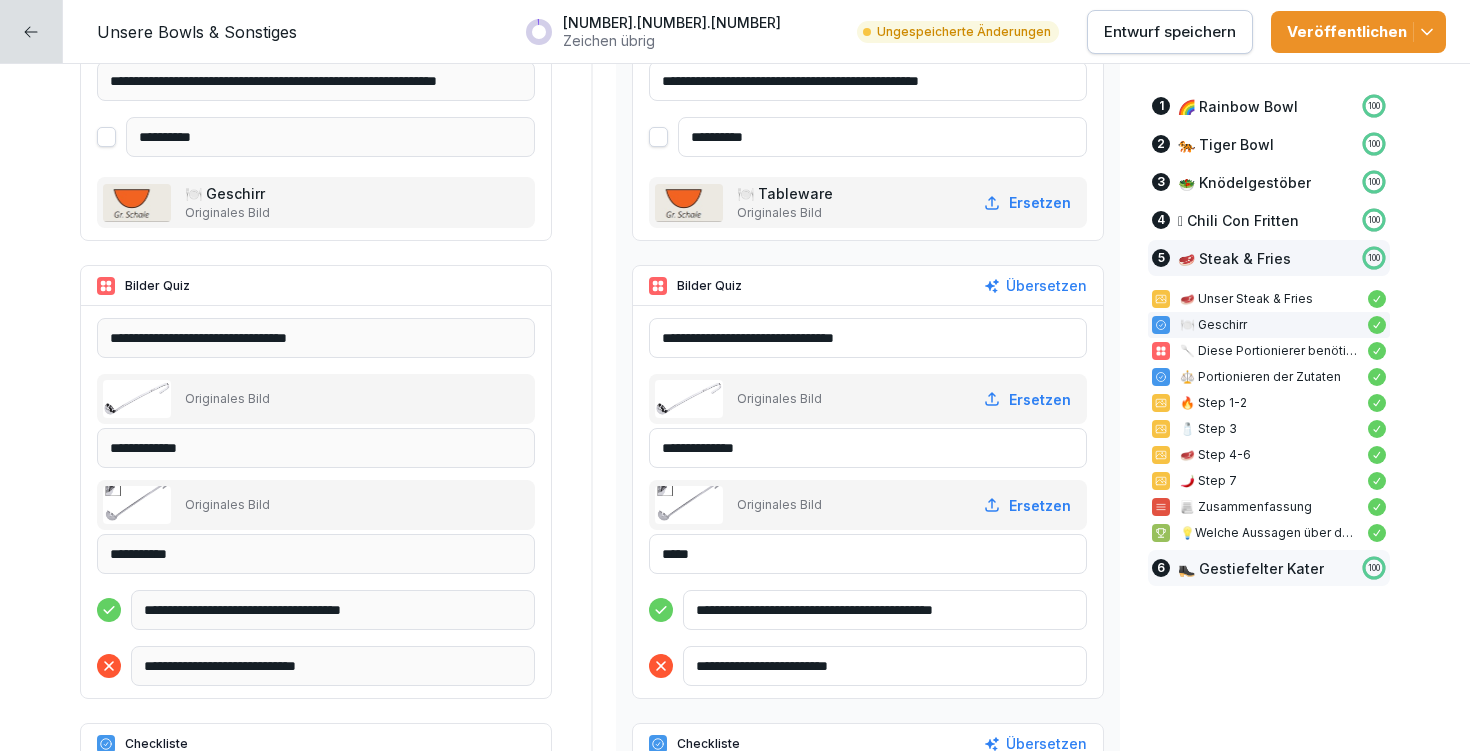 click on "👢 Gestiefelter Kater" at bounding box center [1251, 568] 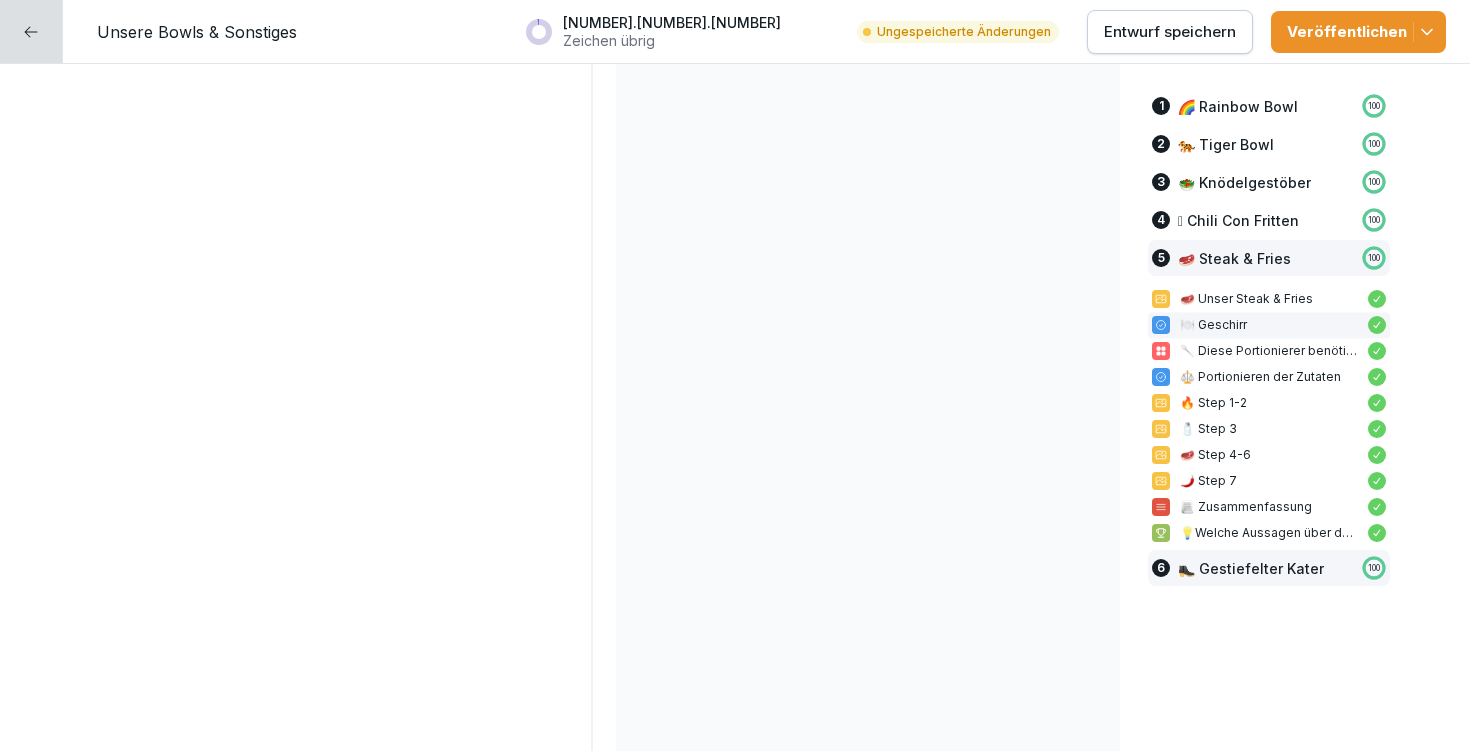 scroll, scrollTop: 20969, scrollLeft: 0, axis: vertical 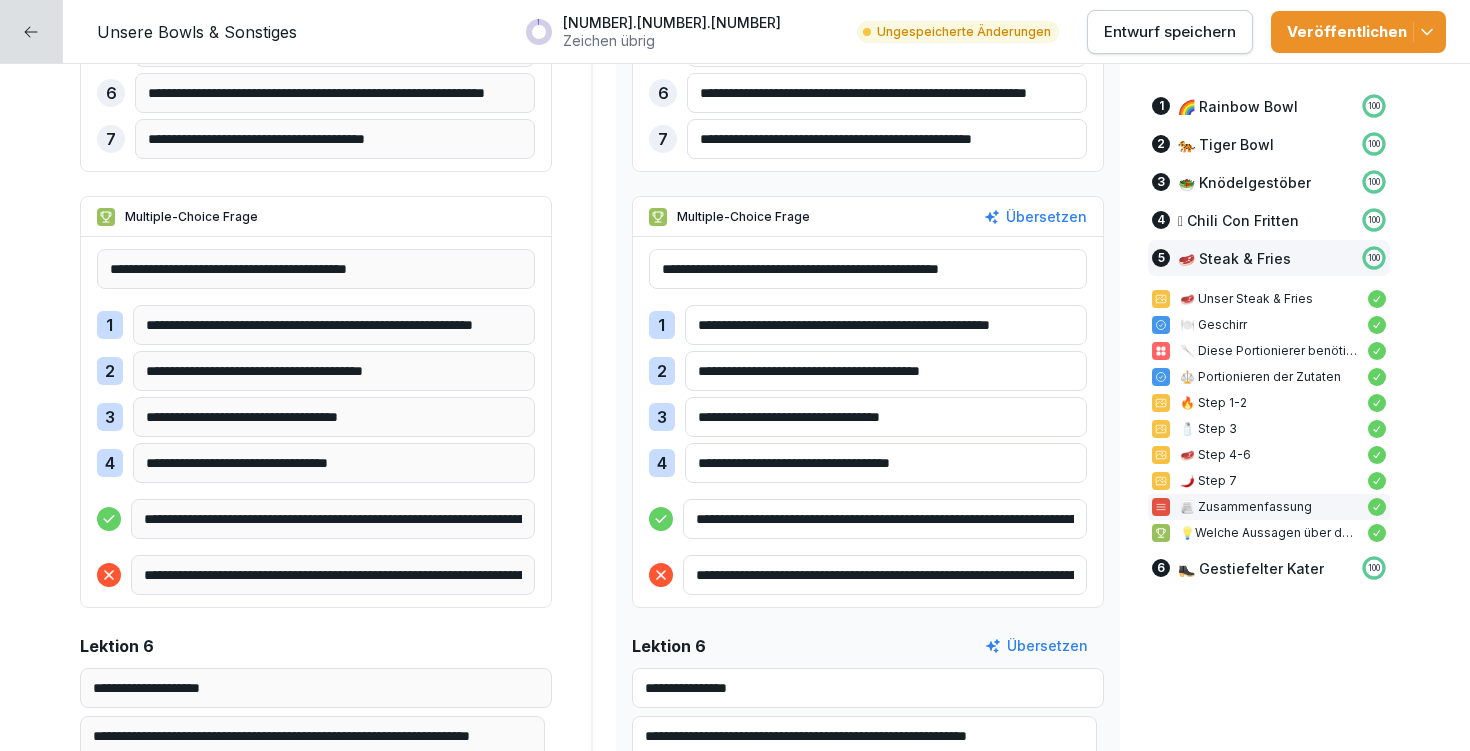 click on "Entwurf speichern" at bounding box center [1170, 32] 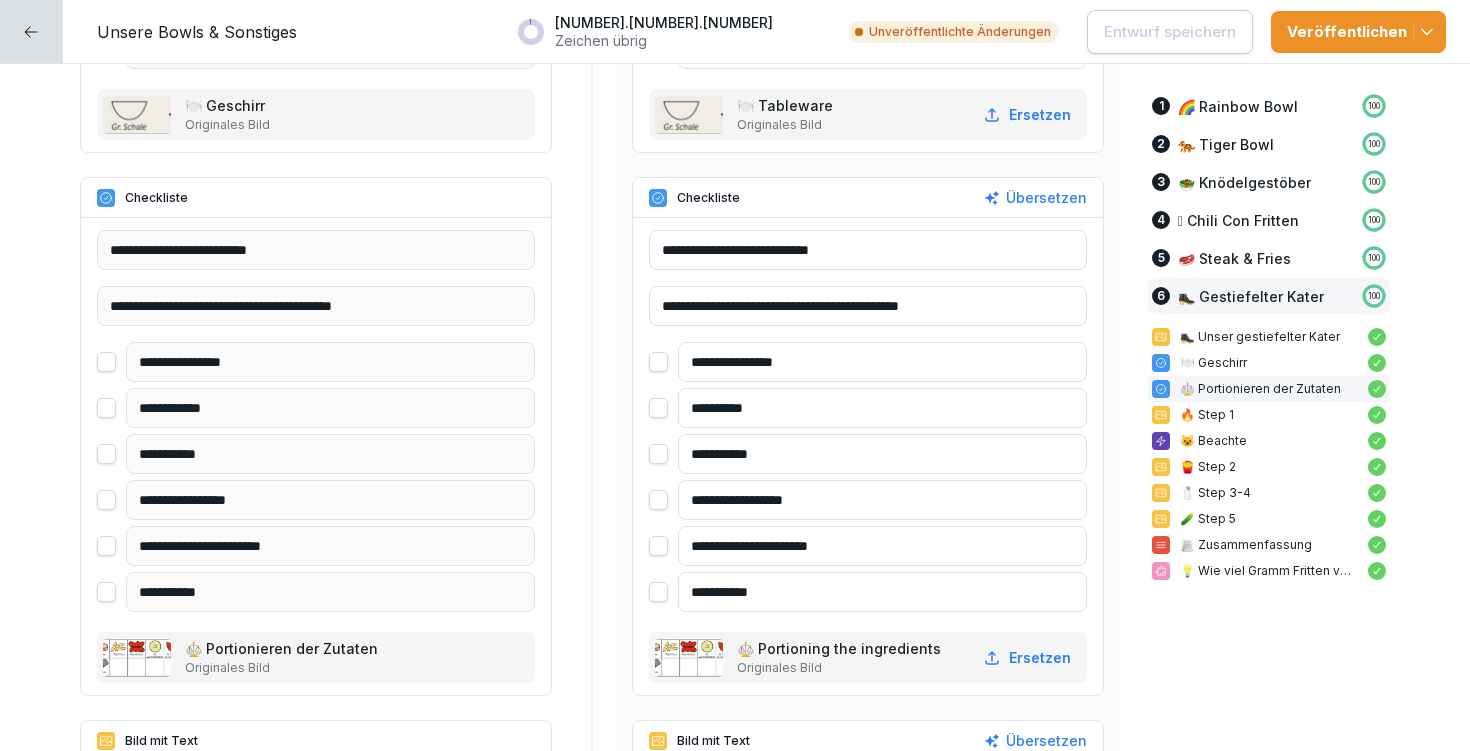 scroll, scrollTop: 22766, scrollLeft: 0, axis: vertical 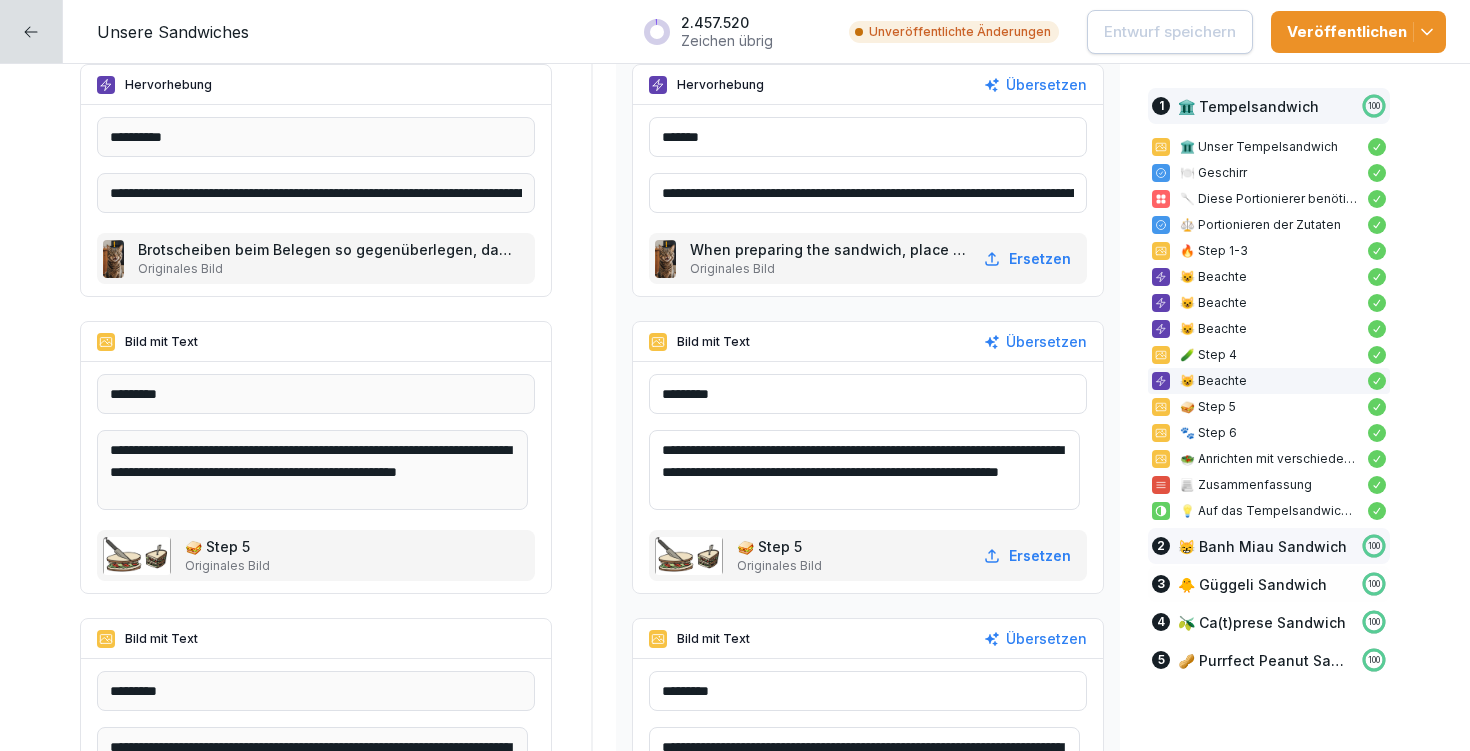 click on "😸 Banh Miau Sandwich" at bounding box center (1262, 546) 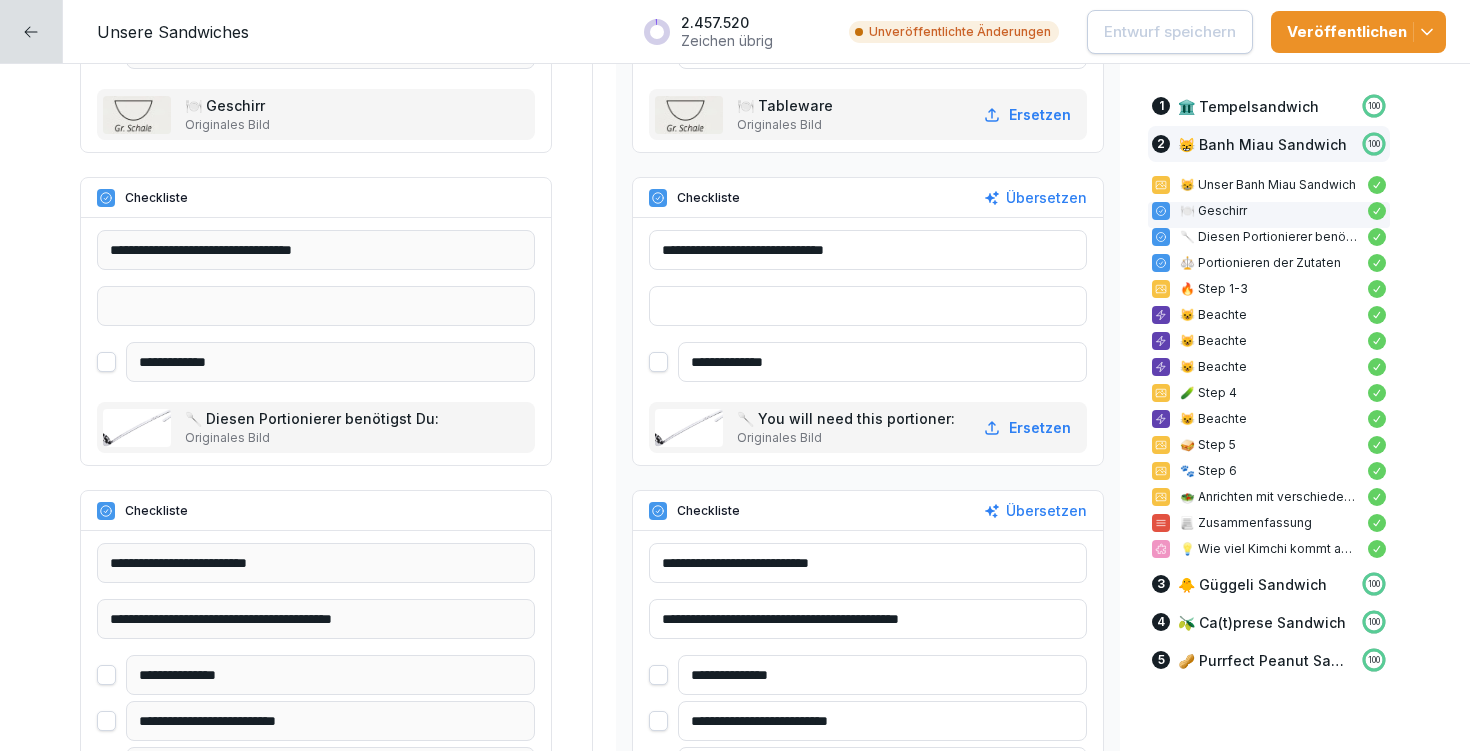 scroll, scrollTop: 6647, scrollLeft: 0, axis: vertical 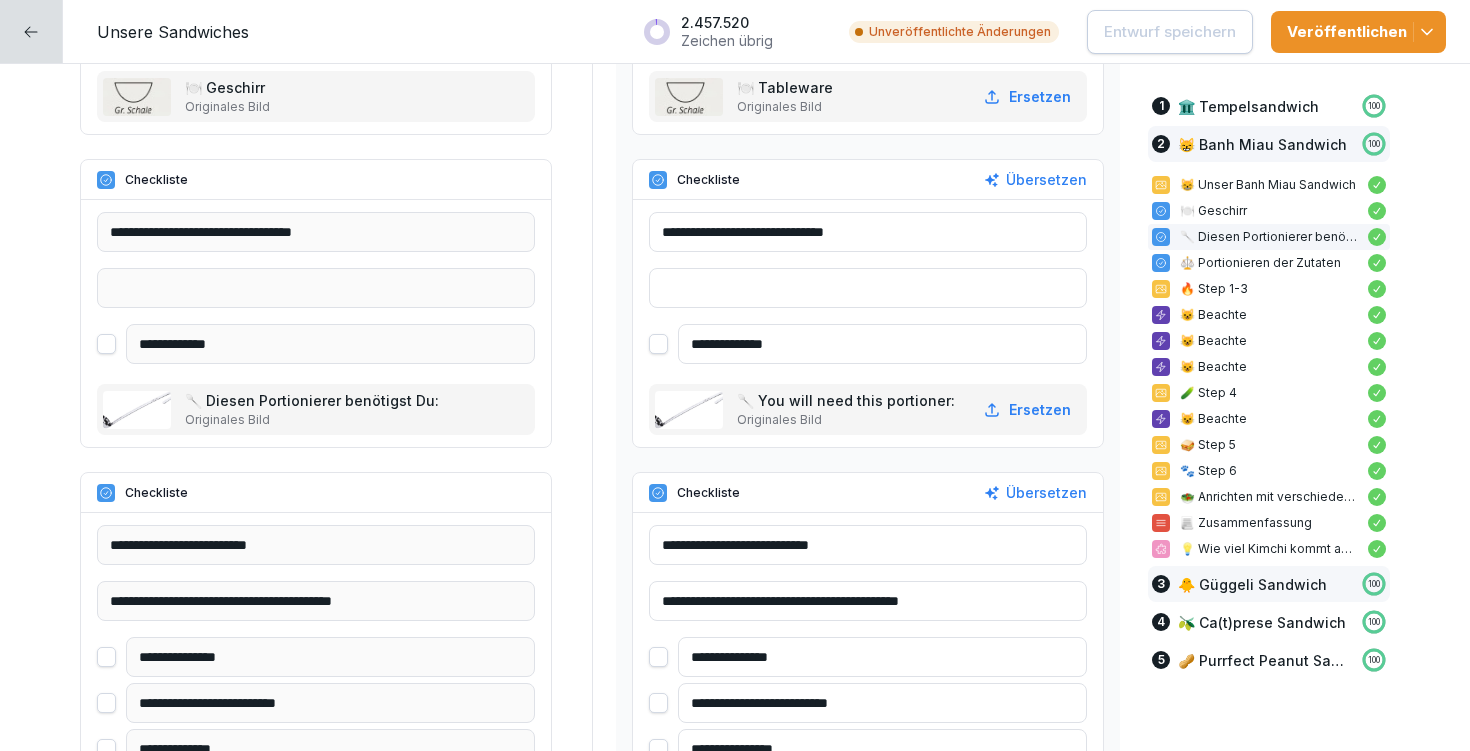 click on "🐥 Güggeli Sandwich" at bounding box center (1252, 584) 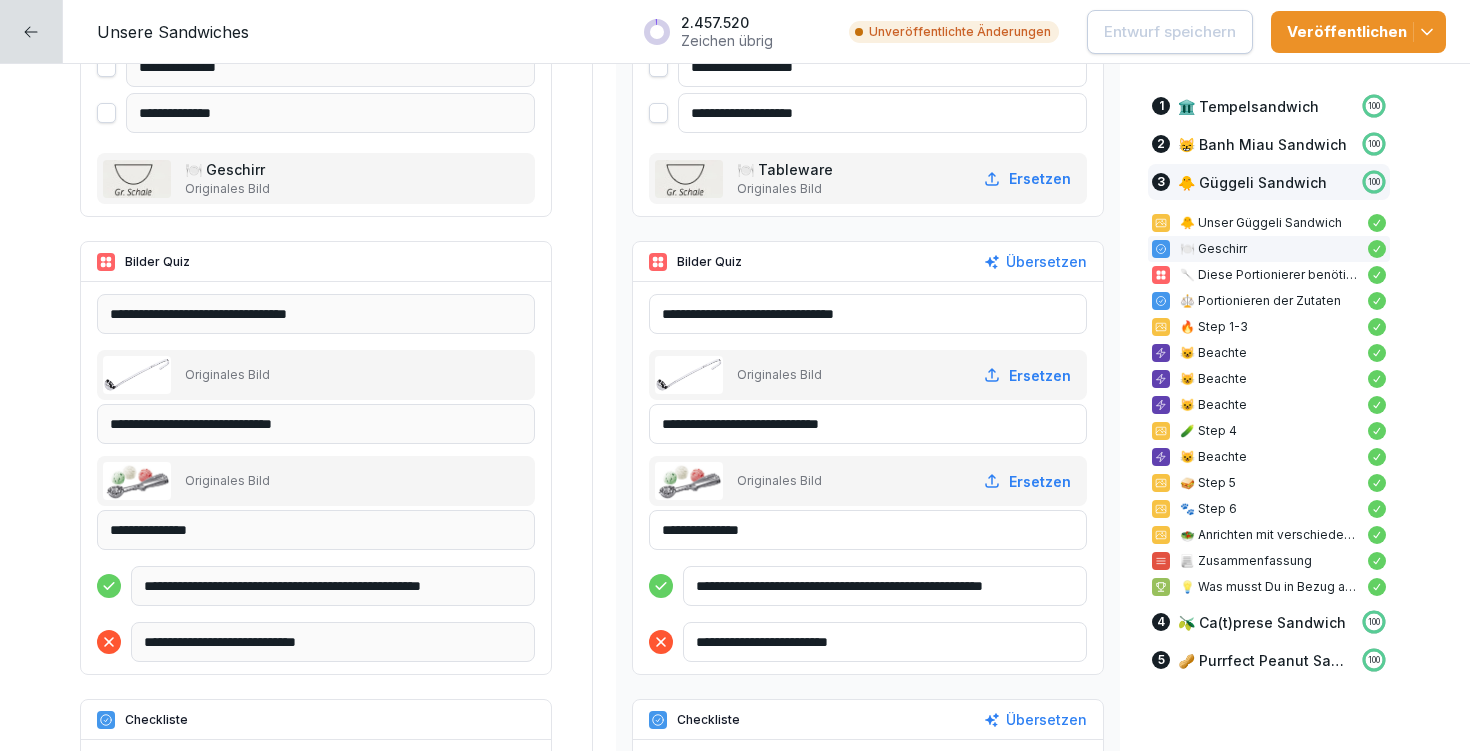 scroll, scrollTop: 11974, scrollLeft: 0, axis: vertical 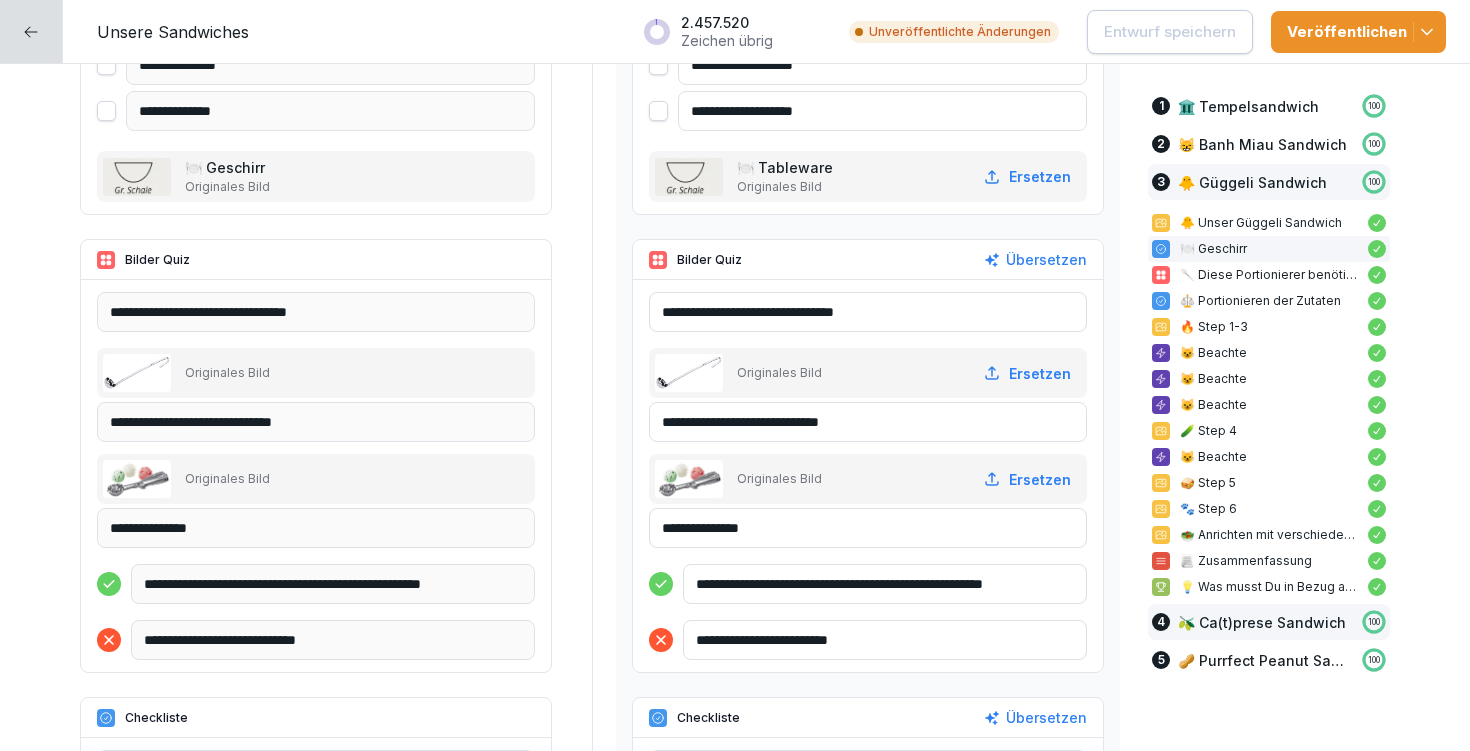 click on "🫒 Ca(t)prese Sandwich" at bounding box center [1262, 622] 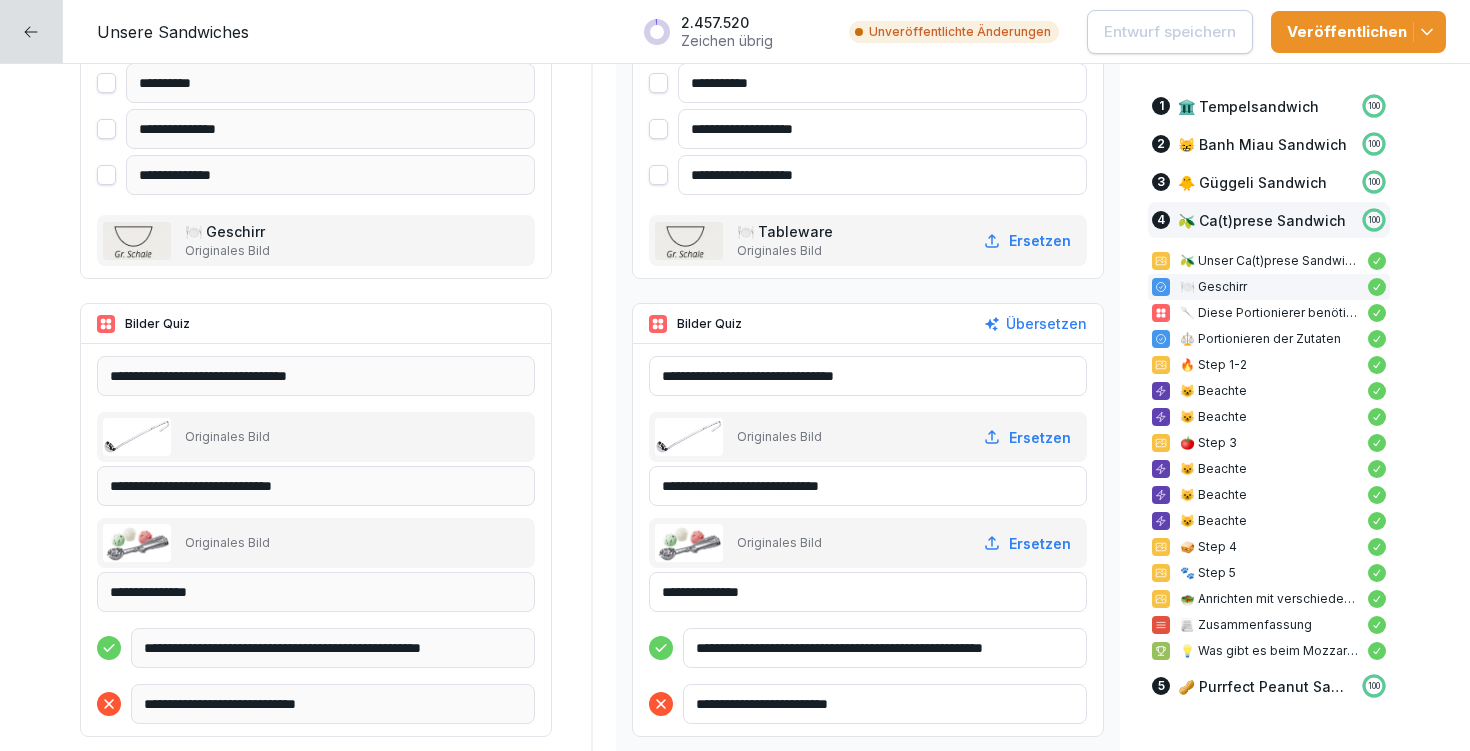 scroll, scrollTop: 17464, scrollLeft: 0, axis: vertical 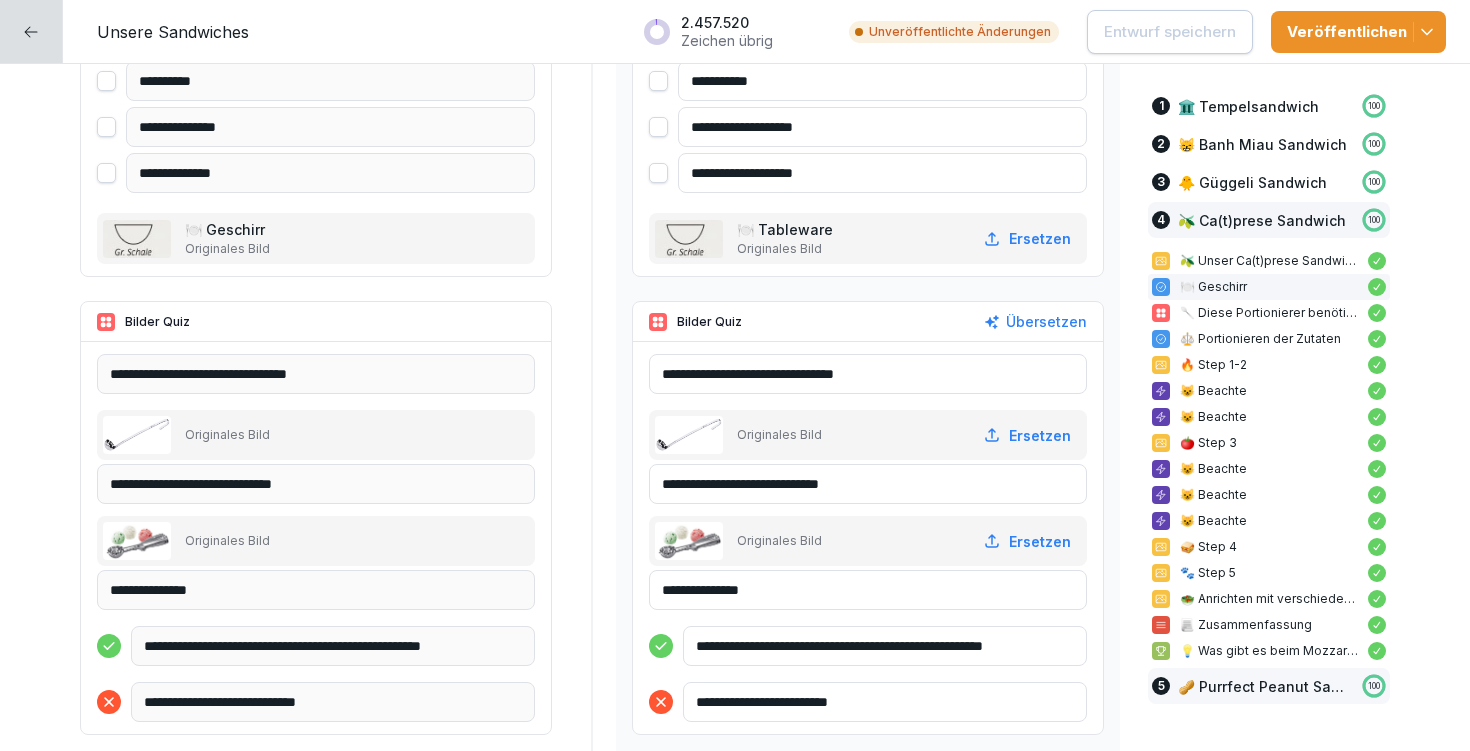 click on "🥜 Purrfect Peanut Sandwich" at bounding box center (1265, 686) 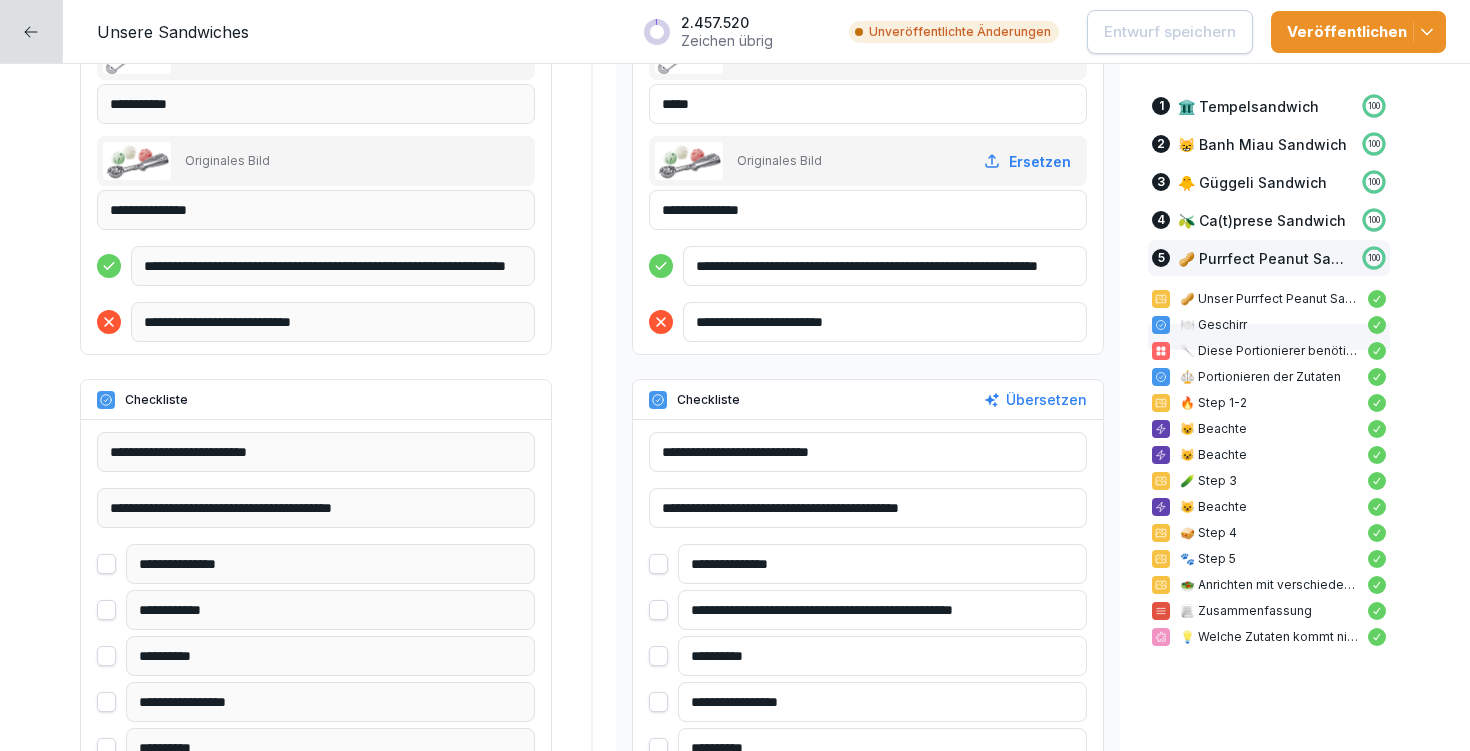 scroll, scrollTop: 23674, scrollLeft: 0, axis: vertical 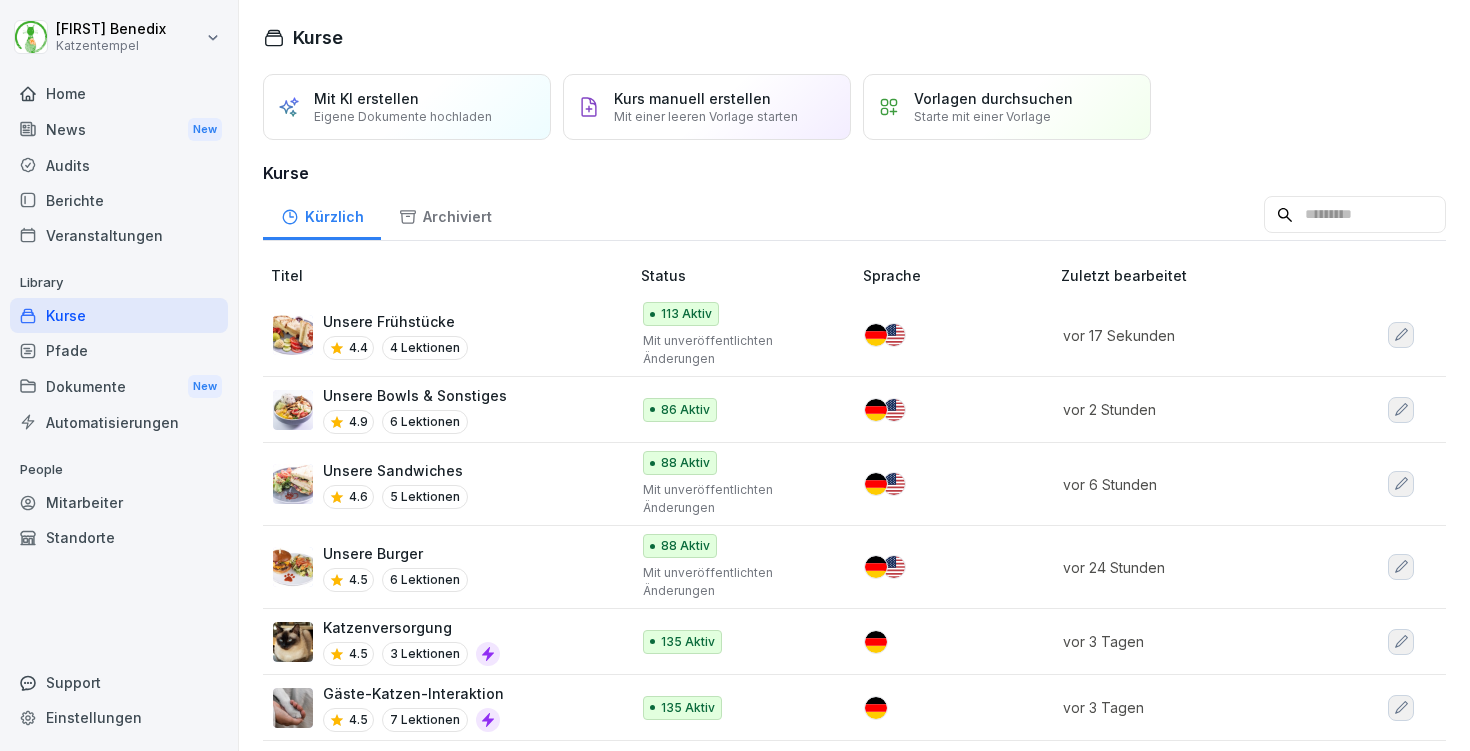 click on "113 [STREET] Mit unveröffentlichten Änderungen" at bounding box center [737, 335] 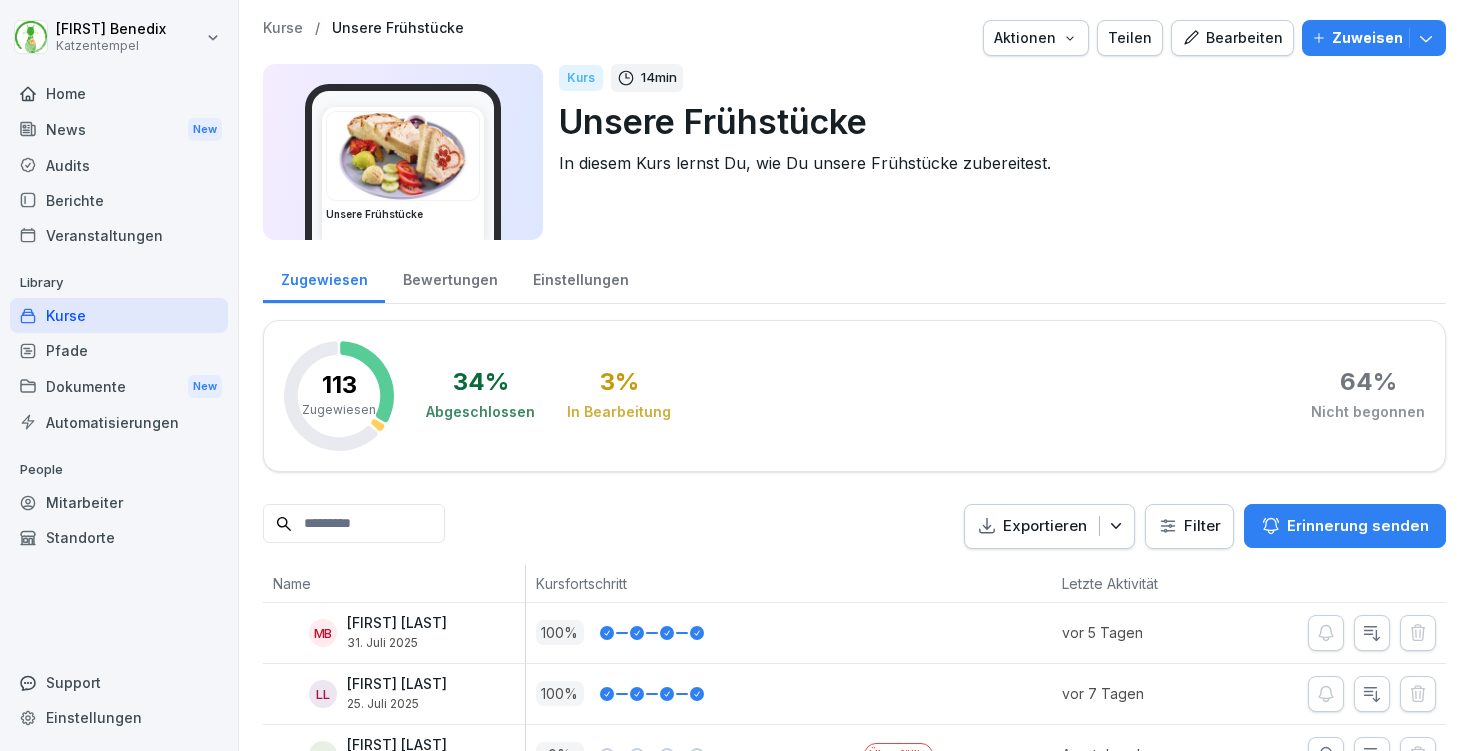 scroll, scrollTop: 0, scrollLeft: 0, axis: both 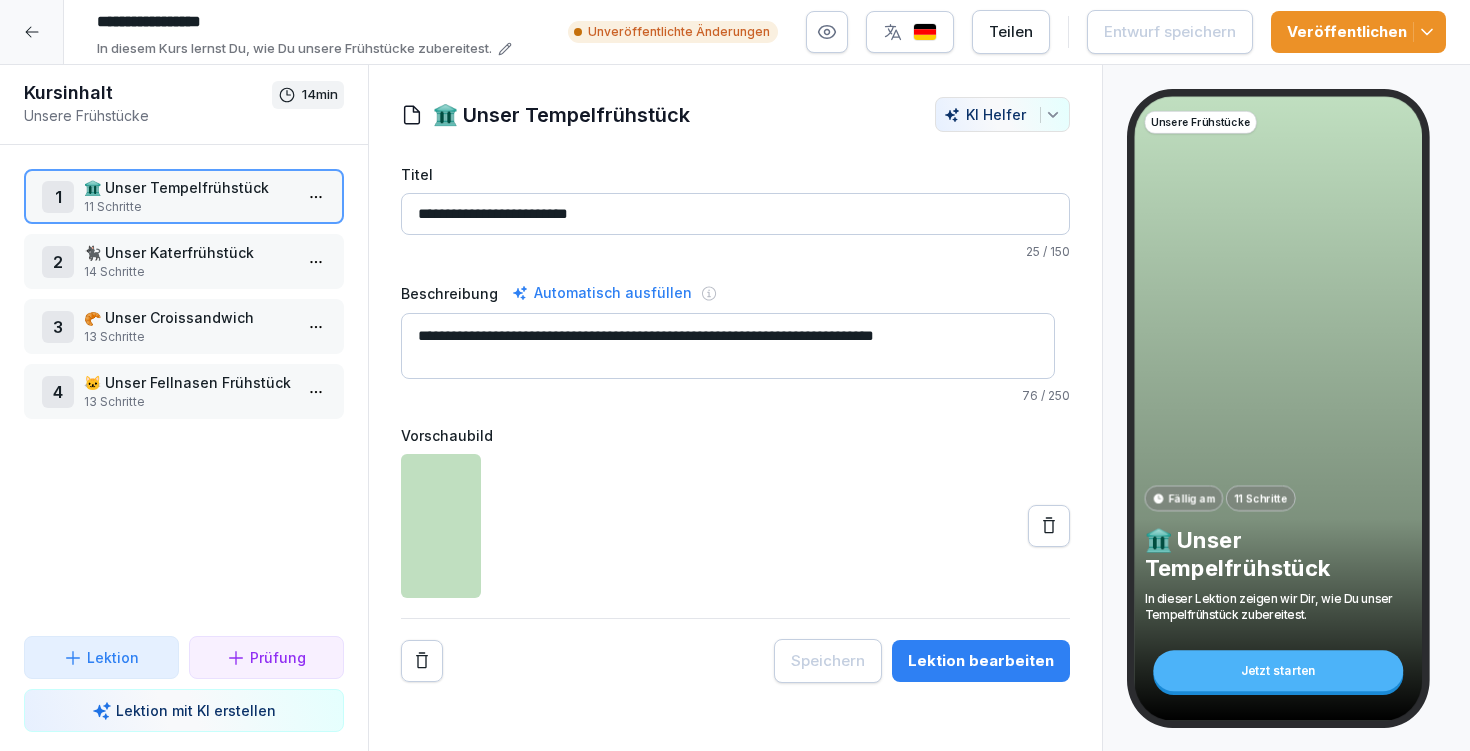 click on "🐈‍⬛ Unser Katerfrühstück" at bounding box center [188, 252] 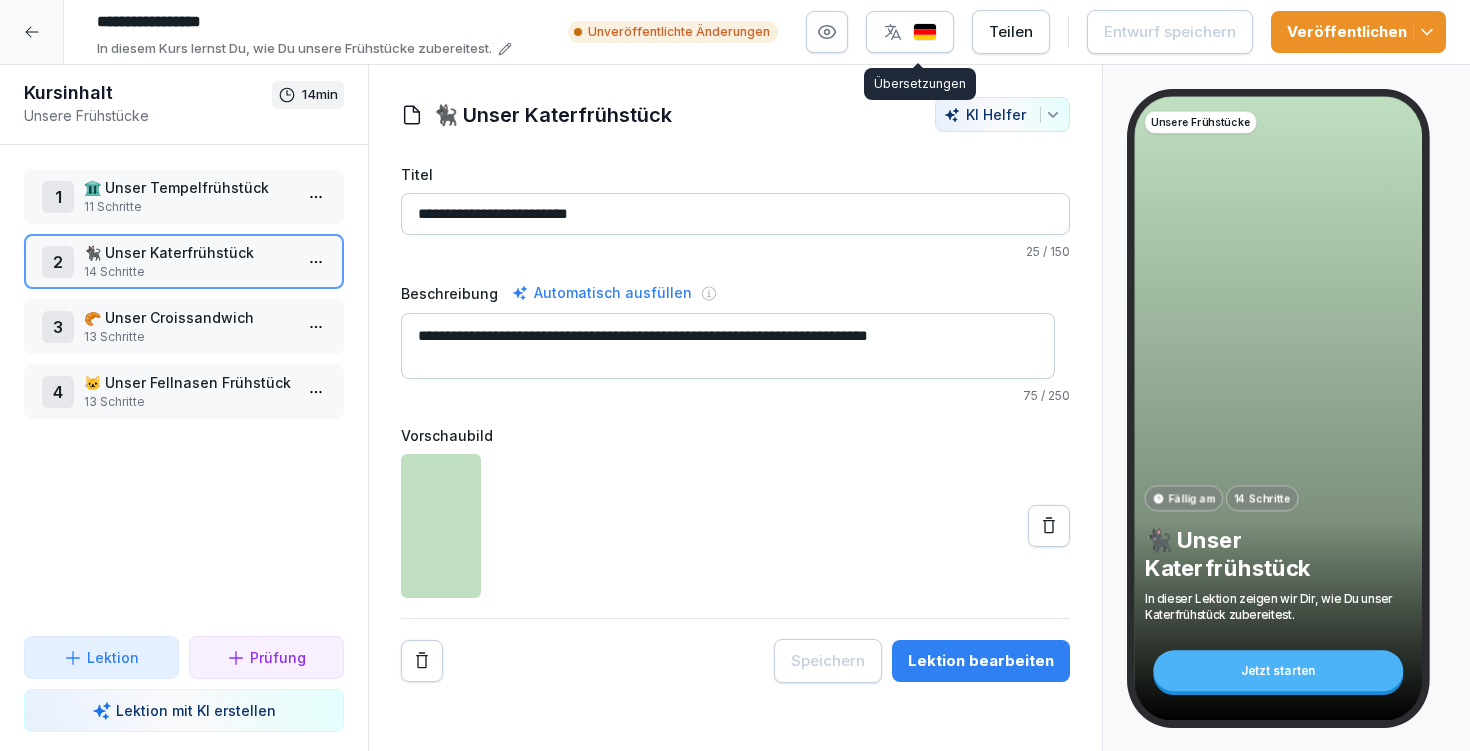 click 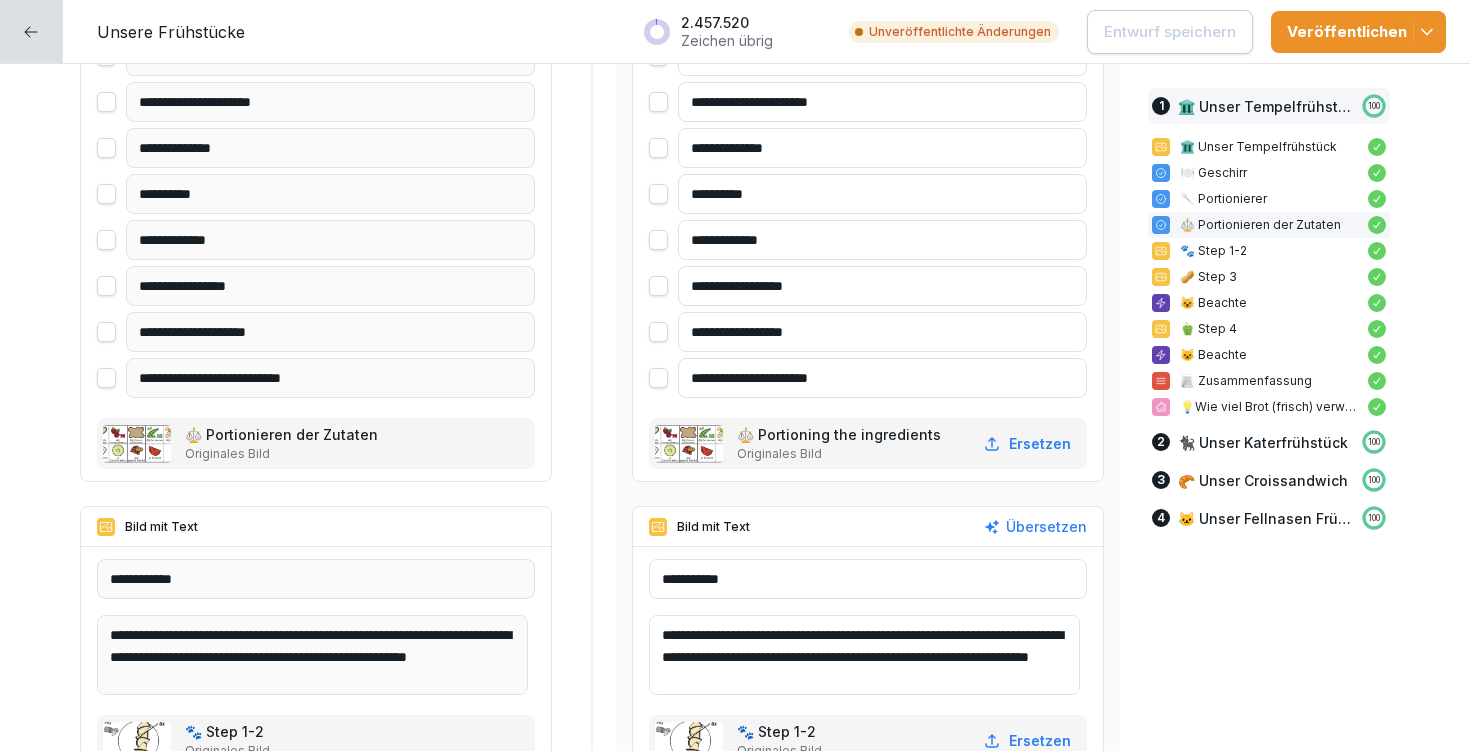 scroll, scrollTop: 2071, scrollLeft: 0, axis: vertical 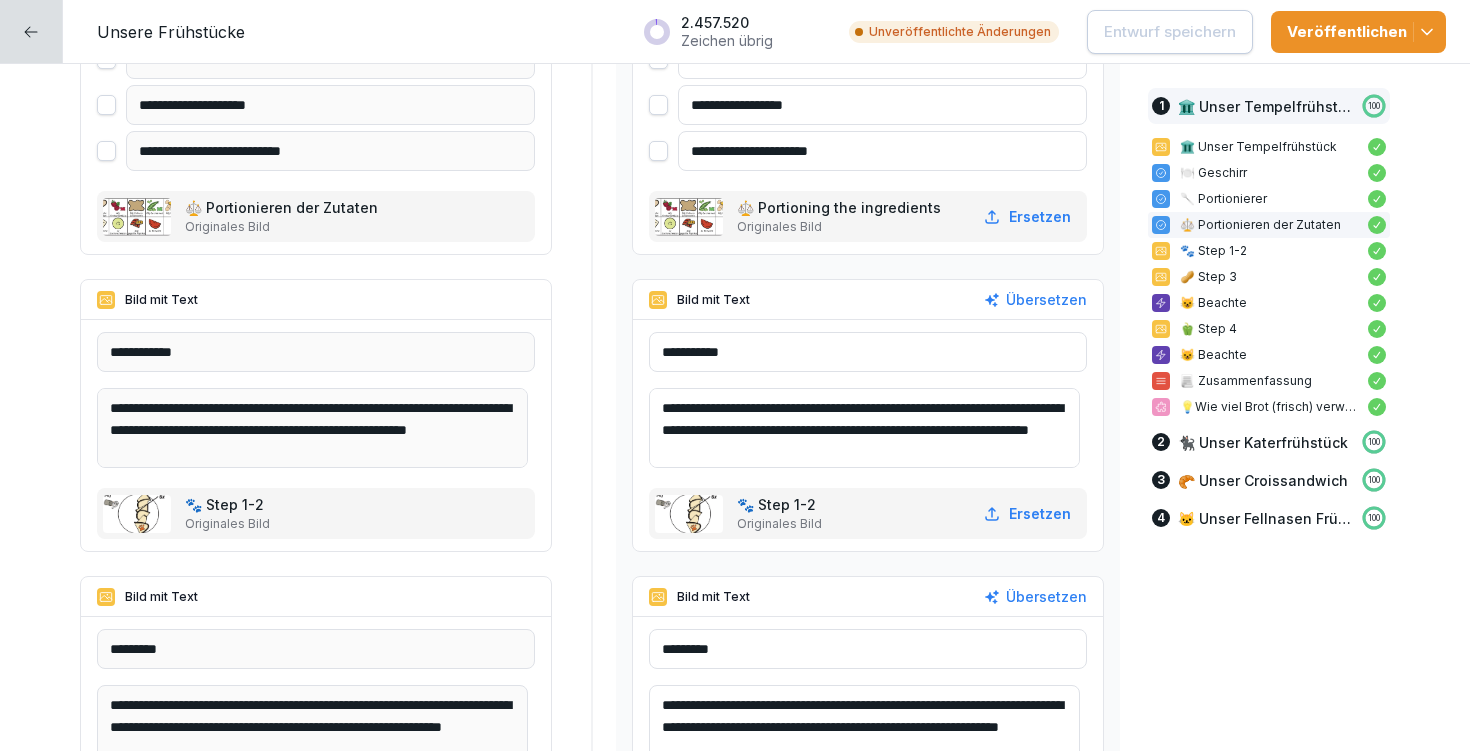 click on "**********" at bounding box center [864, 428] 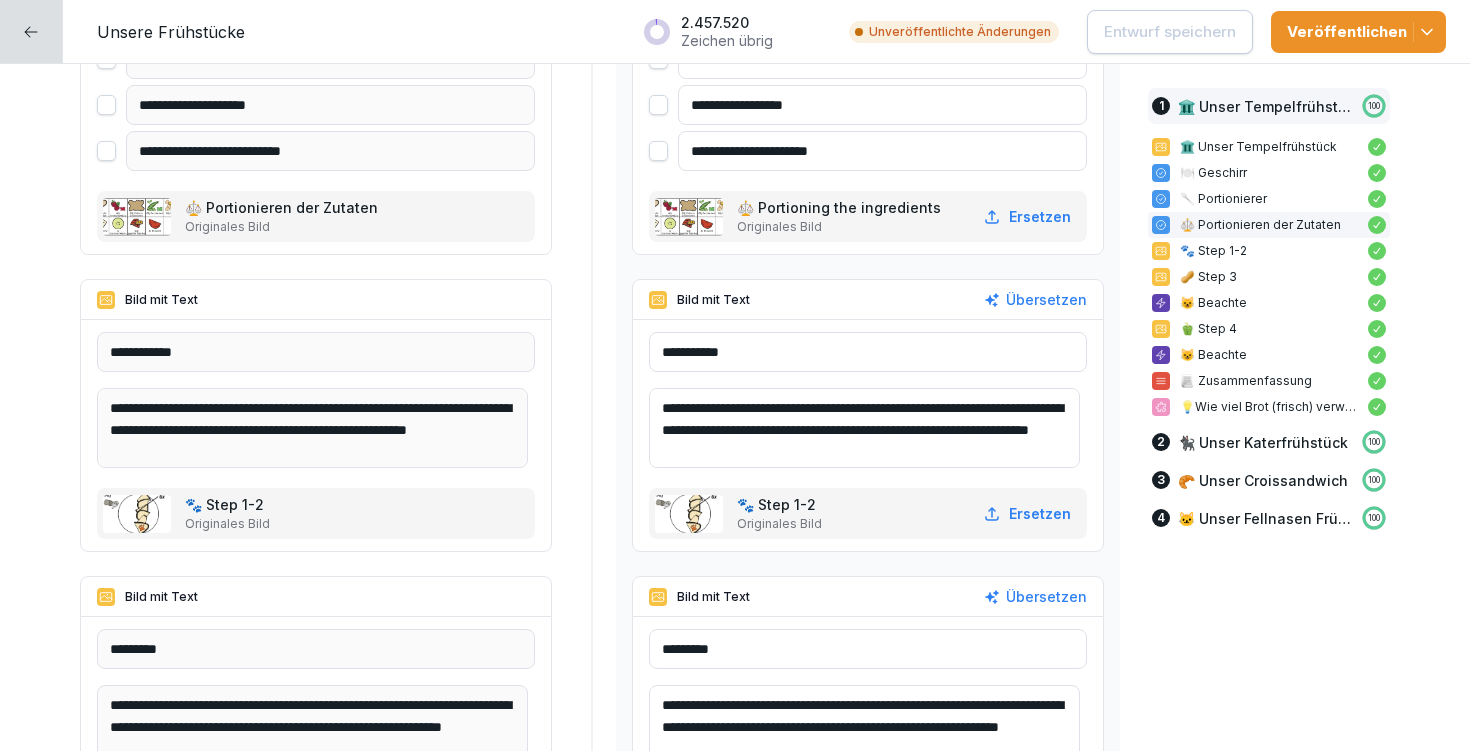drag, startPoint x: 671, startPoint y: 403, endPoint x: 931, endPoint y: 456, distance: 265.34695 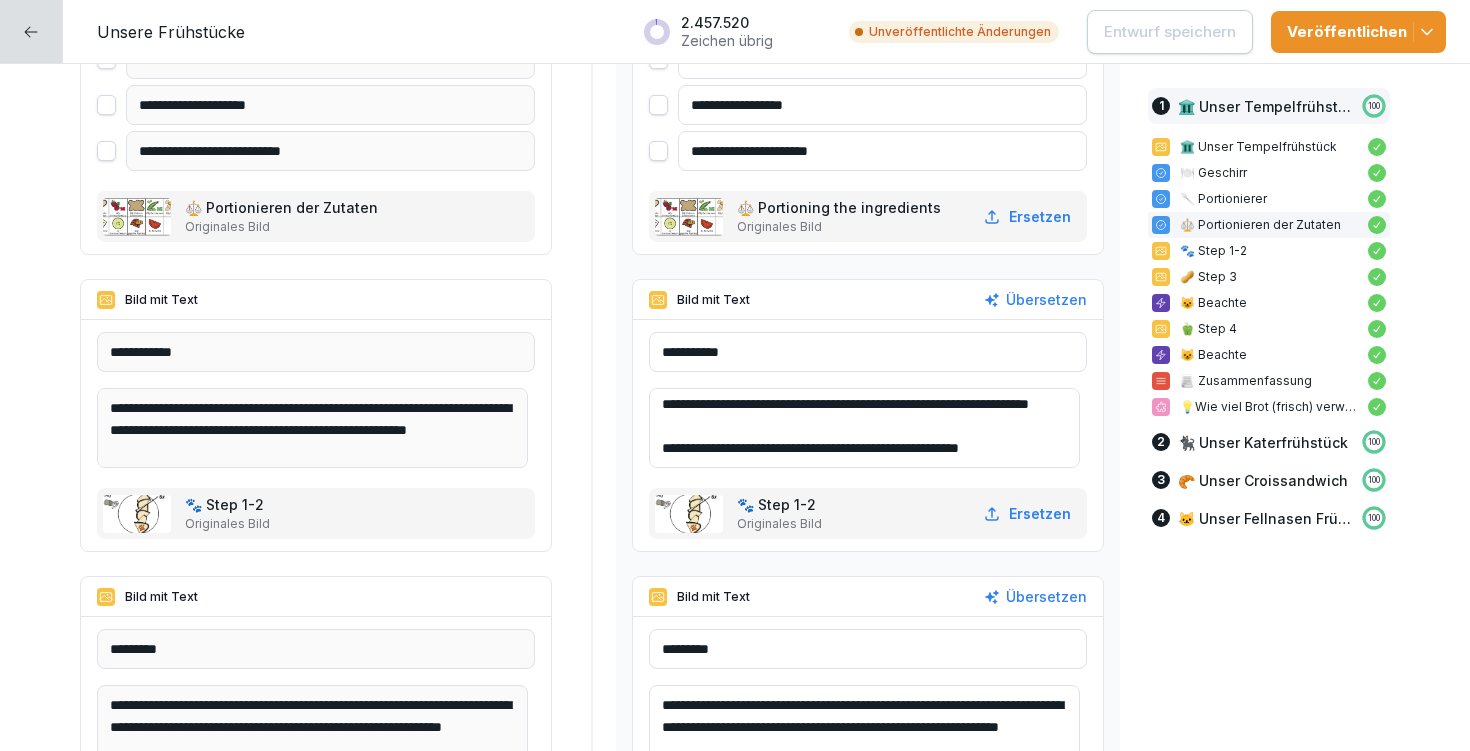 drag, startPoint x: 675, startPoint y: 424, endPoint x: 806, endPoint y: 461, distance: 136.12494 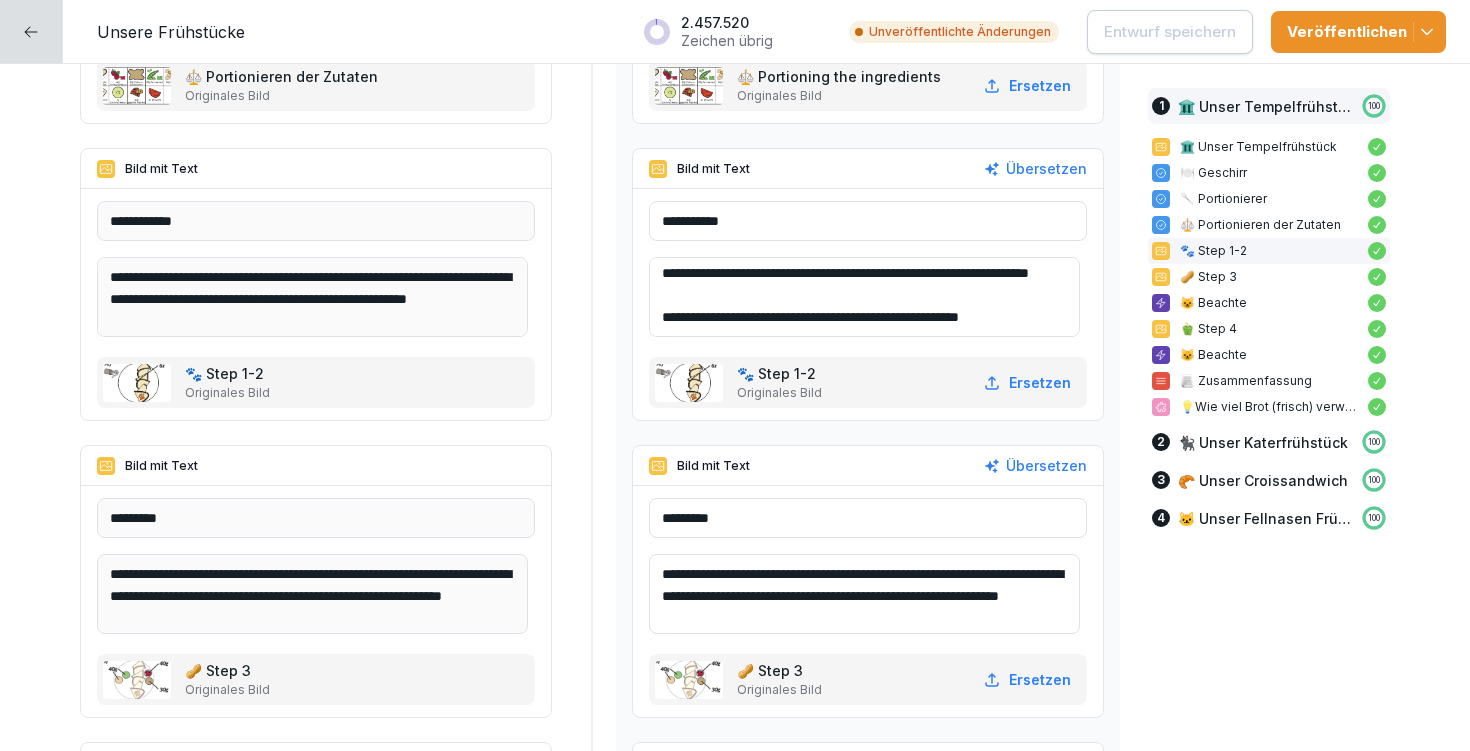 scroll, scrollTop: 2206, scrollLeft: 0, axis: vertical 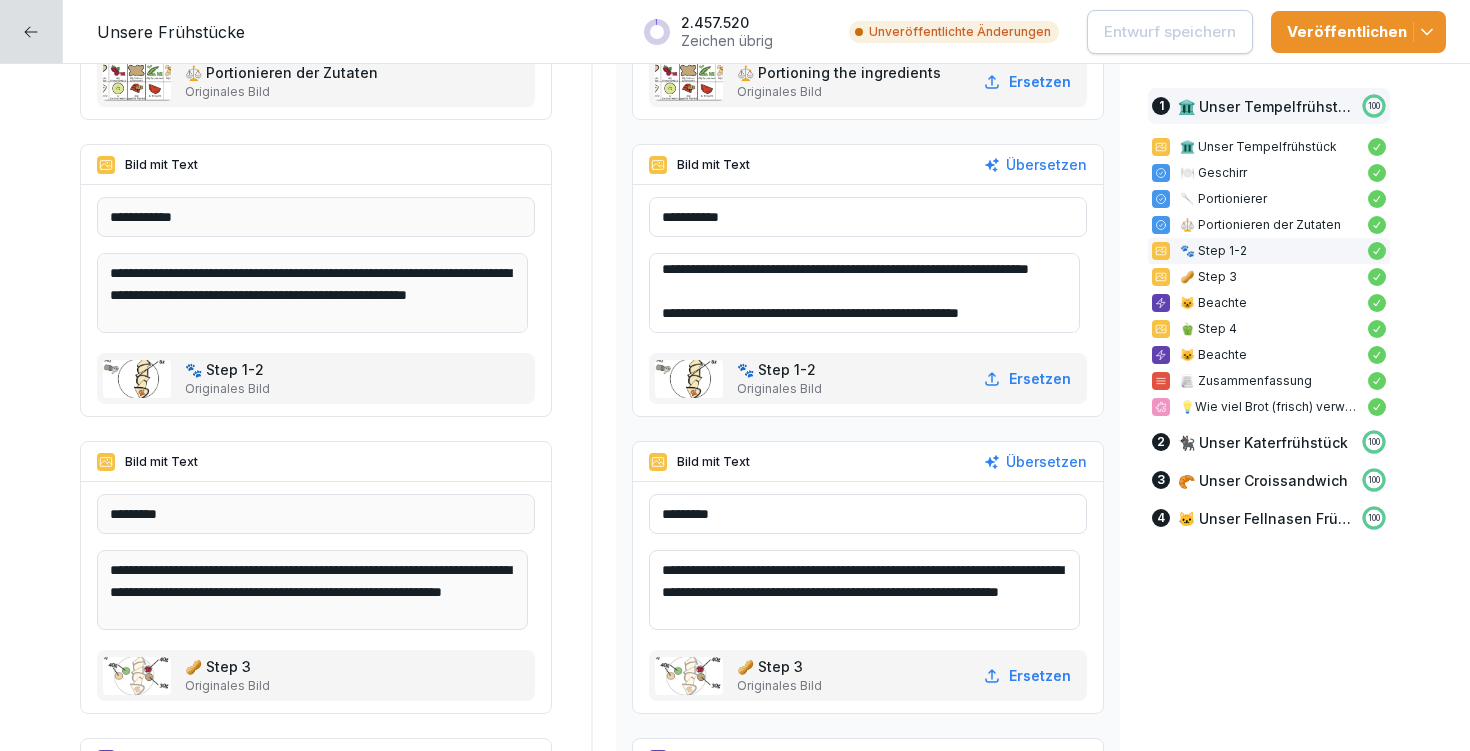 drag, startPoint x: 671, startPoint y: 567, endPoint x: 977, endPoint y: 615, distance: 309.74182 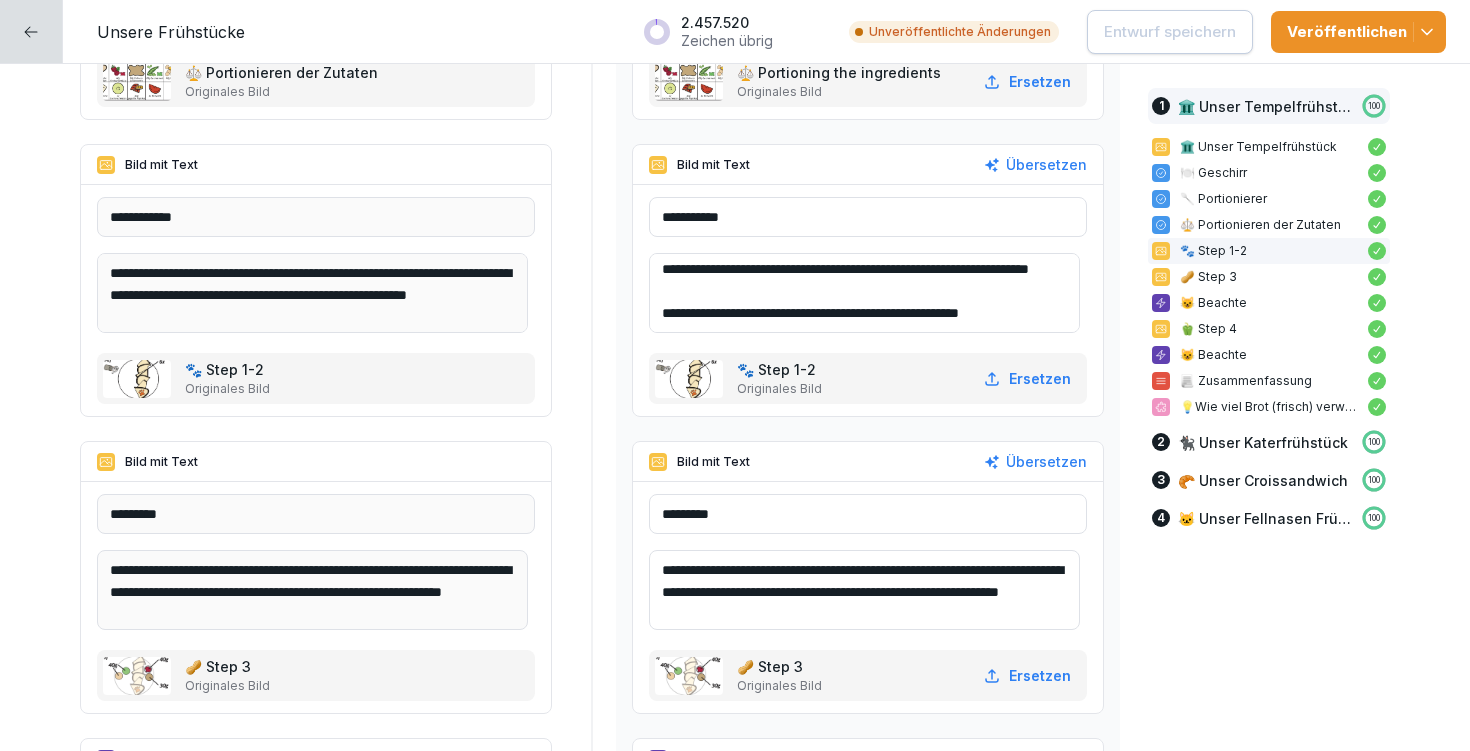 scroll, scrollTop: 2244, scrollLeft: 0, axis: vertical 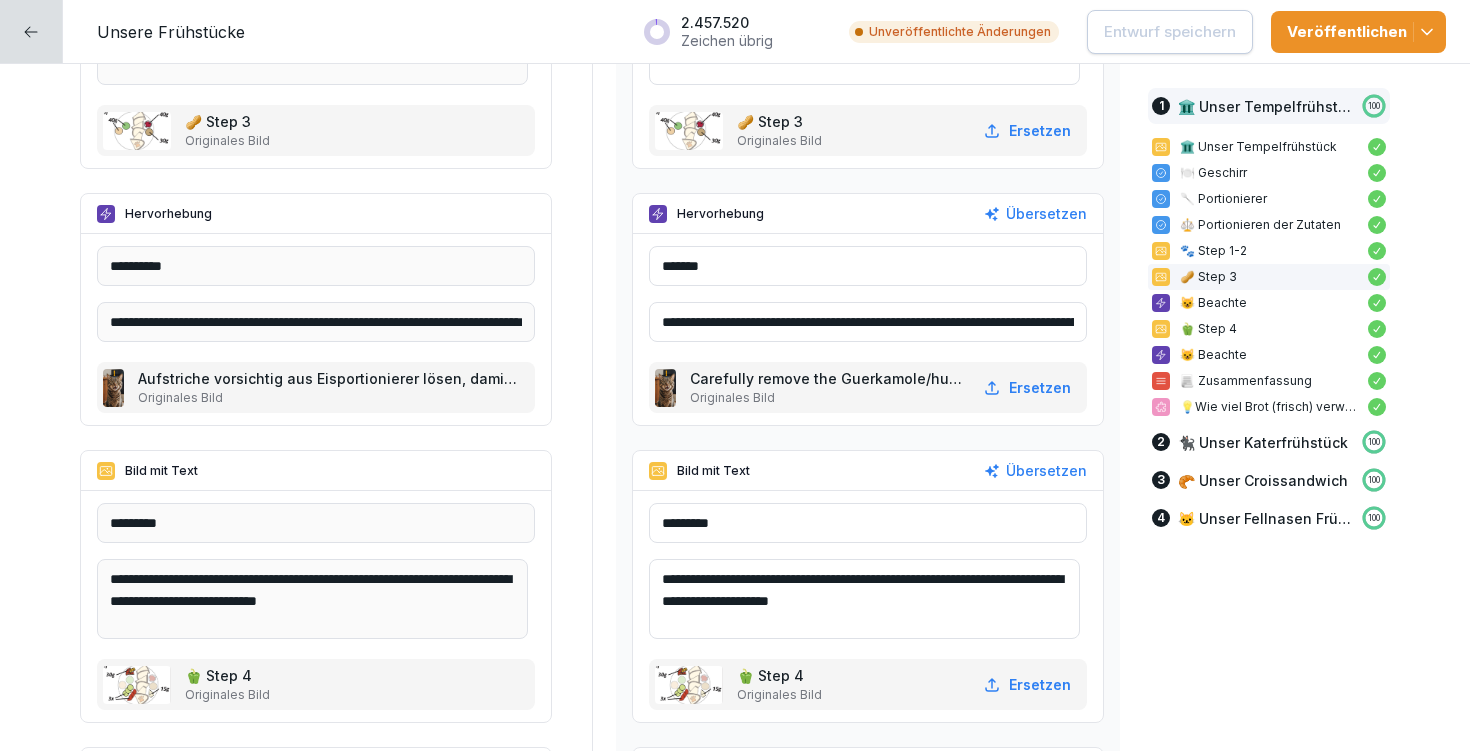 drag, startPoint x: 673, startPoint y: 579, endPoint x: 1007, endPoint y: 617, distance: 336.15472 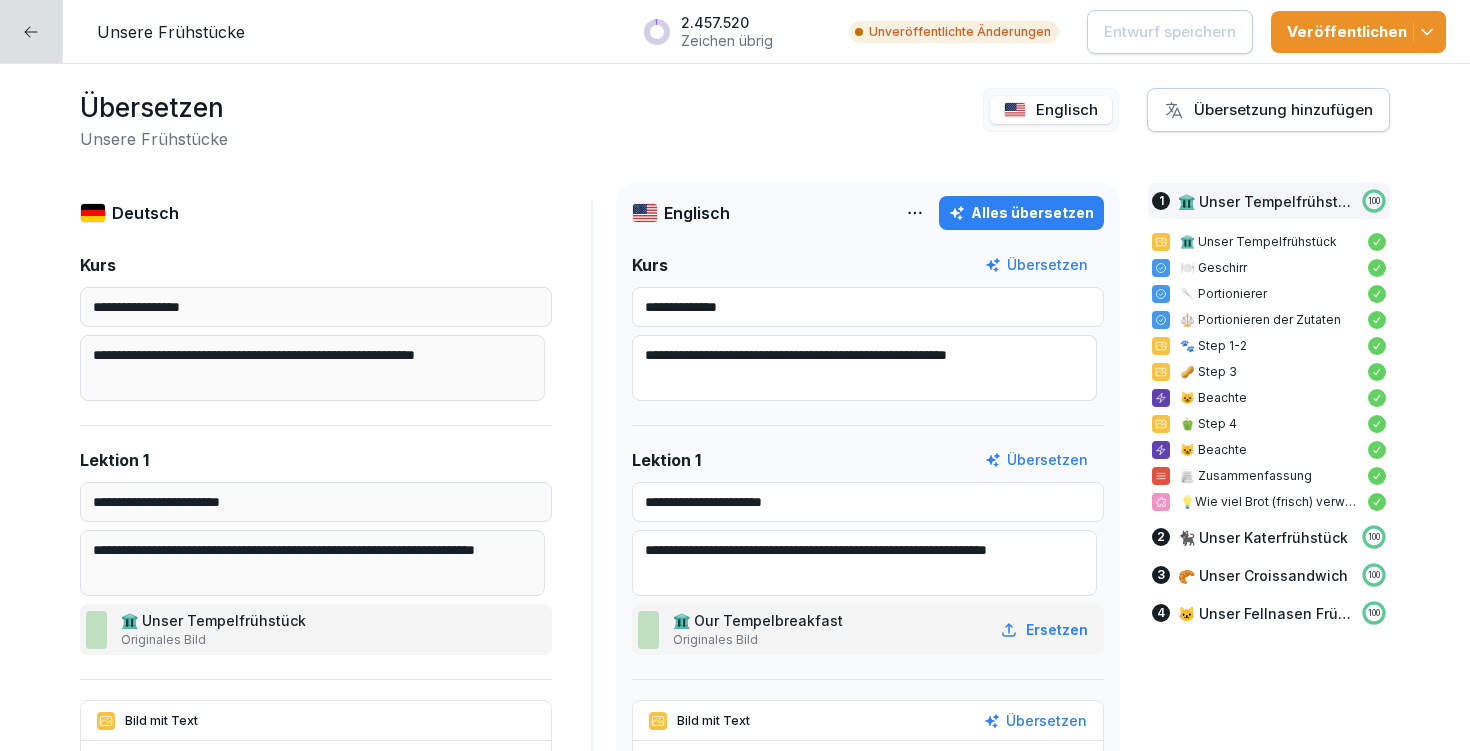 scroll, scrollTop: 0, scrollLeft: 0, axis: both 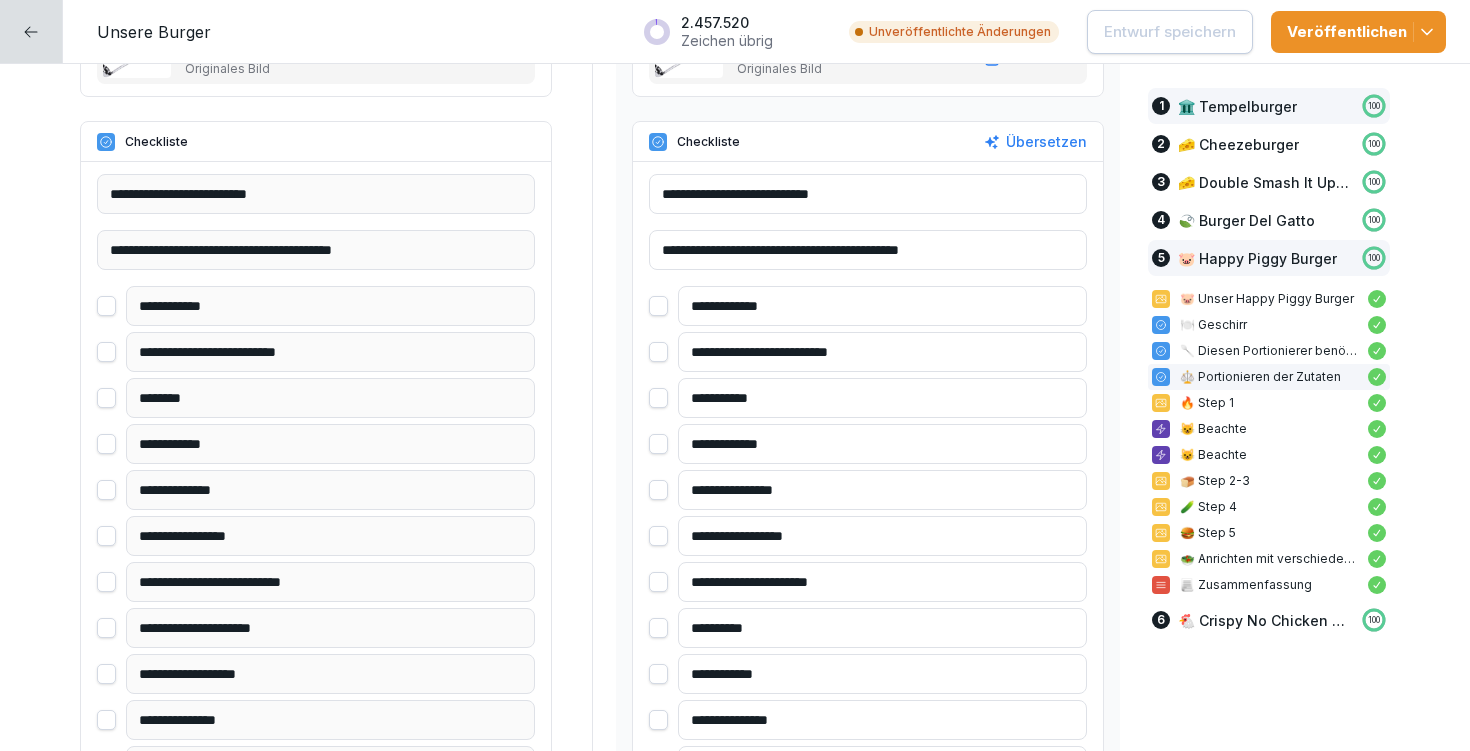 click on "🏛️ Tempelburger" at bounding box center [1237, 106] 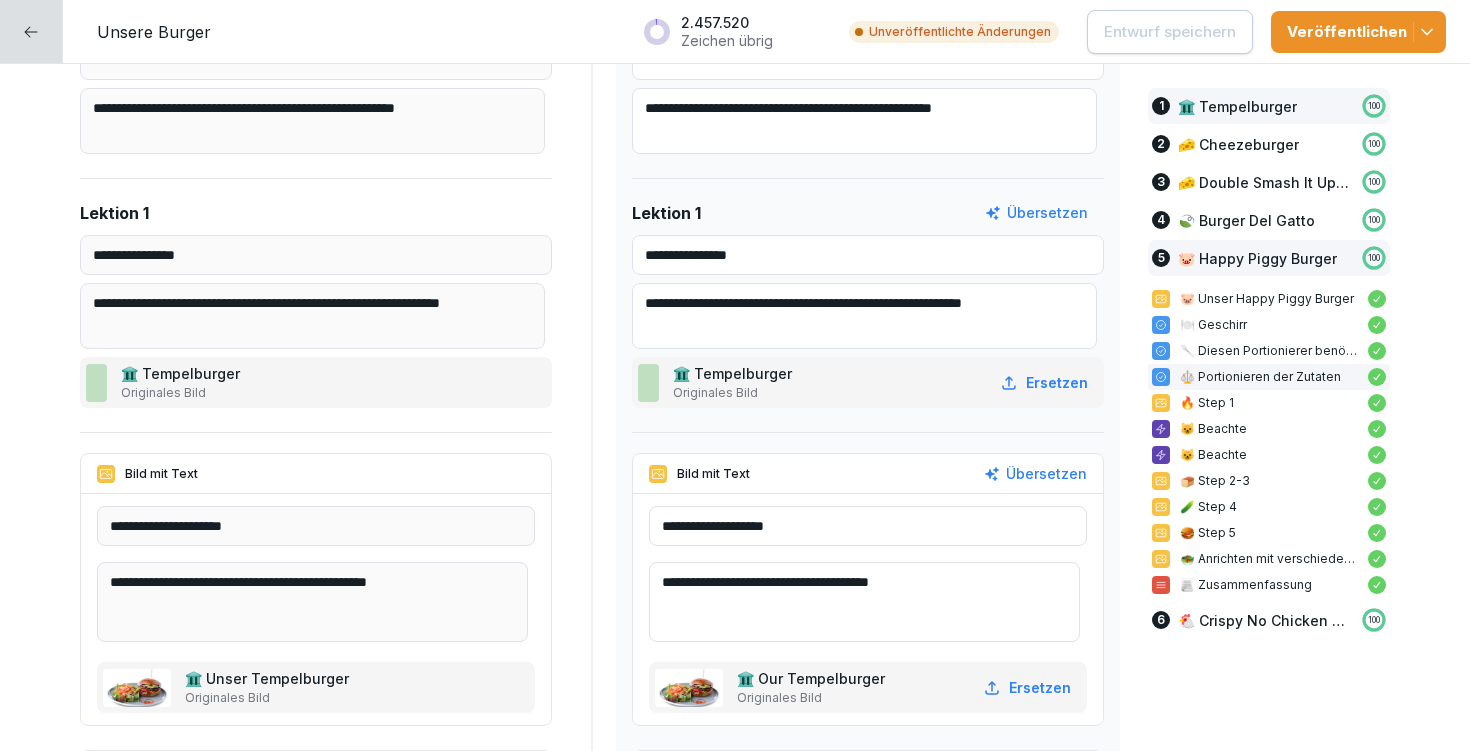 click on "🏛️ Tempelburger" at bounding box center [1237, 106] 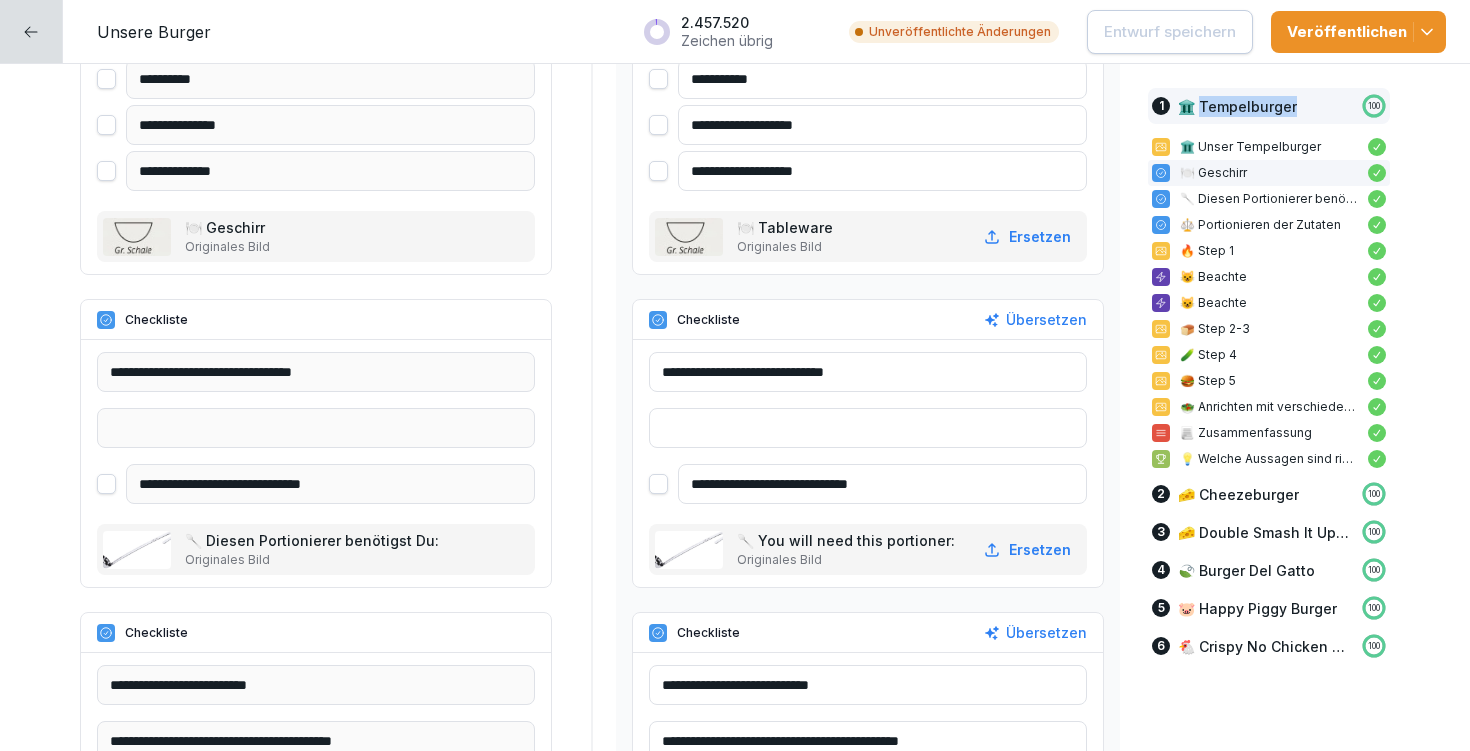 scroll, scrollTop: 1107, scrollLeft: 0, axis: vertical 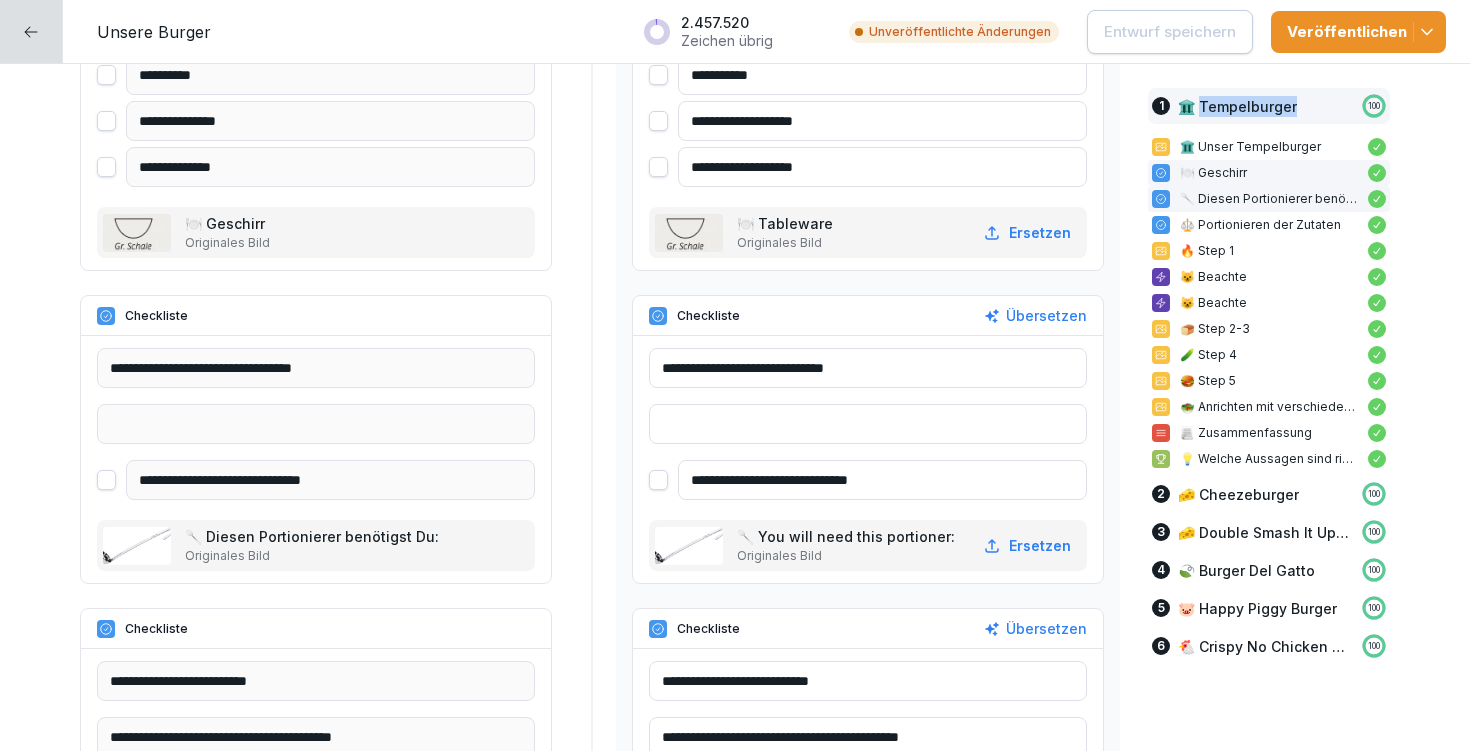 click on "🥄 Diesen Portionierer benötigst Du:" at bounding box center [1269, 199] 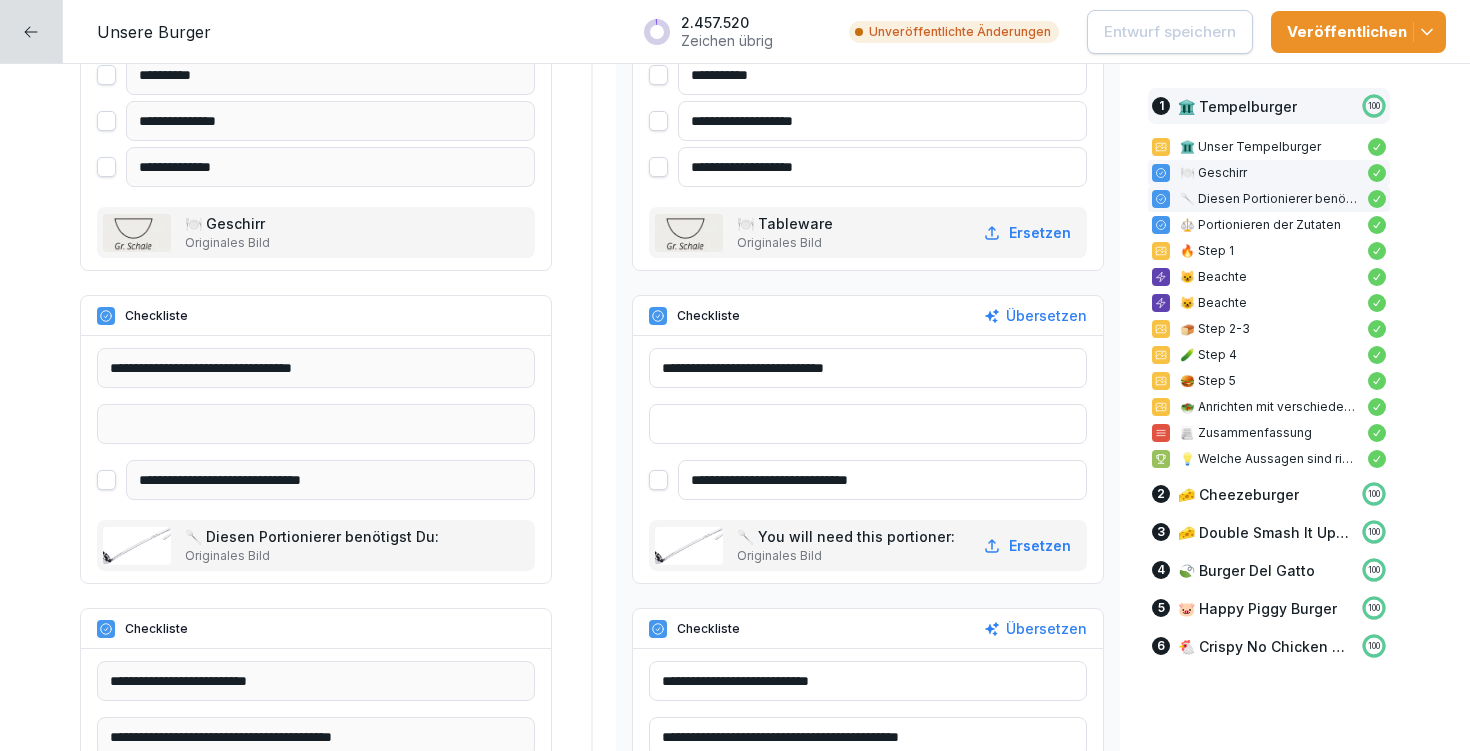 click on "🥄 Diesen Portionierer benötigst Du:" at bounding box center [1269, 199] 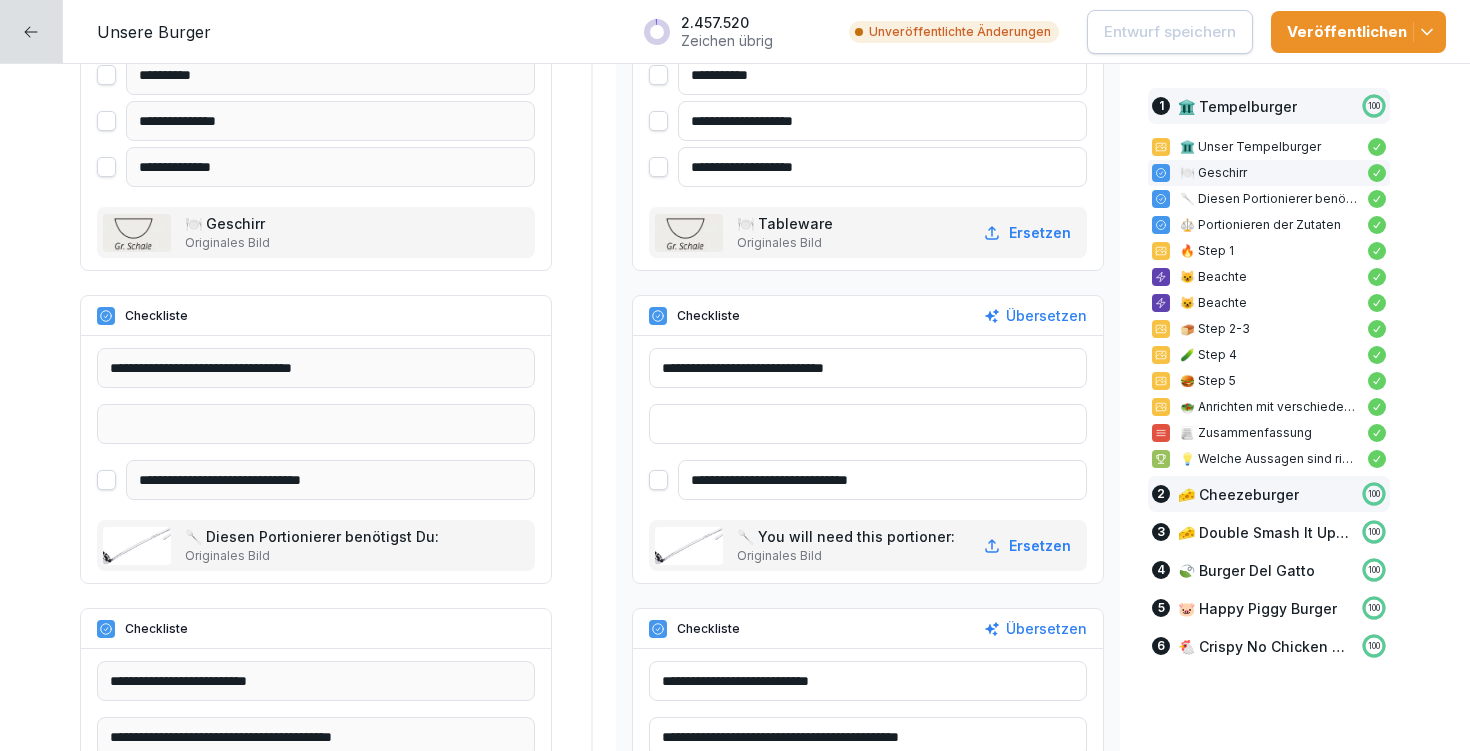 click on "🧀 Cheezeburger" at bounding box center [1238, 494] 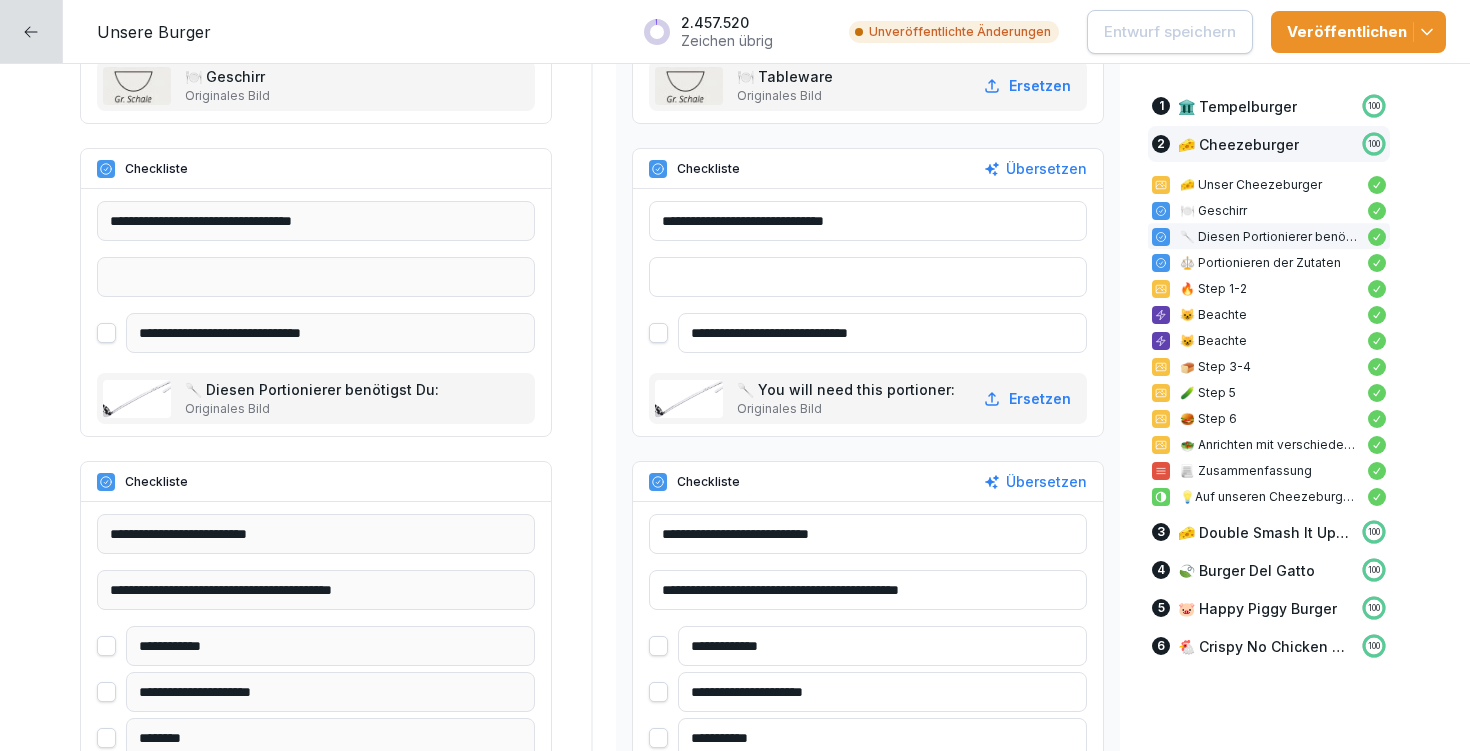 scroll, scrollTop: 6108, scrollLeft: 0, axis: vertical 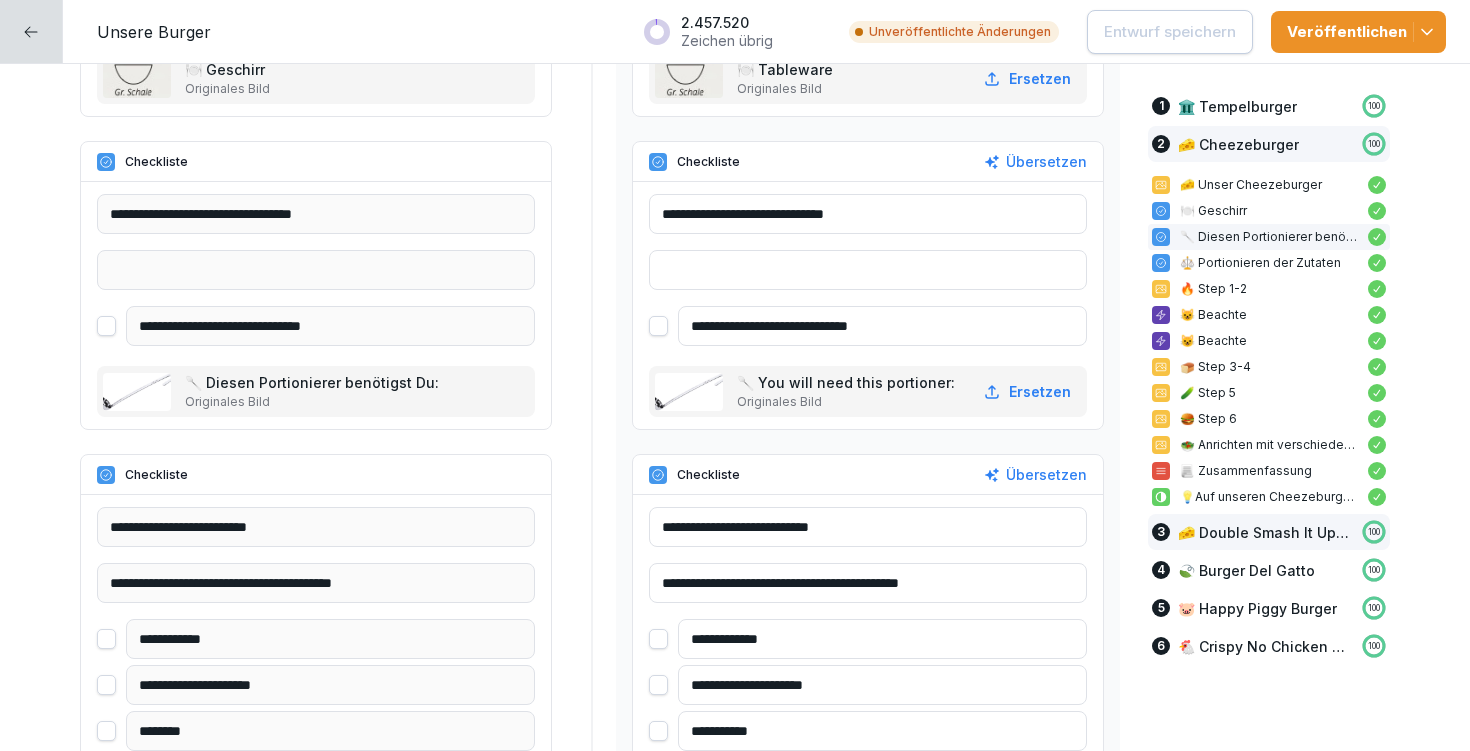 click on "🧀 Double Smash It Up Cheezeburger" at bounding box center (1265, 532) 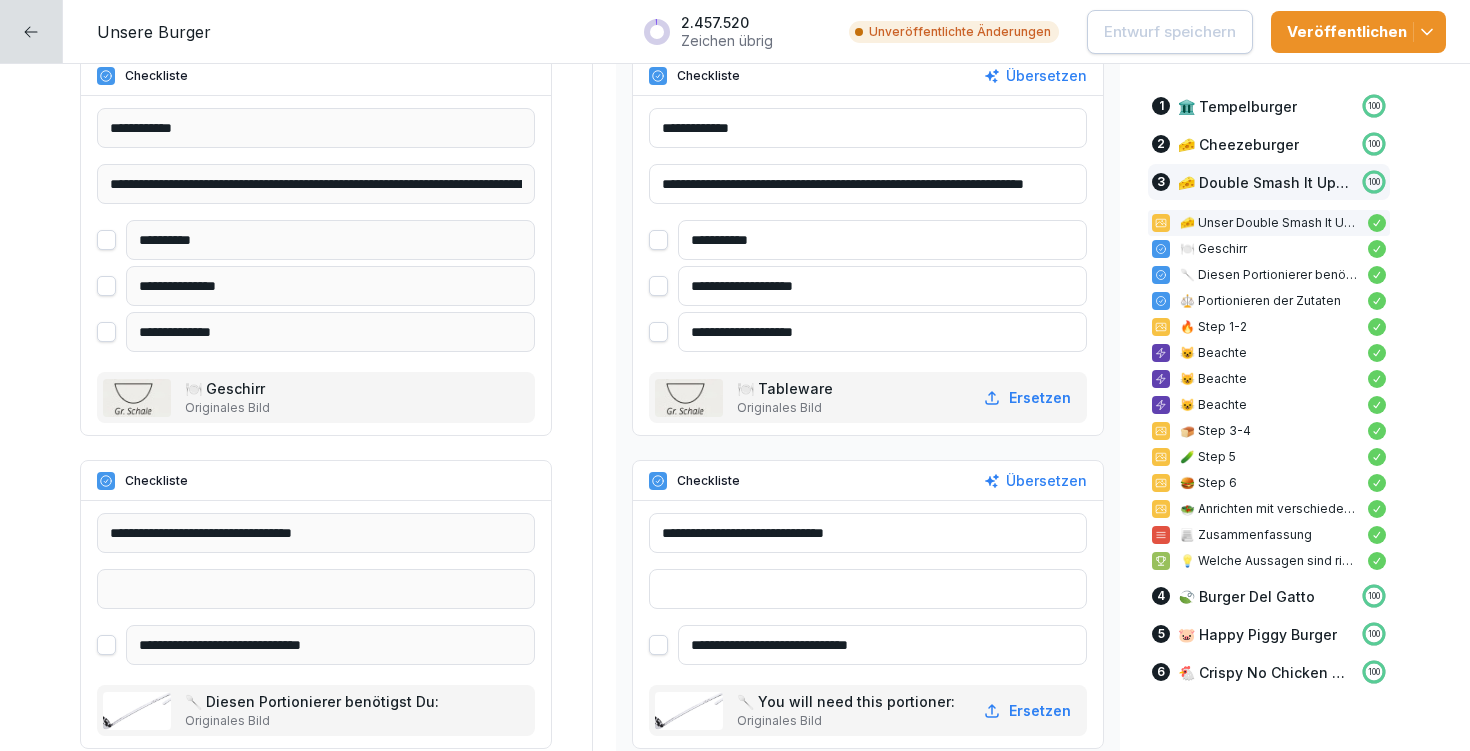 scroll, scrollTop: 10614, scrollLeft: 0, axis: vertical 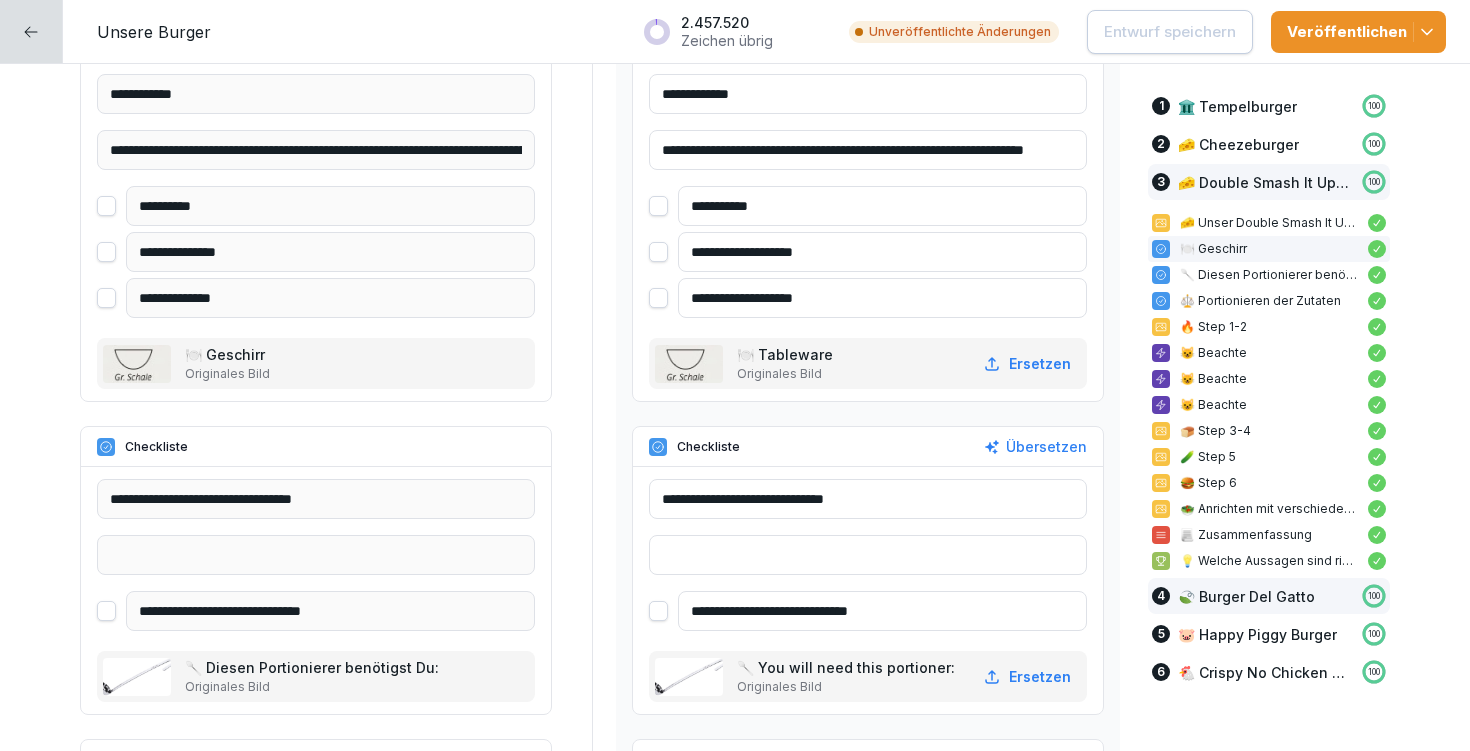 click on "🍃 Burger Del Gatto" at bounding box center [1246, 596] 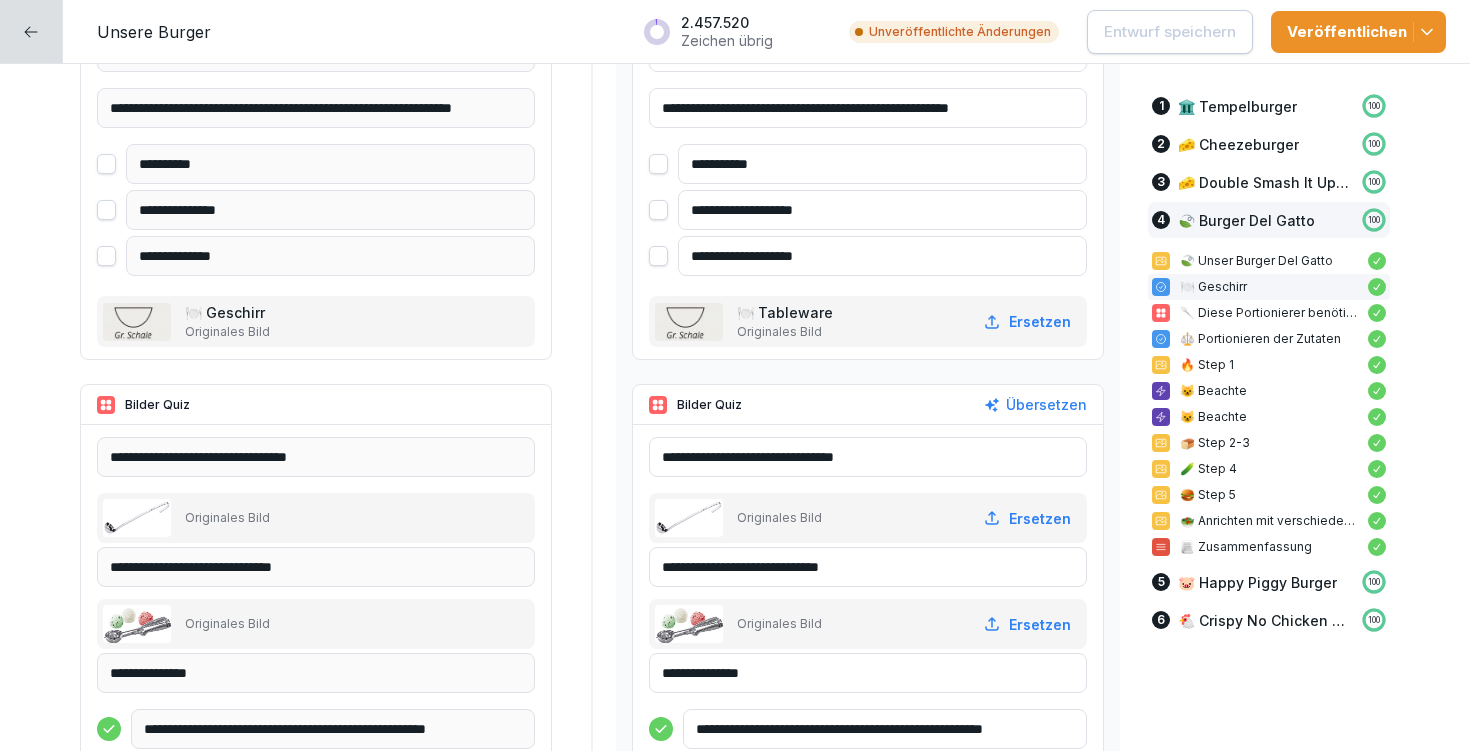 scroll, scrollTop: 15854, scrollLeft: 0, axis: vertical 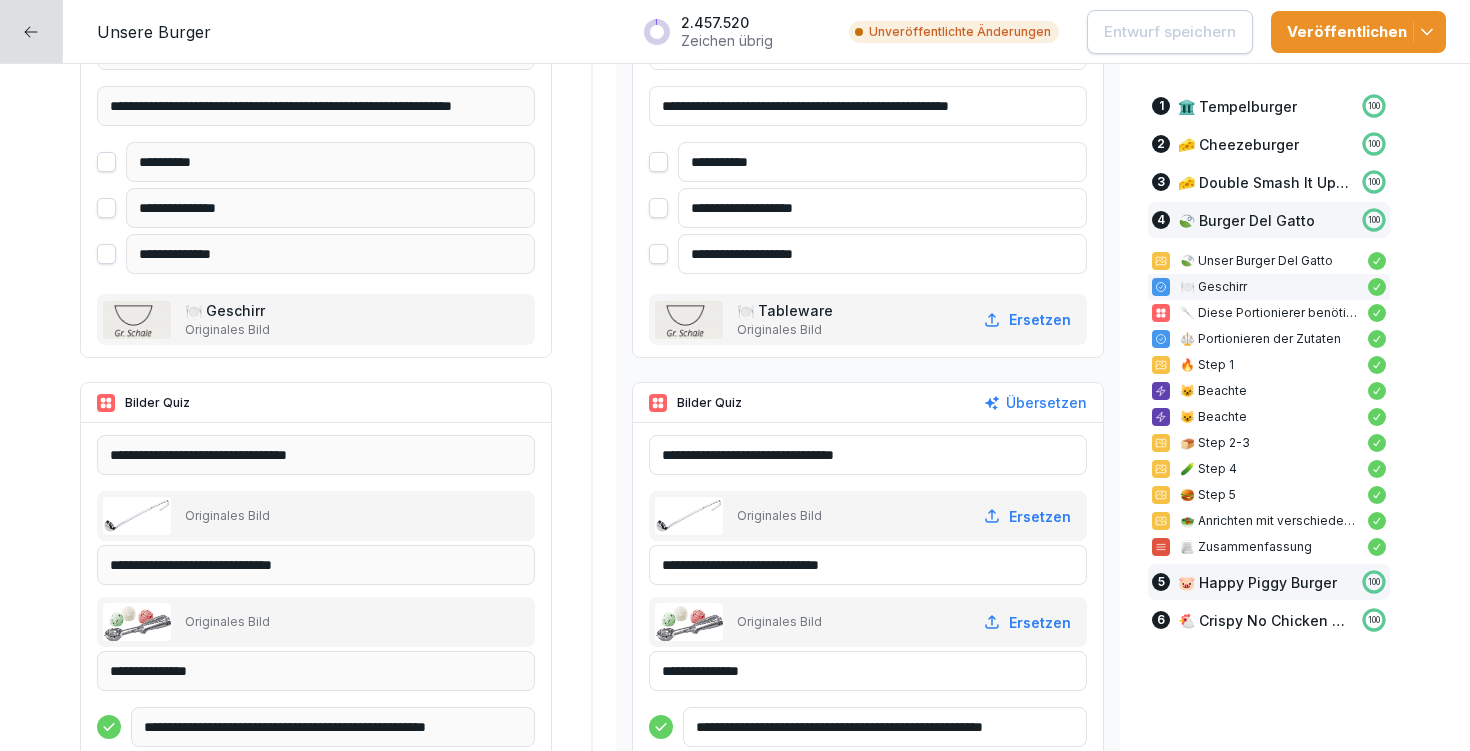 click on "🐷 Happy Piggy Burger" at bounding box center [1257, 582] 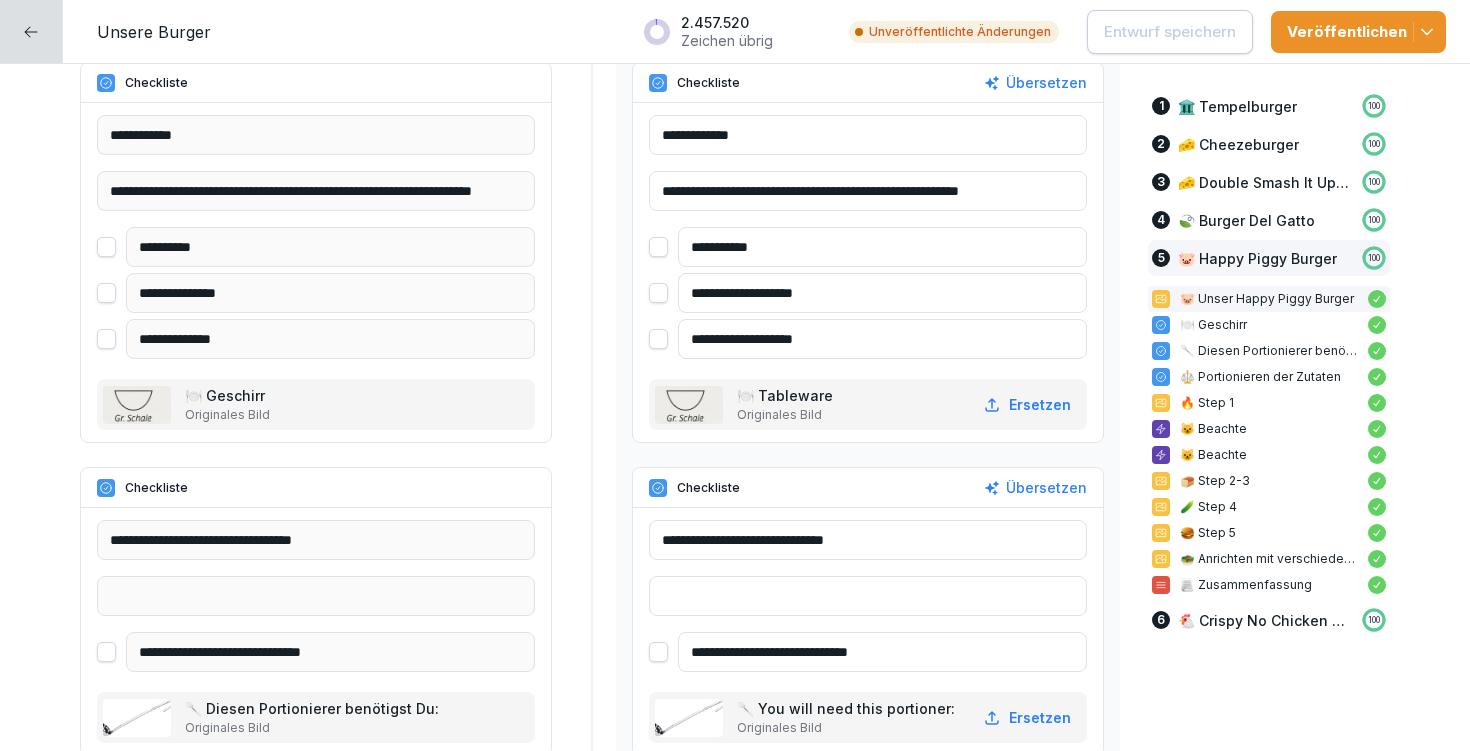 scroll, scrollTop: 20345, scrollLeft: 0, axis: vertical 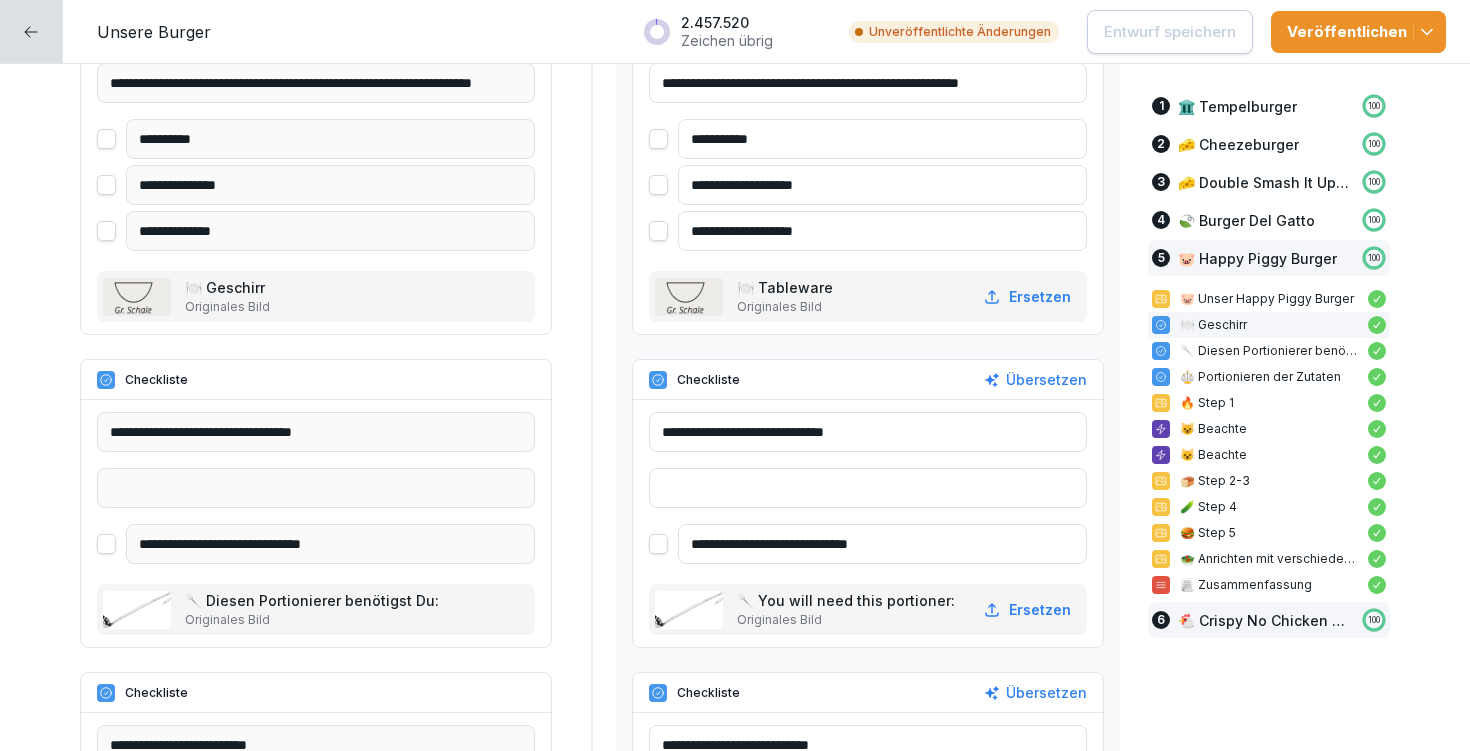 click on "🐔 Crispy No Chicken Burger" at bounding box center [1265, 620] 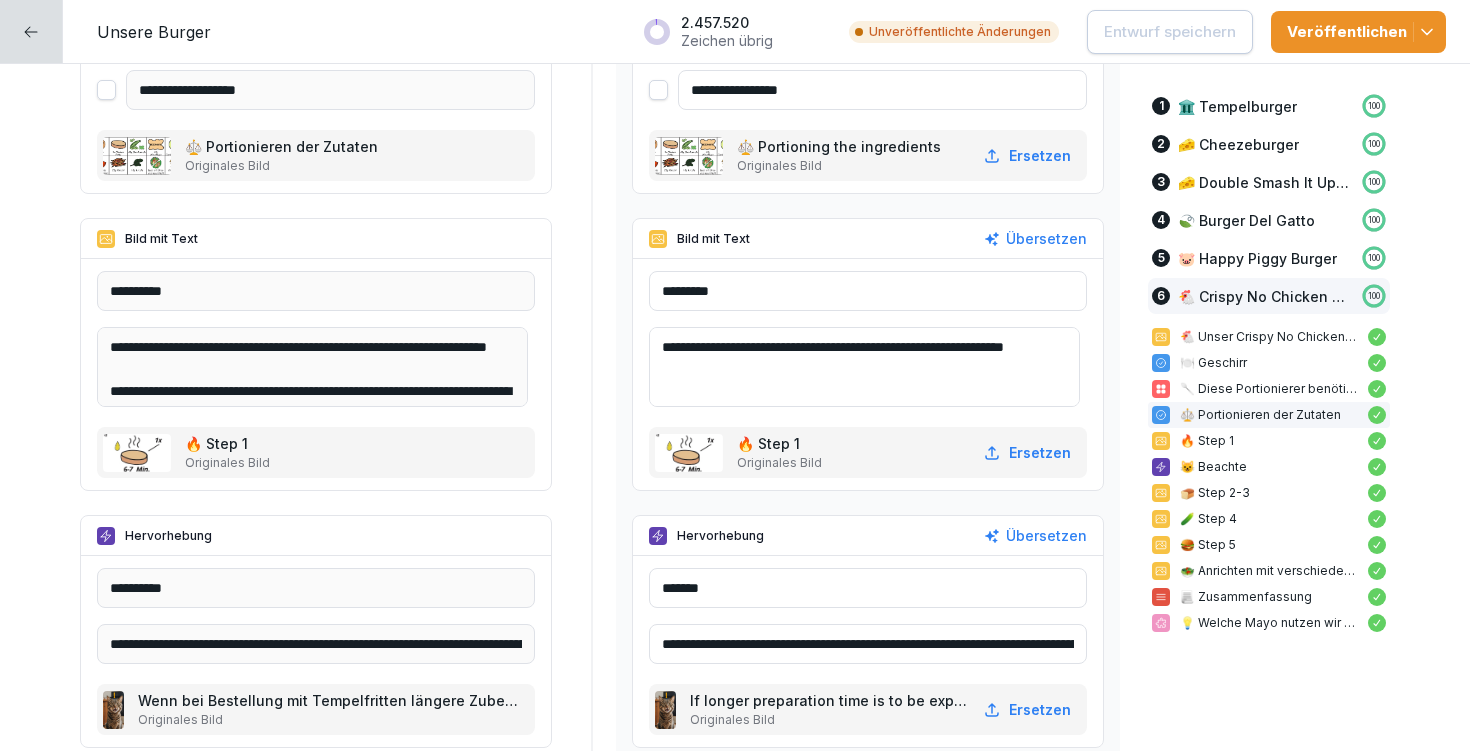 scroll, scrollTop: 26372, scrollLeft: 0, axis: vertical 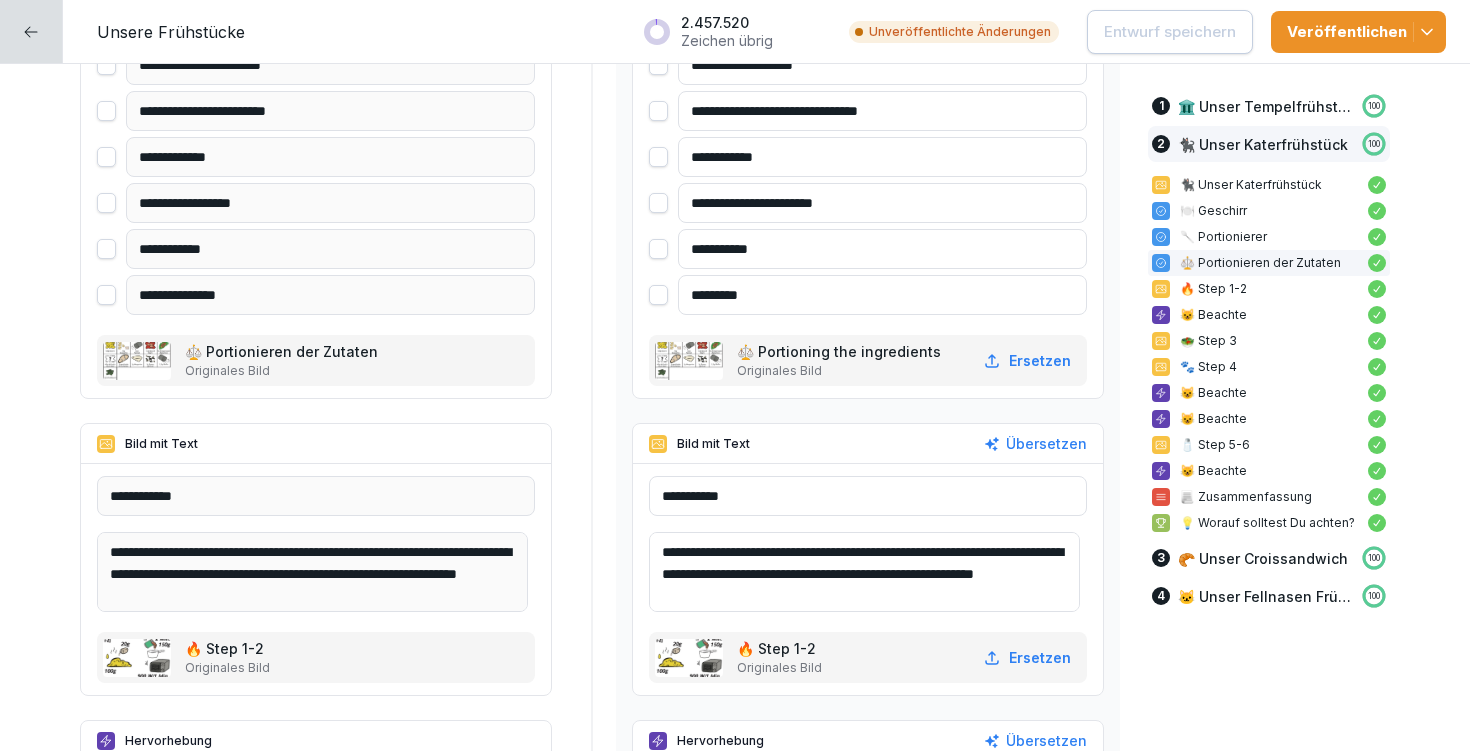 drag, startPoint x: 671, startPoint y: 545, endPoint x: 829, endPoint y: 596, distance: 166.0271 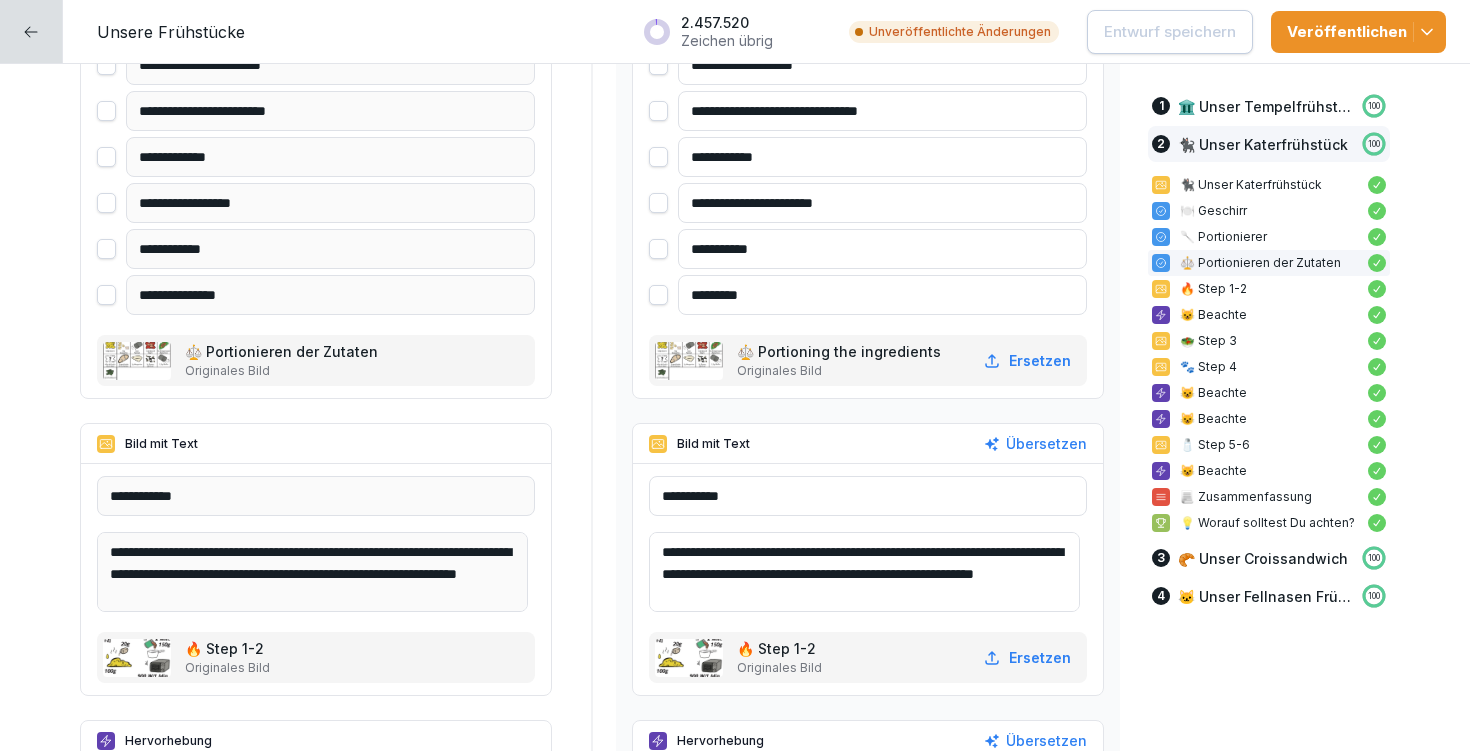 click on "**********" at bounding box center [864, 572] 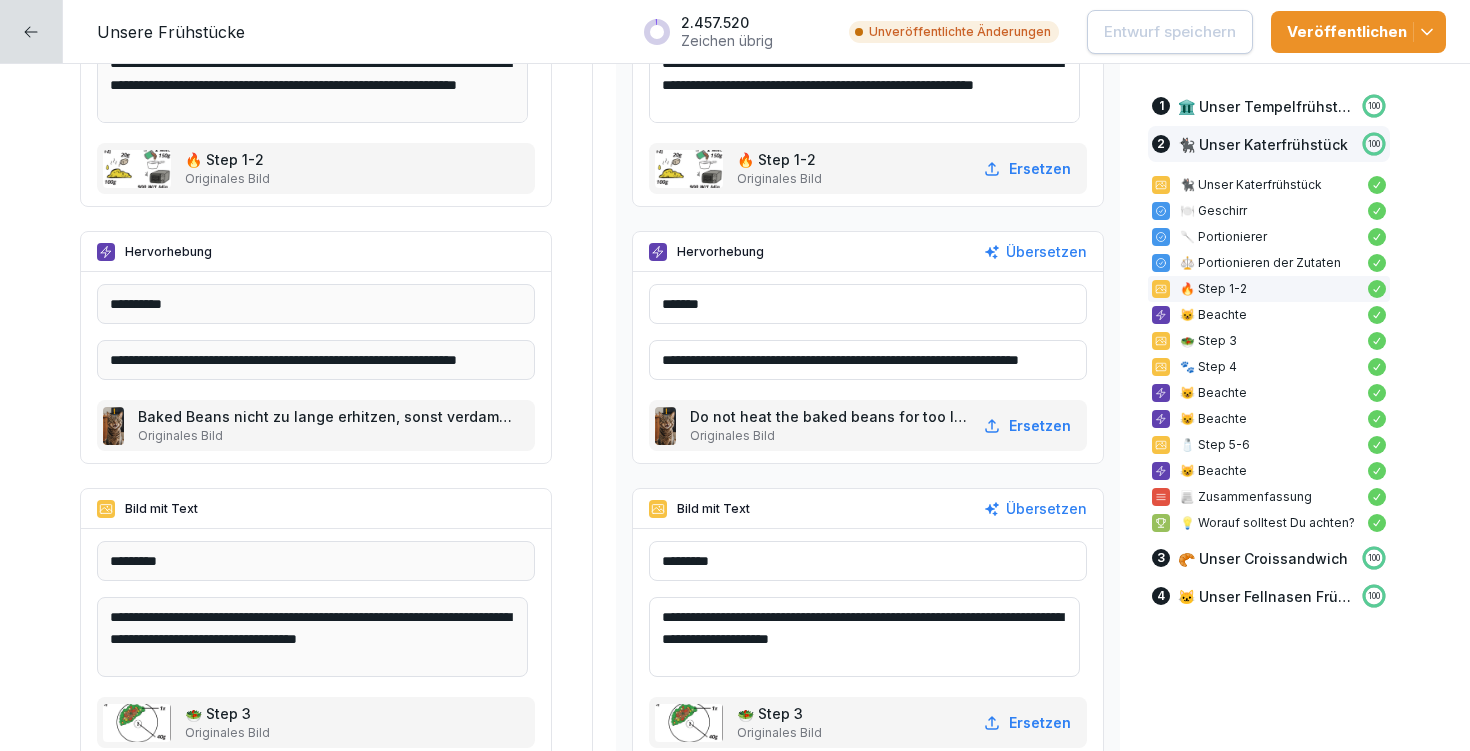 scroll, scrollTop: 6448, scrollLeft: 0, axis: vertical 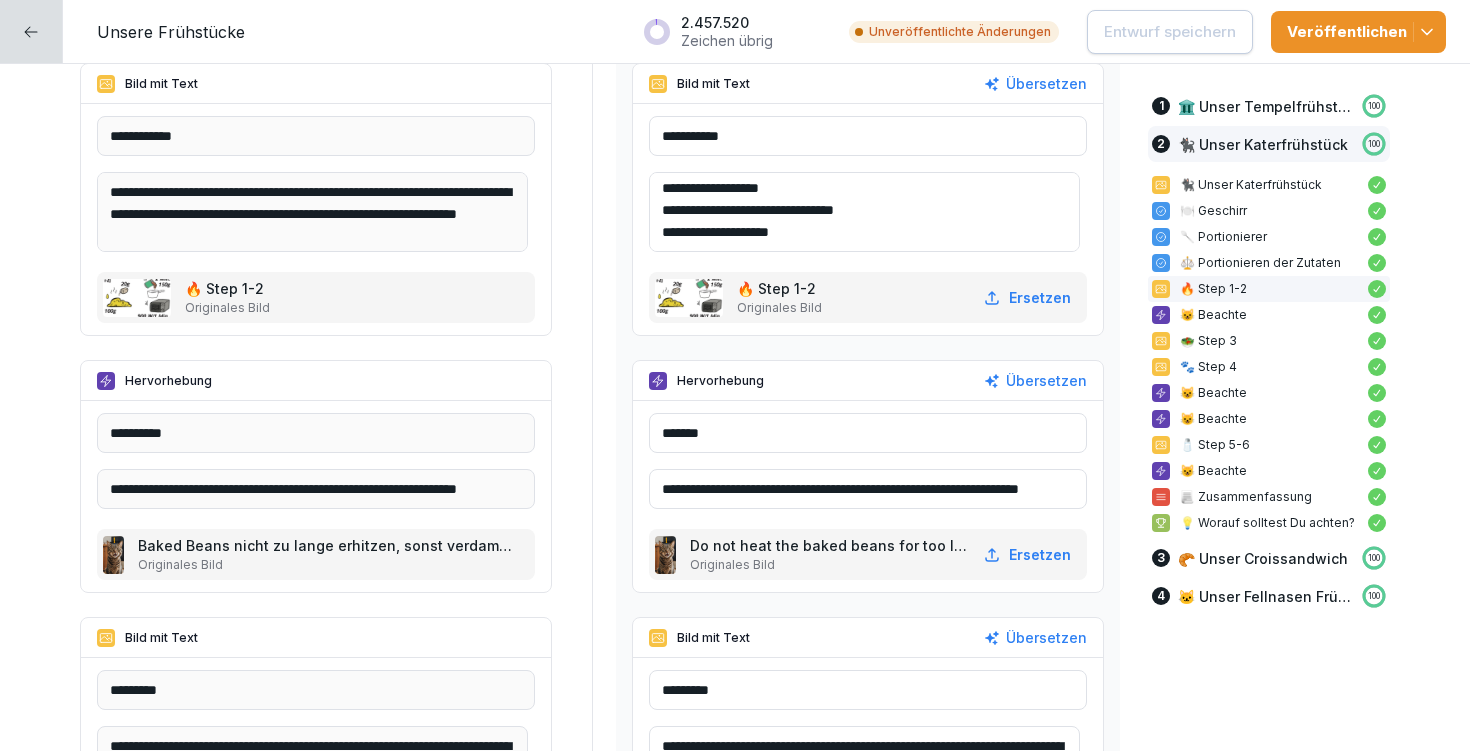 drag, startPoint x: 673, startPoint y: 214, endPoint x: 965, endPoint y: 262, distance: 295.9189 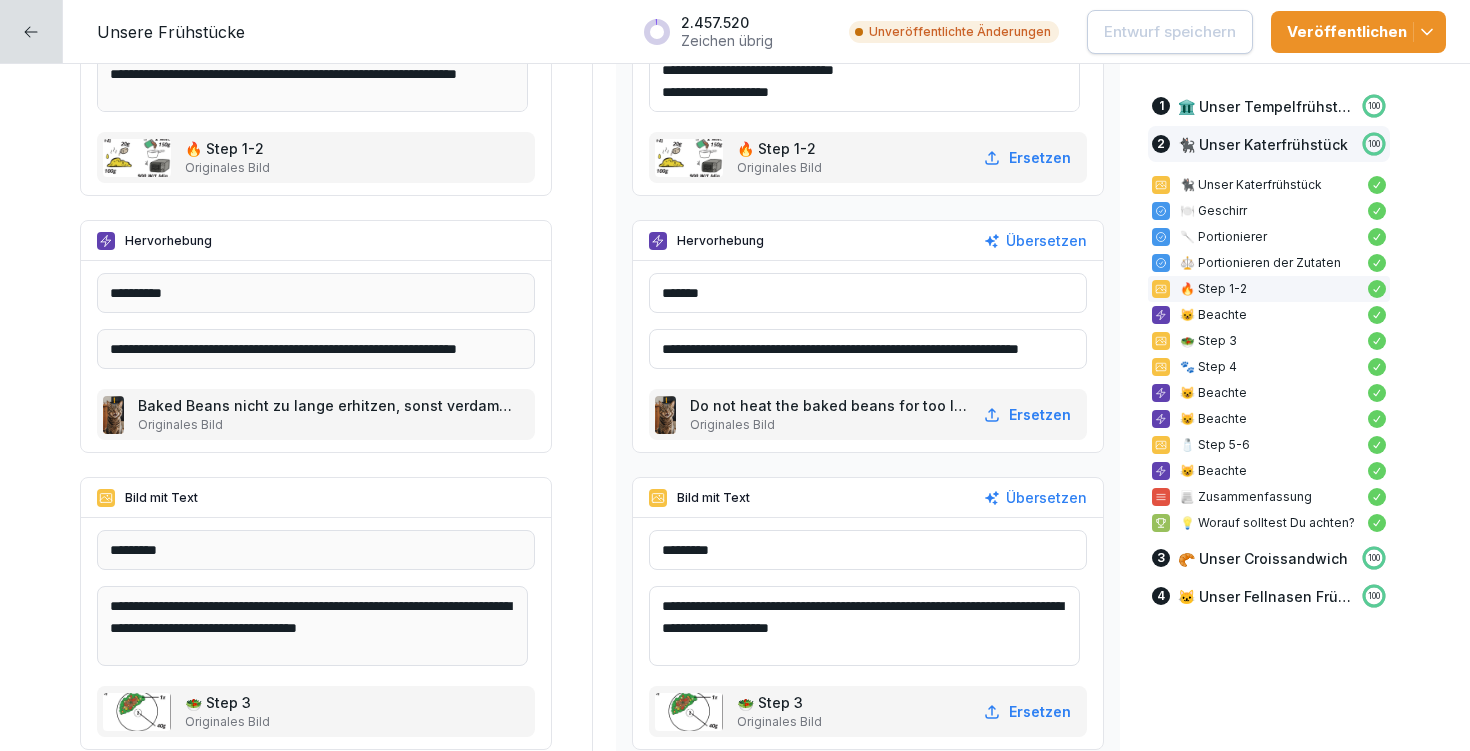 scroll, scrollTop: 6611, scrollLeft: 0, axis: vertical 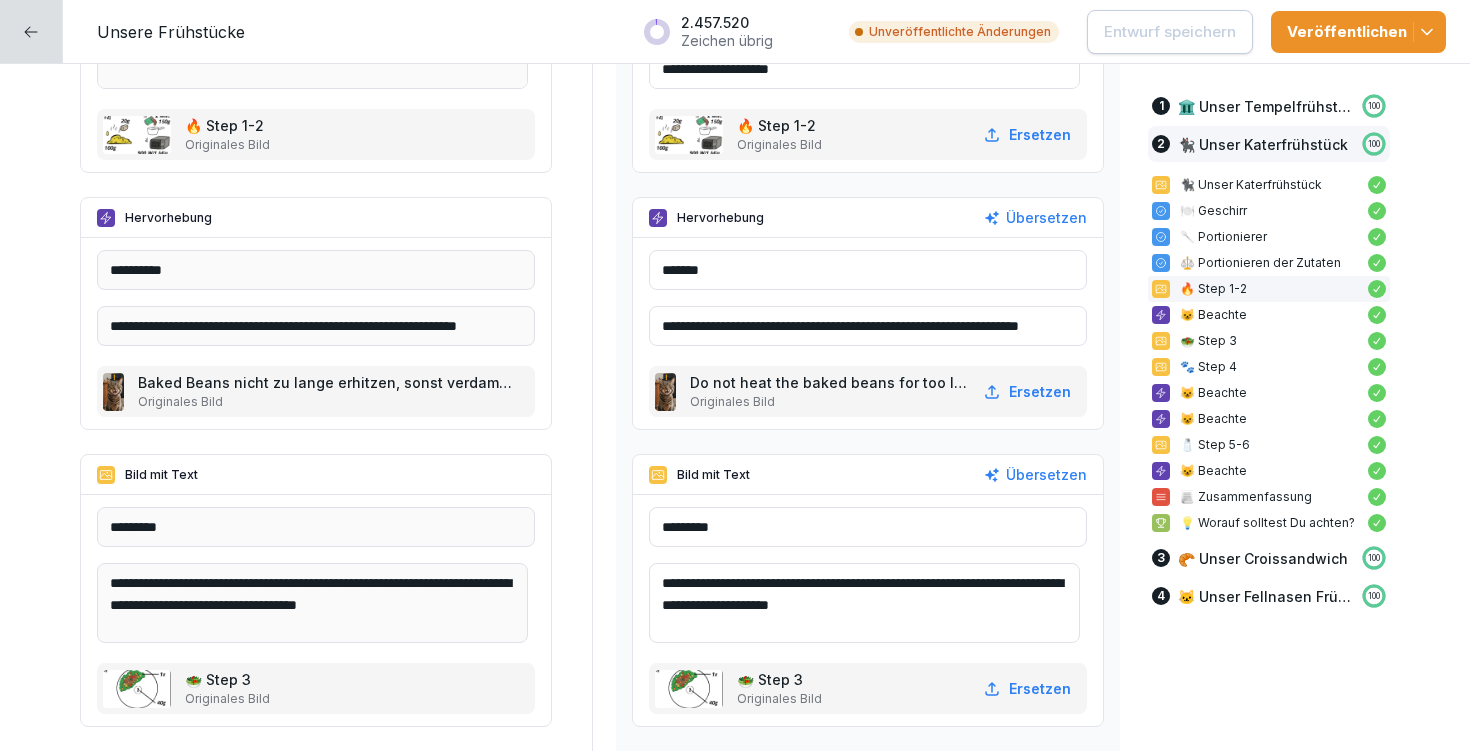 drag, startPoint x: 673, startPoint y: 582, endPoint x: 1004, endPoint y: 623, distance: 333.5296 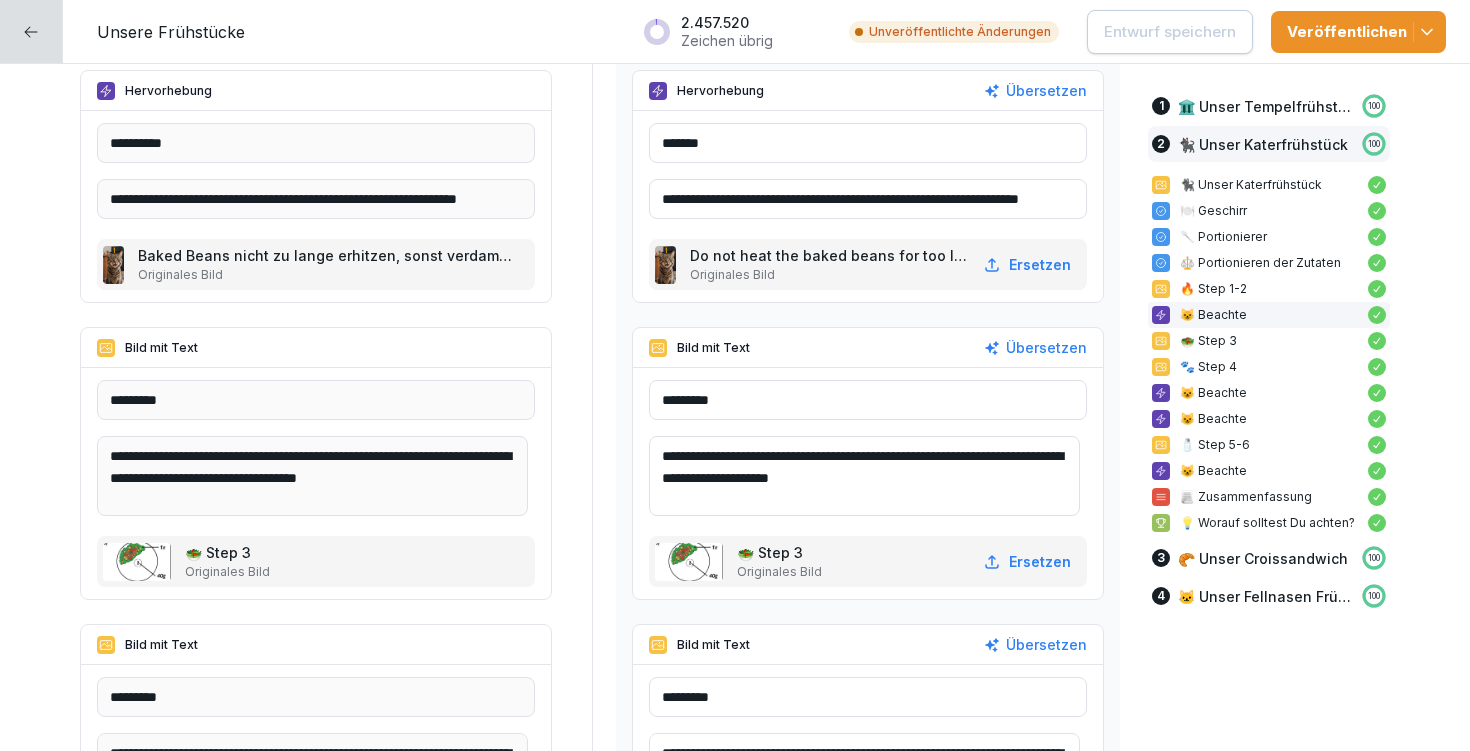 scroll, scrollTop: 6764, scrollLeft: 0, axis: vertical 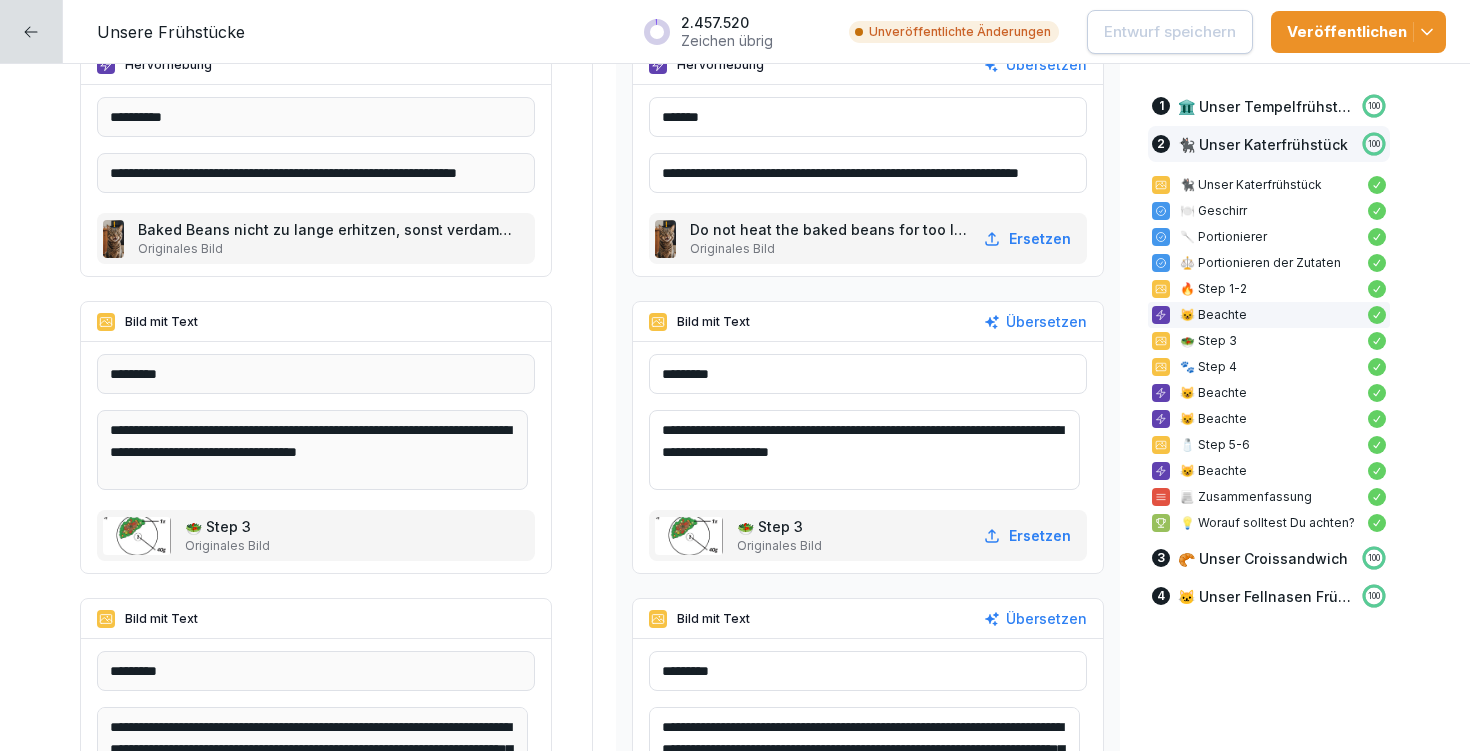 click on "**********" at bounding box center (864, 450) 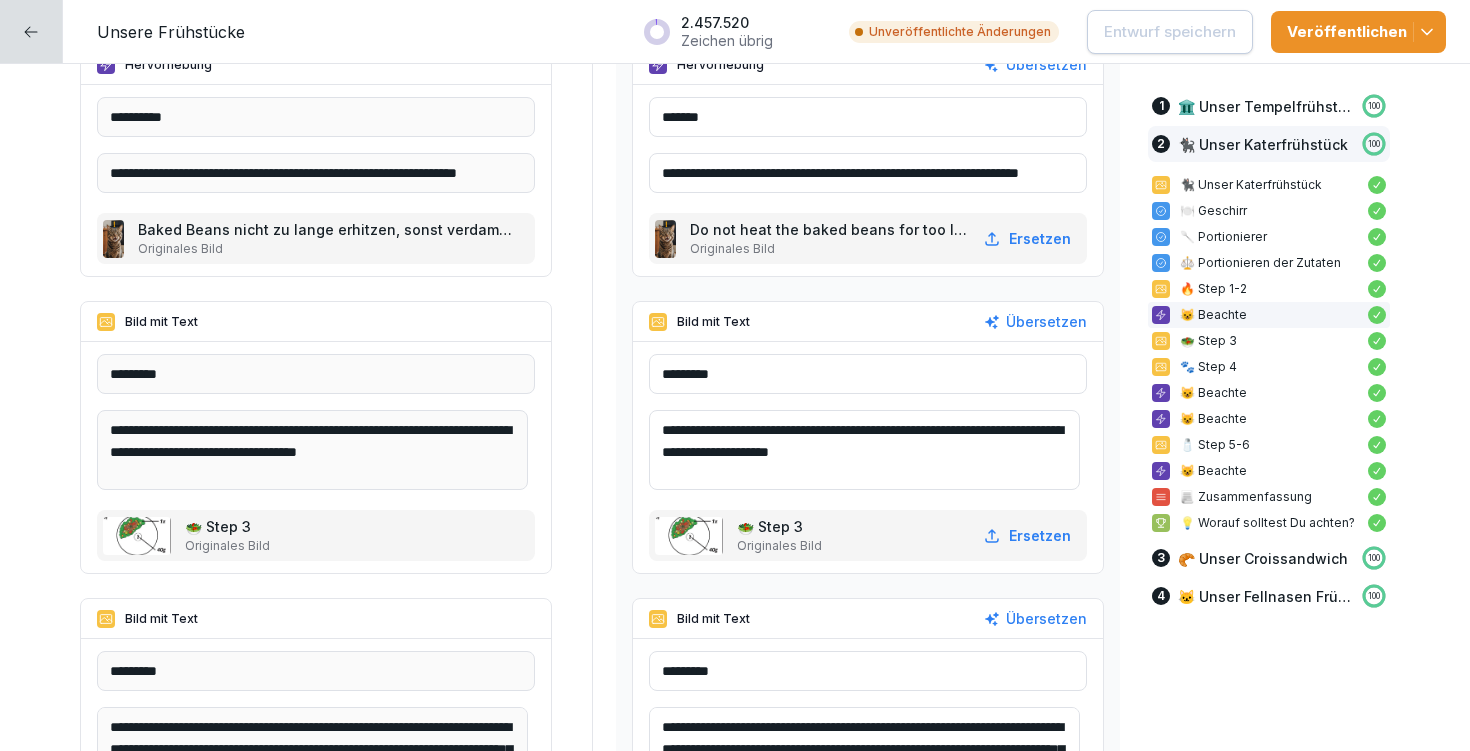 scroll, scrollTop: 6908, scrollLeft: 0, axis: vertical 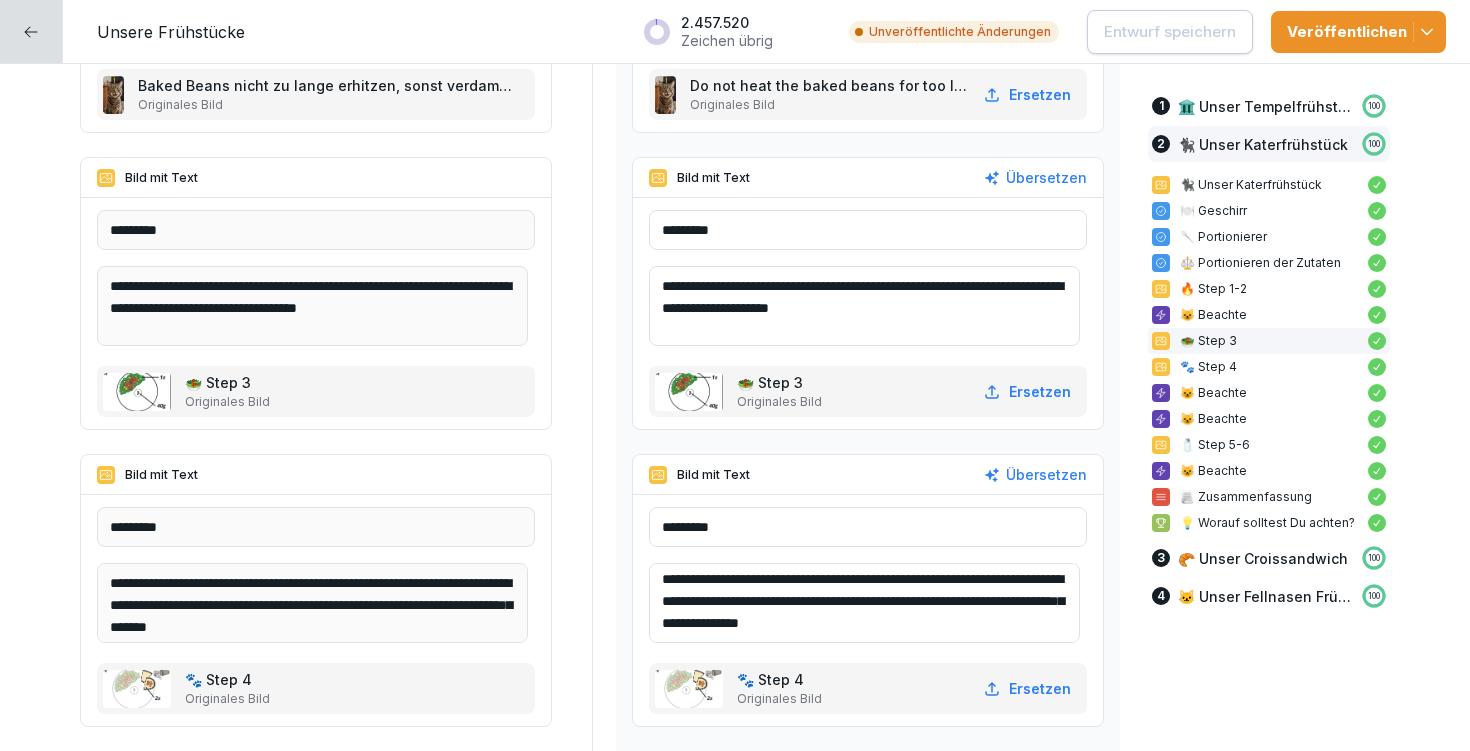 drag, startPoint x: 671, startPoint y: 576, endPoint x: 1036, endPoint y: 682, distance: 380.08026 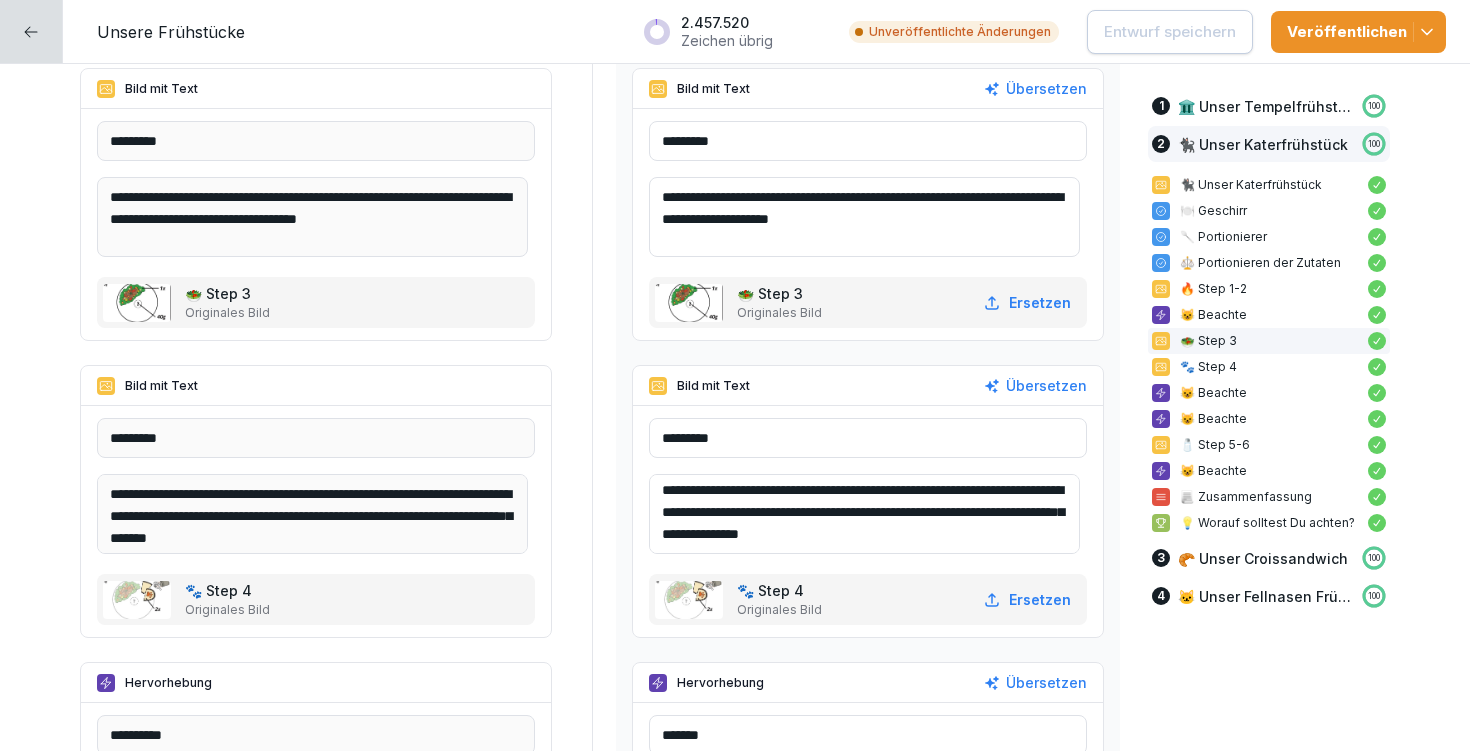scroll, scrollTop: 7001, scrollLeft: 0, axis: vertical 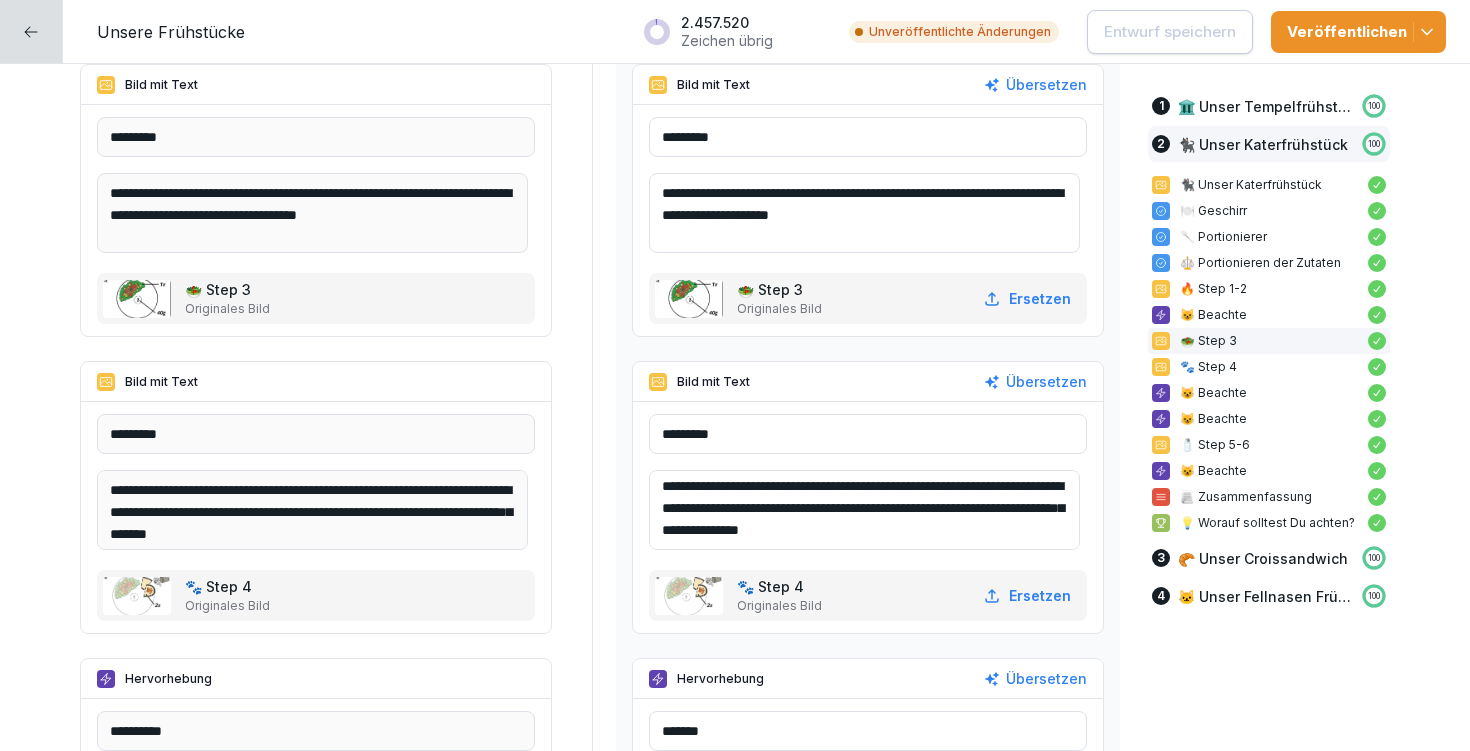 drag, startPoint x: 1018, startPoint y: 742, endPoint x: 709, endPoint y: 488, distance: 399.99625 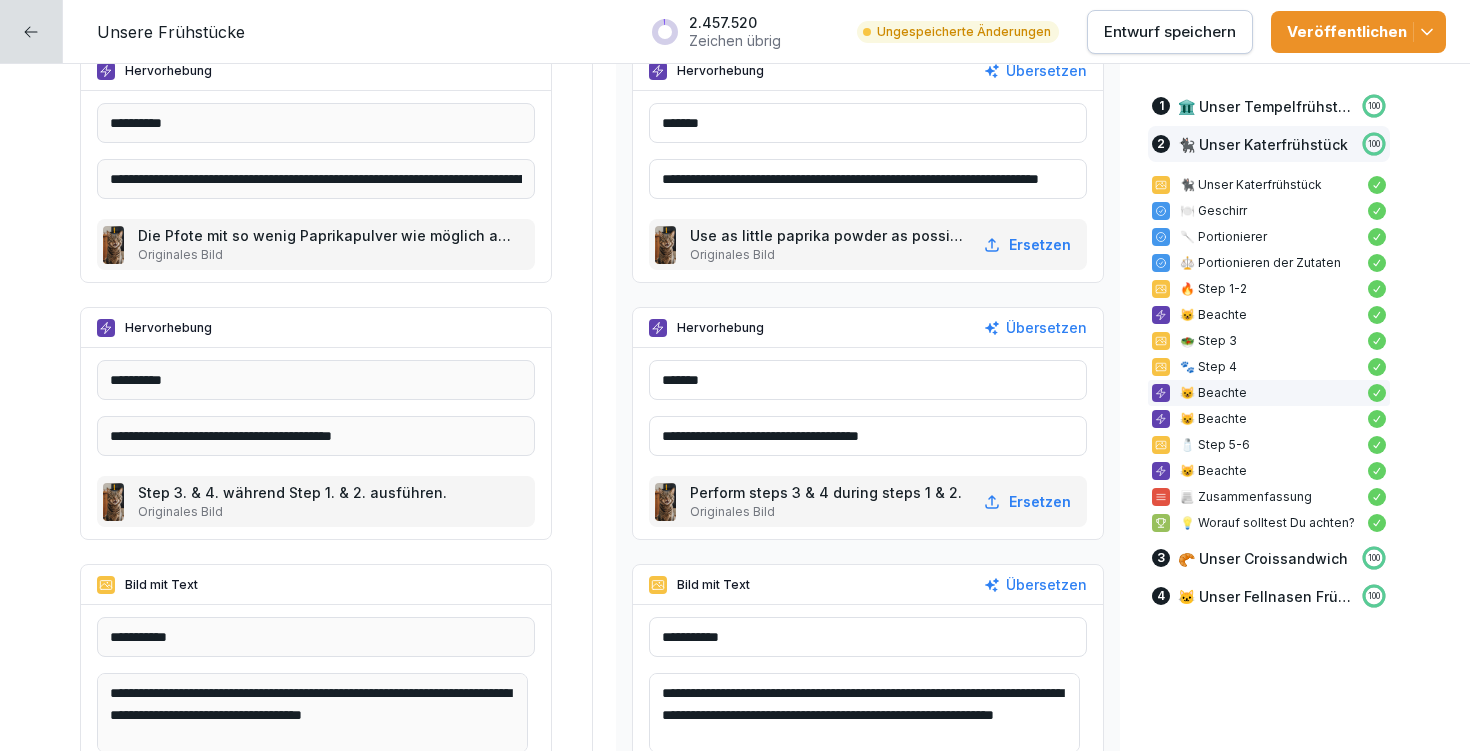 scroll, scrollTop: 7749, scrollLeft: 0, axis: vertical 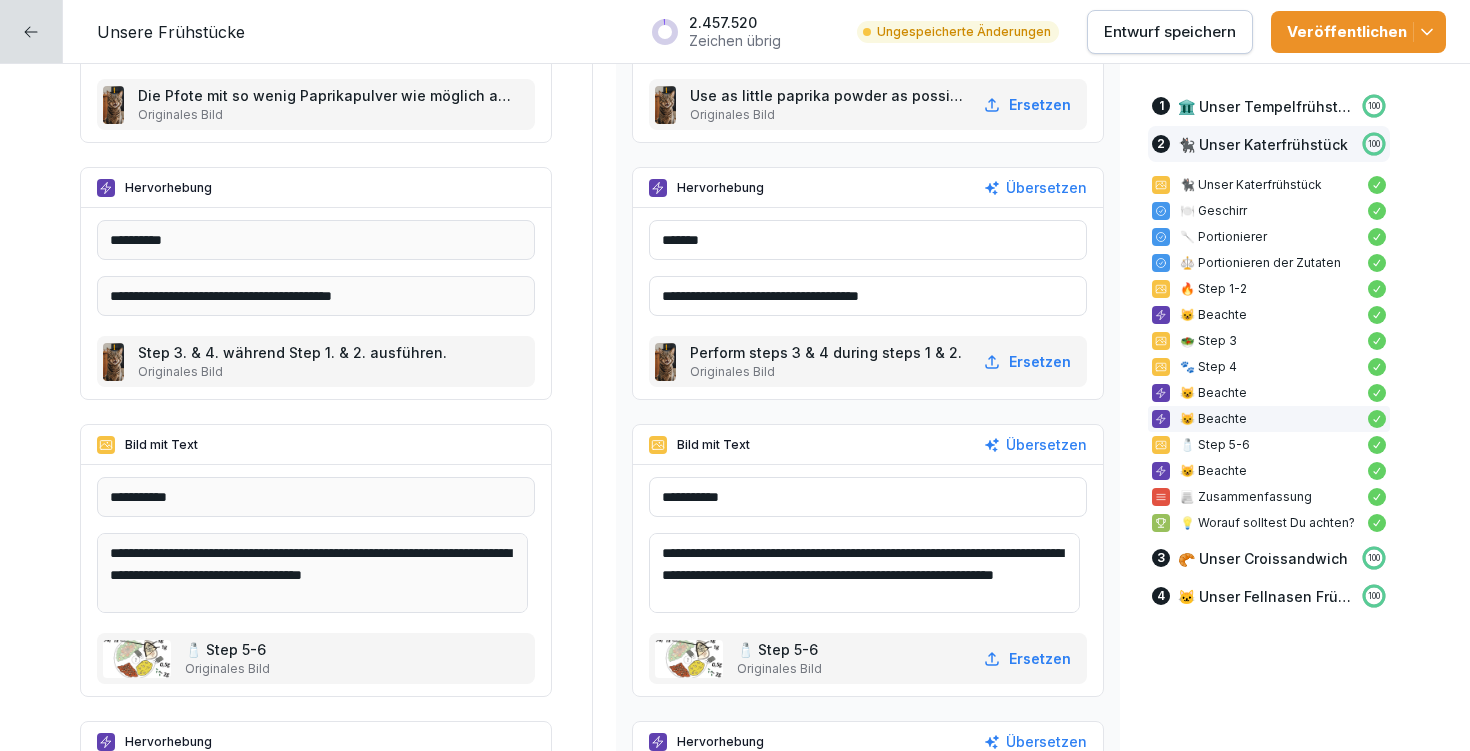 type on "**********" 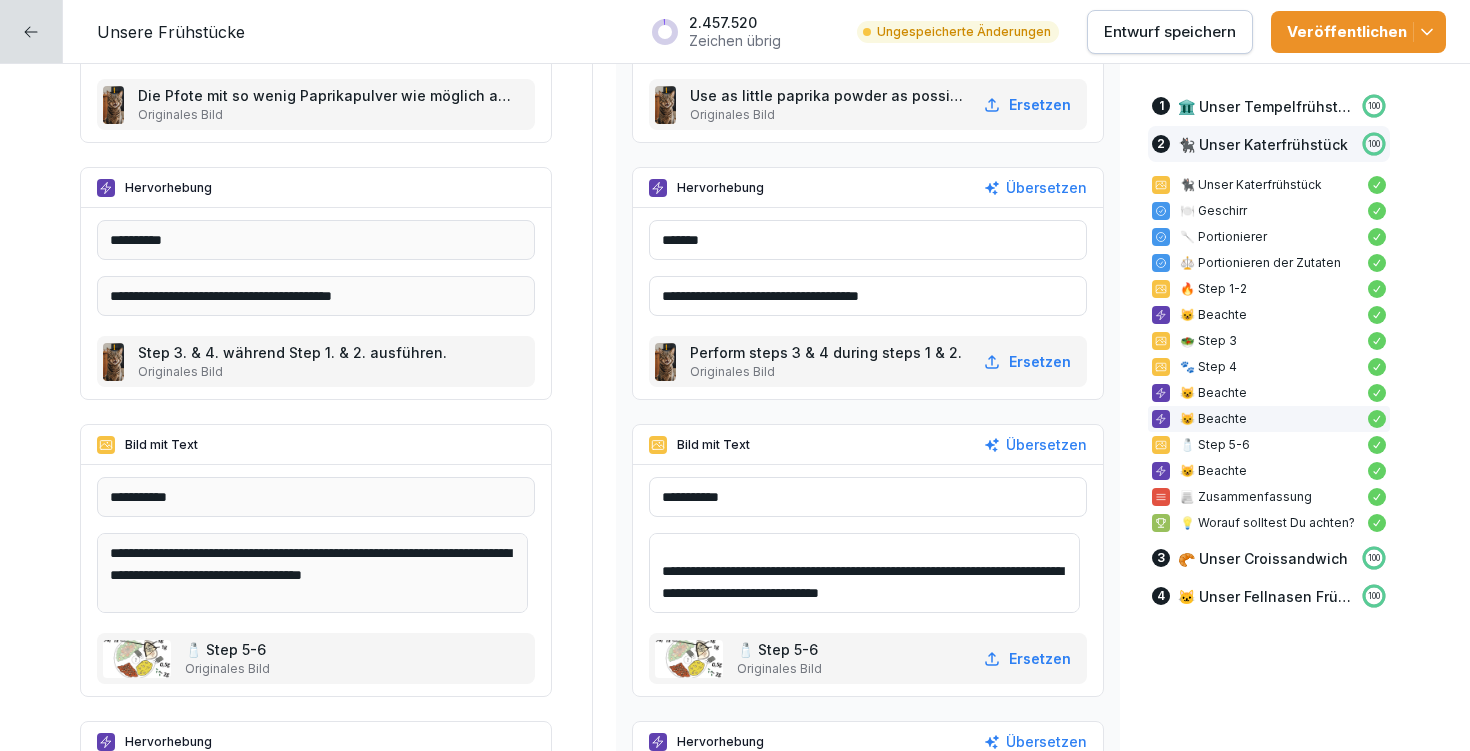 drag, startPoint x: 673, startPoint y: 546, endPoint x: 942, endPoint y: 629, distance: 281.51376 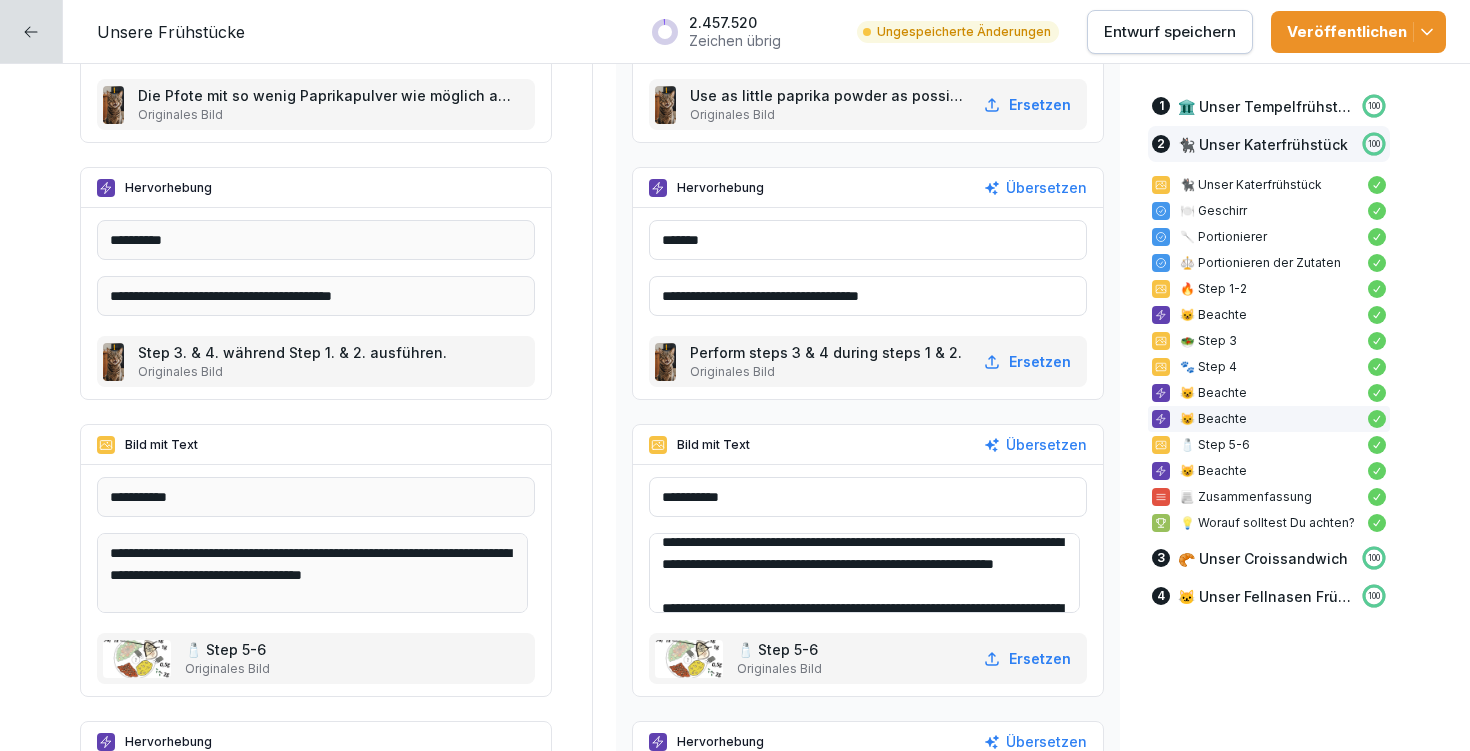 scroll, scrollTop: 0, scrollLeft: 0, axis: both 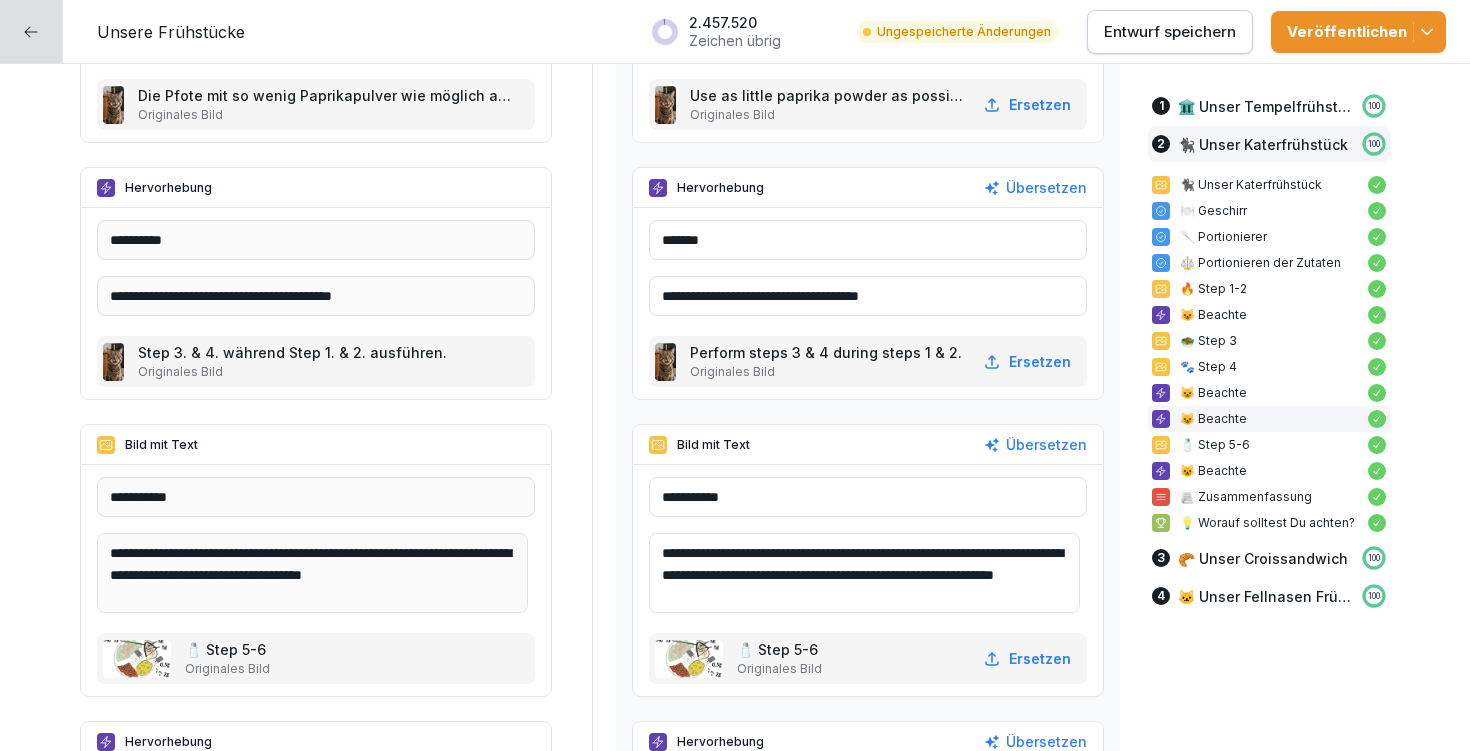 drag, startPoint x: 673, startPoint y: 547, endPoint x: 879, endPoint y: 601, distance: 212.96008 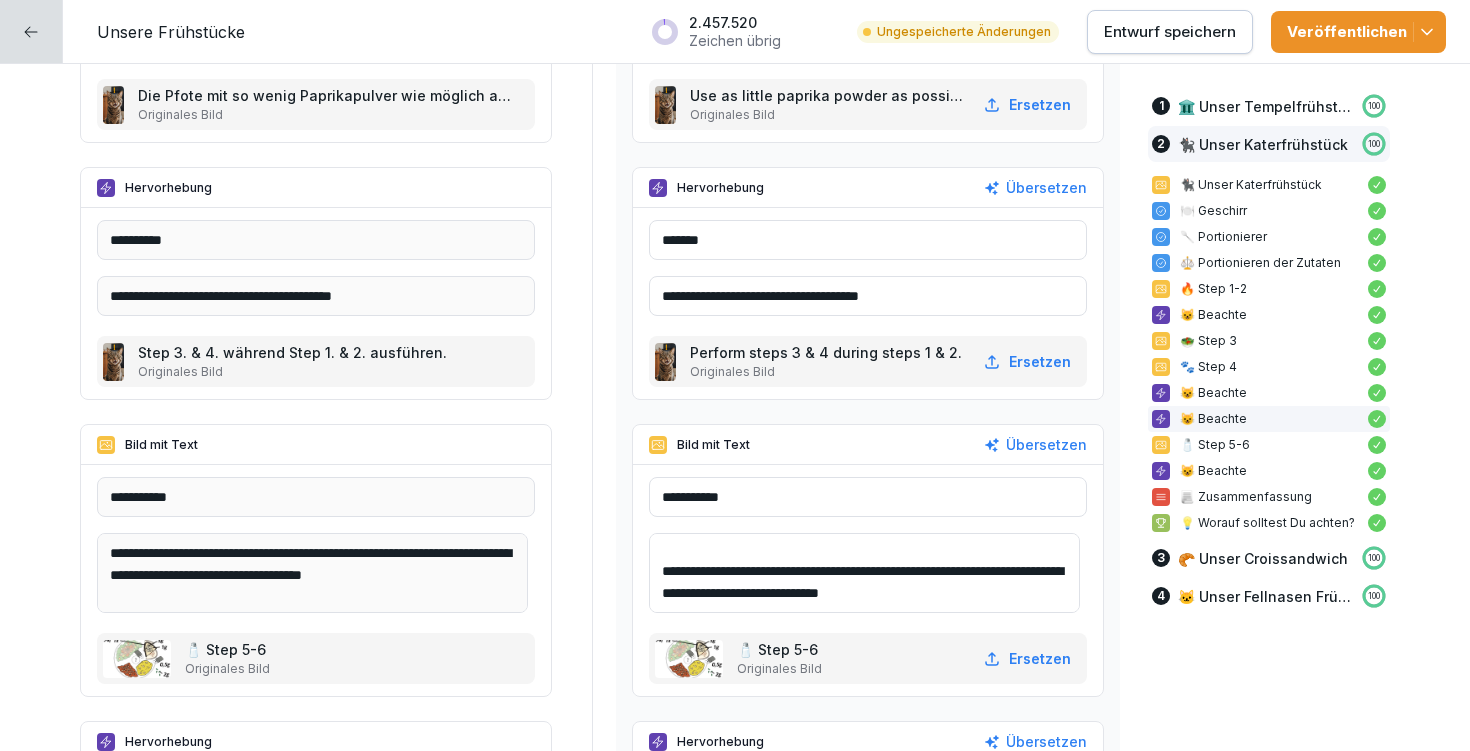 scroll, scrollTop: 91, scrollLeft: 0, axis: vertical 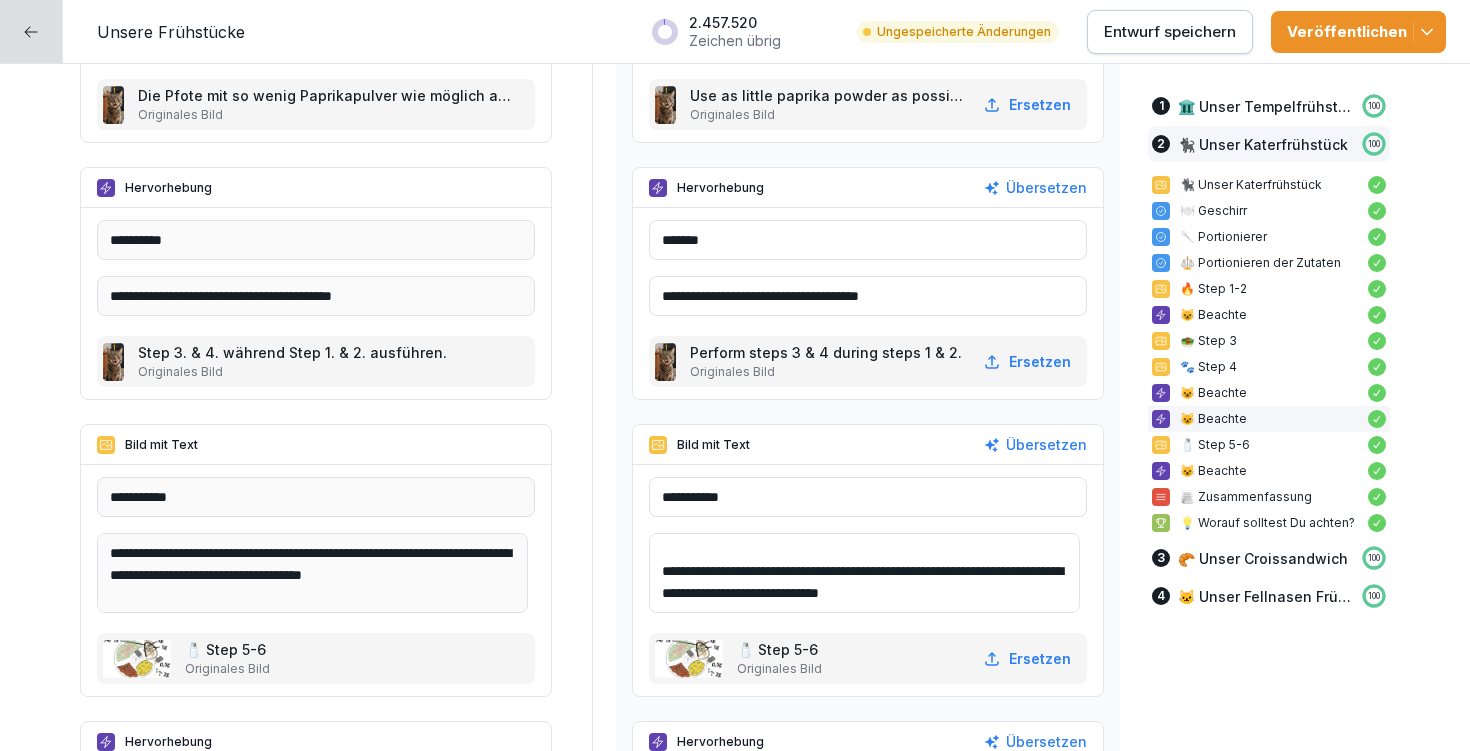 drag, startPoint x: 673, startPoint y: 545, endPoint x: 747, endPoint y: 585, distance: 84.118965 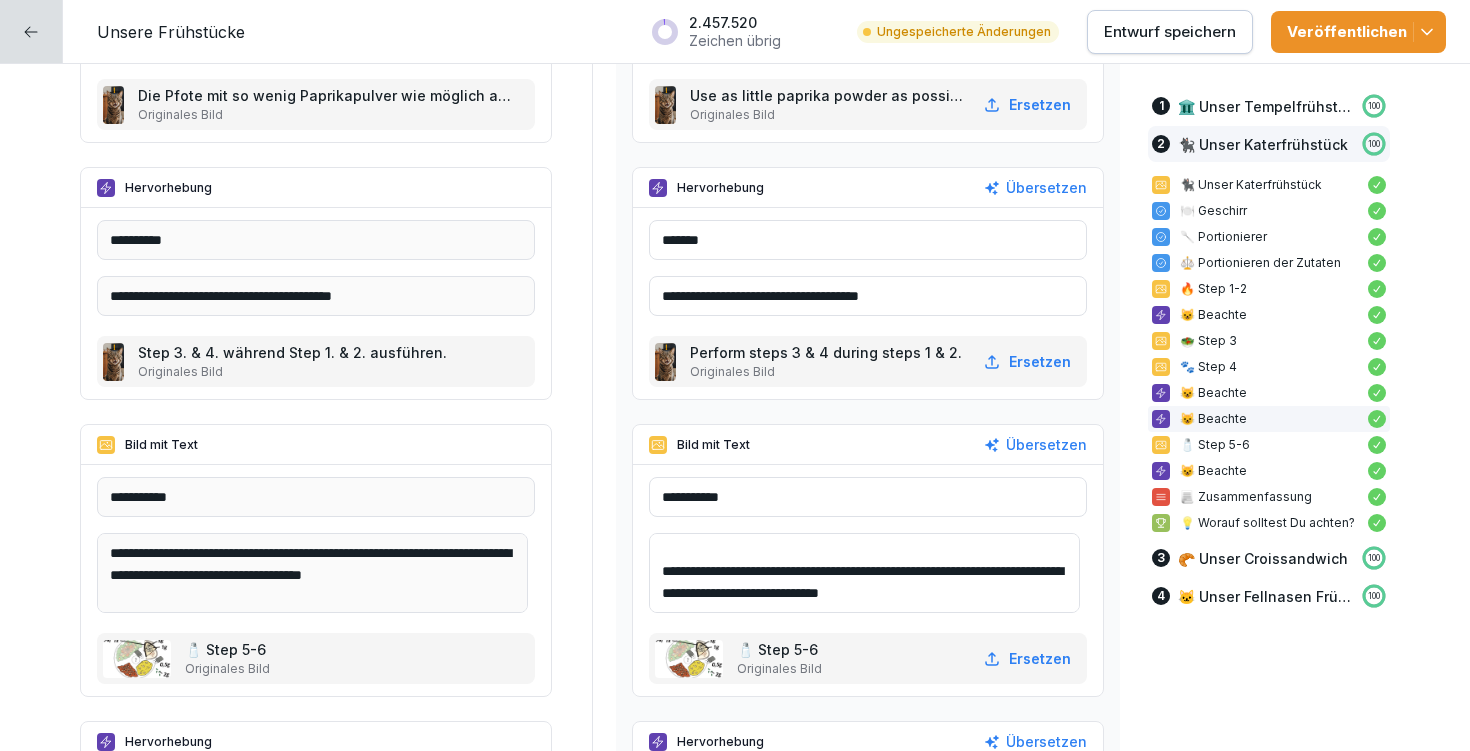 click on "**********" at bounding box center (864, 573) 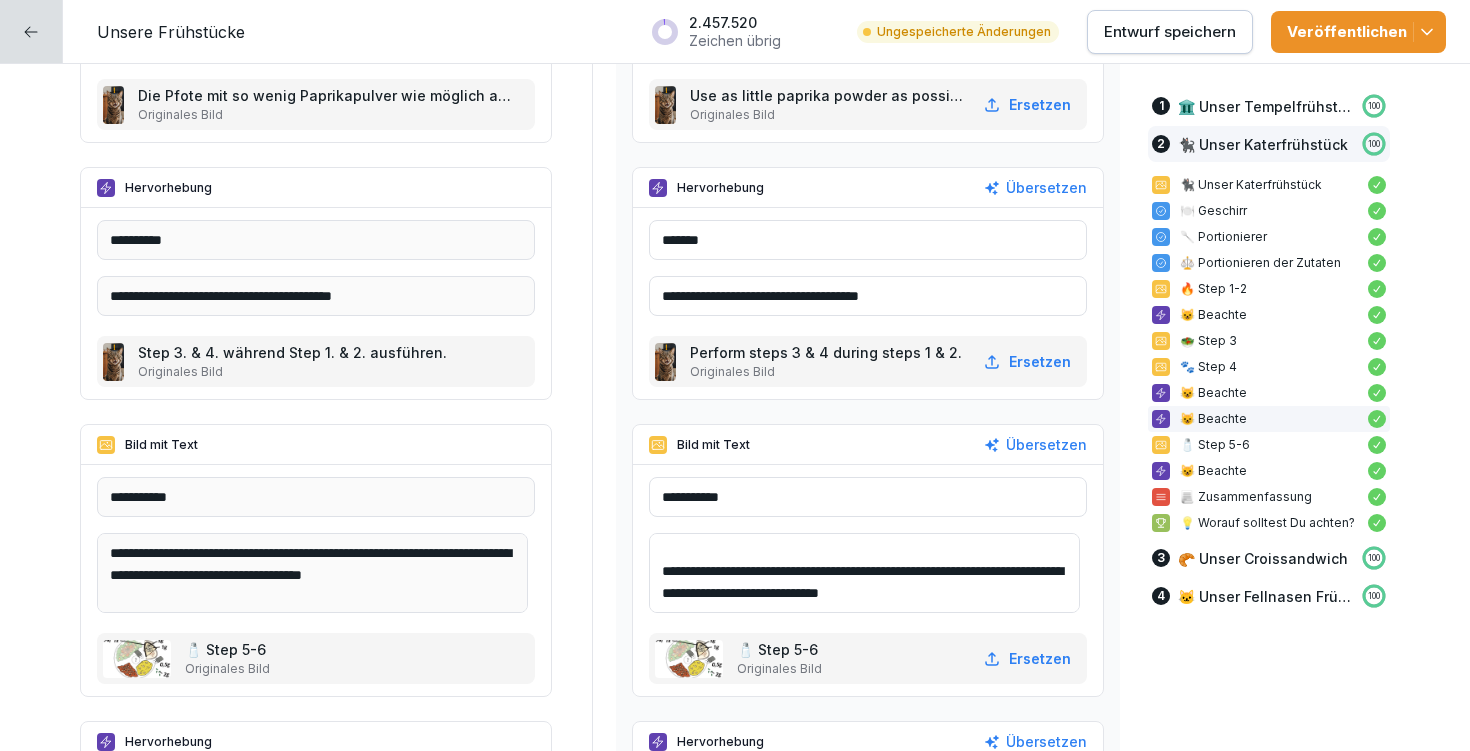 scroll, scrollTop: 7753, scrollLeft: 0, axis: vertical 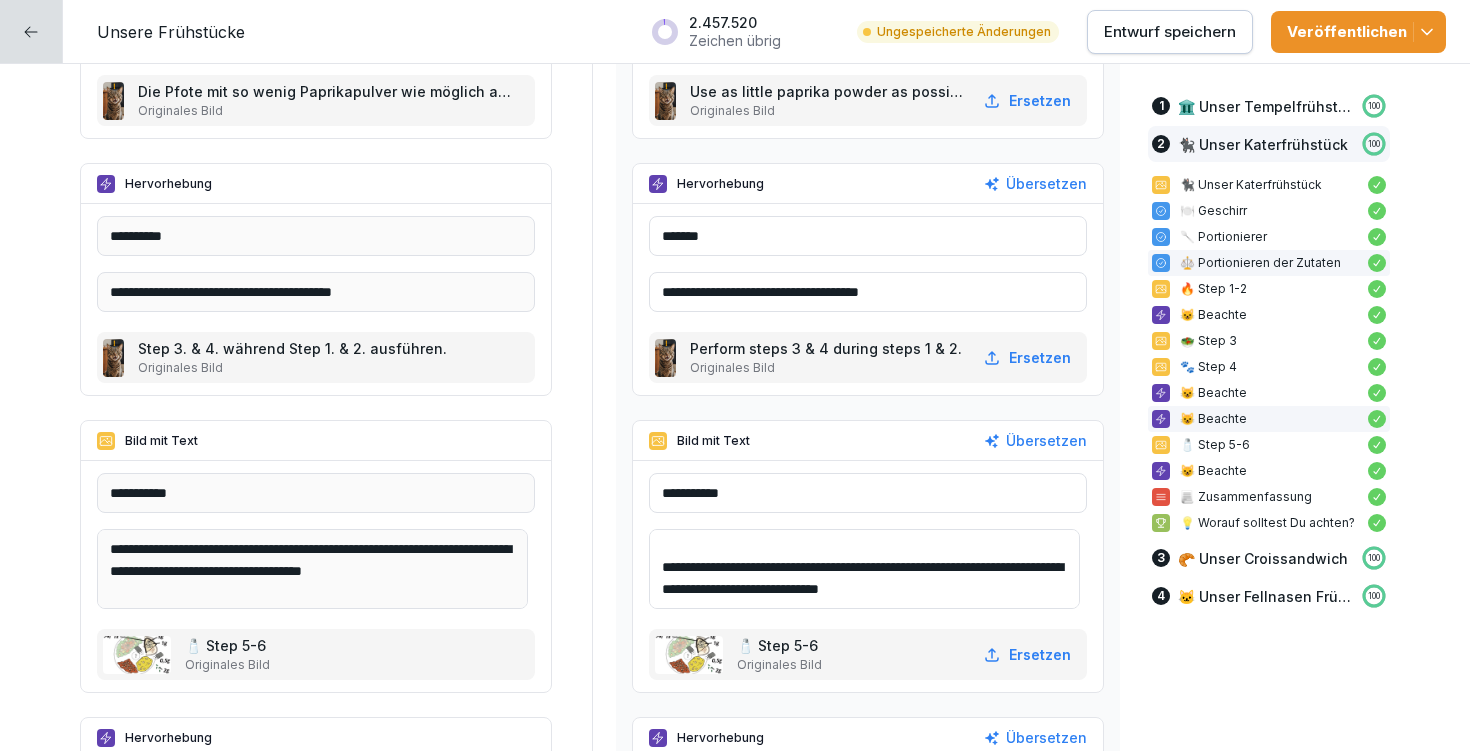 click on "⚖️ Portionieren der Zutaten" at bounding box center (1269, 263) 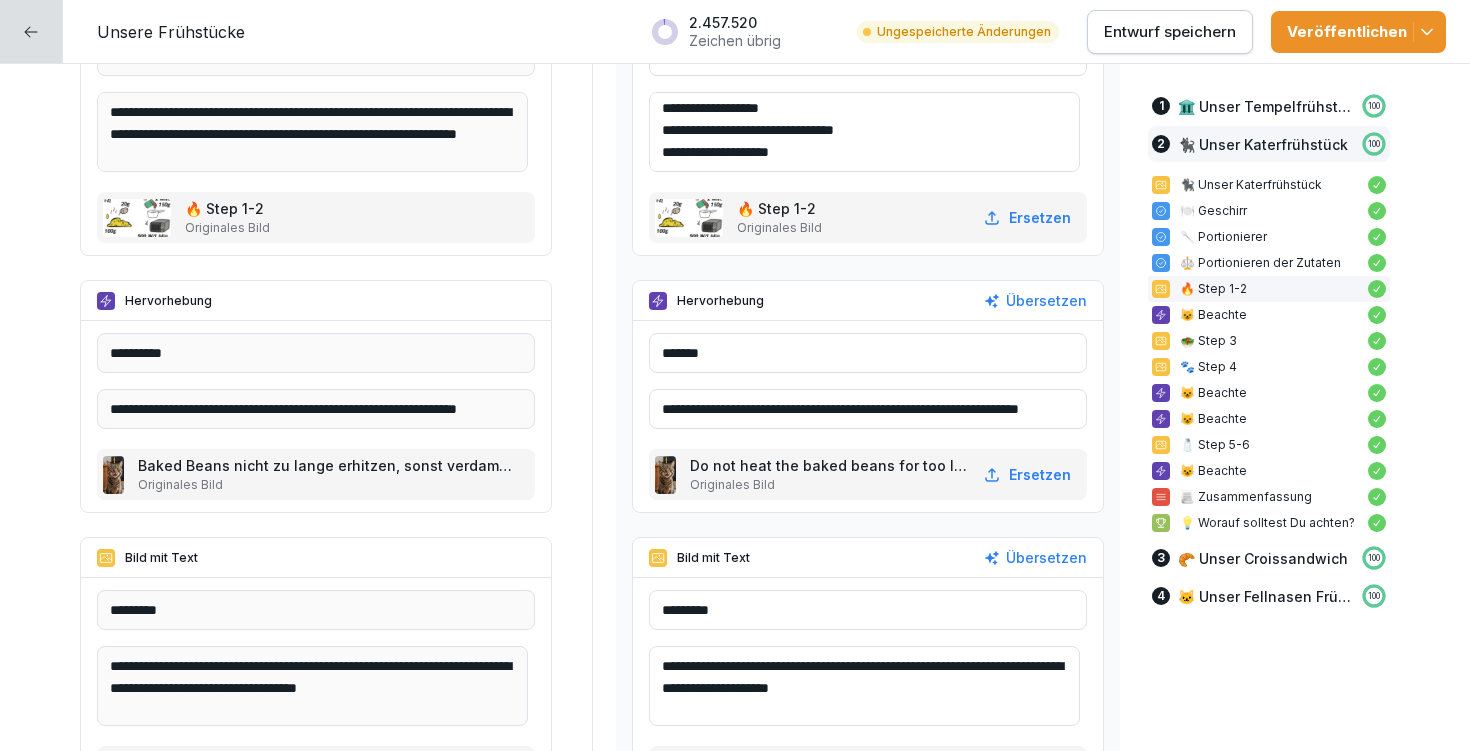scroll, scrollTop: 6460, scrollLeft: 0, axis: vertical 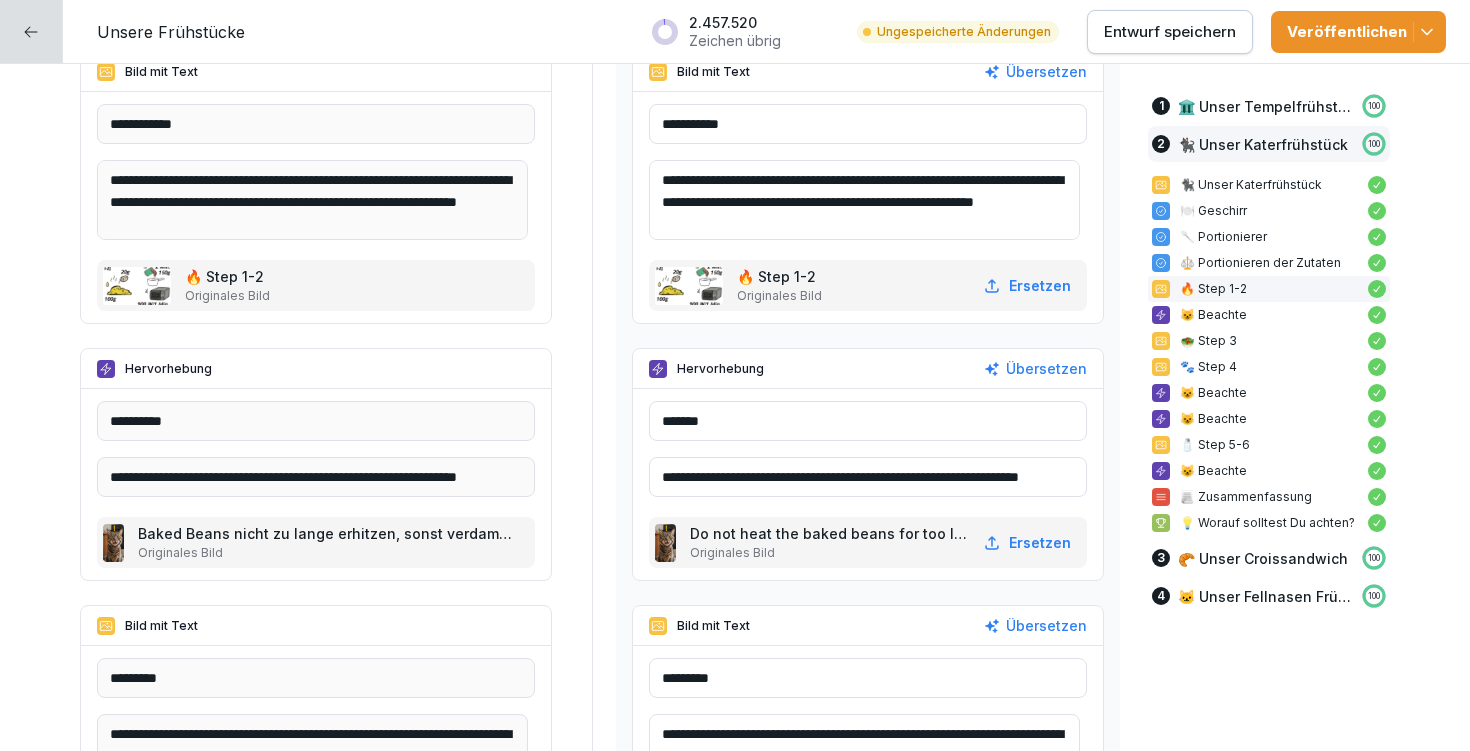 drag, startPoint x: 671, startPoint y: 175, endPoint x: 833, endPoint y: 213, distance: 166.39711 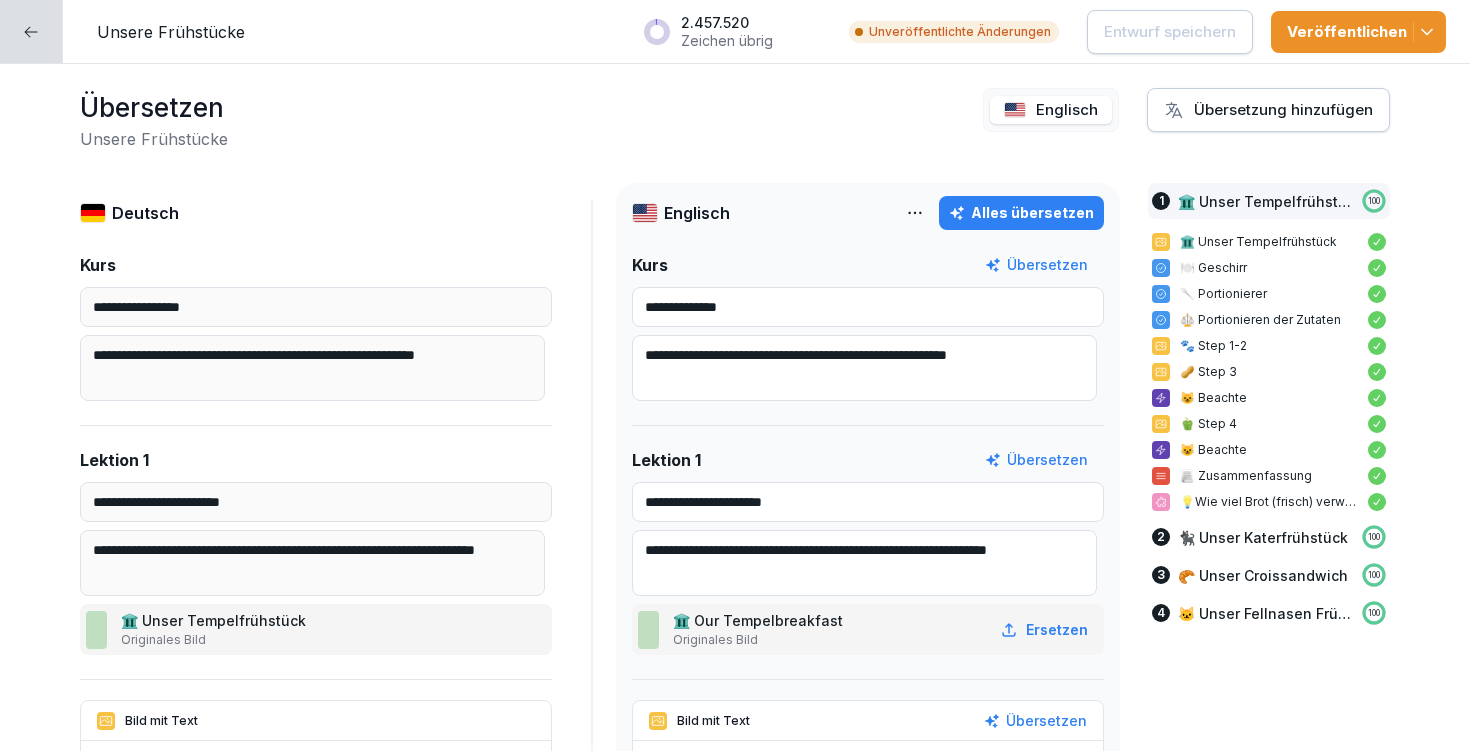 scroll, scrollTop: 0, scrollLeft: 0, axis: both 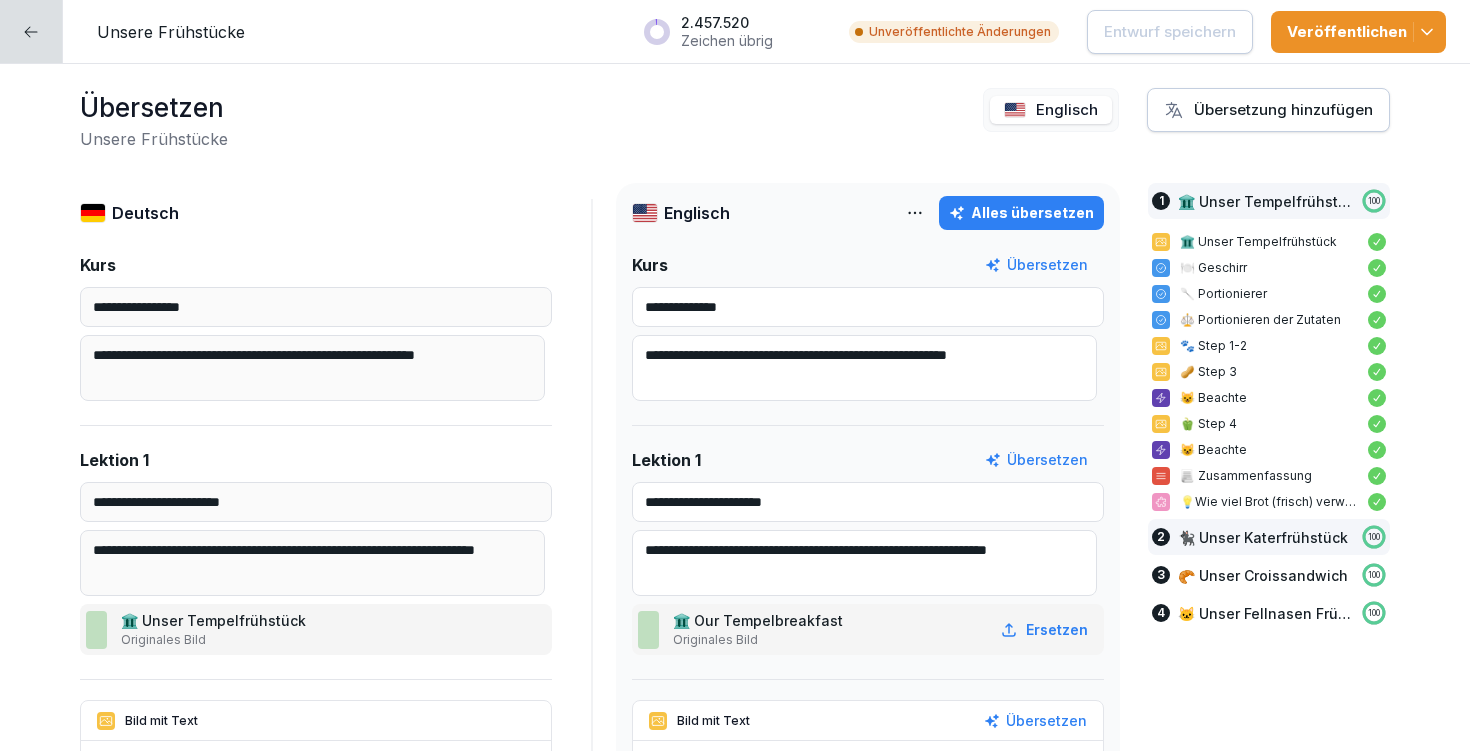 click on "🐈‍⬛ Unser Katerfrühstück" at bounding box center [1263, 537] 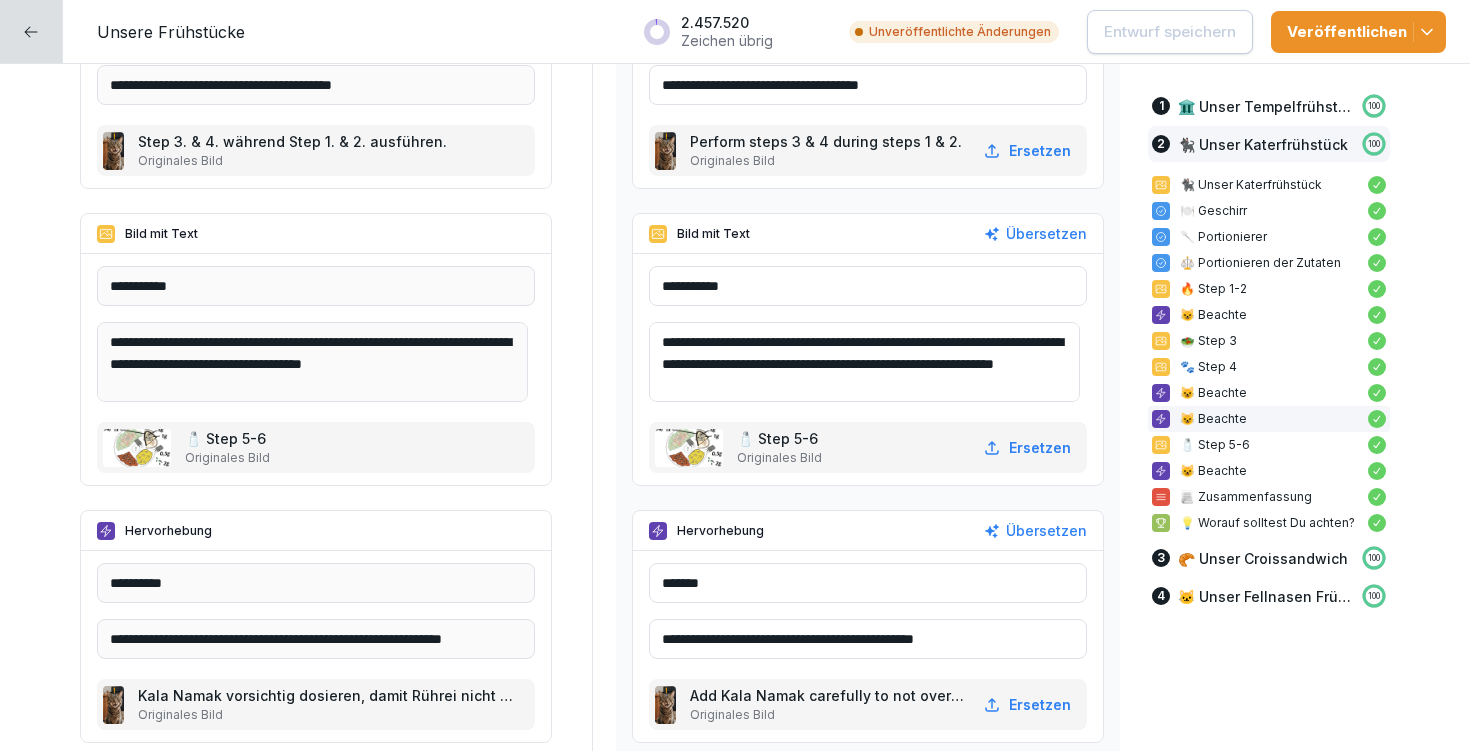 scroll, scrollTop: 7964, scrollLeft: 0, axis: vertical 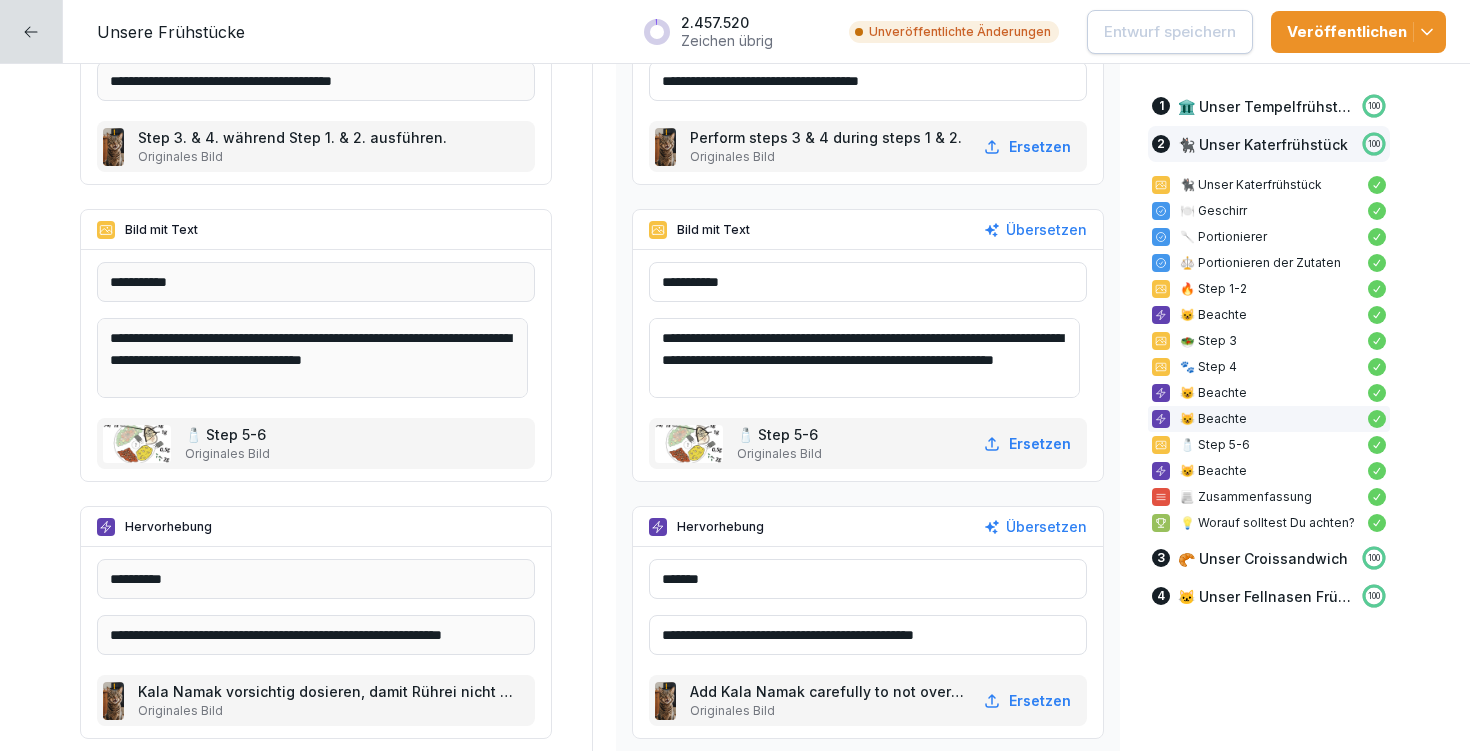 click on "**********" at bounding box center [868, 635] 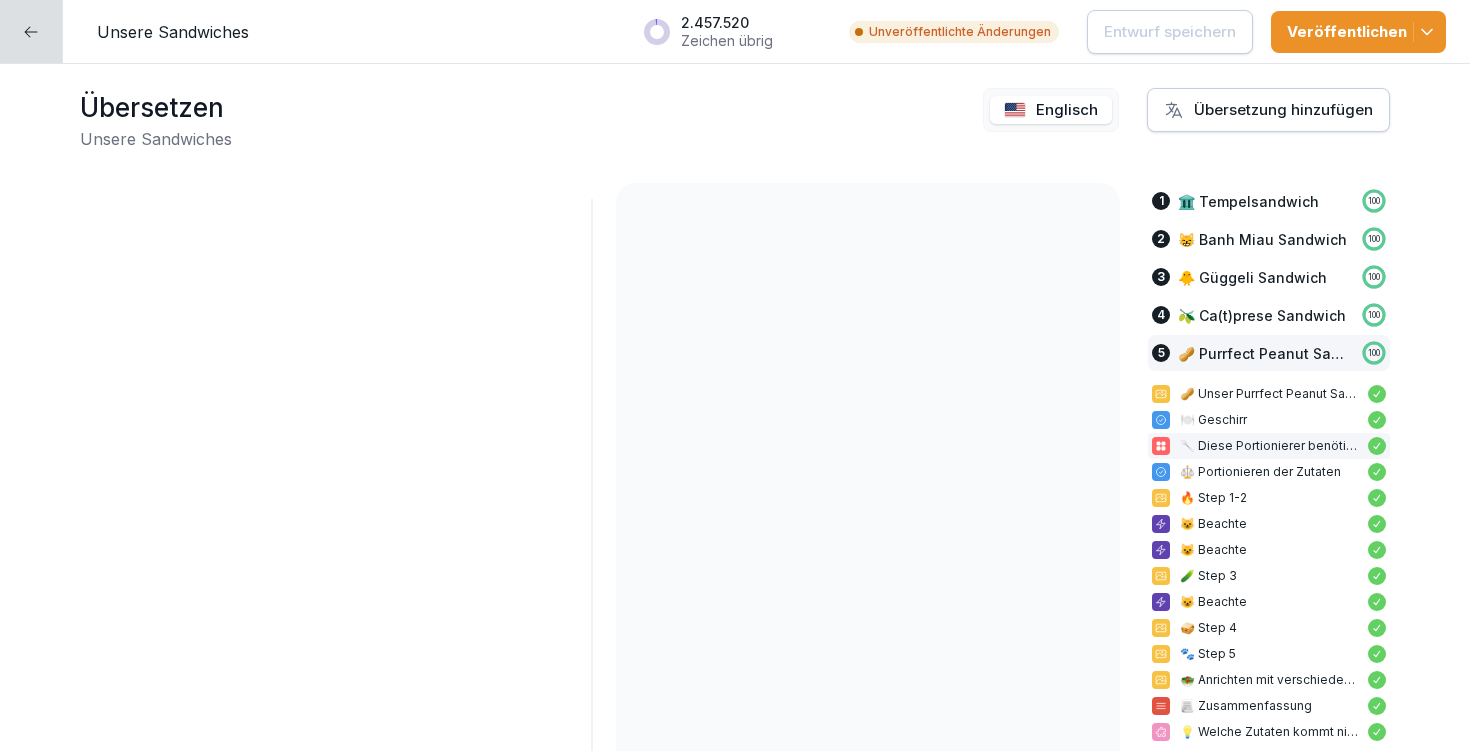 scroll, scrollTop: 0, scrollLeft: 0, axis: both 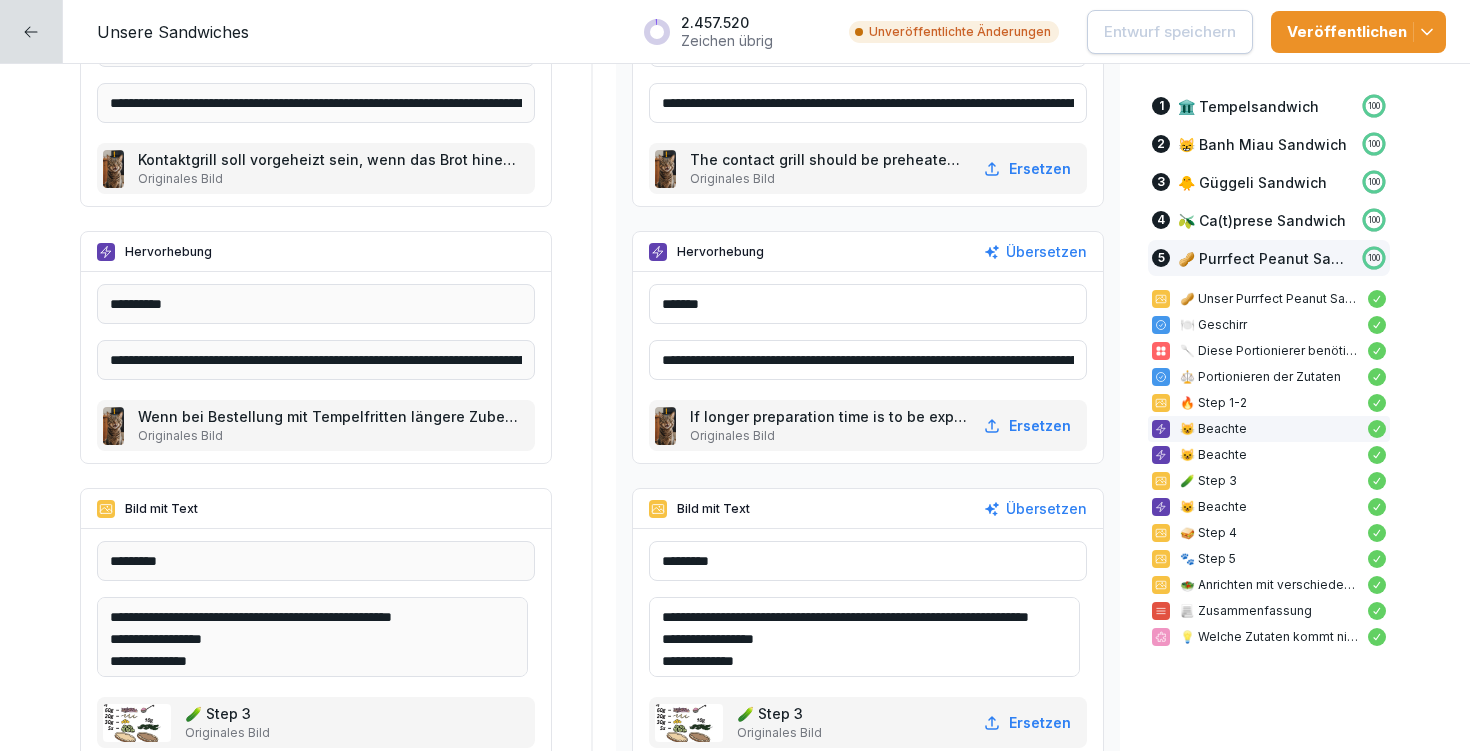 click on "**********" at bounding box center [864, 637] 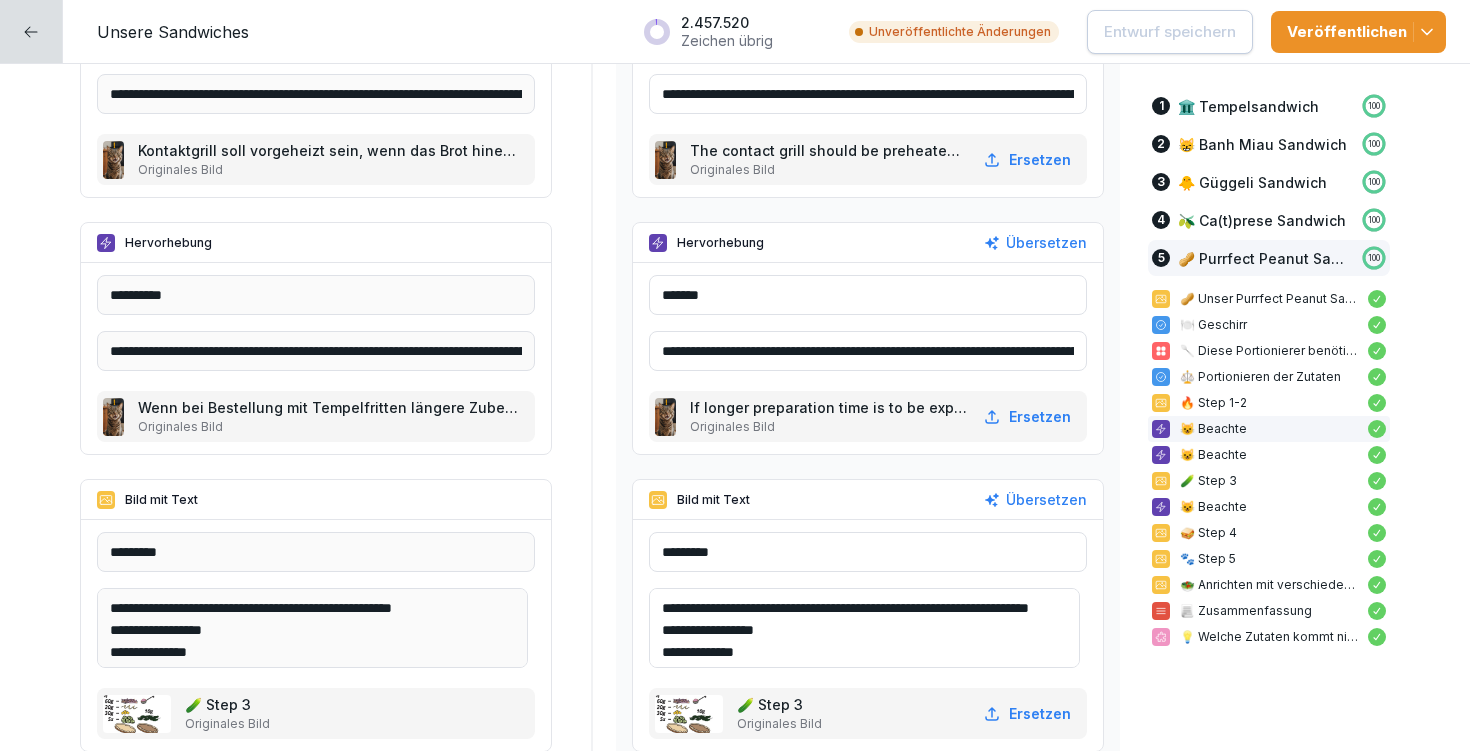 scroll, scrollTop: 25289, scrollLeft: 0, axis: vertical 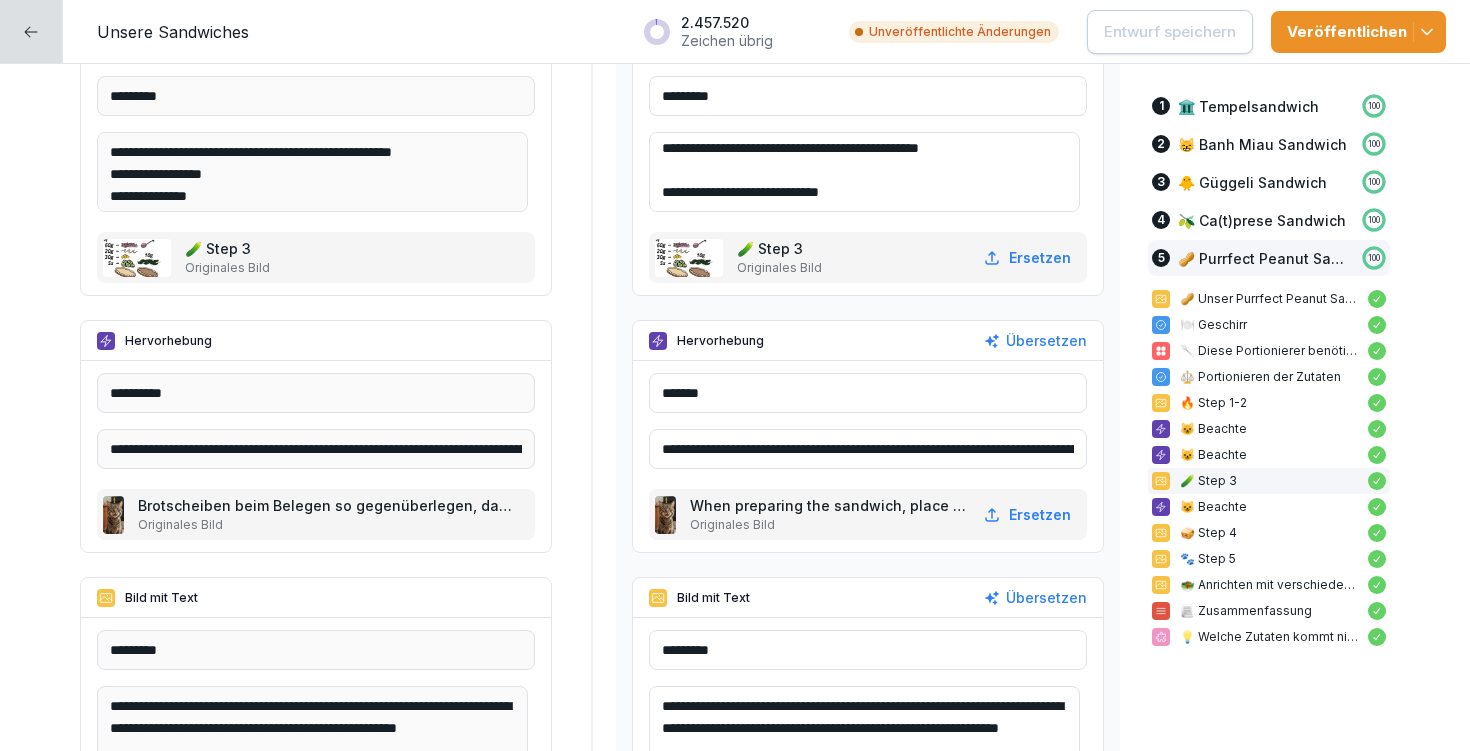 drag, startPoint x: 728, startPoint y: 148, endPoint x: 989, endPoint y: 146, distance: 261.00766 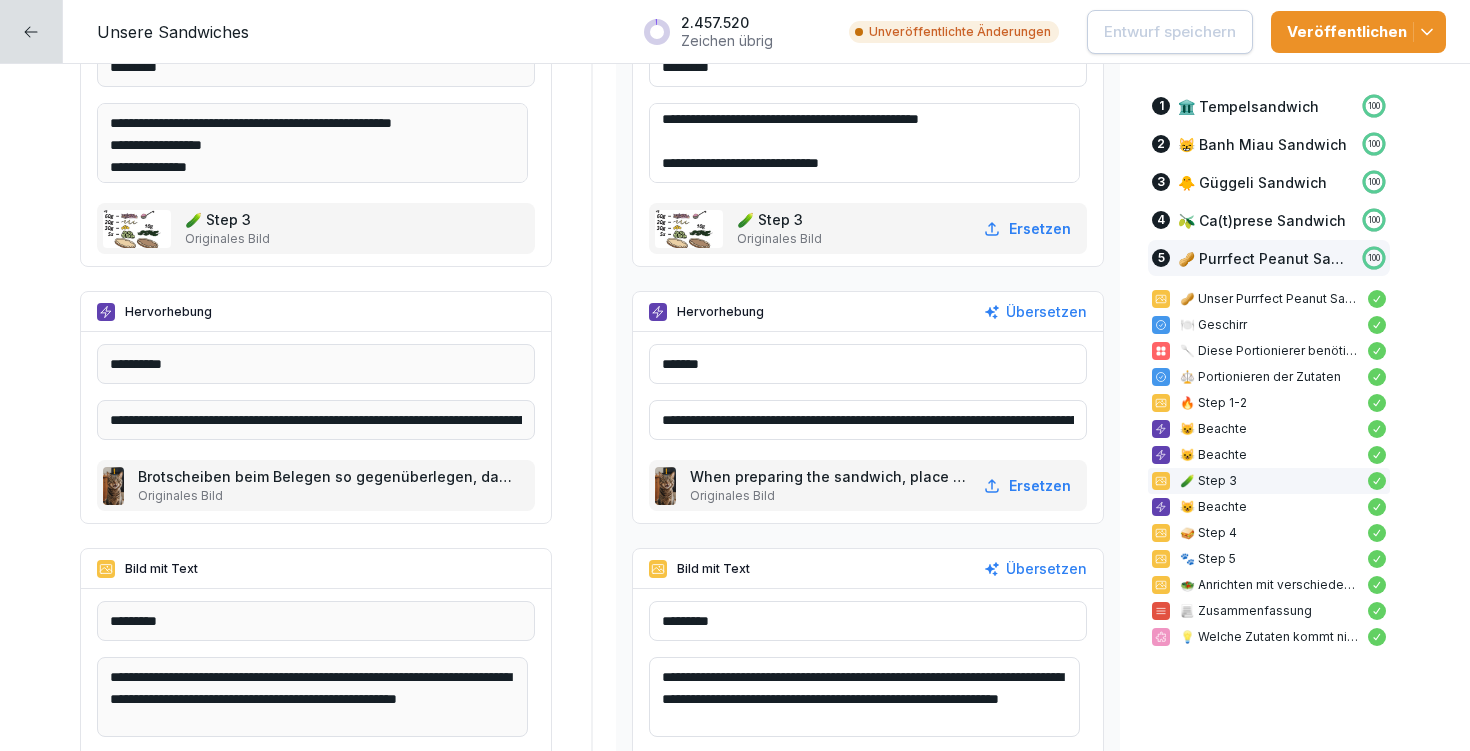 scroll, scrollTop: 25700, scrollLeft: 0, axis: vertical 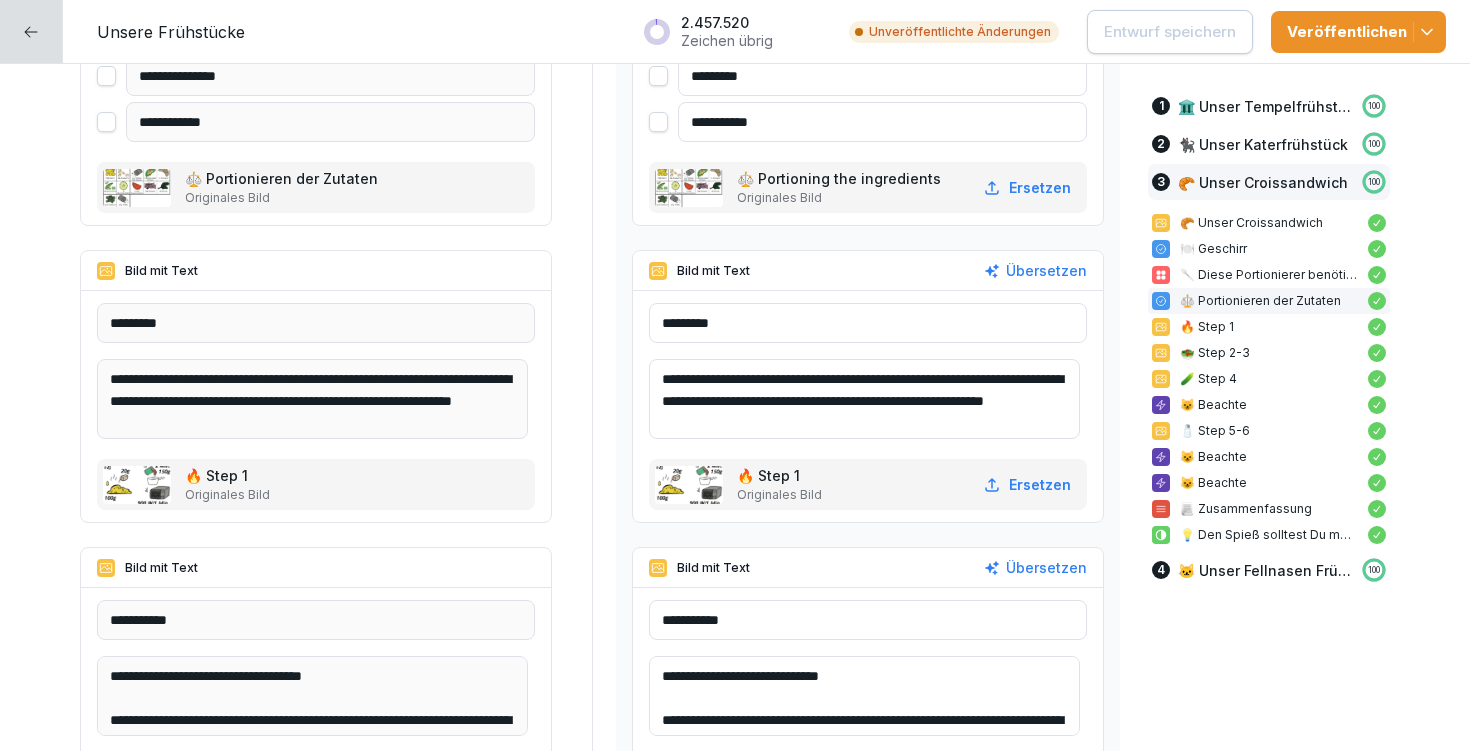 click on "**********" at bounding box center [864, 399] 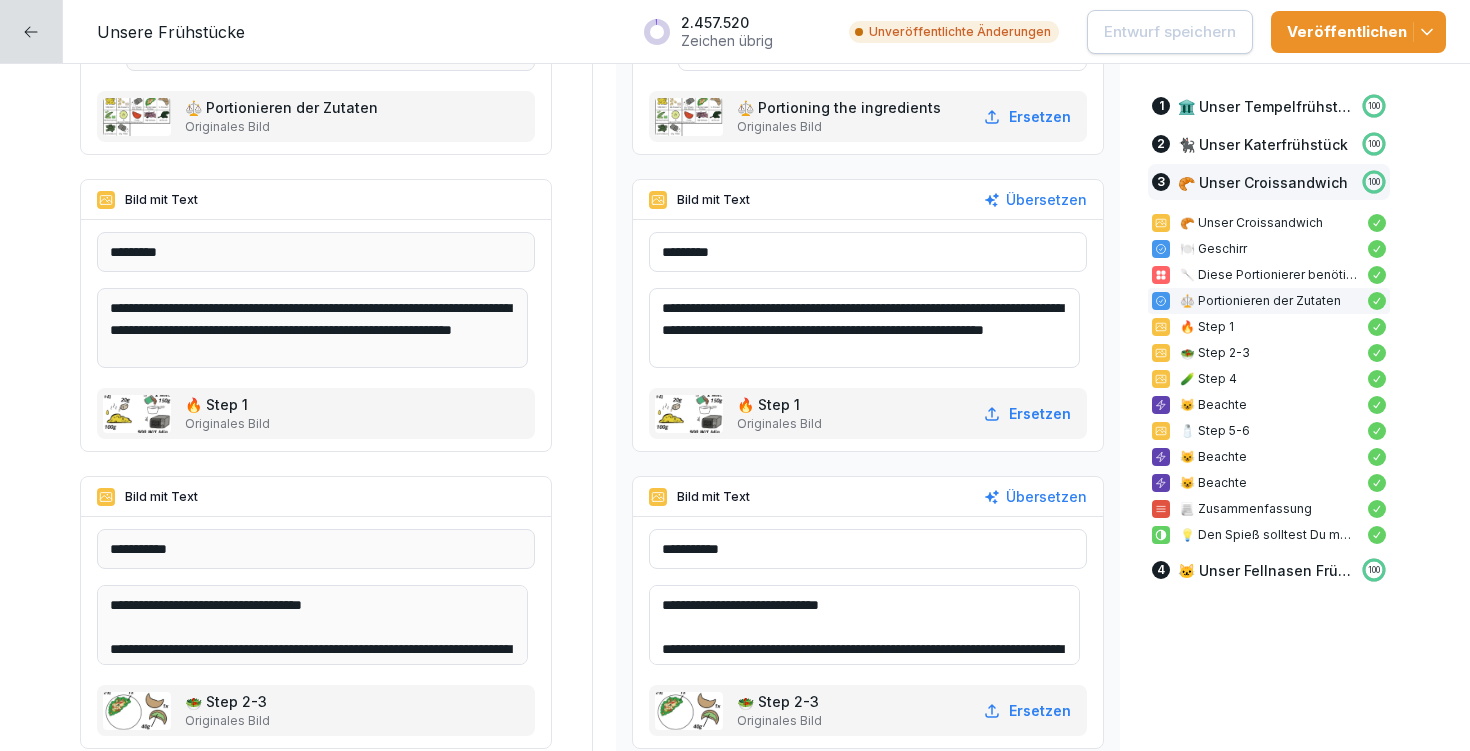 scroll, scrollTop: 11584, scrollLeft: 0, axis: vertical 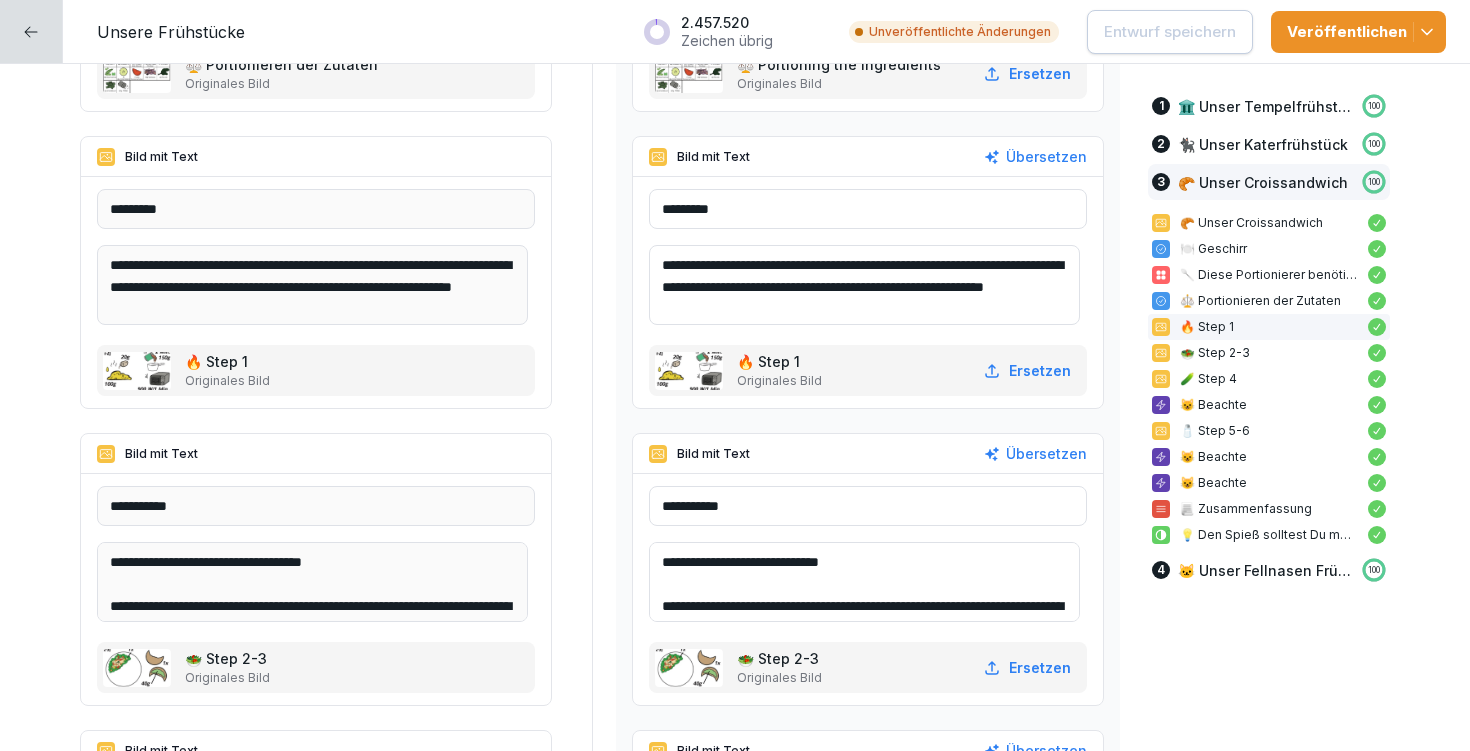 drag, startPoint x: 674, startPoint y: 561, endPoint x: 911, endPoint y: 564, distance: 237.01898 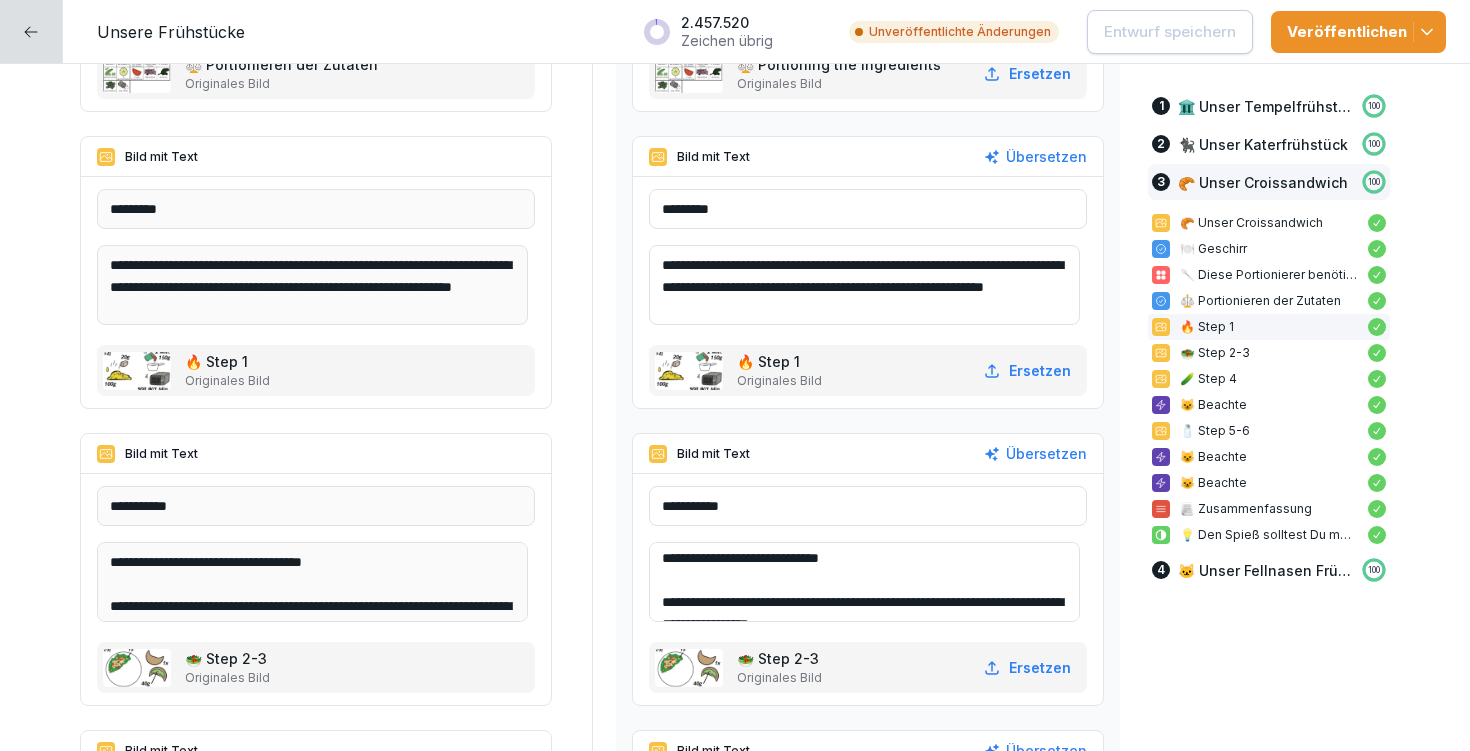scroll, scrollTop: 26, scrollLeft: 0, axis: vertical 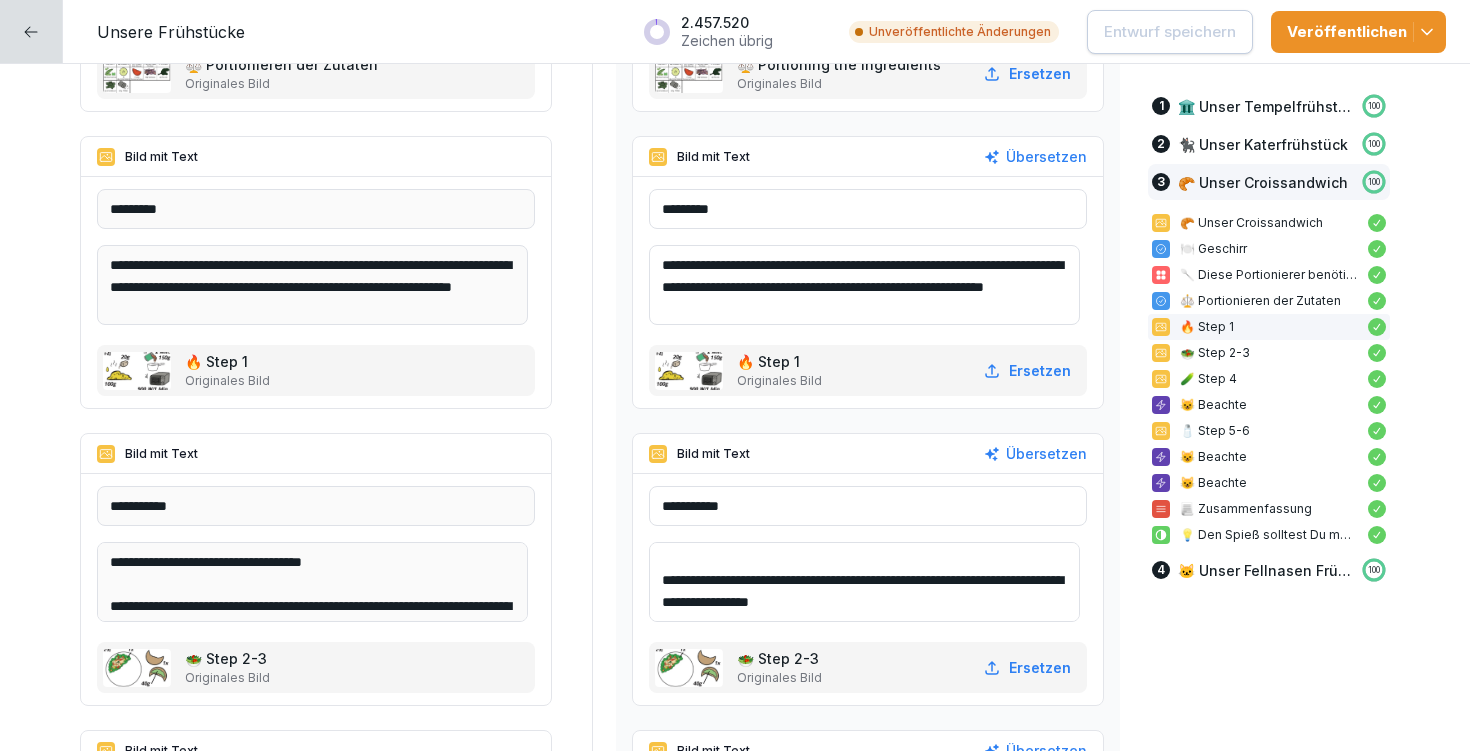 drag, startPoint x: 674, startPoint y: 576, endPoint x: 943, endPoint y: 594, distance: 269.60156 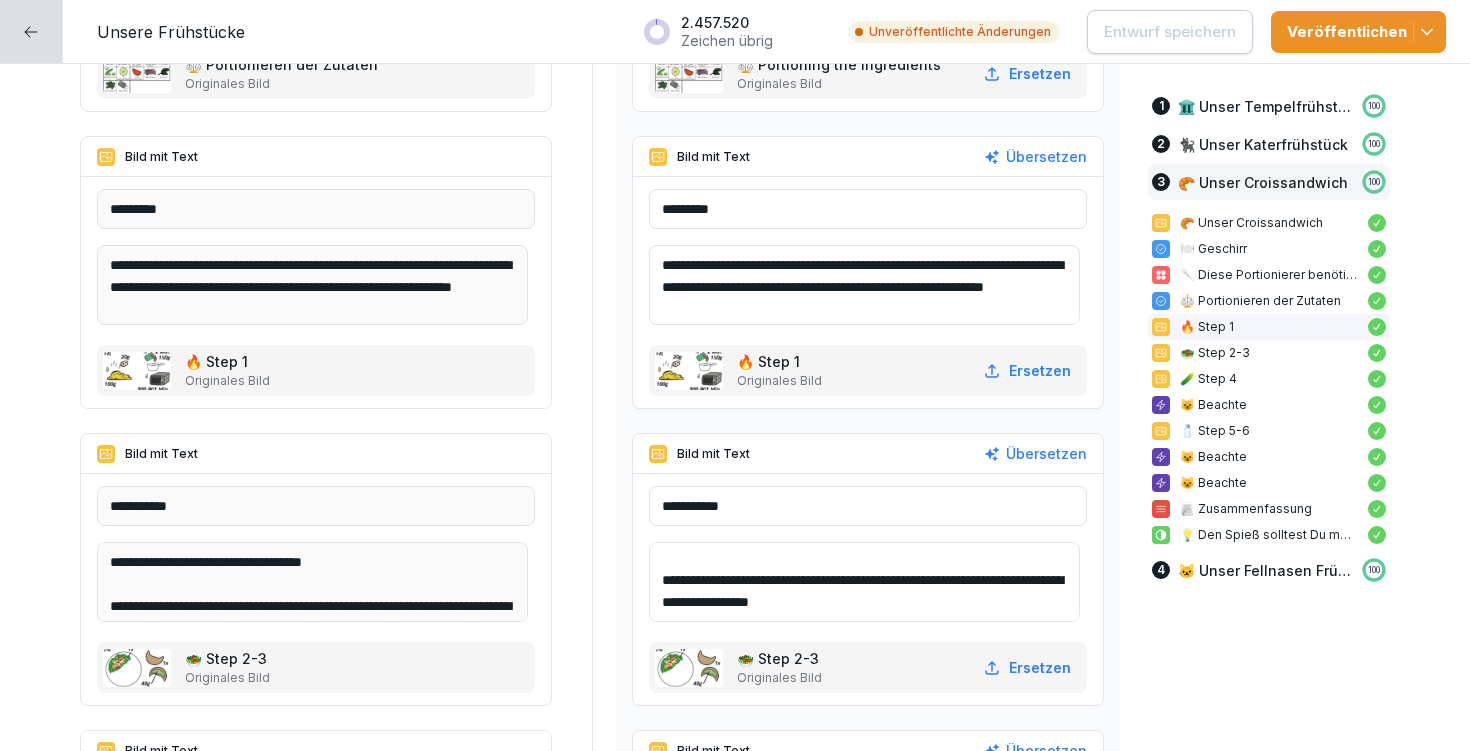 click on "**********" at bounding box center [864, 582] 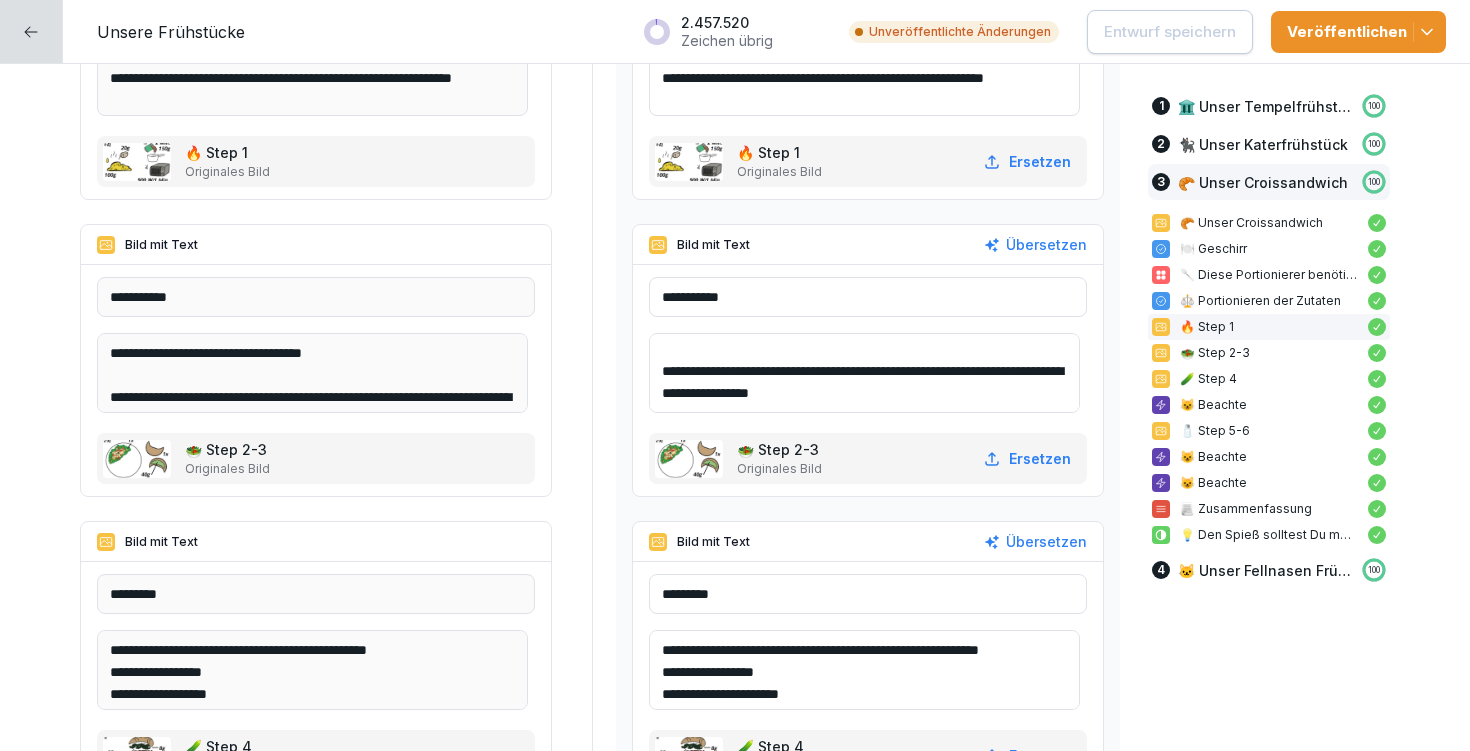 scroll, scrollTop: 11872, scrollLeft: 0, axis: vertical 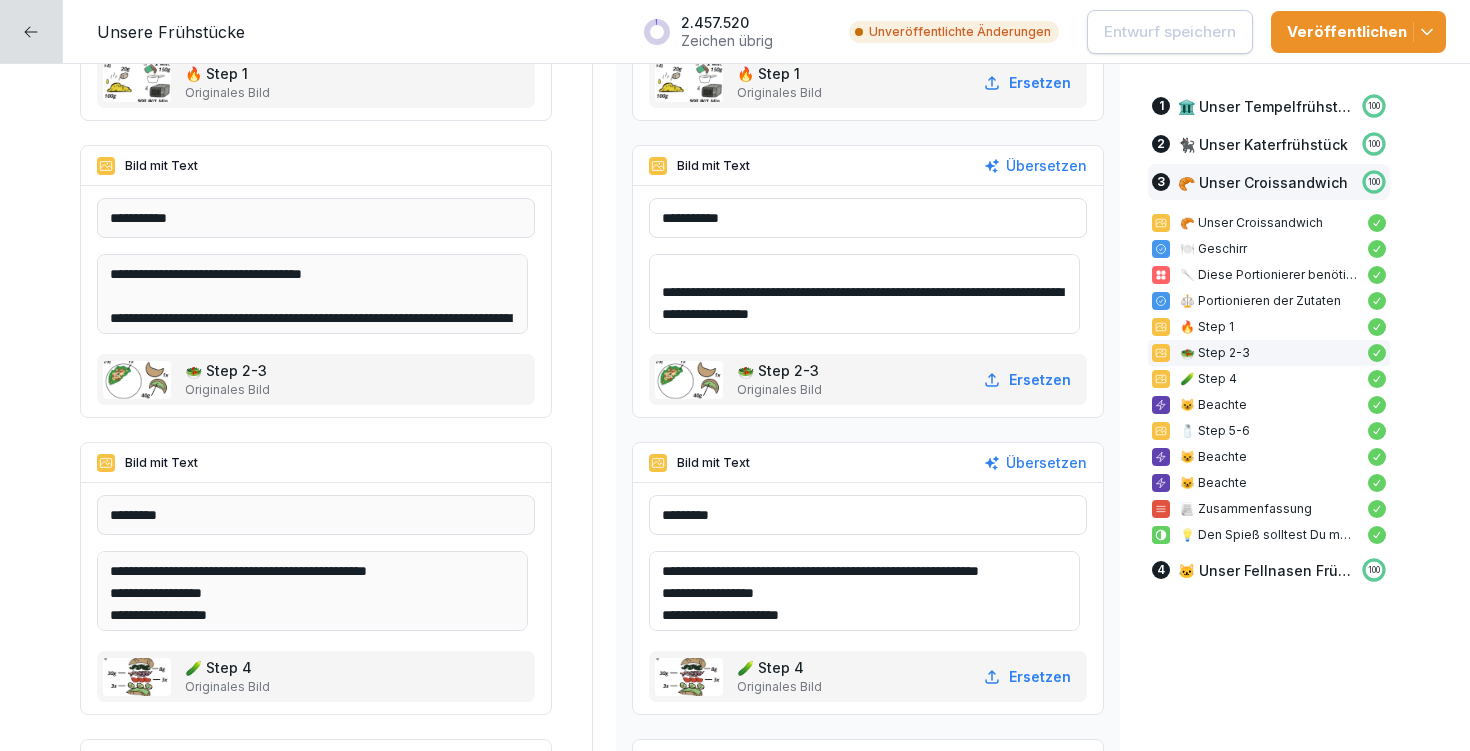 drag, startPoint x: 673, startPoint y: 566, endPoint x: 712, endPoint y: 587, distance: 44.294468 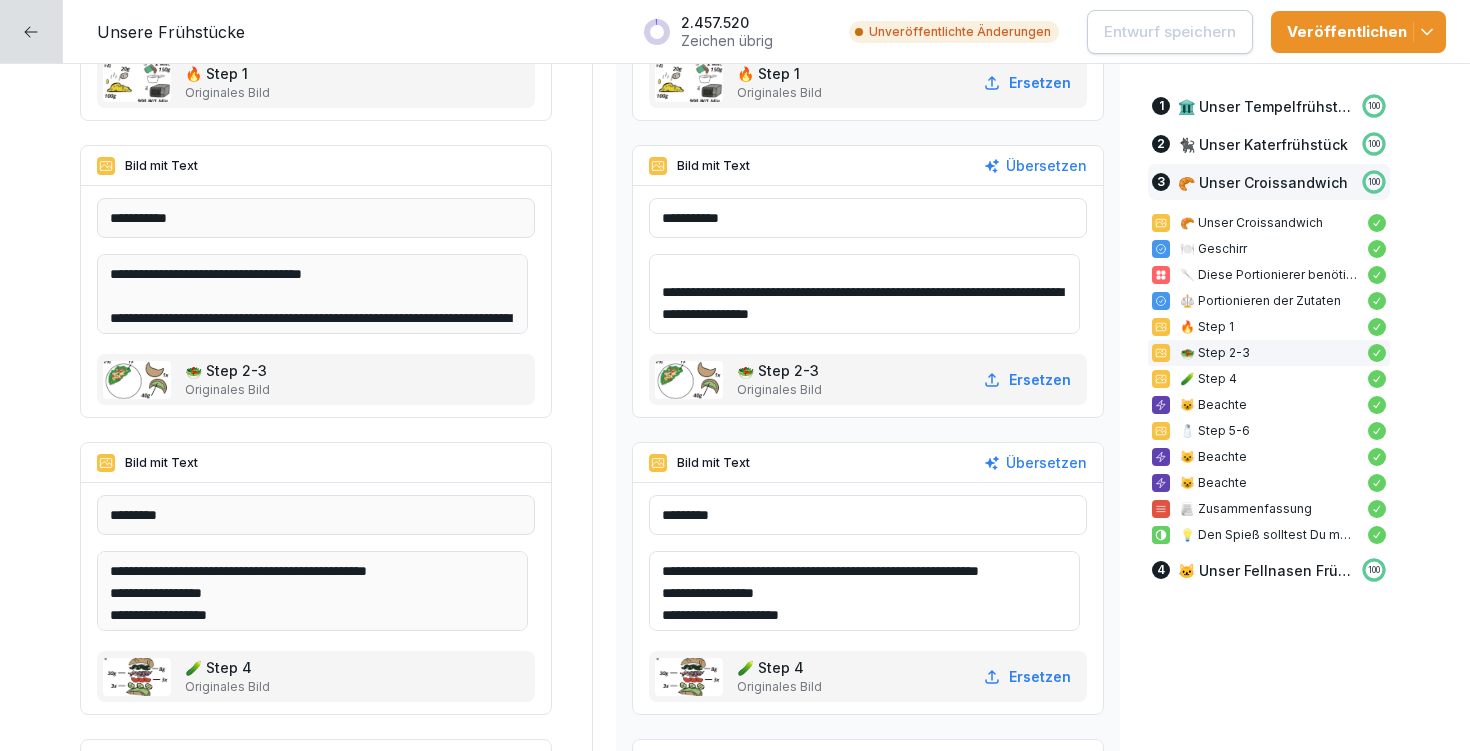 scroll, scrollTop: 70, scrollLeft: 0, axis: vertical 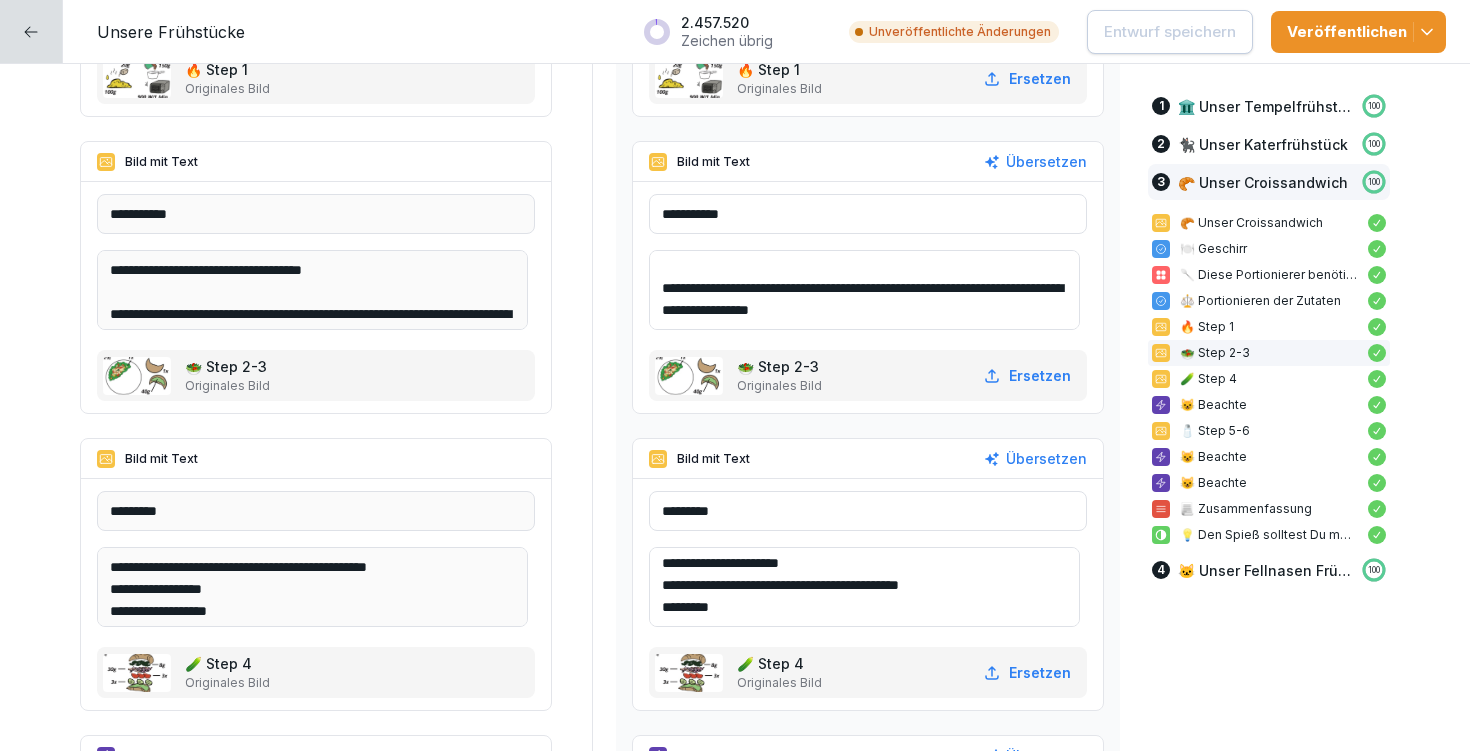 drag, startPoint x: 728, startPoint y: 587, endPoint x: 964, endPoint y: 583, distance: 236.03389 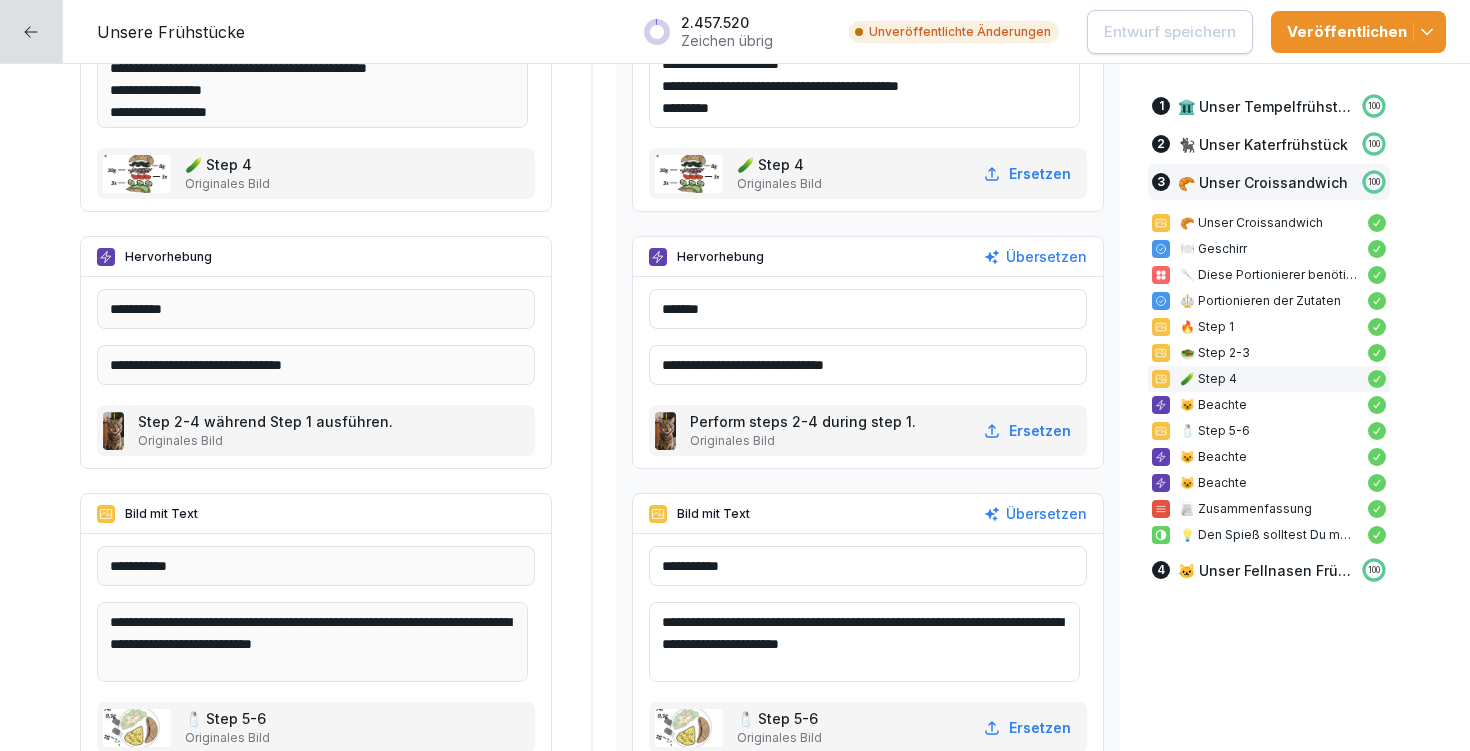 scroll, scrollTop: 12379, scrollLeft: 0, axis: vertical 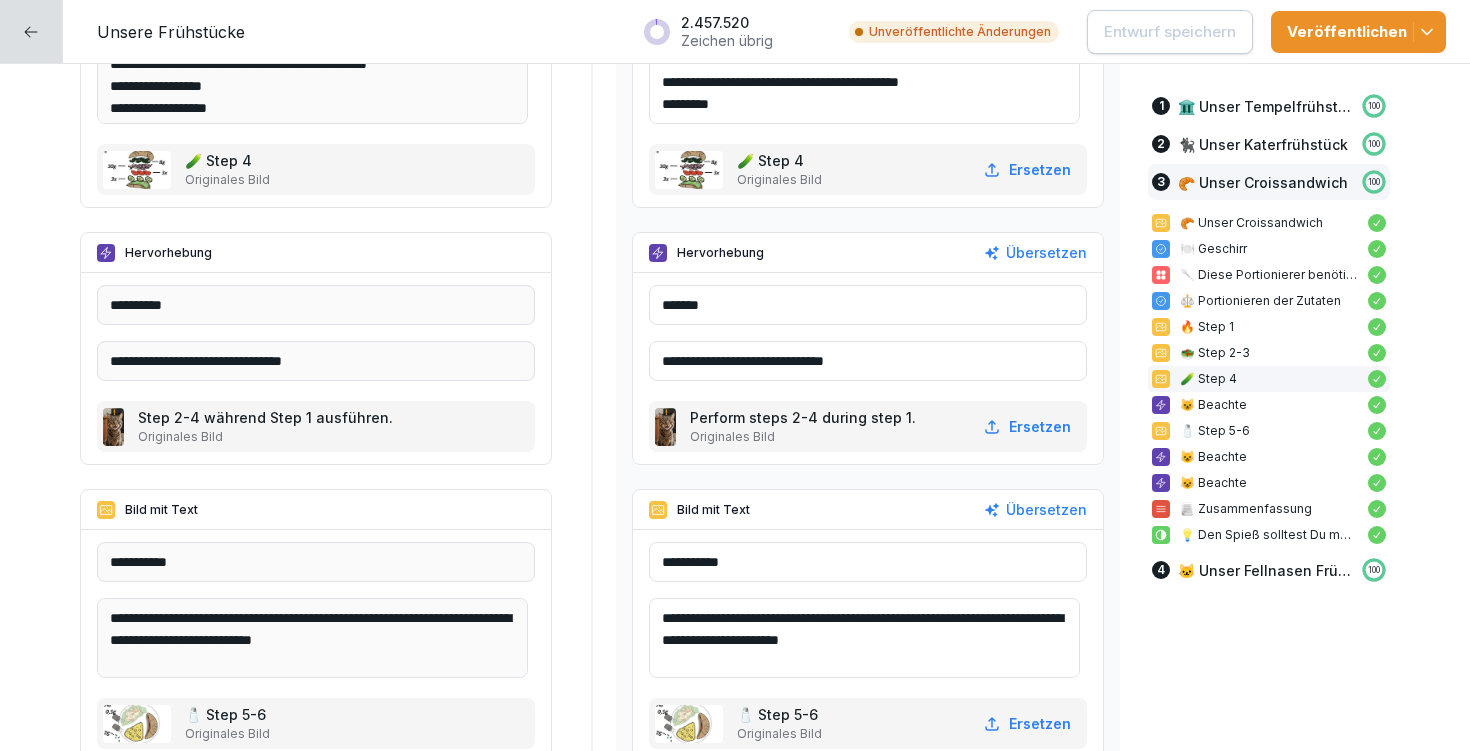 click on "**********" at bounding box center (864, 638) 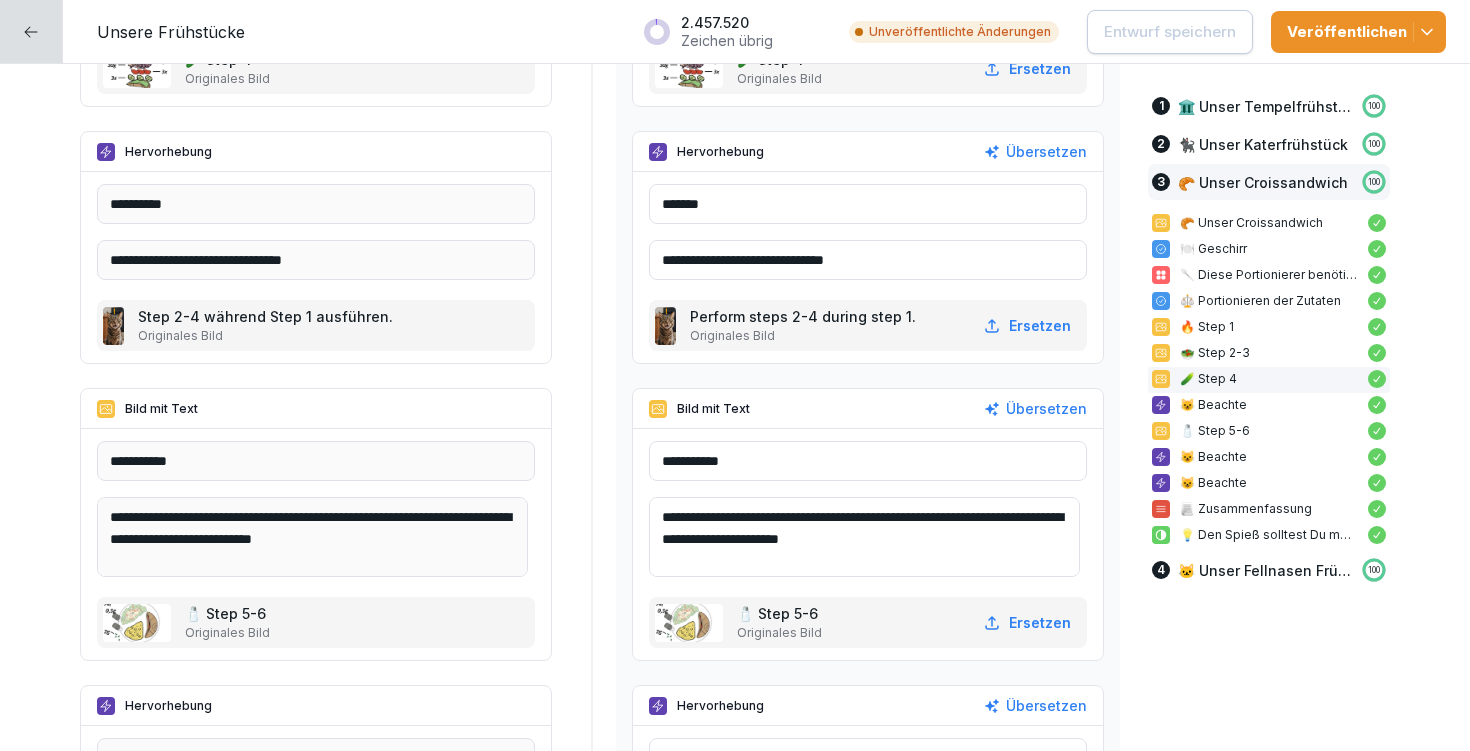 scroll, scrollTop: 12503, scrollLeft: 0, axis: vertical 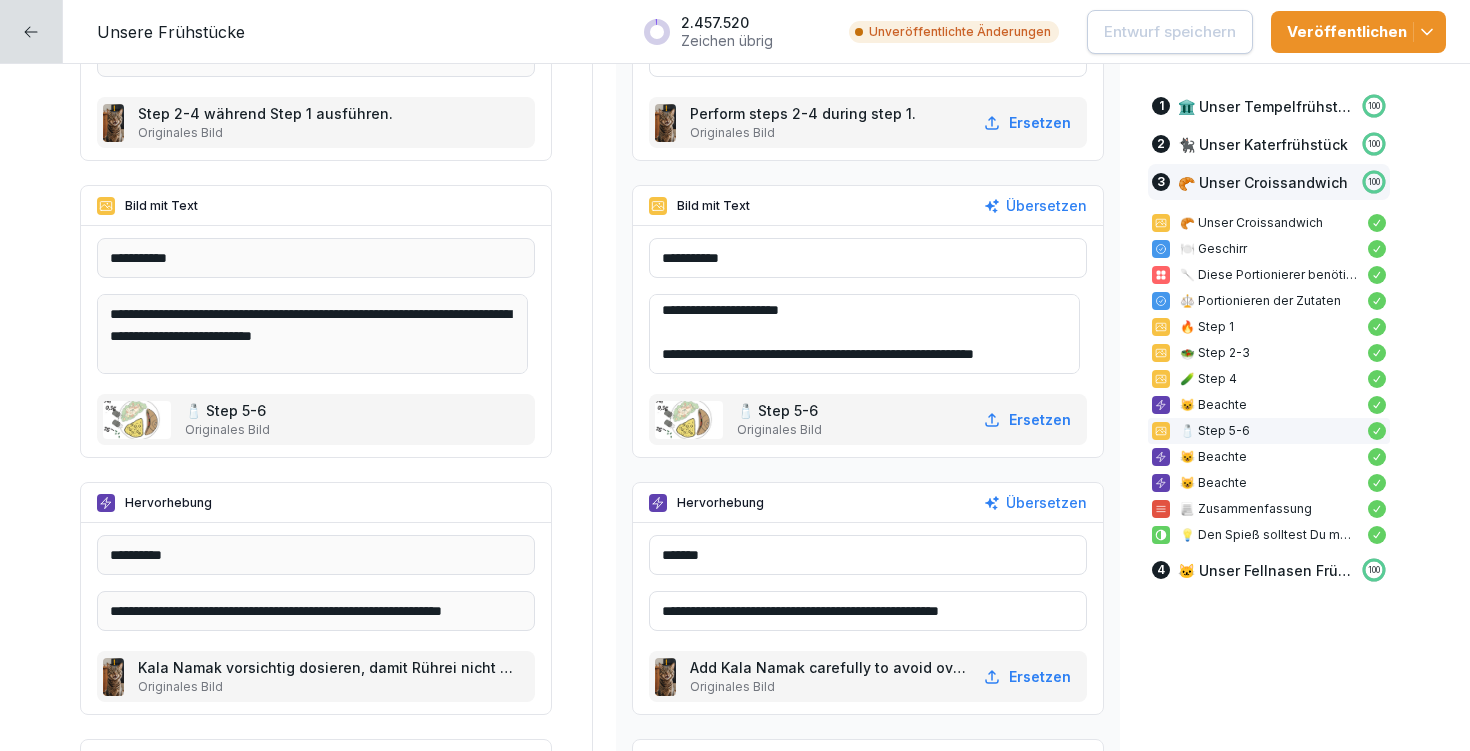 drag, startPoint x: 675, startPoint y: 332, endPoint x: 767, endPoint y: 375, distance: 101.55294 